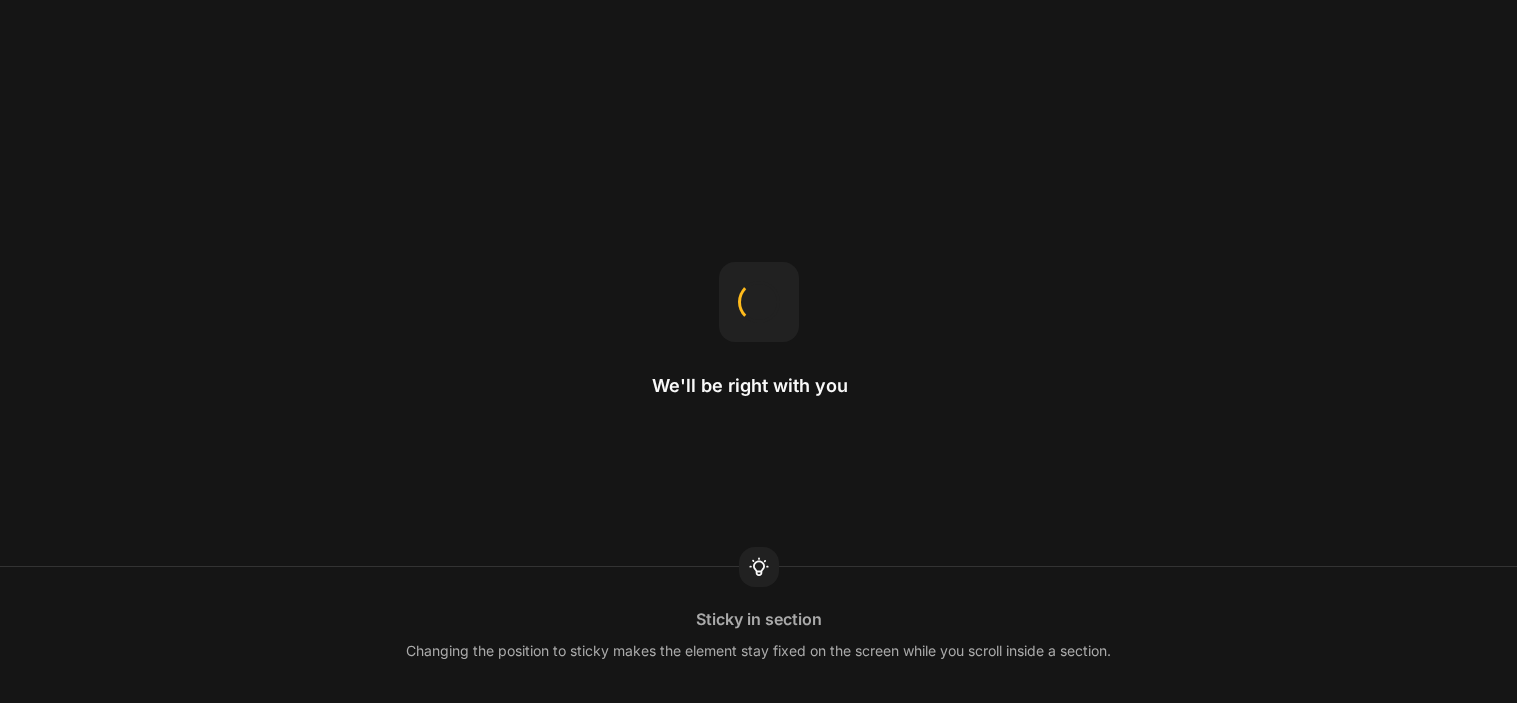 scroll, scrollTop: 0, scrollLeft: 0, axis: both 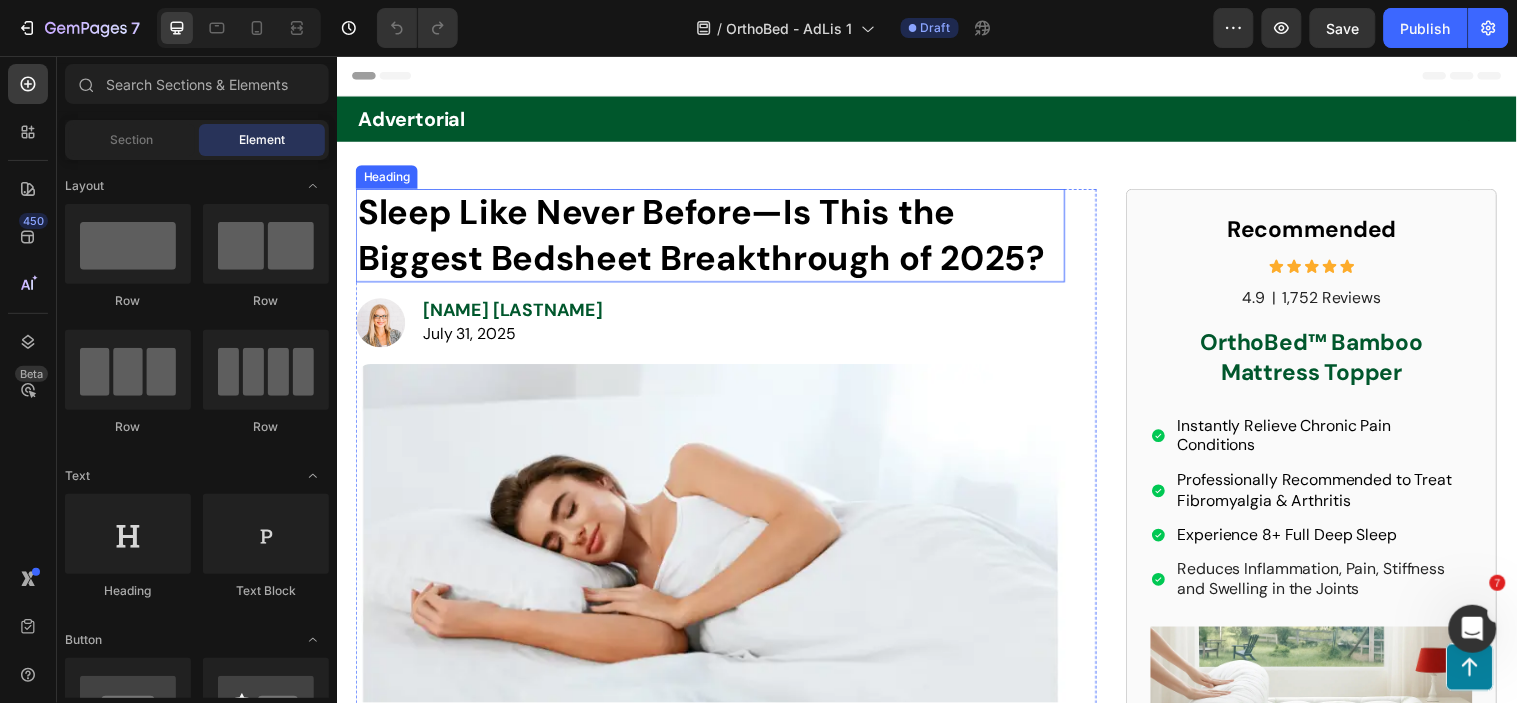 click on "Sleep Like Never Before—Is This the Biggest Bedsheet Breakthrough of 2025?" at bounding box center [707, 237] 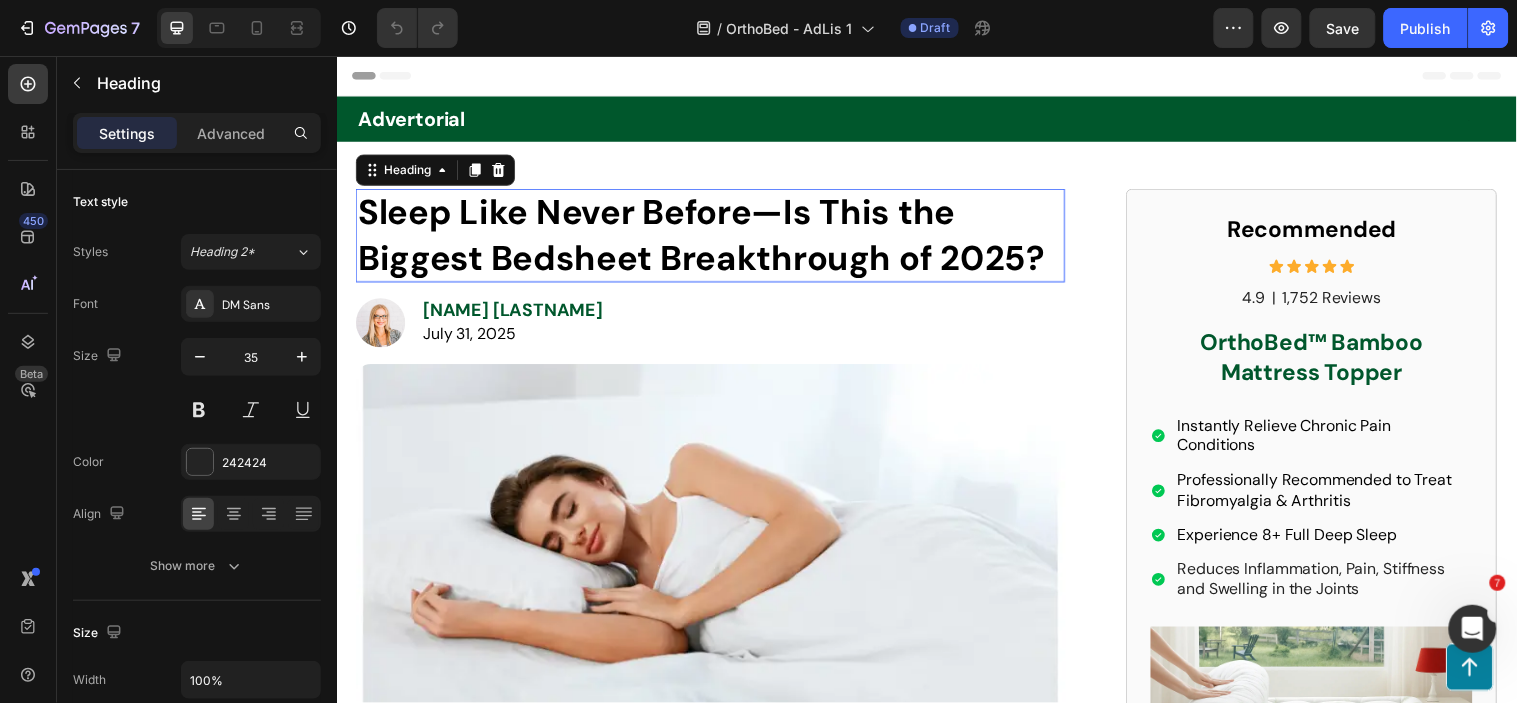 click on "Sleep Like Never Before—Is This the Biggest Bedsheet Breakthrough of 2025?" at bounding box center [707, 237] 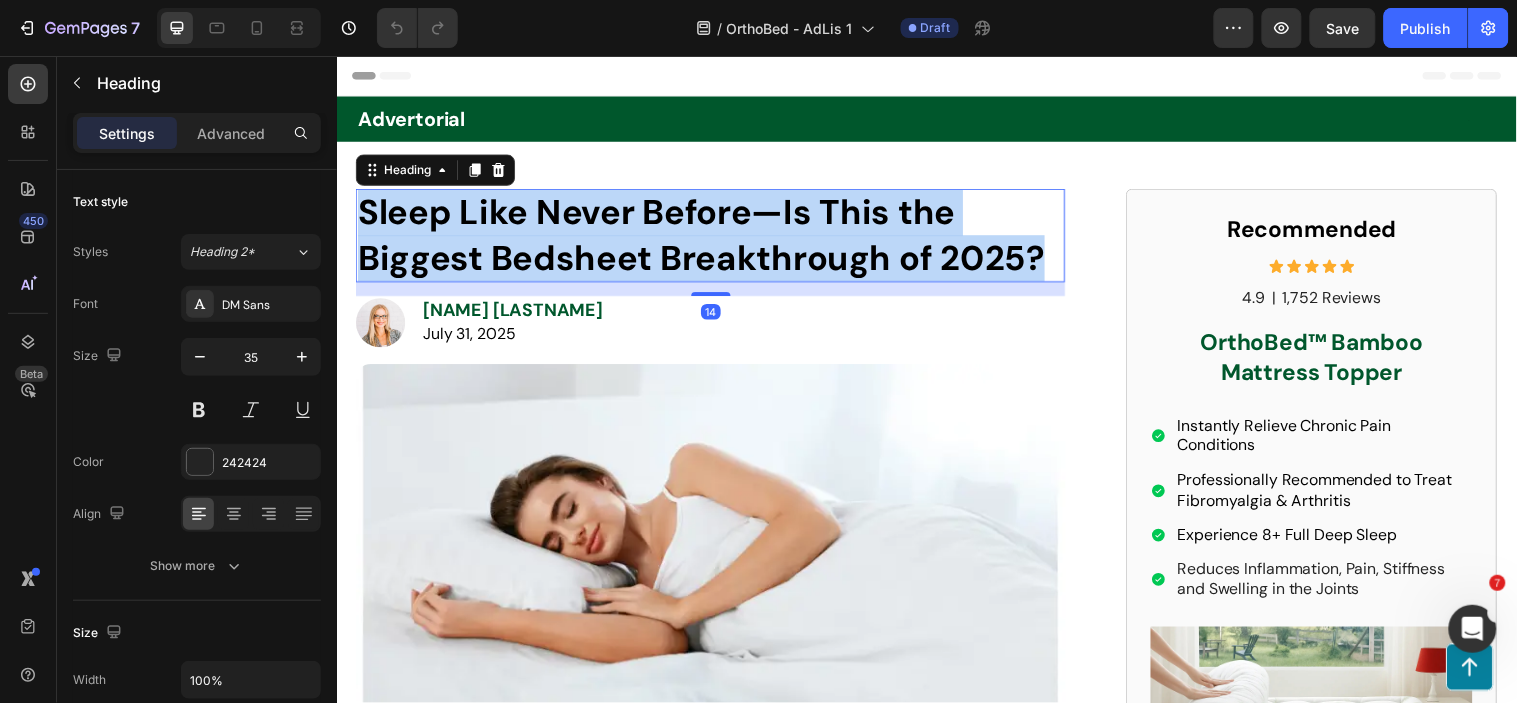 click on "Sleep Like Never Before—Is This the Biggest Bedsheet Breakthrough of 2025?" at bounding box center [707, 237] 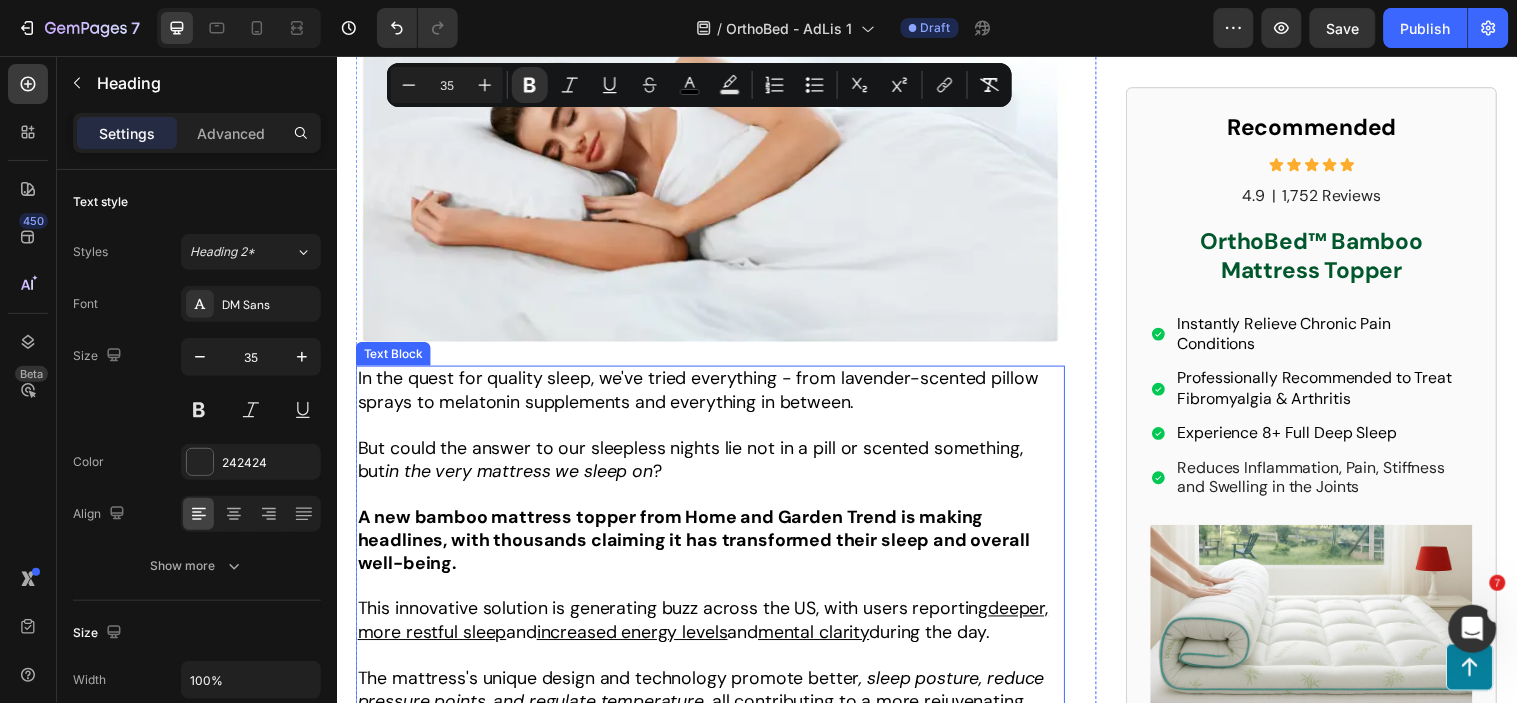 scroll, scrollTop: 111, scrollLeft: 0, axis: vertical 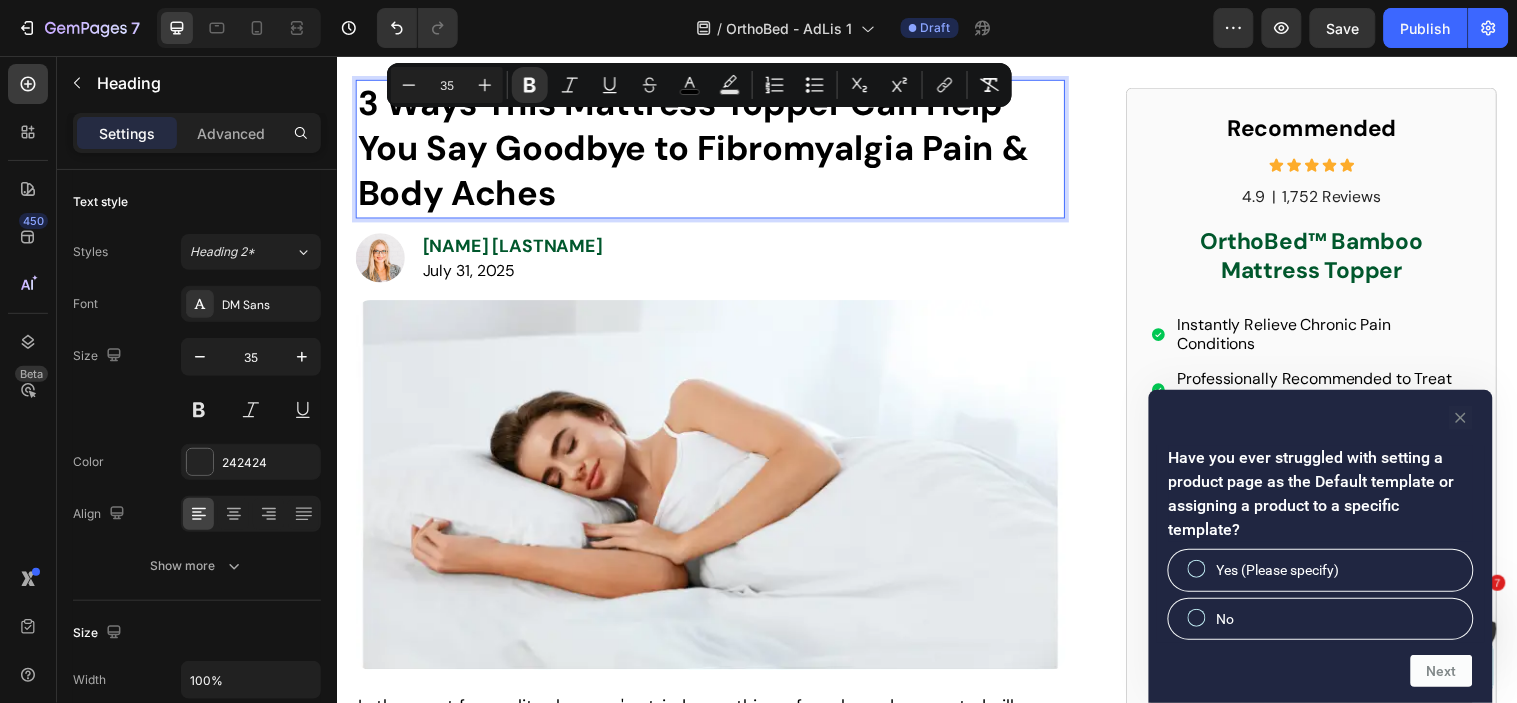 click 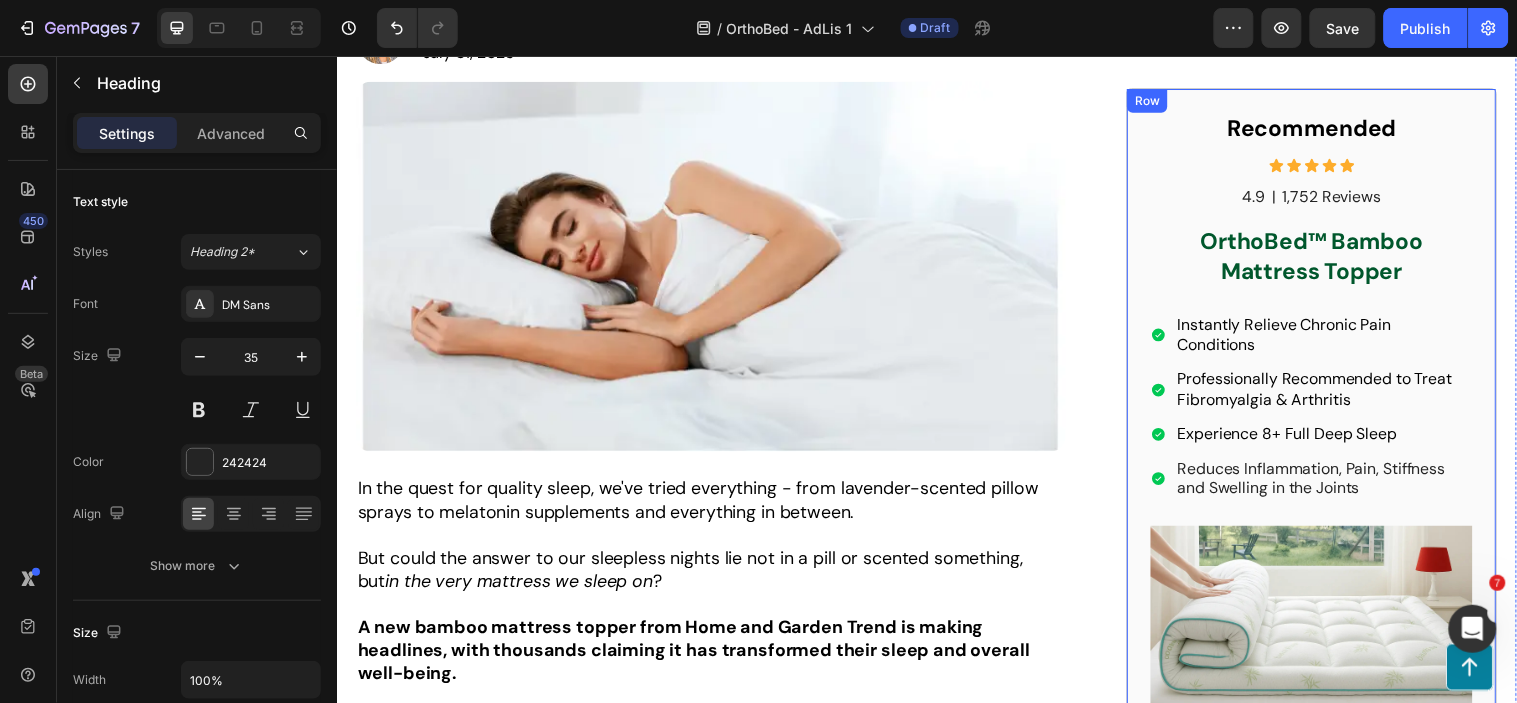 scroll, scrollTop: 0, scrollLeft: 0, axis: both 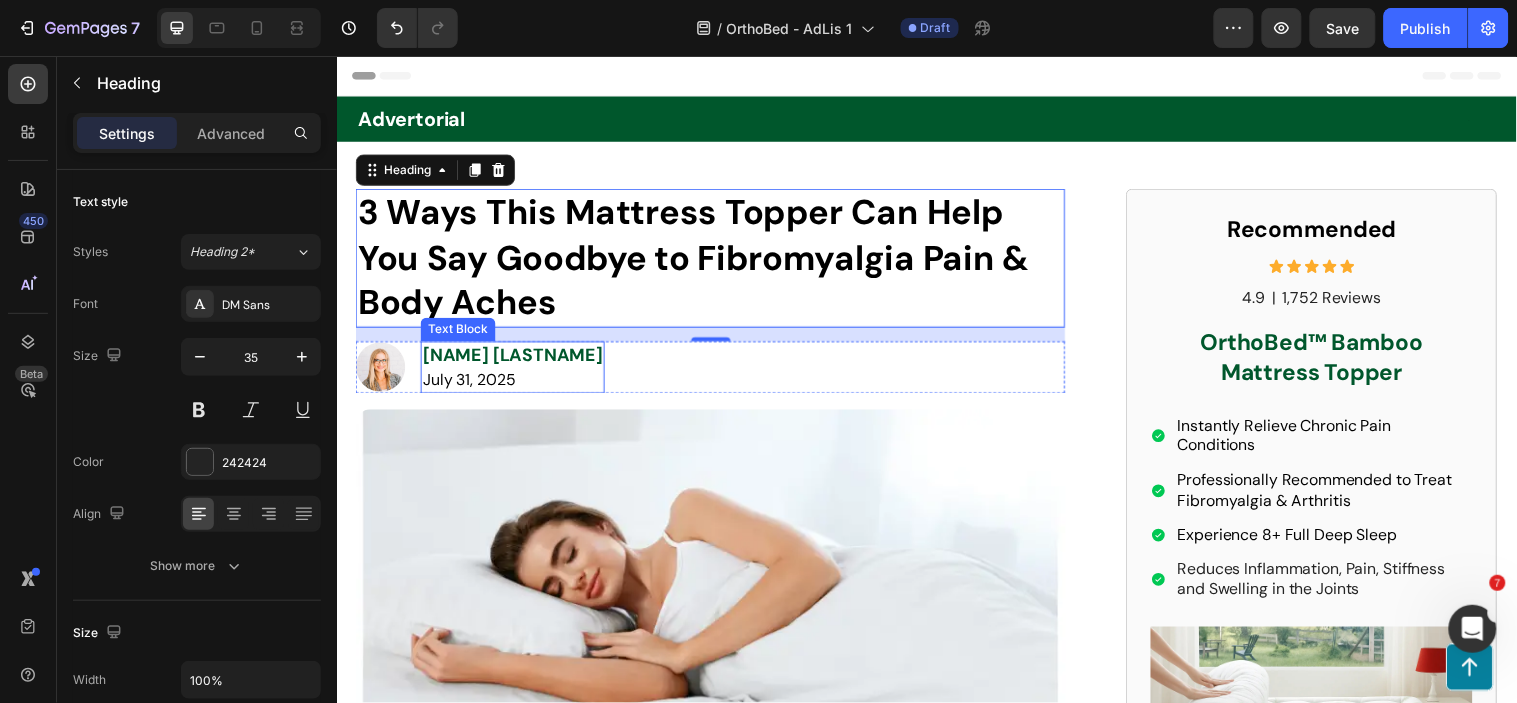 click on "[NAME] [LASTNAME]" at bounding box center [515, 359] 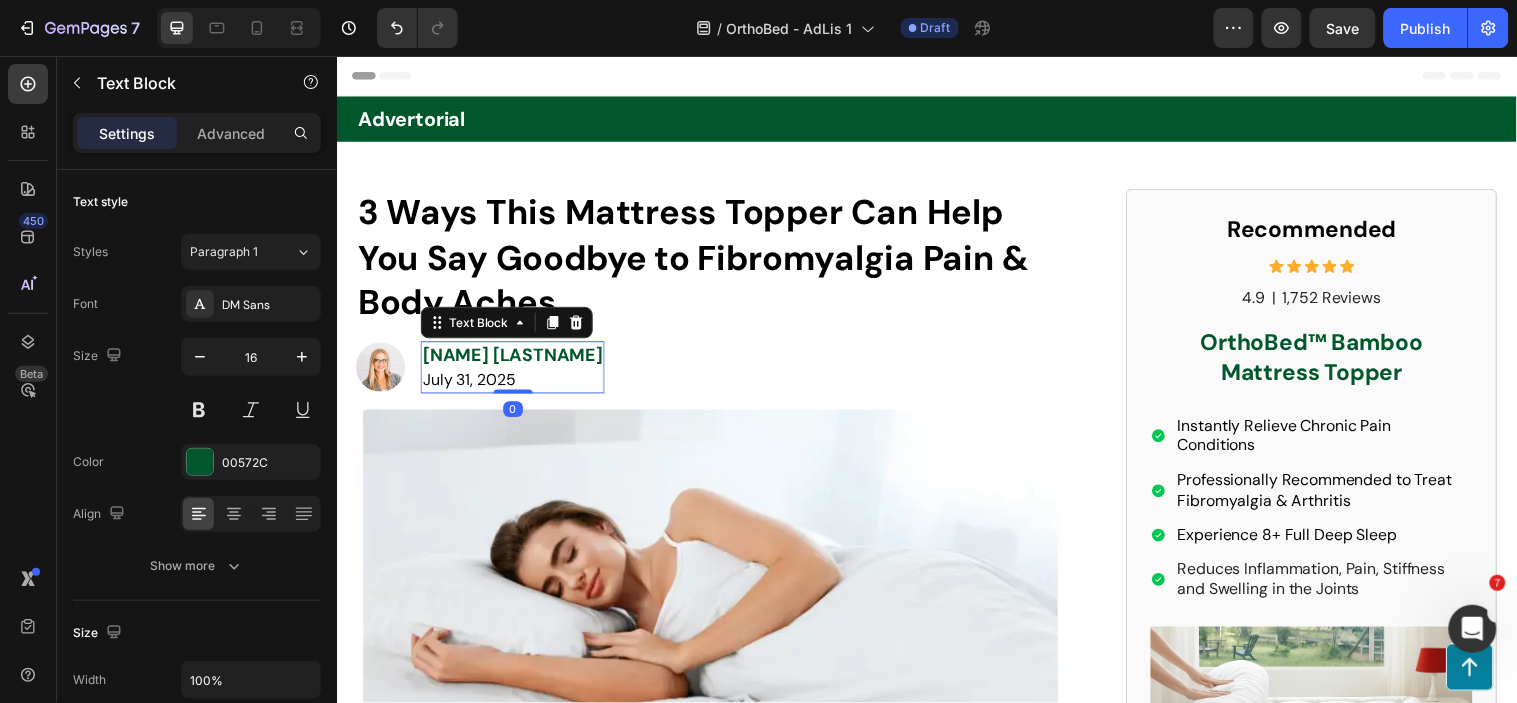 click on "[NAME] [LASTNAME]" at bounding box center (515, 359) 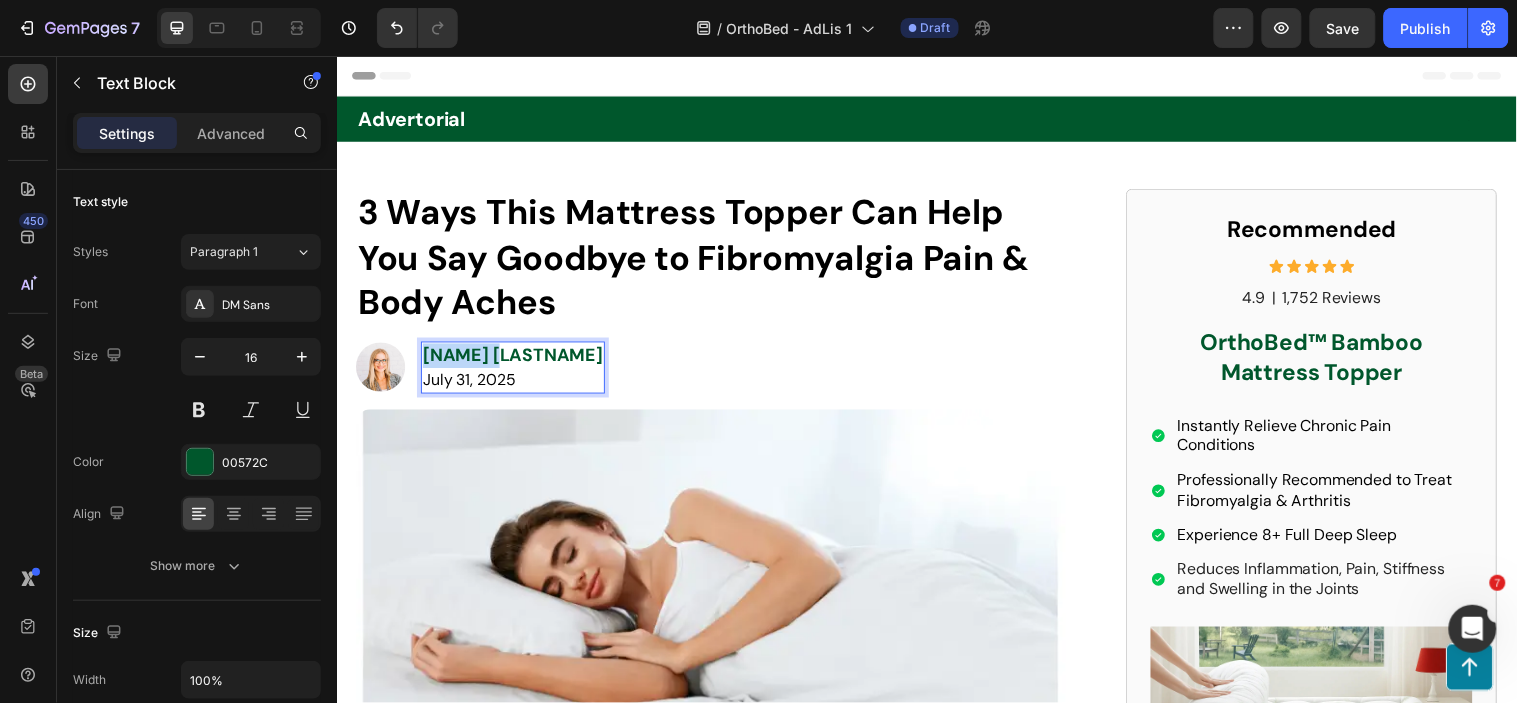 click on "[NAME] [LASTNAME]" at bounding box center (515, 359) 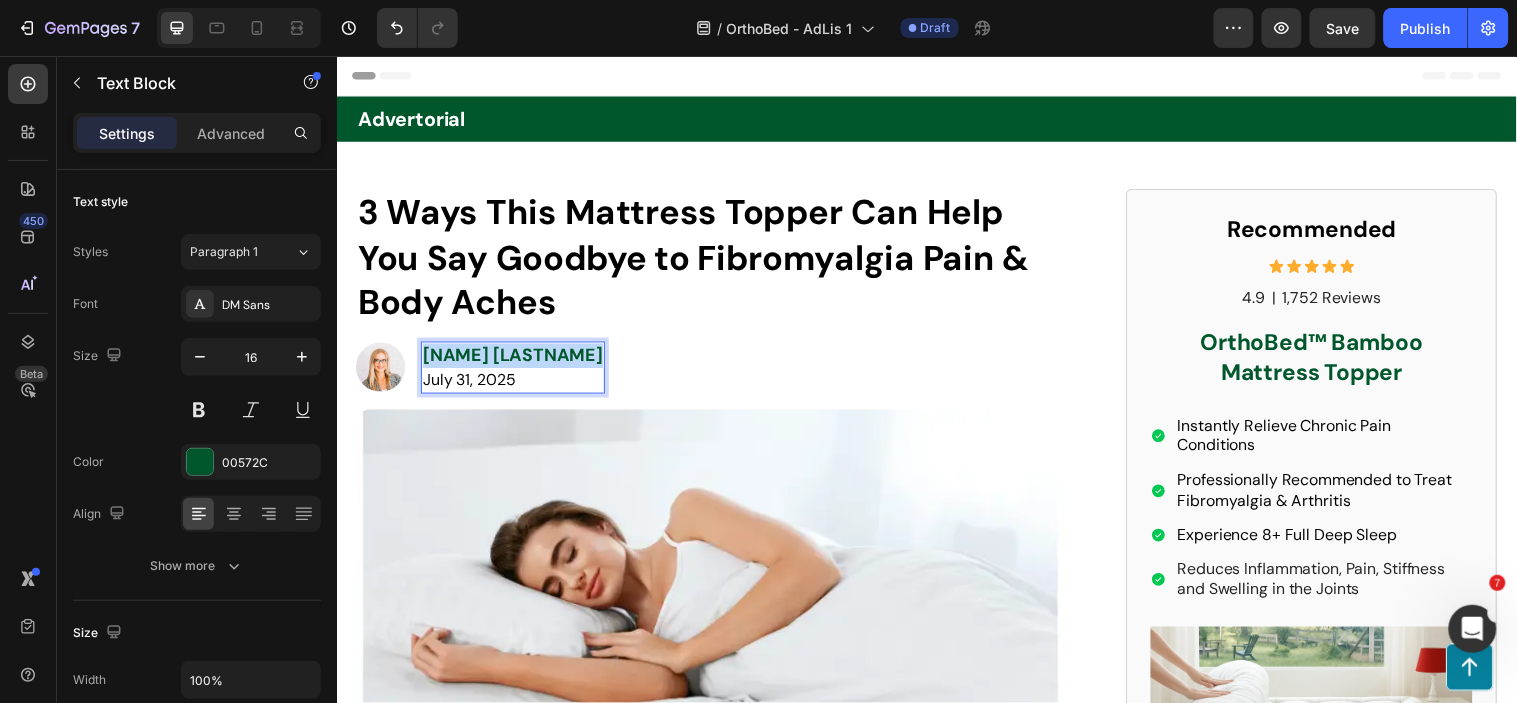 click on "[NAME] [LASTNAME]" at bounding box center [515, 359] 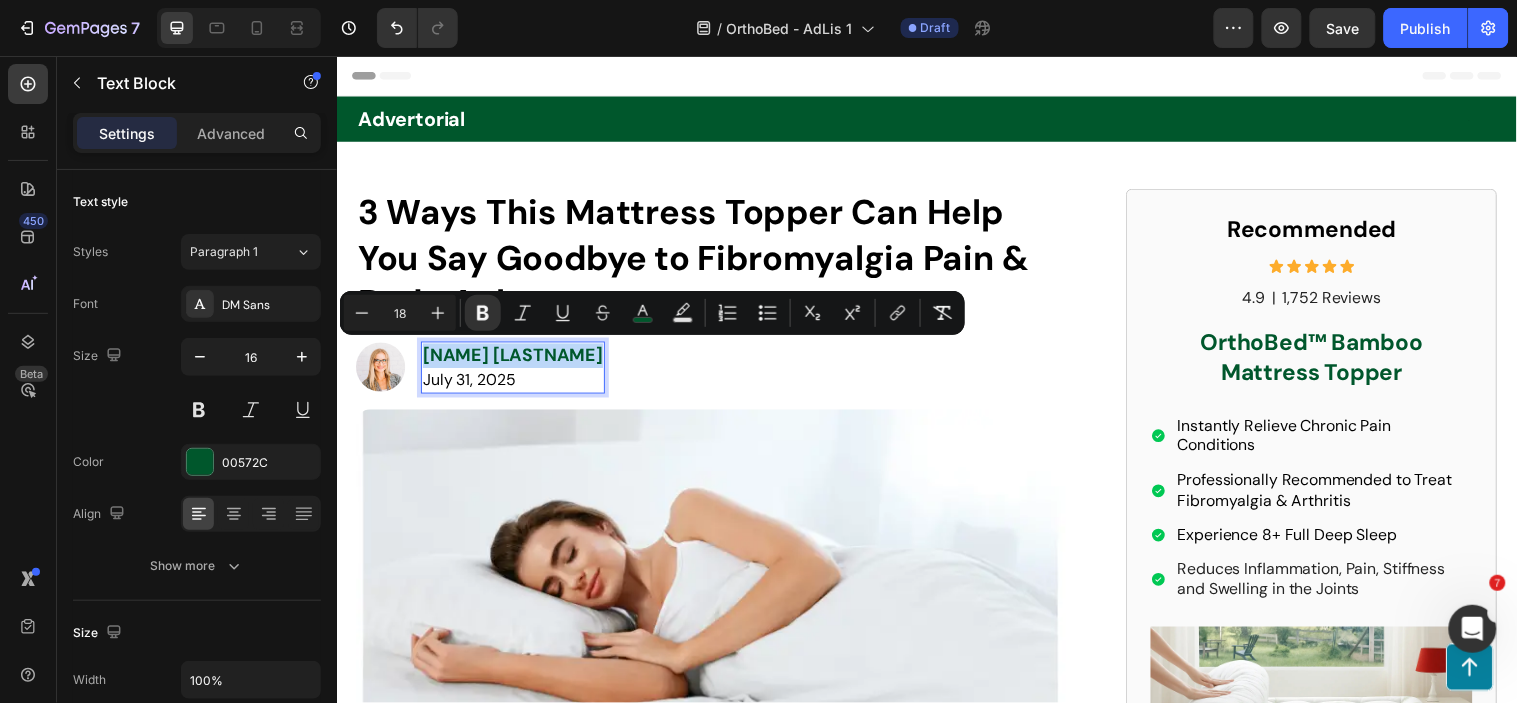 click on "[NAME] [LASTNAME]" at bounding box center [515, 359] 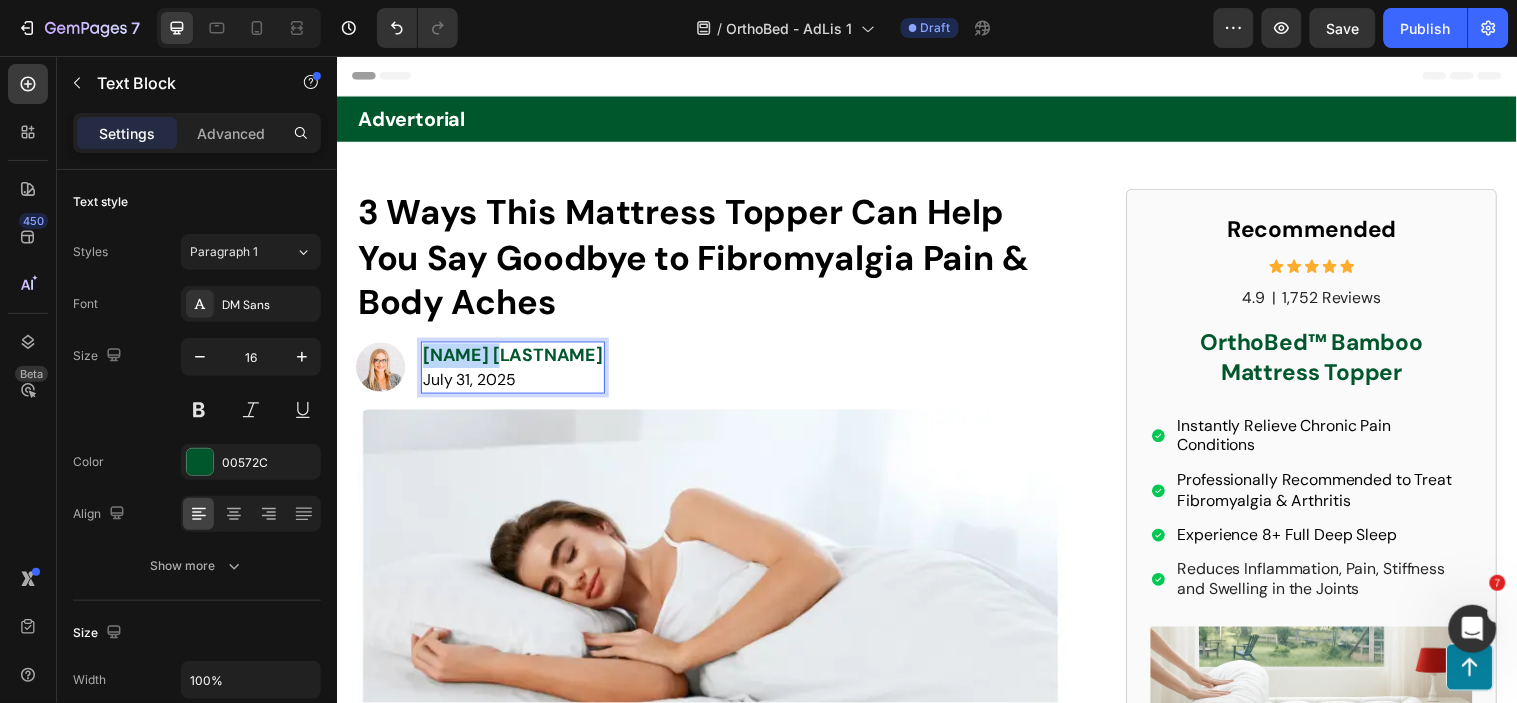 click on "[NAME] [LASTNAME]" at bounding box center [515, 359] 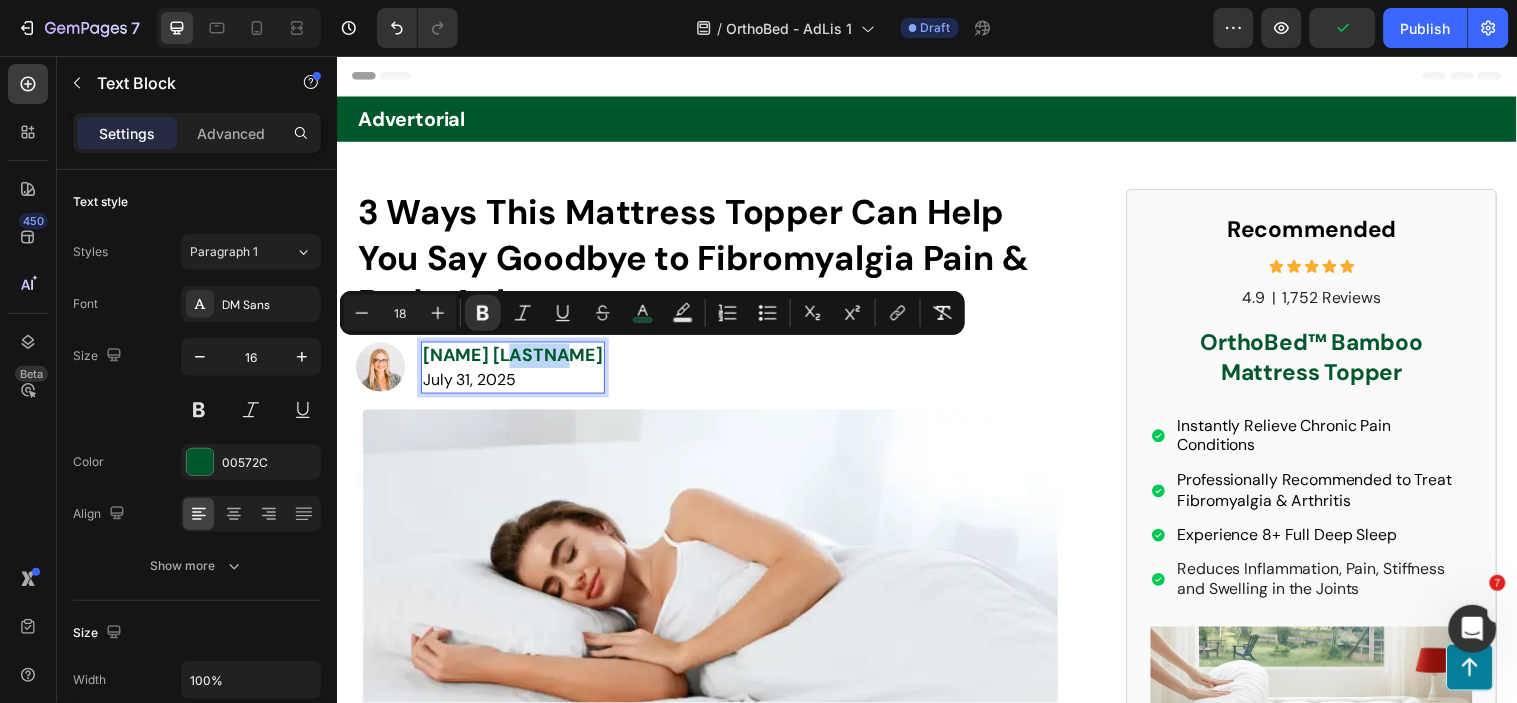 drag, startPoint x: 522, startPoint y: 360, endPoint x: 562, endPoint y: 366, distance: 40.4475 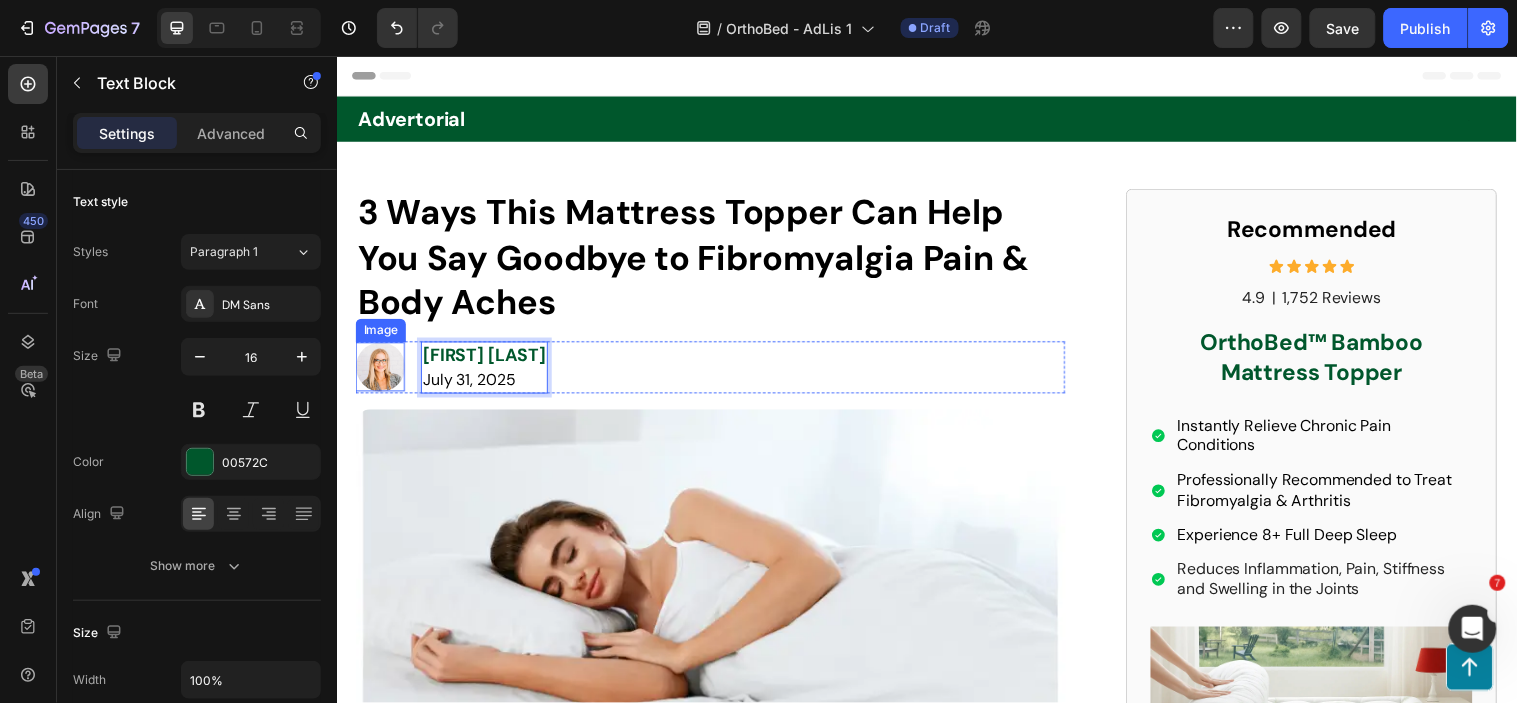 click at bounding box center [381, 371] 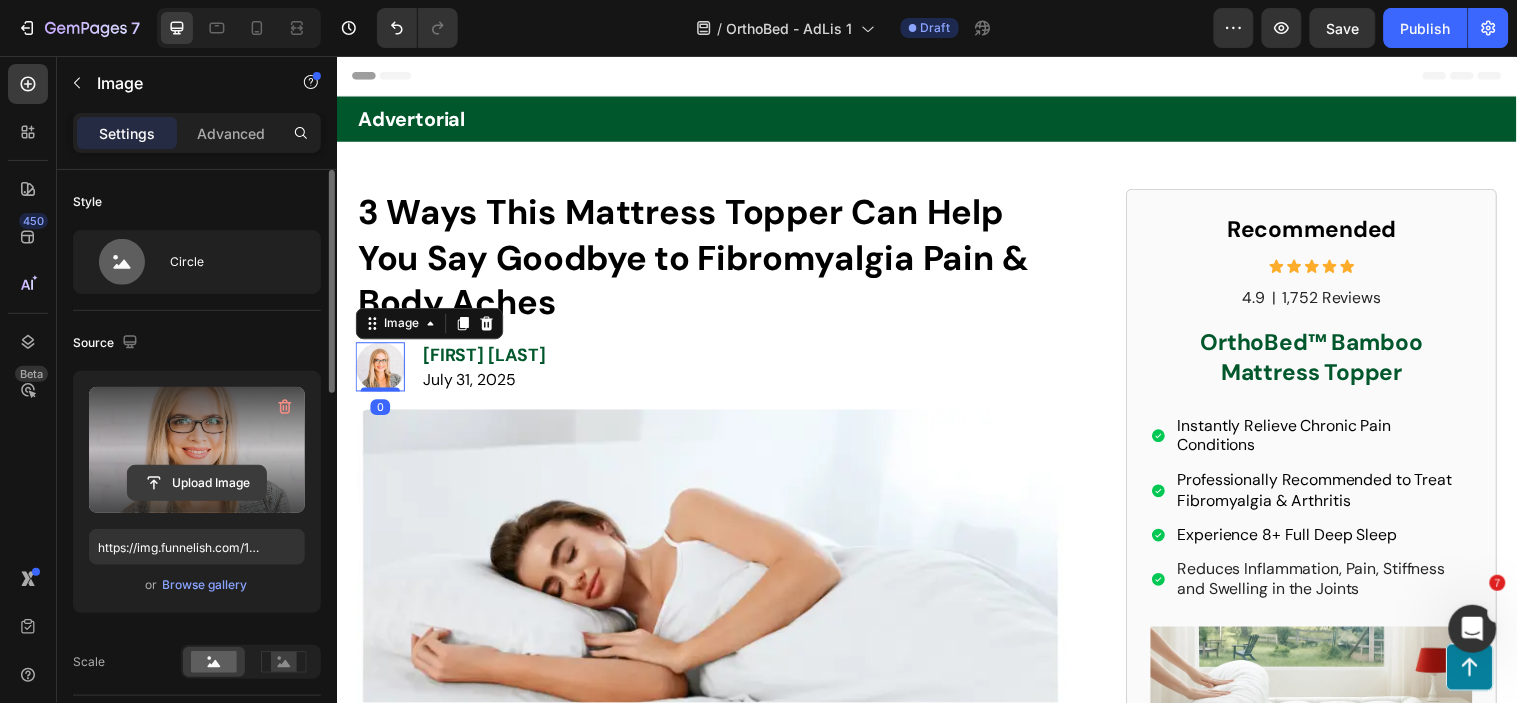 click 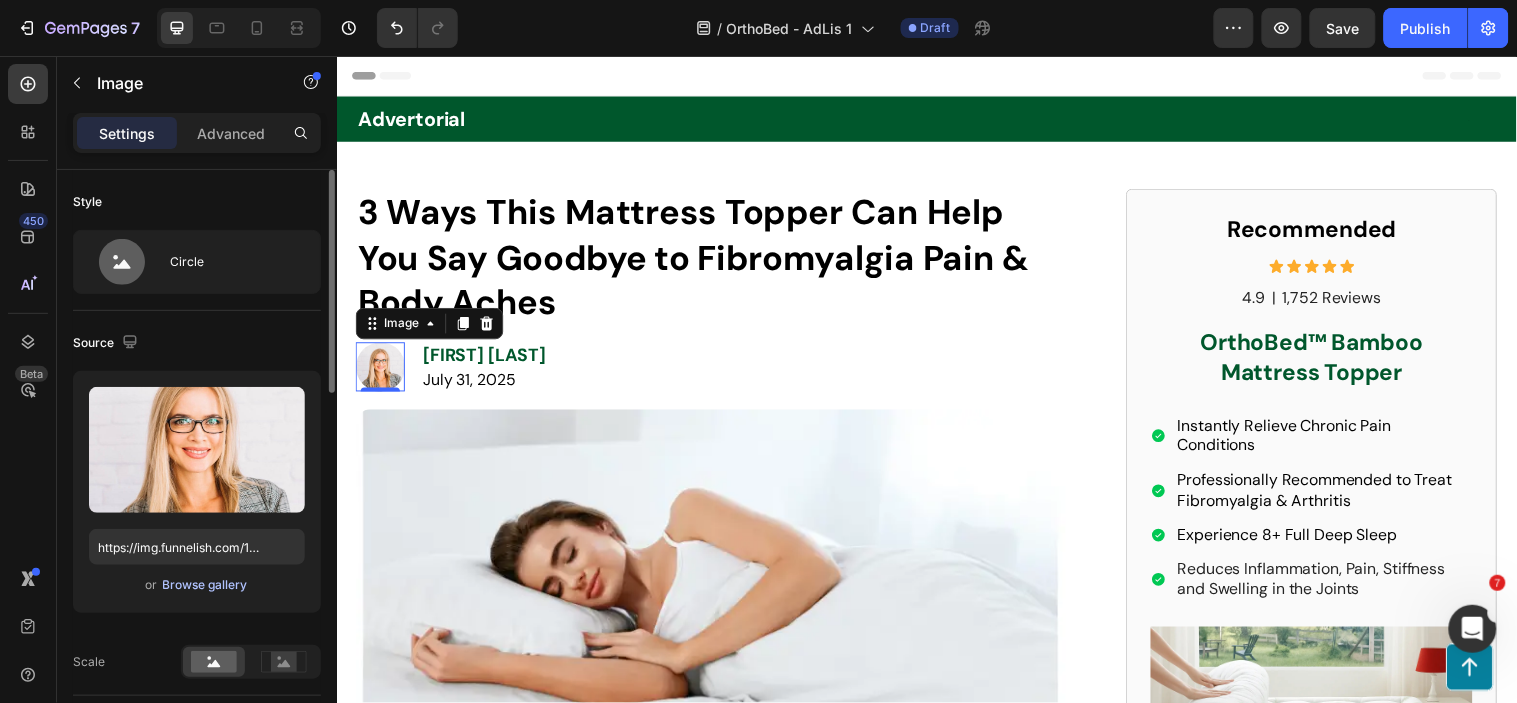 click on "Browse gallery" at bounding box center [205, 585] 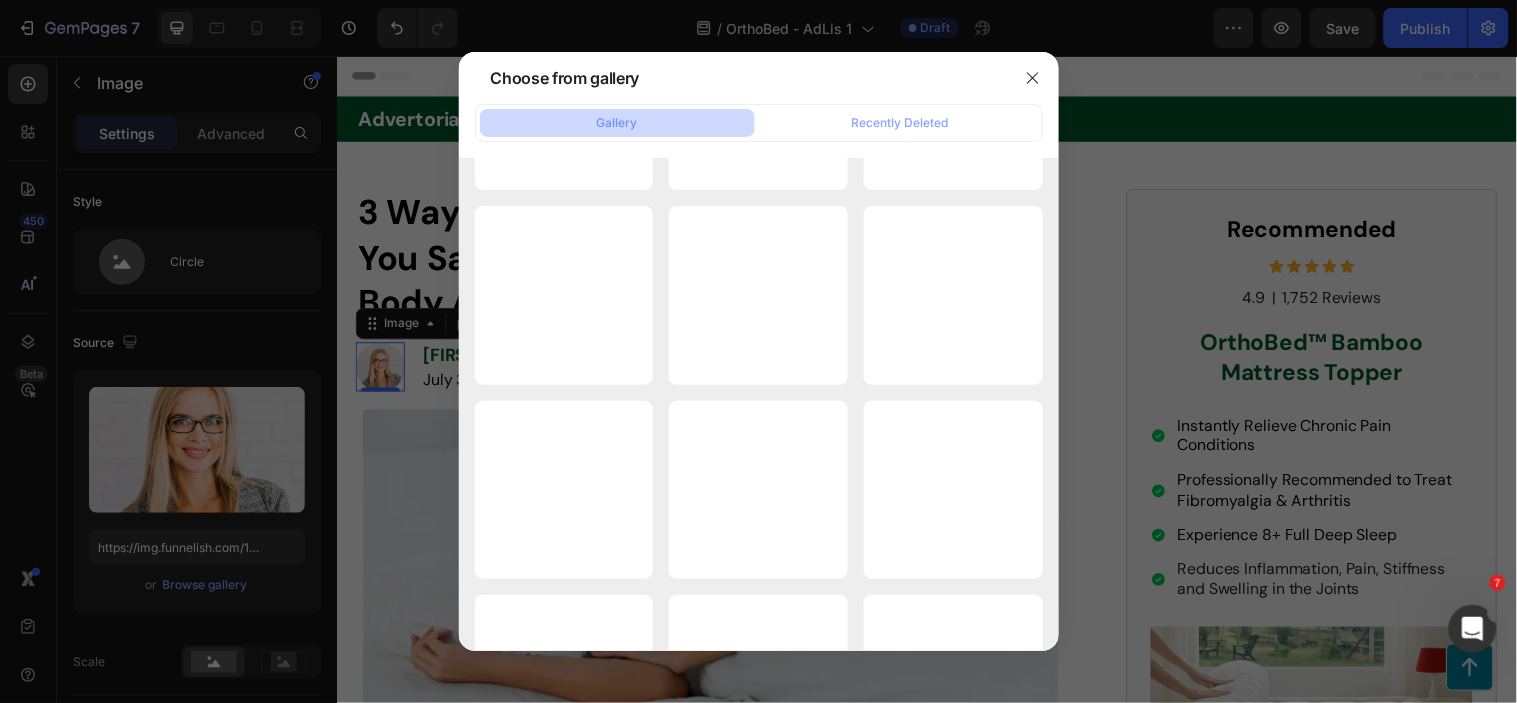scroll, scrollTop: 2332, scrollLeft: 0, axis: vertical 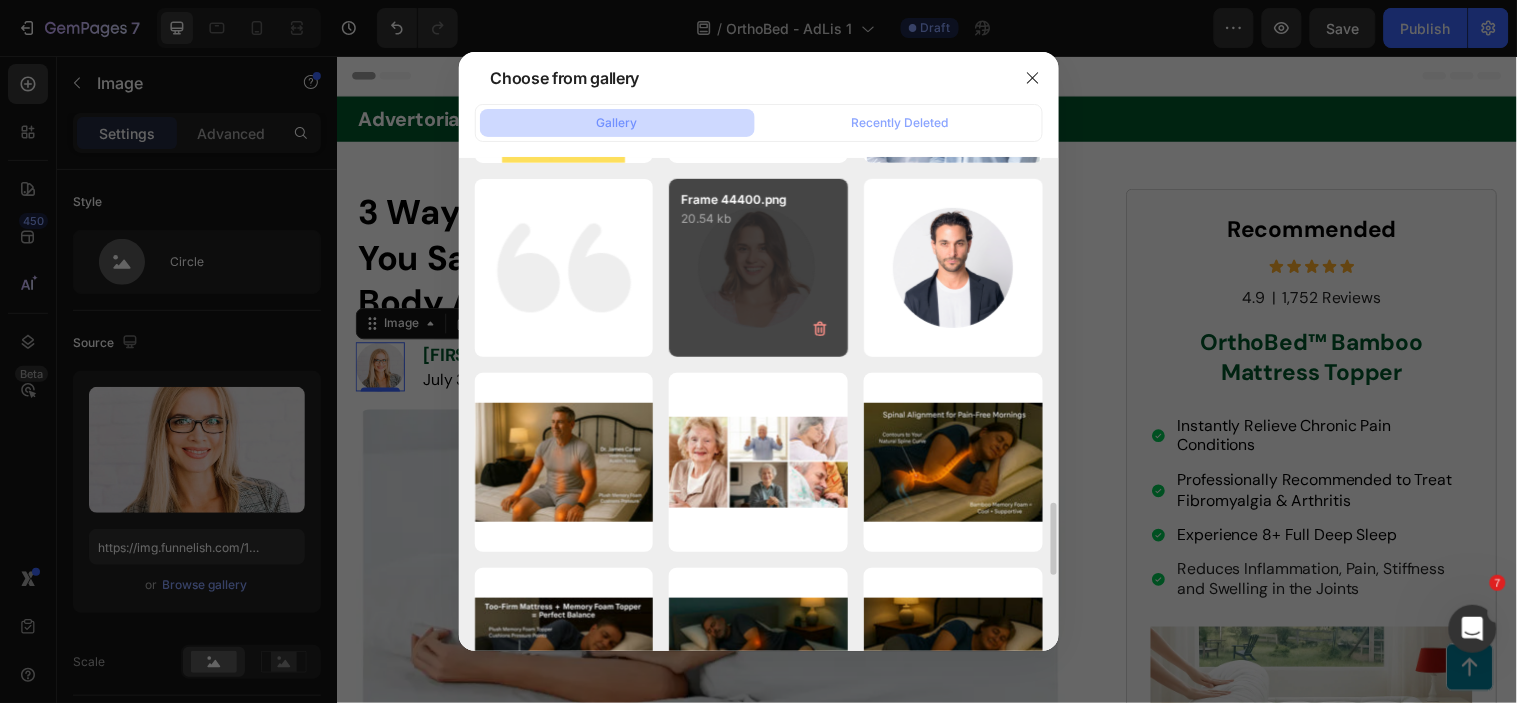 click on "Frame 44400.png 20.54 kb" at bounding box center [758, 268] 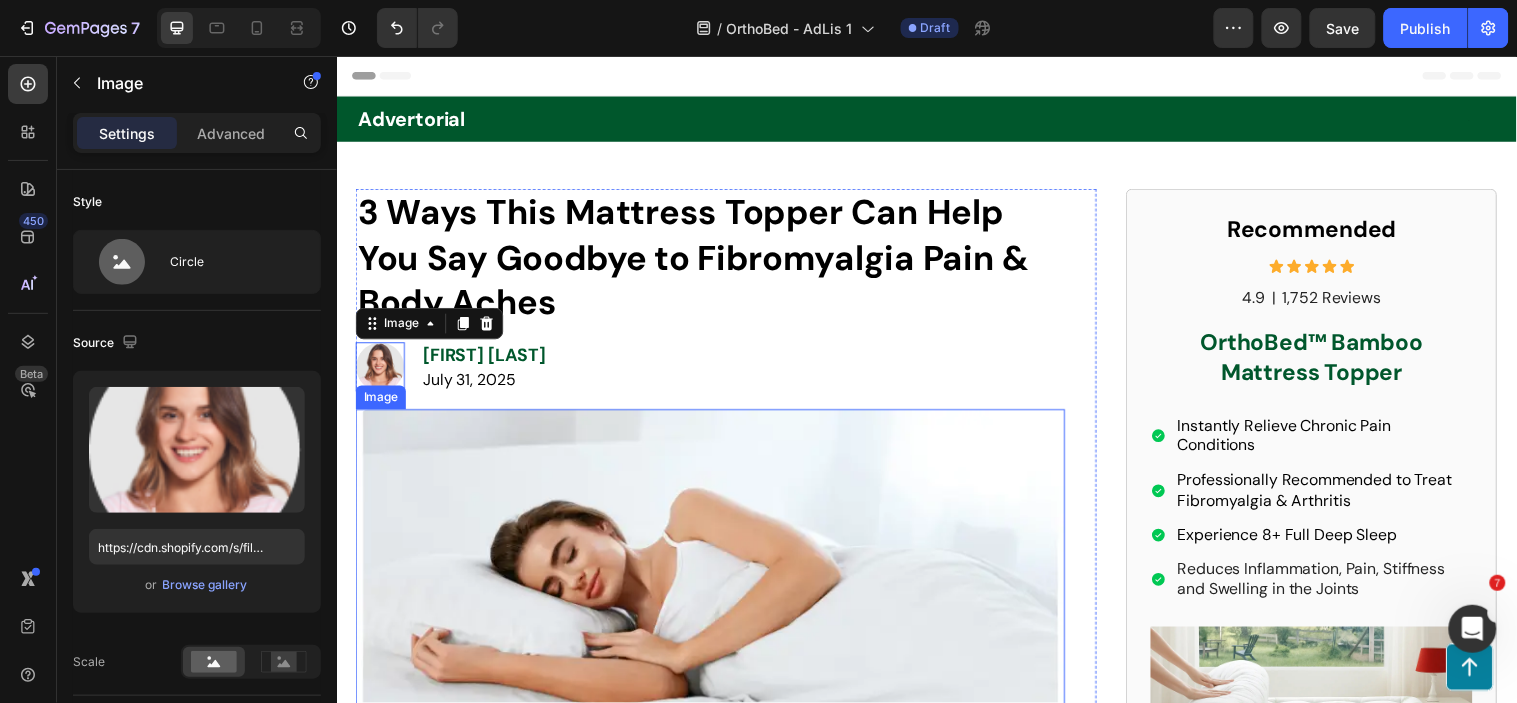 scroll, scrollTop: 222, scrollLeft: 0, axis: vertical 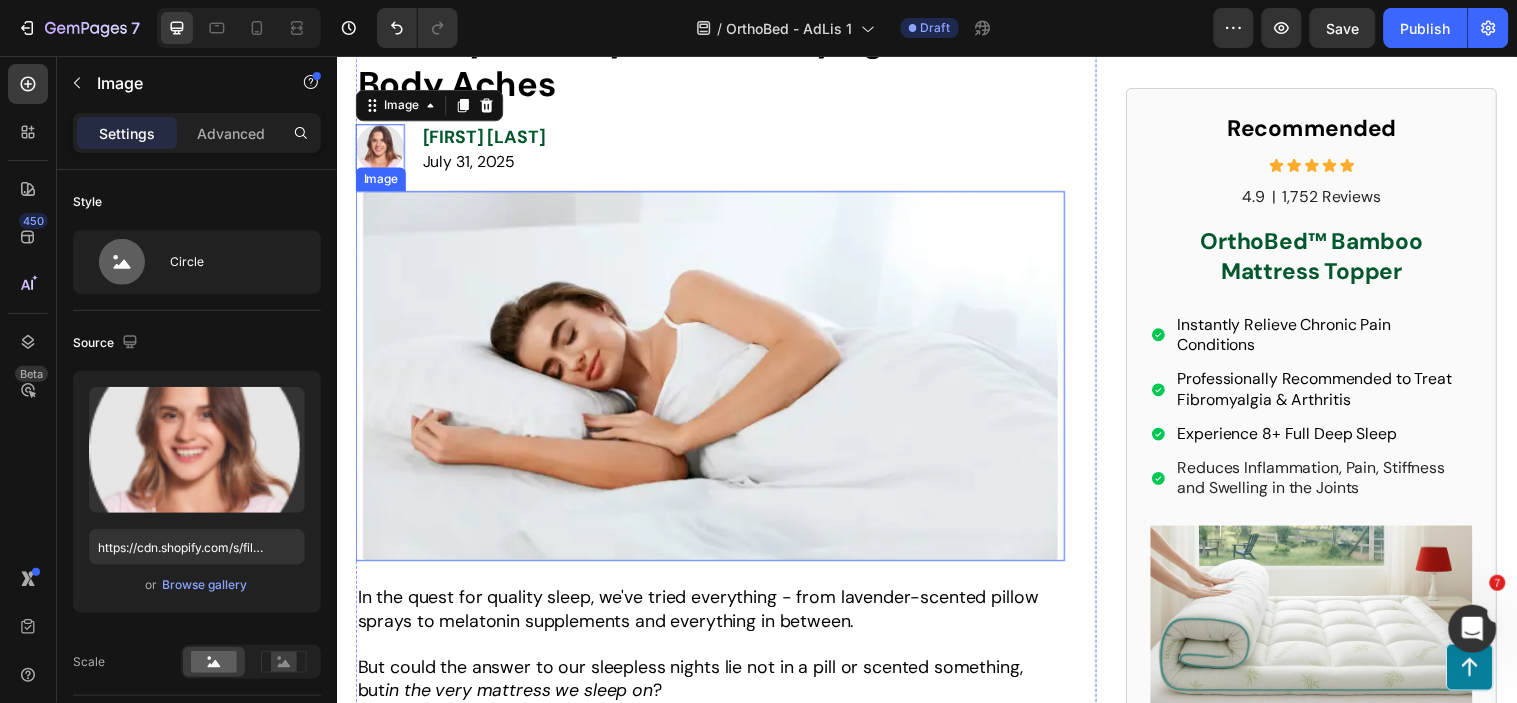 click at bounding box center [716, 380] 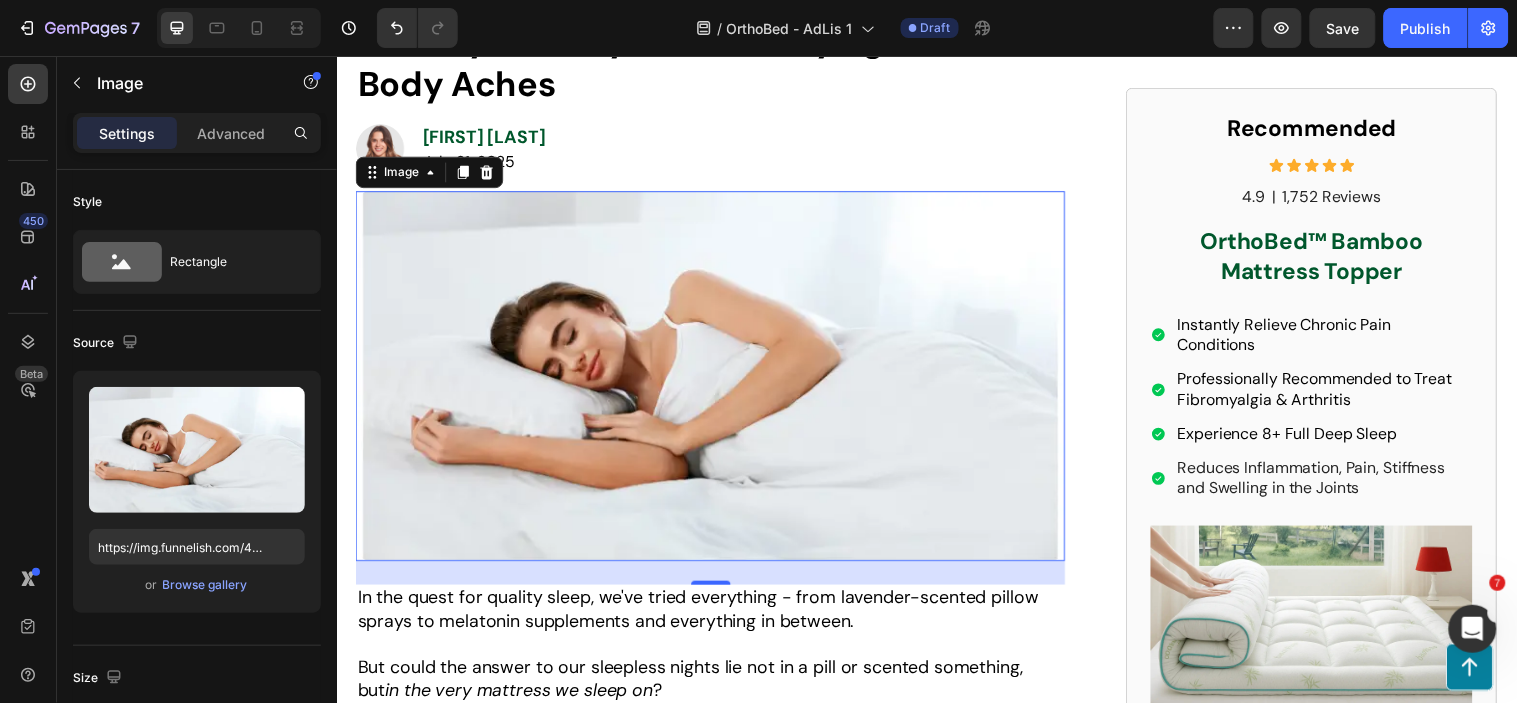 scroll, scrollTop: 0, scrollLeft: 0, axis: both 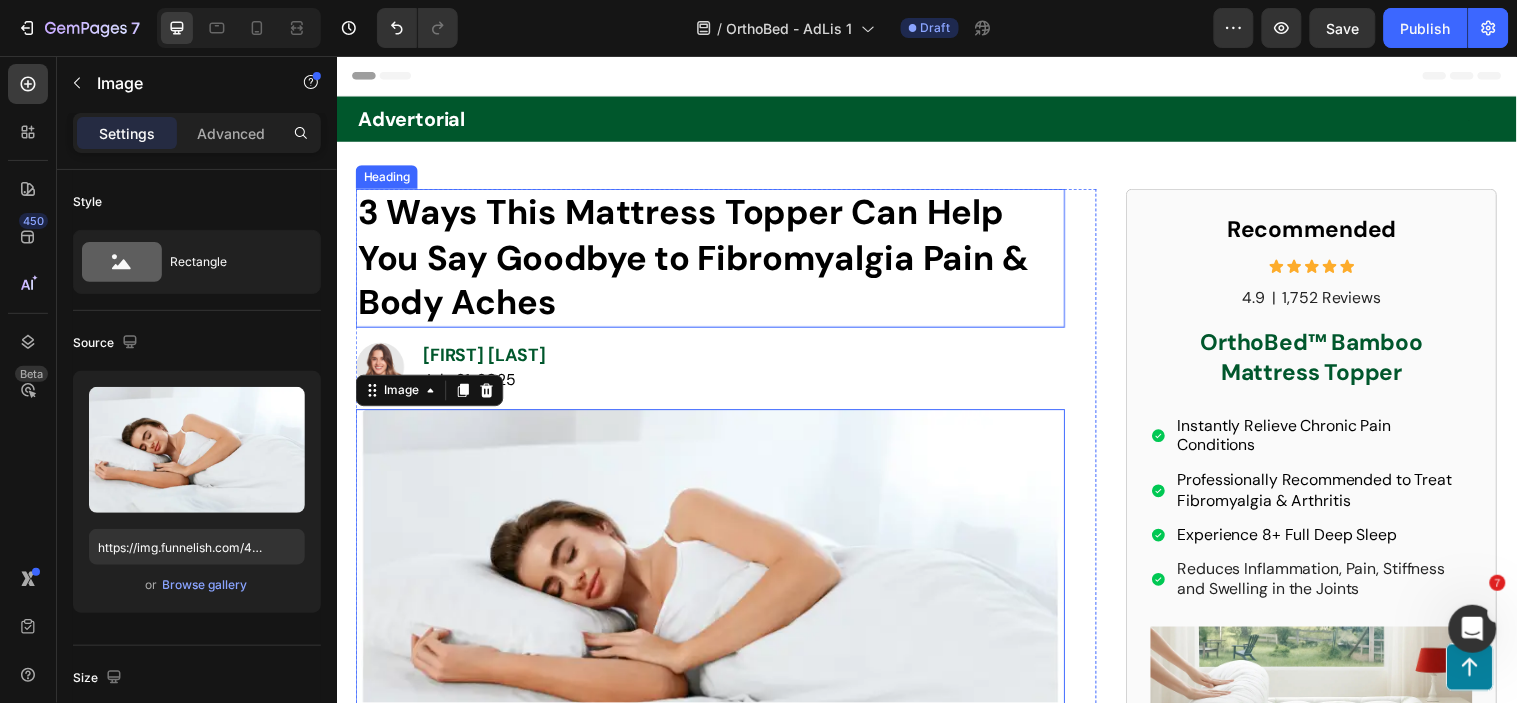 click on "3 Ways This Mattress Topper Can Help You Say Goodbye to Fibromyalgia Pain & Body Aches" at bounding box center [699, 259] 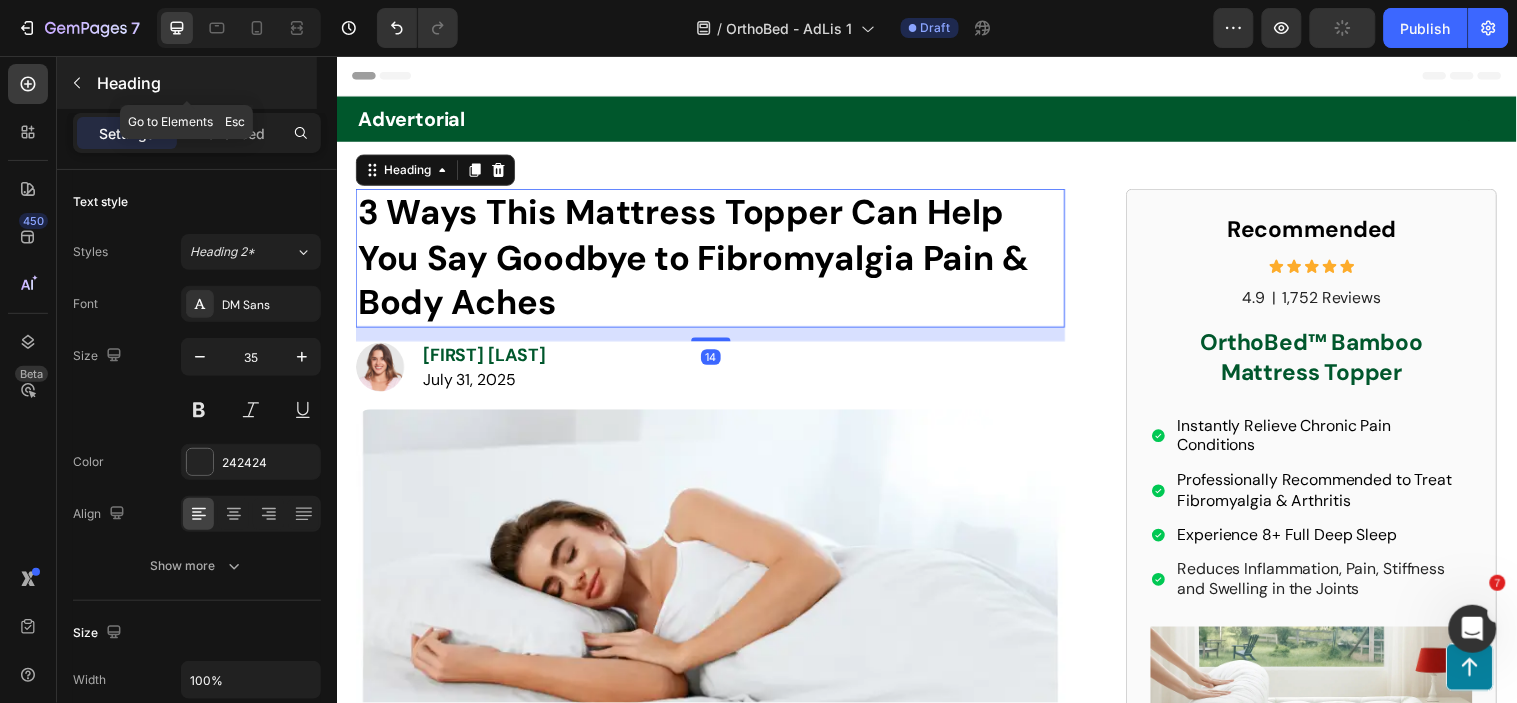 click 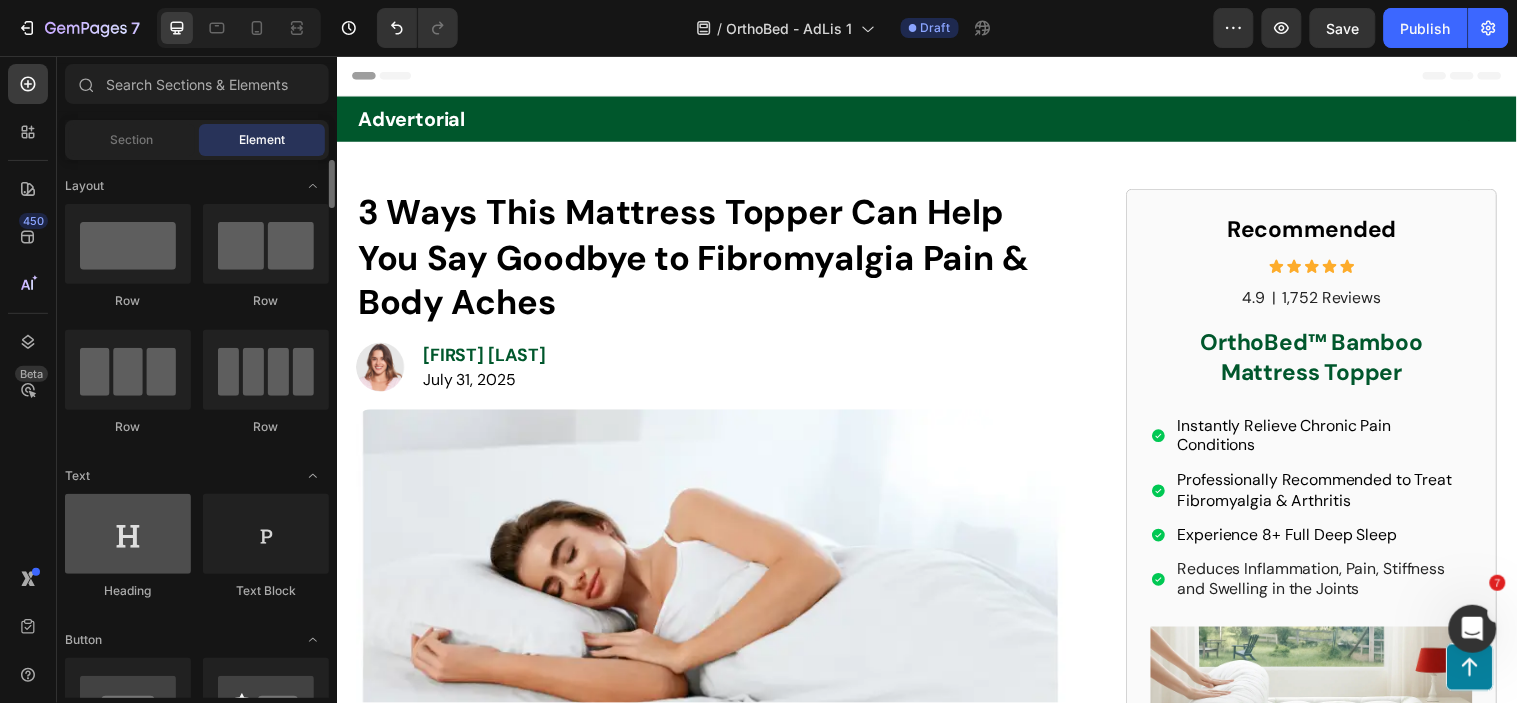 scroll, scrollTop: 111, scrollLeft: 0, axis: vertical 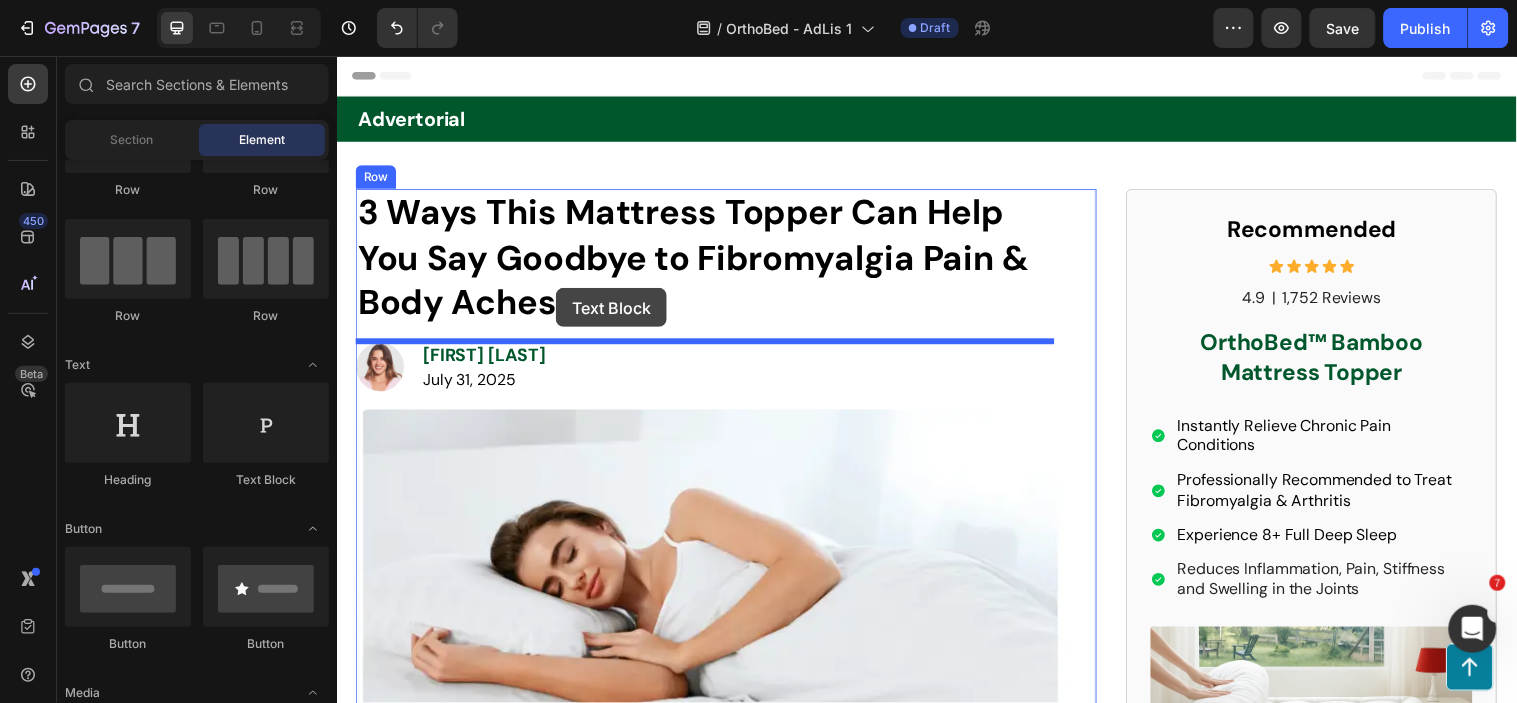drag, startPoint x: 599, startPoint y: 505, endPoint x: 559, endPoint y: 291, distance: 217.70622 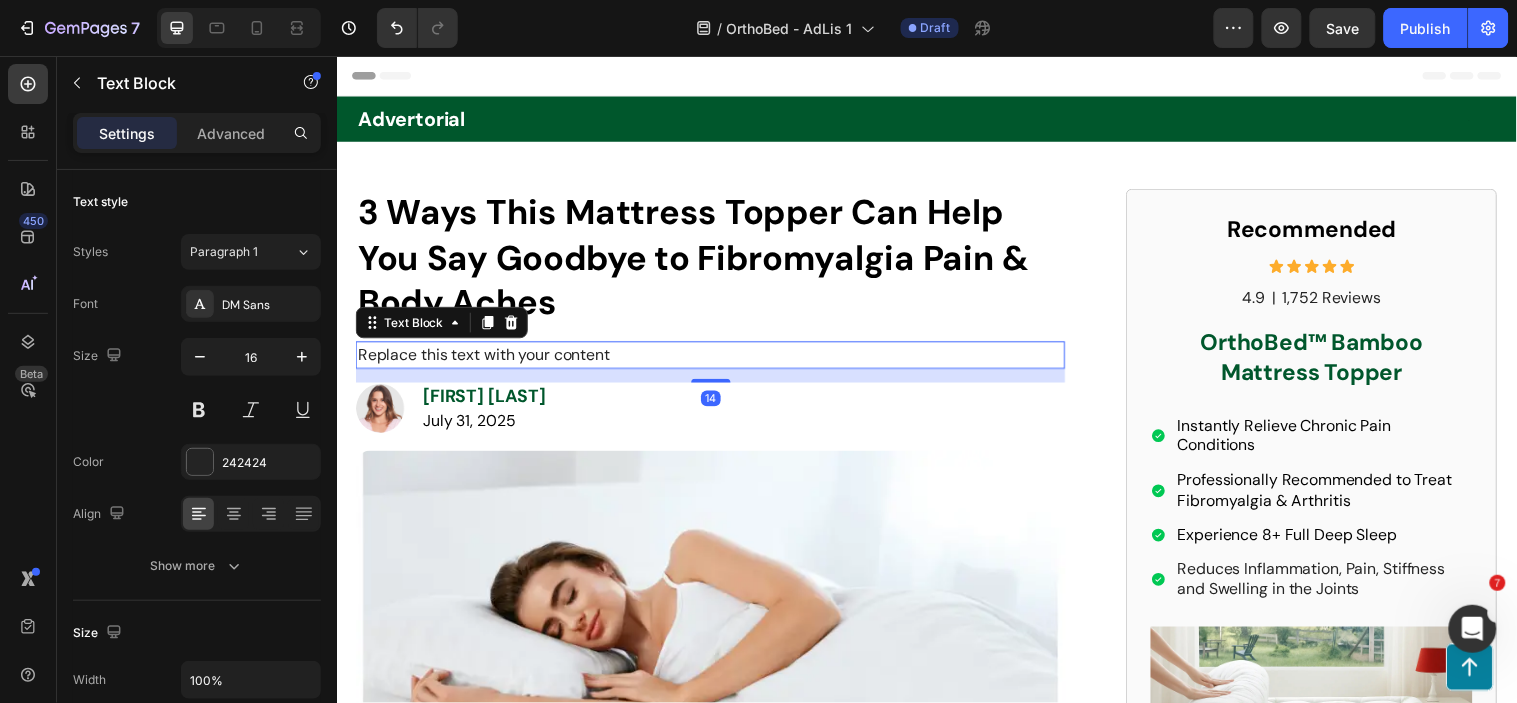 click on "Replace this text with your content" at bounding box center (716, 359) 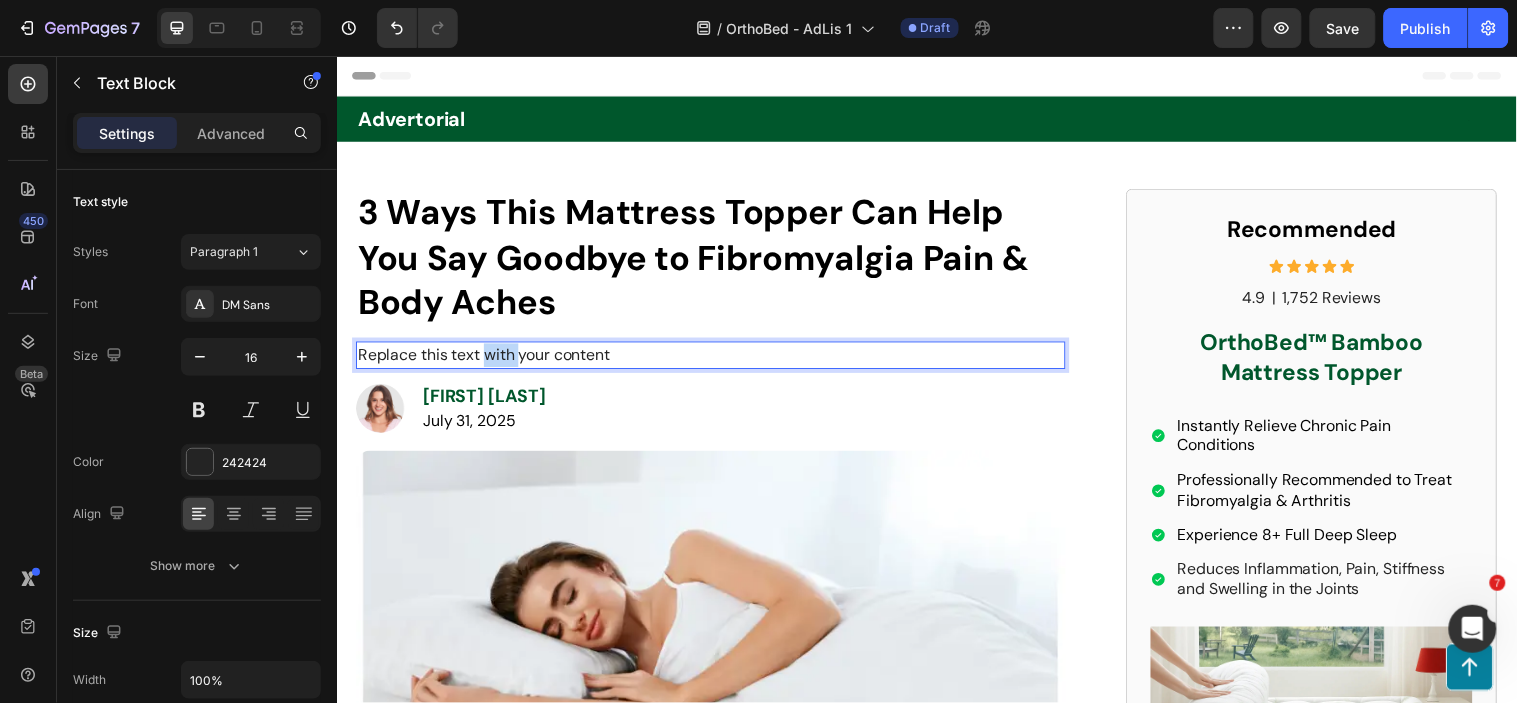 click on "Replace this text with your content" at bounding box center [716, 359] 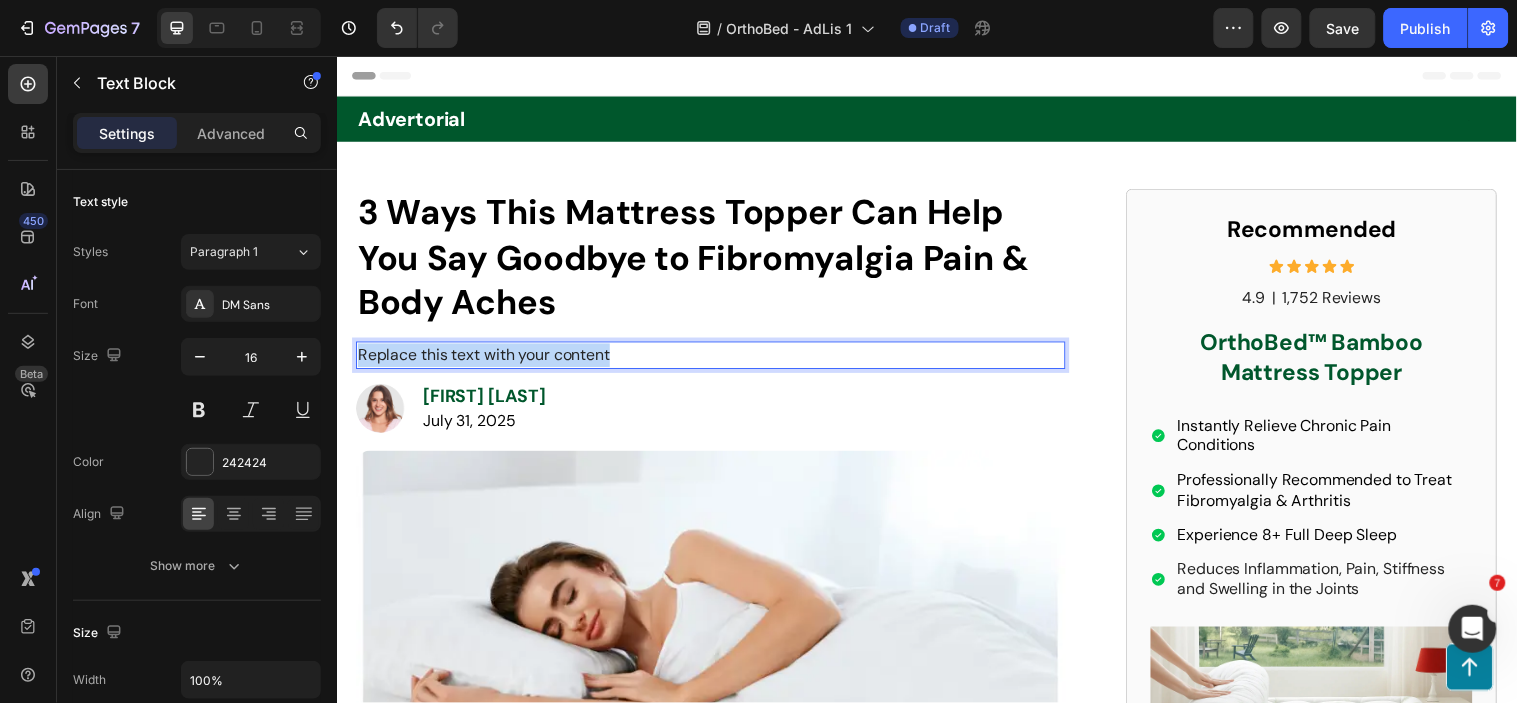 click on "Replace this text with your content" at bounding box center (716, 359) 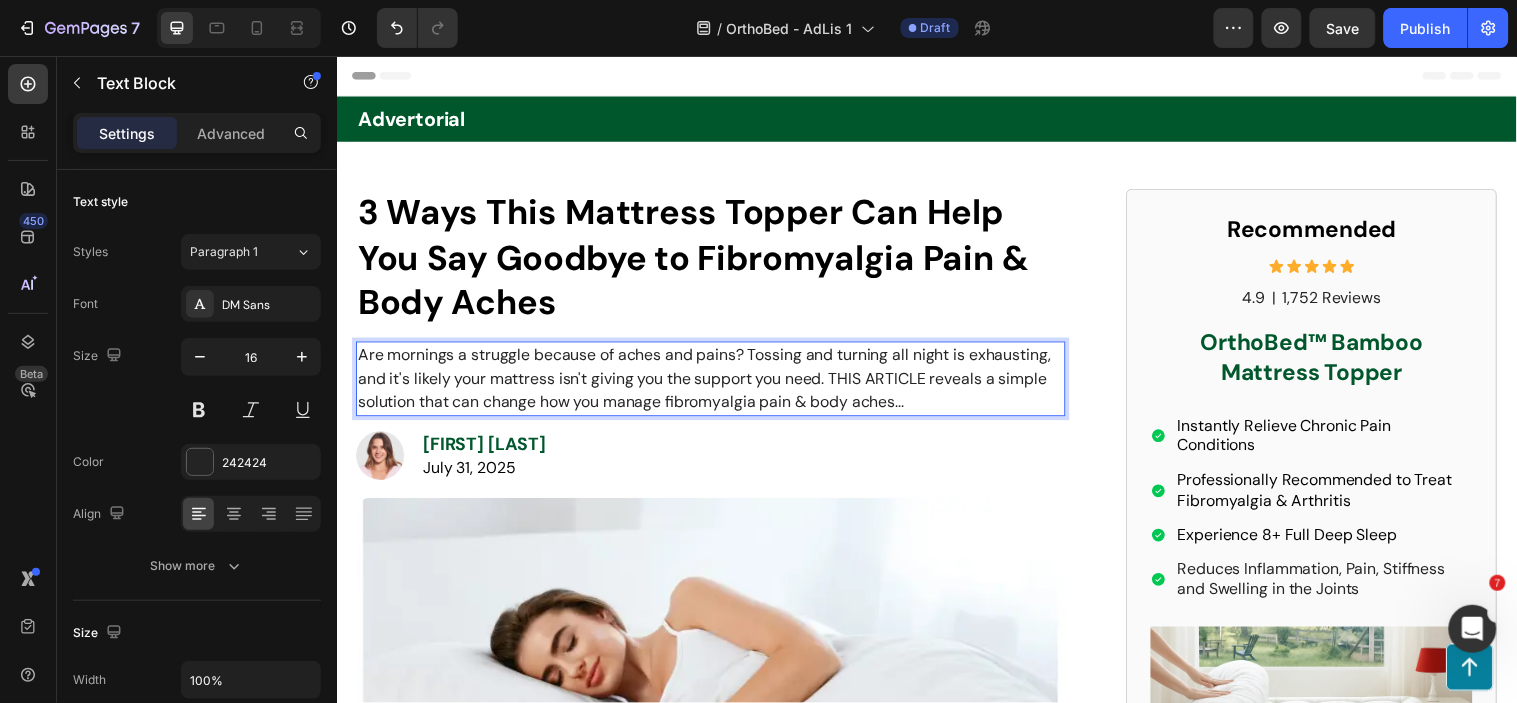 click on "Are mornings a struggle because of aches and pains? Tossing and turning all night is exhausting, and it's likely your mattress isn't giving you the support you need. THIS ARTICLE reveals a simple solution that can change how you manage fibromyalgia pain & body aches..." at bounding box center (716, 383) 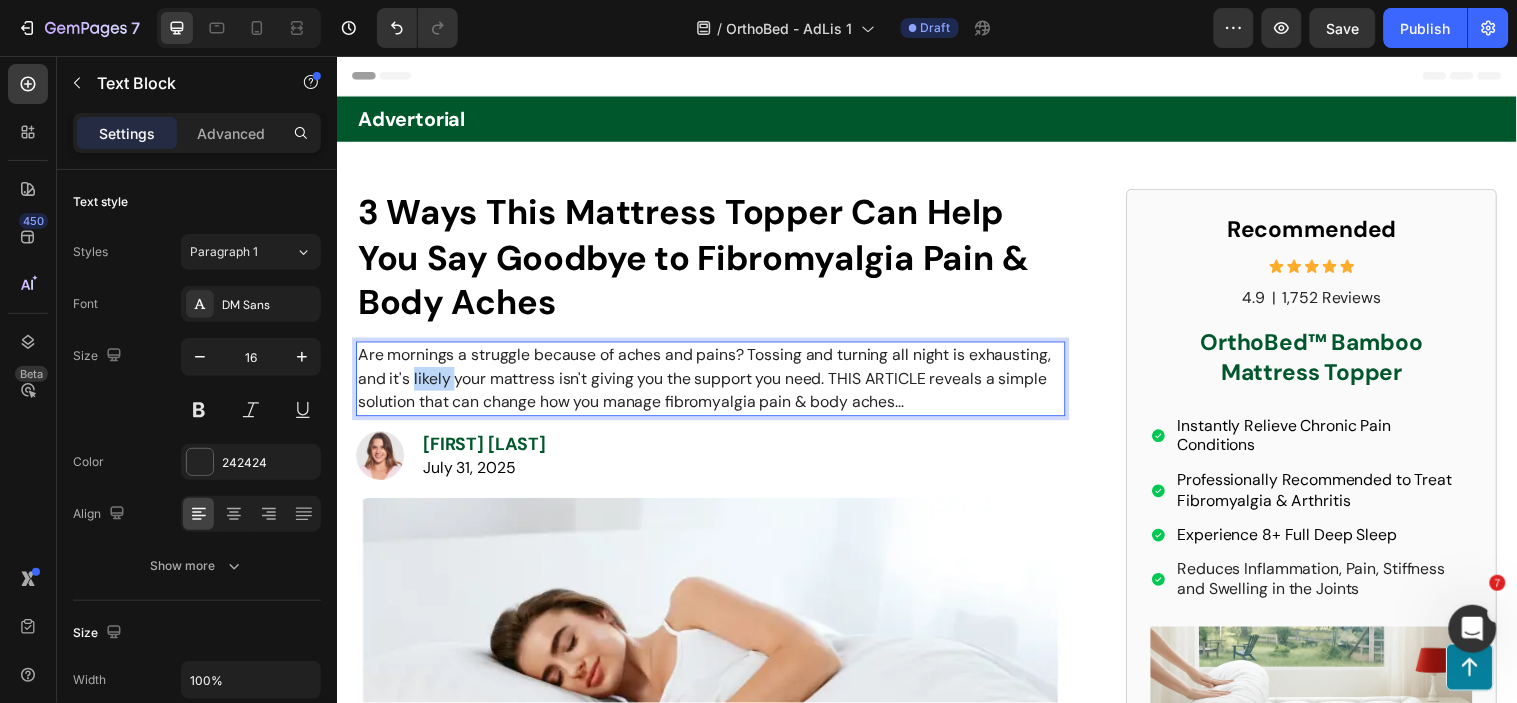 click on "Are mornings a struggle because of aches and pains? Tossing and turning all night is exhausting, and it's likely your mattress isn't giving you the support you need. THIS ARTICLE reveals a simple solution that can change how you manage fibromyalgia pain & body aches..." at bounding box center (716, 383) 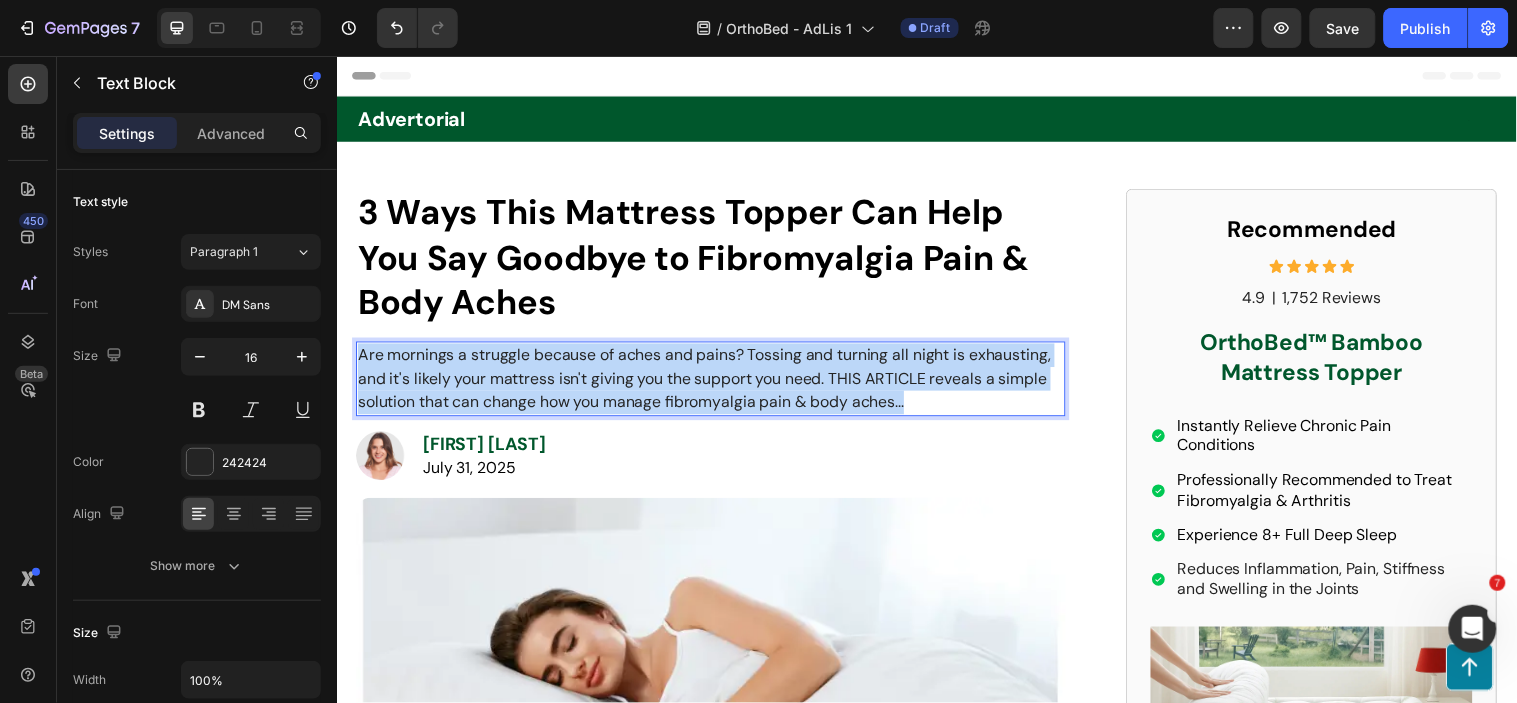 click on "Are mornings a struggle because of aches and pains? Tossing and turning all night is exhausting, and it's likely your mattress isn't giving you the support you need. THIS ARTICLE reveals a simple solution that can change how you manage fibromyalgia pain & body aches..." at bounding box center [716, 383] 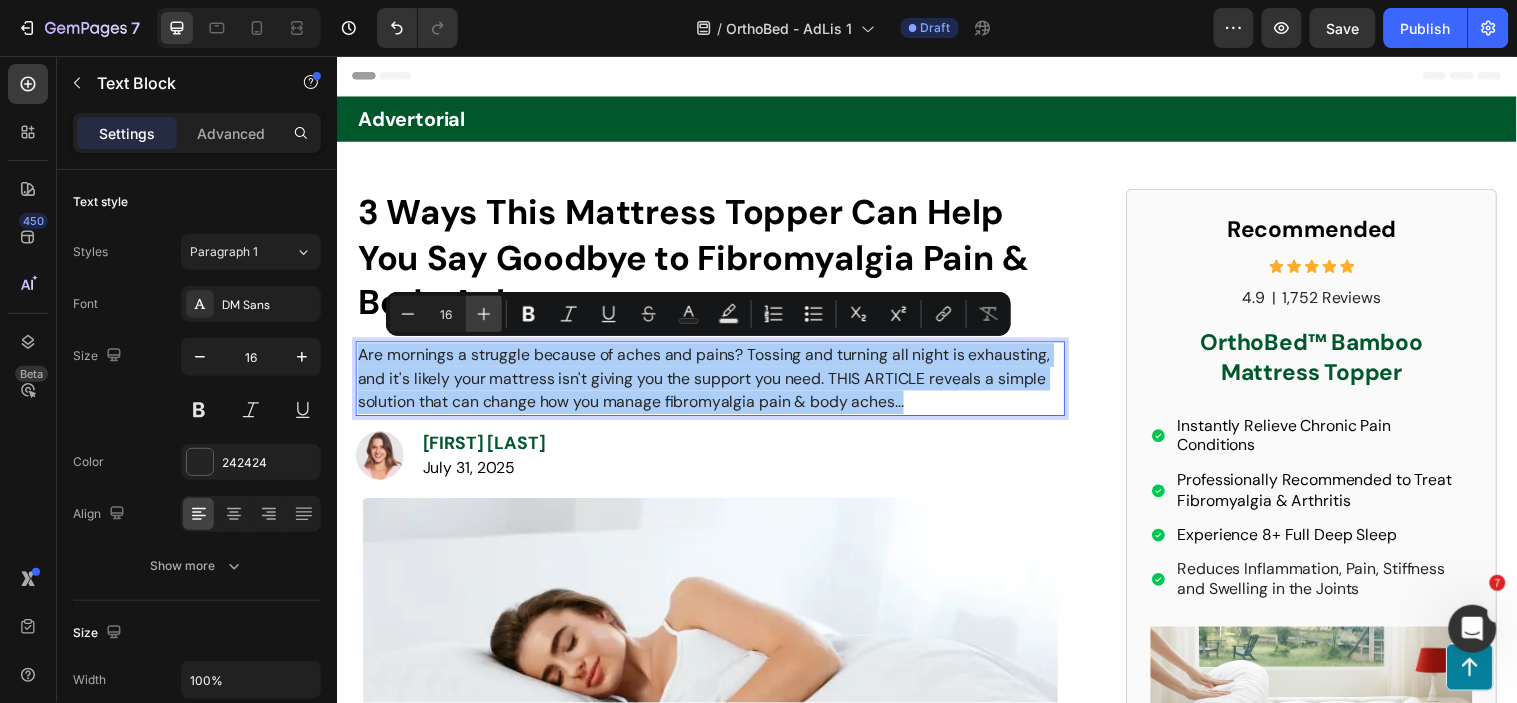 click 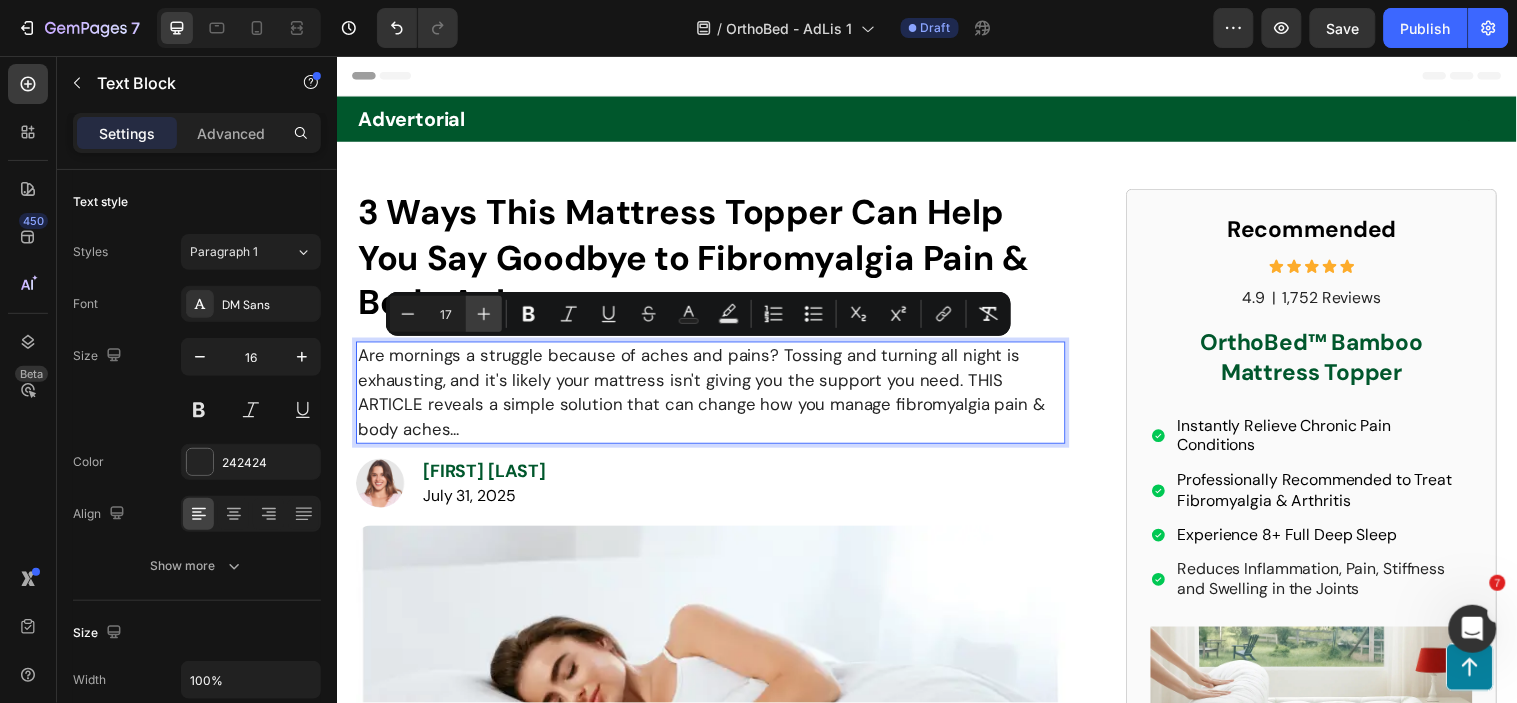 click 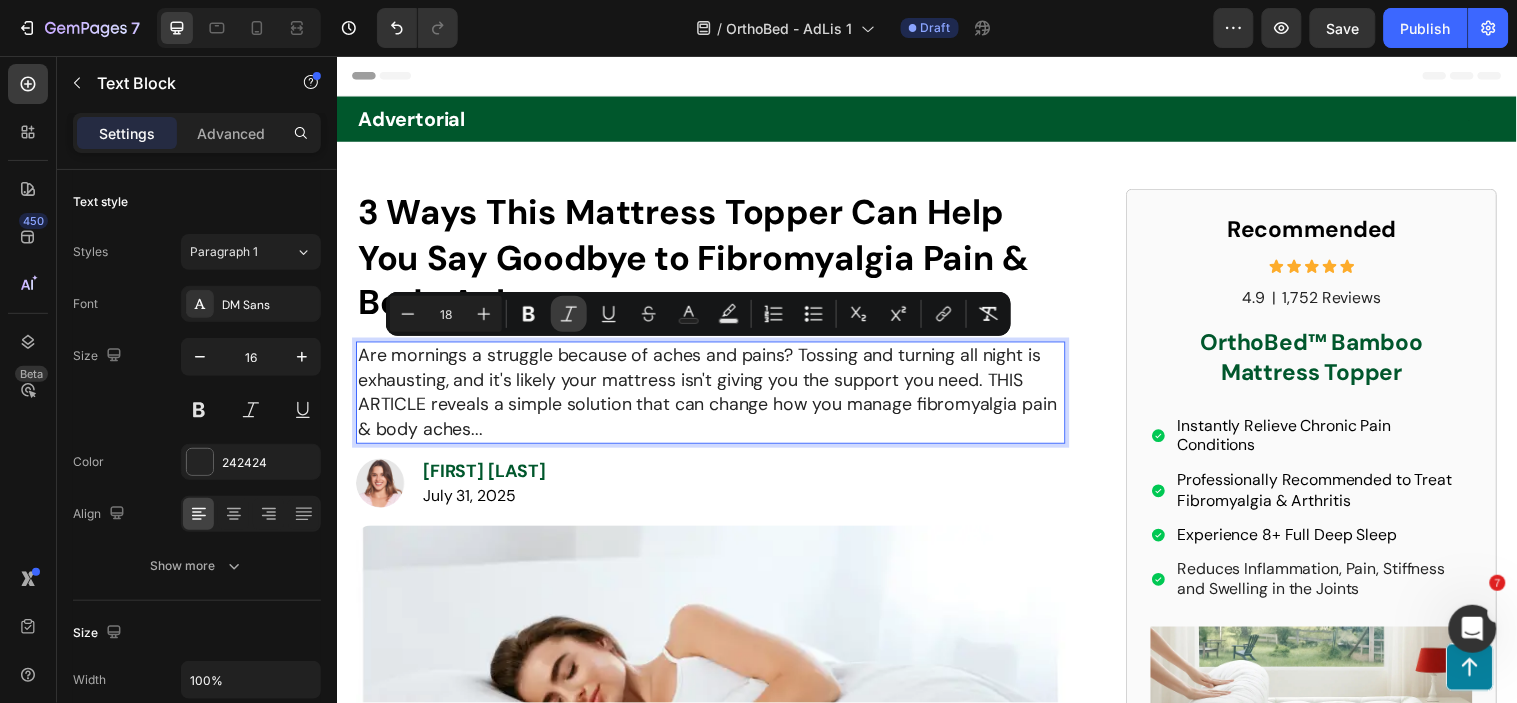 click 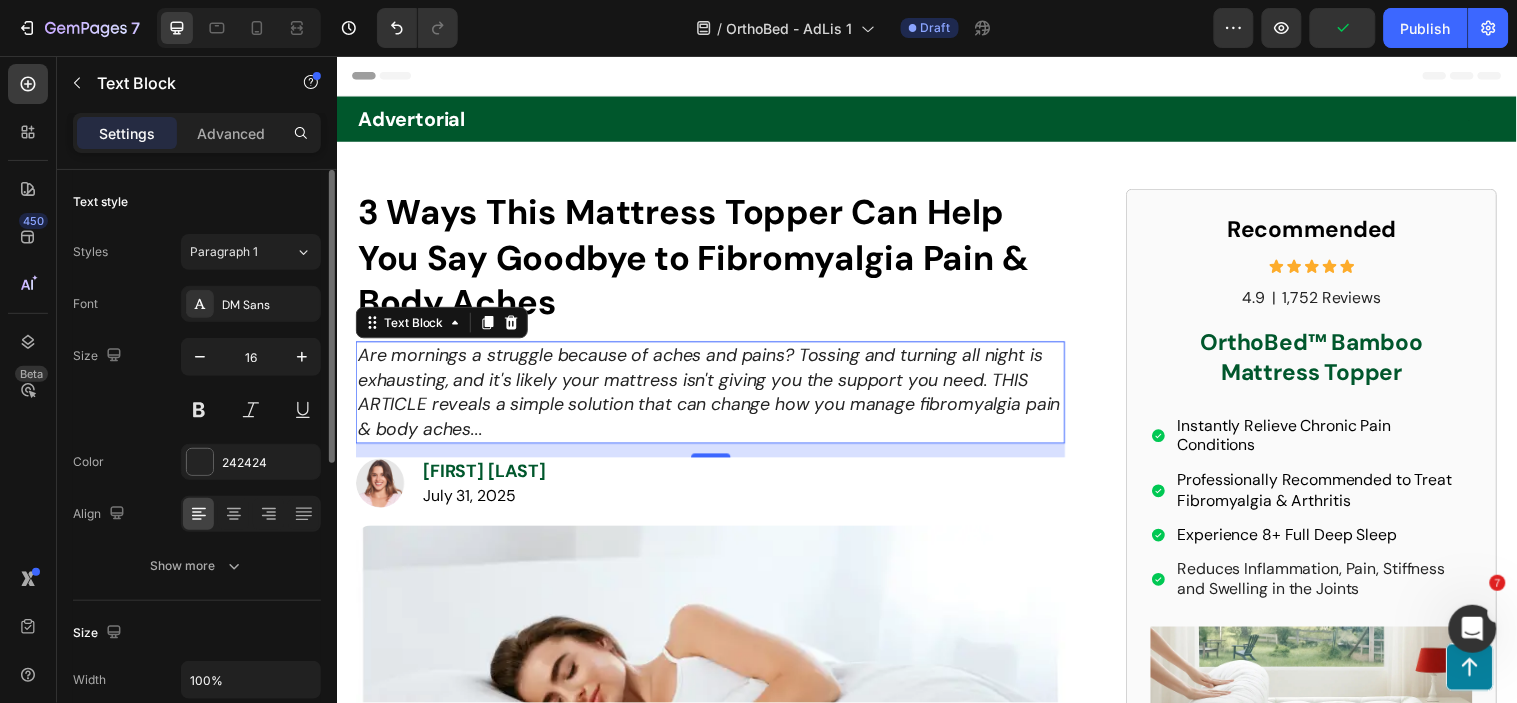 scroll, scrollTop: 222, scrollLeft: 0, axis: vertical 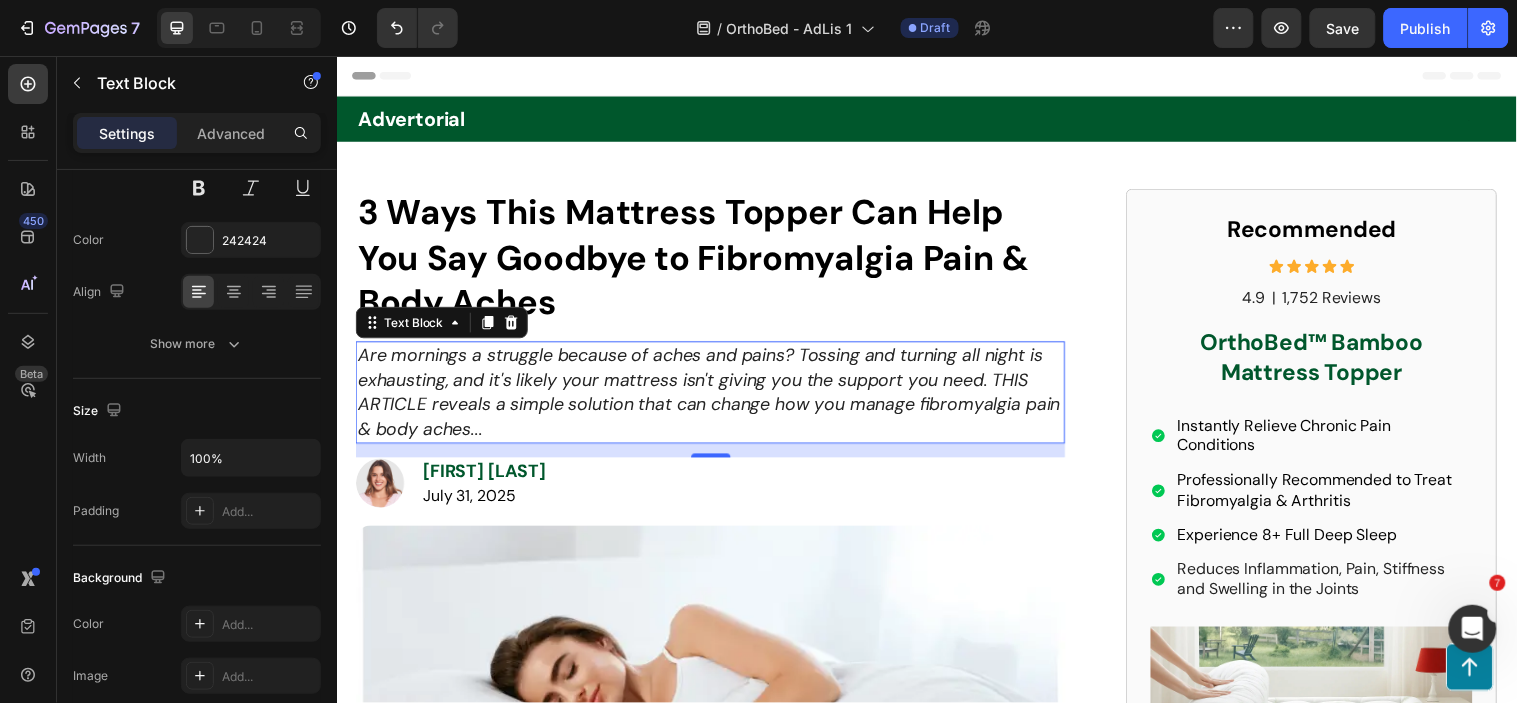 click on "Are mornings a struggle because of aches and pains? Tossing and turning all night is exhausting, and it's likely your mattress isn't giving you the support you need. THIS ARTICLE reveals a simple solution that can change how you manage fibromyalgia pain & body aches..." at bounding box center (715, 396) 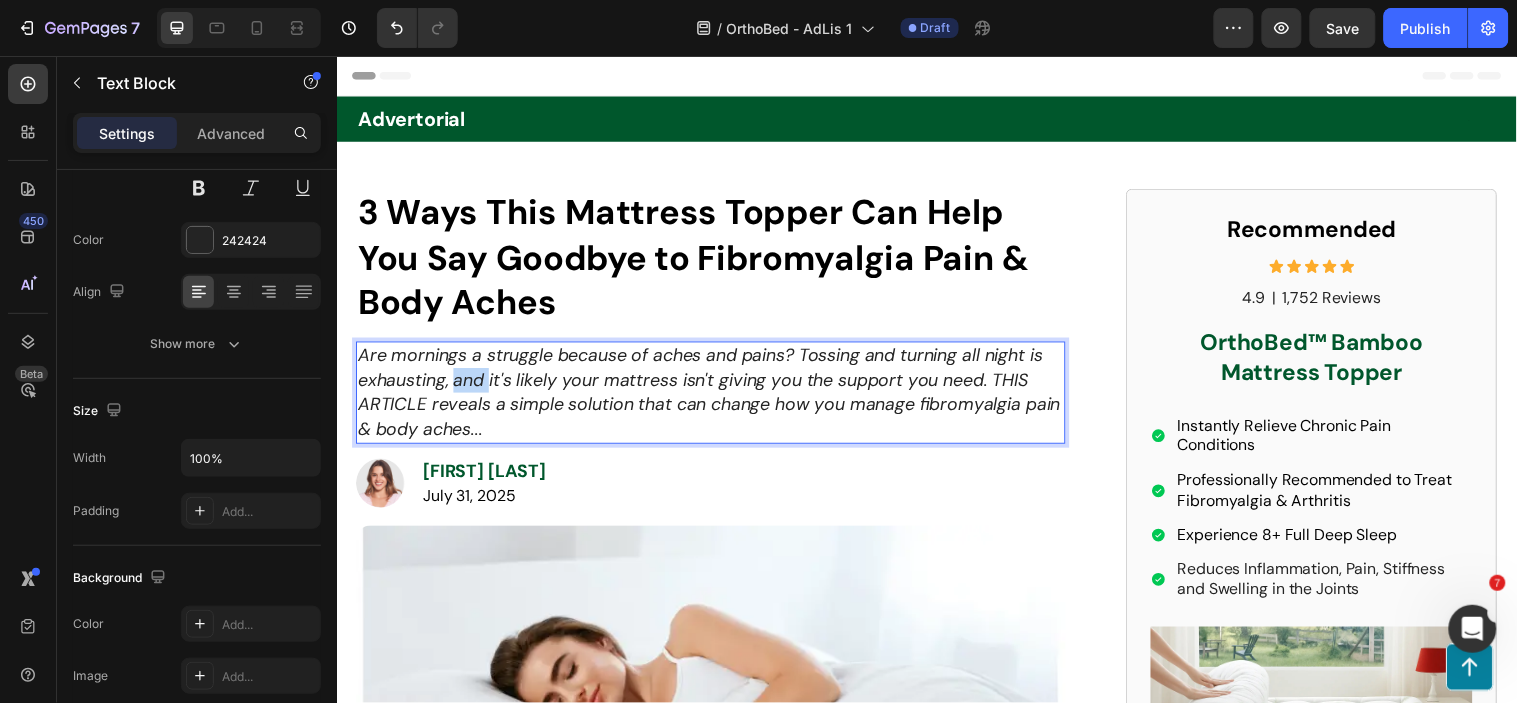 click on "Are mornings a struggle because of aches and pains? Tossing and turning all night is exhausting, and it's likely your mattress isn't giving you the support you need. THIS ARTICLE reveals a simple solution that can change how you manage fibromyalgia pain & body aches..." at bounding box center [715, 396] 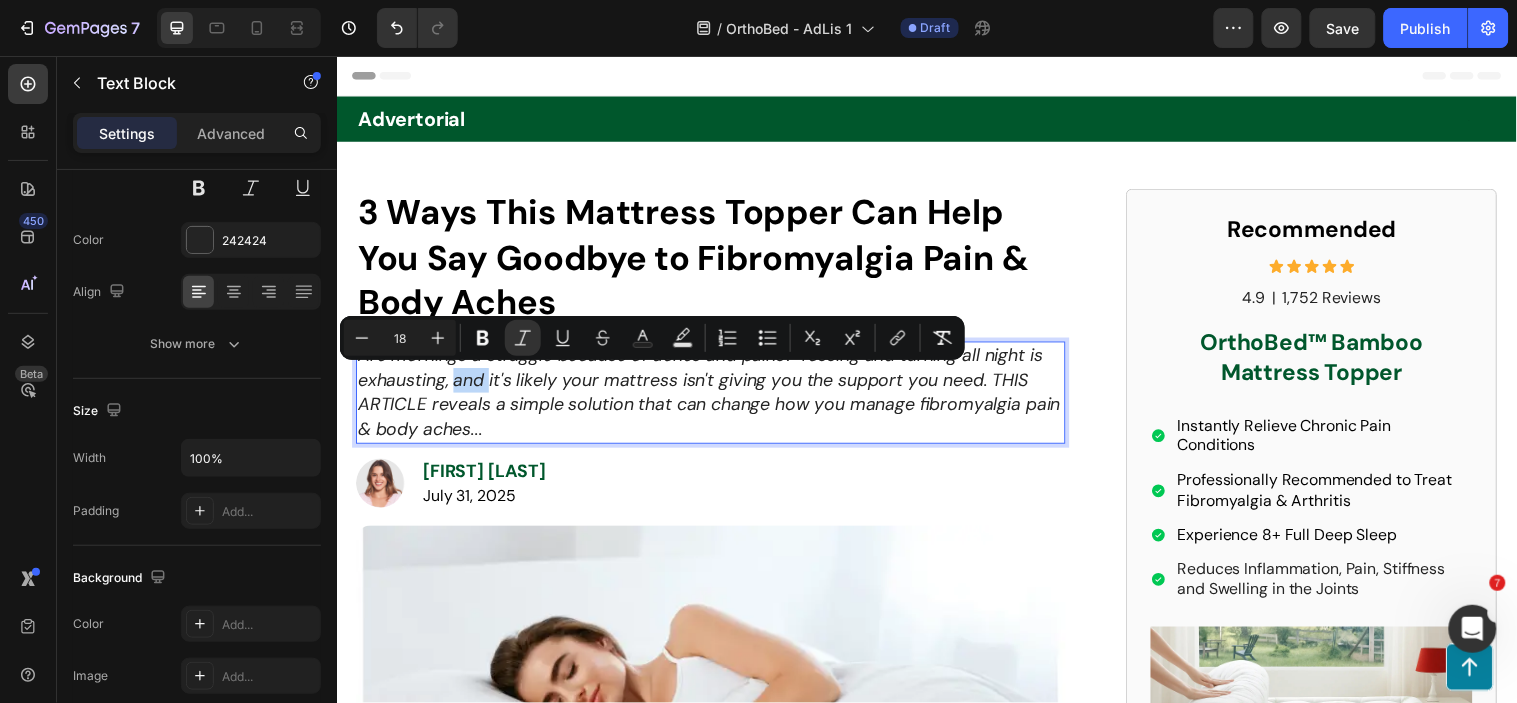 click on "Are mornings a struggle because of aches and pains? Tossing and turning all night is exhausting, and it's likely your mattress isn't giving you the support you need. THIS ARTICLE reveals a simple solution that can change how you manage fibromyalgia pain & body aches..." at bounding box center (715, 396) 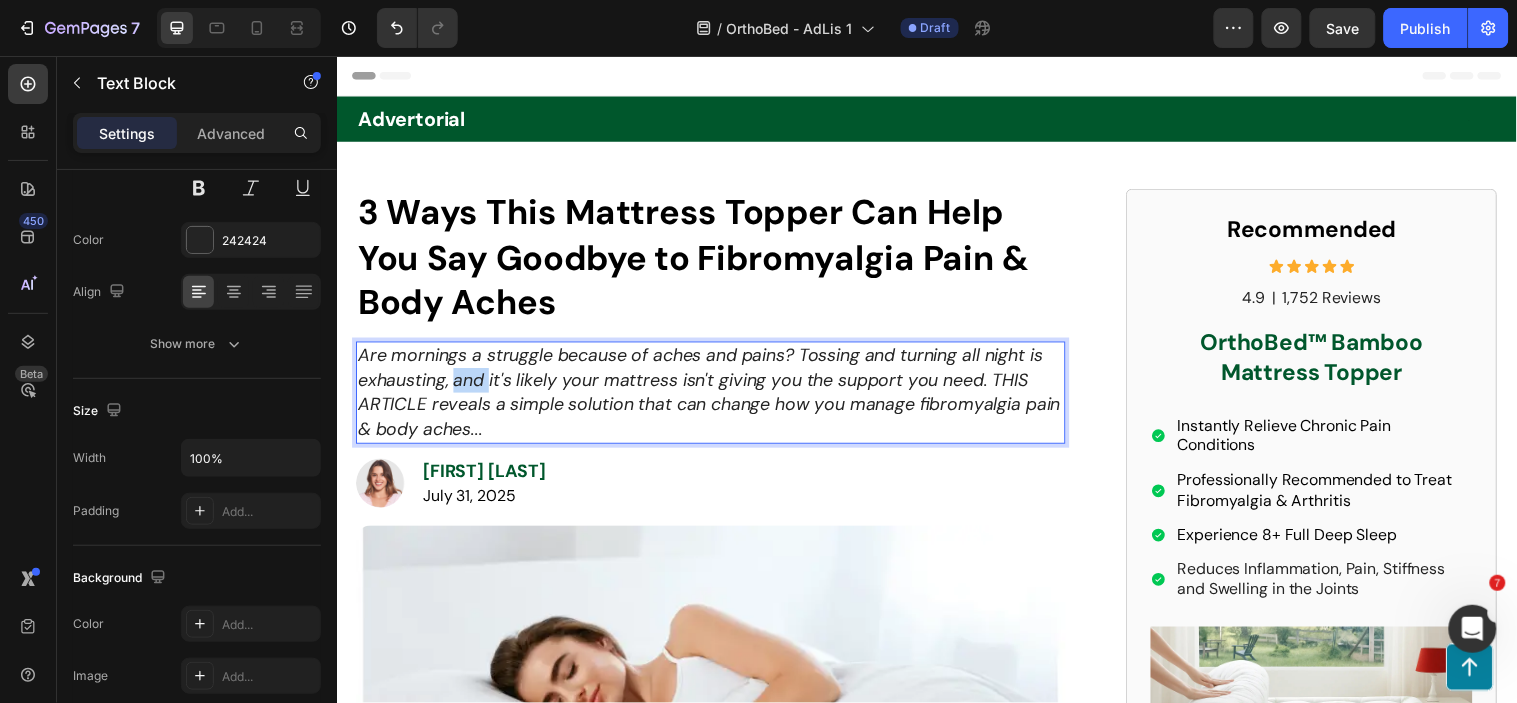 click on "Are mornings a struggle because of aches and pains? Tossing and turning all night is exhausting, and it's likely your mattress isn't giving you the support you need. THIS ARTICLE reveals a simple solution that can change how you manage fibromyalgia pain & body aches..." at bounding box center (715, 396) 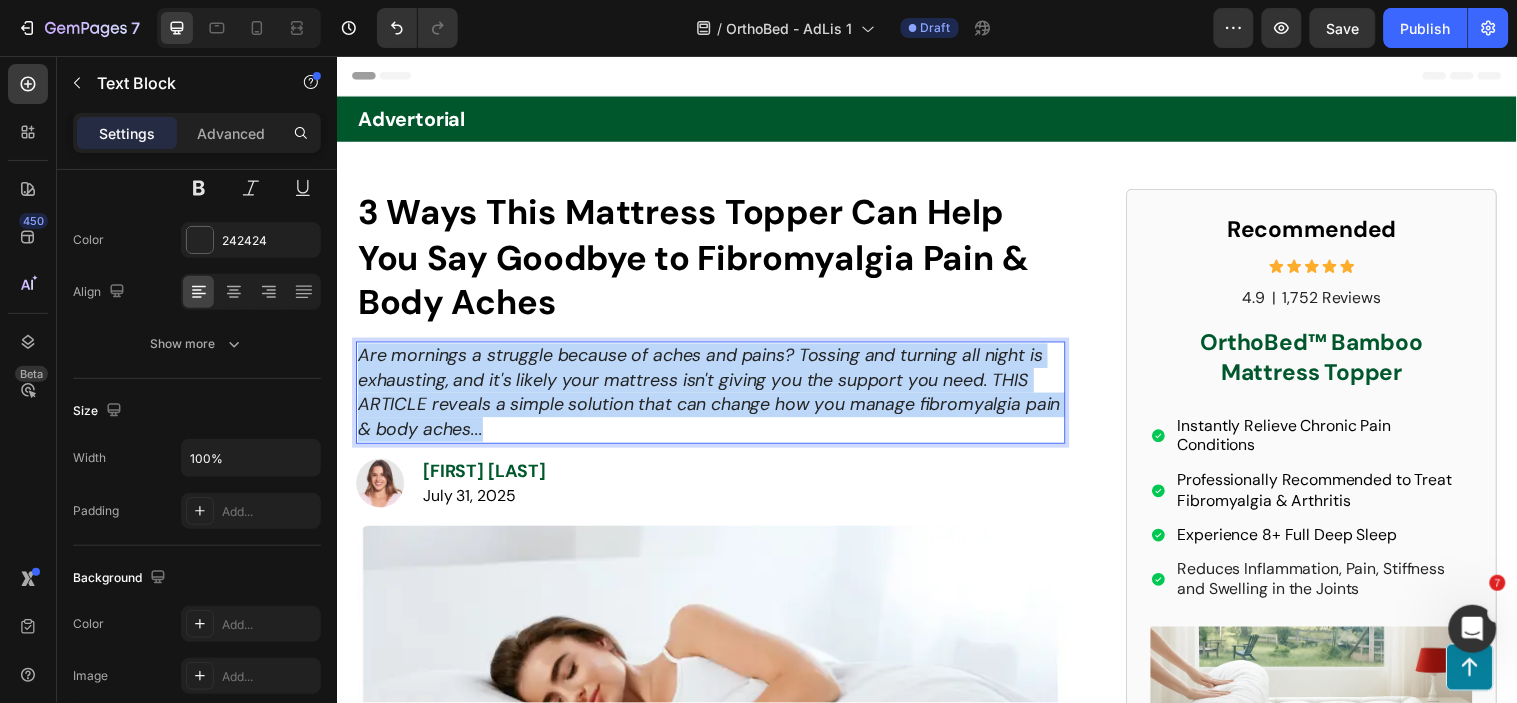 click on "Are mornings a struggle because of aches and pains? Tossing and turning all night is exhausting, and it's likely your mattress isn't giving you the support you need. THIS ARTICLE reveals a simple solution that can change how you manage fibromyalgia pain & body aches..." at bounding box center (715, 396) 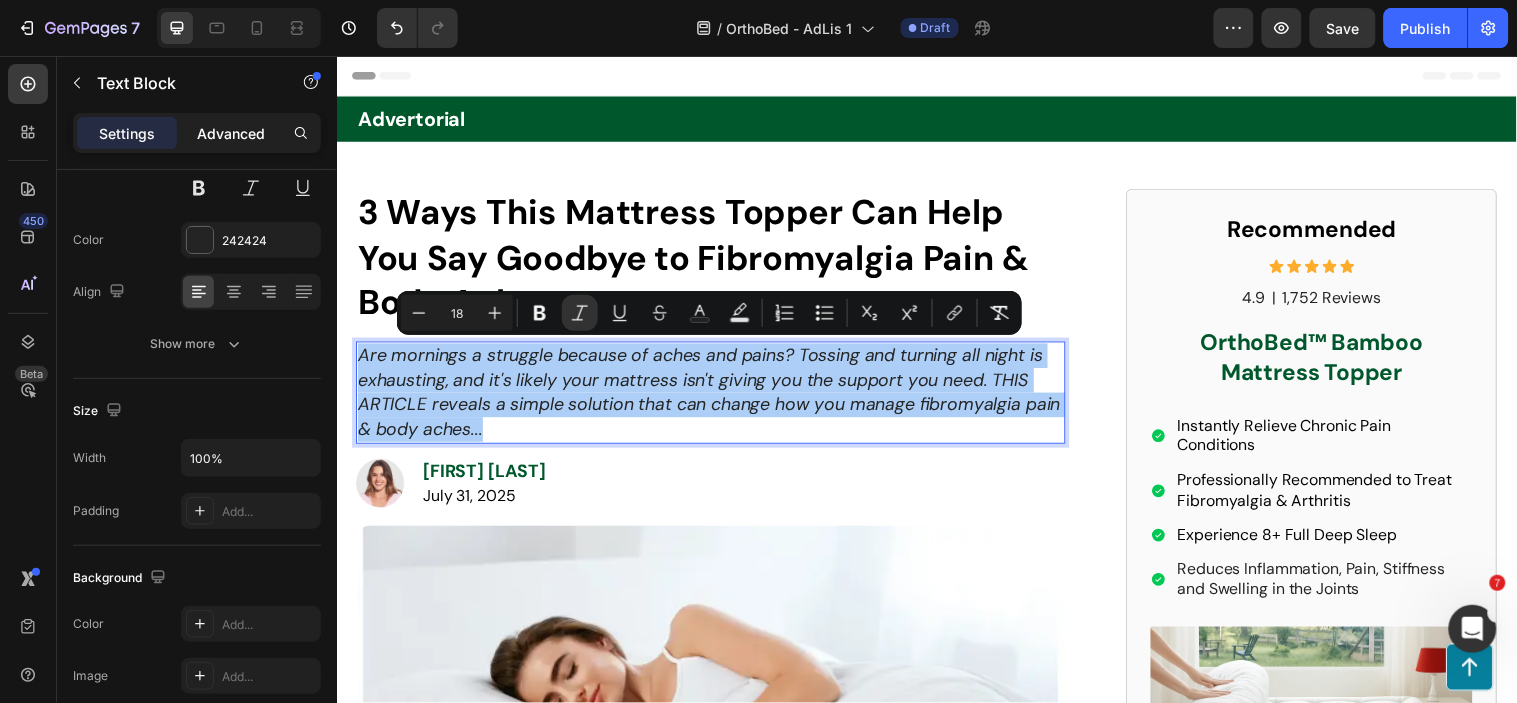 click on "Advanced" at bounding box center [231, 133] 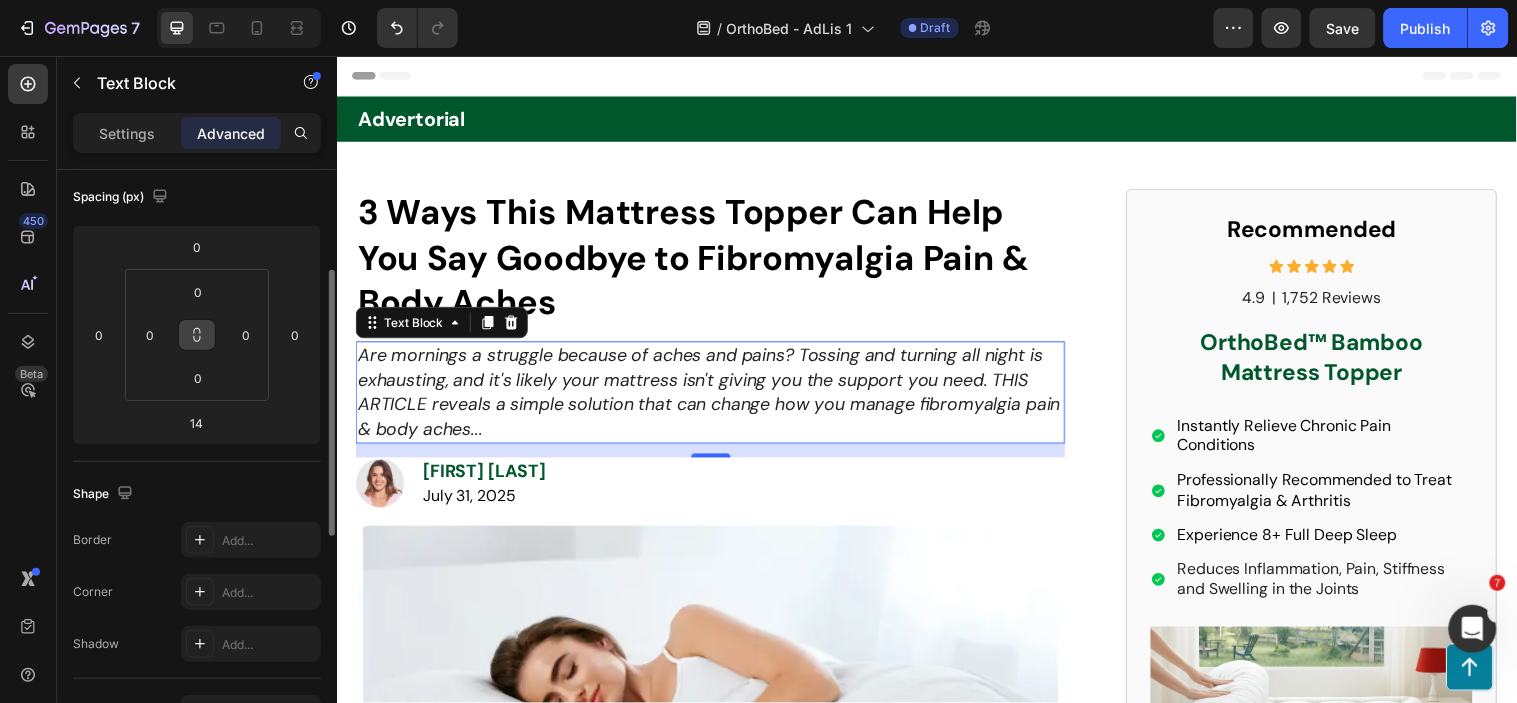 click 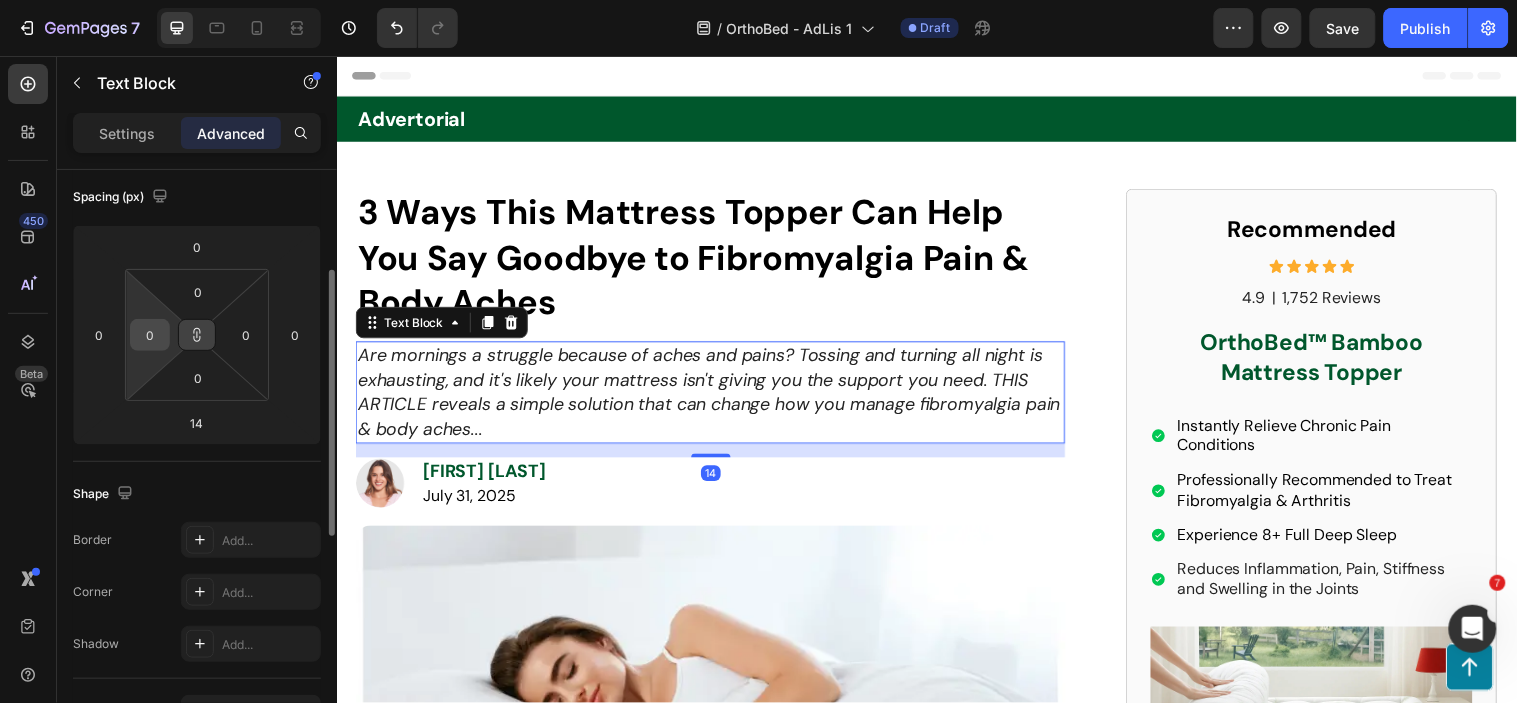 click on "0" at bounding box center [150, 335] 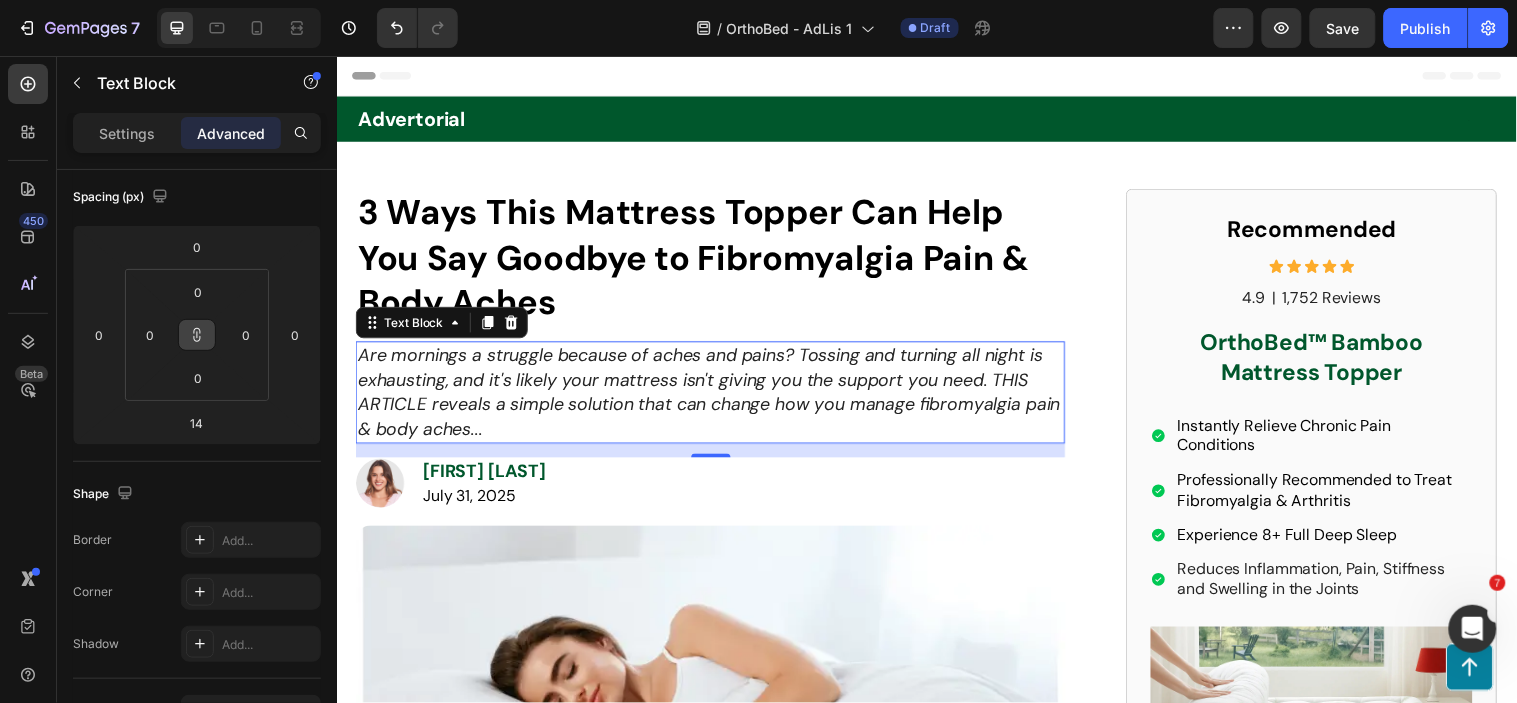 click 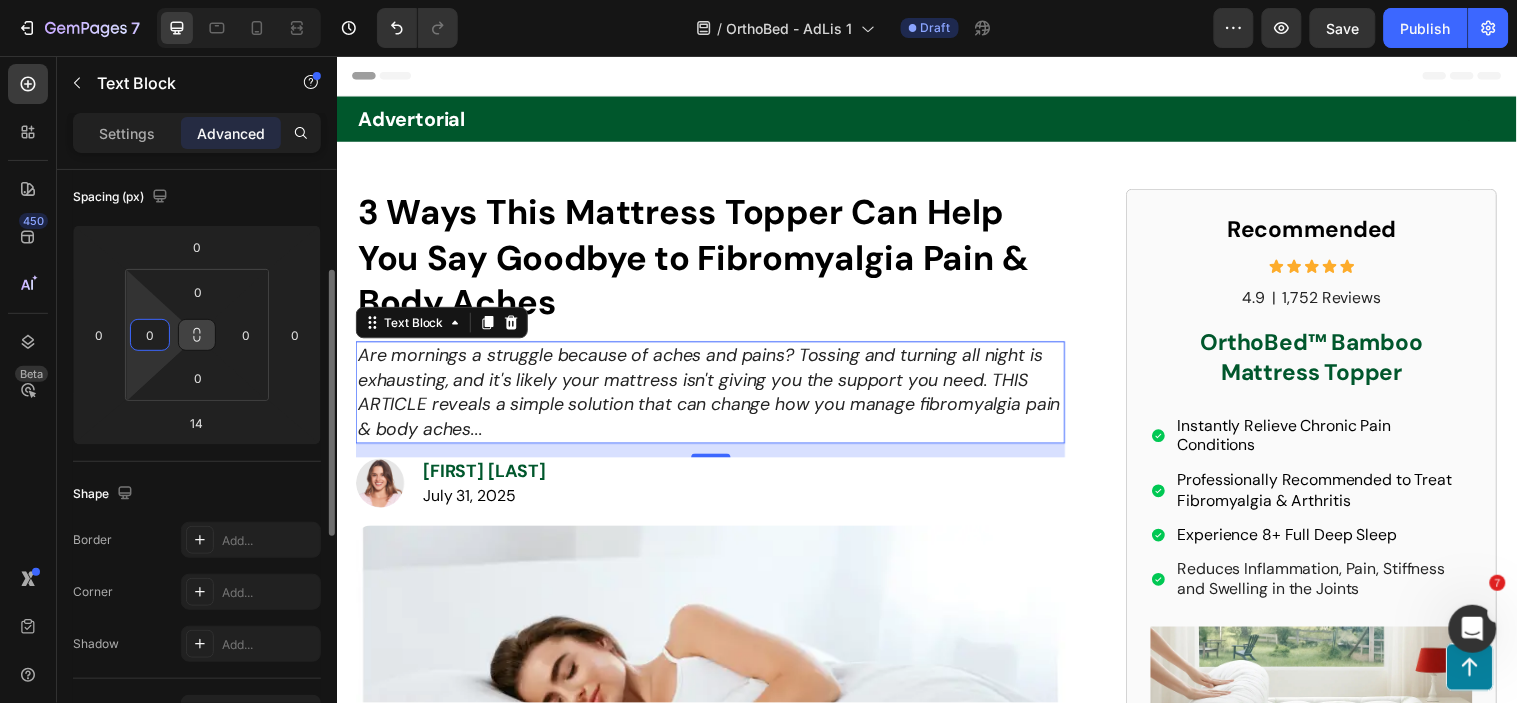click on "0" at bounding box center [150, 335] 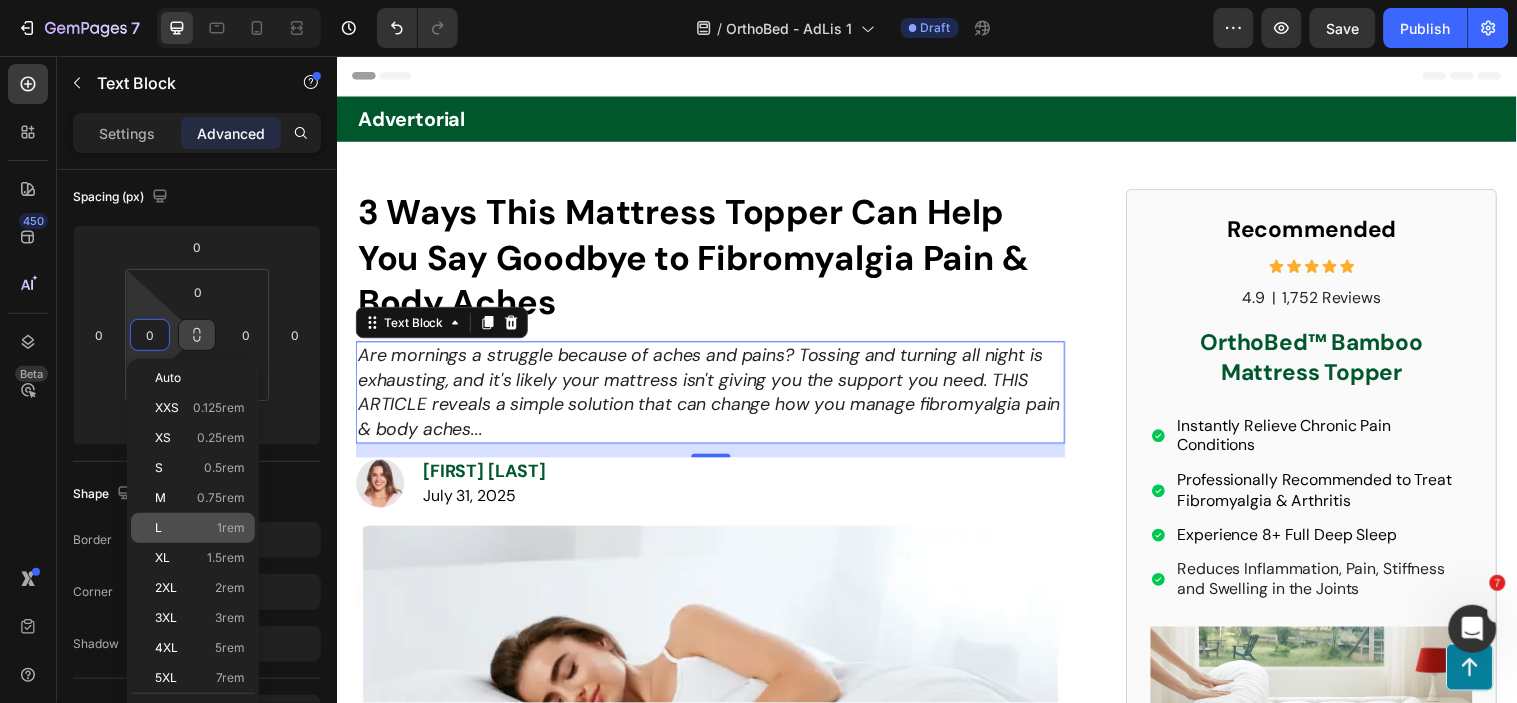 click on "L 1rem" at bounding box center (200, 528) 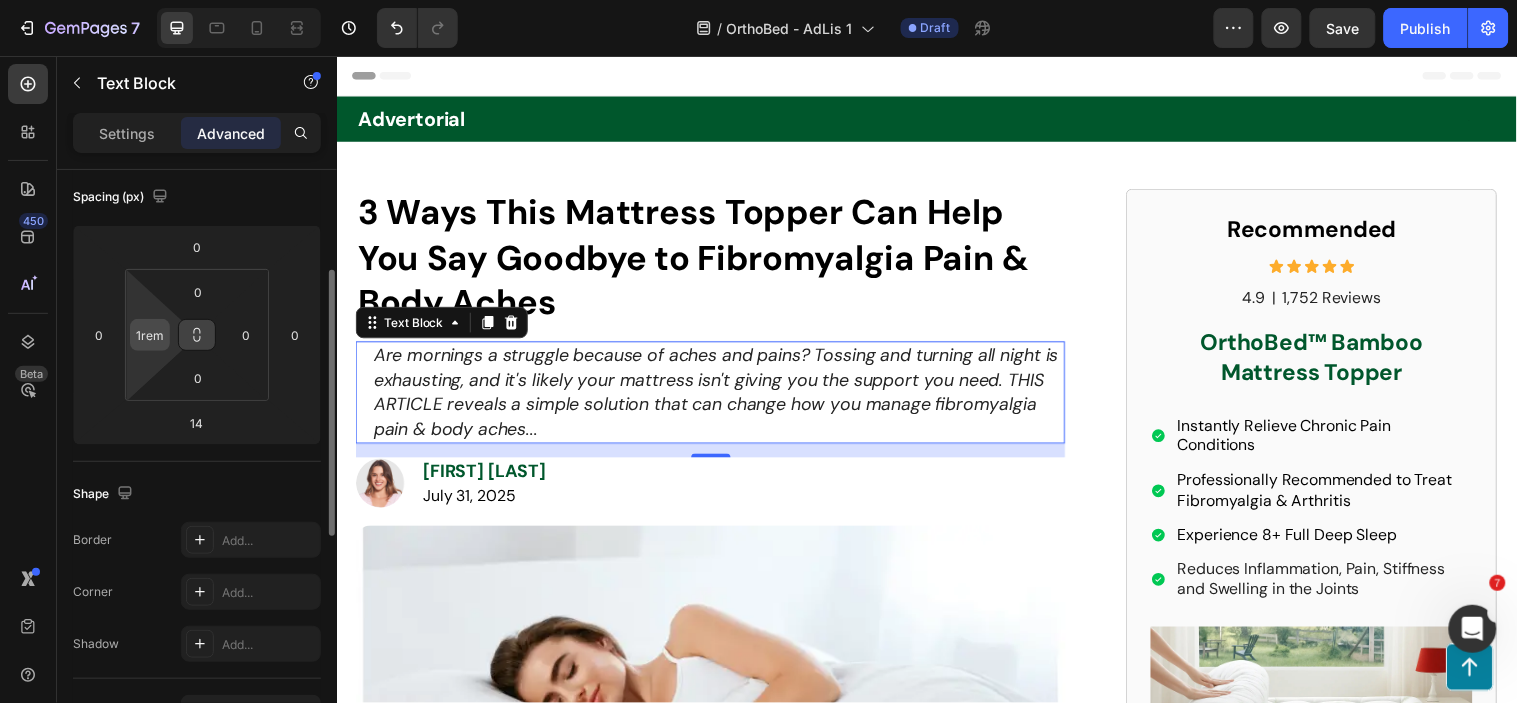 click on "1rem" at bounding box center (150, 335) 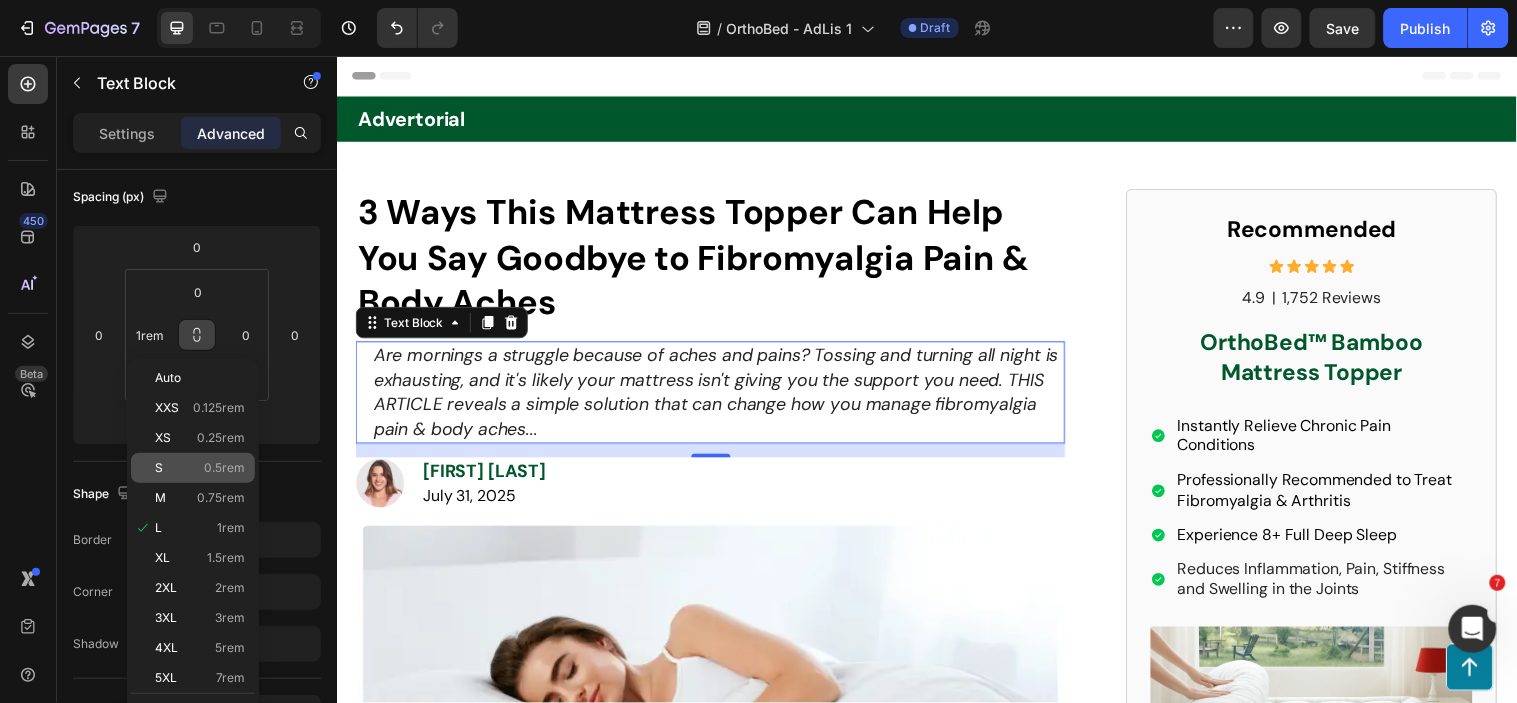 click on "S 0.5rem" 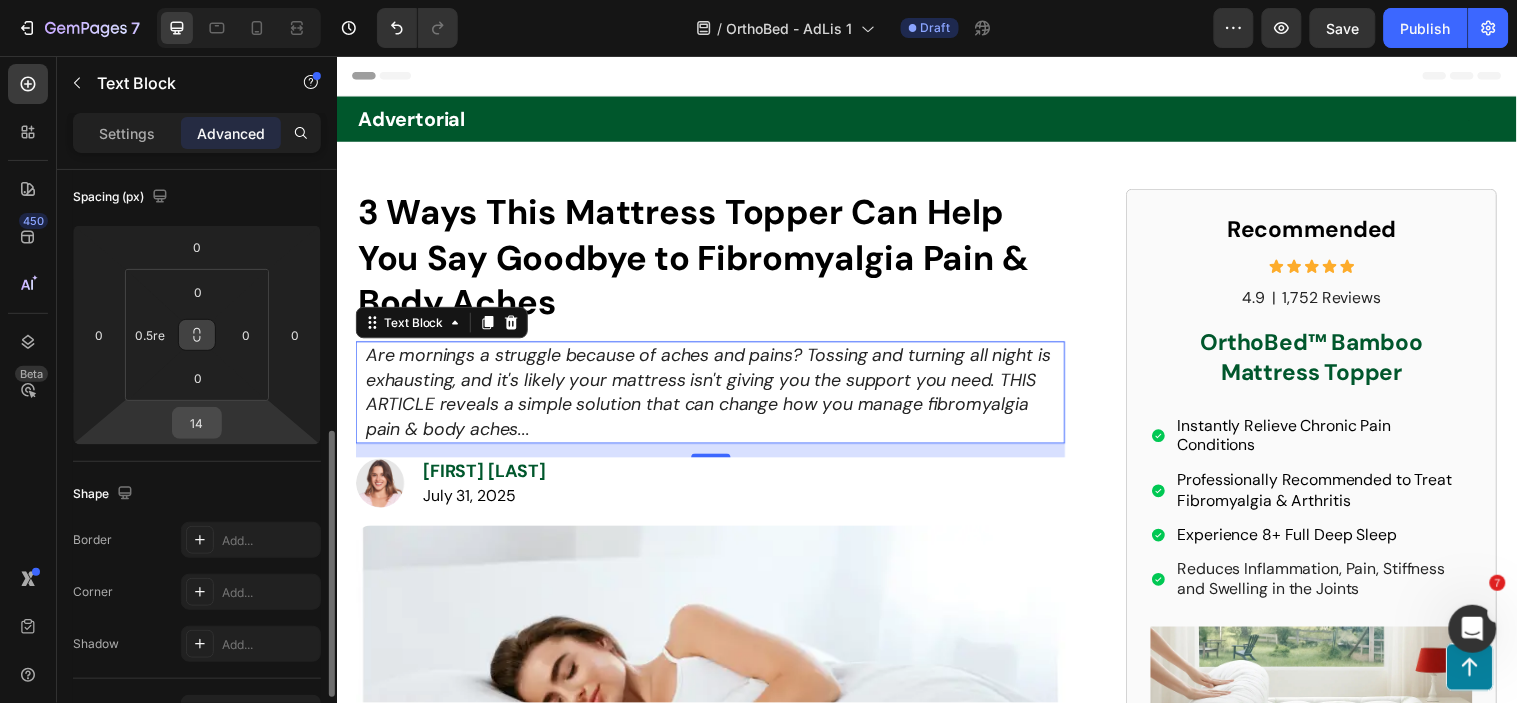 scroll, scrollTop: 333, scrollLeft: 0, axis: vertical 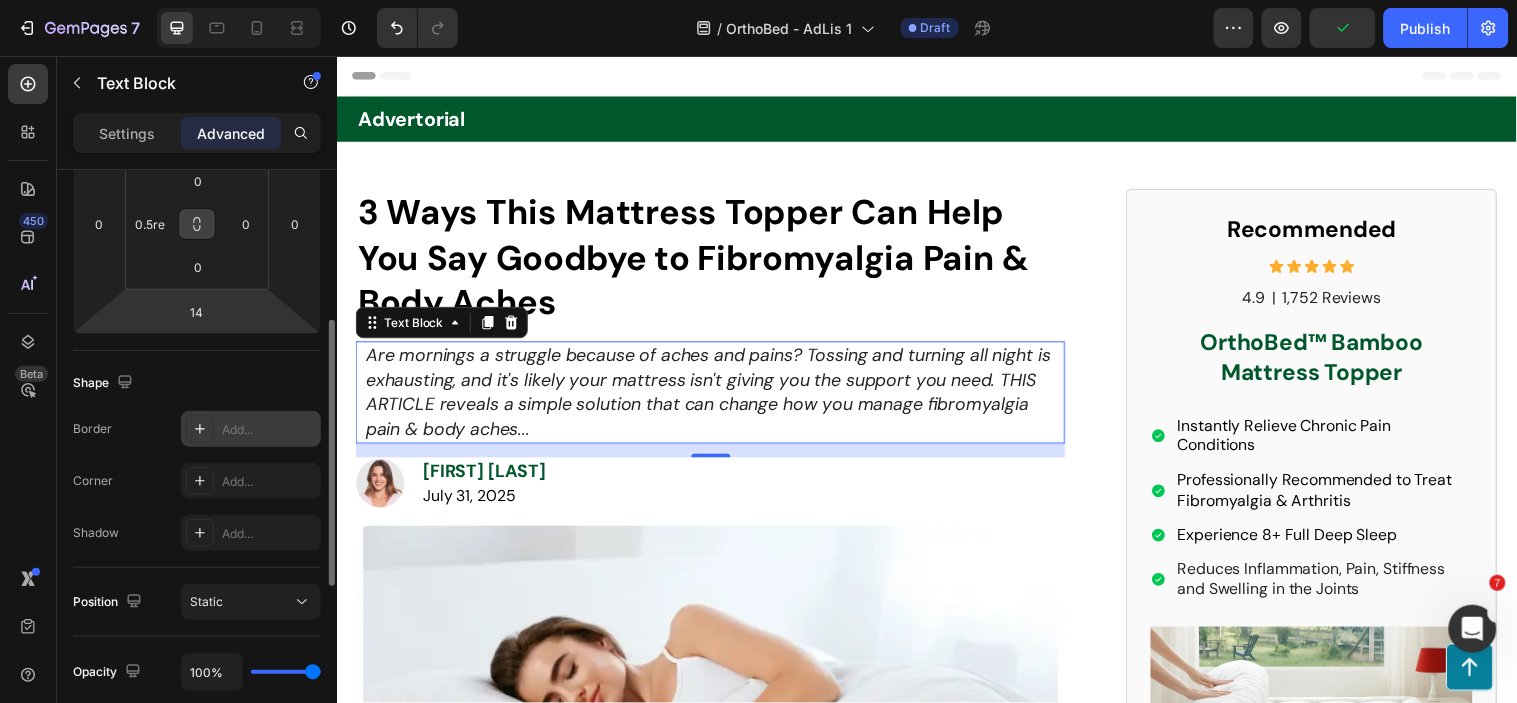 click at bounding box center (200, 429) 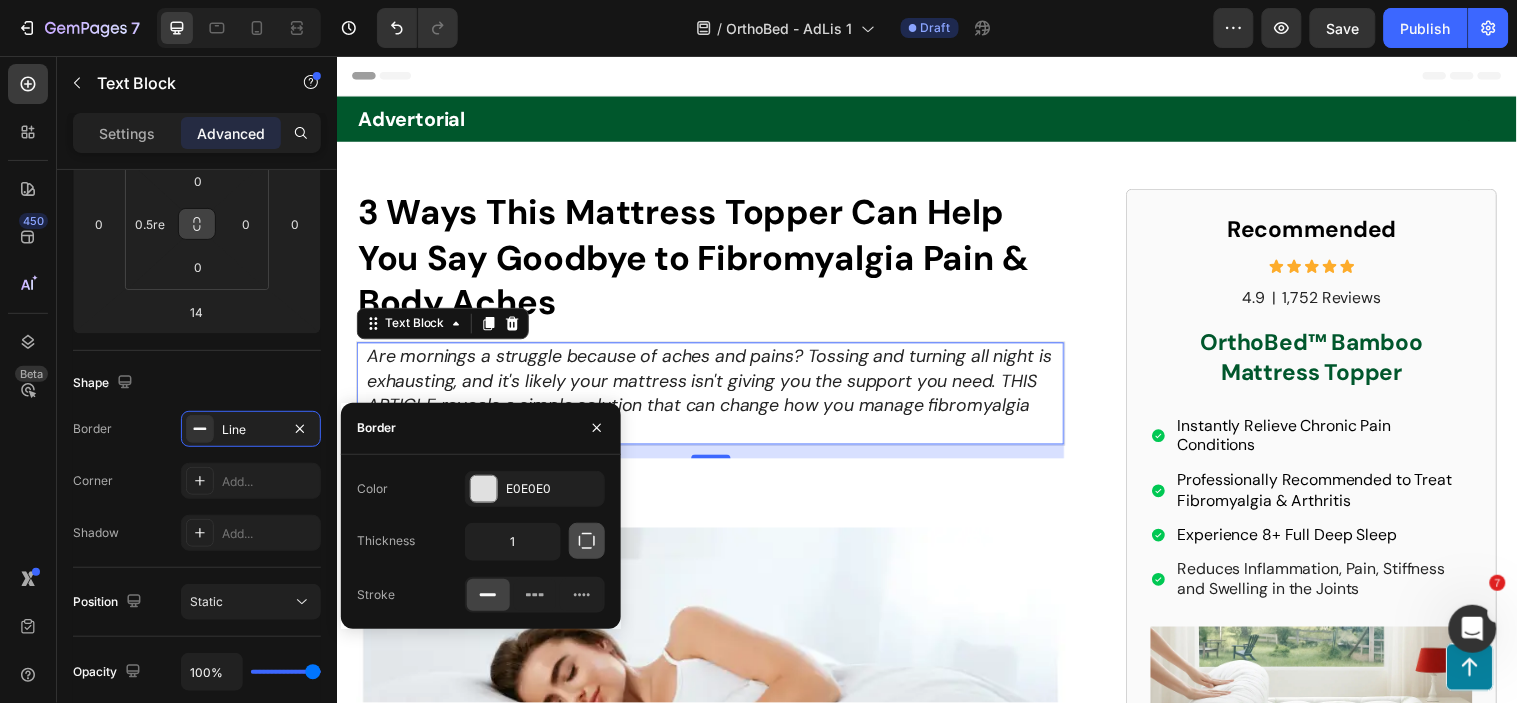 click 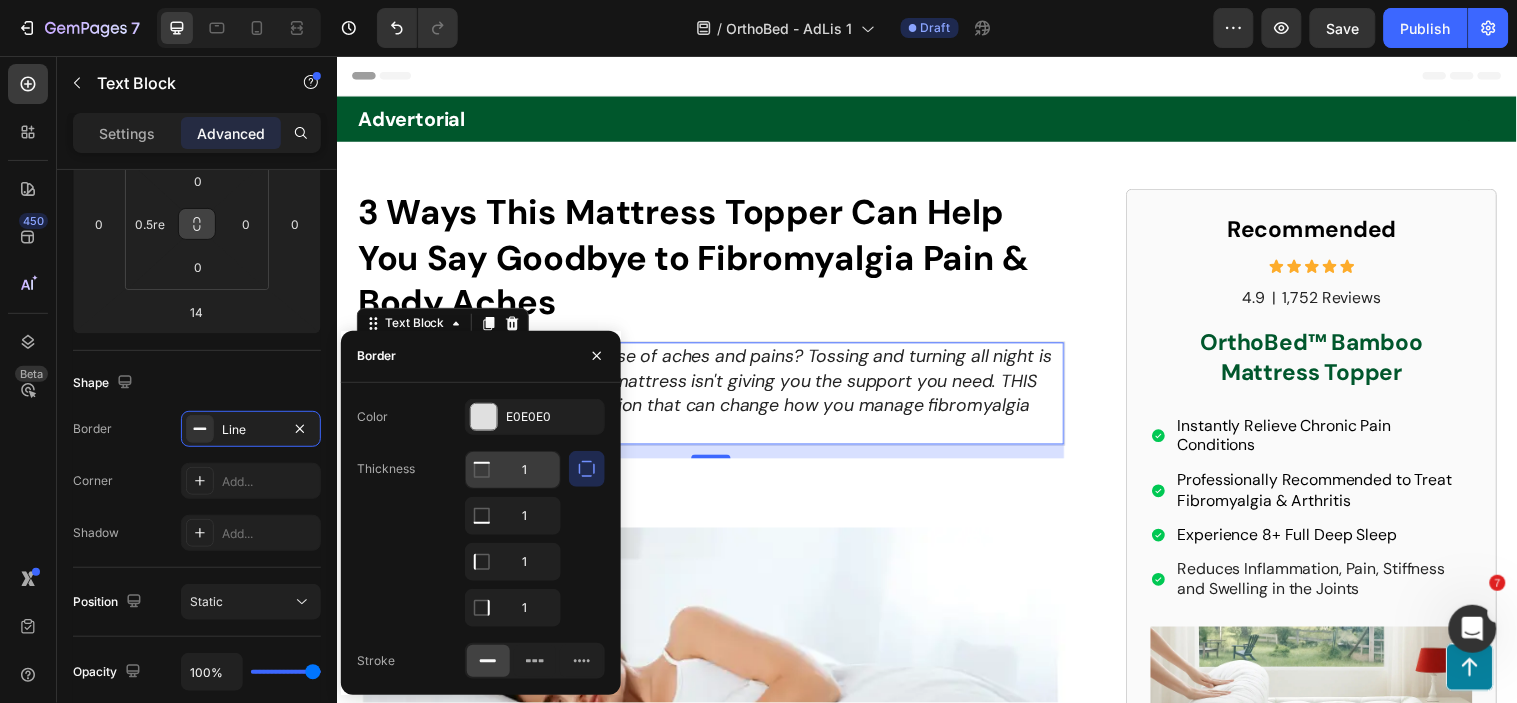 click on "1" at bounding box center [513, 470] 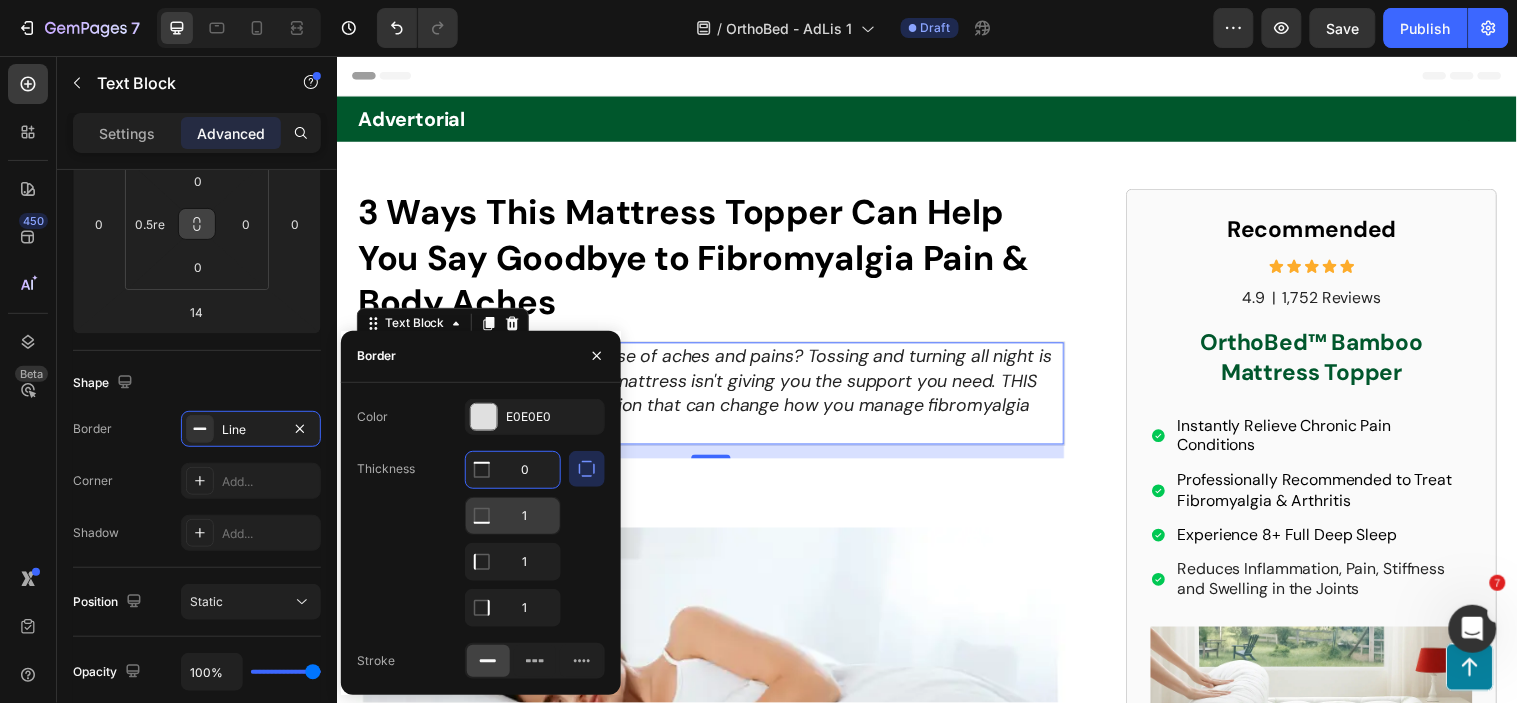type on "0" 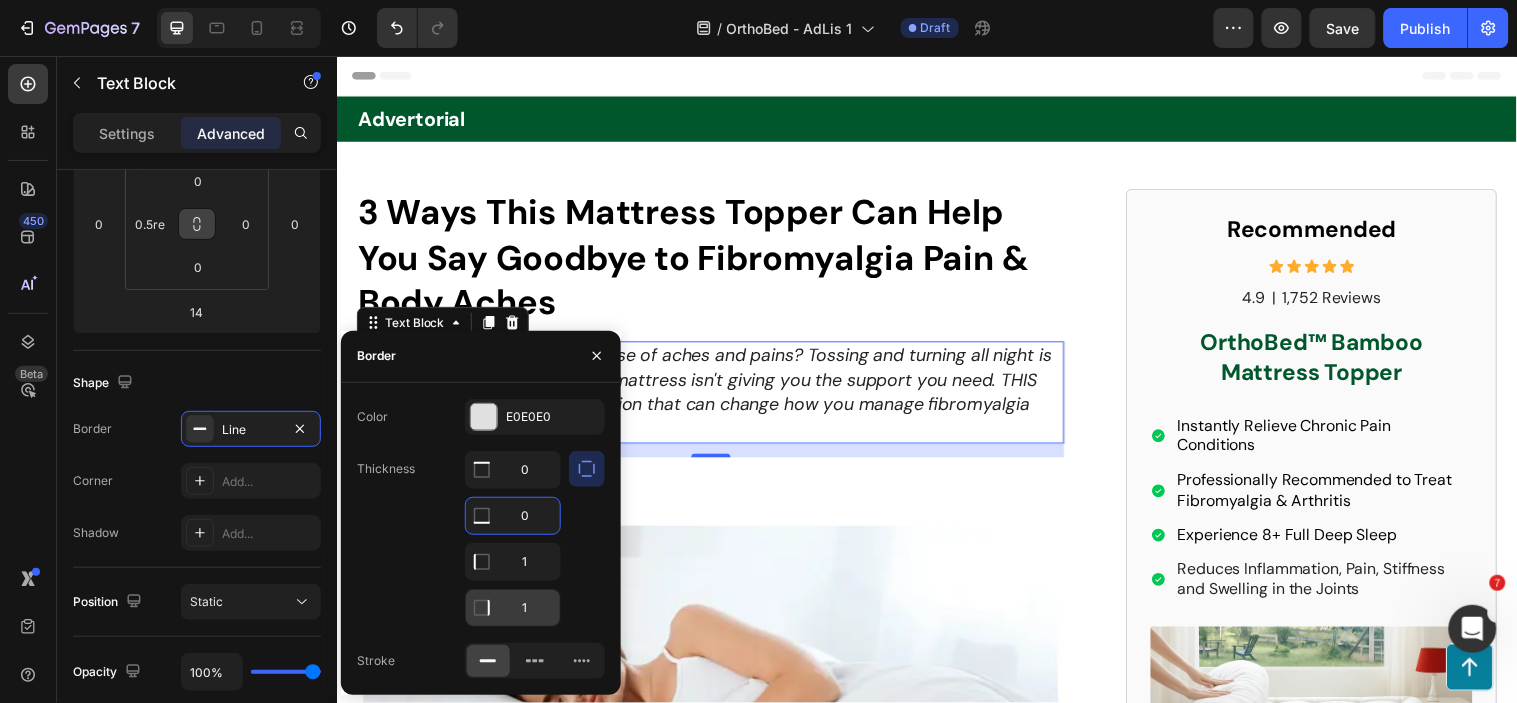 type on "0" 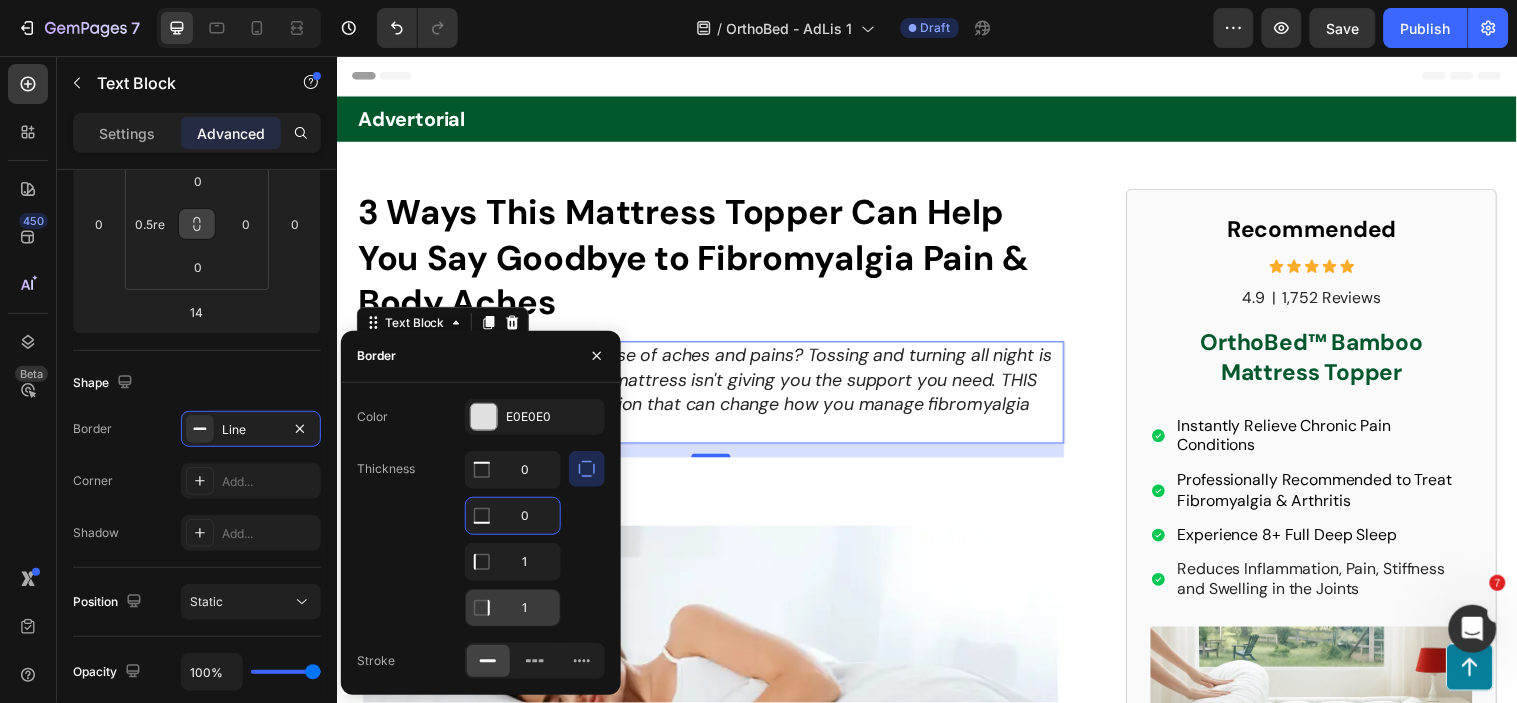 click on "1" at bounding box center (513, 470) 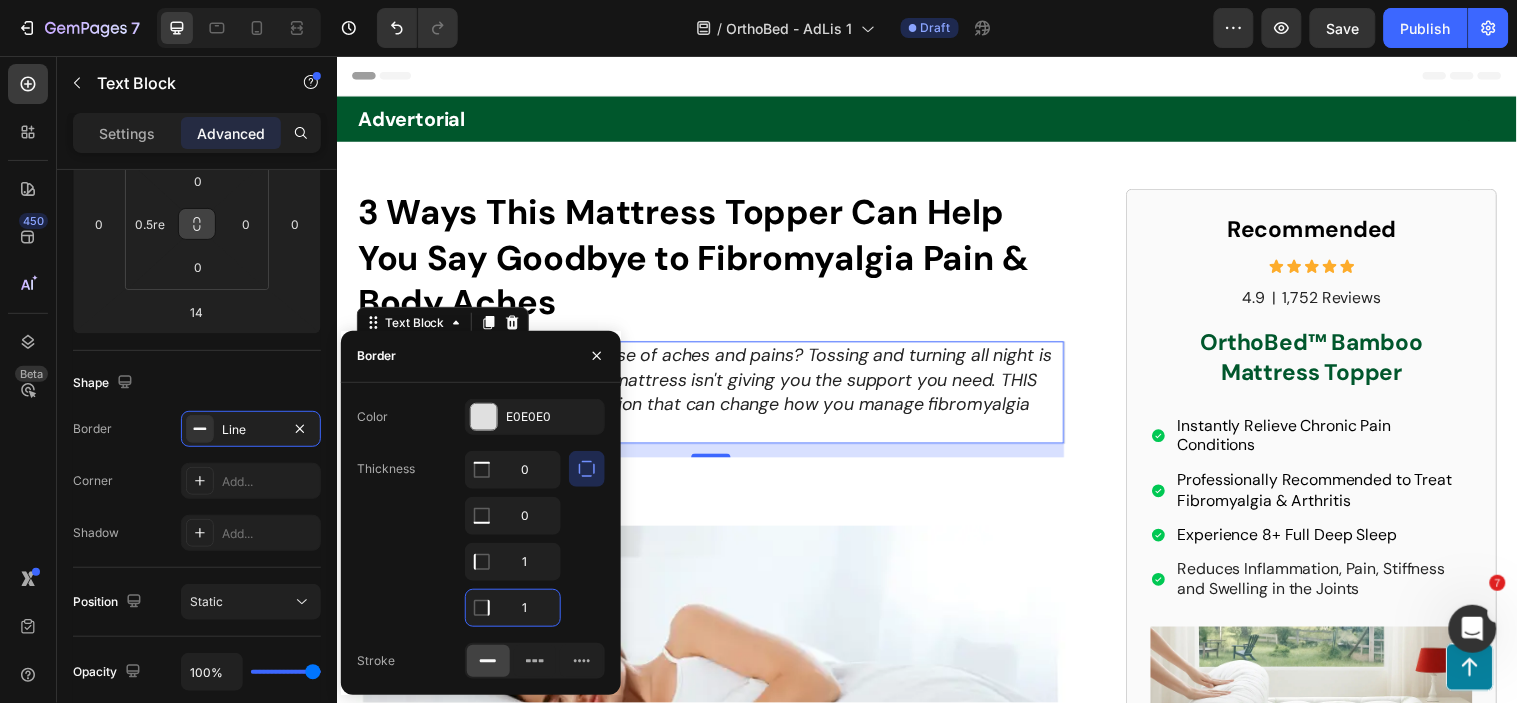 click on "1" at bounding box center (513, 608) 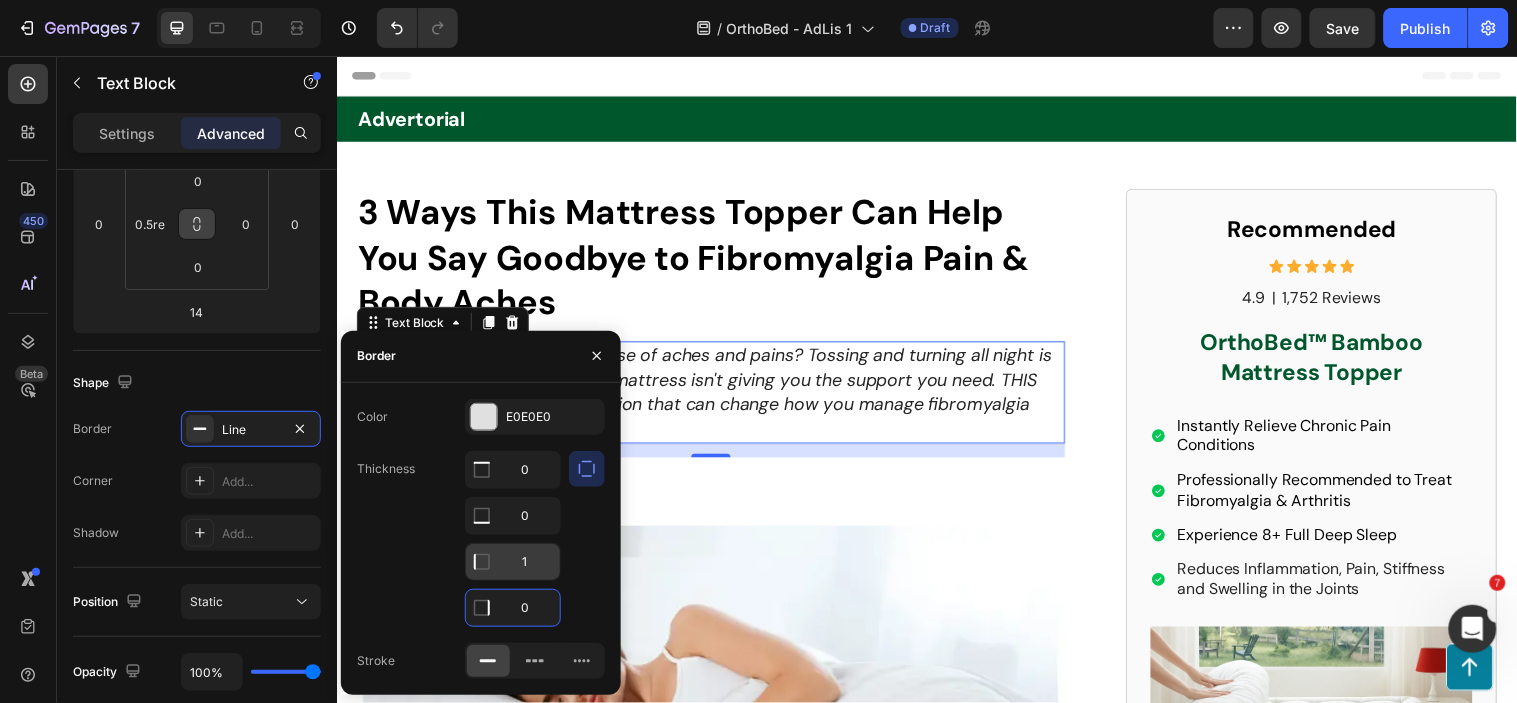 type on "0" 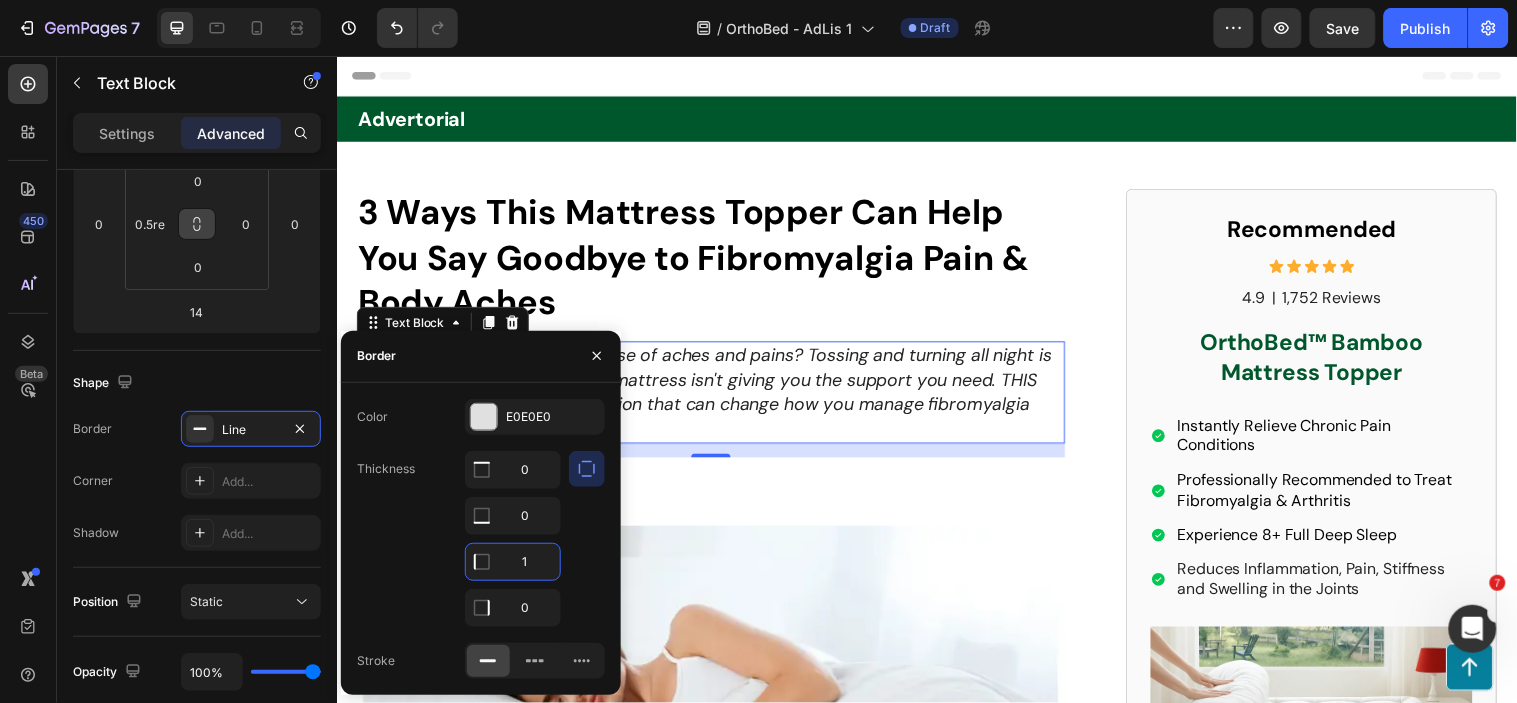 type on "5" 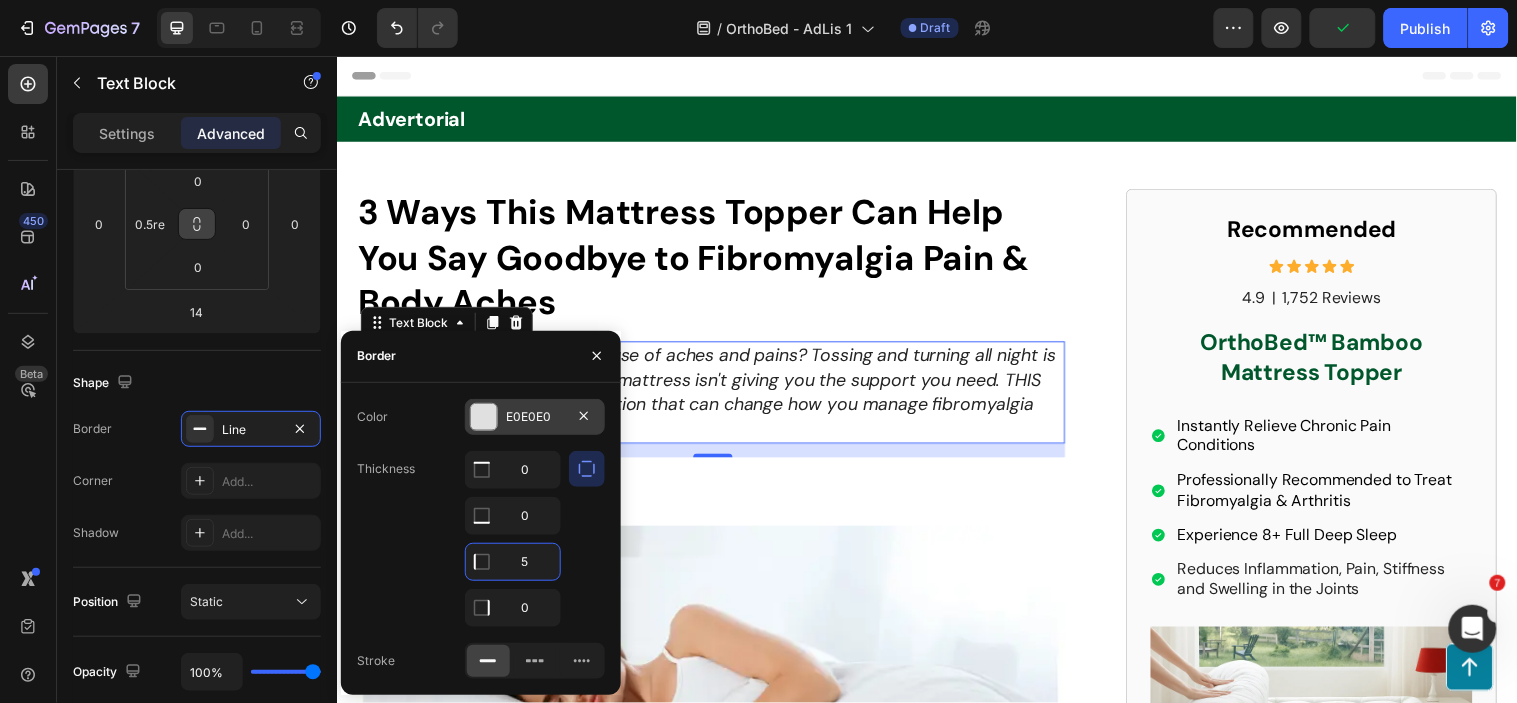 click at bounding box center (484, 417) 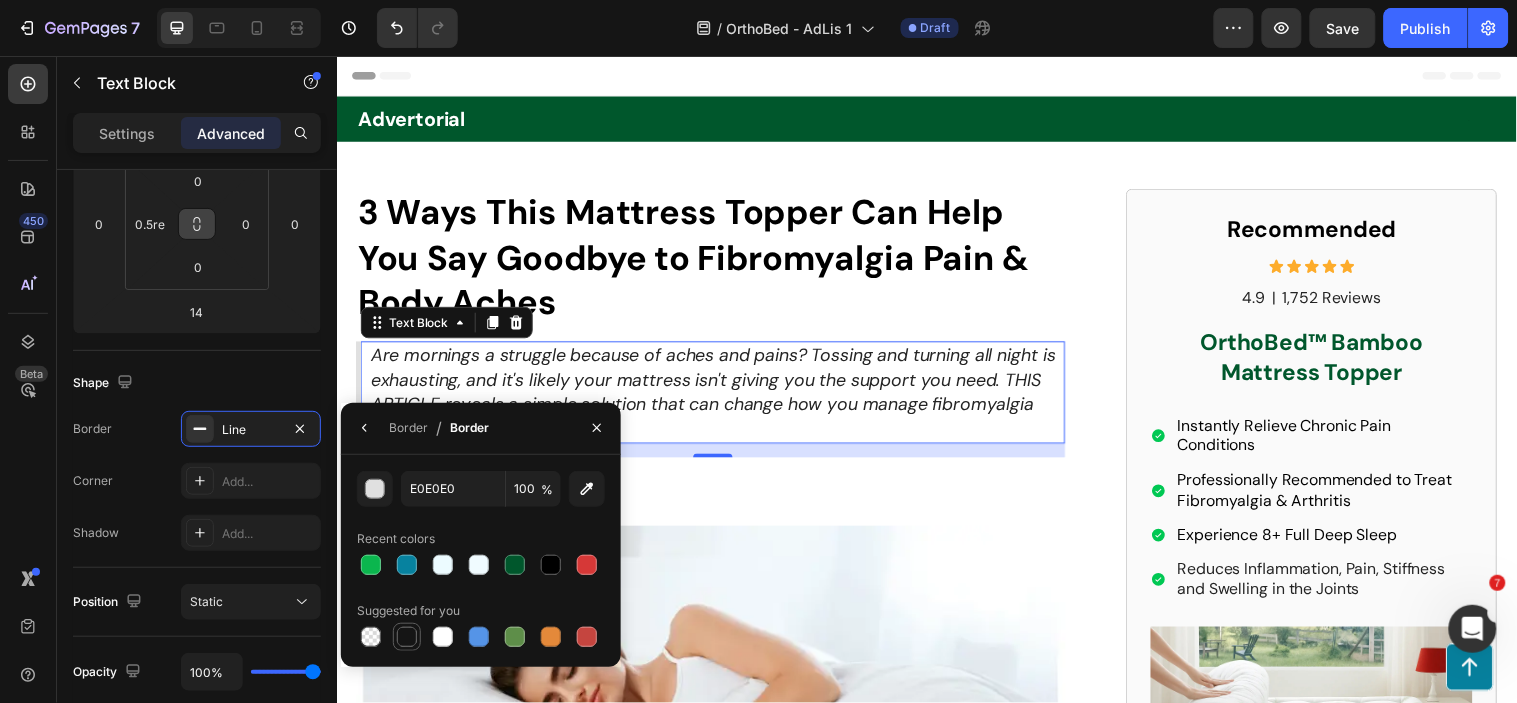 click at bounding box center [407, 637] 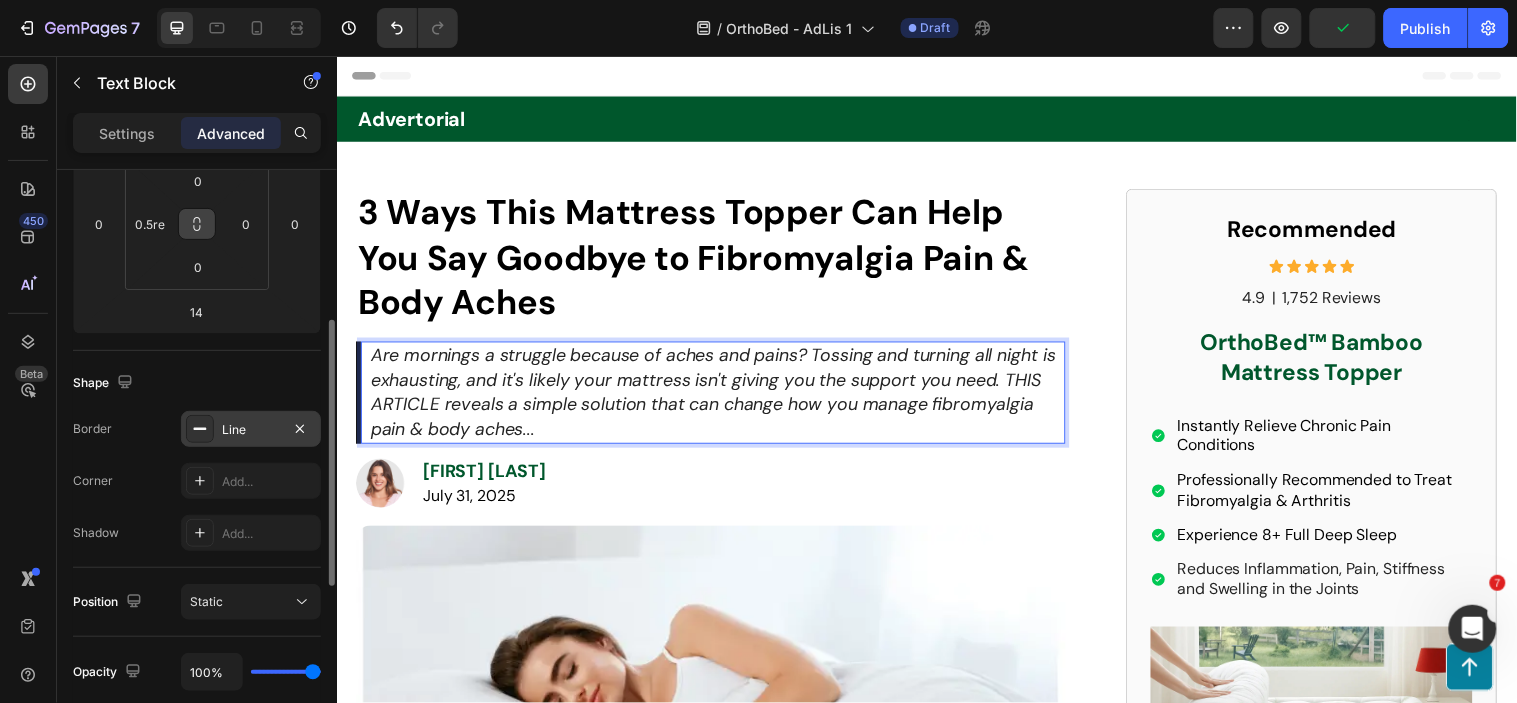 click 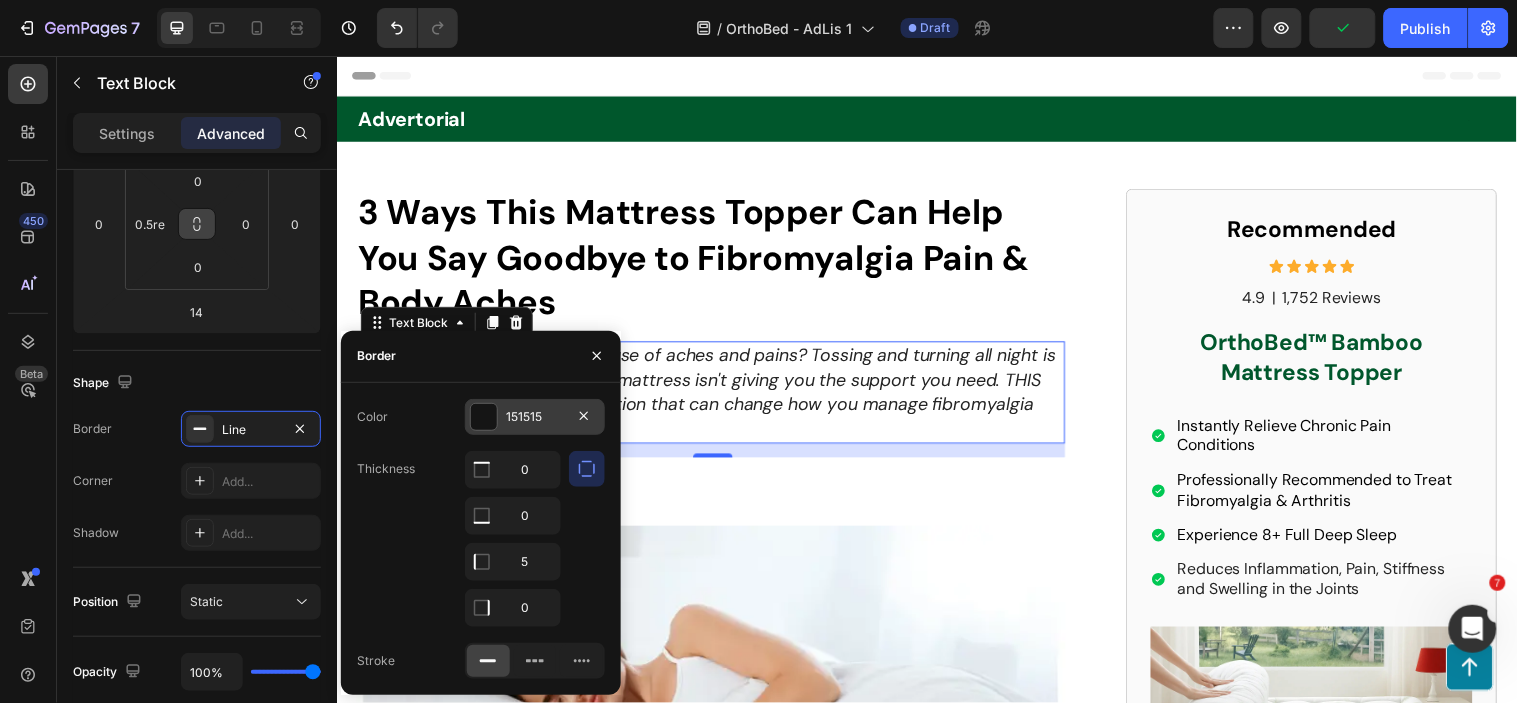 click at bounding box center [484, 417] 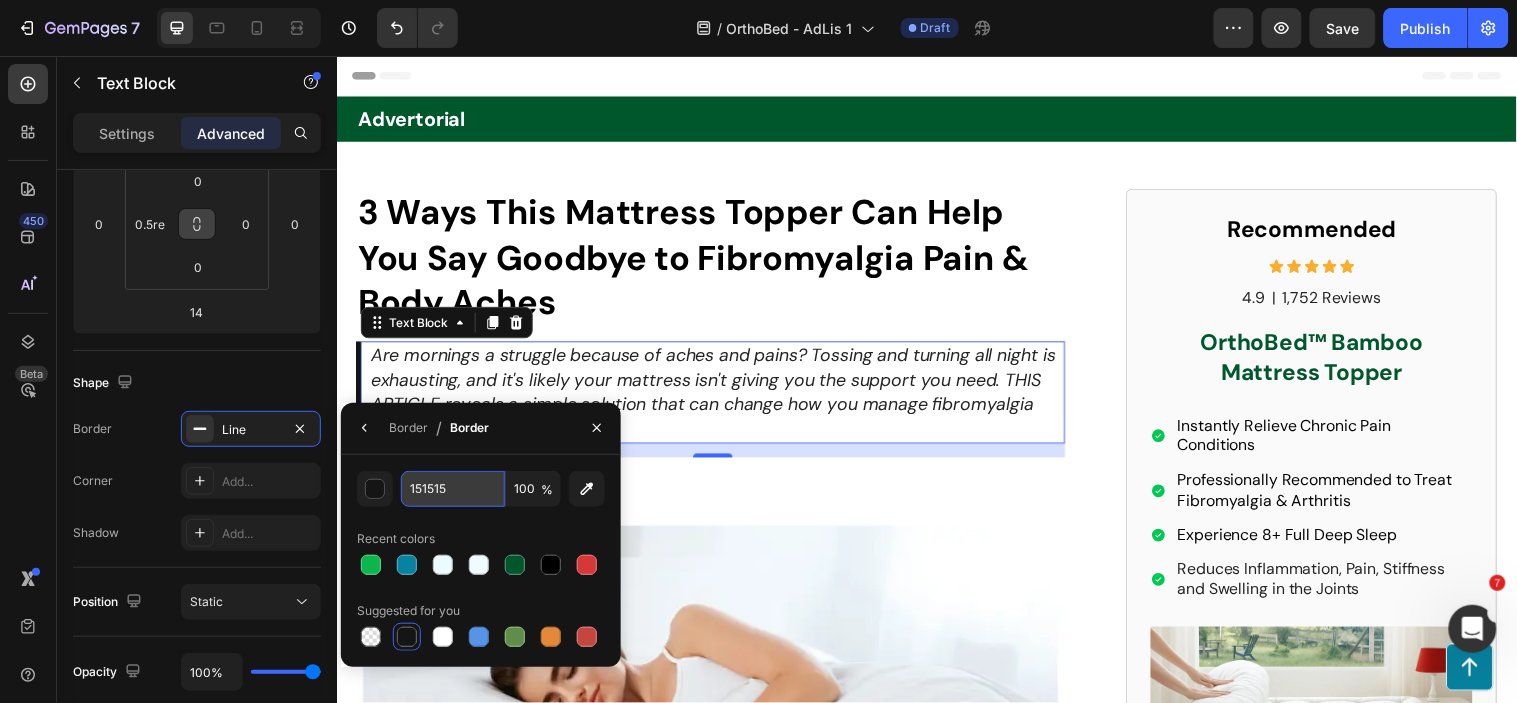 click on "151515" at bounding box center [453, 489] 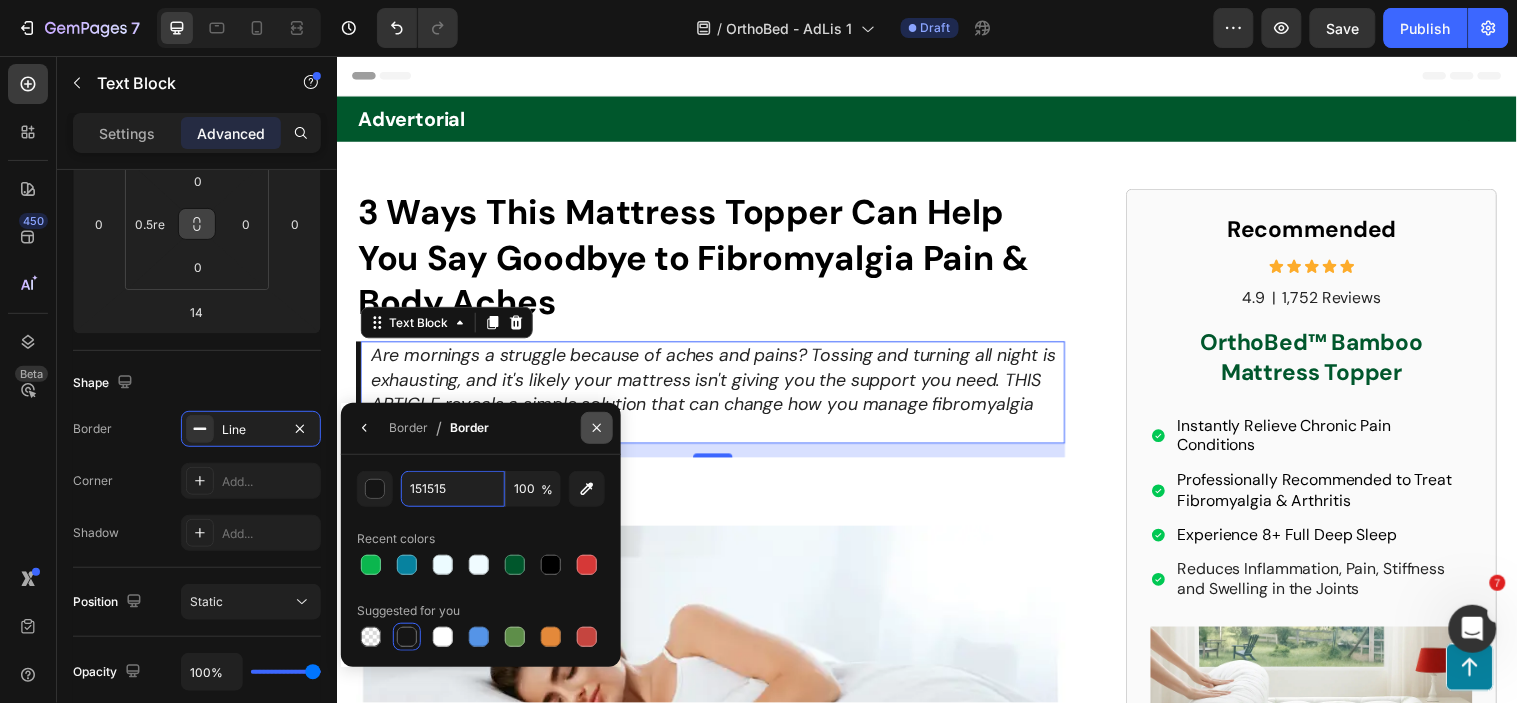 type on "#CCCCCC" 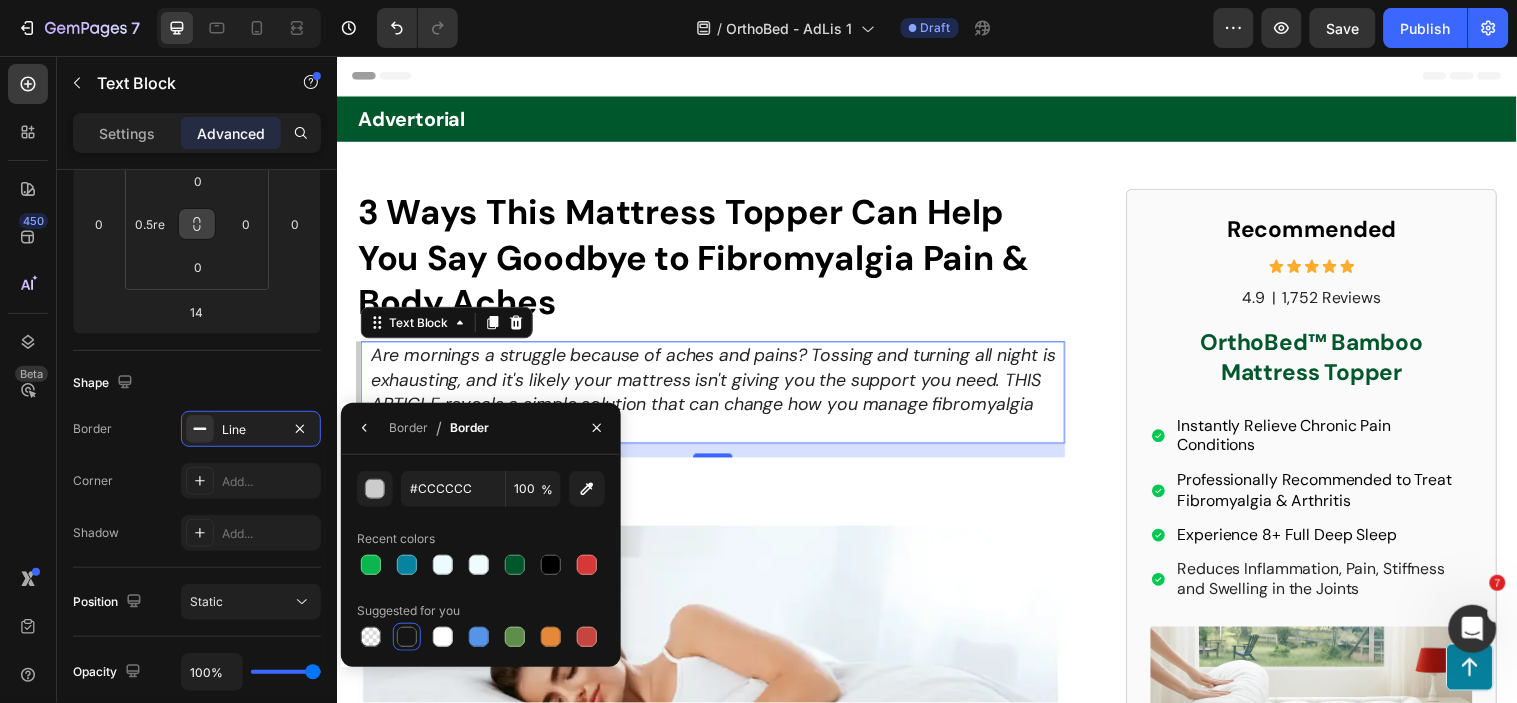 click on "⁠⁠⁠⁠⁠⁠⁠ 3 Ways This Mattress Topper Can Help You Say Goodbye to Fibromyalgia Pain & Body Aches Heading Are mornings a struggle because of aches and pains? Tossing and turning all night is exhausting, and it's likely your mattress isn't giving you the support you need. THIS ARTICLE reveals a simple solution that can change how you manage fibromyalgia pain & body aches... Text Block   14 Sleep Like Never Before—Is This the Biggest Bedsheet Breakthrough of 2025? Heading Image [NAME] ﻿[DATE] Text Block Row Image In the quest for quality sleep, we've tried everything - from lavender-scented pillow sprays to melatonin supplements and everything in between.   But could the answer to our sleepless nights lie not in a pill or scented something, but  in the very mattress we sleep on ?   A new bamboo mattress topper from Home and Garden Trend is making headlines, with thousands claiming it has transformed their sleep and overall well-being.   deeper, more restful sleep  and" at bounding box center [716, 3730] 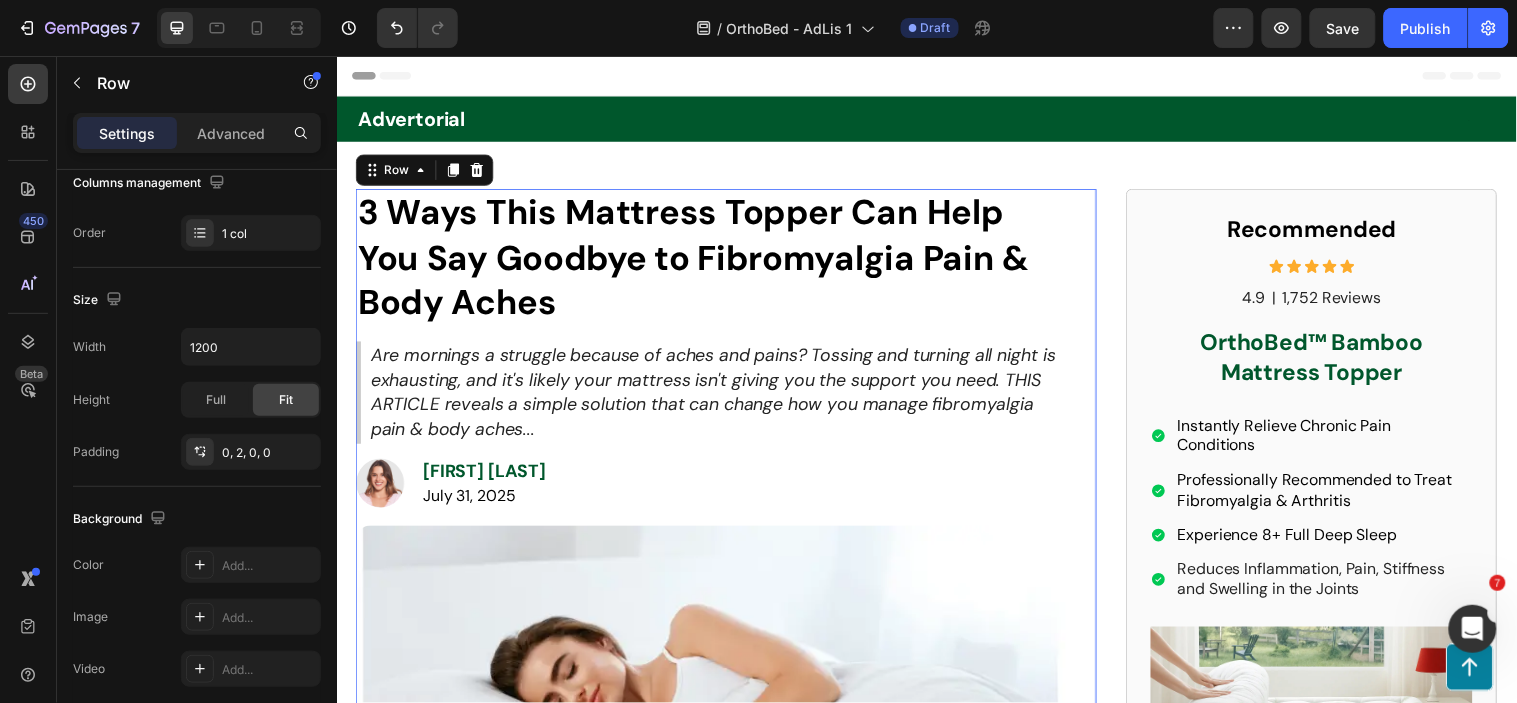 scroll, scrollTop: 0, scrollLeft: 0, axis: both 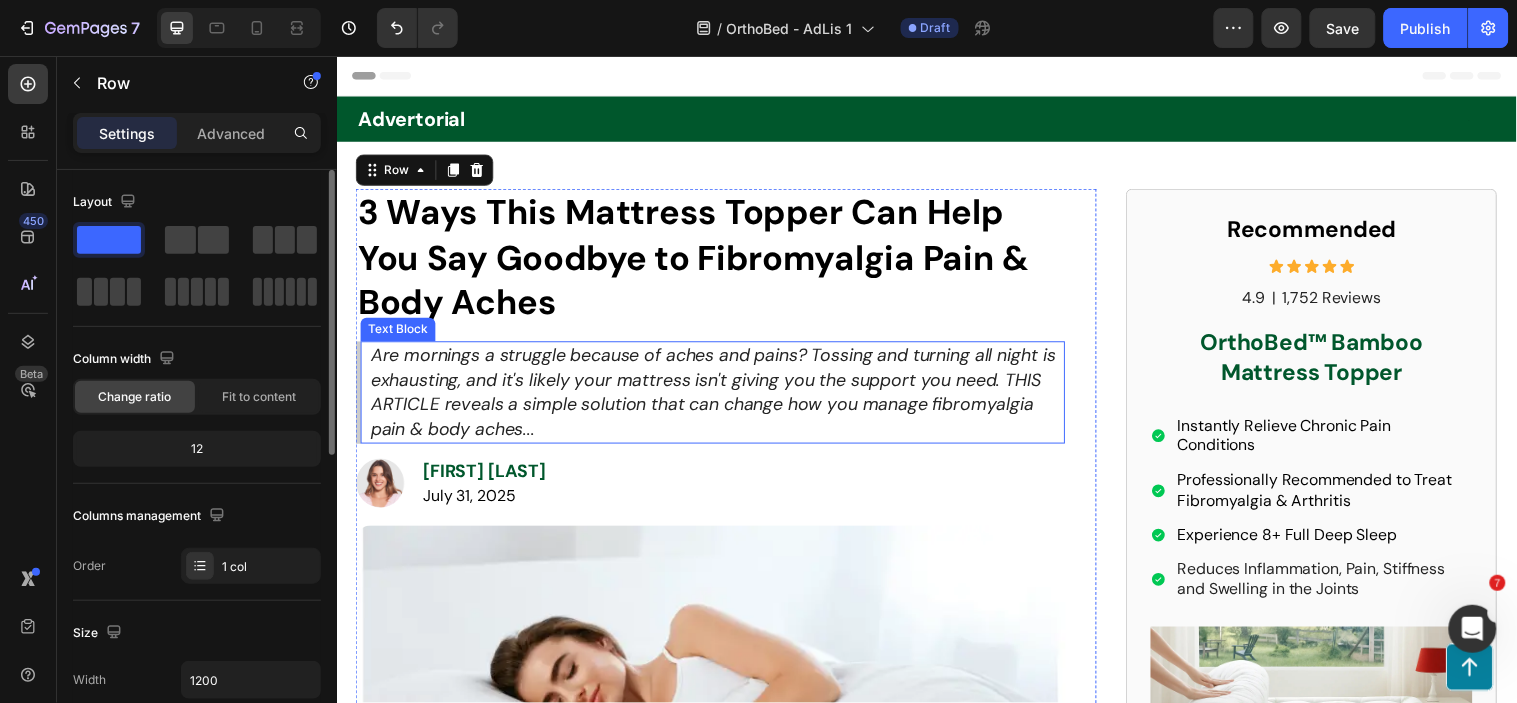 click on "Are mornings a struggle because of aches and pains? Tossing and turning all night is exhausting, and it's likely your mattress isn't giving you the support you need. THIS ARTICLE reveals a simple solution that can change how you manage fibromyalgia pain & body aches..." at bounding box center (719, 396) 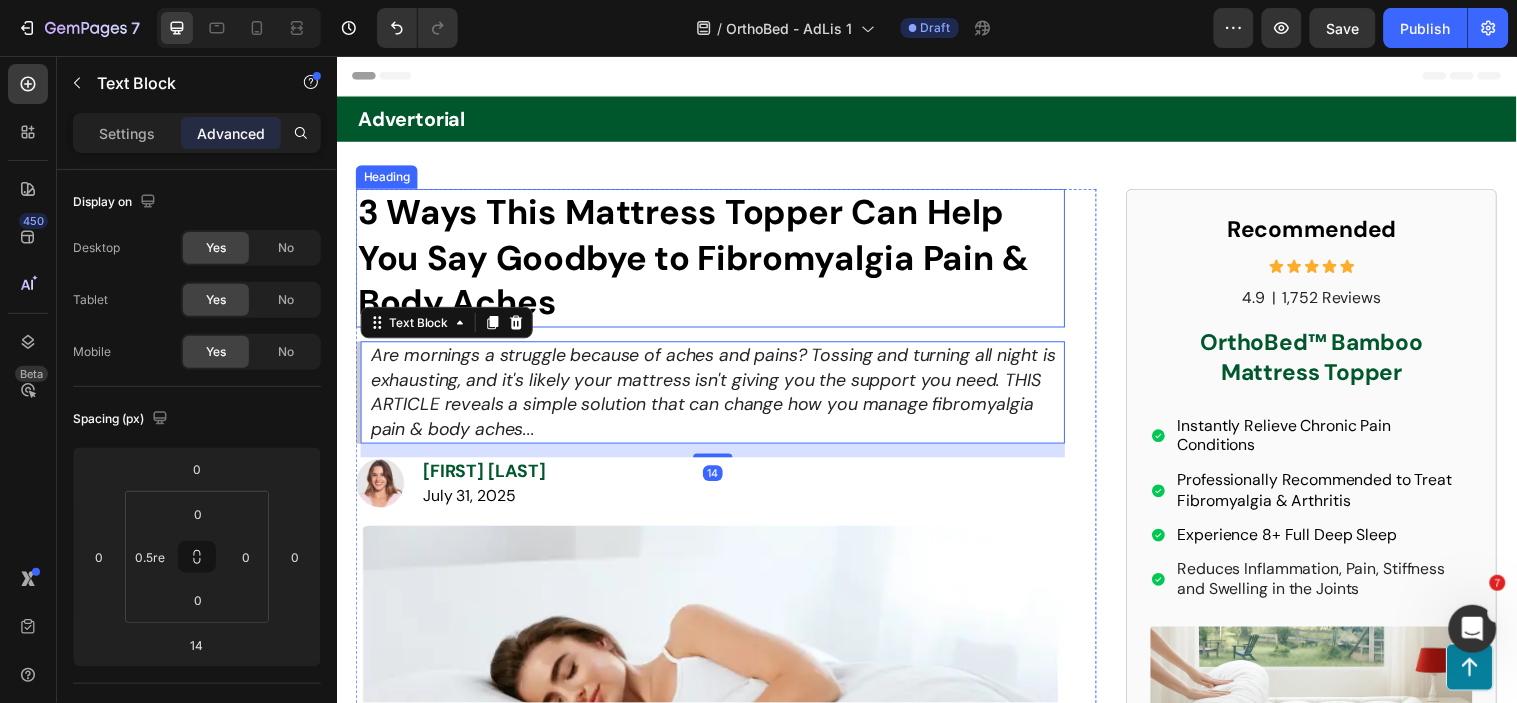 click on "3 Ways This Mattress Topper Can Help You Say Goodbye to Fibromyalgia Pain & Body Aches" at bounding box center (699, 259) 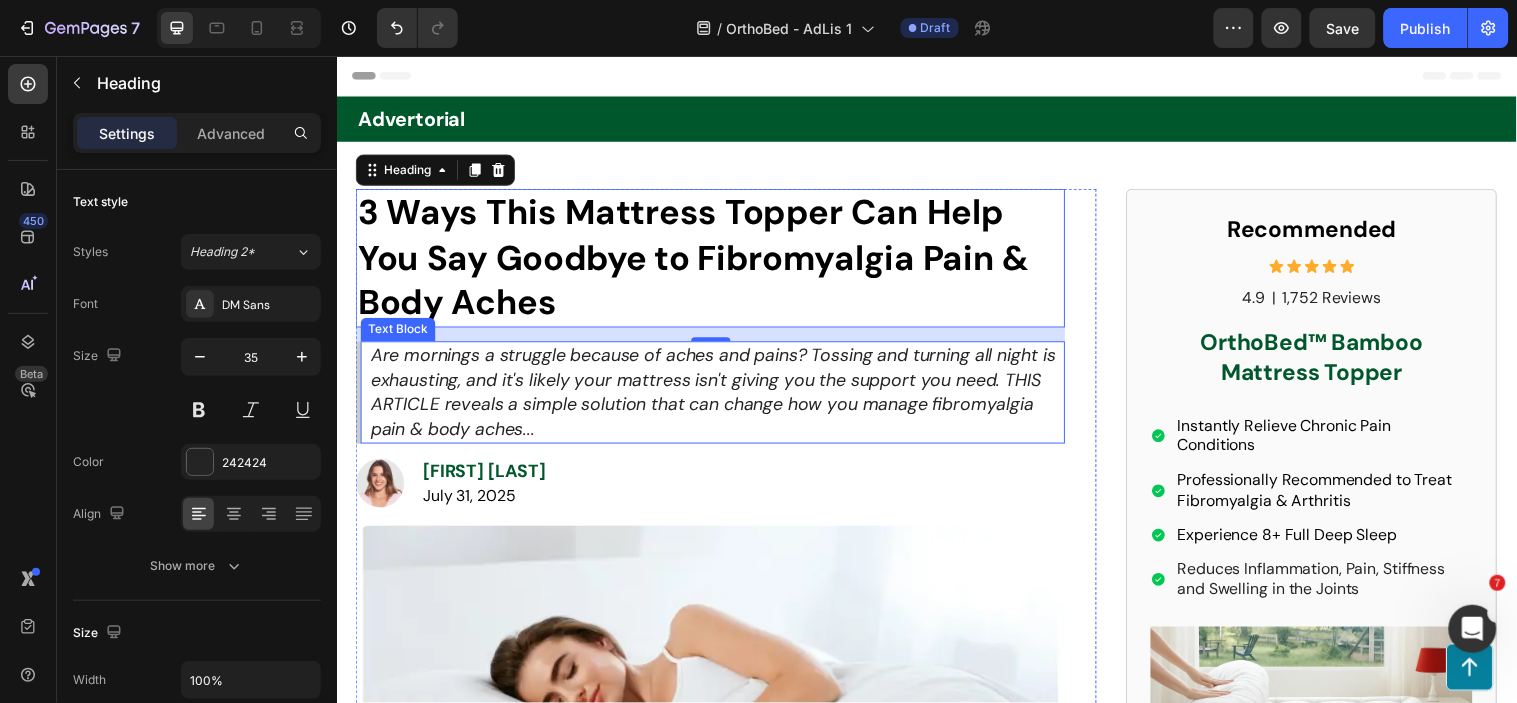 click on "Are mornings a struggle because of aches and pains? Tossing and turning all night is exhausting, and it's likely your mattress isn't giving you the support you need. THIS ARTICLE reveals a simple solution that can change how you manage fibromyalgia pain & body aches..." at bounding box center [719, 396] 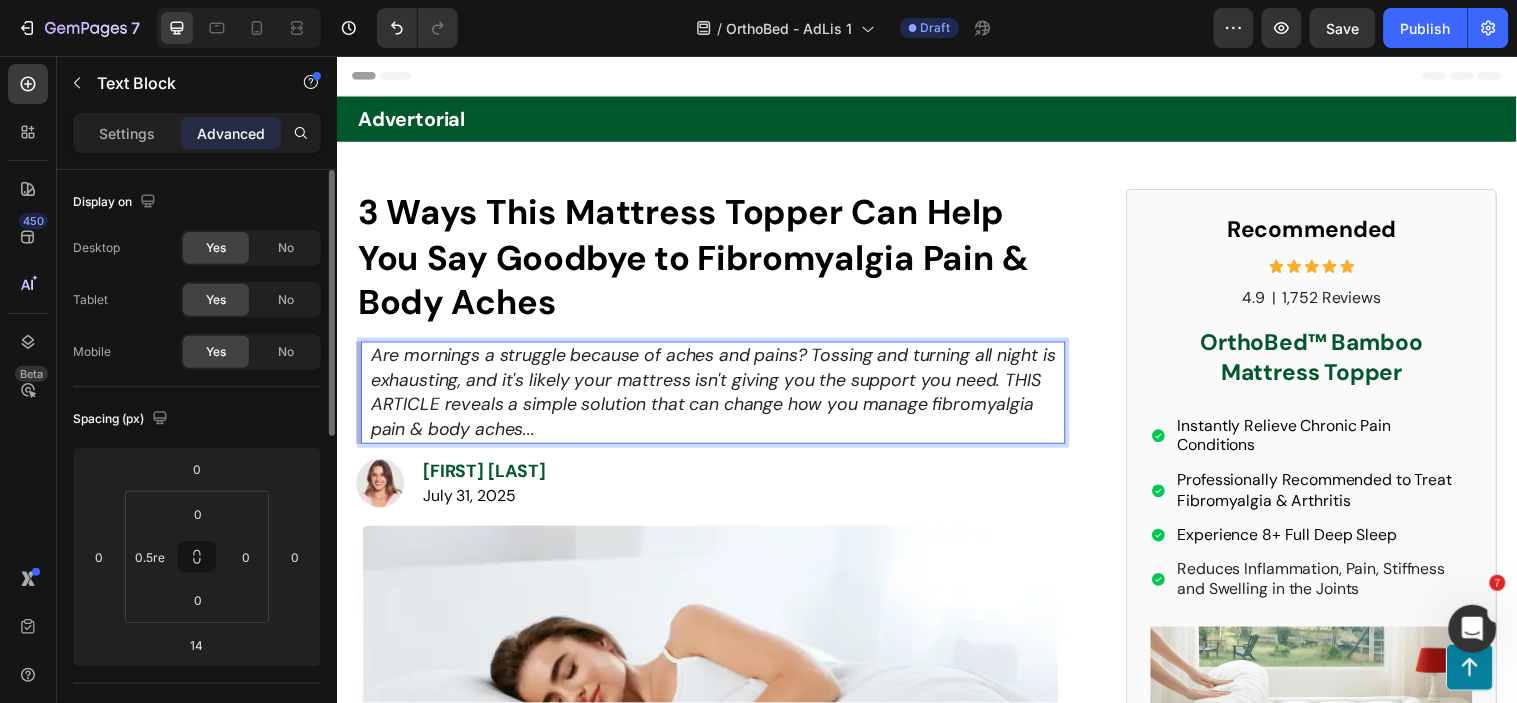 click on "Settings" at bounding box center [127, 133] 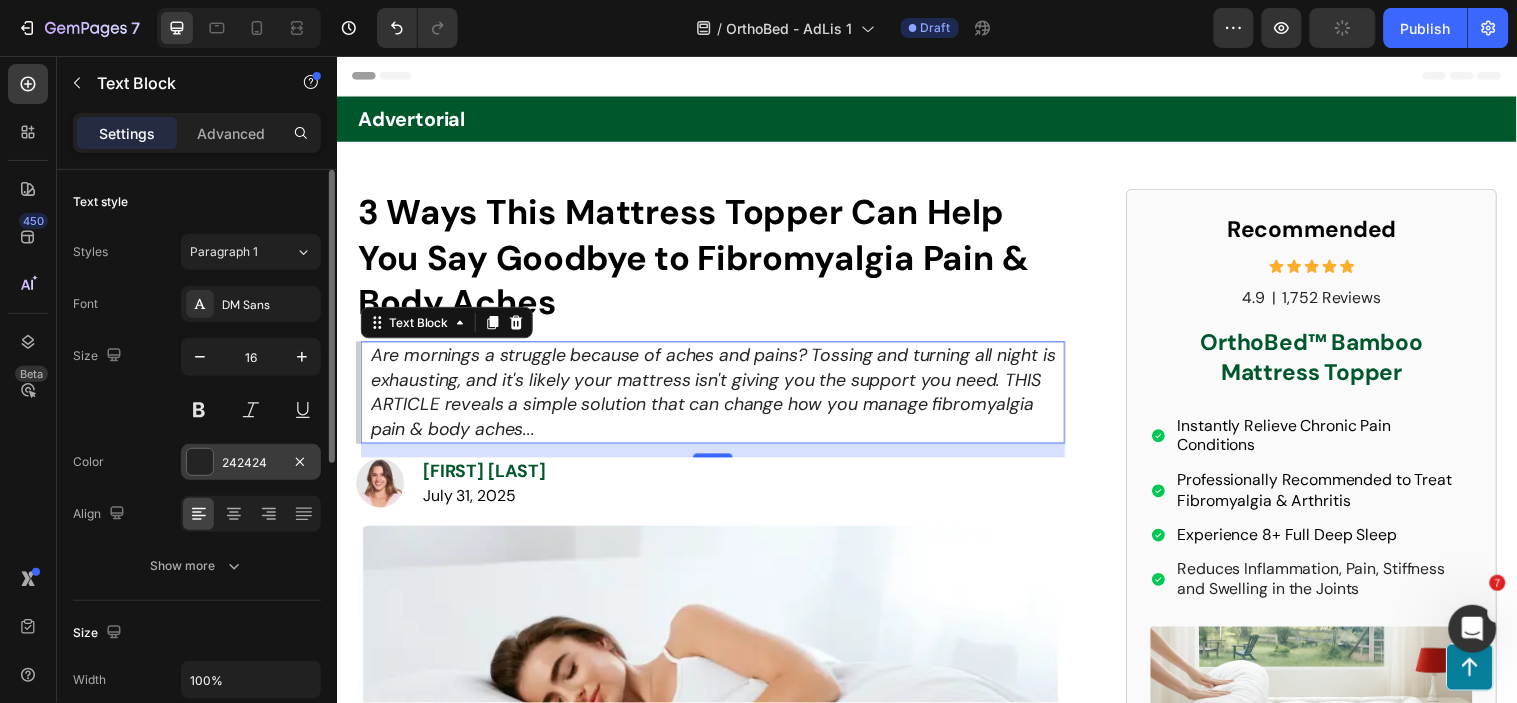 click on "242424" at bounding box center [251, 463] 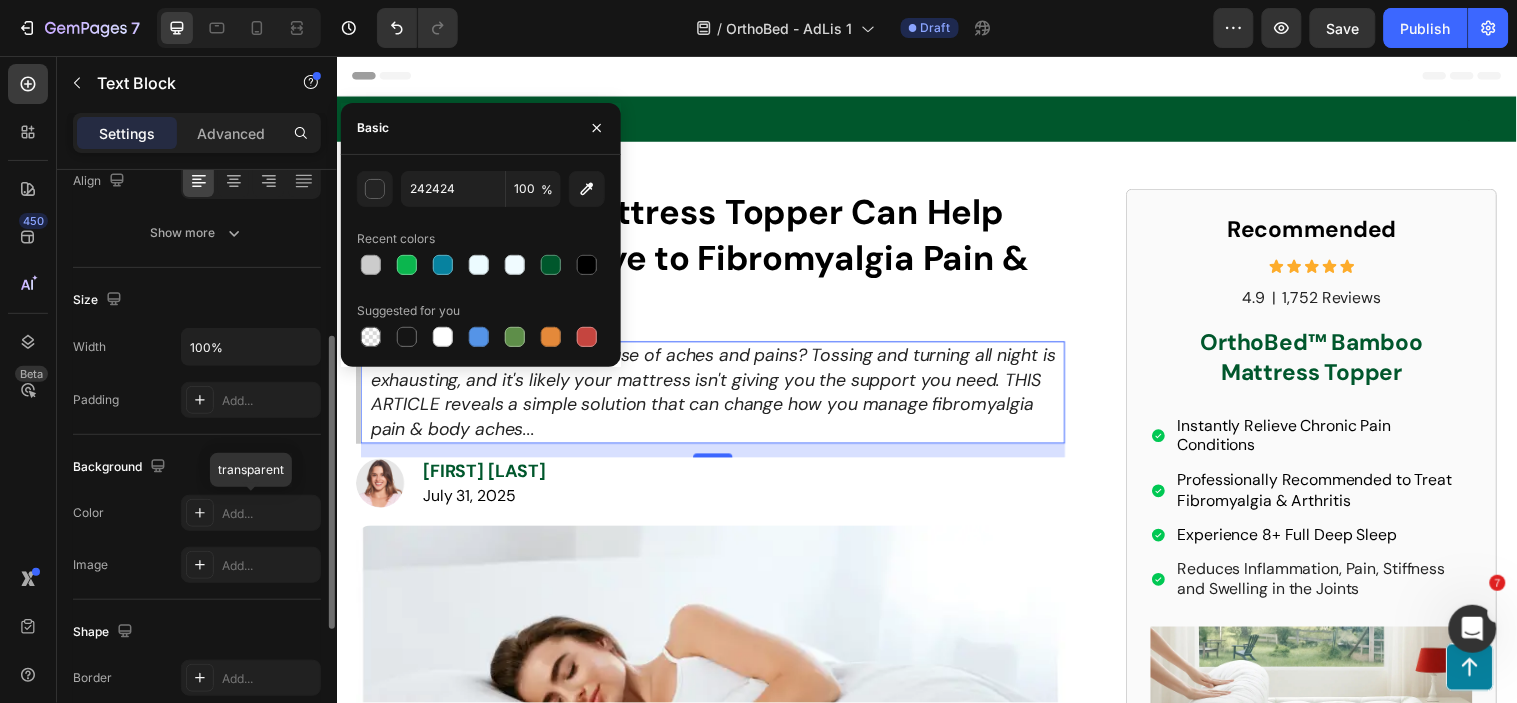 scroll, scrollTop: 444, scrollLeft: 0, axis: vertical 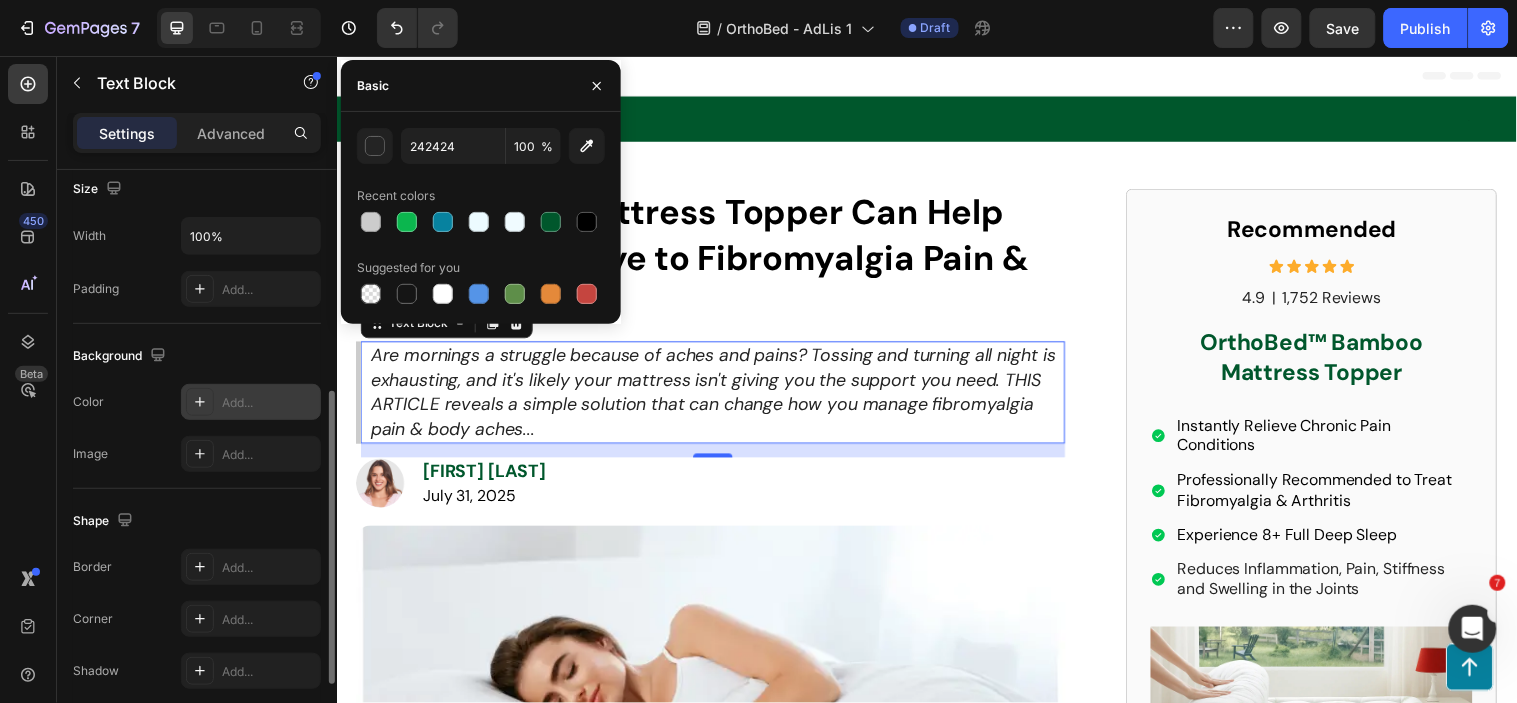 click on "Add..." at bounding box center (269, 403) 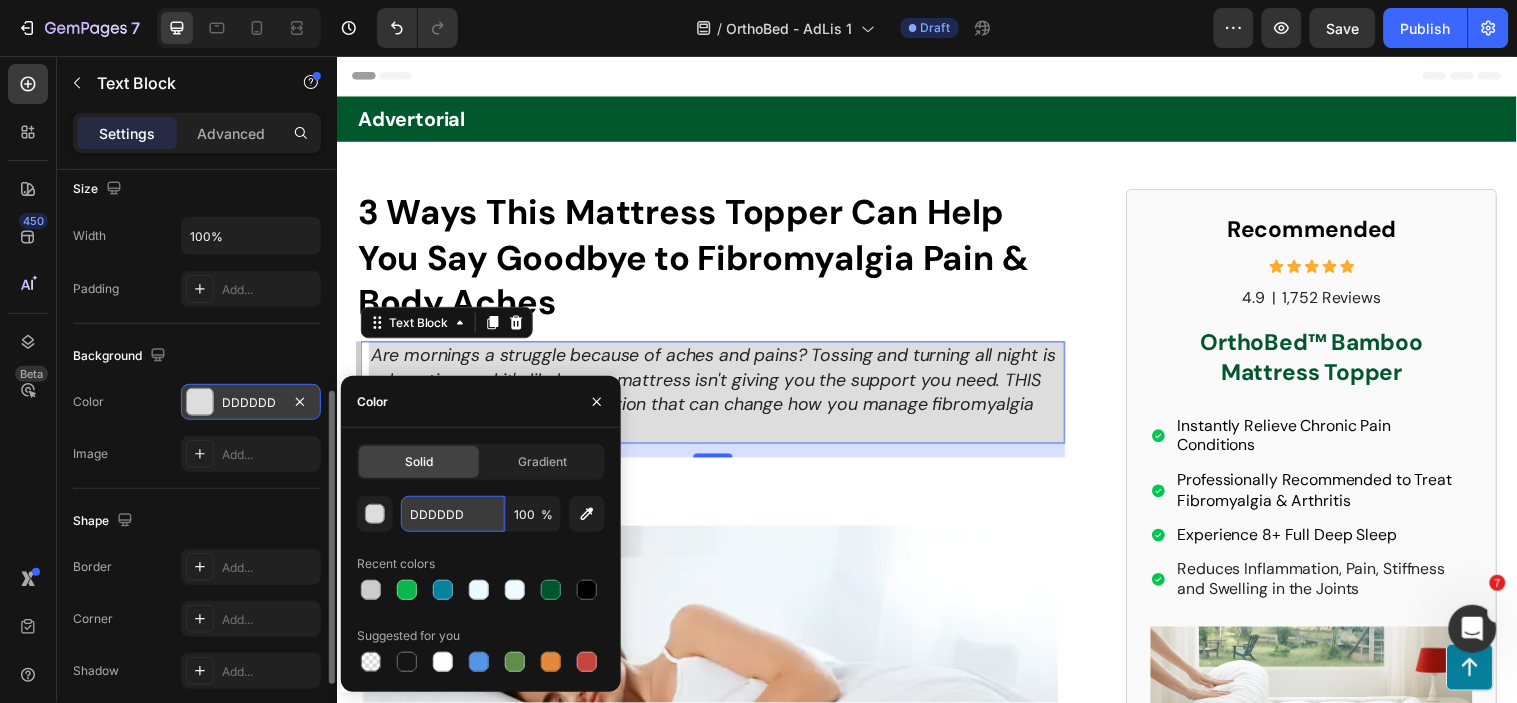 click on "DDDDDD" at bounding box center [0, 0] 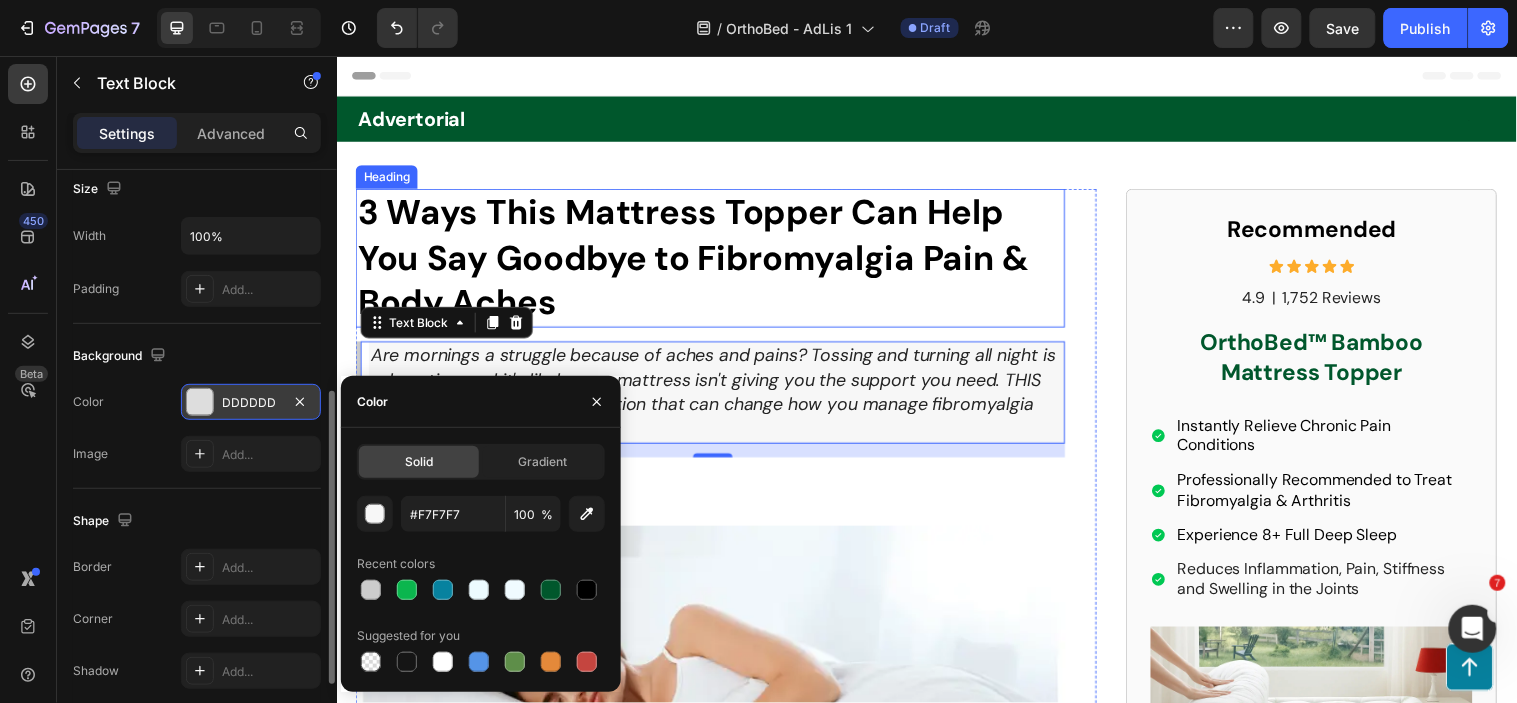 click on "3 Ways This Mattress Topper Can Help You Say Goodbye to Fibromyalgia Pain & Body Aches" at bounding box center [699, 259] 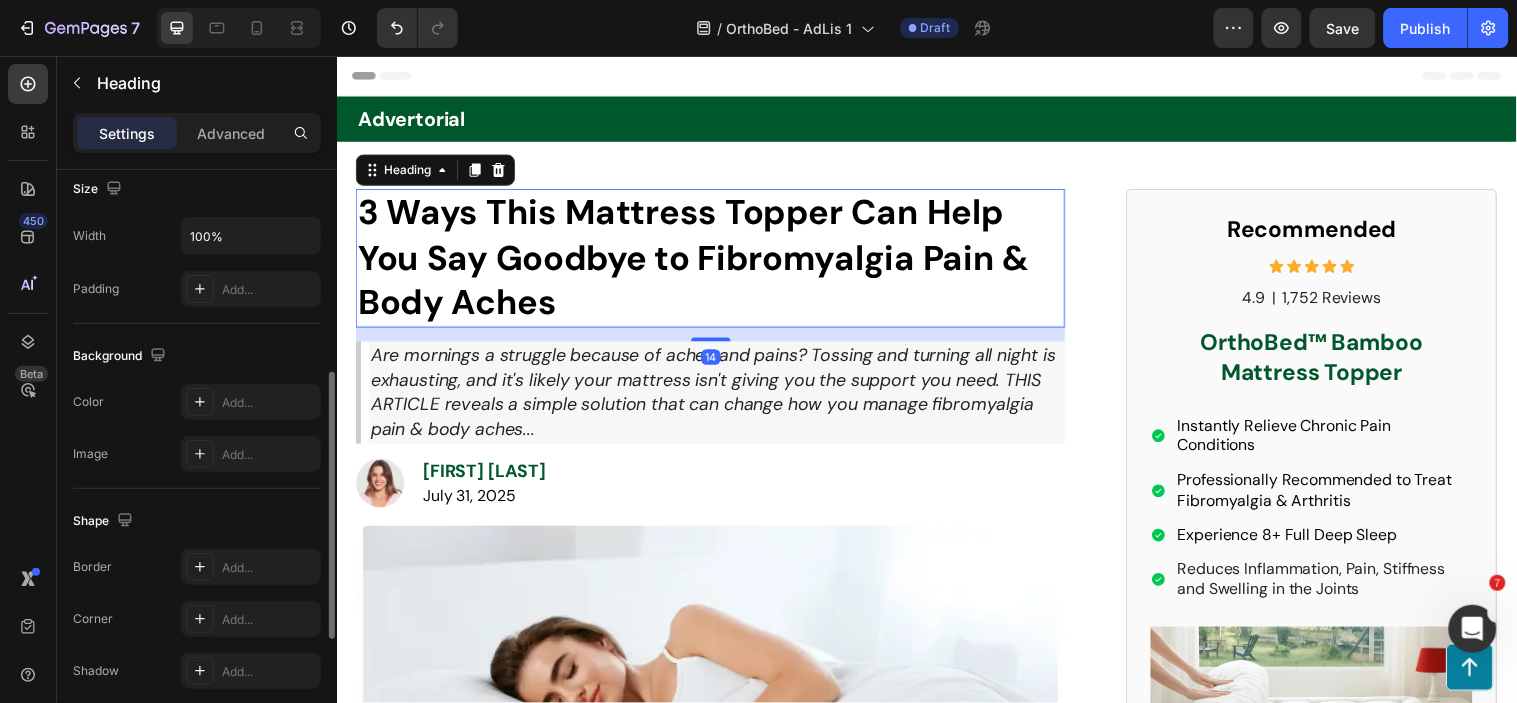 scroll, scrollTop: 0, scrollLeft: 0, axis: both 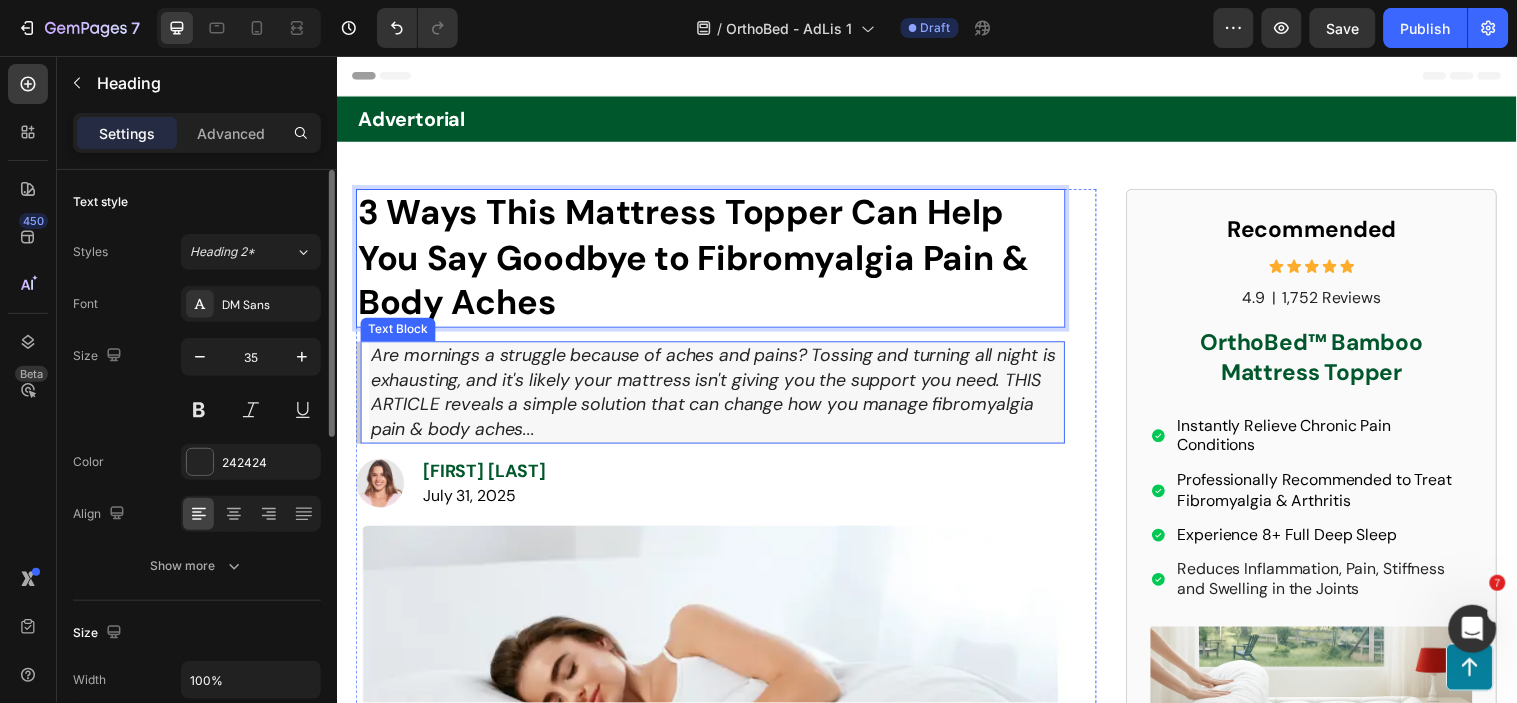 click on "Are mornings a struggle because of aches and pains? Tossing and turning all night is exhausting, and it's likely your mattress isn't giving you the support you need. THIS ARTICLE reveals a simple solution that can change how you manage fibromyalgia pain & body aches..." at bounding box center [719, 396] 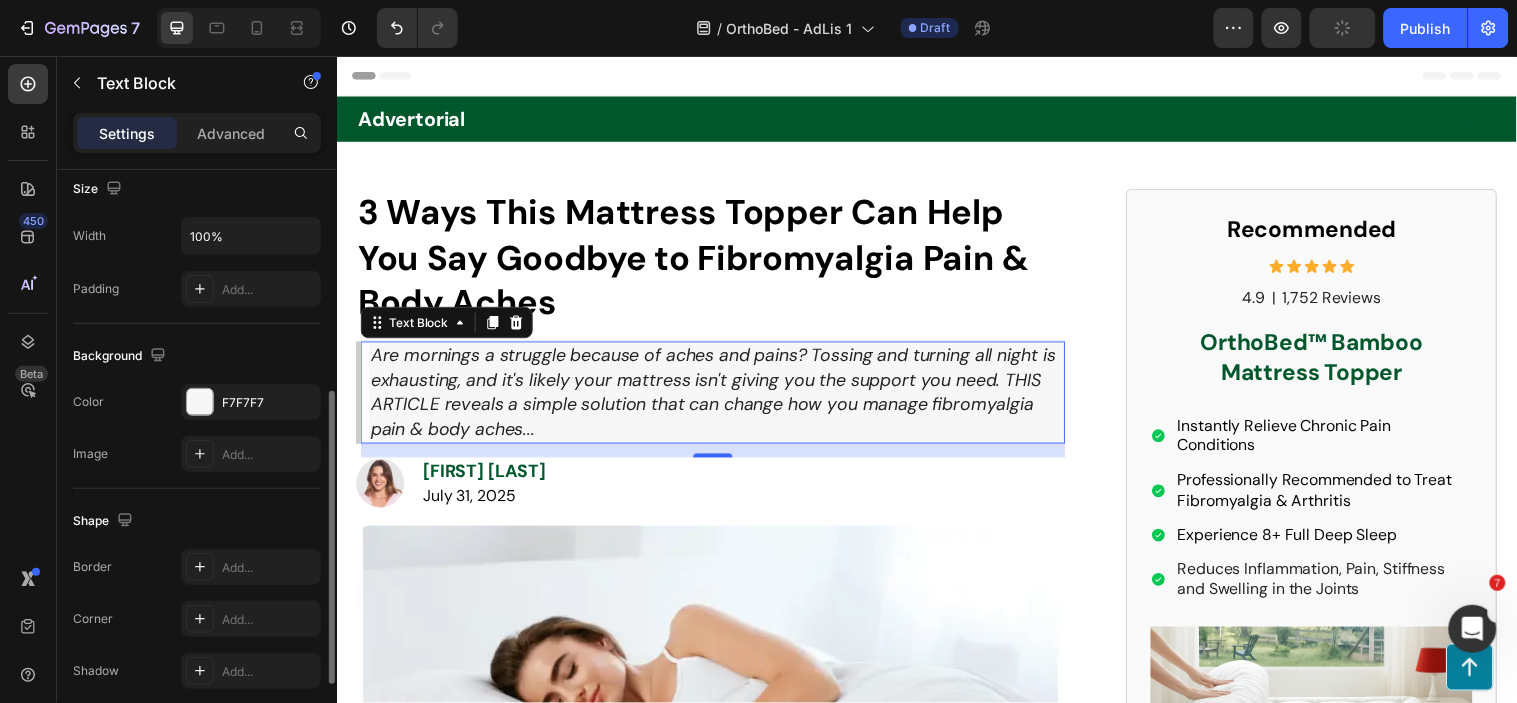 scroll, scrollTop: 555, scrollLeft: 0, axis: vertical 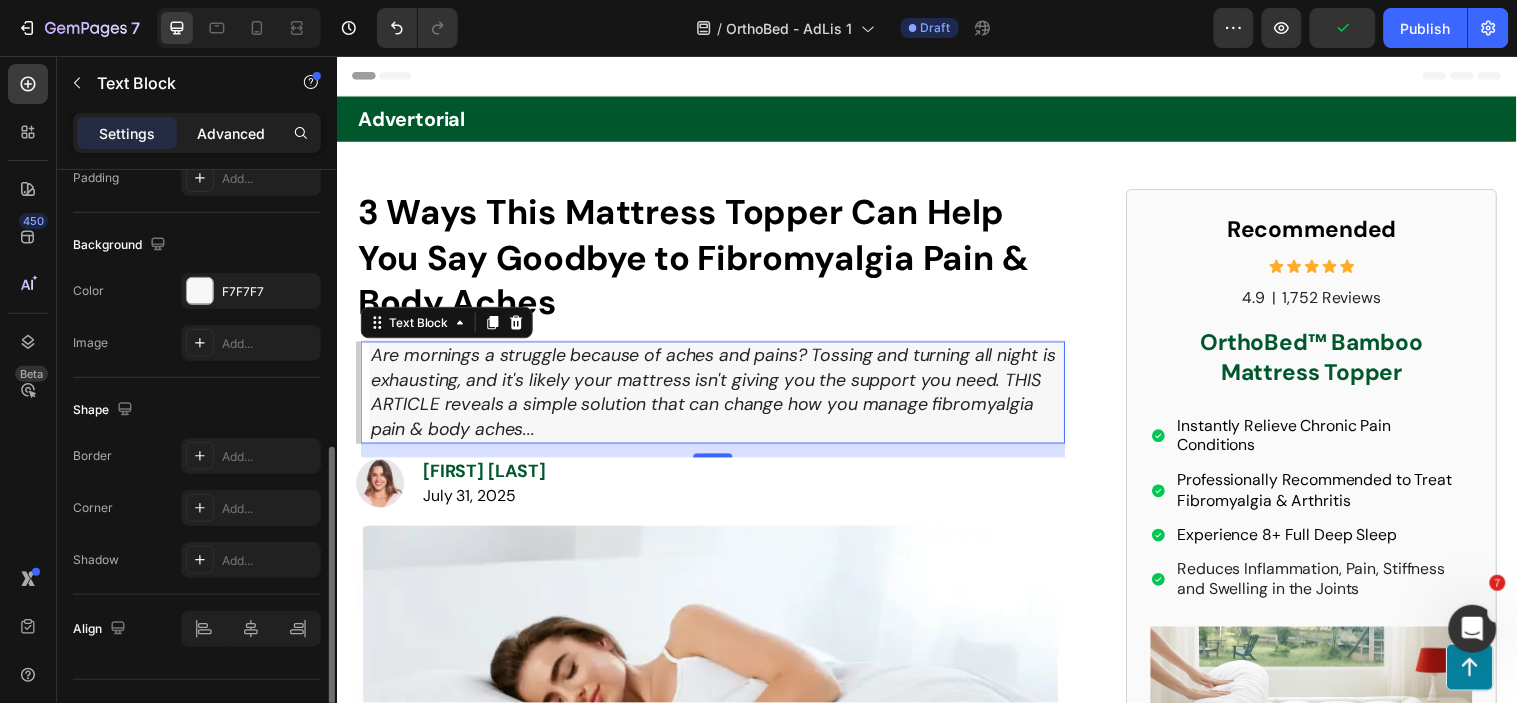 click on "Advanced" at bounding box center (231, 133) 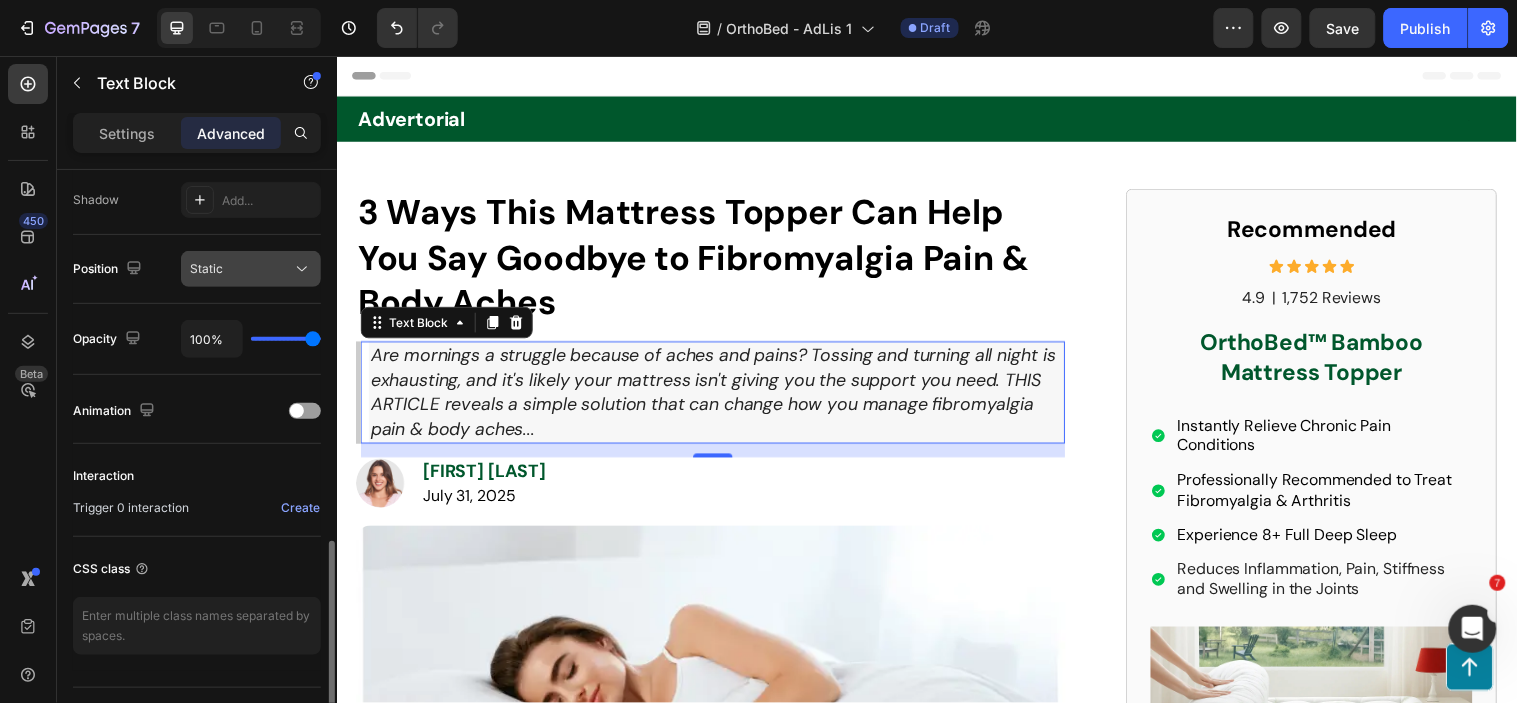 scroll, scrollTop: 714, scrollLeft: 0, axis: vertical 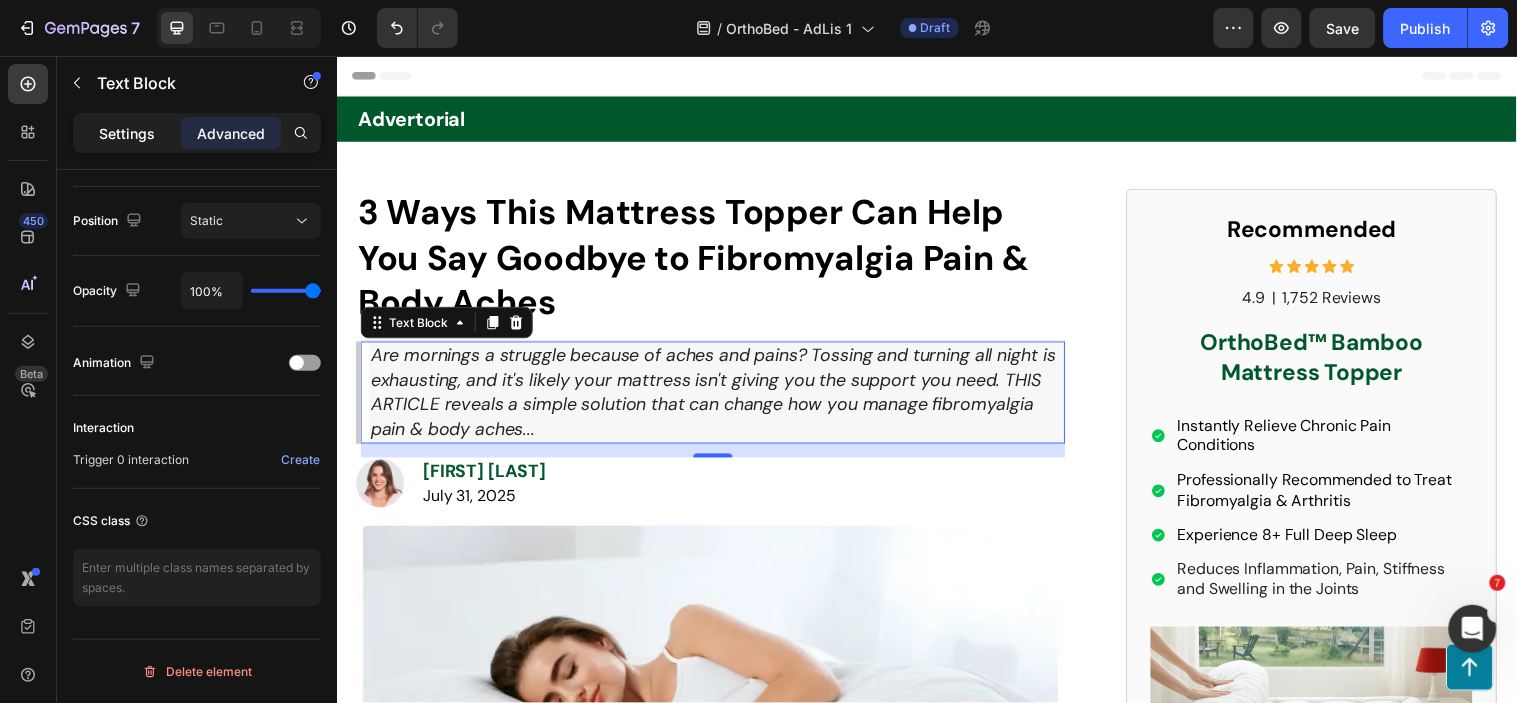 click on "Settings" at bounding box center (127, 133) 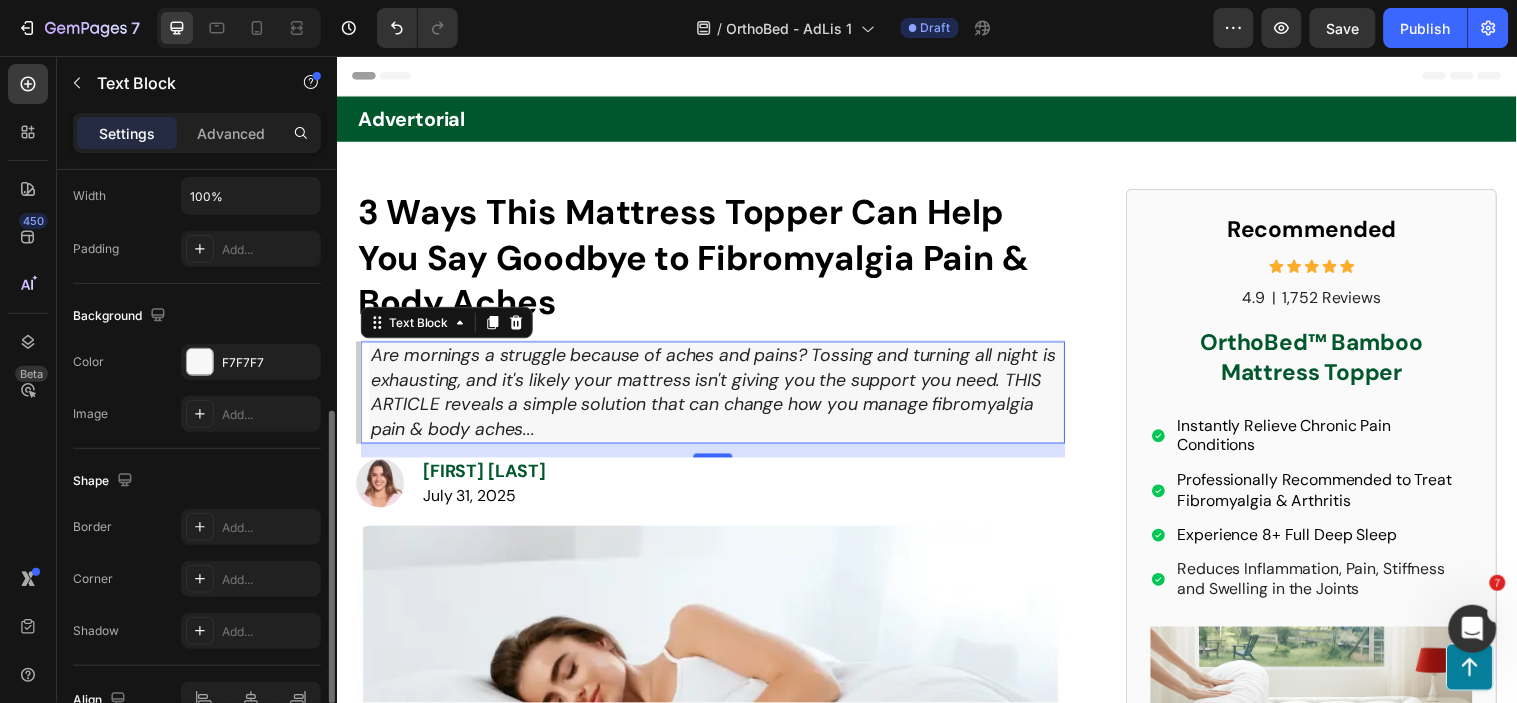 scroll, scrollTop: 373, scrollLeft: 0, axis: vertical 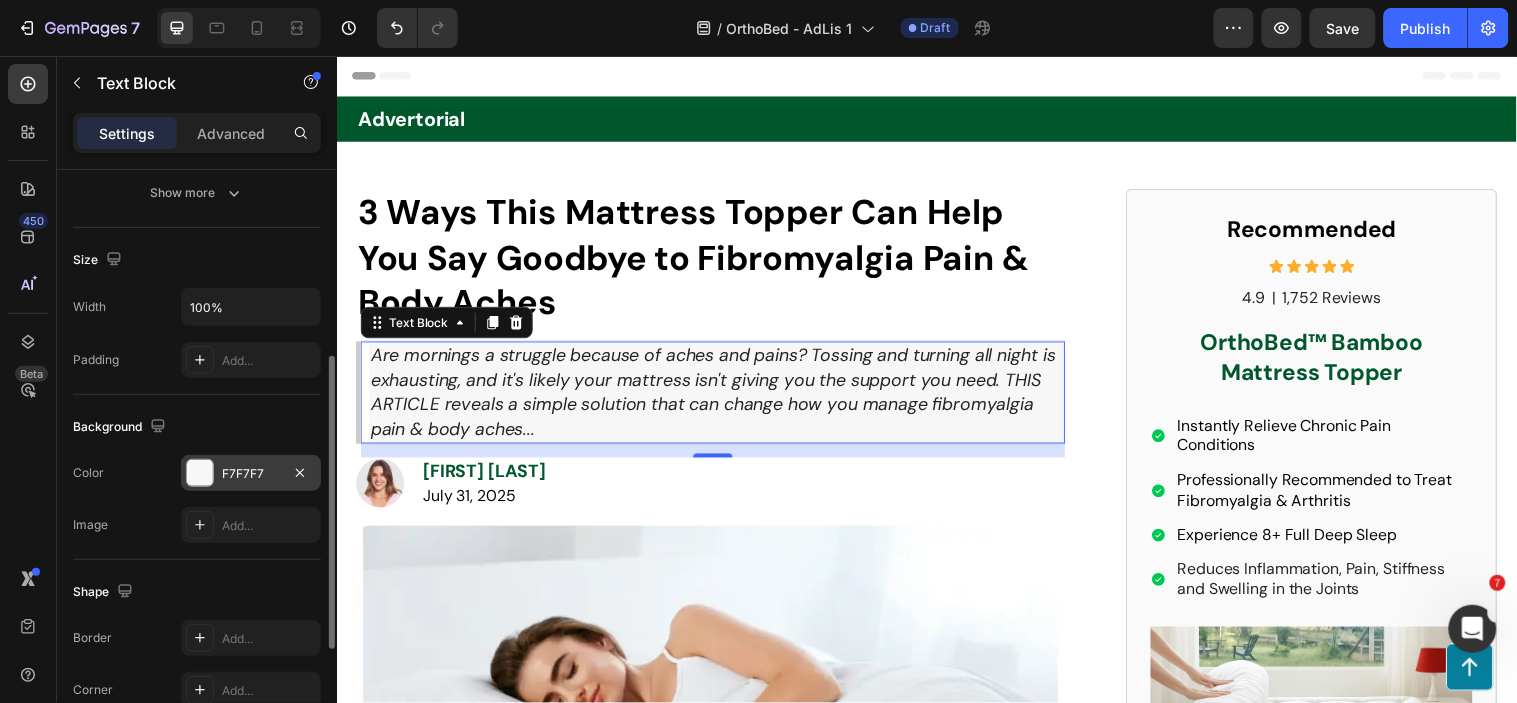 click on "F7F7F7" at bounding box center (251, 474) 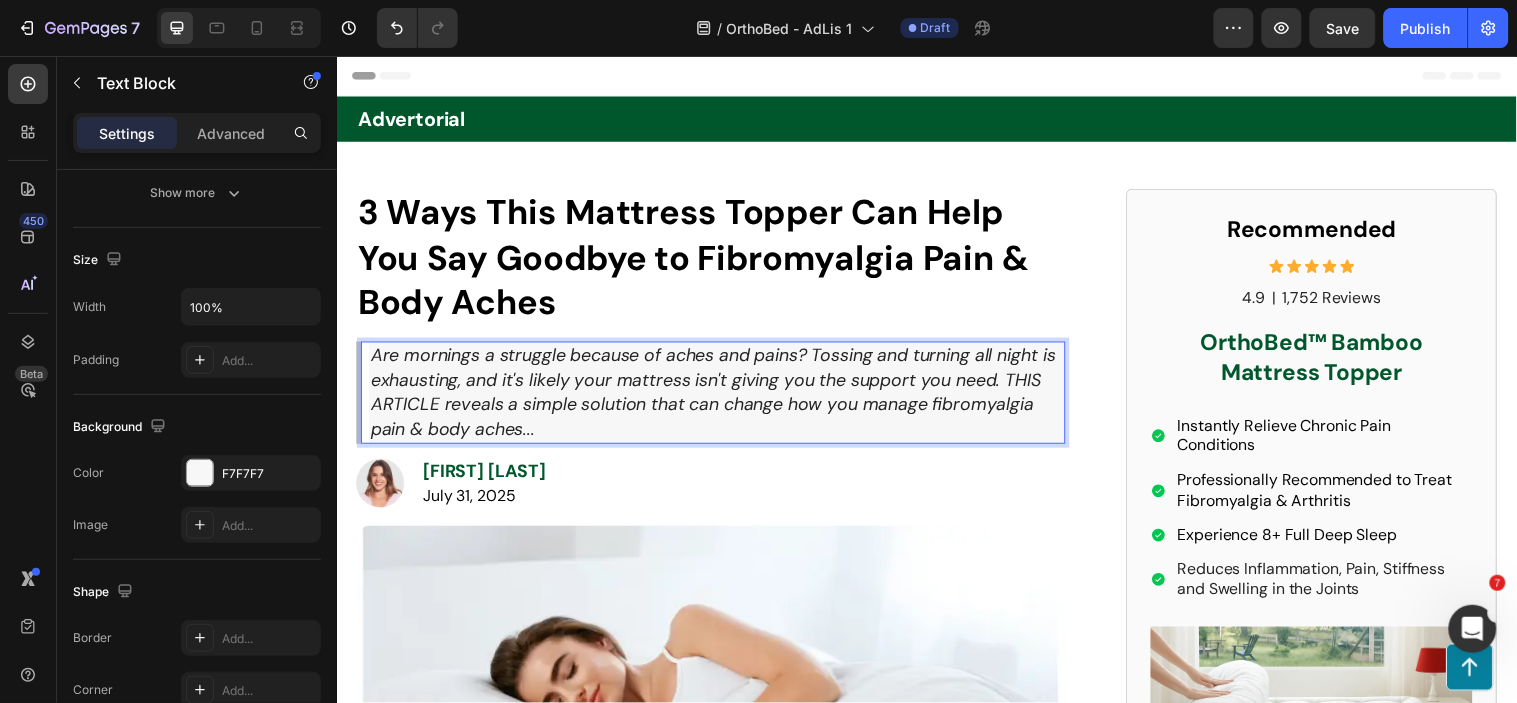 drag, startPoint x: 386, startPoint y: 392, endPoint x: 711, endPoint y: 398, distance: 325.0554 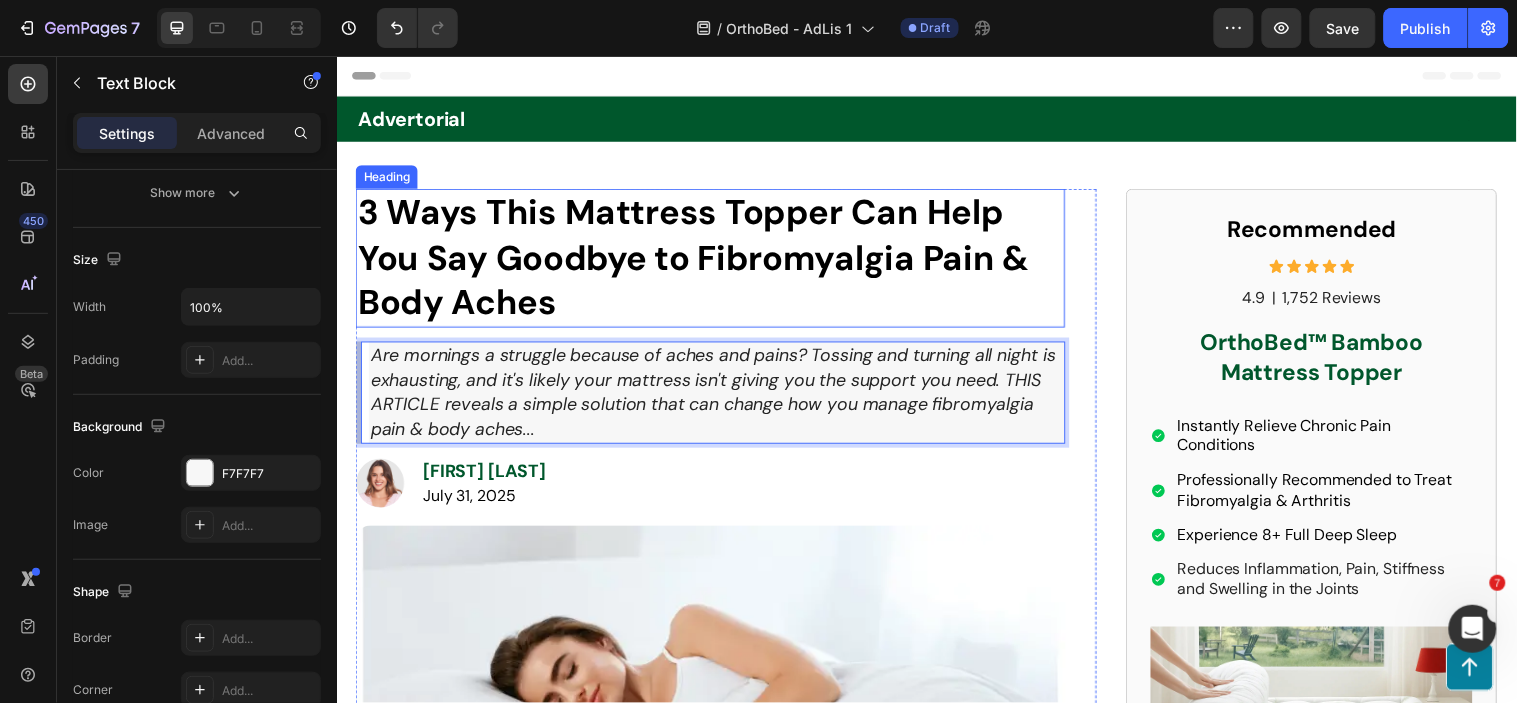 click on "⁠⁠⁠⁠⁠⁠⁠ 3 Ways This Mattress Topper Can Help You Say Goodbye to Fibromyalgia Pain & Body Aches" at bounding box center [716, 260] 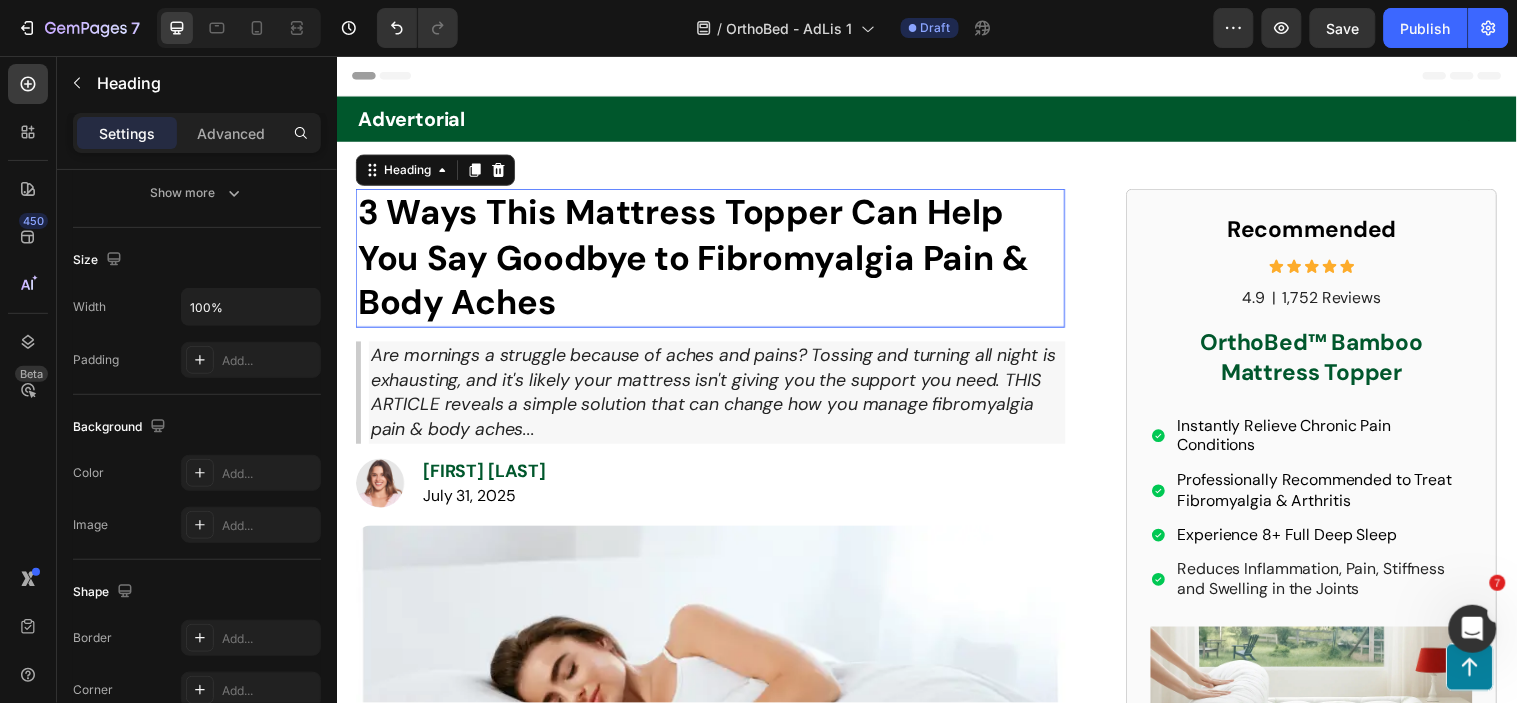 scroll, scrollTop: 0, scrollLeft: 0, axis: both 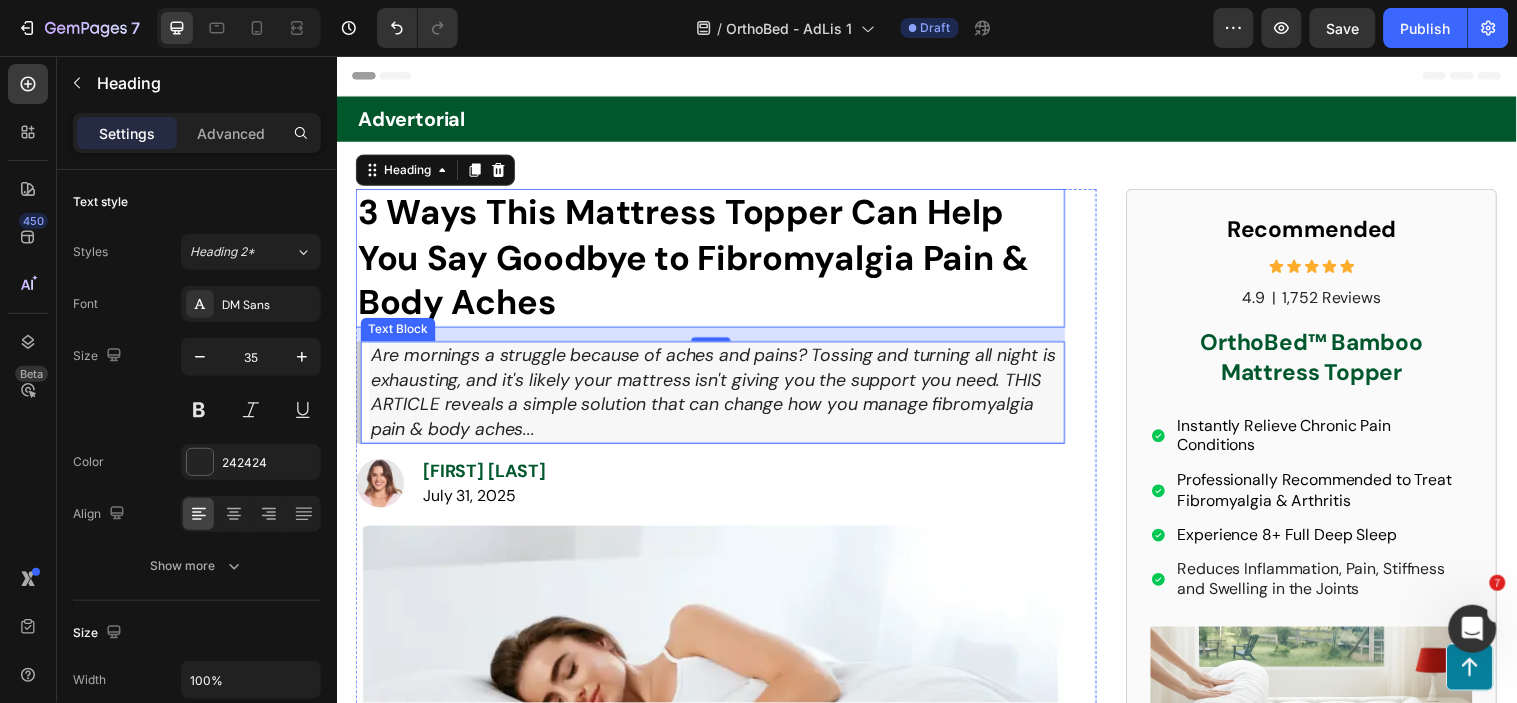 click on "Are mornings a struggle because of aches and pains? Tossing and turning all night is exhausting, and it's likely your mattress isn't giving you the support you need. THIS ARTICLE reveals a simple solution that can change how you manage fibromyalgia pain & body aches..." at bounding box center [719, 396] 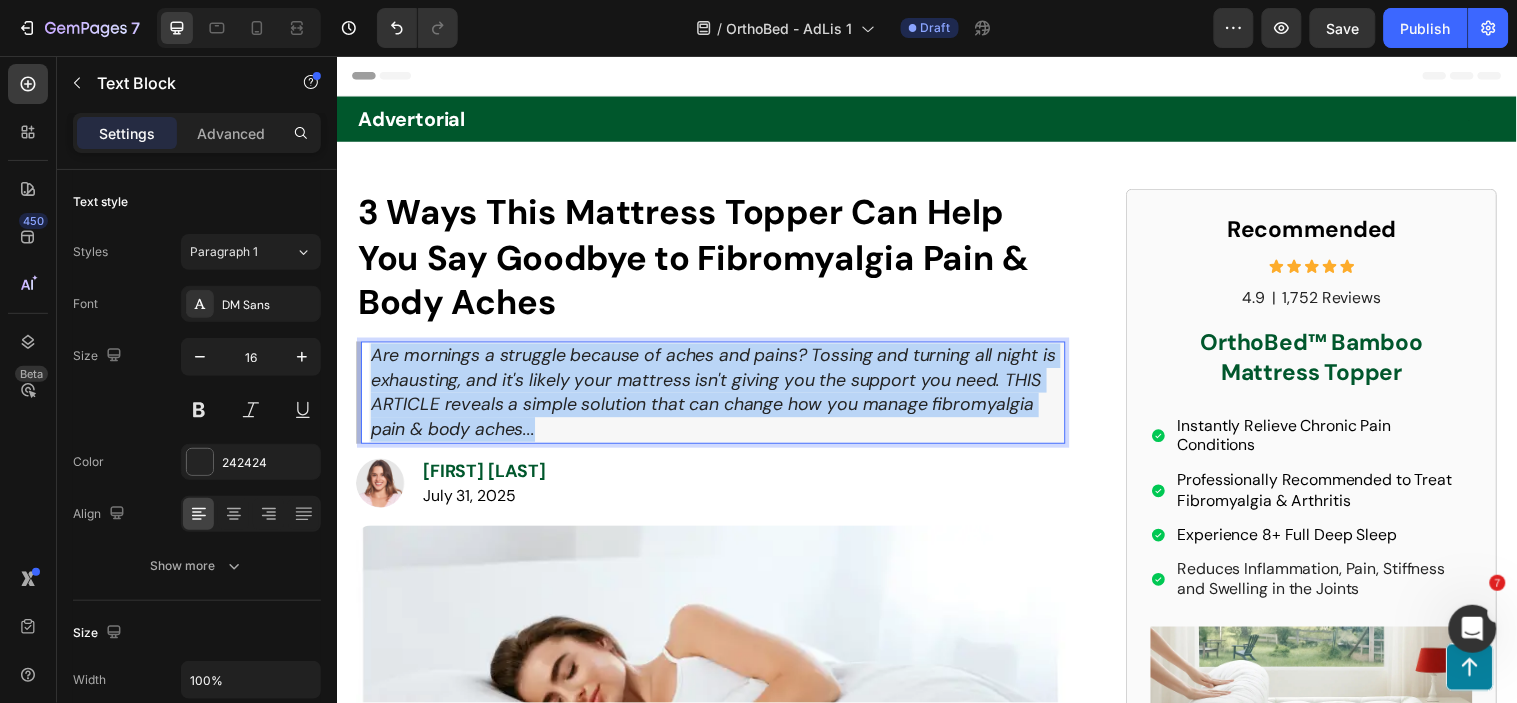 click on "Are mornings a struggle because of aches and pains? Tossing and turning all night is exhausting, and it's likely your mattress isn't giving you the support you need. THIS ARTICLE reveals a simple solution that can change how you manage fibromyalgia pain & body aches..." at bounding box center [719, 396] 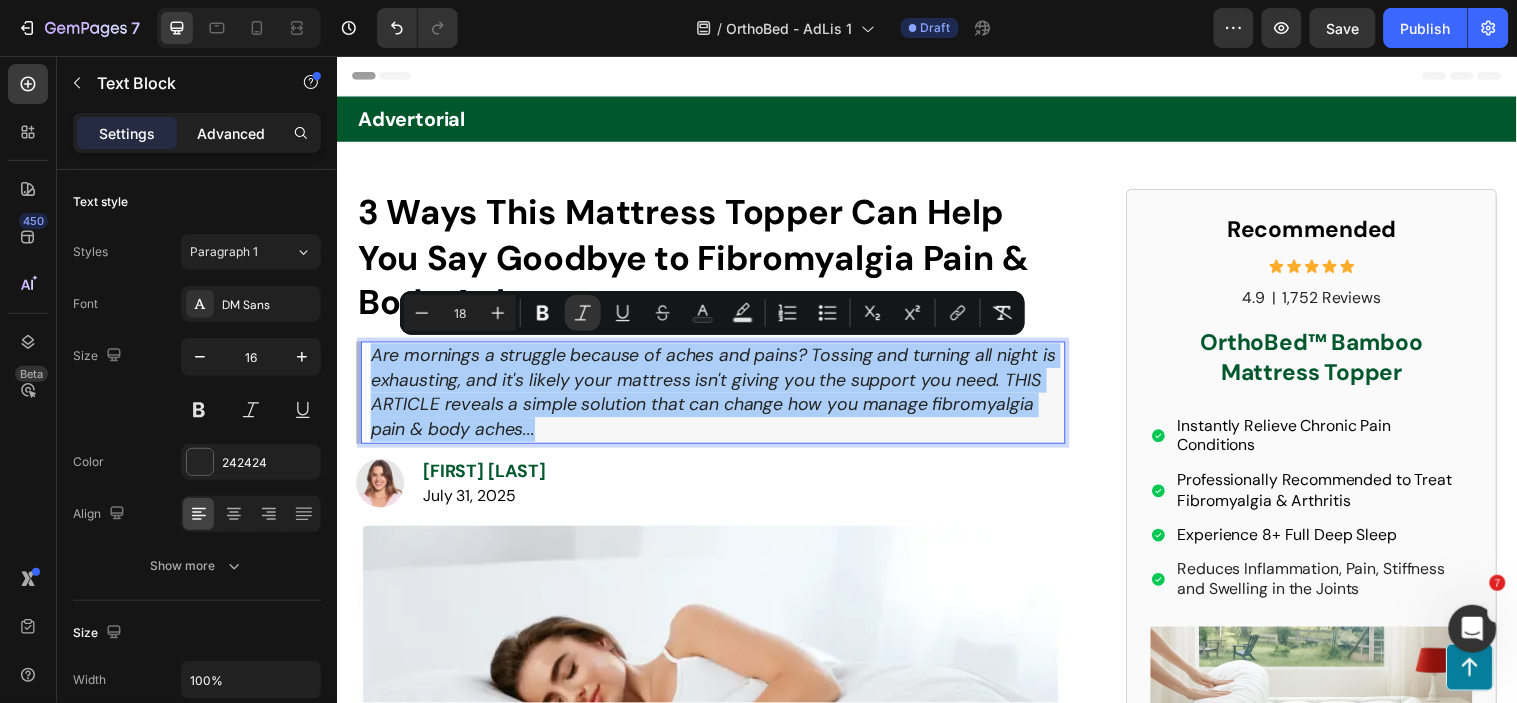 click on "Advanced" at bounding box center (231, 133) 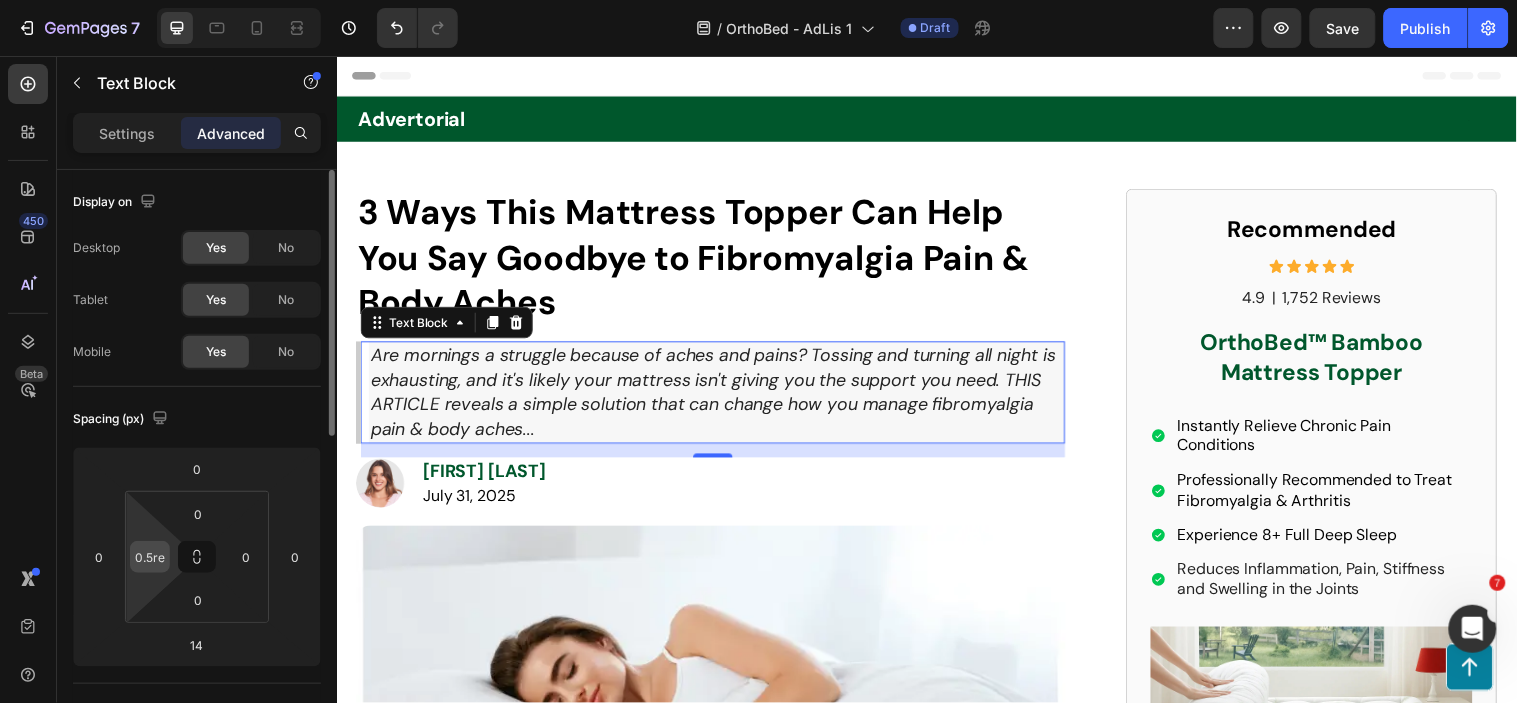 click on "0.5rem" at bounding box center (150, 557) 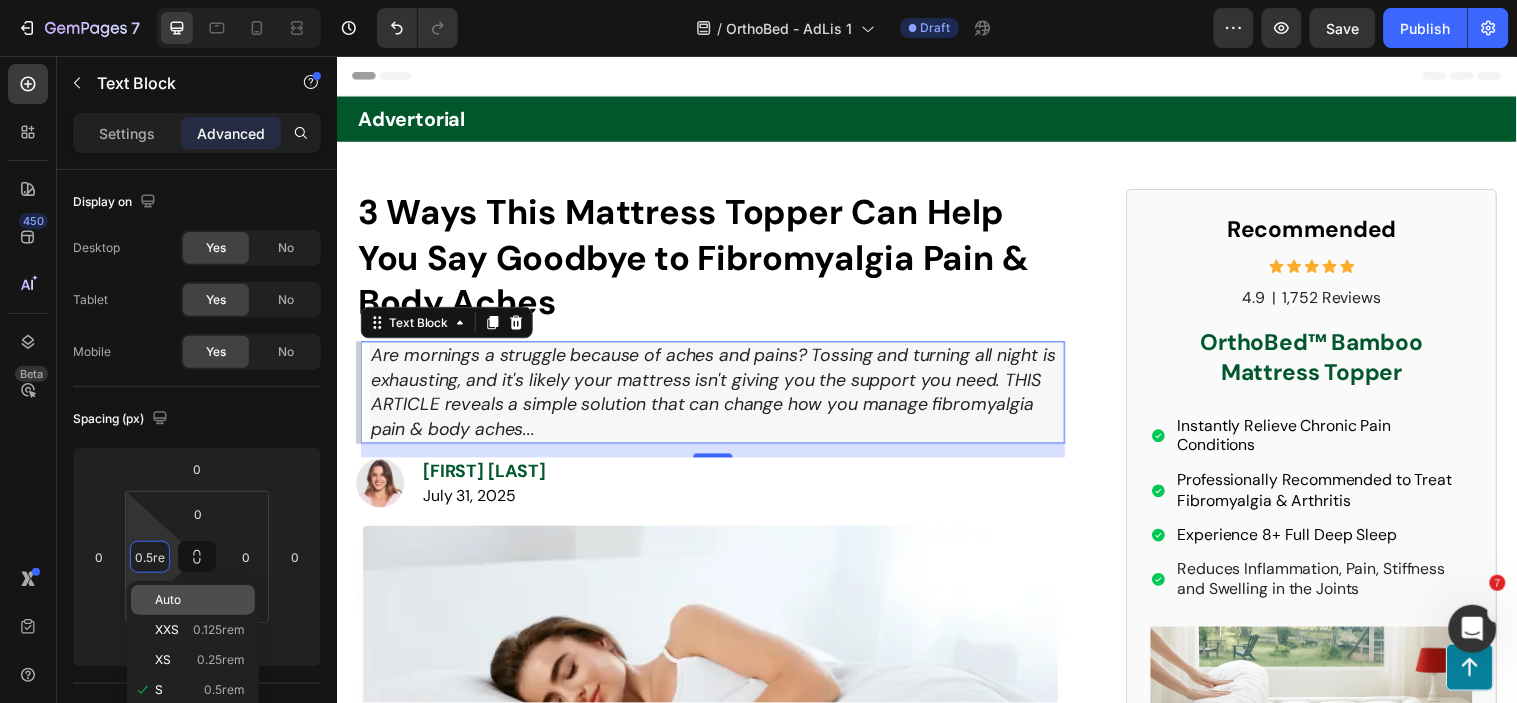 click on "Auto" at bounding box center (200, 600) 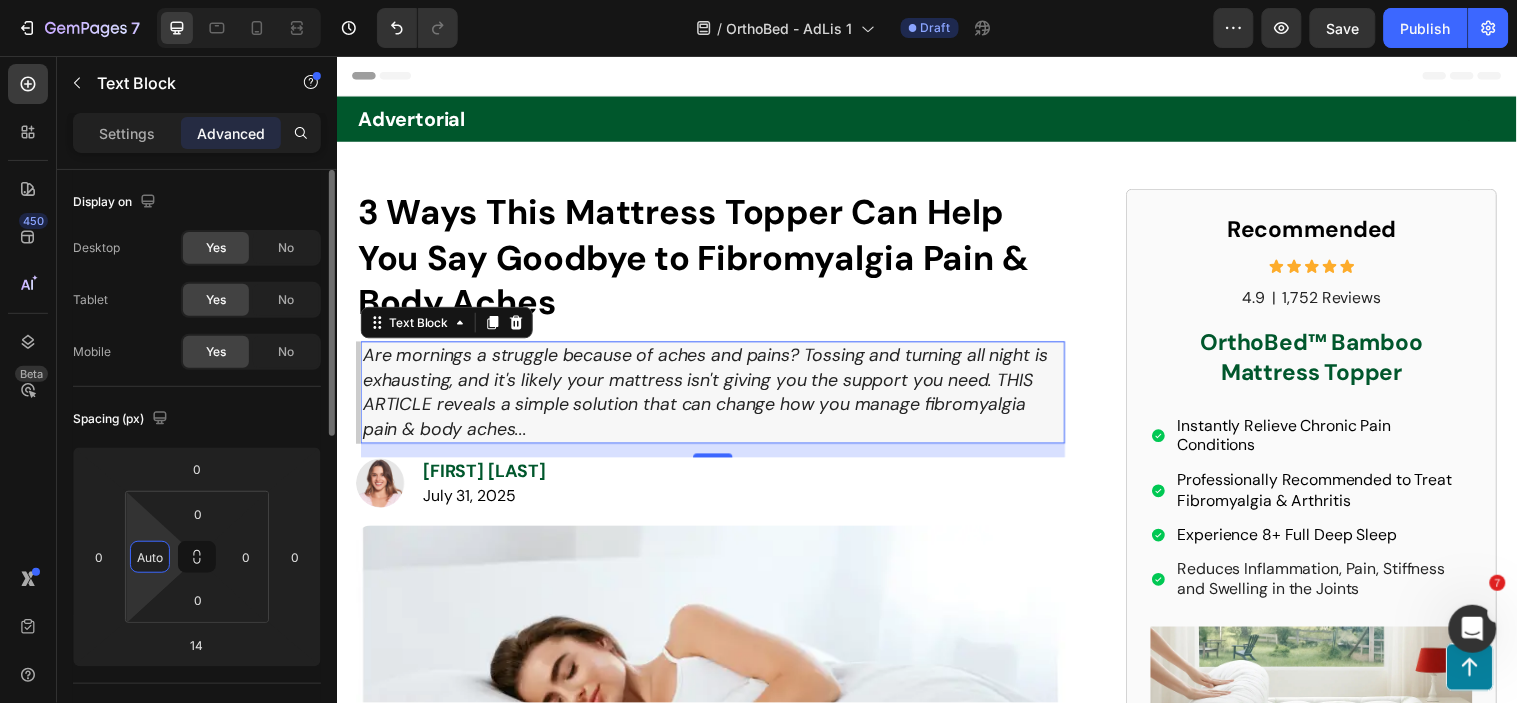 click on "Auto" at bounding box center [150, 557] 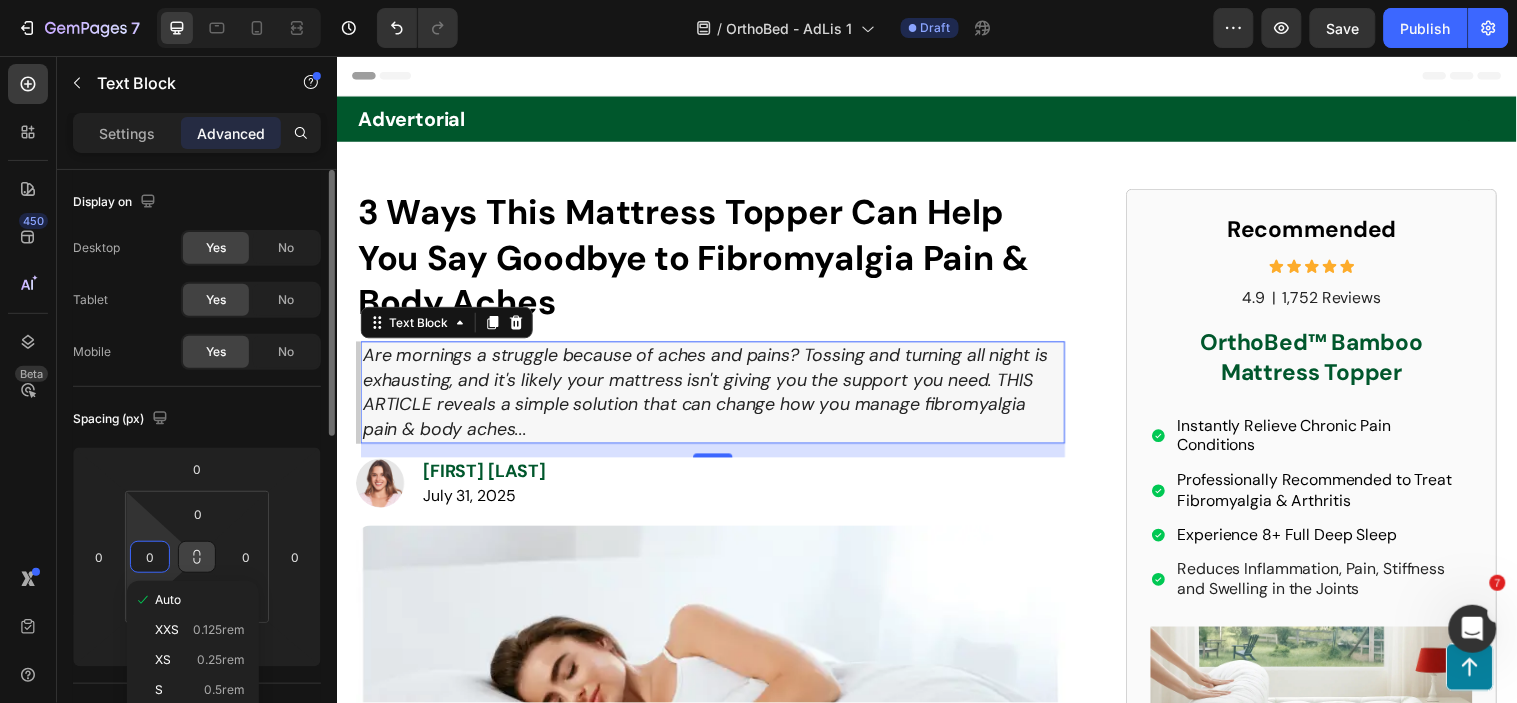 type on "0" 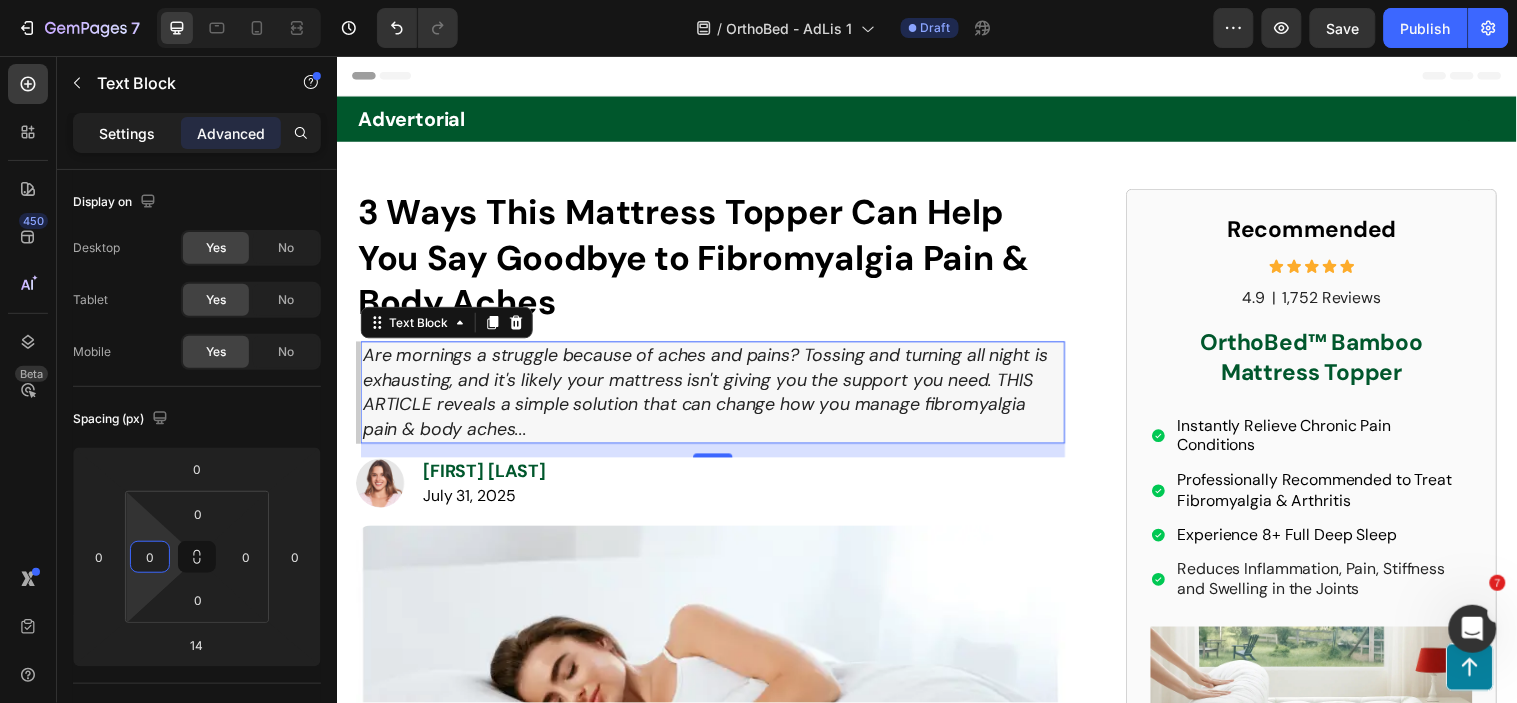 click on "Sections(18) Elements(83) Section Element Hero Section Product Detail Brands Trusted Badges Guarantee Product Breakdown How to use Testimonials Compare Bundle FAQs Social Proof Brand Story Product List Collection Blog List Contact Sticky Add to Cart Custom Footer Browse Library 450 Layout
Row
Row
Row
Row Text
Heading
Text Block Button
Button
Button Media
Image
Image
Video" at bounding box center (197, 379) 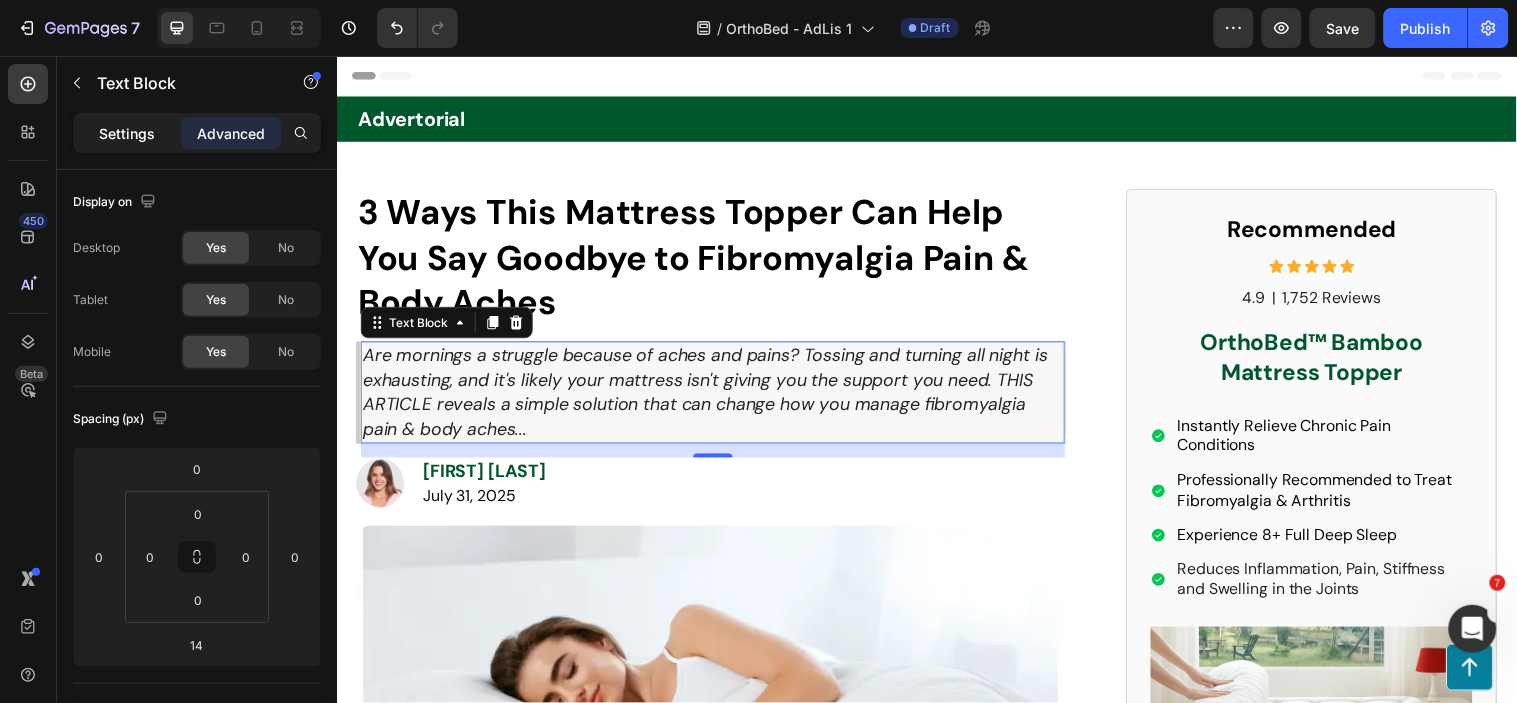 click on "Settings" 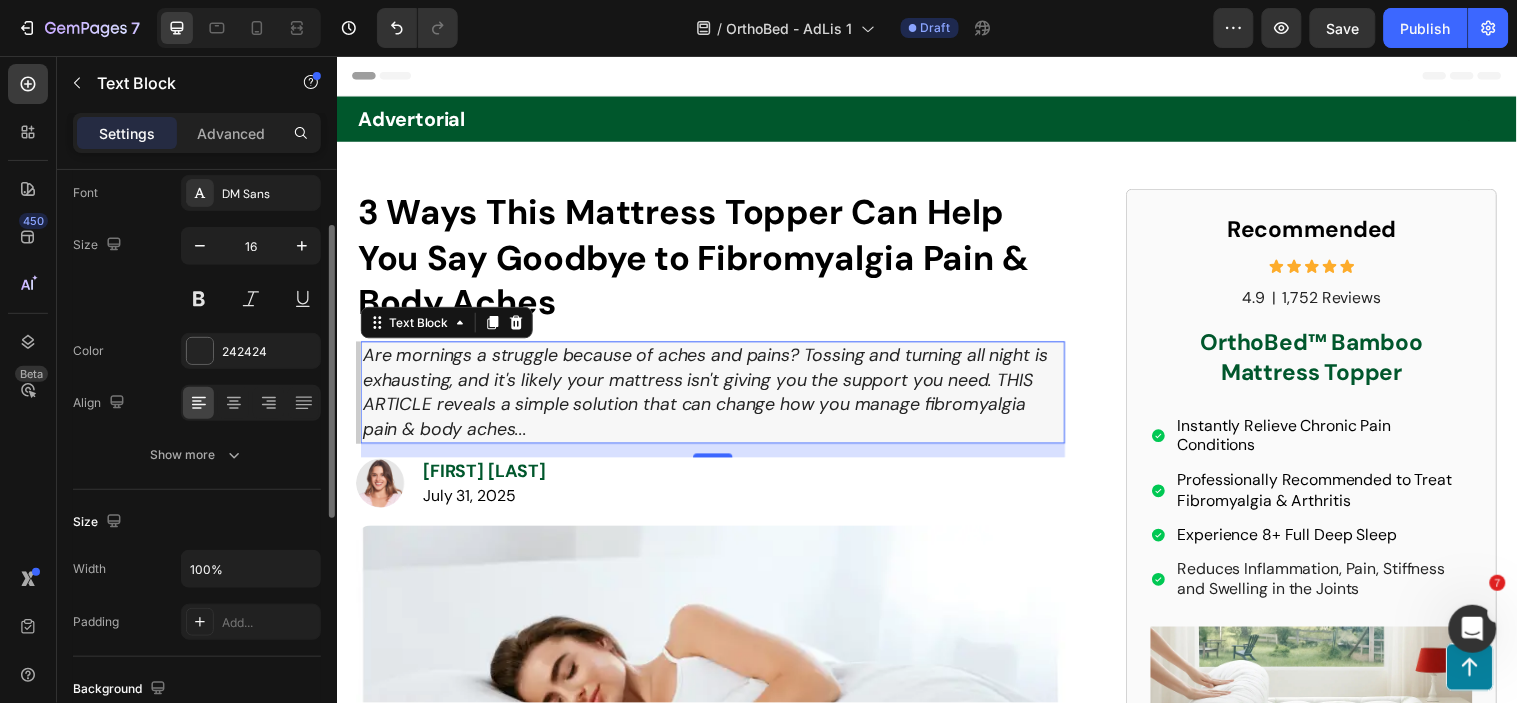scroll, scrollTop: 222, scrollLeft: 0, axis: vertical 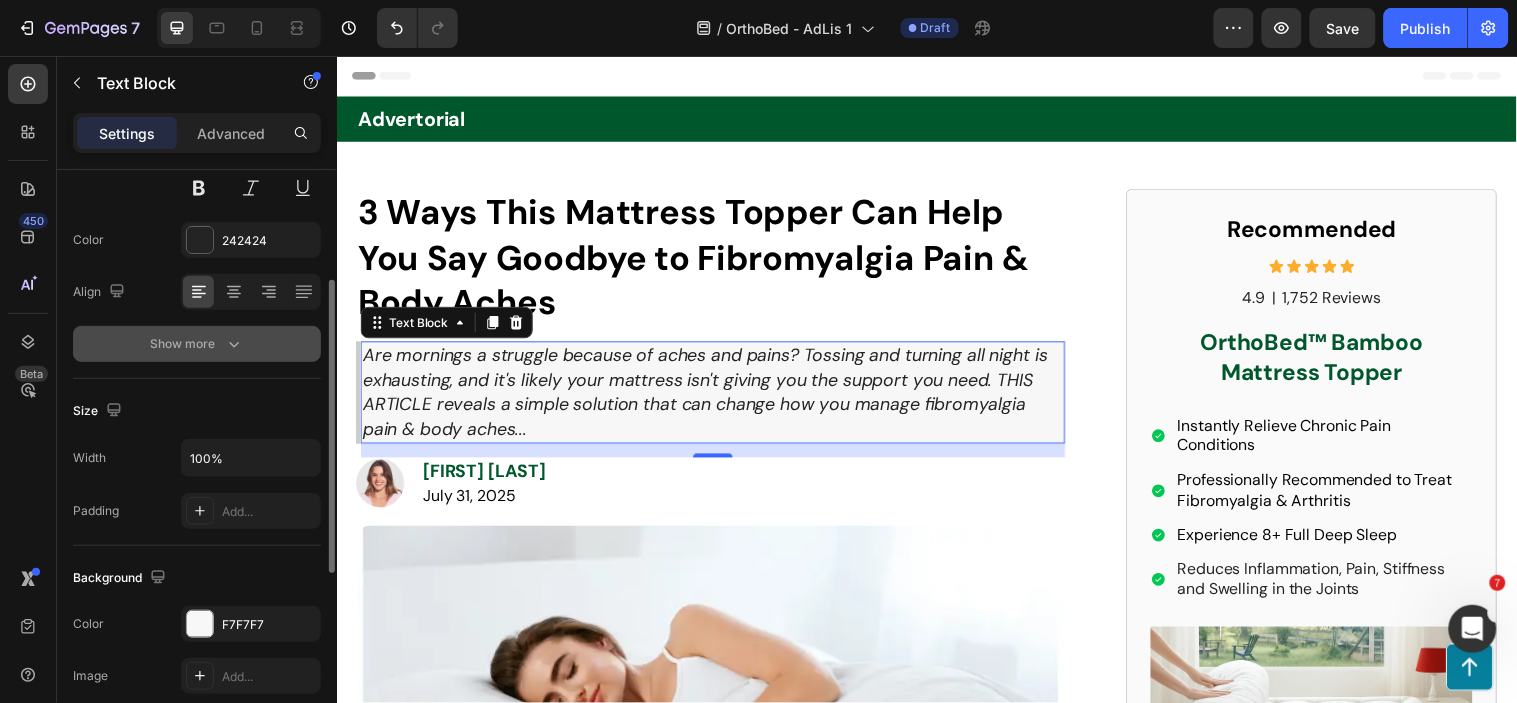 click on "Show more" at bounding box center [197, 344] 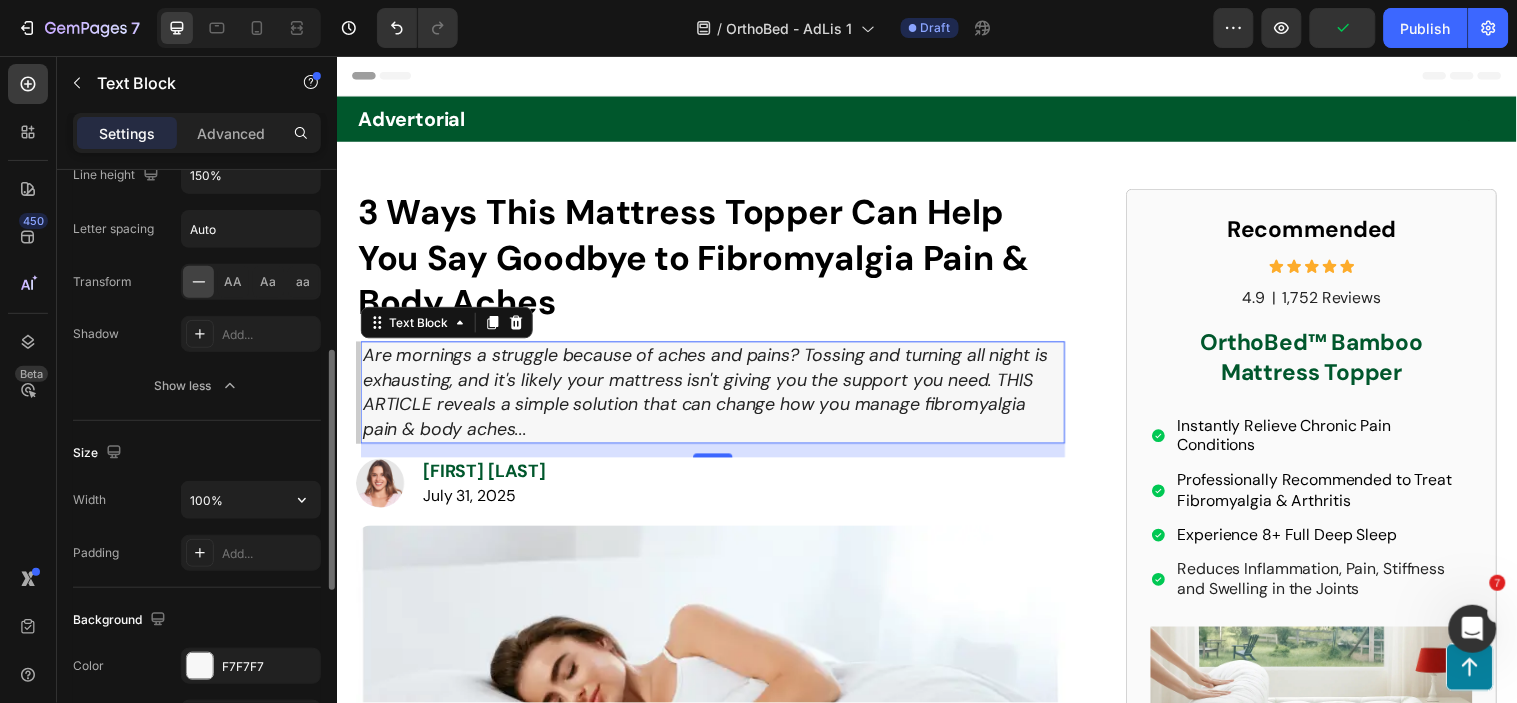 scroll, scrollTop: 555, scrollLeft: 0, axis: vertical 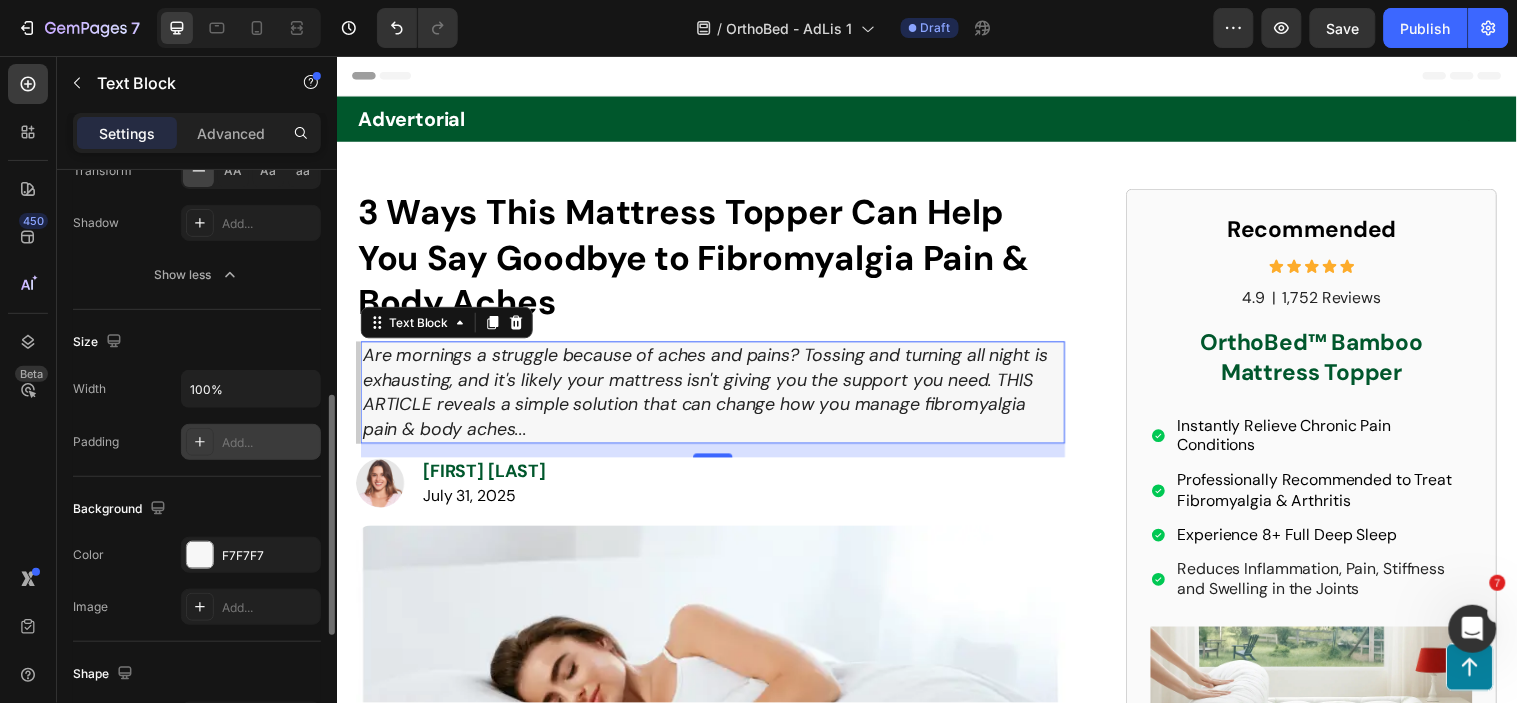 click on "Add..." at bounding box center [269, 443] 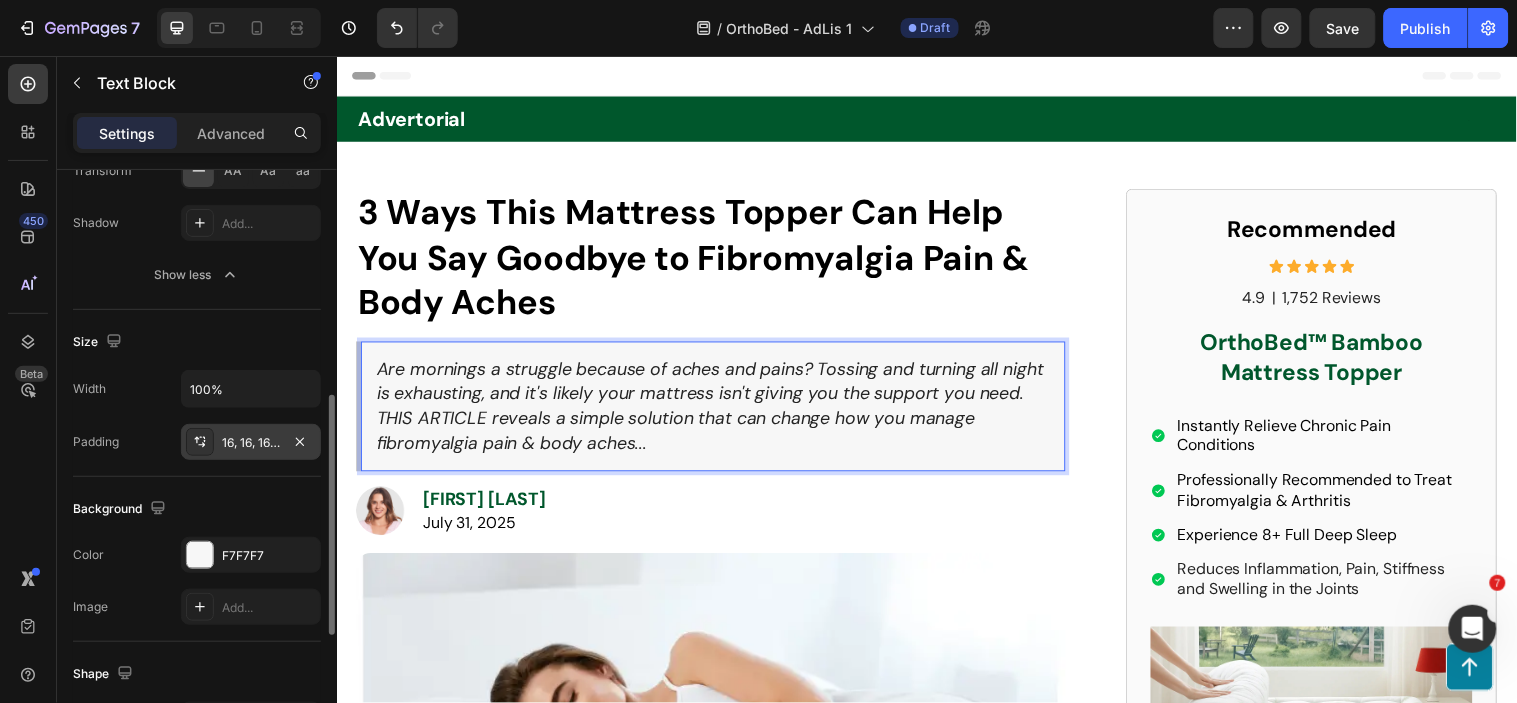 click on "Are mornings a struggle because of aches and pains? Tossing and turning all night is exhausting, and it's likely your mattress isn't giving you the support you need. THIS ARTICLE reveals a simple solution that can change how you manage fibromyalgia pain & body aches..." at bounding box center [716, 410] 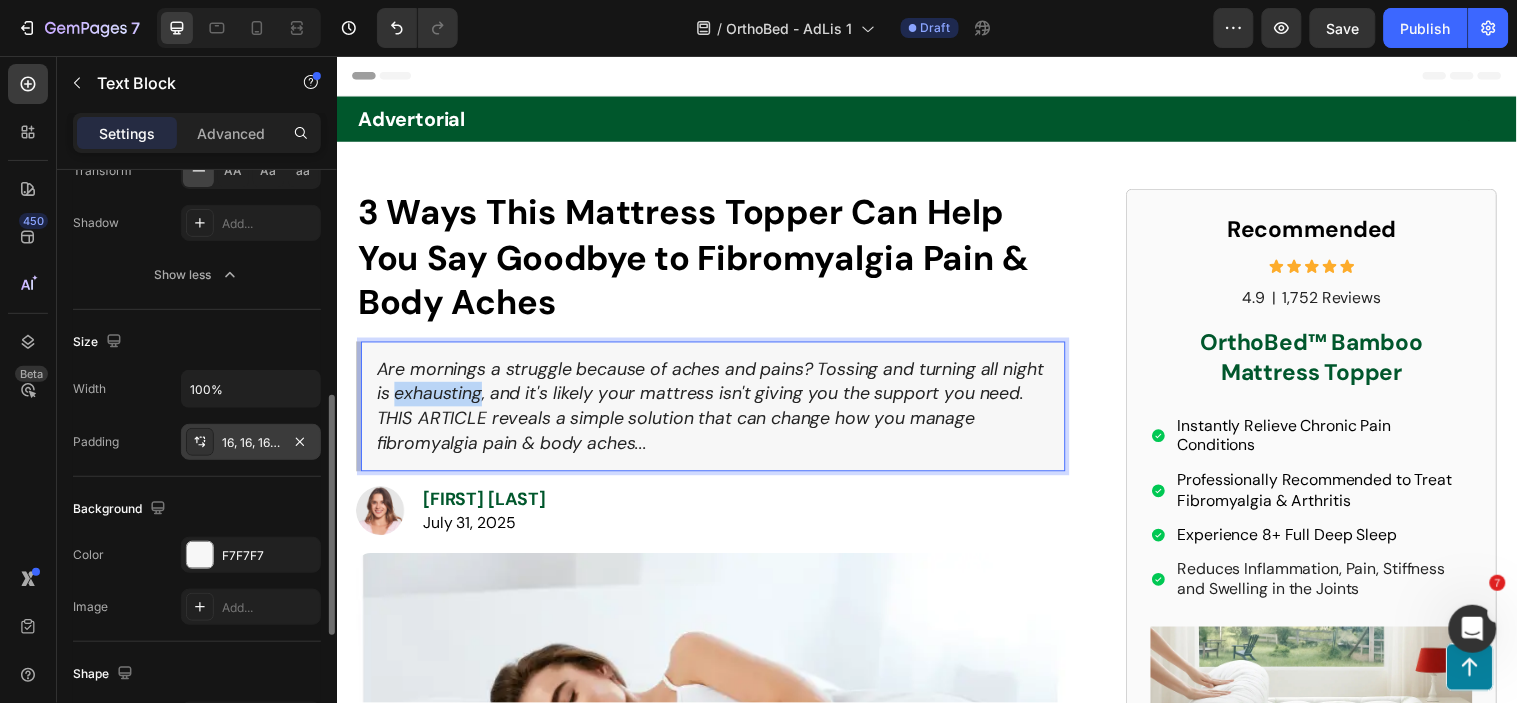 click on "Are mornings a struggle because of aches and pains? Tossing and turning all night is exhausting, and it's likely your mattress isn't giving you the support you need. THIS ARTICLE reveals a simple solution that can change how you manage fibromyalgia pain & body aches..." at bounding box center [716, 410] 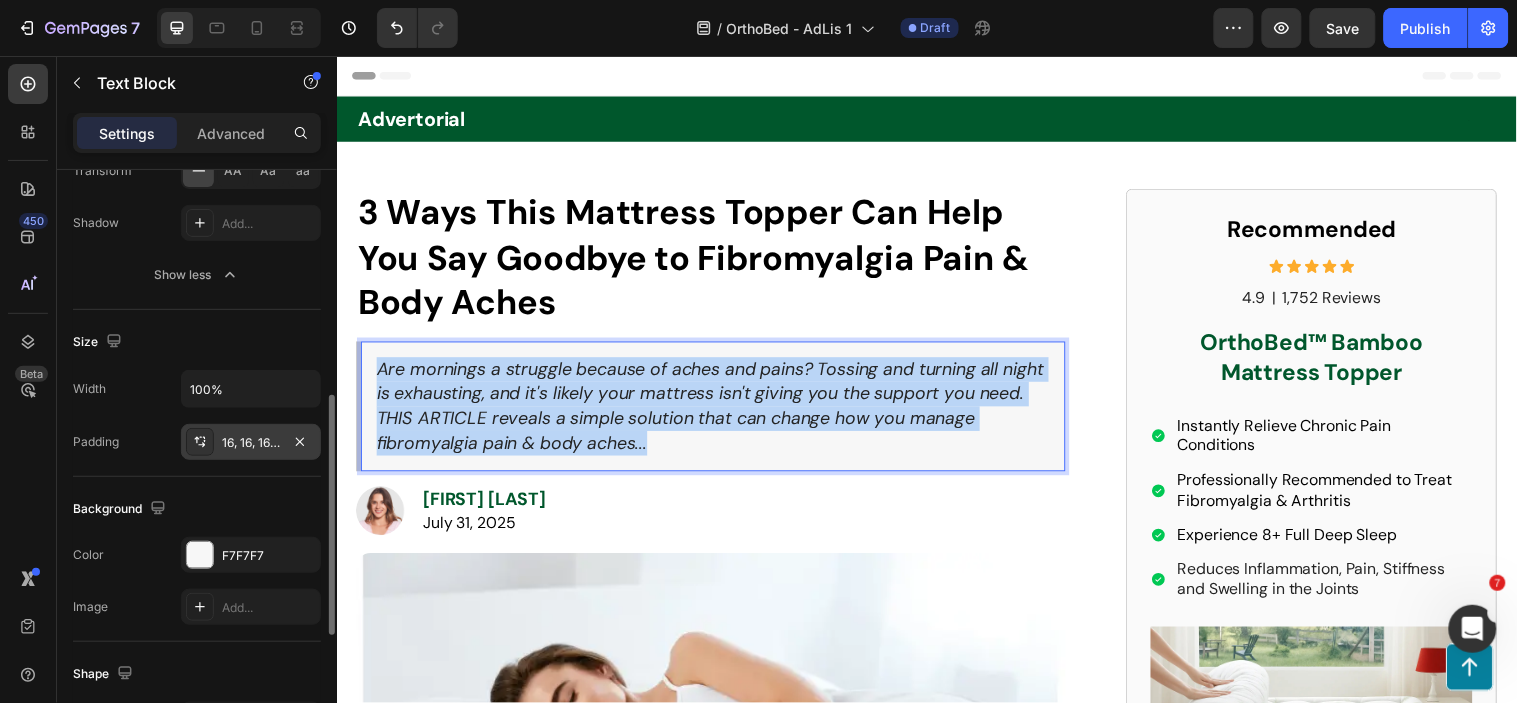 click on "Are mornings a struggle because of aches and pains? Tossing and turning all night is exhausting, and it's likely your mattress isn't giving you the support you need. THIS ARTICLE reveals a simple solution that can change how you manage fibromyalgia pain & body aches..." at bounding box center [716, 410] 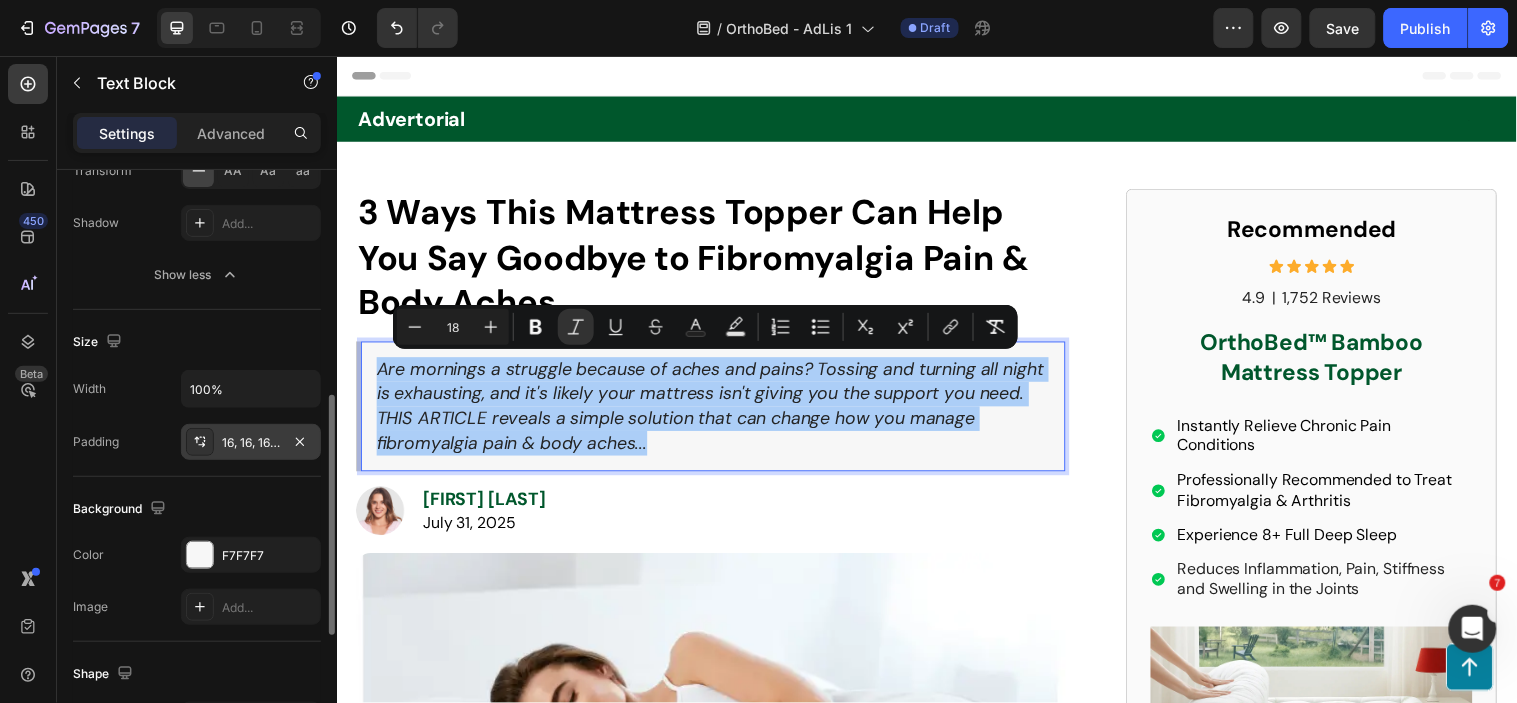 click on "16, 16, 16, 16" at bounding box center (251, 443) 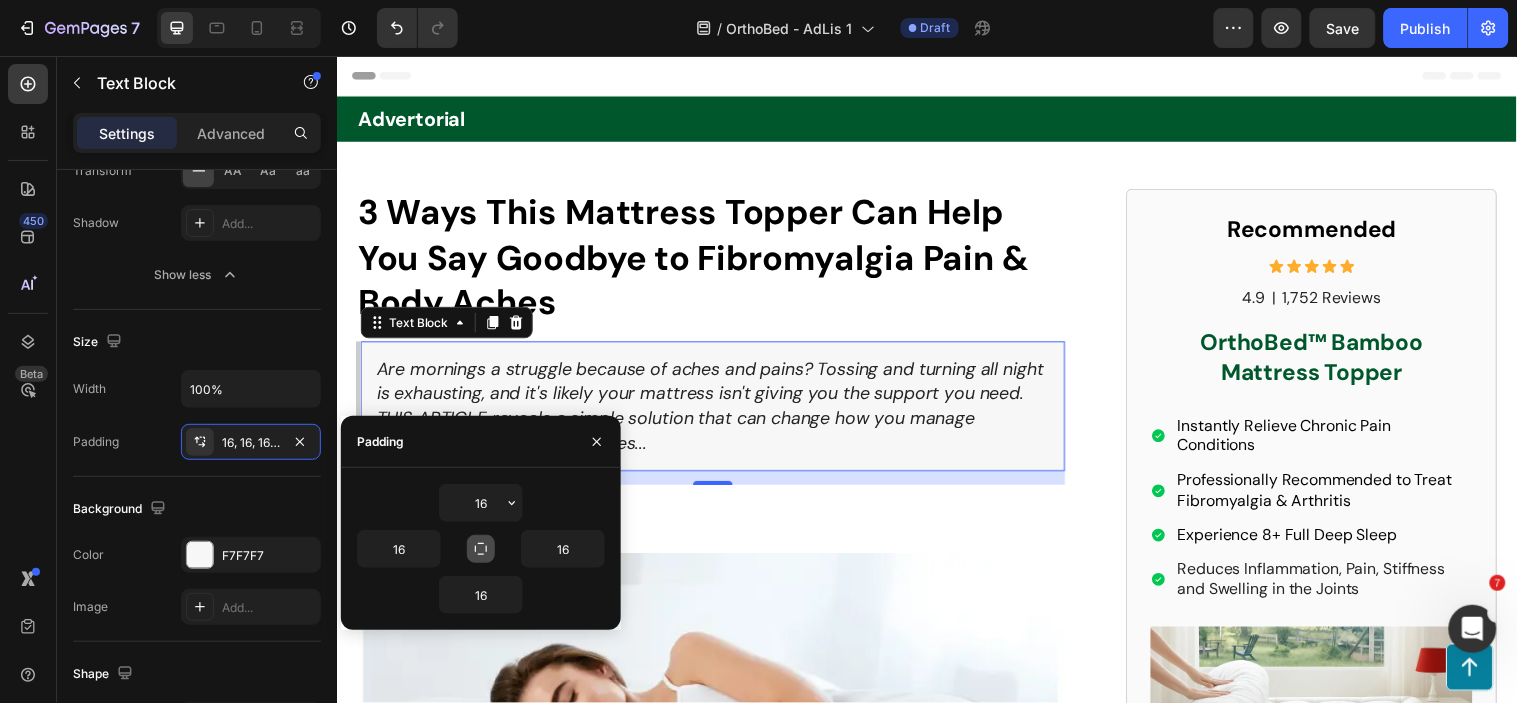 click 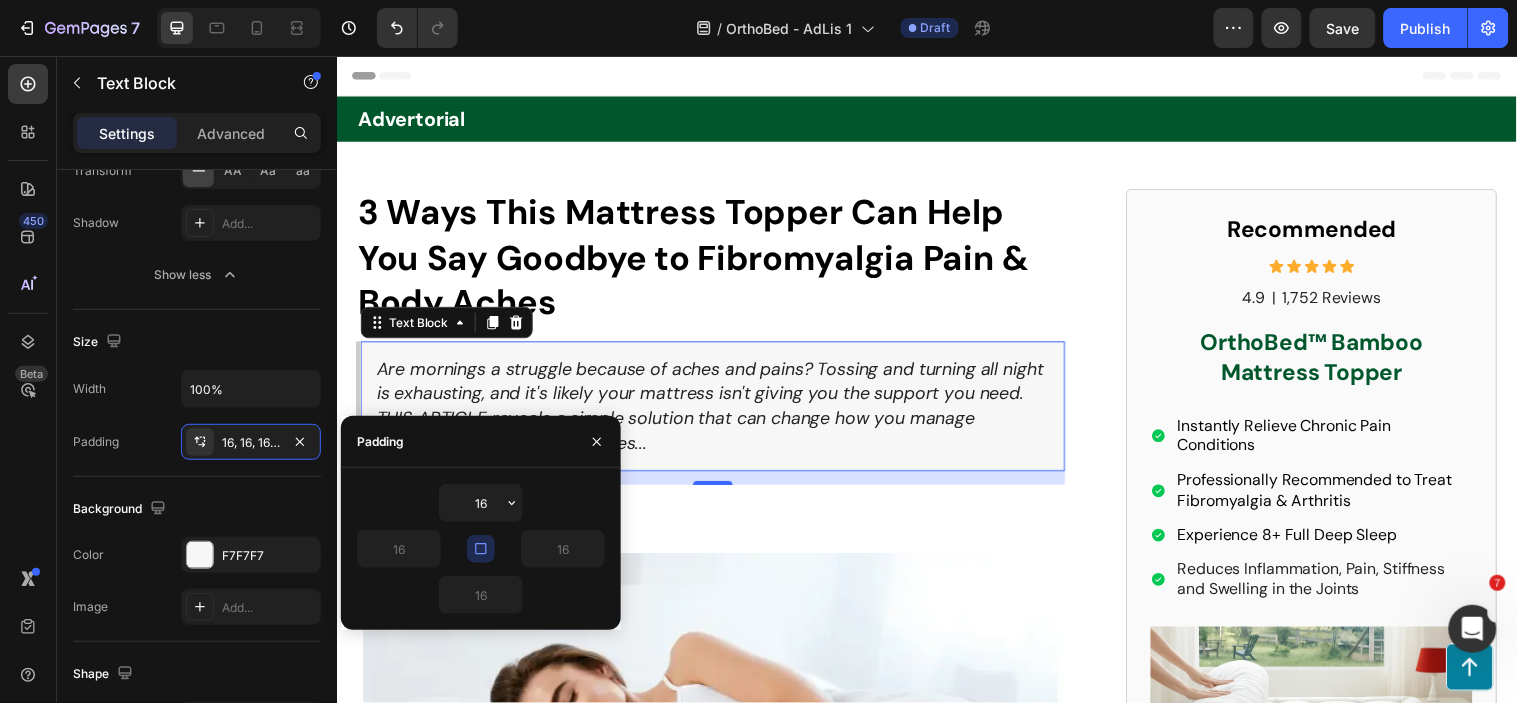 click 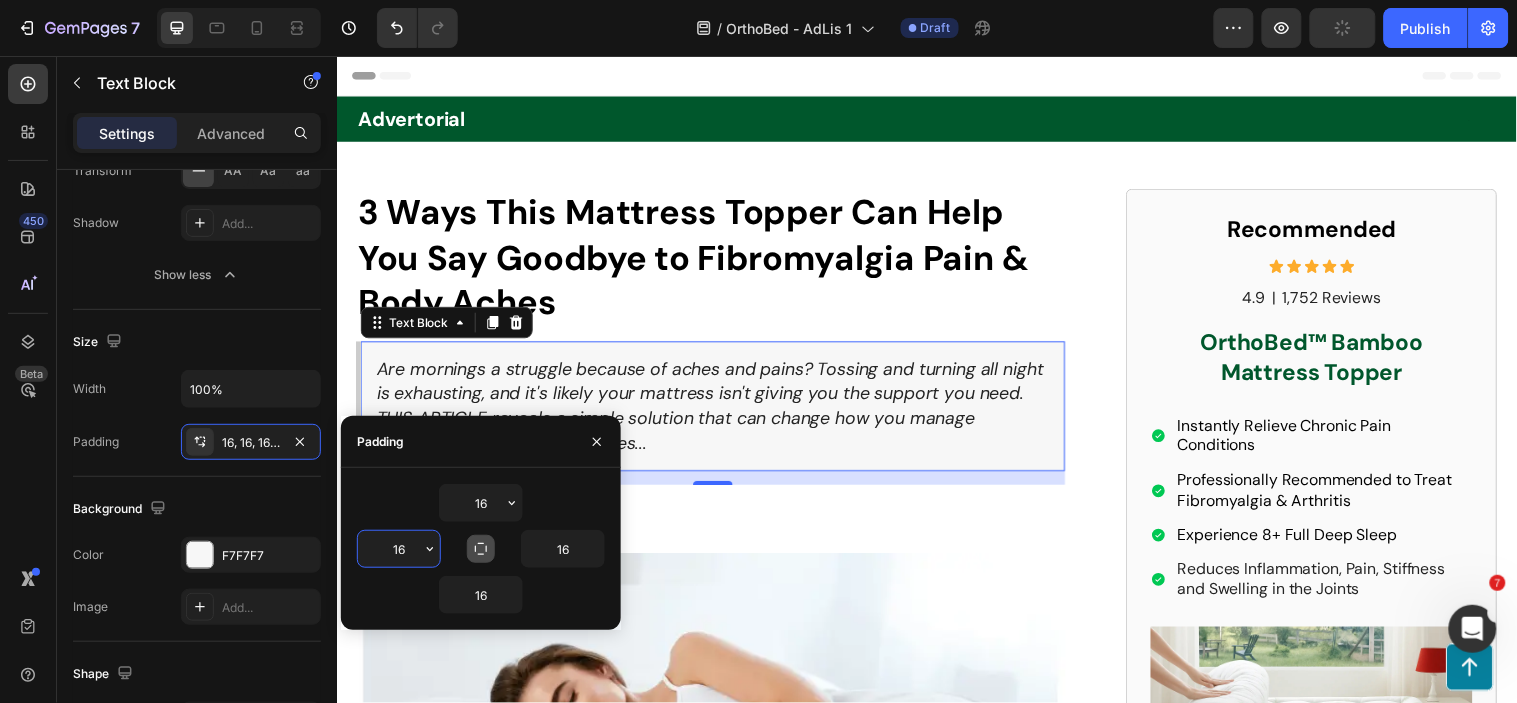click on "16" at bounding box center [399, 549] 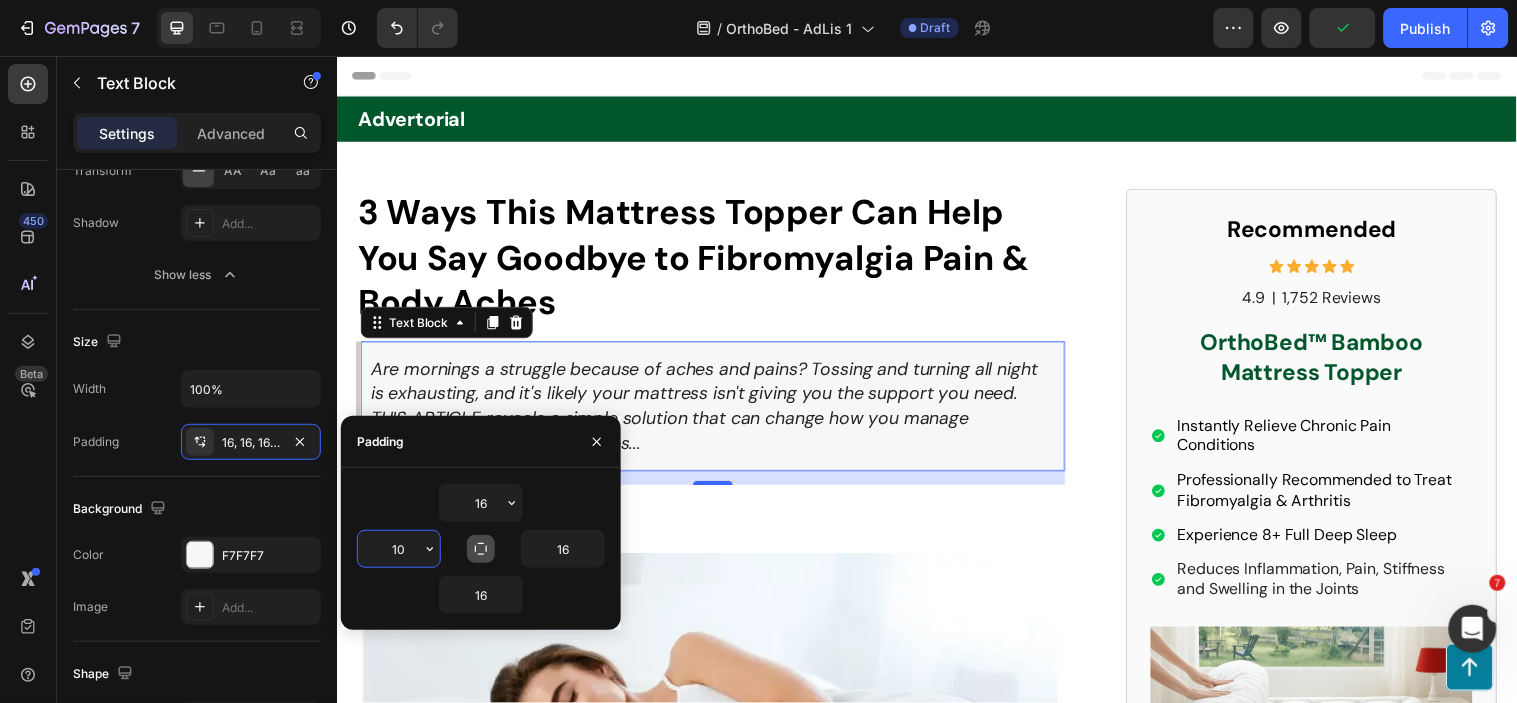 type on "10" 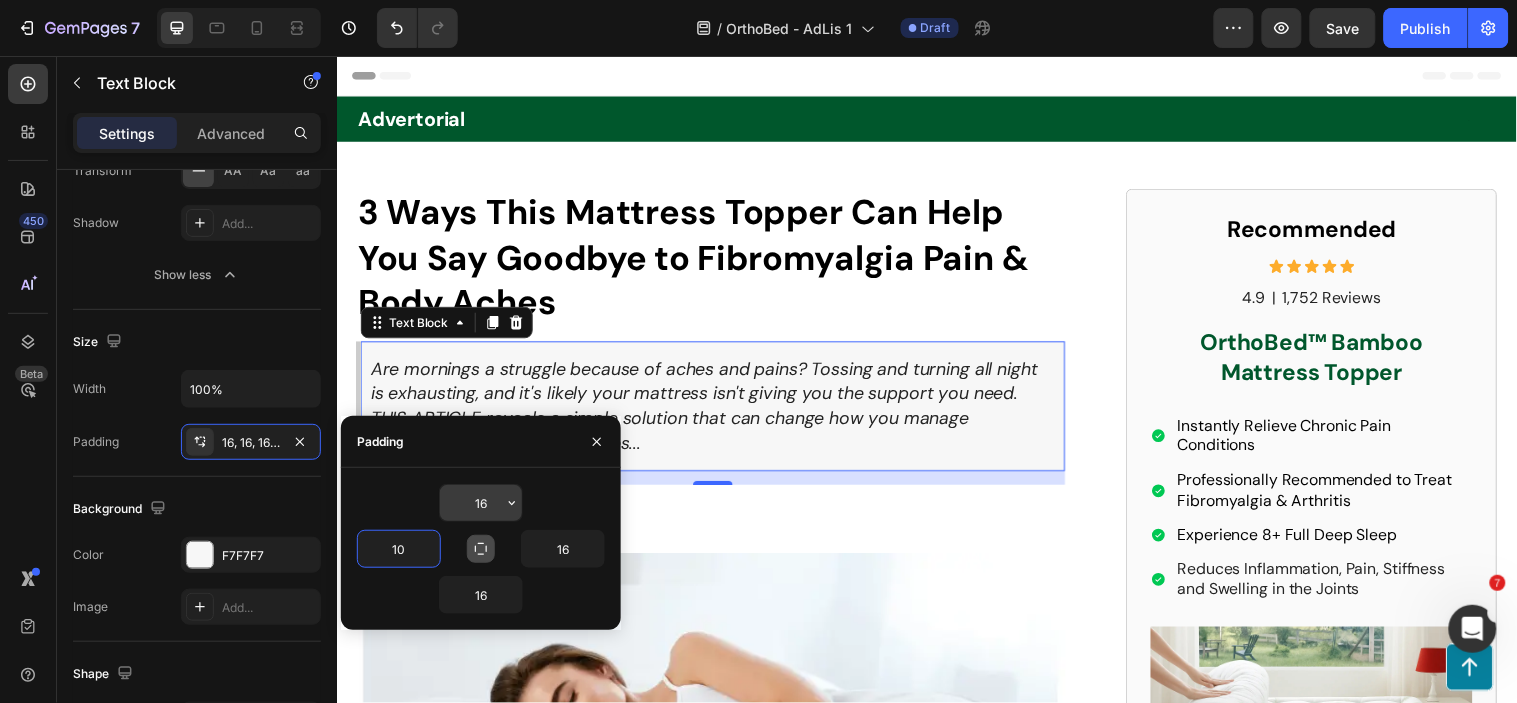 click on "16" at bounding box center [481, 503] 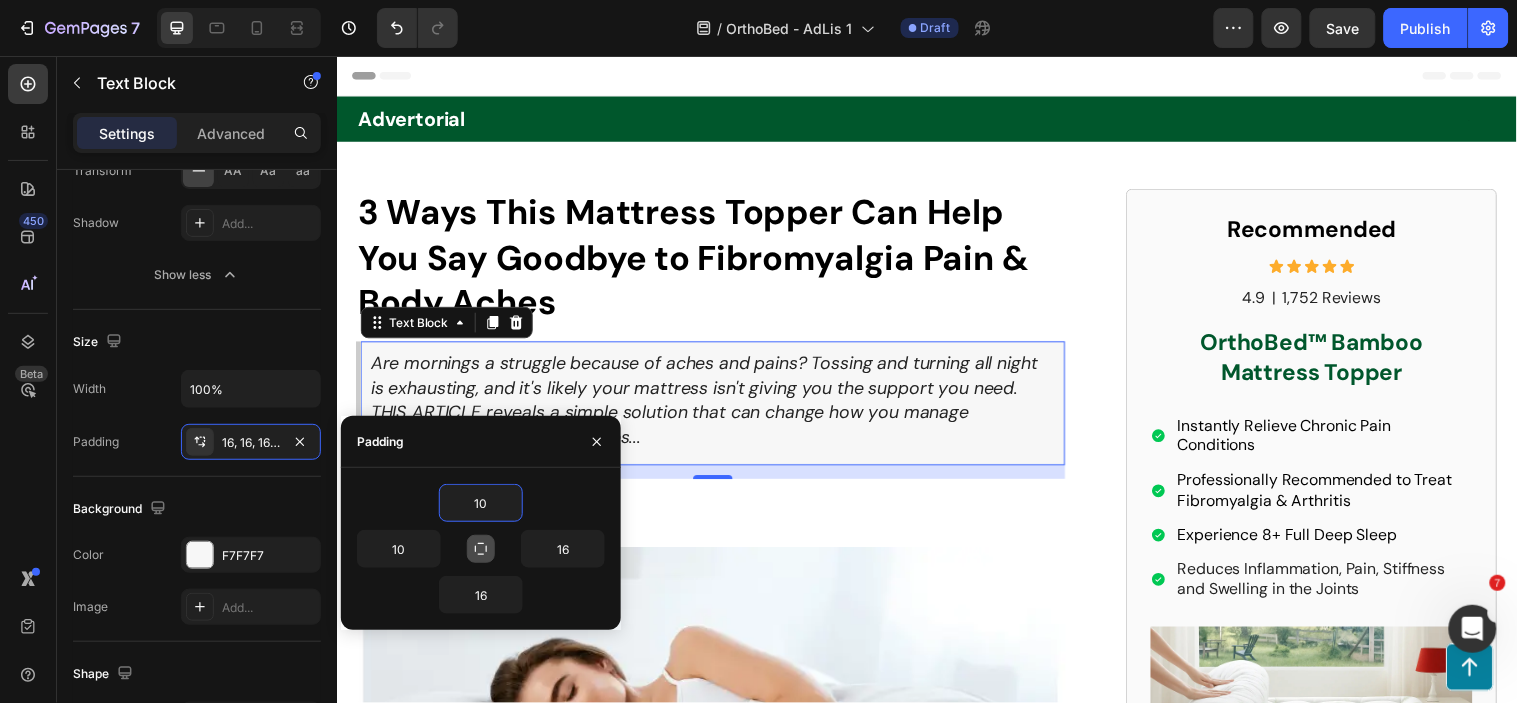 type on "10" 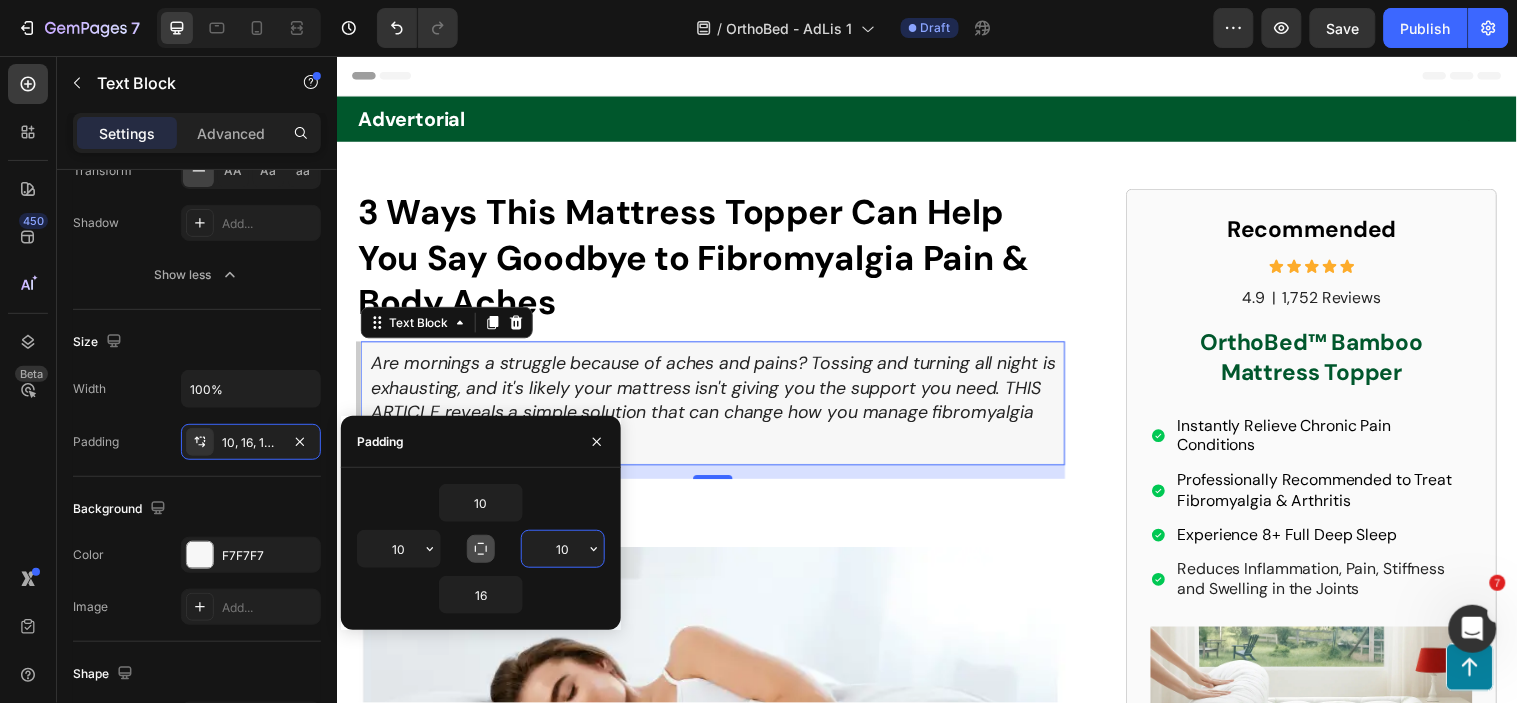 type on "10" 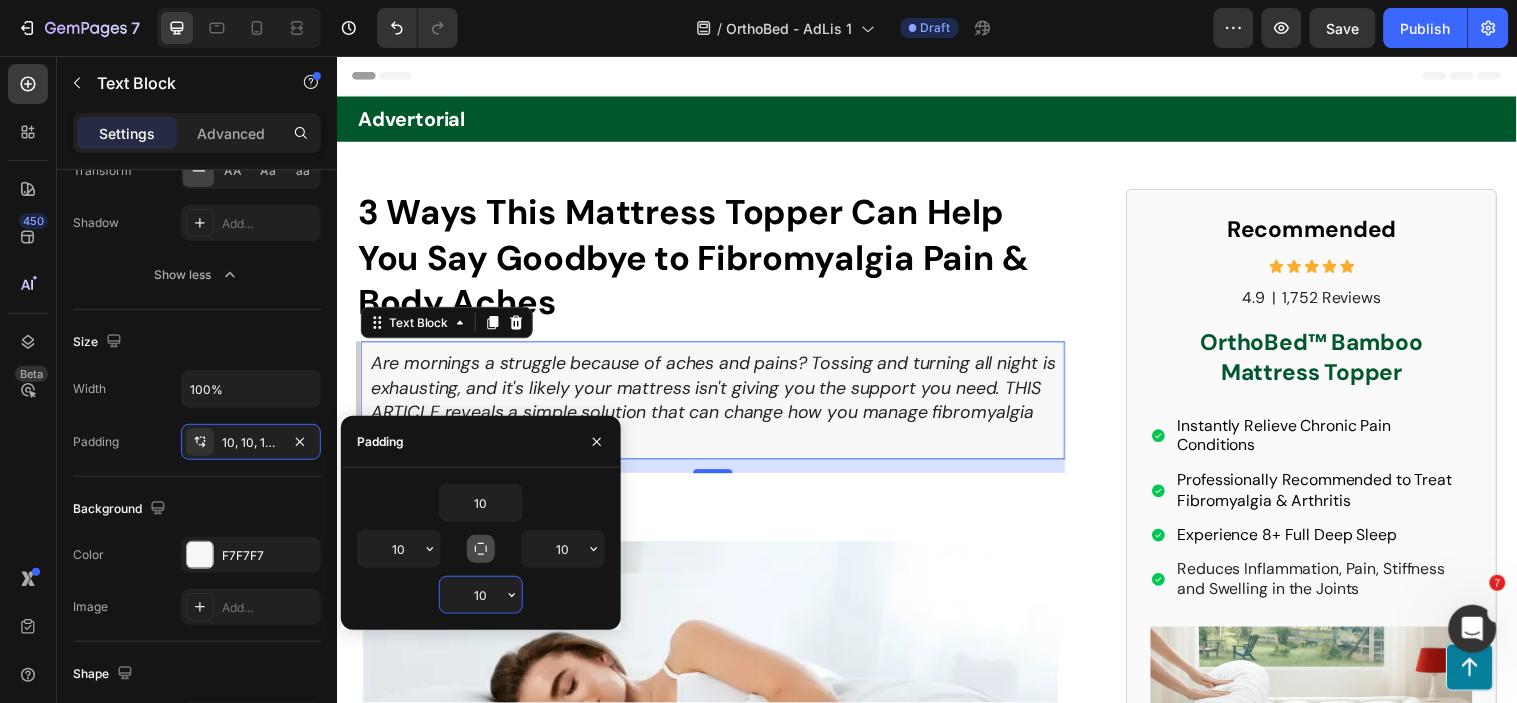 type on "10" 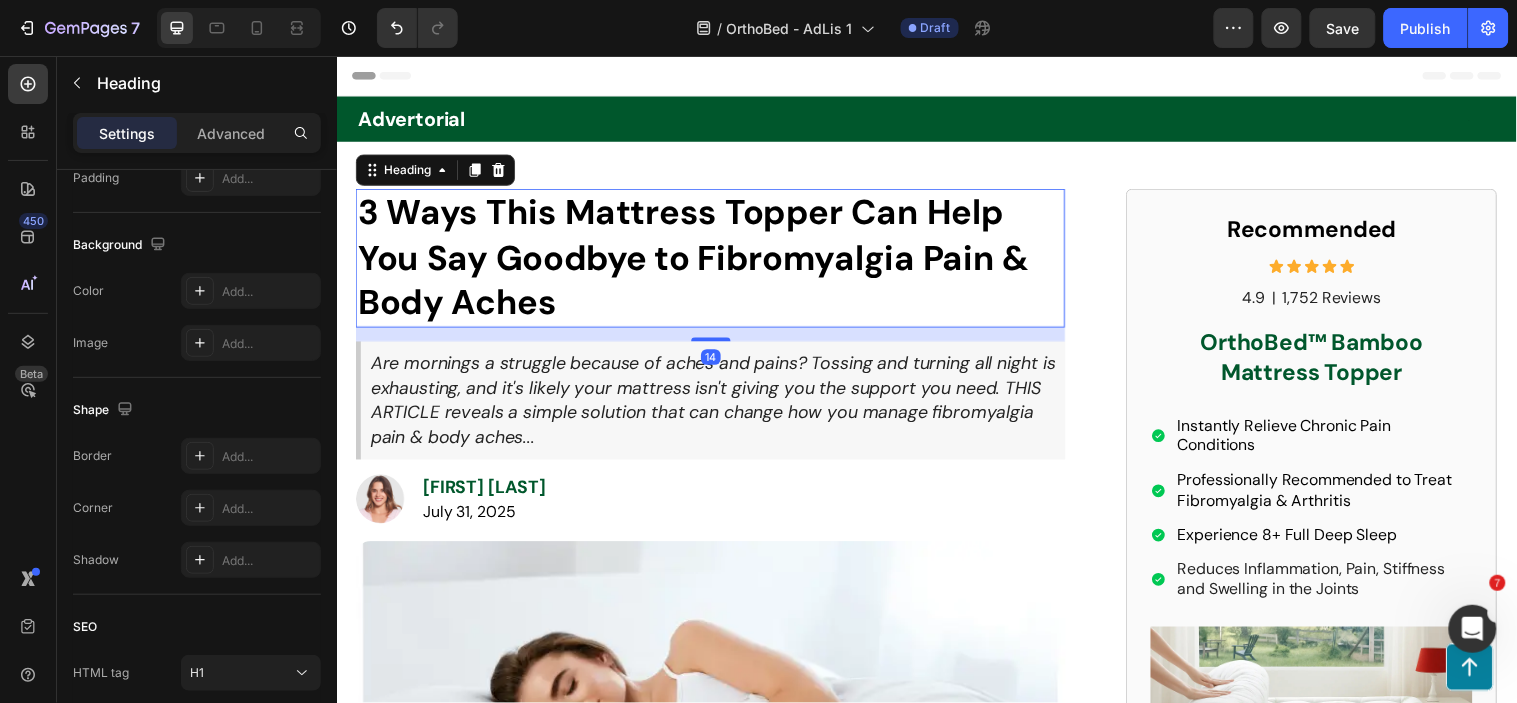 scroll, scrollTop: 0, scrollLeft: 0, axis: both 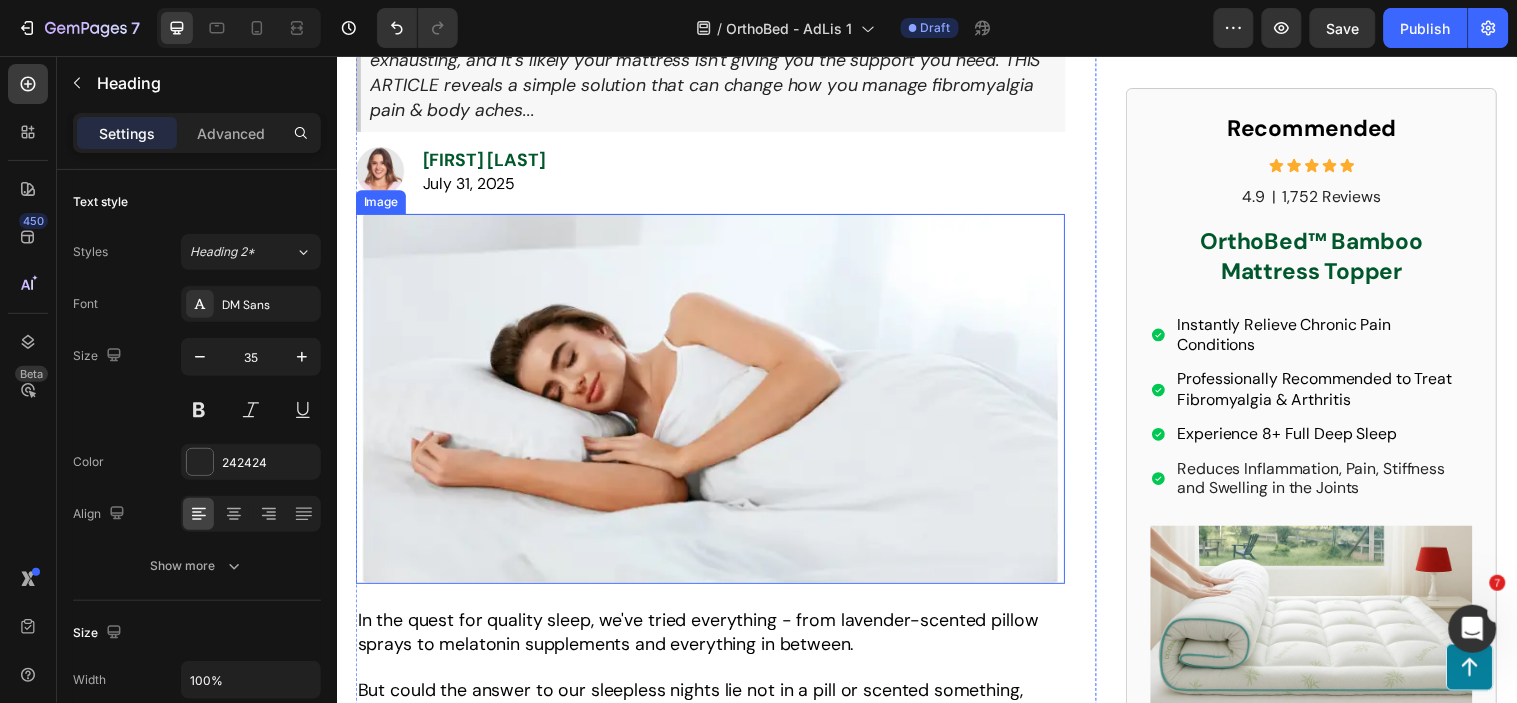 click at bounding box center [716, 403] 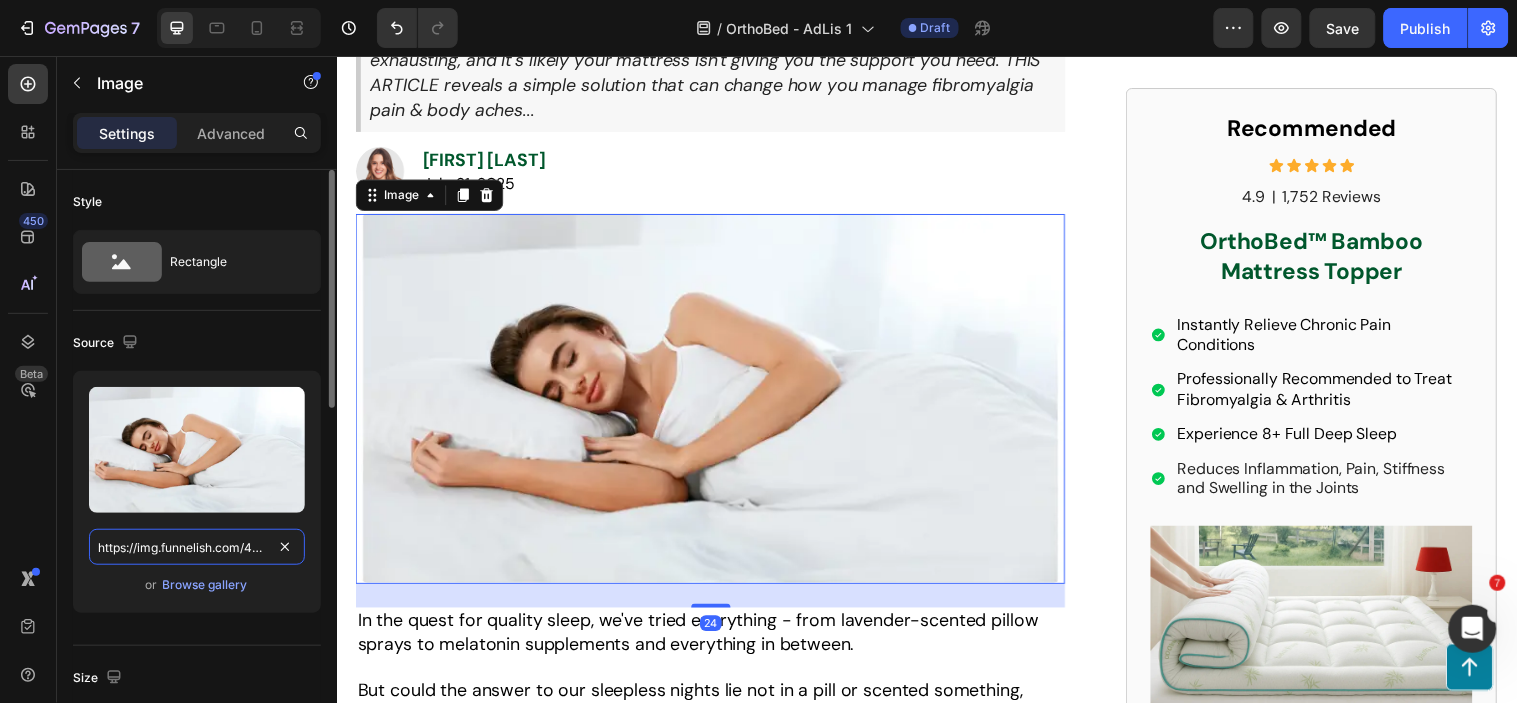 click on "https://img.funnelish.com/45891/554688/1726577970-image%201.webp" at bounding box center [197, 547] 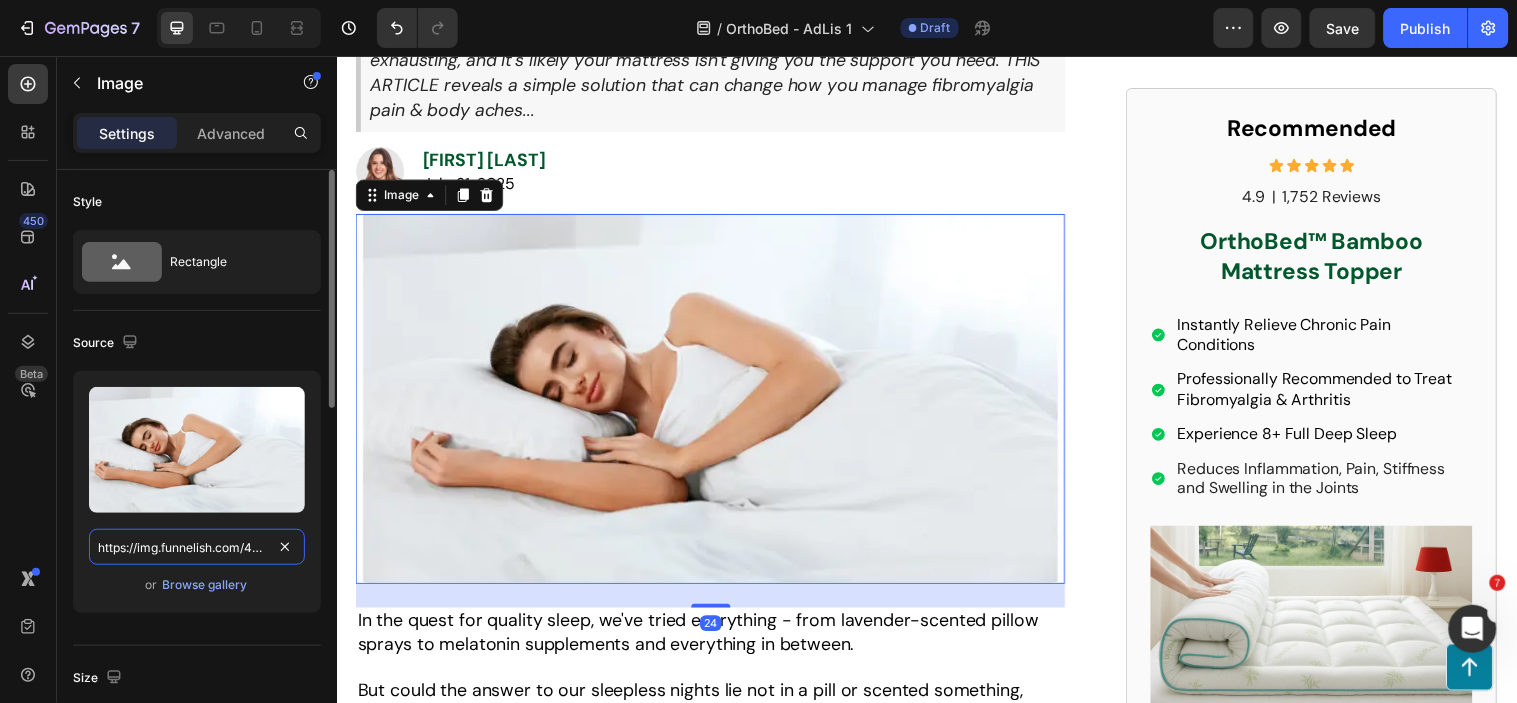 click on "https://img.funnelish.com/45891/554688/1726577970-image%201.webp" at bounding box center [197, 547] 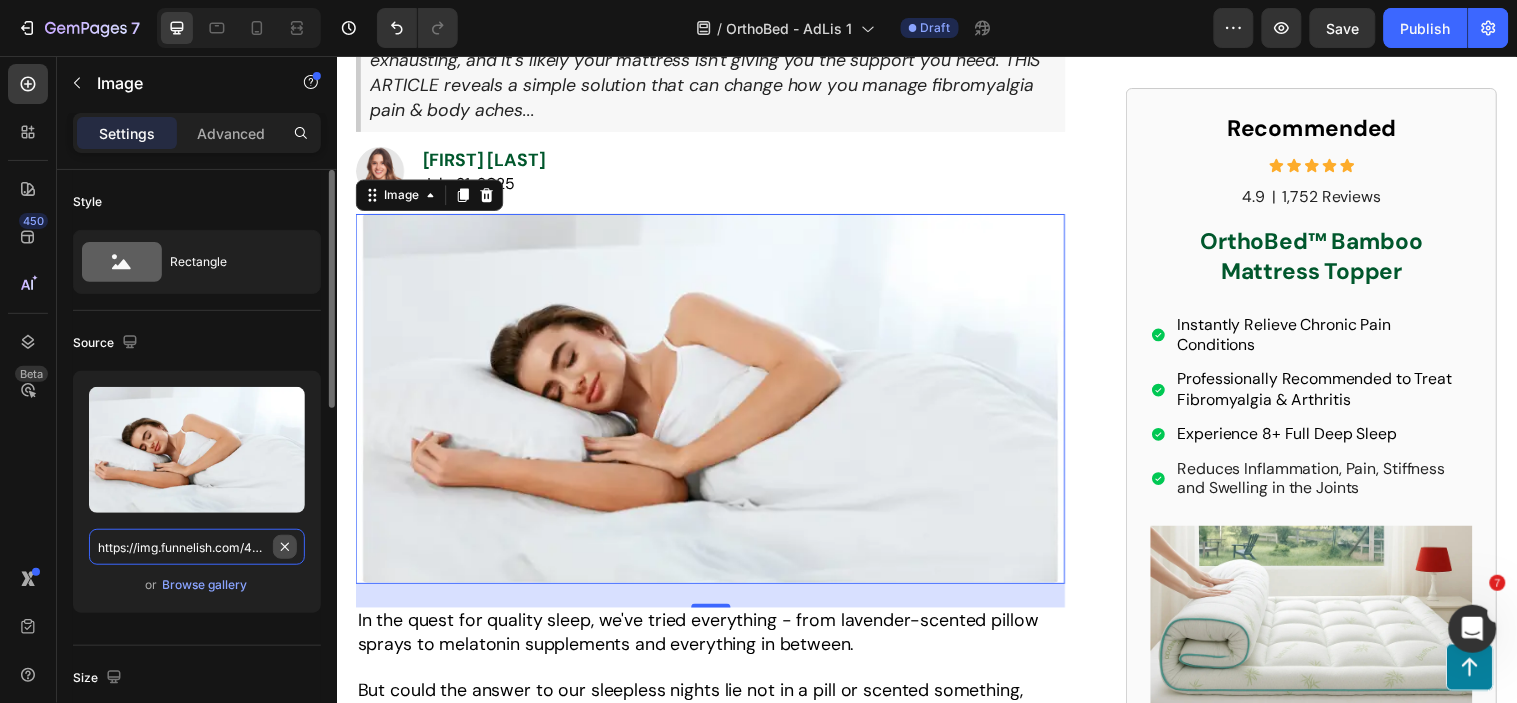 paste on "[NUMBER]/[NUMBER]-[TEXT]" 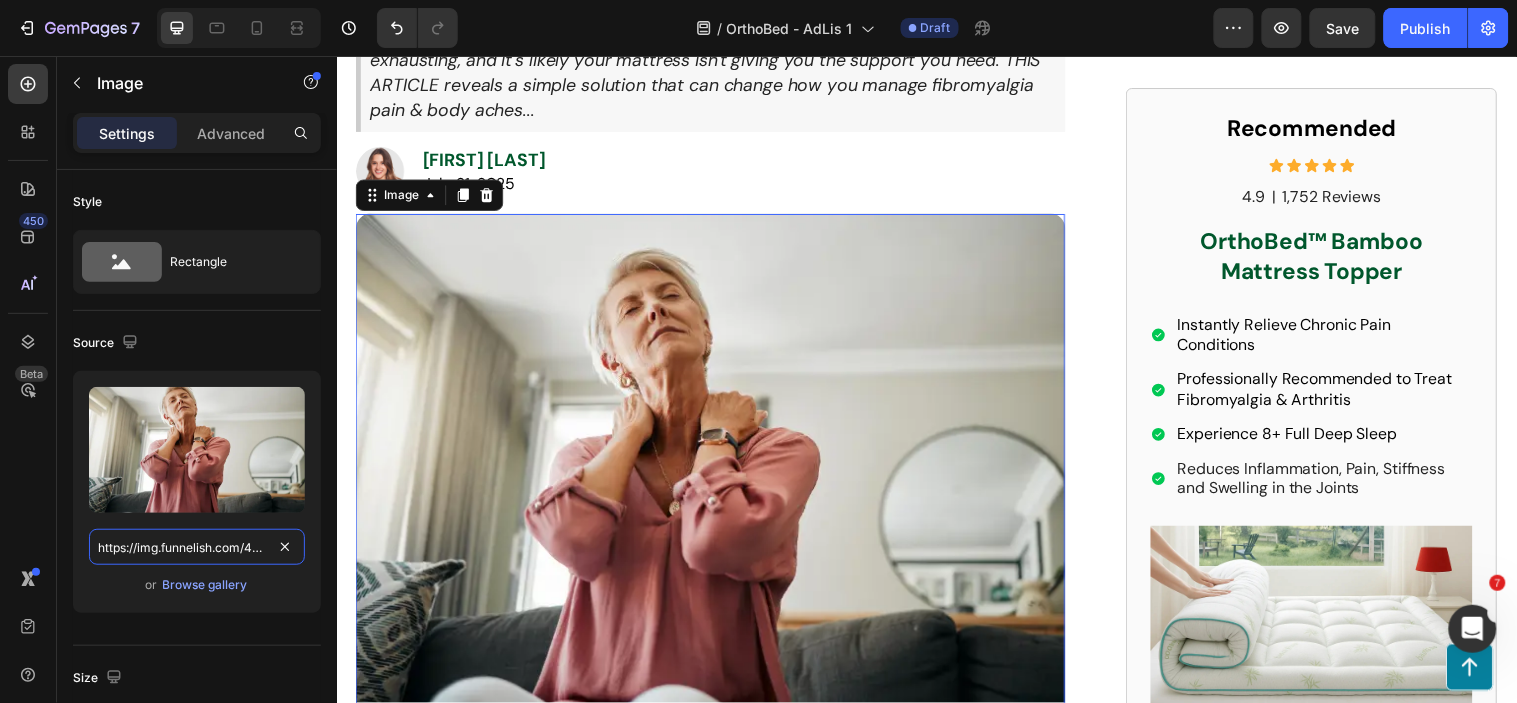 scroll, scrollTop: 0, scrollLeft: 302, axis: horizontal 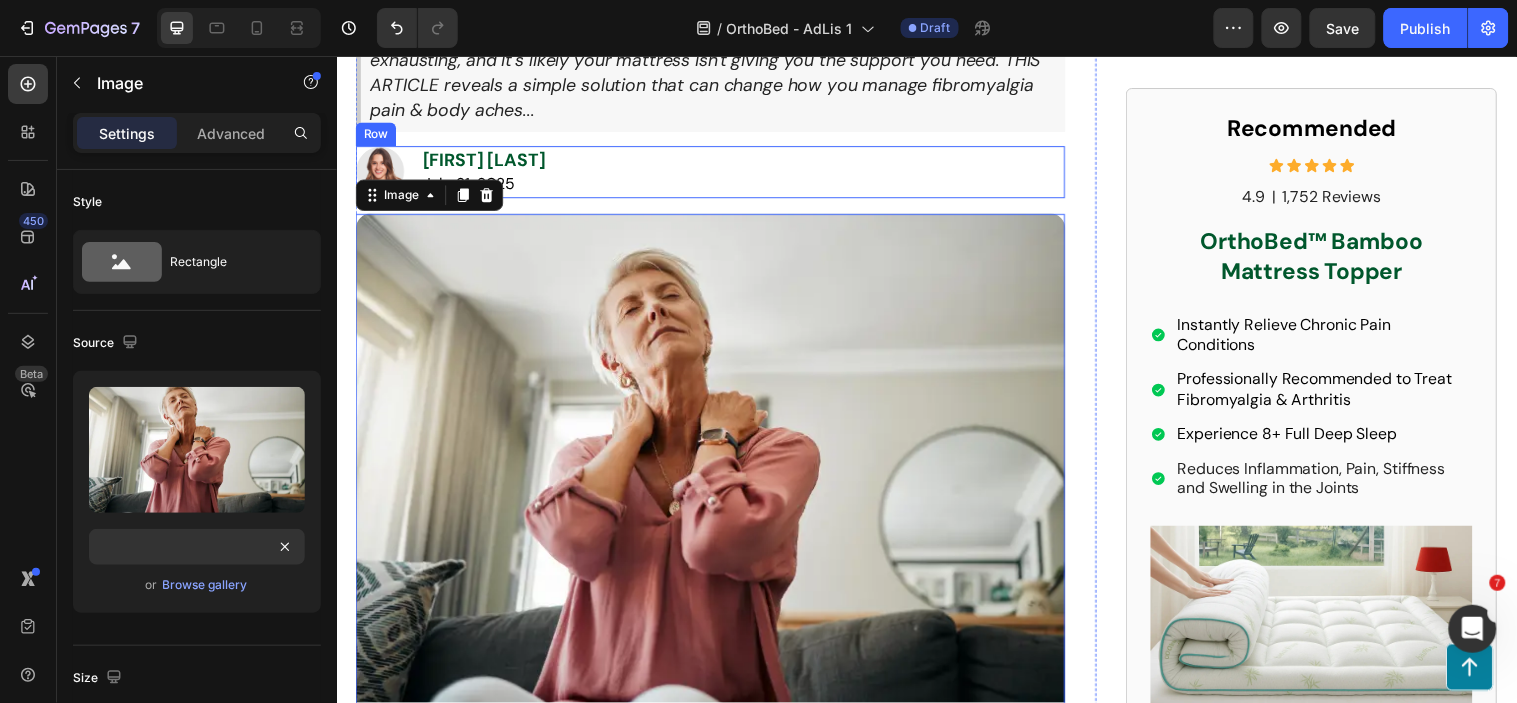 click on "Image [NAME] ﻿[DATE] Text Block Row" at bounding box center (716, 172) 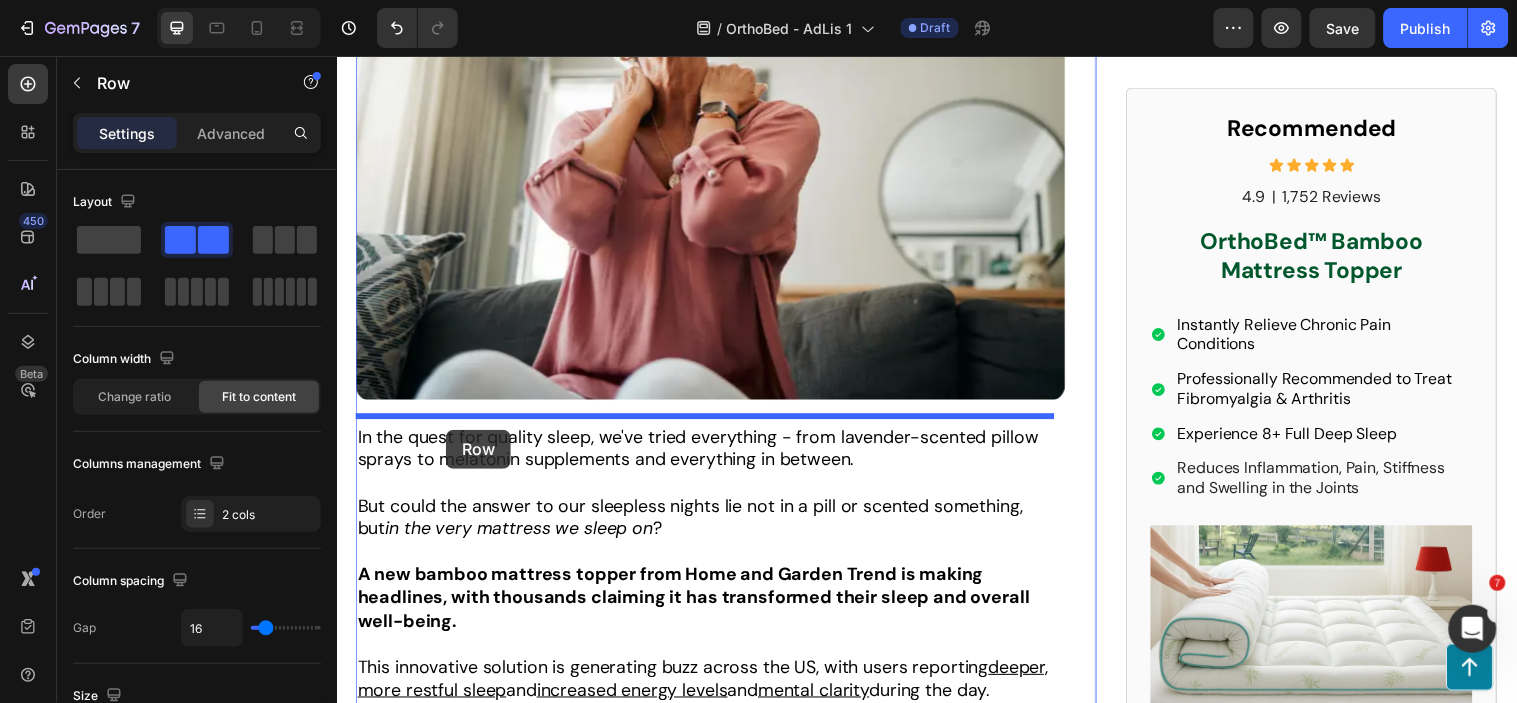 scroll, scrollTop: 777, scrollLeft: 0, axis: vertical 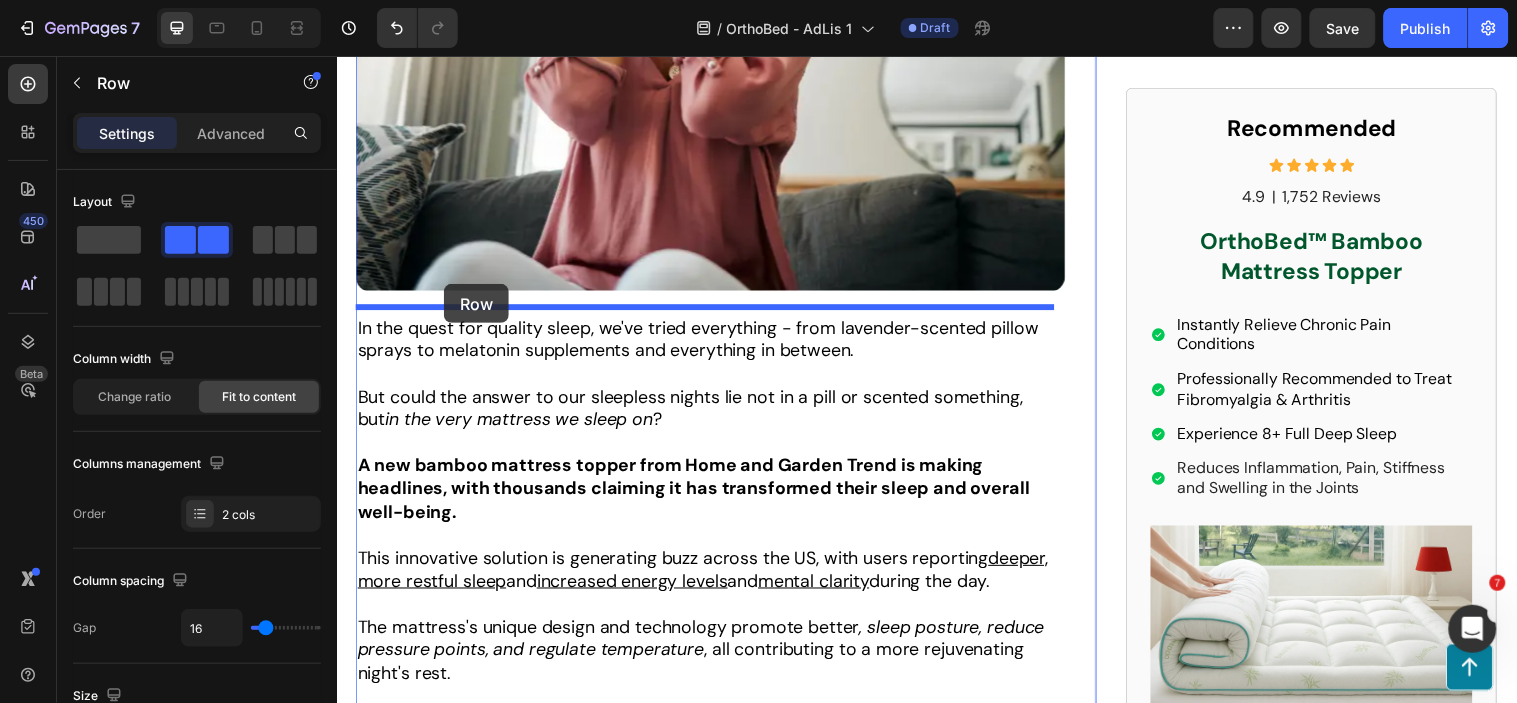 drag, startPoint x: 367, startPoint y: 129, endPoint x: 445, endPoint y: 287, distance: 176.20442 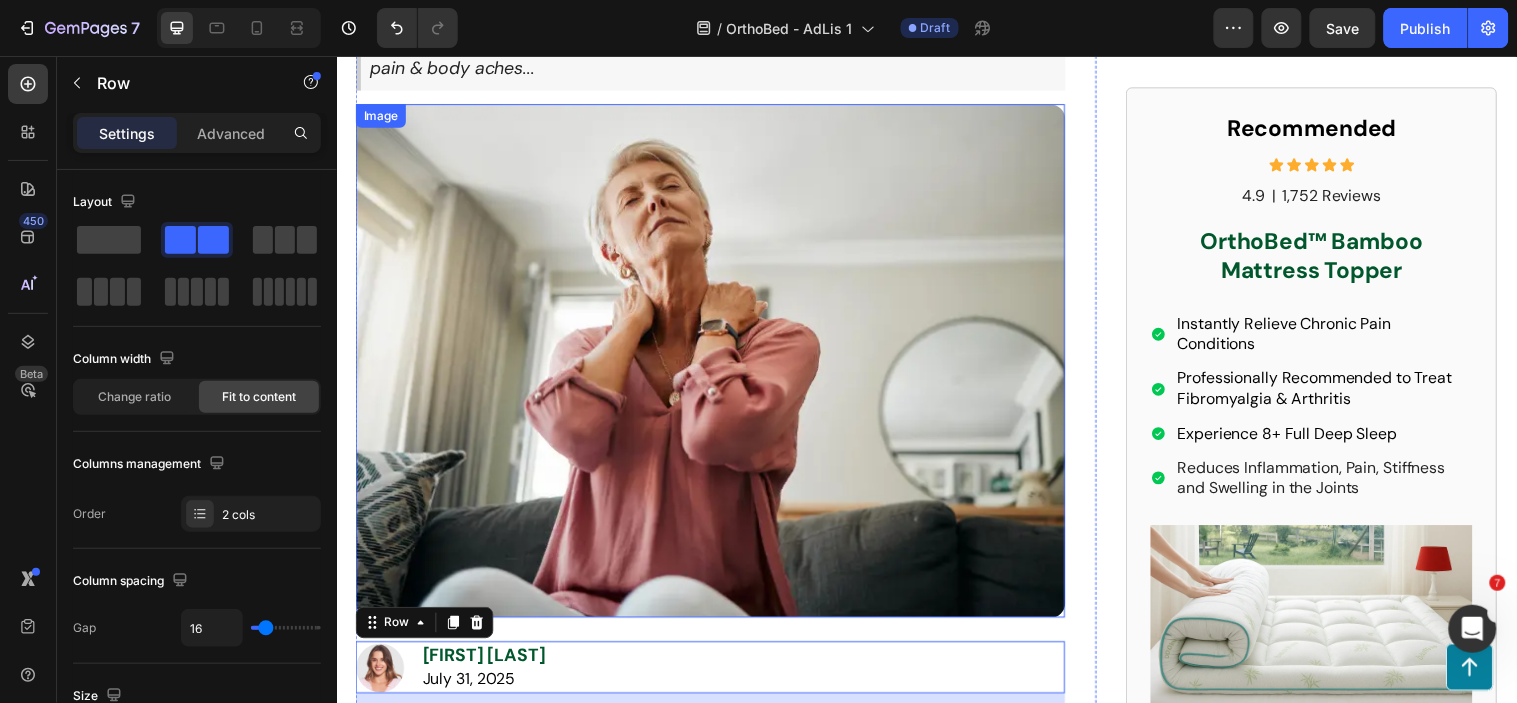 scroll, scrollTop: 0, scrollLeft: 0, axis: both 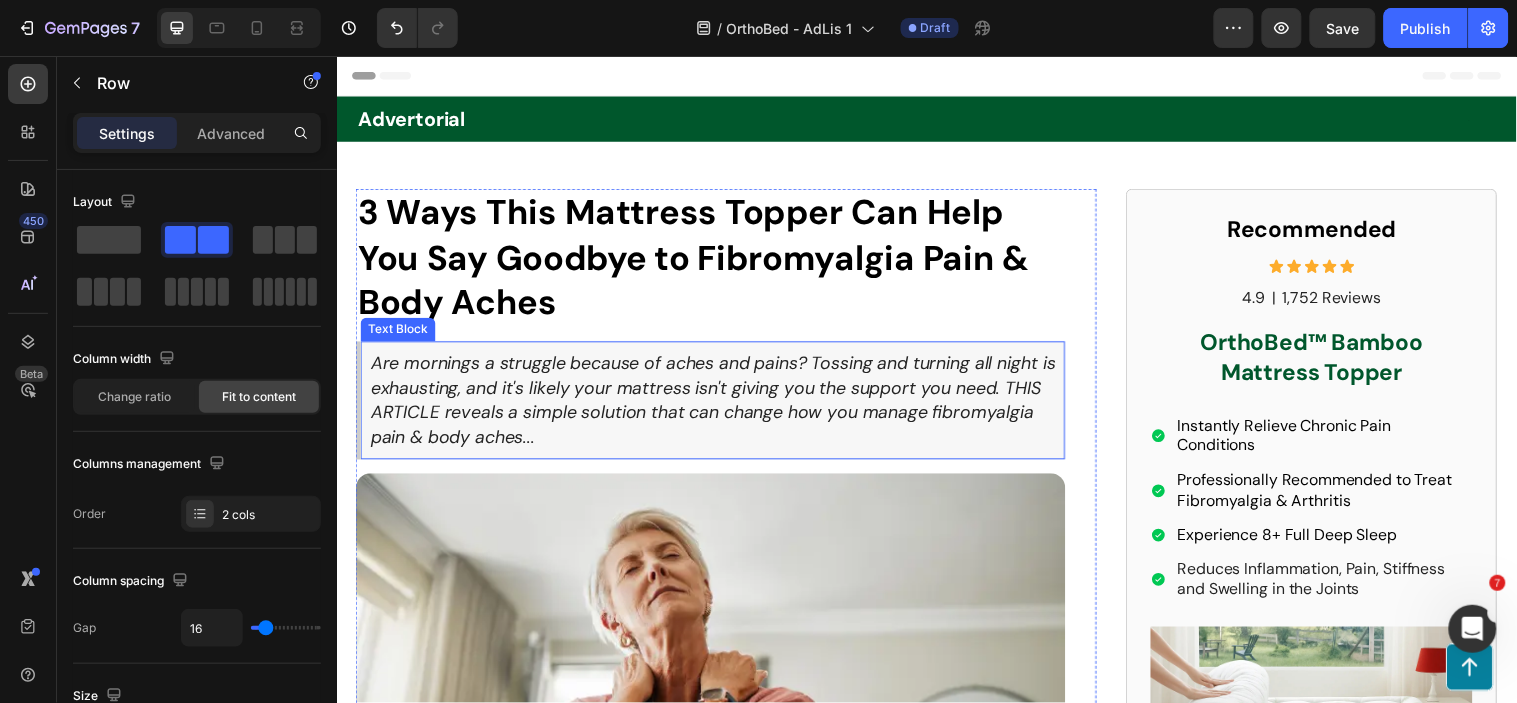 click on "Are mornings a struggle because of aches and pains? Tossing and turning all night is exhausting, and it's likely your mattress isn't giving you the support you need. THIS ARTICLE reveals a simple solution that can change how you manage fibromyalgia pain & body aches..." at bounding box center (719, 404) 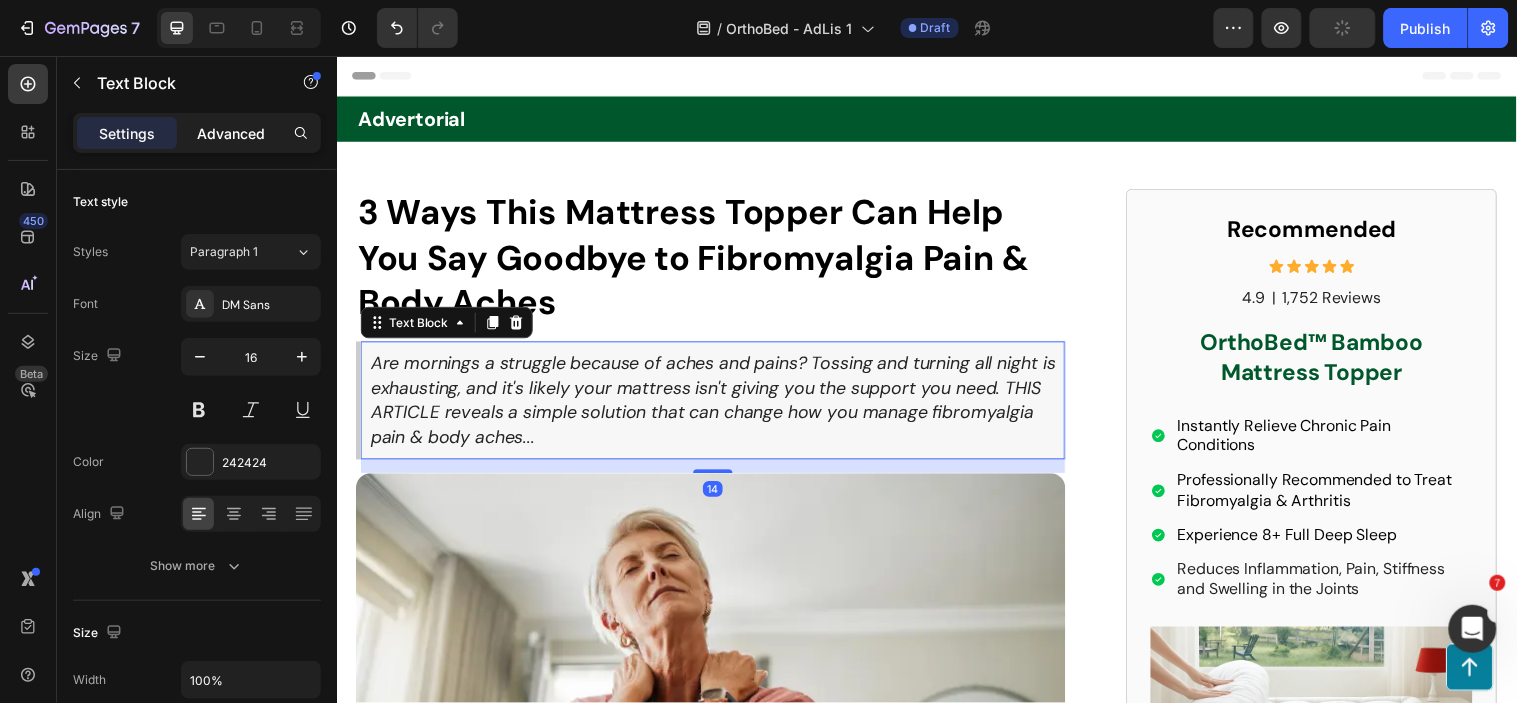 click on "Advanced" at bounding box center [231, 133] 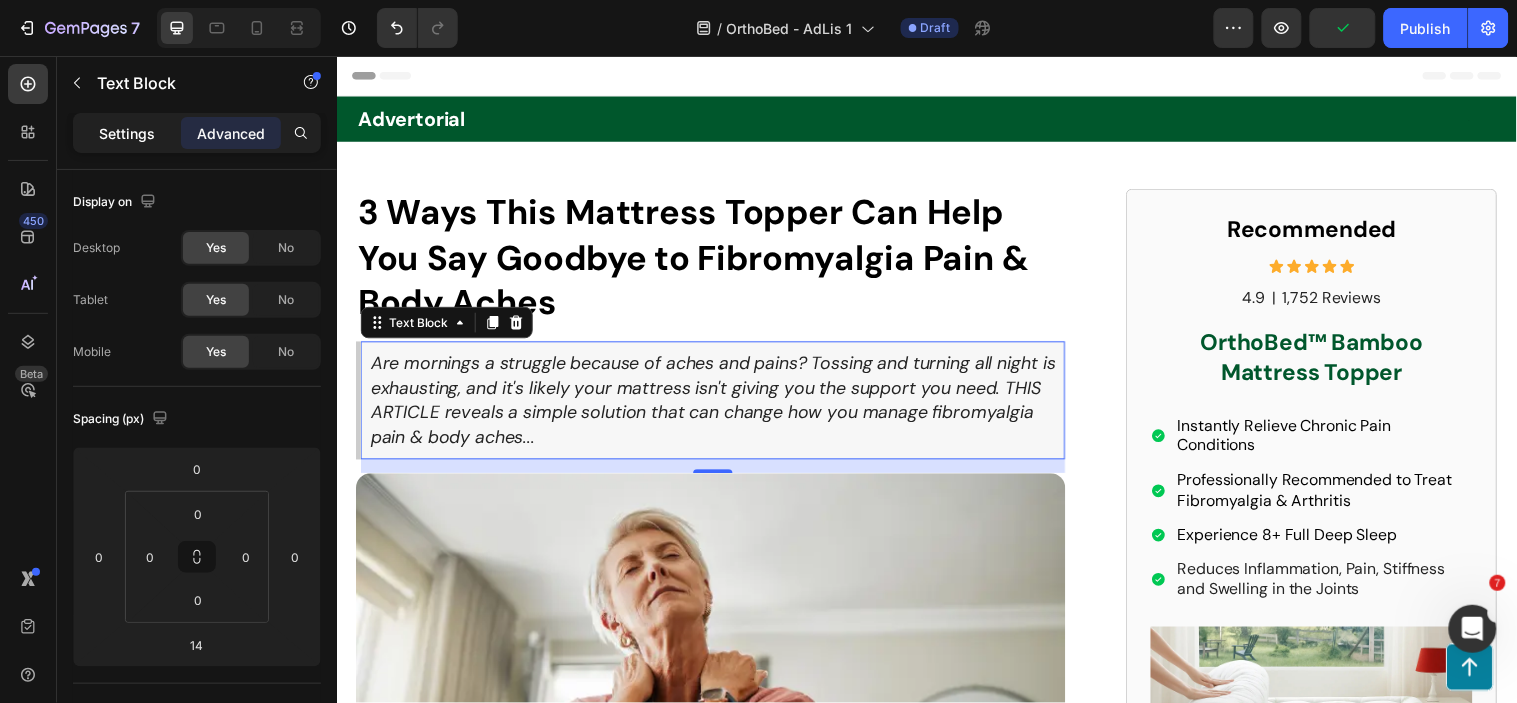 click on "Settings" at bounding box center [127, 133] 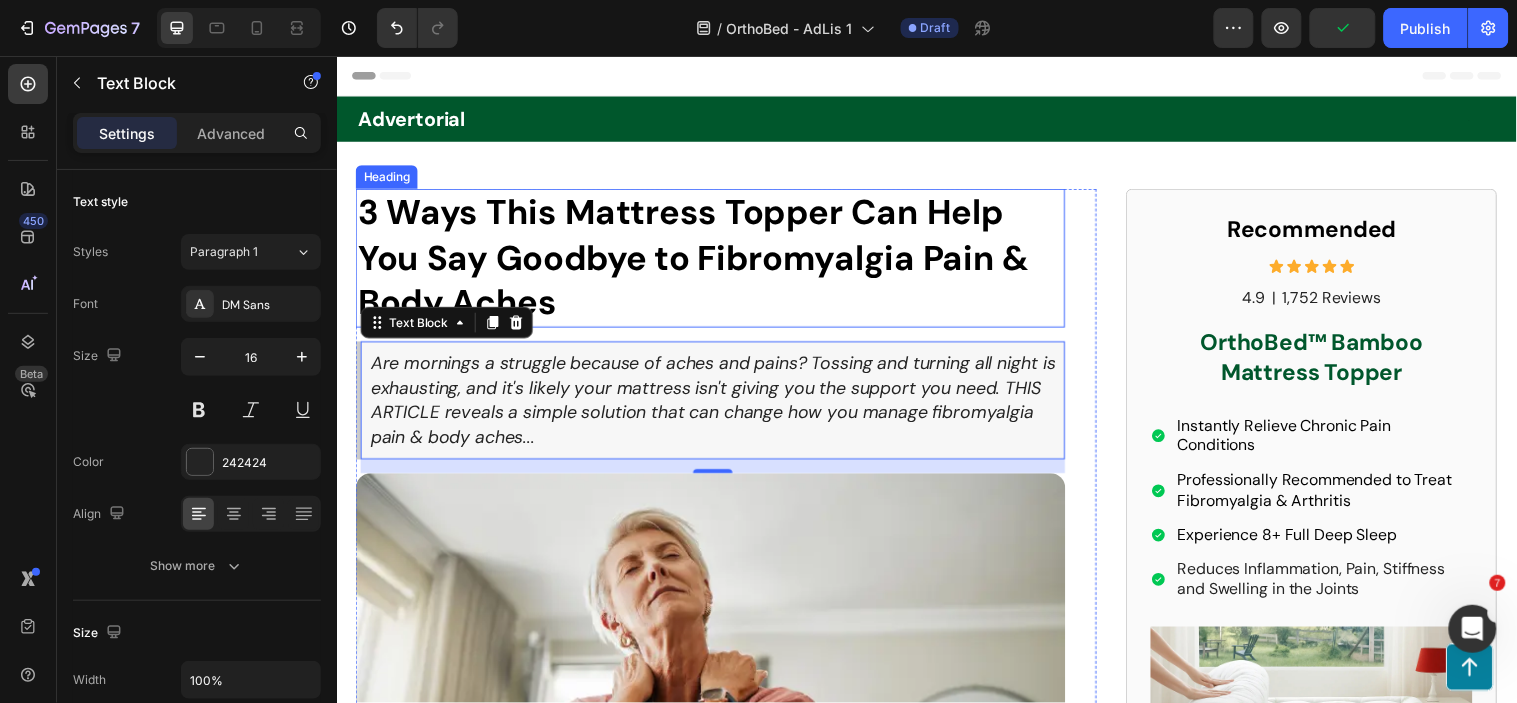 click on "3 Ways This Mattress Topper Can Help You Say Goodbye to Fibromyalgia Pain & Body Aches" at bounding box center (699, 259) 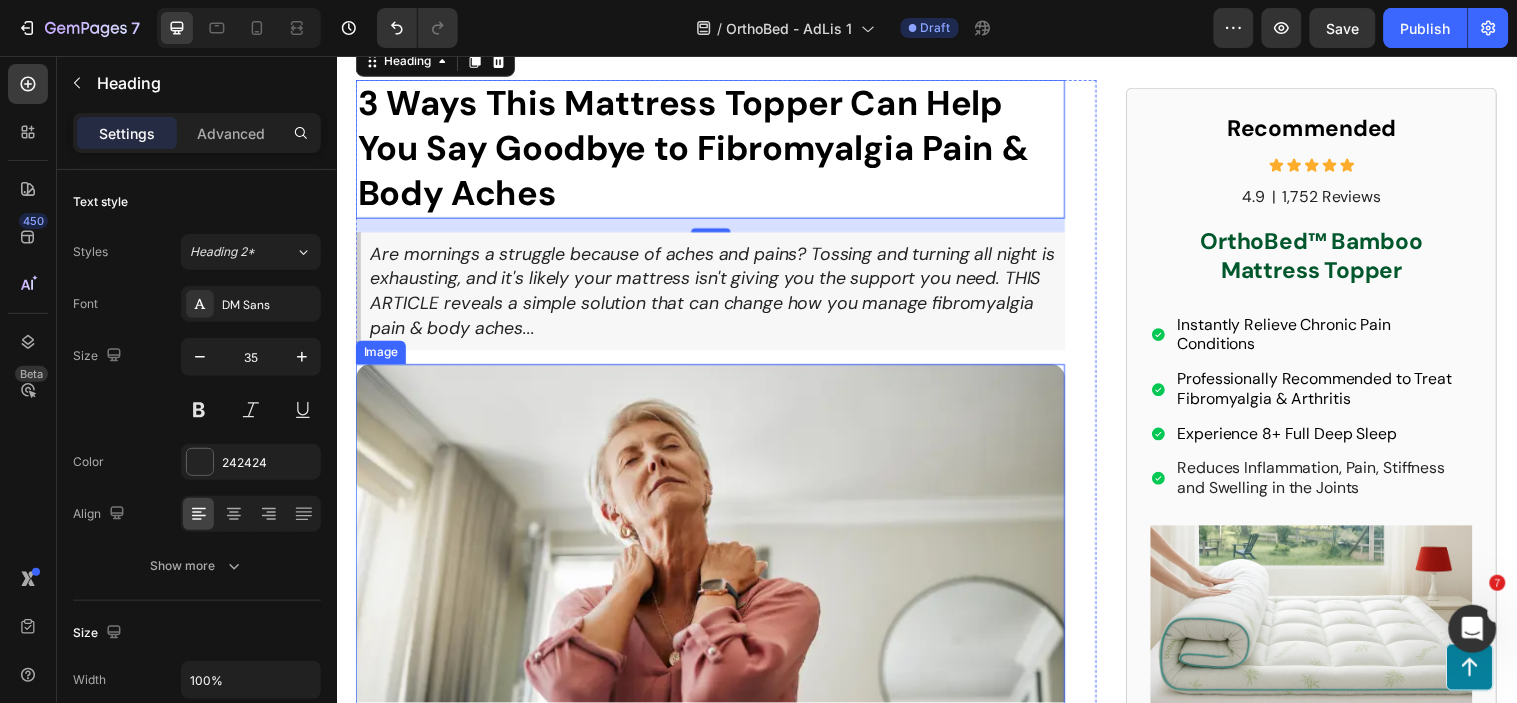 scroll, scrollTop: 444, scrollLeft: 0, axis: vertical 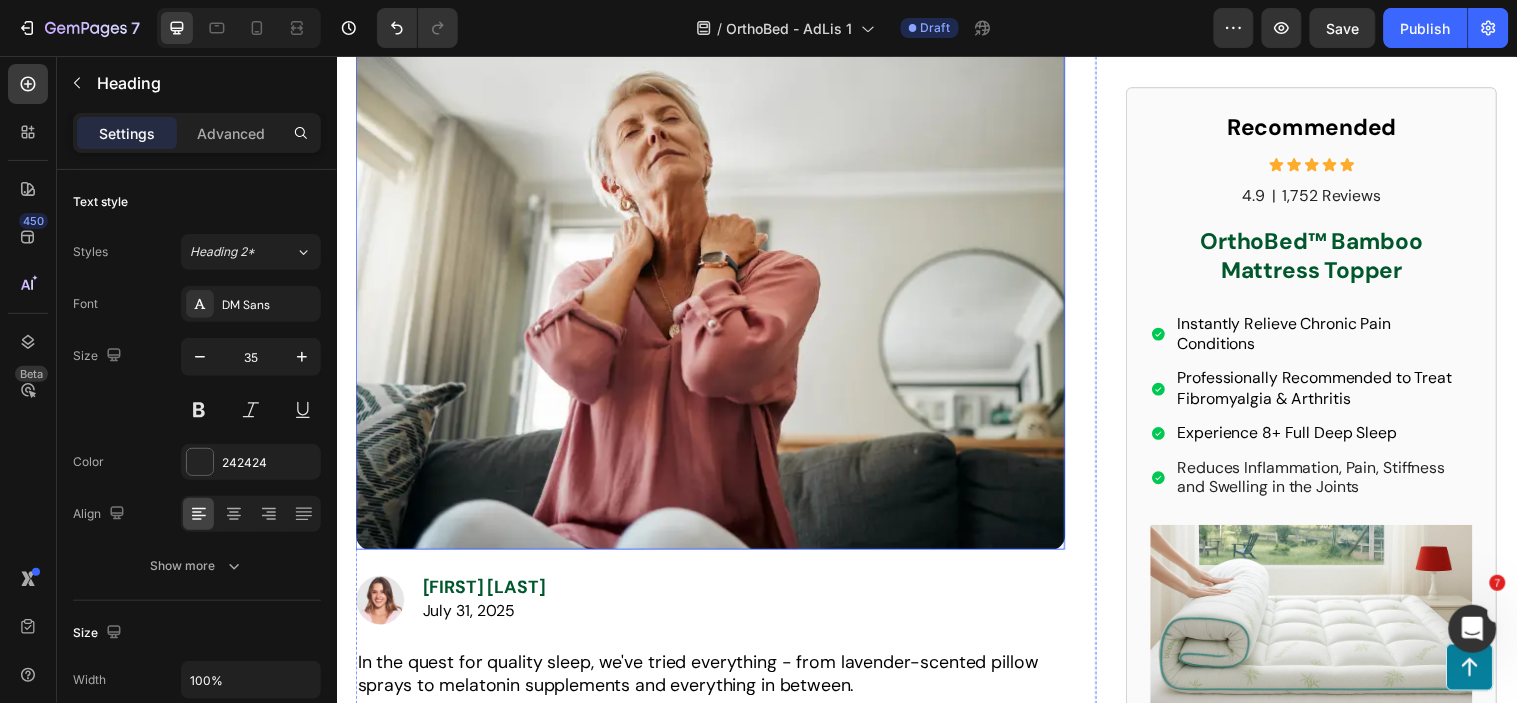 click at bounding box center [716, 296] 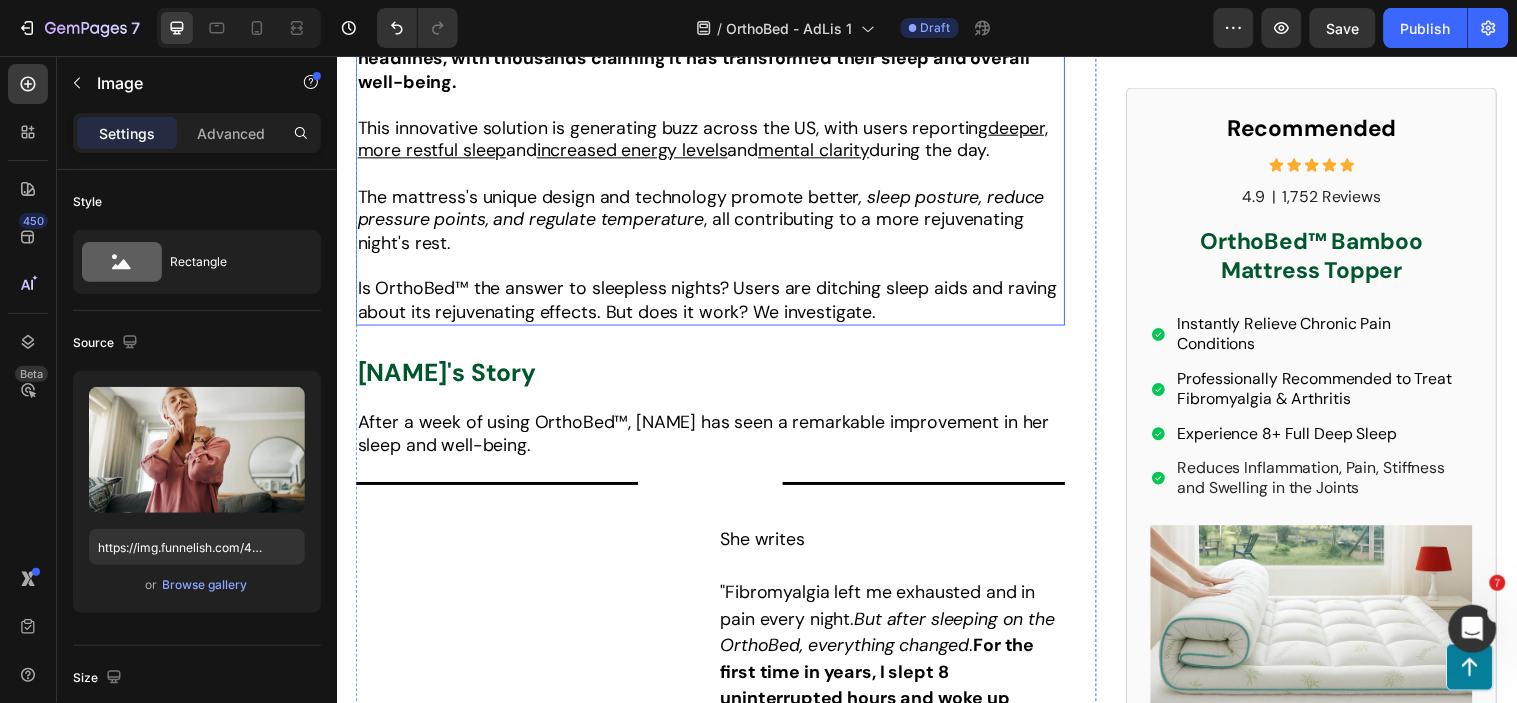 scroll, scrollTop: 1333, scrollLeft: 0, axis: vertical 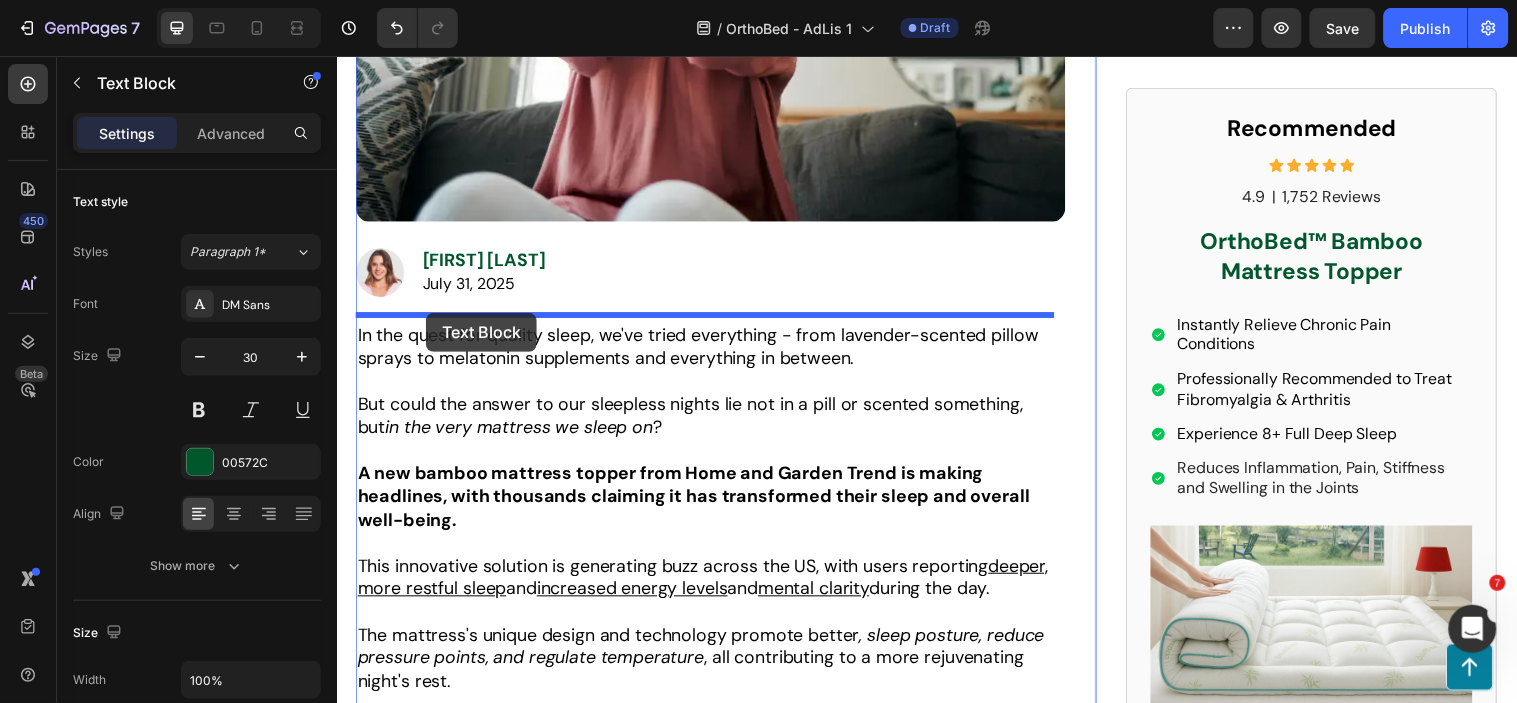 drag, startPoint x: 458, startPoint y: 281, endPoint x: 427, endPoint y: 316, distance: 46.75468 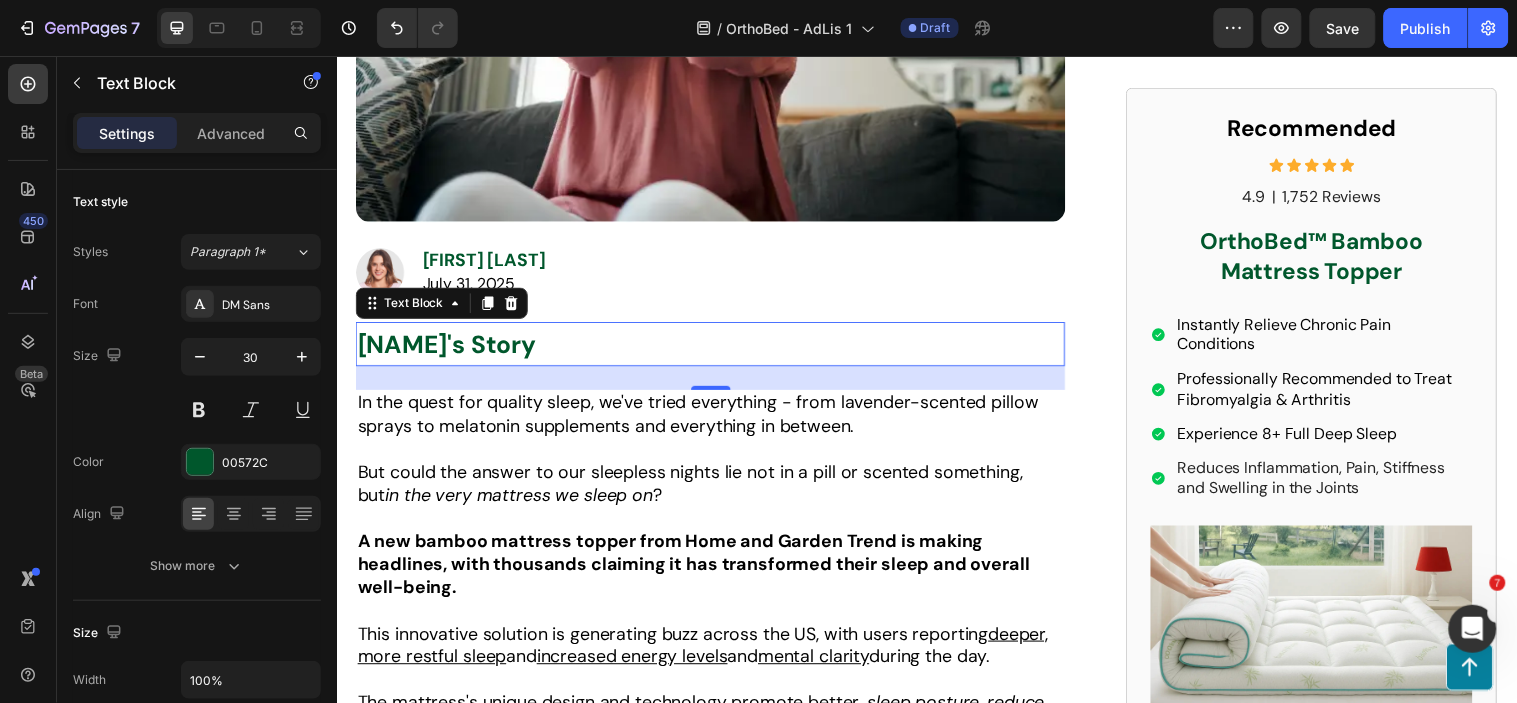click on "[NAME]'s Story" at bounding box center (448, 348) 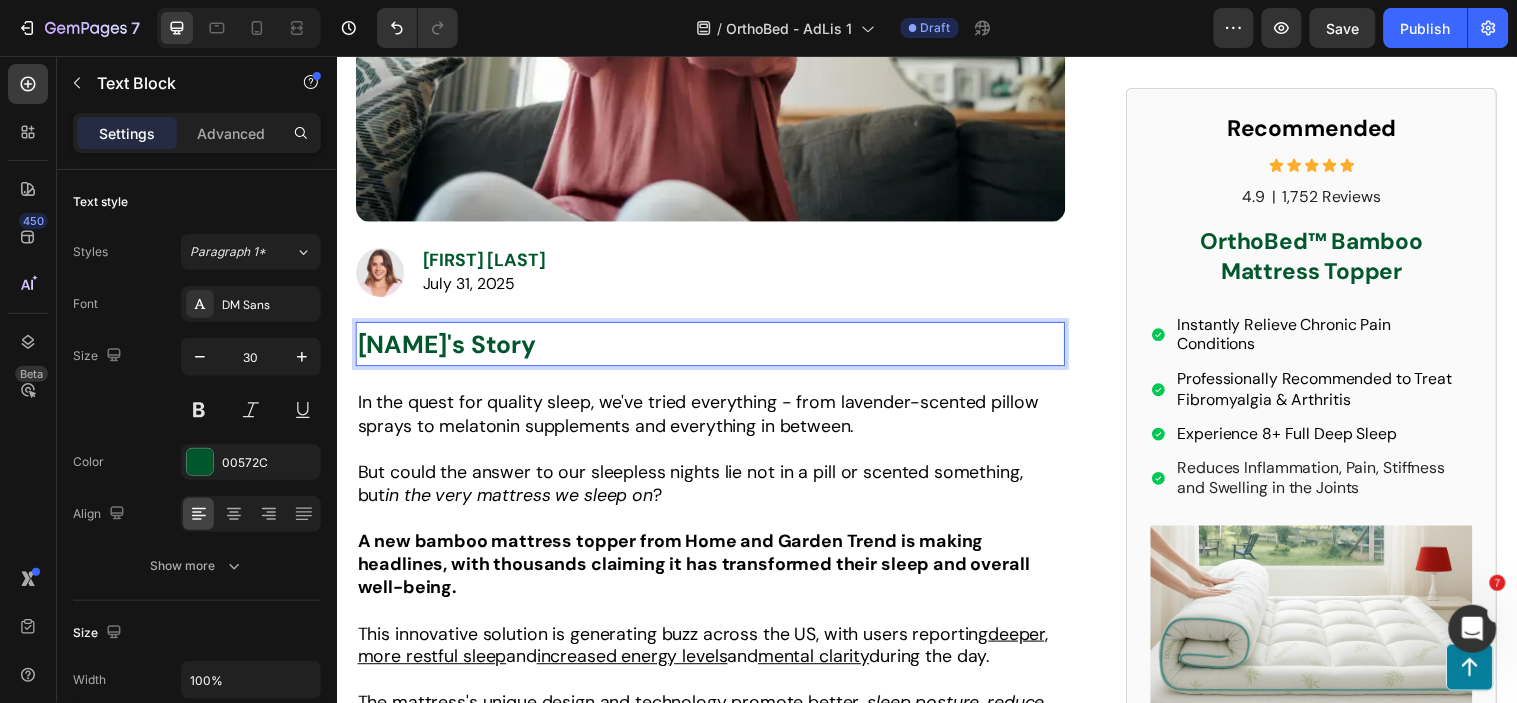 click on "[NAME]'s Story" at bounding box center (448, 348) 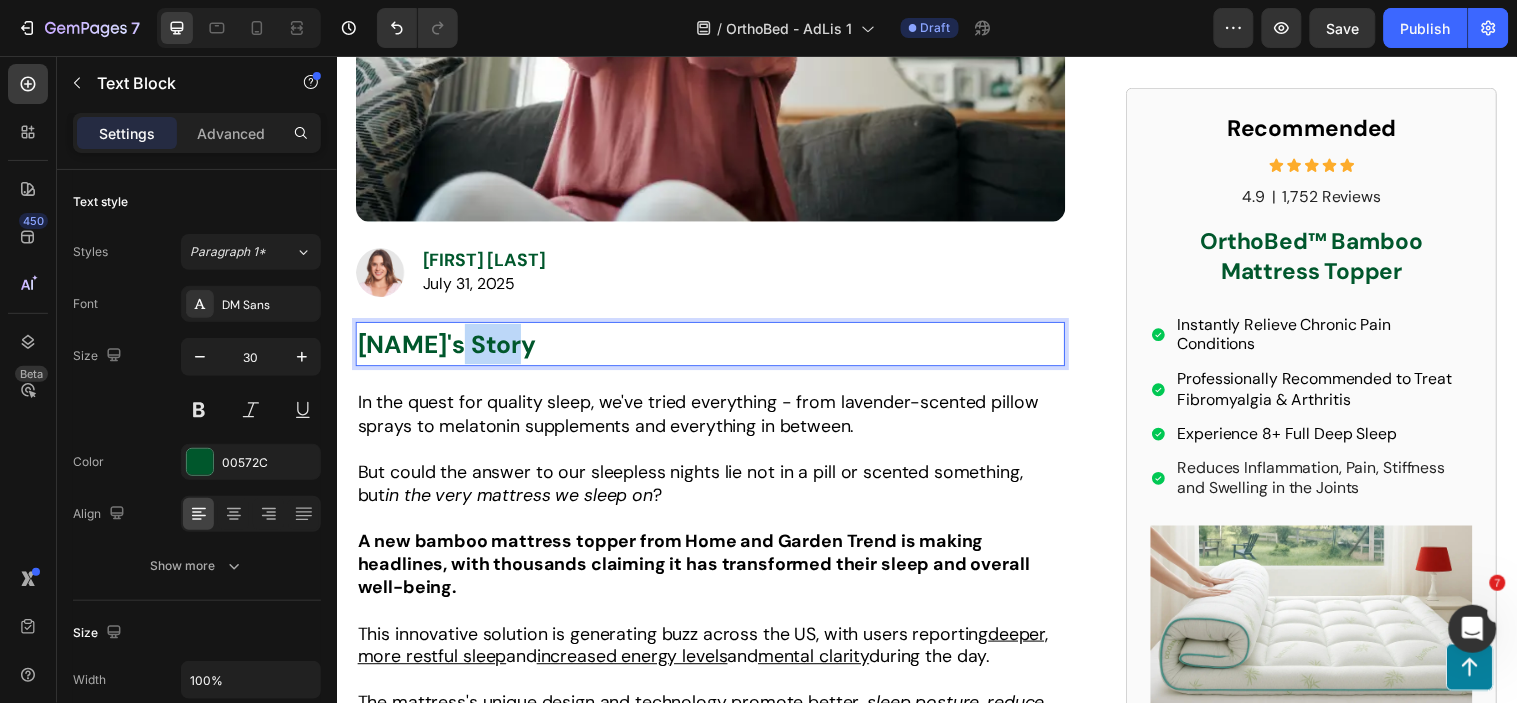 click on "[NAME]'s Story" at bounding box center [448, 348] 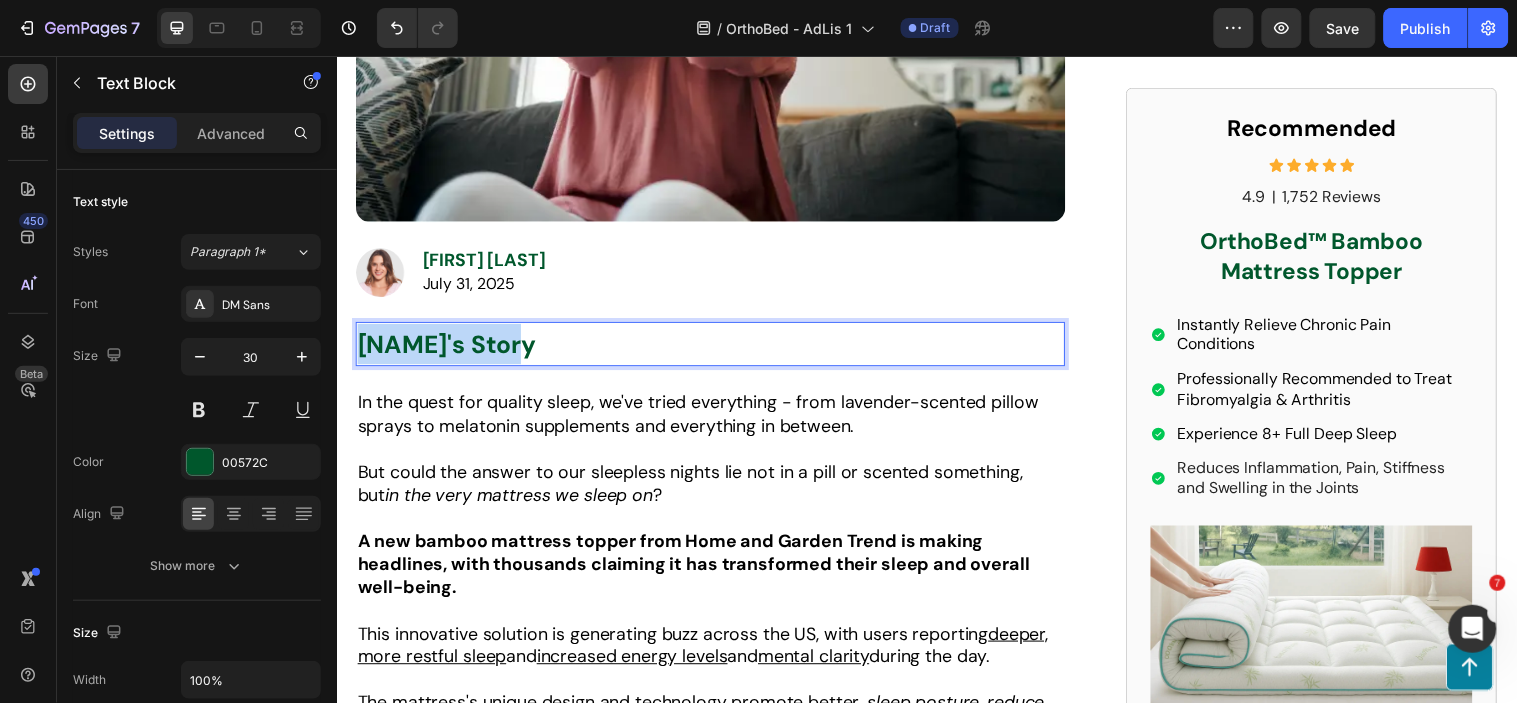 click on "[NAME]'s Story" at bounding box center [448, 348] 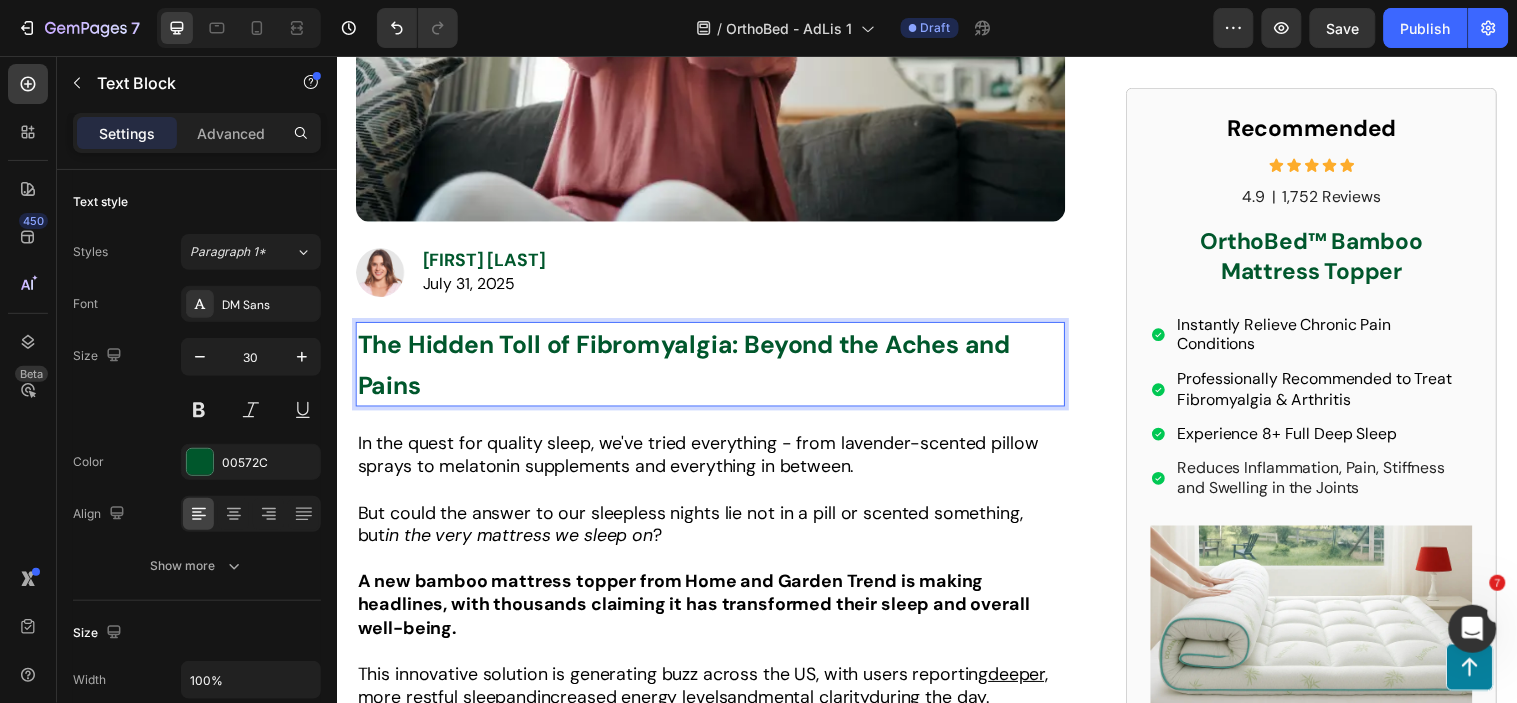 click on "The Hidden Toll of Fibromyalgia: Beyond the Aches and Pains" at bounding box center (716, 368) 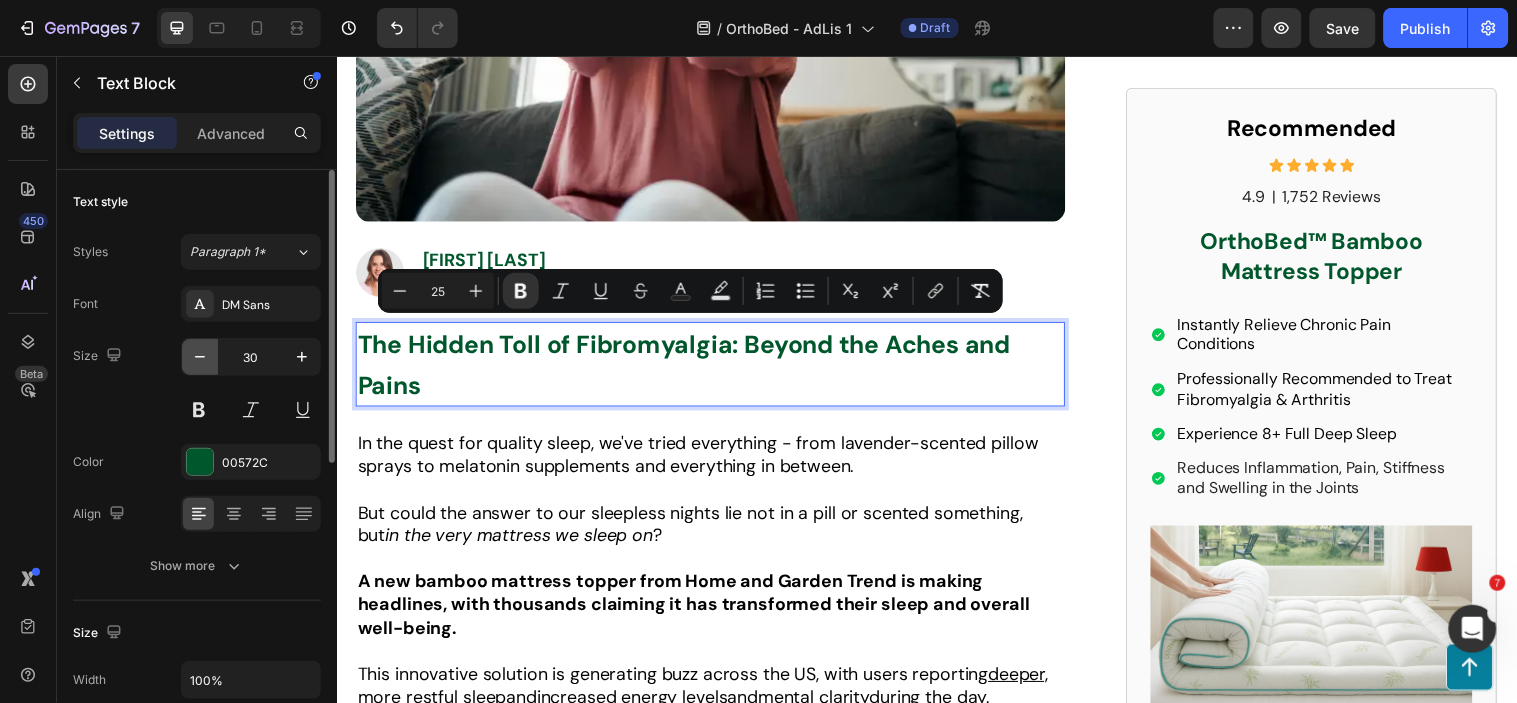 click 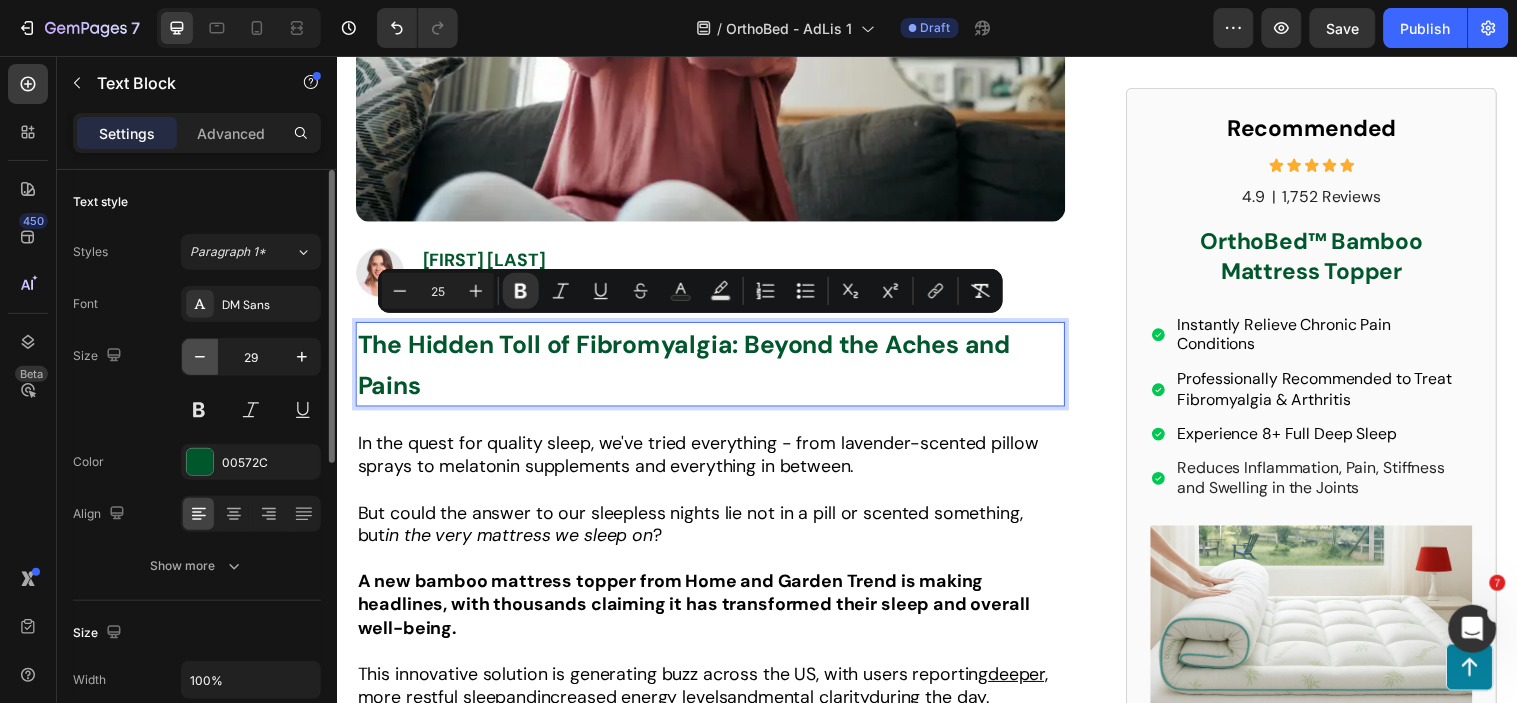 click 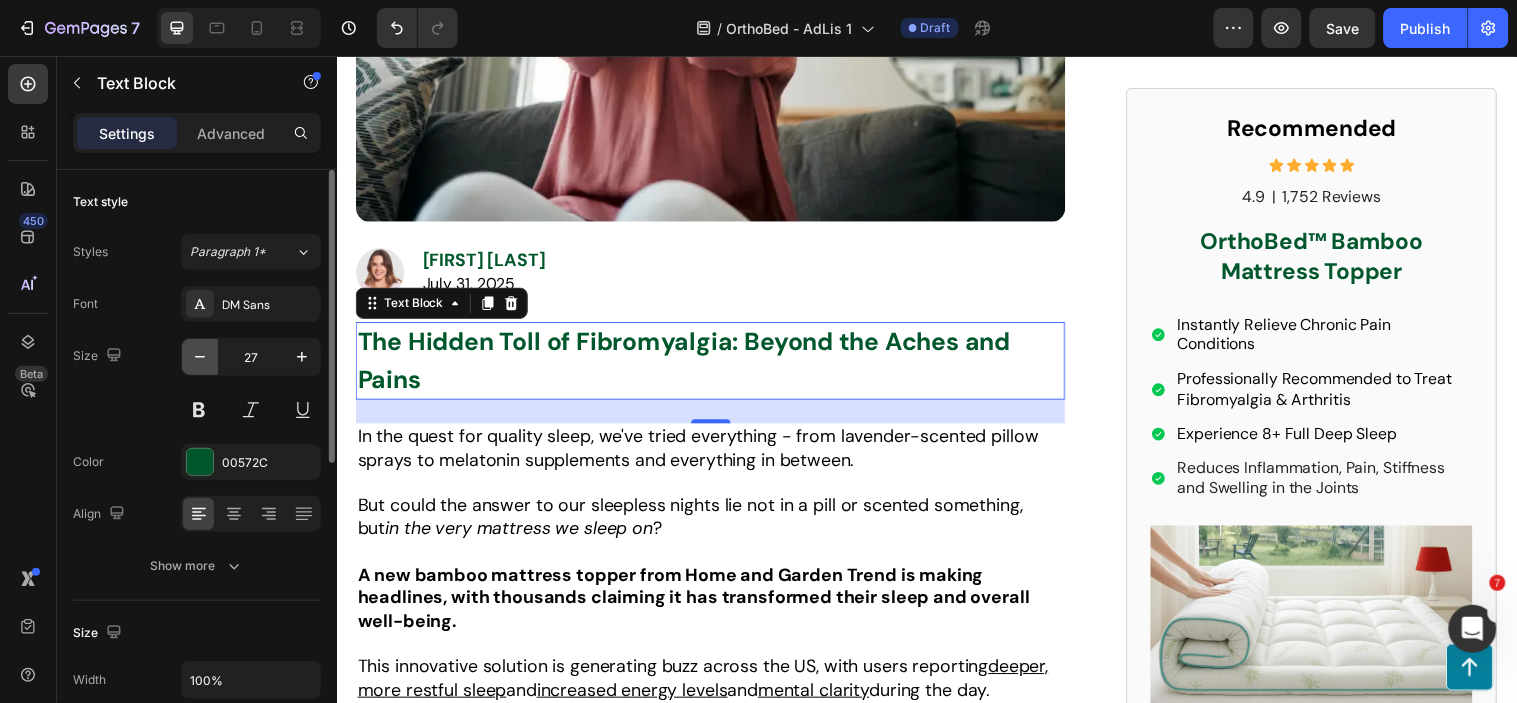 click 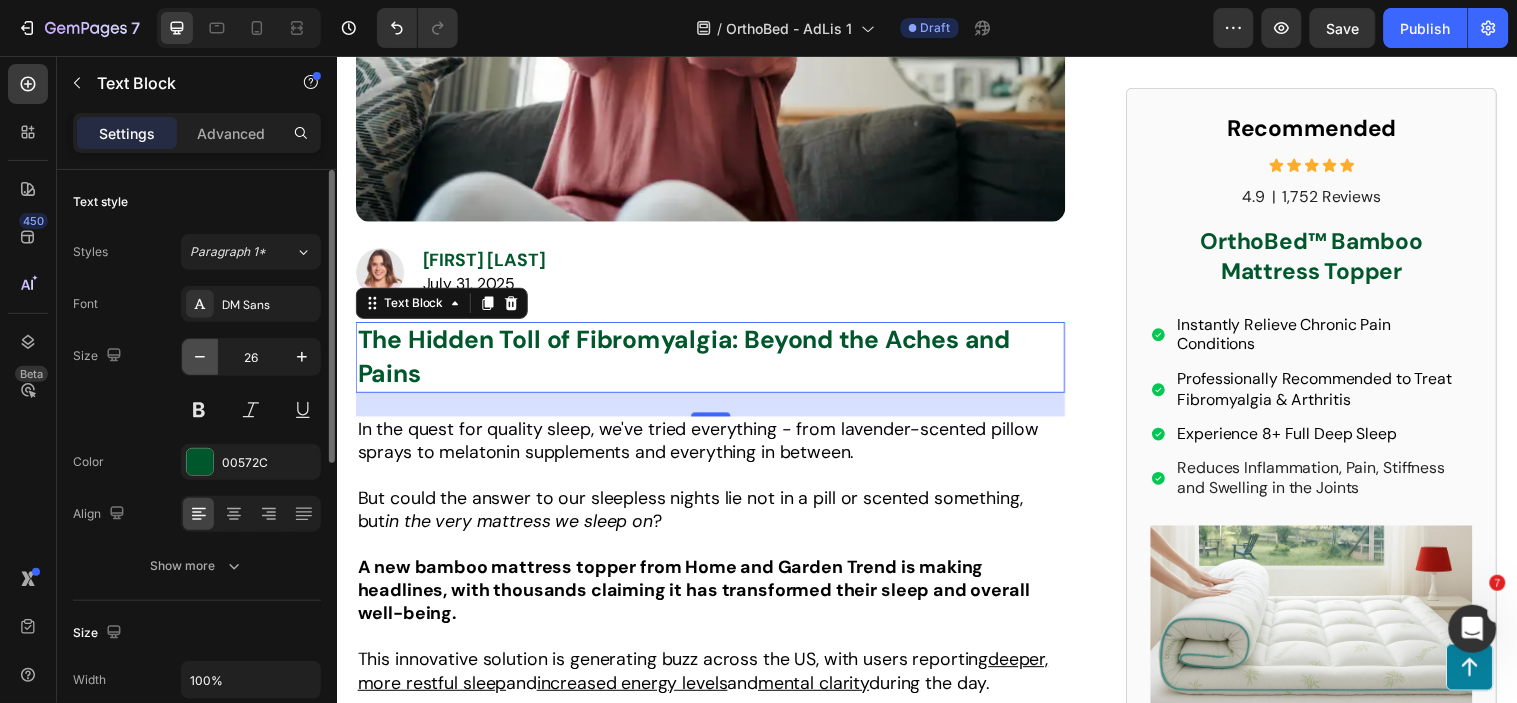 click 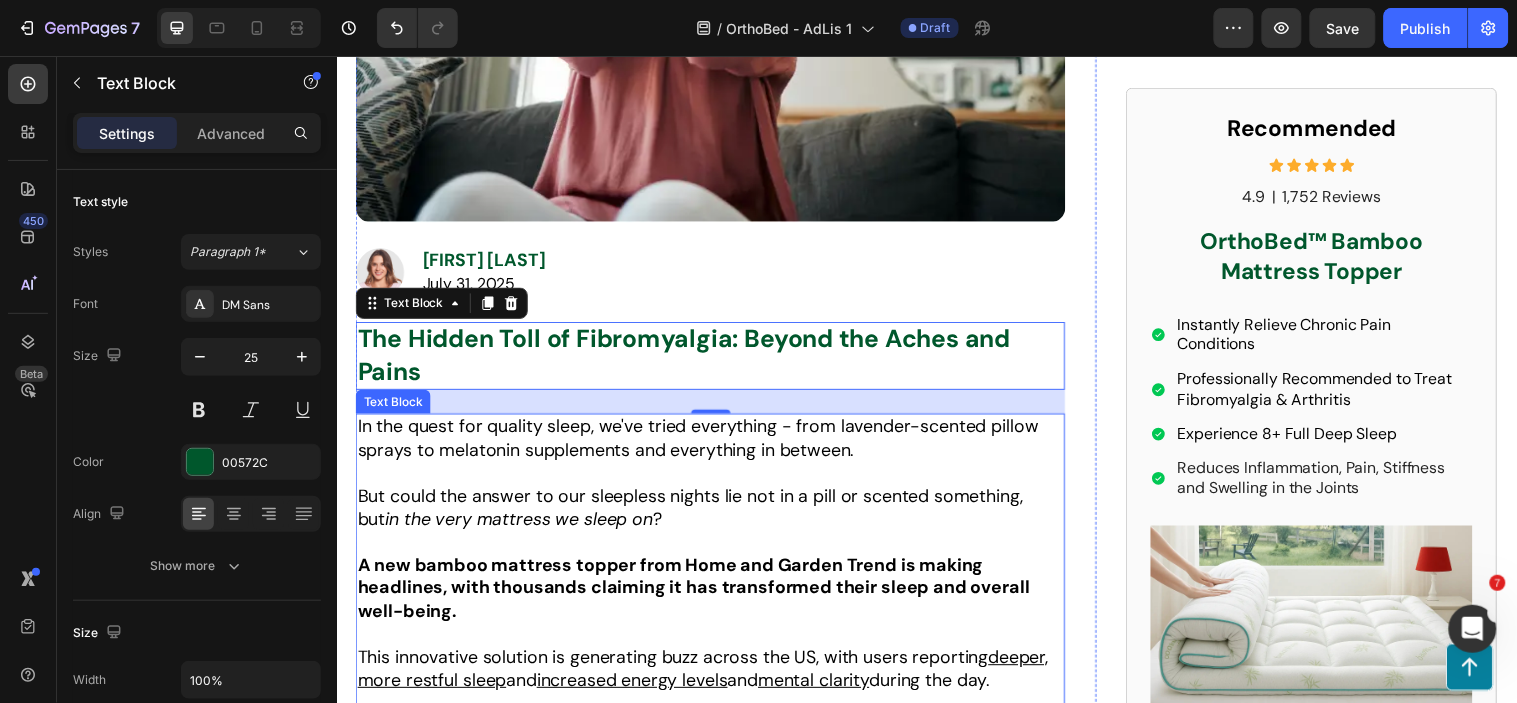 click at bounding box center (716, 478) 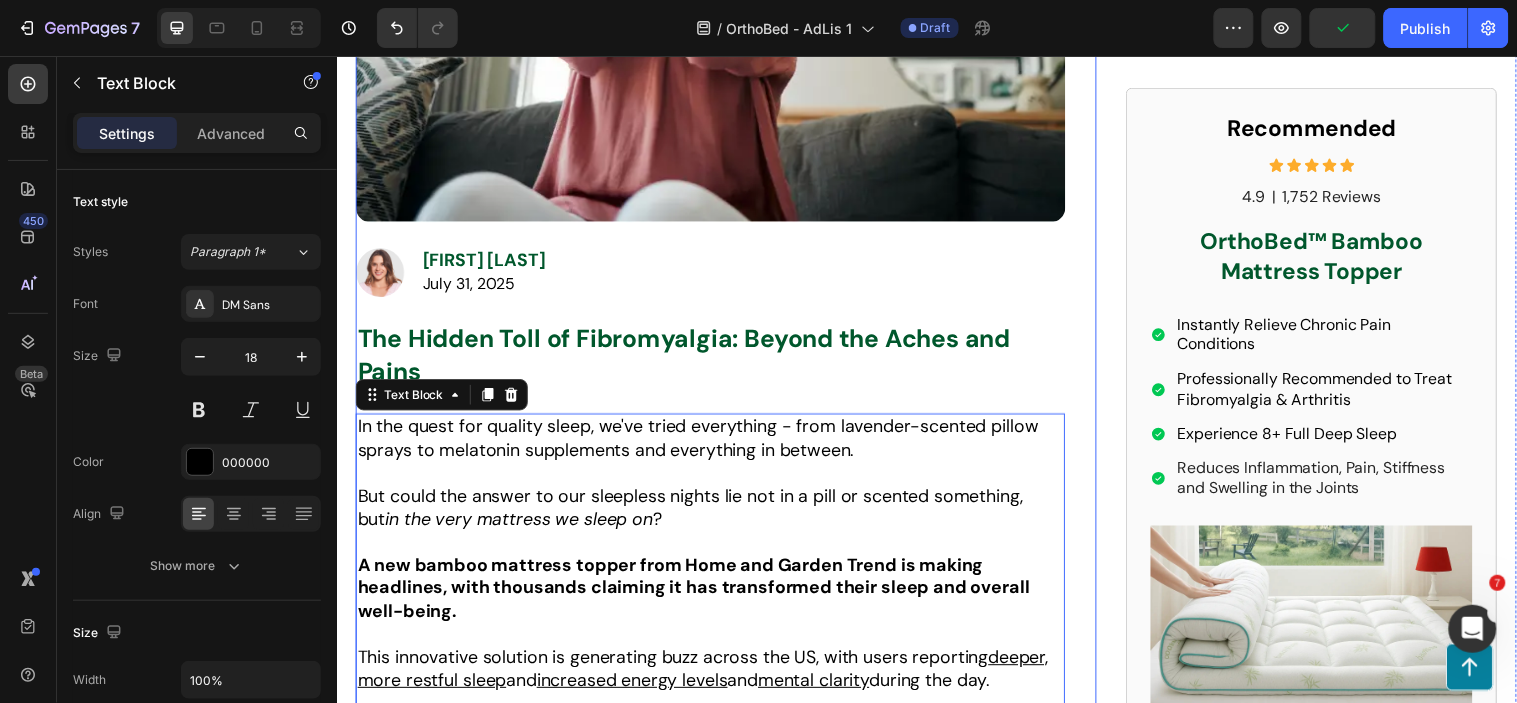 click on "But could the answer to our sleepless nights lie not in a pill or scented something, but" at bounding box center (696, 513) 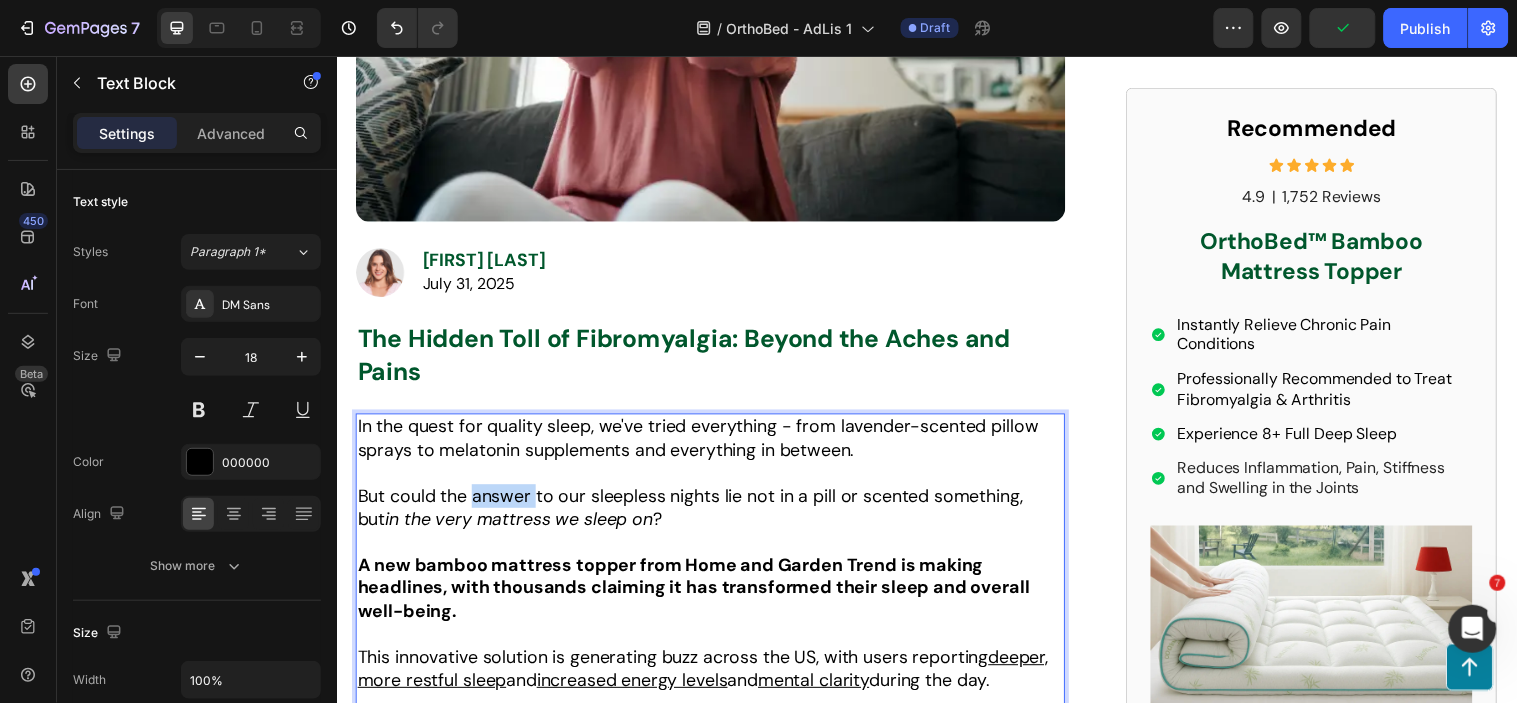 click on "But could the answer to our sleepless nights lie not in a pill or scented something, but" at bounding box center [696, 513] 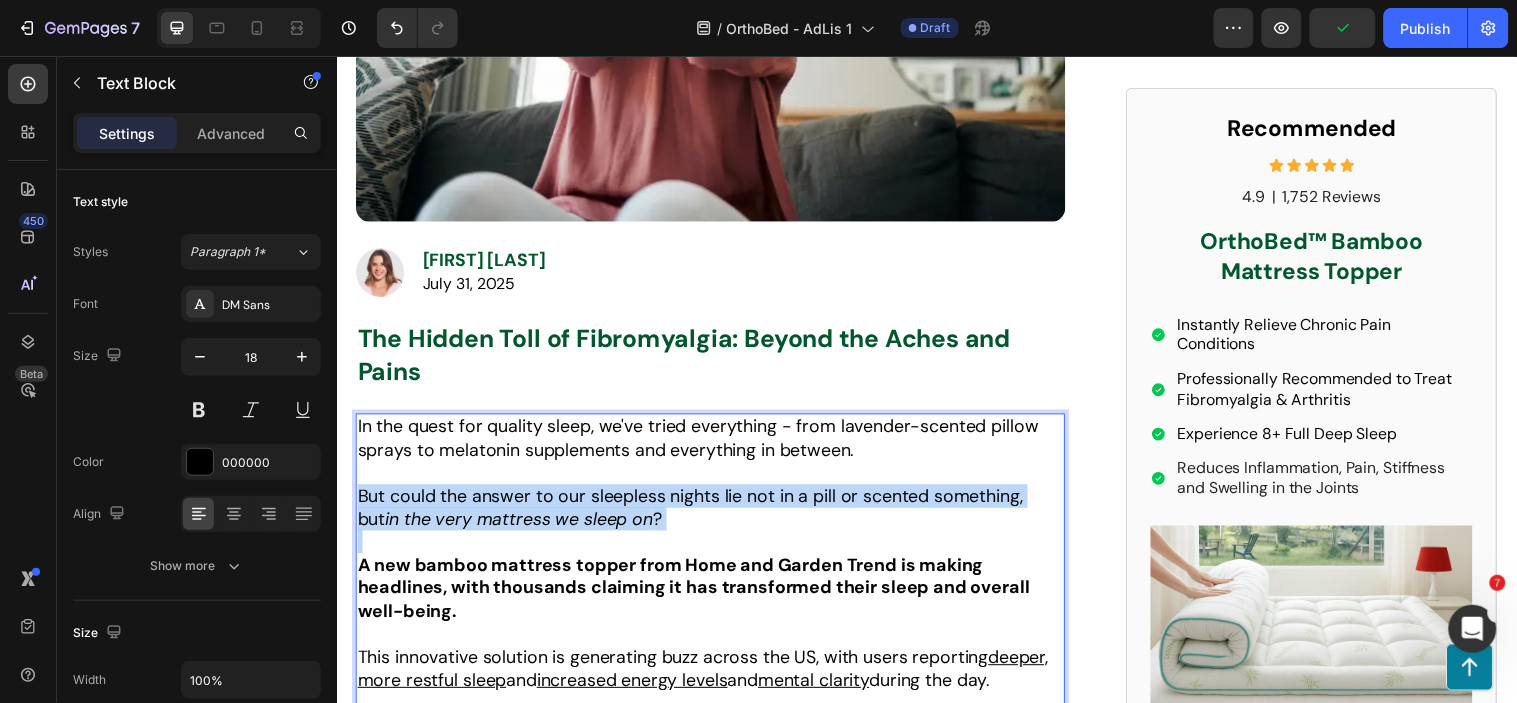 click on "But could the answer to our sleepless nights lie not in a pill or scented something, but" at bounding box center (696, 513) 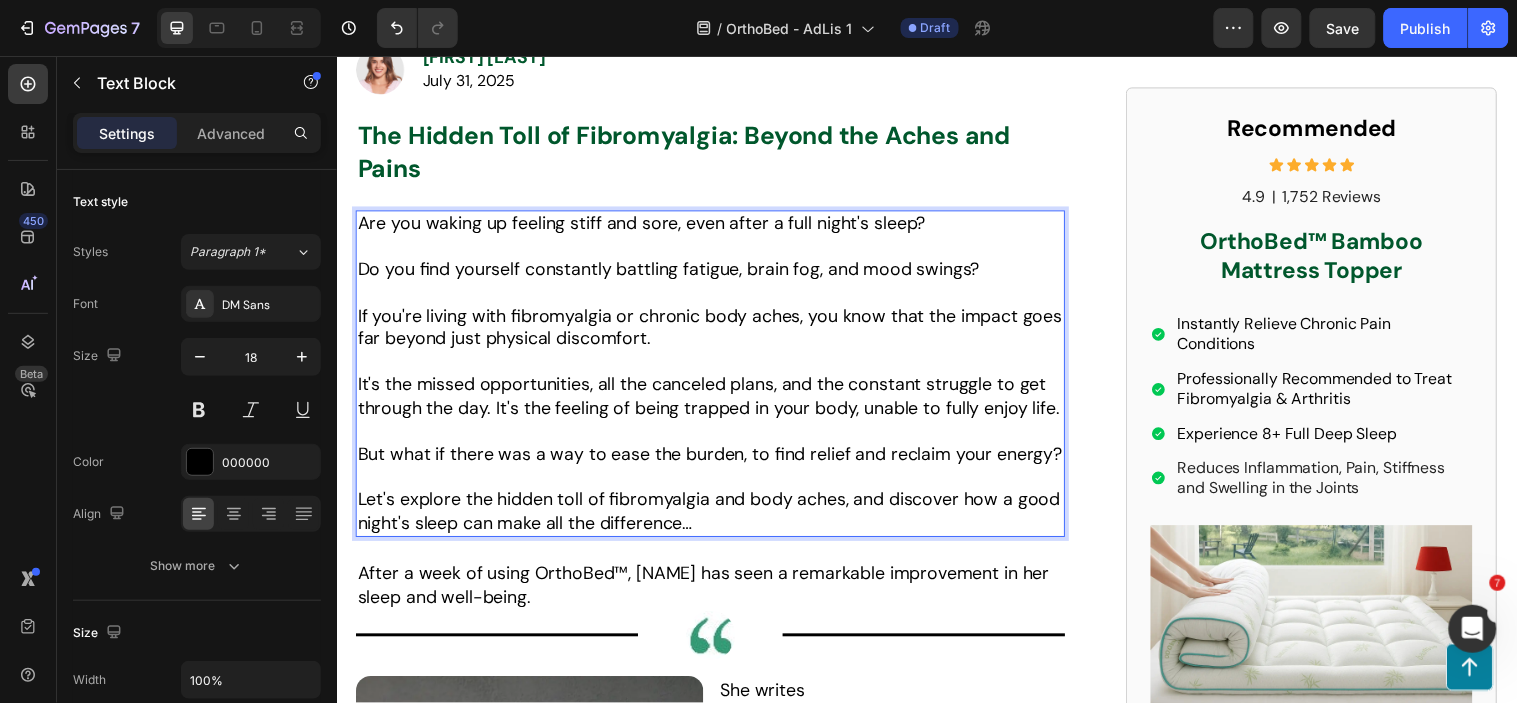 scroll, scrollTop: 1094, scrollLeft: 0, axis: vertical 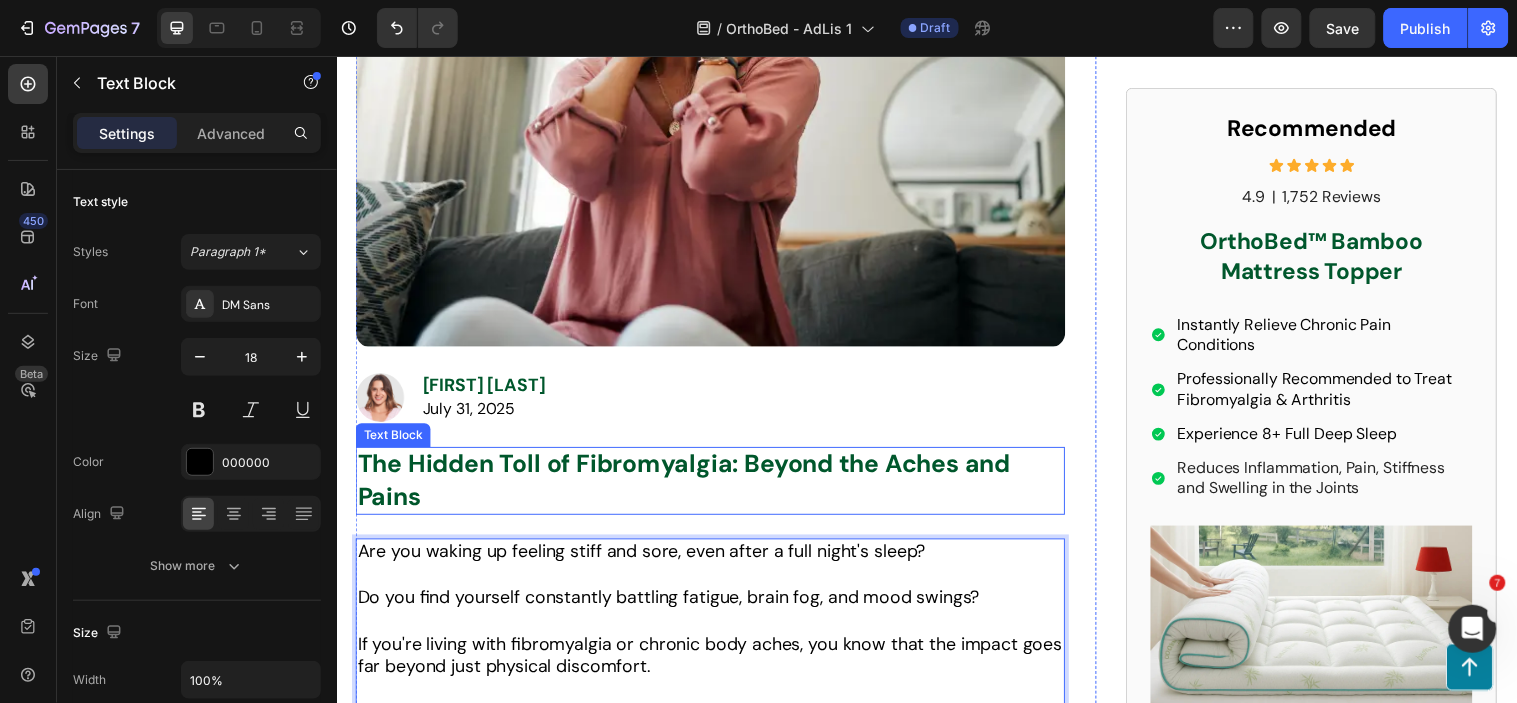 click on "The Hidden Toll of Fibromyalgia: Beyond the Aches and Pains" at bounding box center [689, 486] 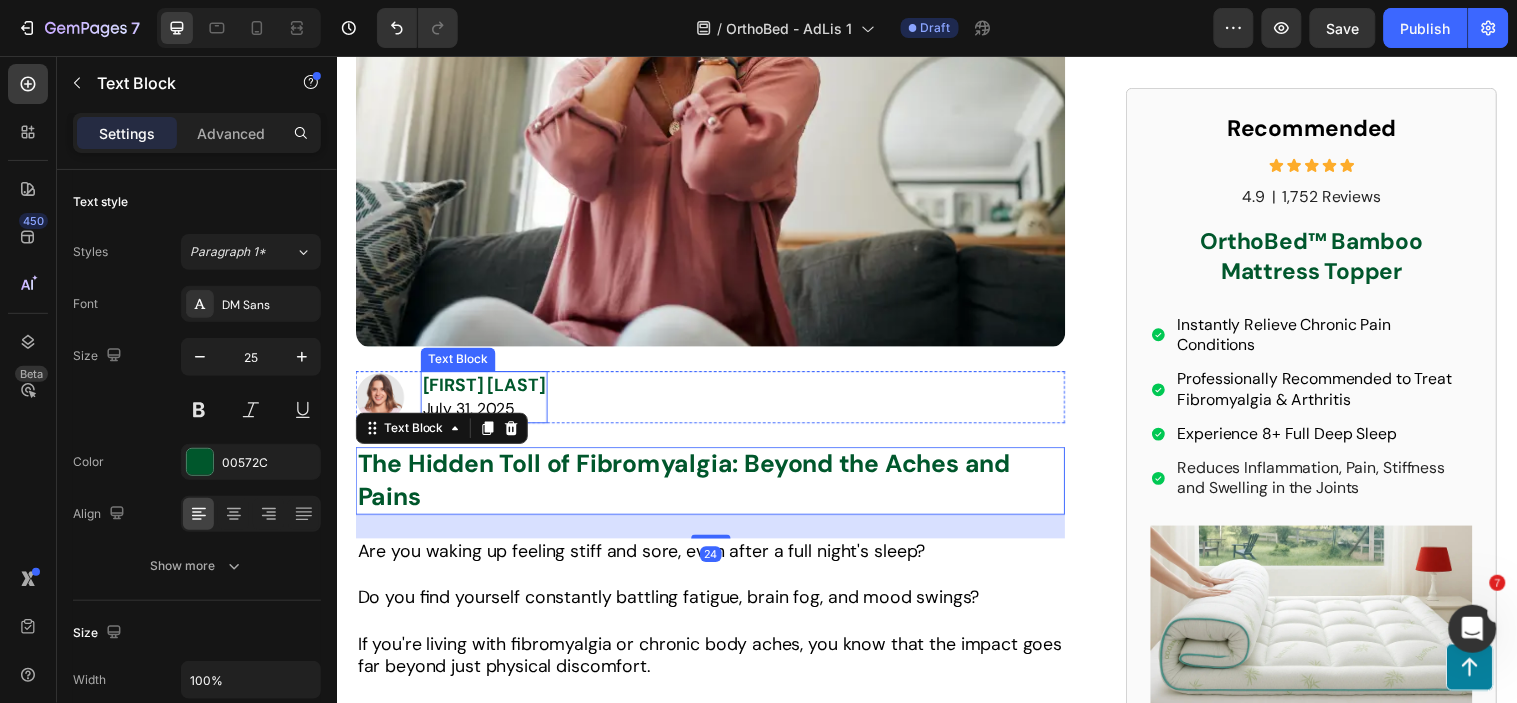 click on "[FIRST] [LAST]" at bounding box center [486, 389] 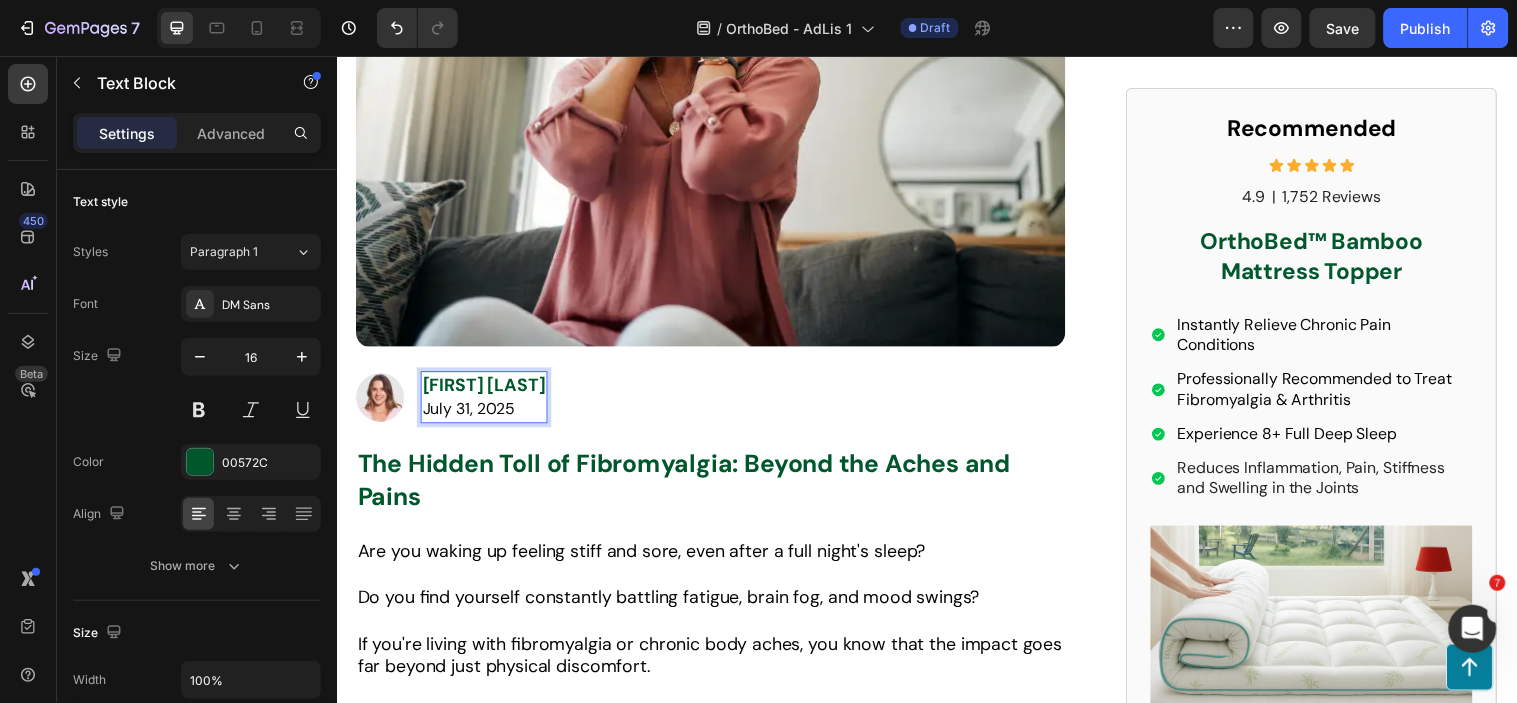 click on "[FIRST] [LAST]" at bounding box center [486, 389] 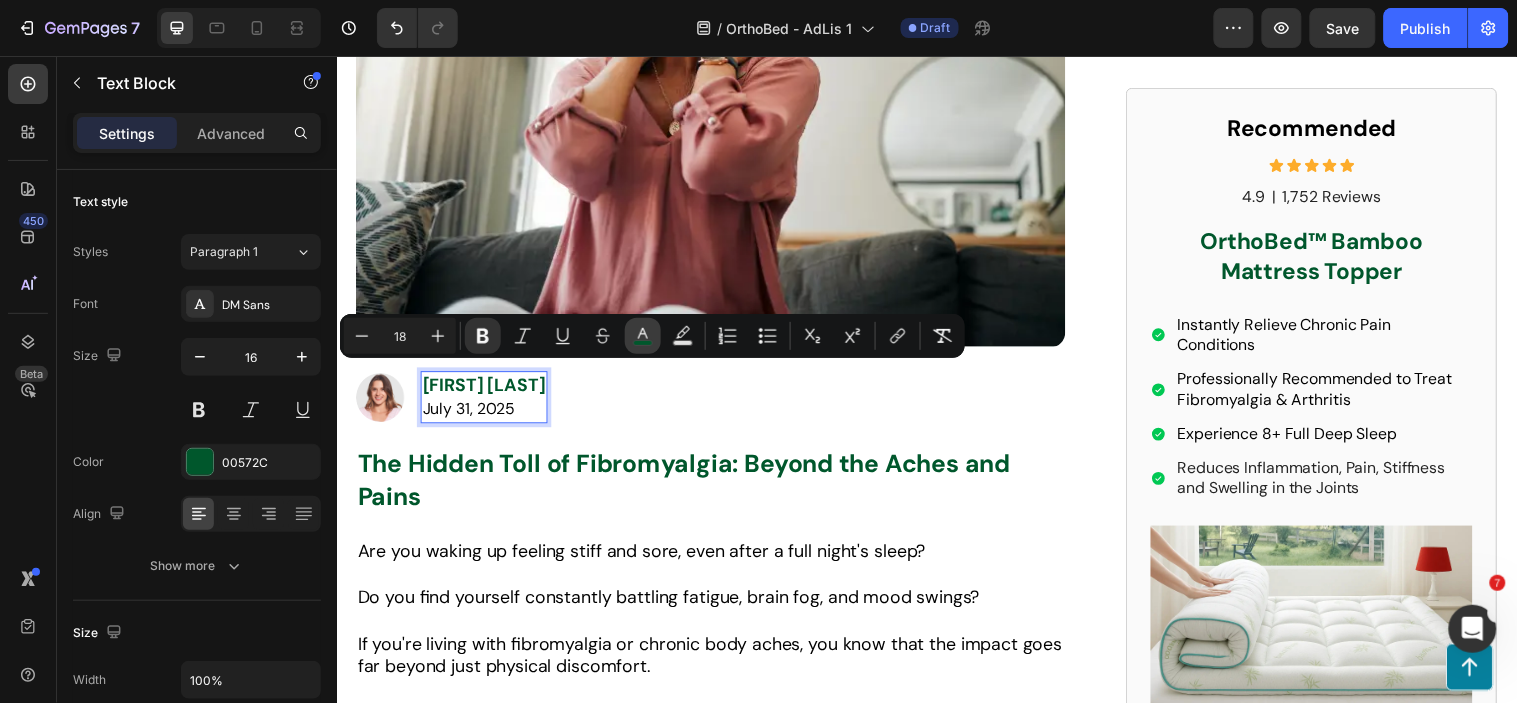 click 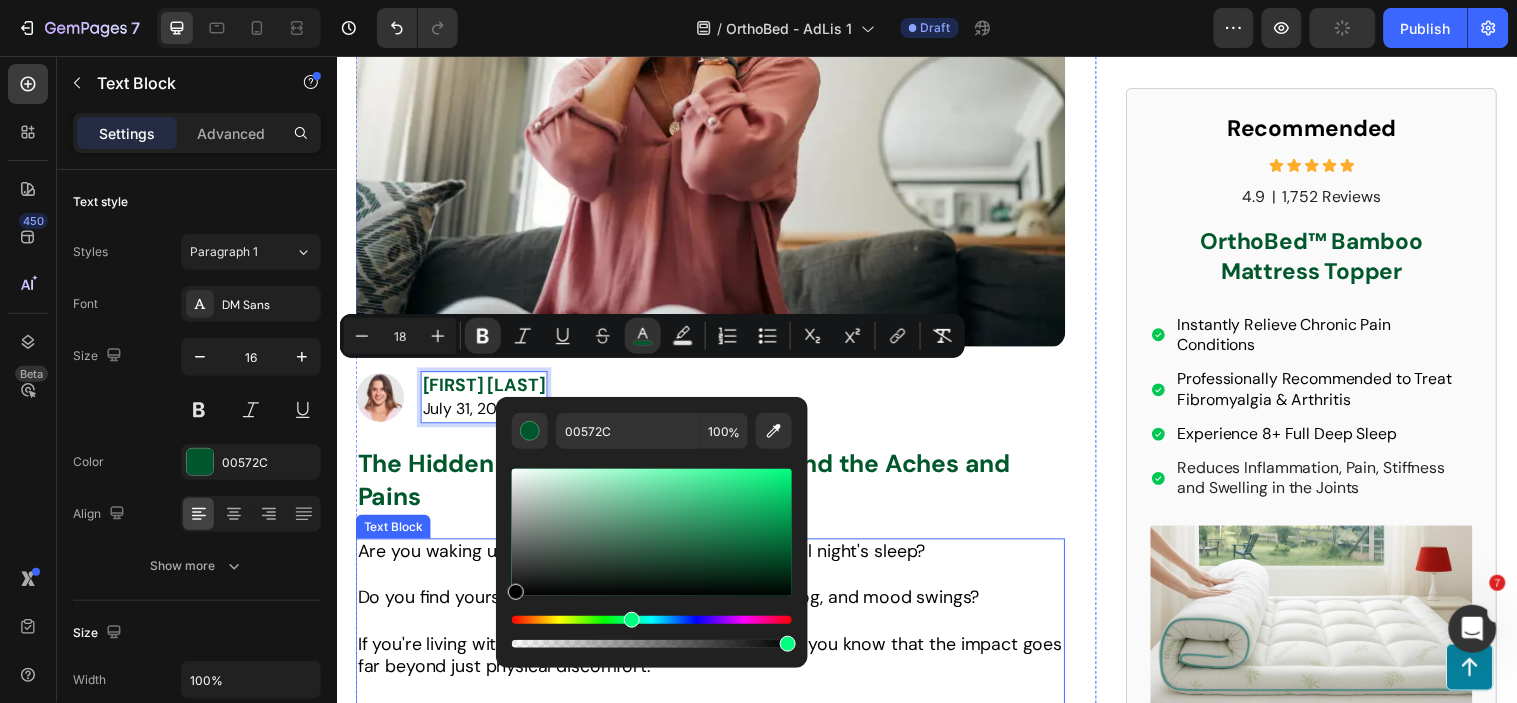 drag, startPoint x: 869, startPoint y: 622, endPoint x: 430, endPoint y: 607, distance: 439.2562 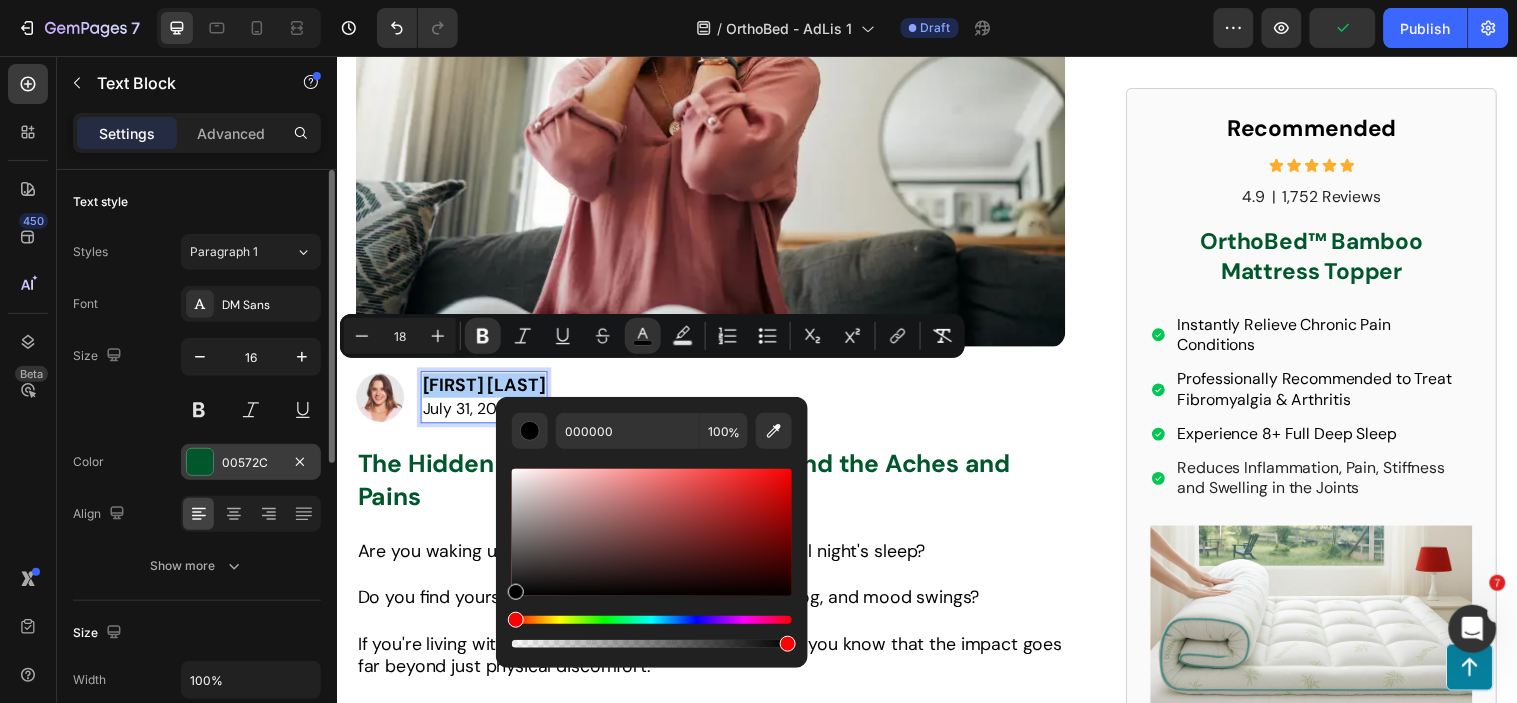 click at bounding box center (200, 462) 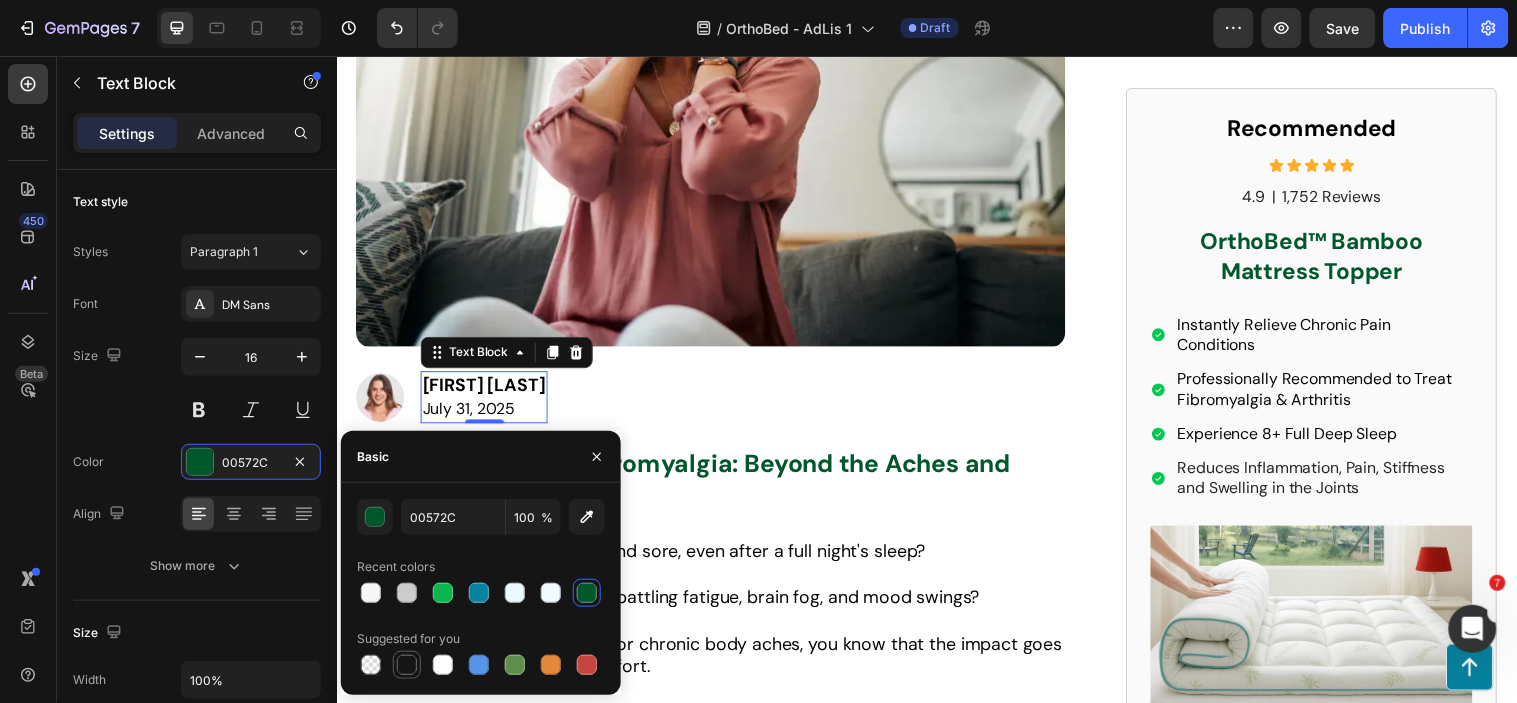 click at bounding box center [407, 665] 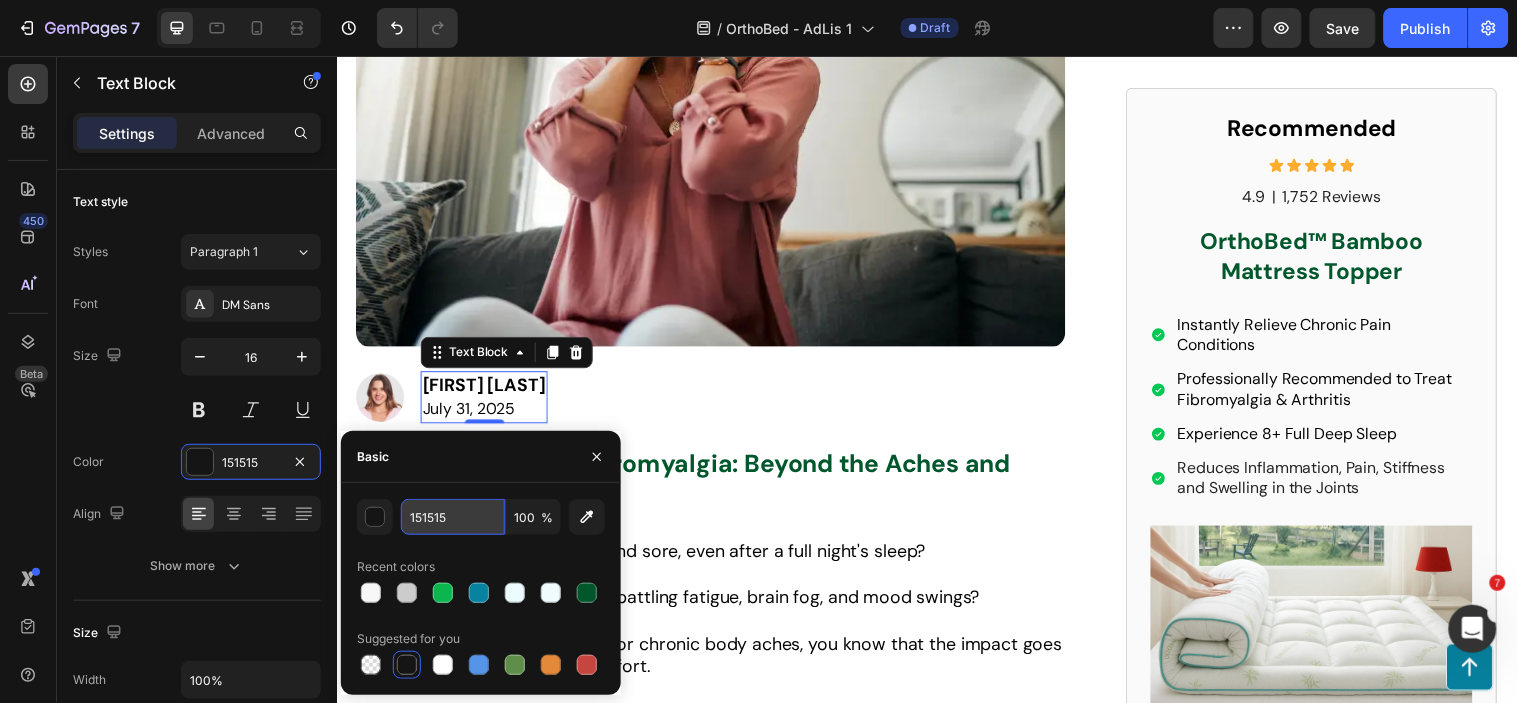click on "151515" at bounding box center (453, 517) 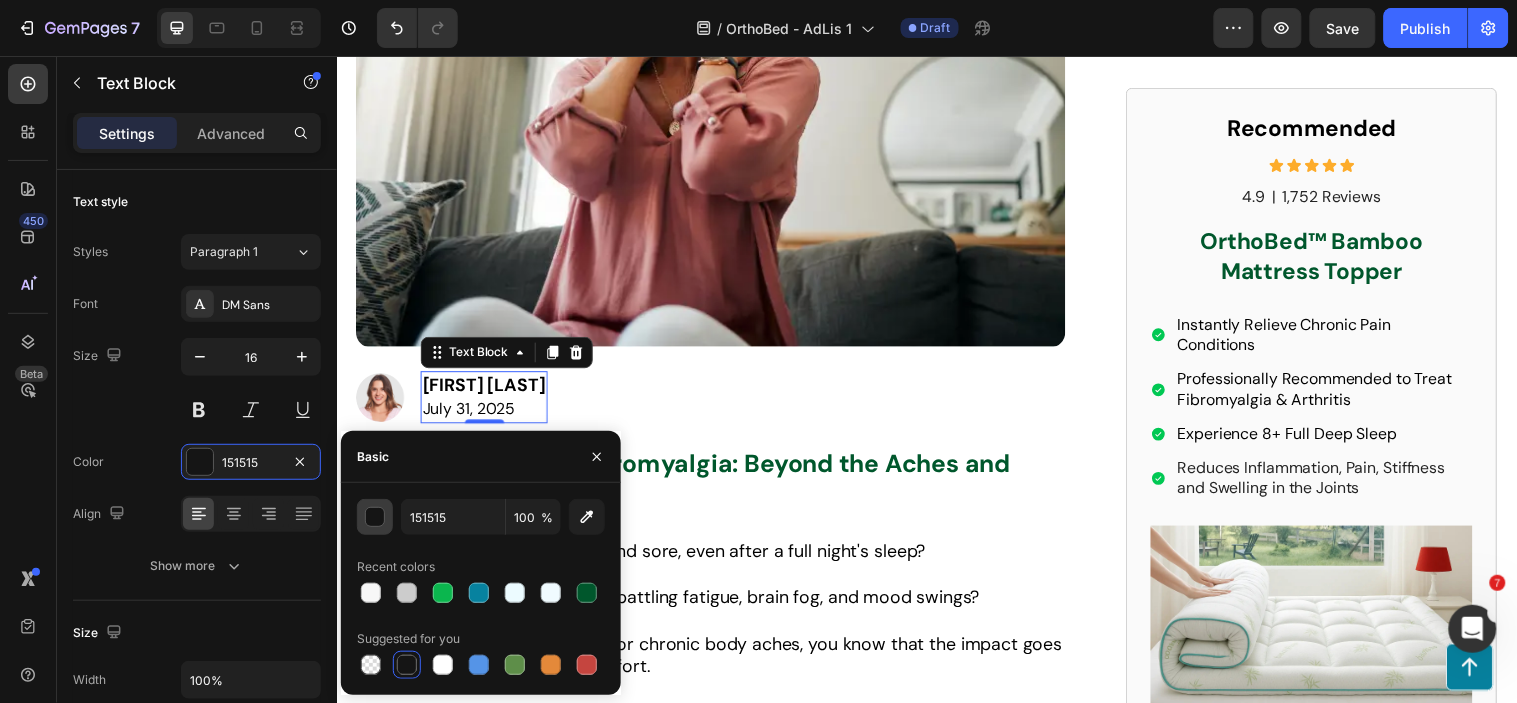 click at bounding box center (375, 517) 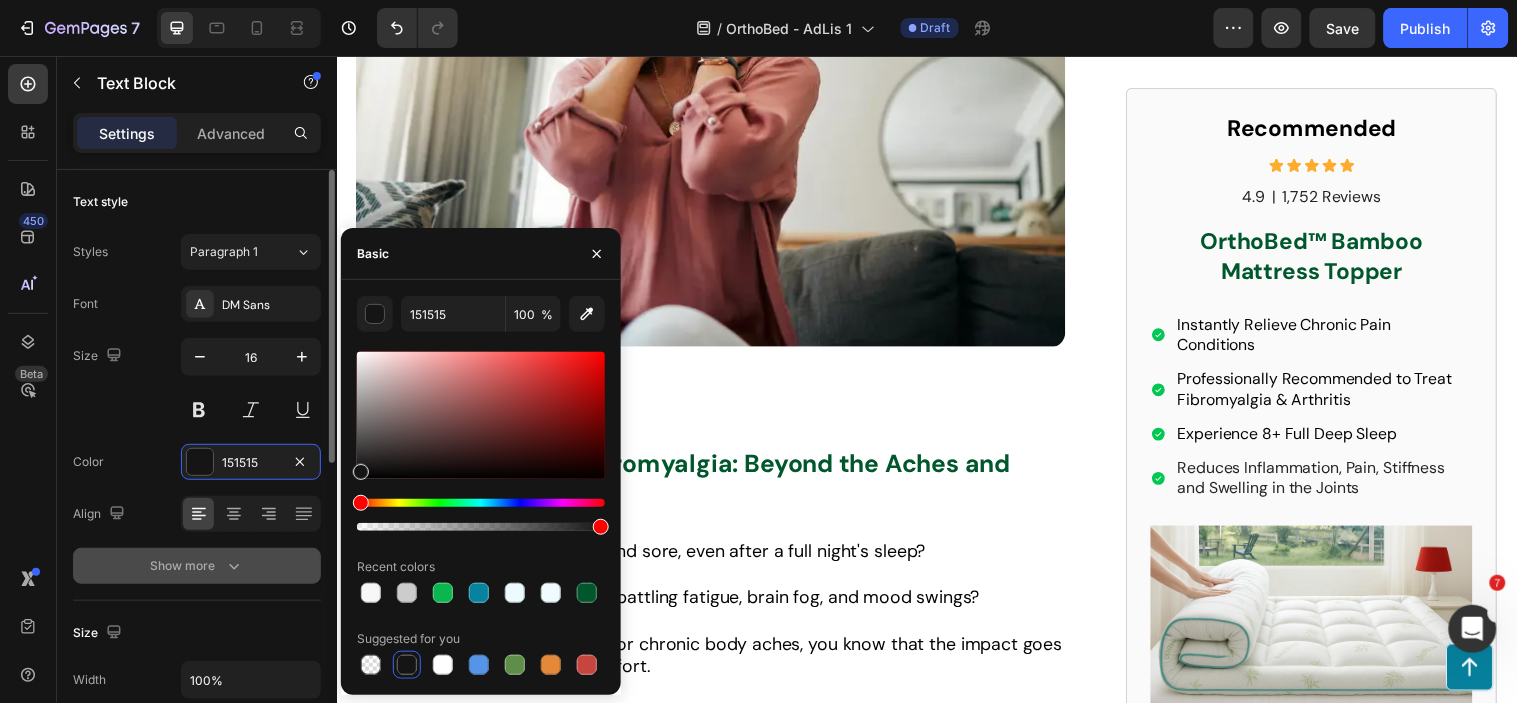 drag, startPoint x: 421, startPoint y: 421, endPoint x: 288, endPoint y: 552, distance: 186.68155 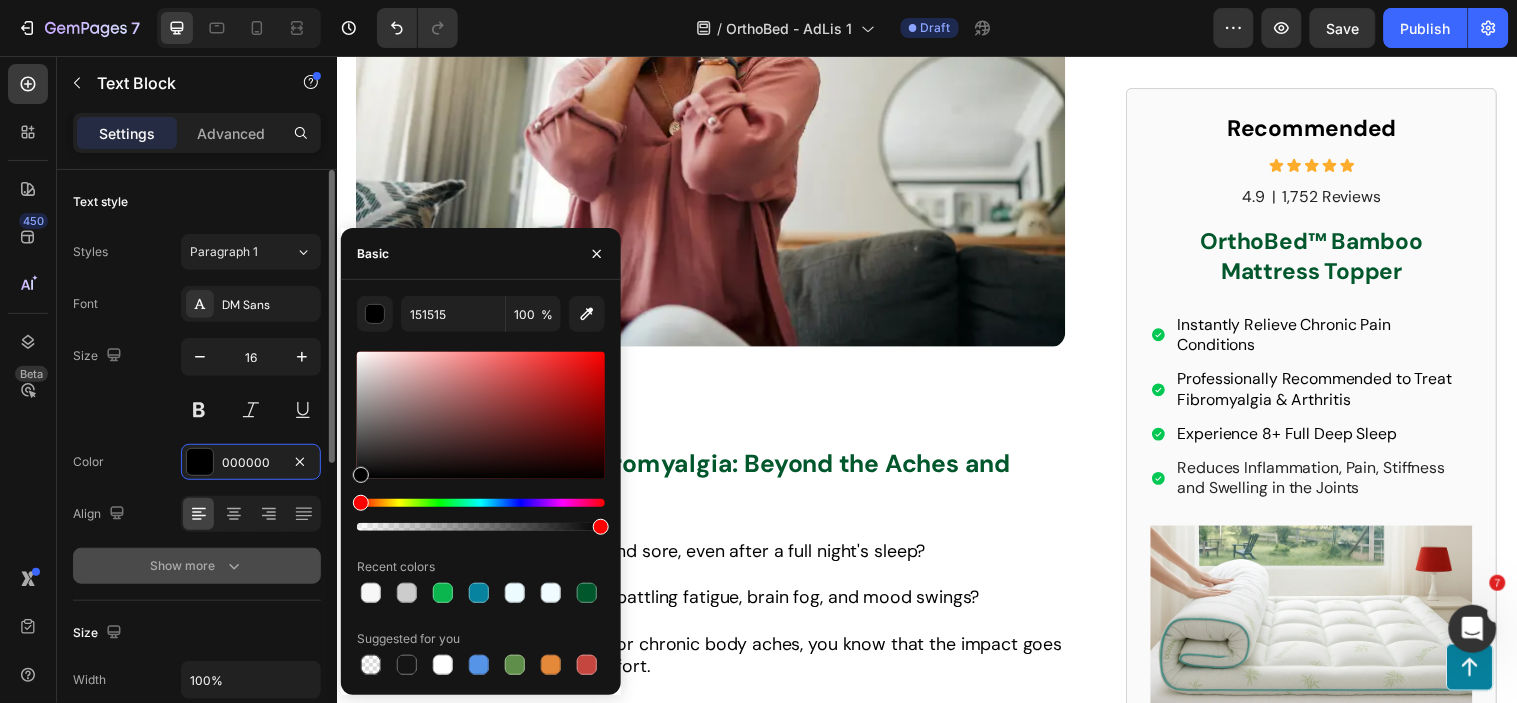 type on "000000" 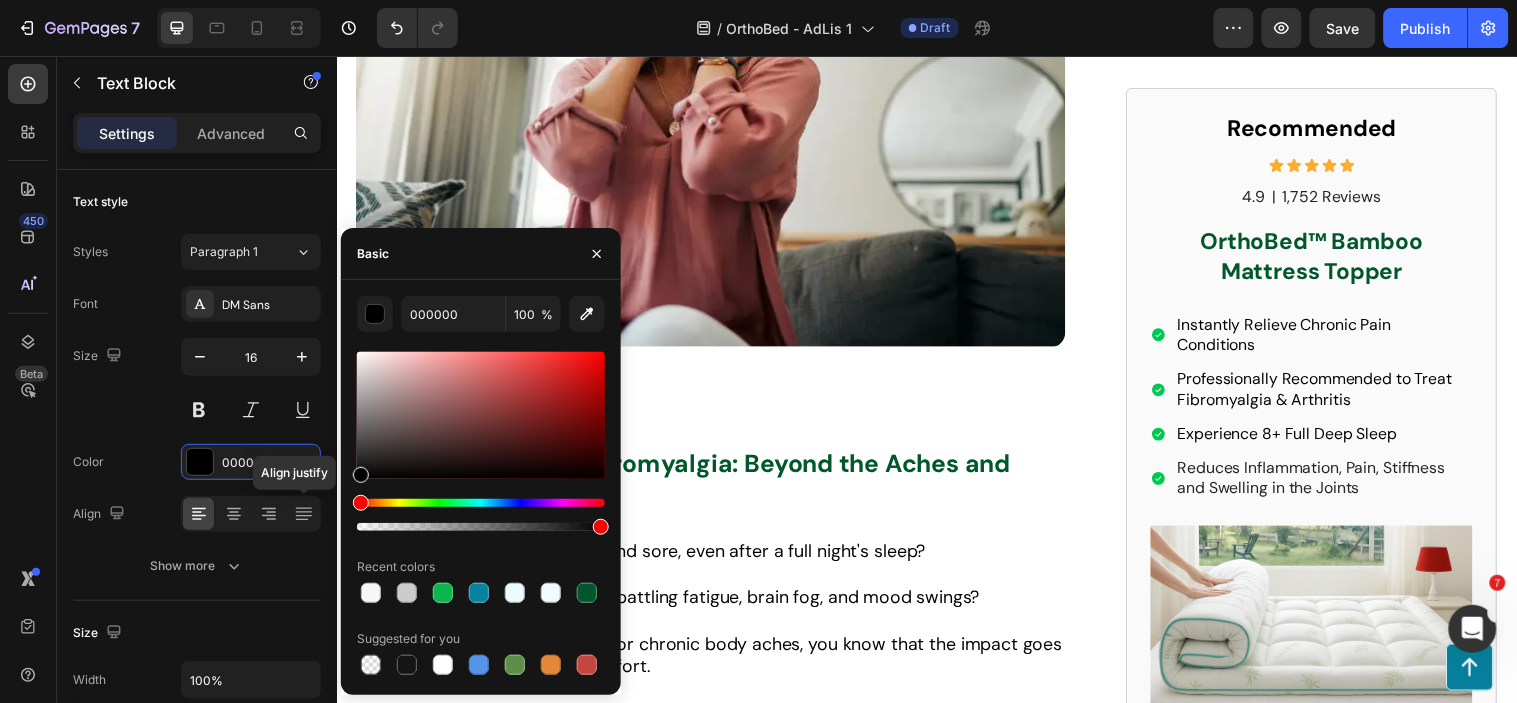 click on "The Hidden Toll of Fibromyalgia: Beyond the Aches and Pains" at bounding box center [716, 486] 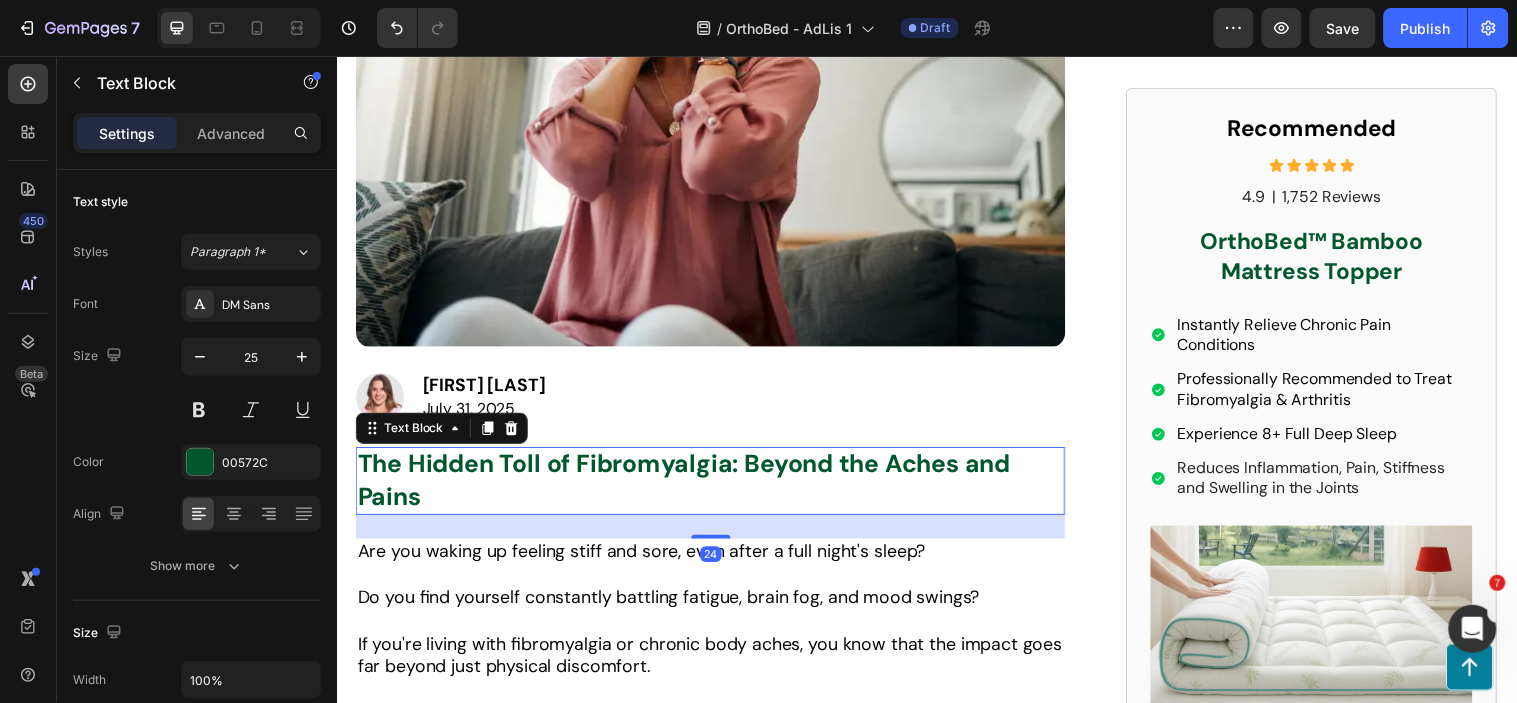 click on "24" at bounding box center [716, 533] 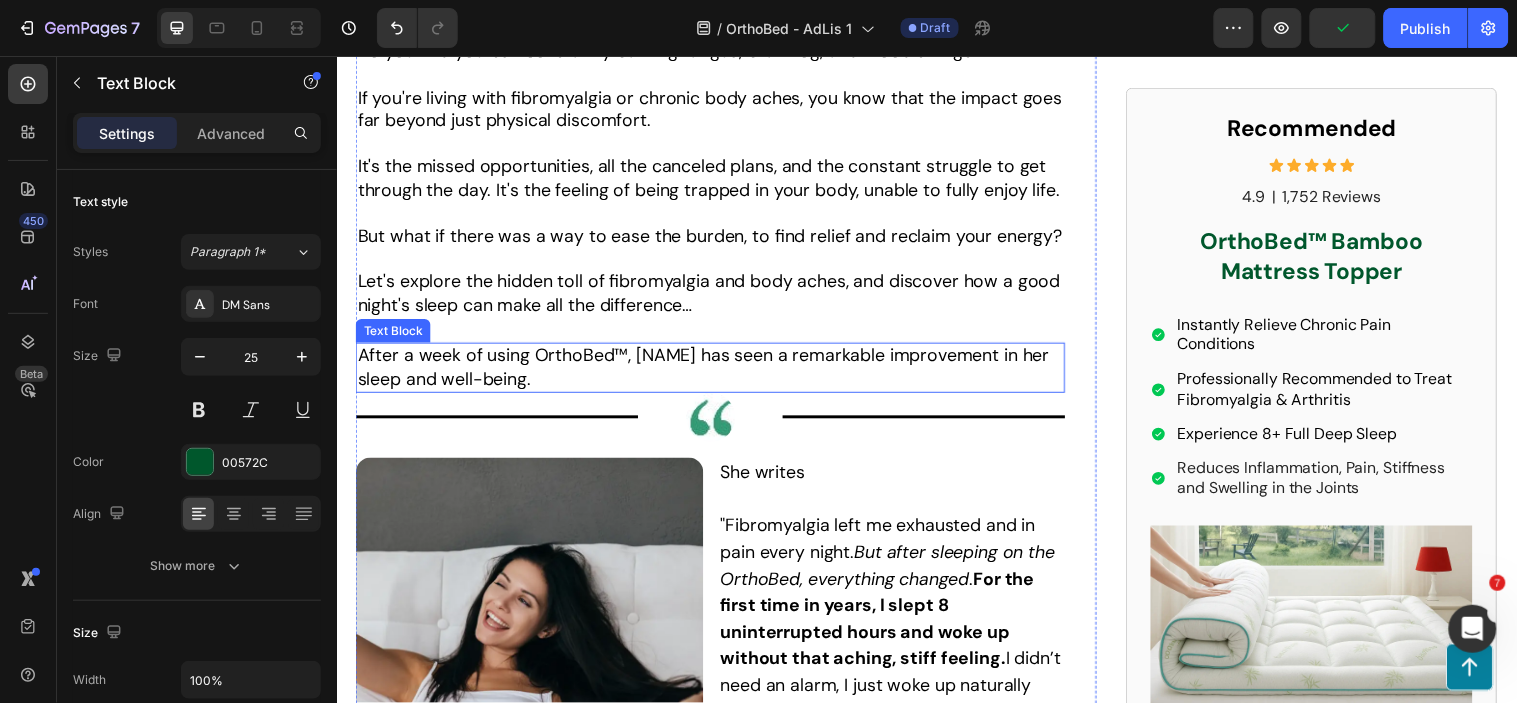 scroll, scrollTop: 872, scrollLeft: 0, axis: vertical 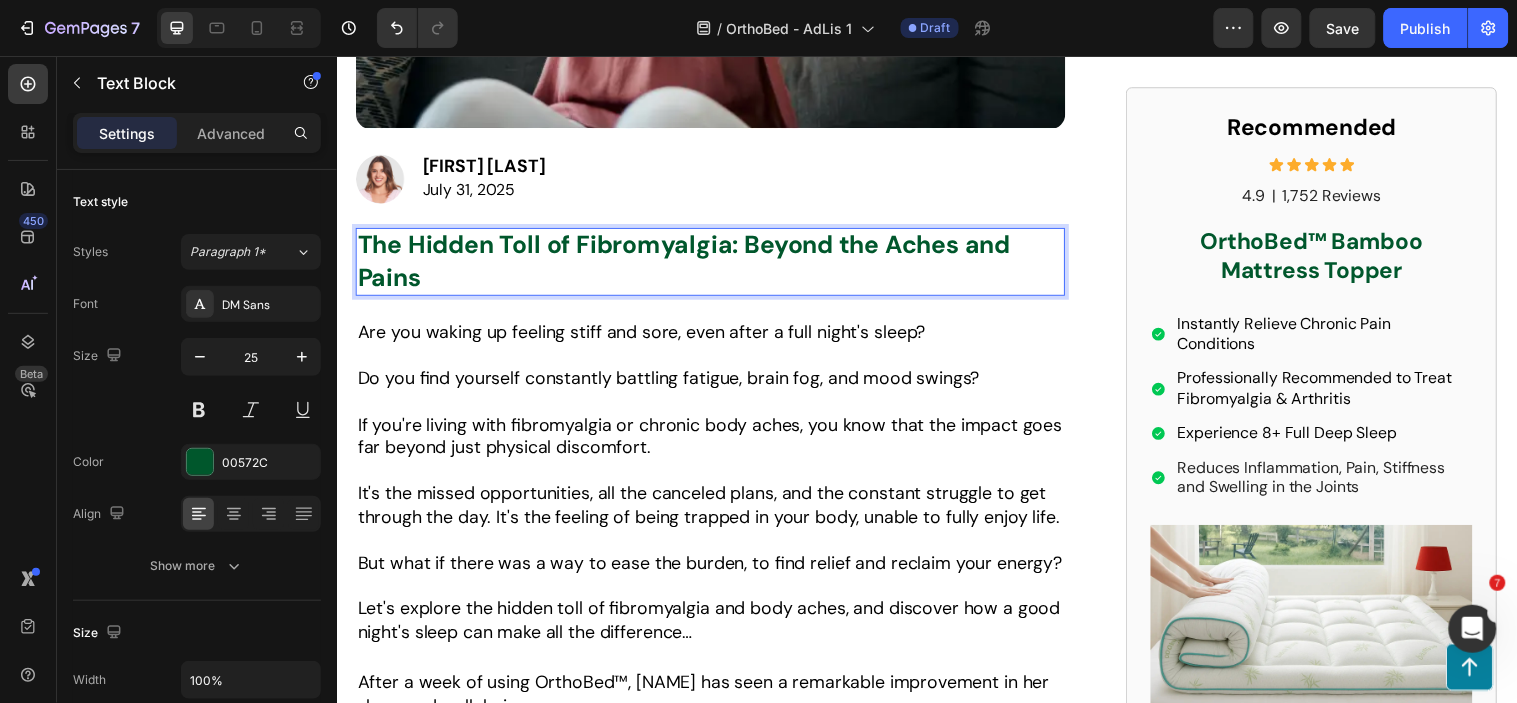 drag, startPoint x: 590, startPoint y: 239, endPoint x: 471, endPoint y: 280, distance: 125.865005 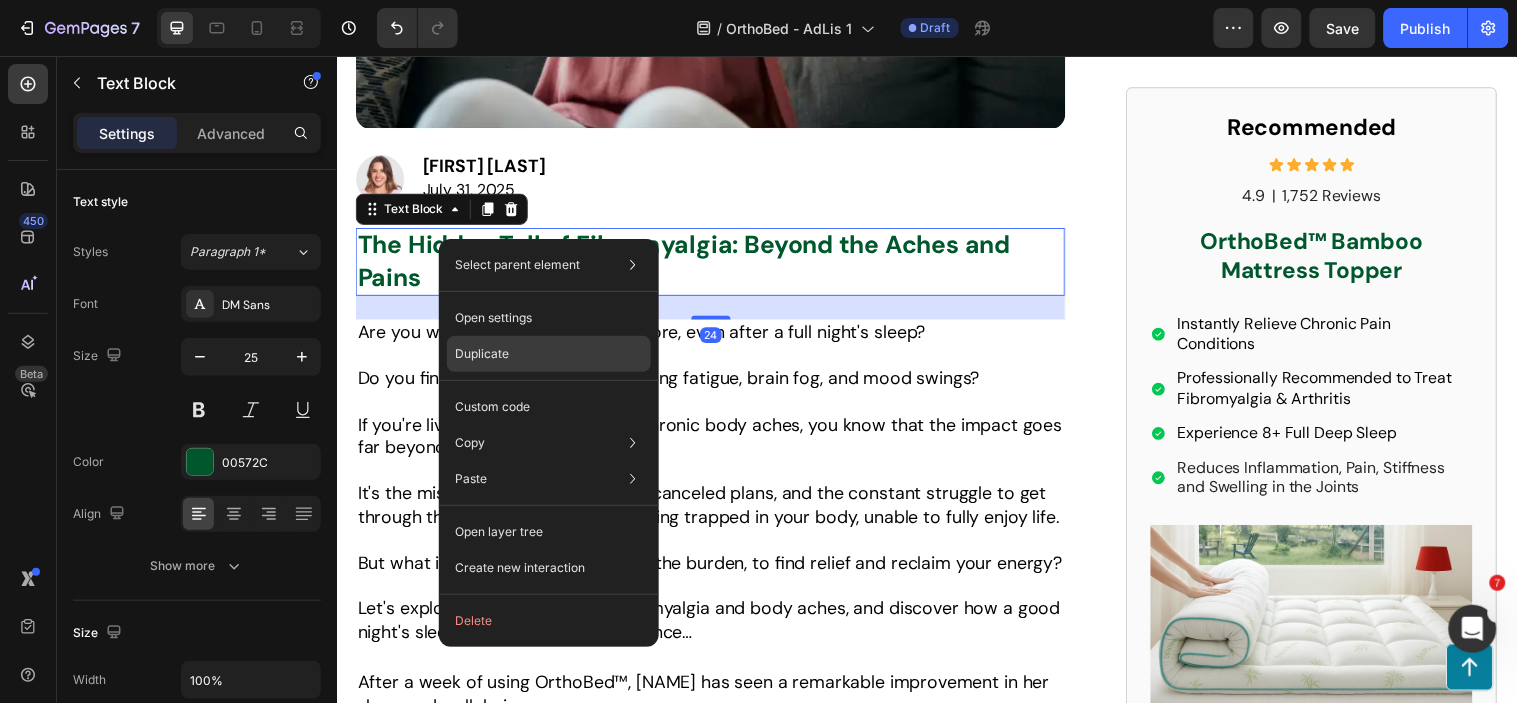 click on "Duplicate" at bounding box center (482, 354) 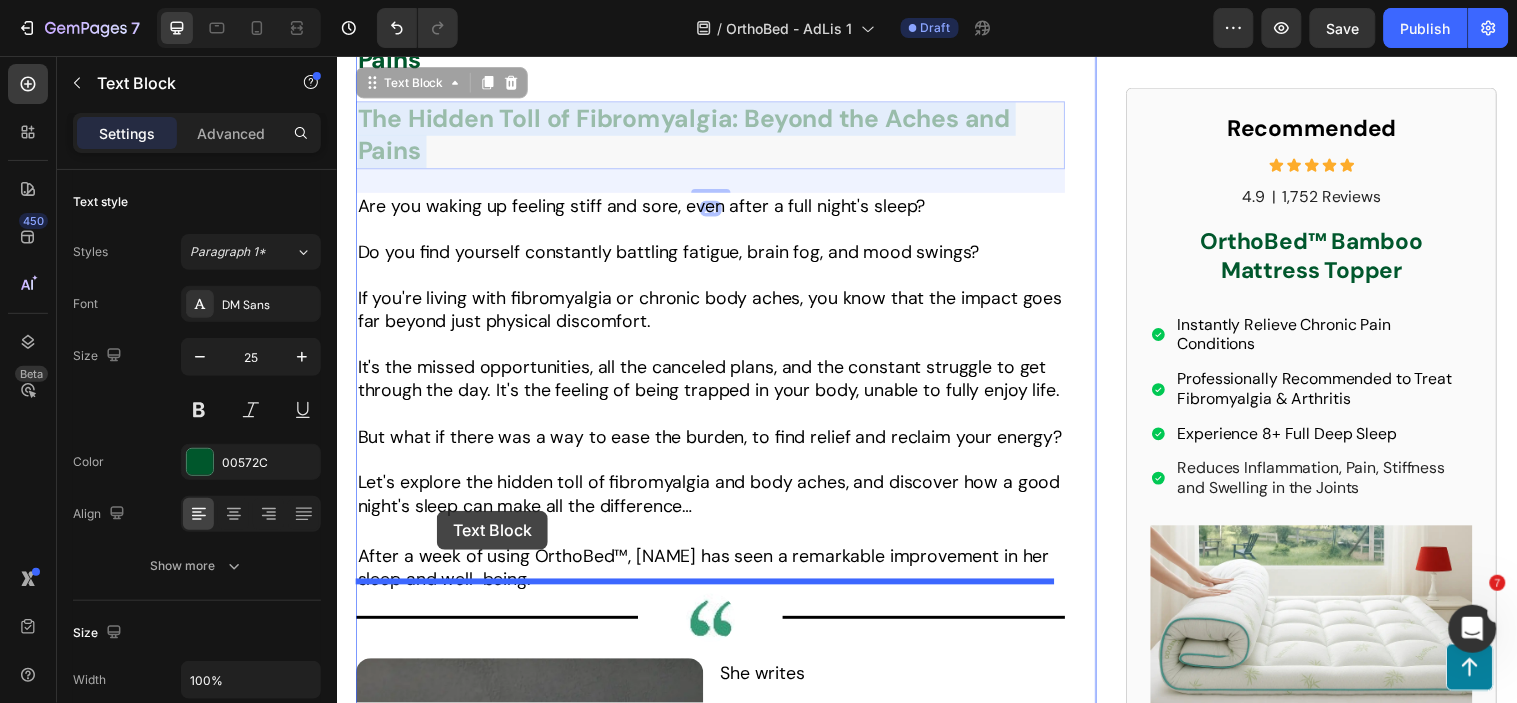 scroll, scrollTop: 1205, scrollLeft: 0, axis: vertical 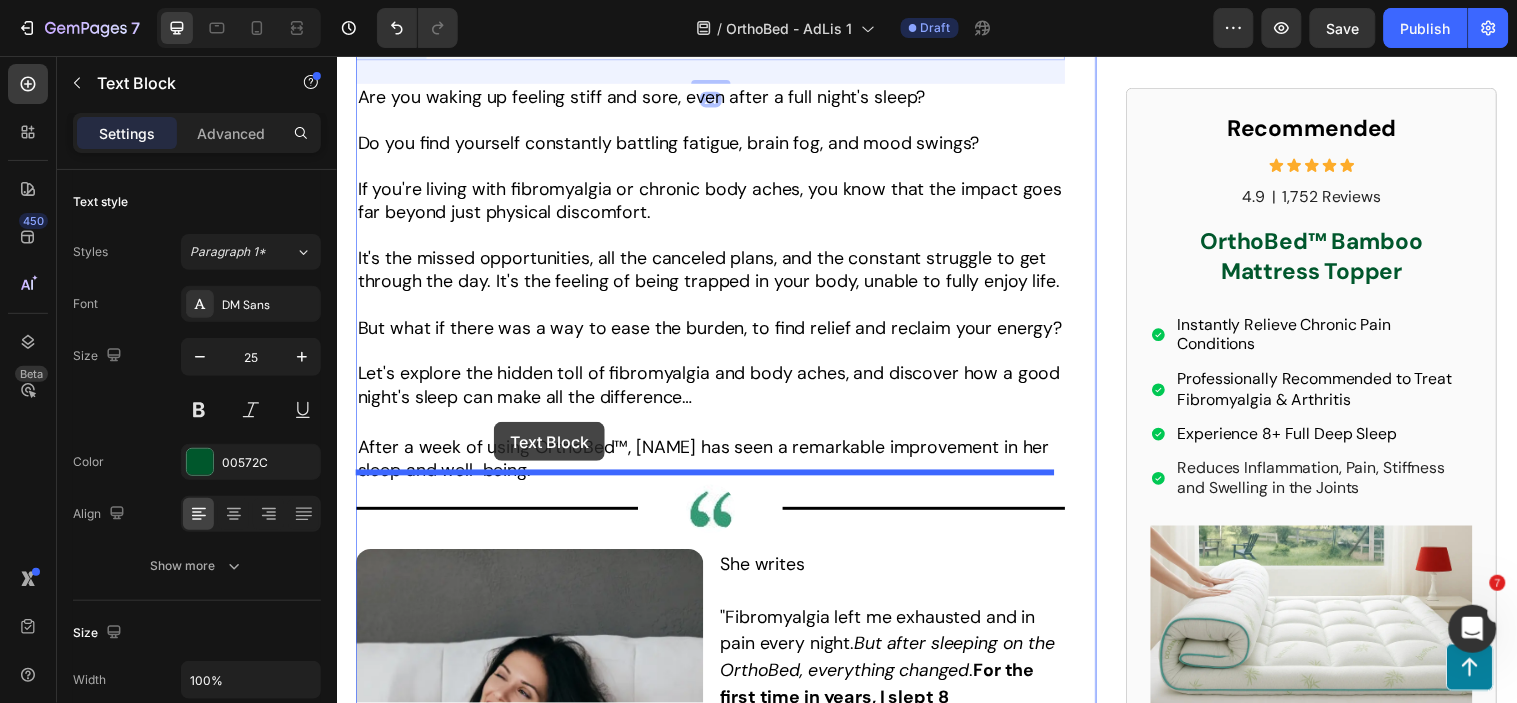 drag, startPoint x: 414, startPoint y: 351, endPoint x: 496, endPoint y: 427, distance: 111.8034 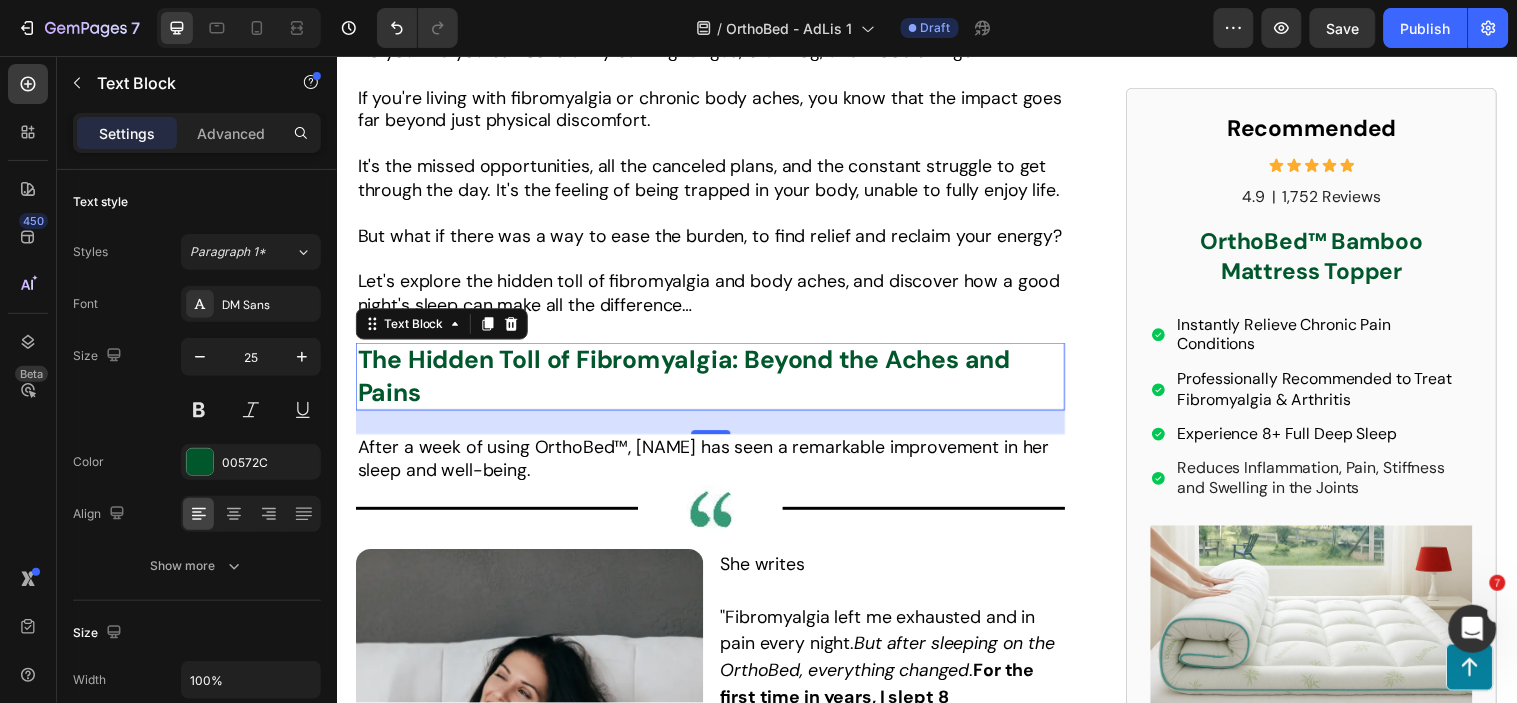 scroll, scrollTop: 1113, scrollLeft: 0, axis: vertical 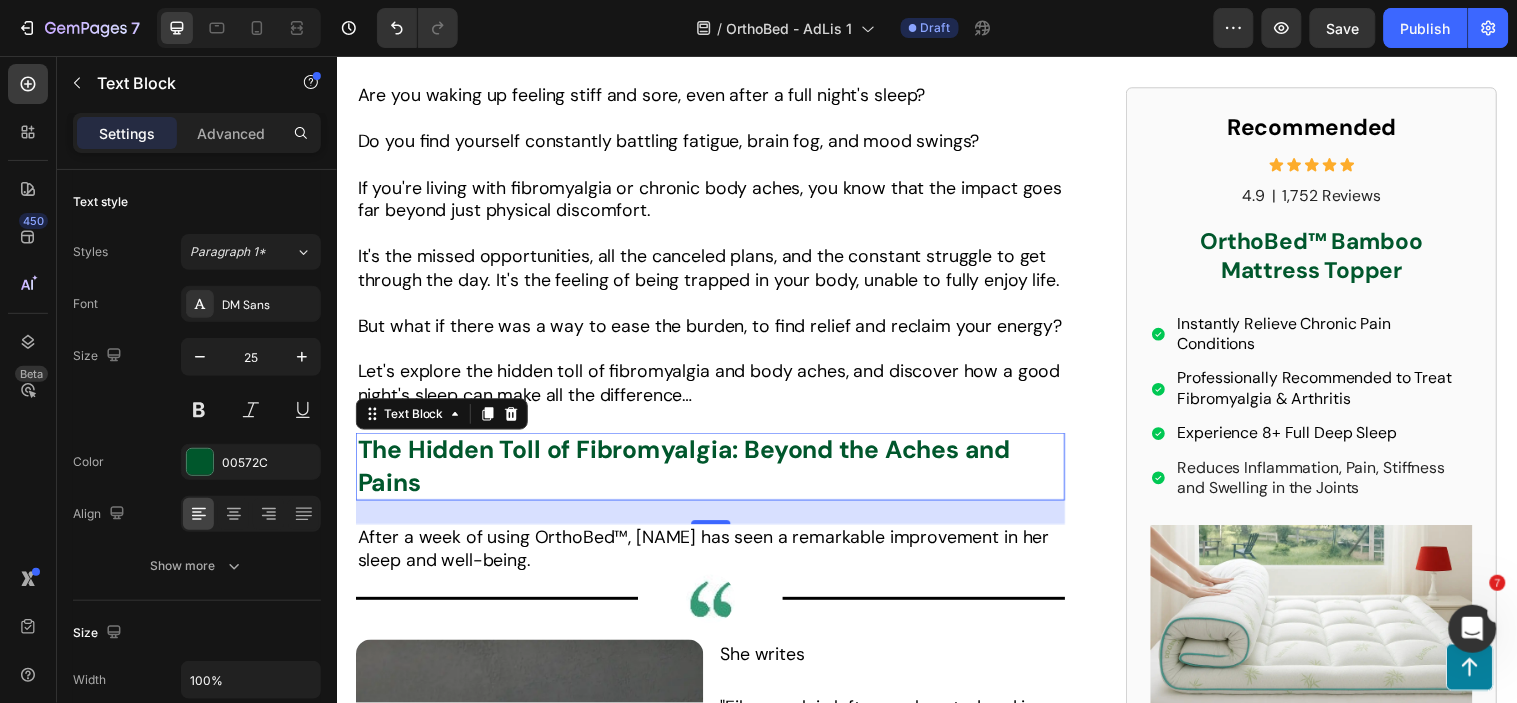 click on "The Hidden Toll of Fibromyalgia: Beyond the Aches and Pains" at bounding box center (716, 472) 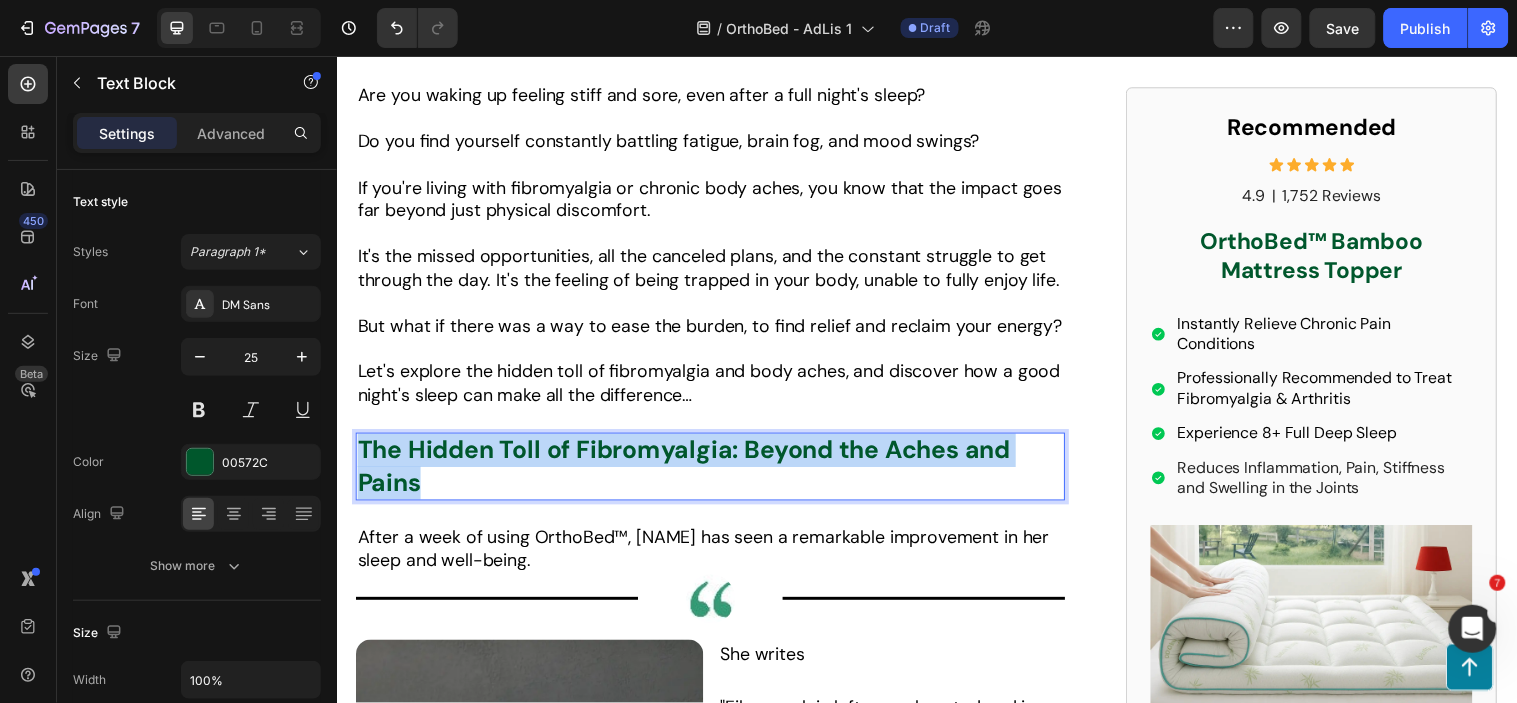 click on "The Hidden Toll of Fibromyalgia: Beyond the Aches and Pains" at bounding box center (716, 472) 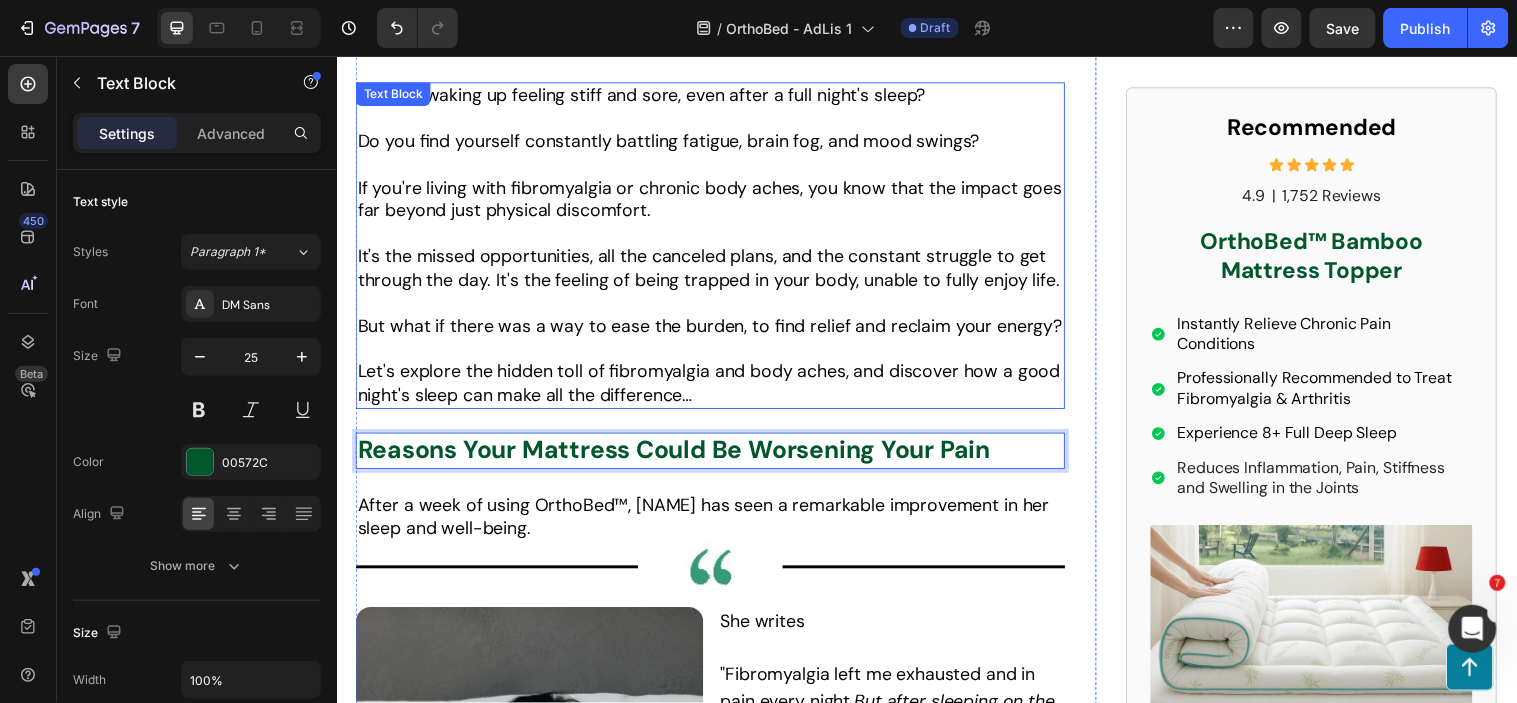 click on "But what if there was a way to ease the burden, to find relief and reclaim your energy?" at bounding box center (716, 330) 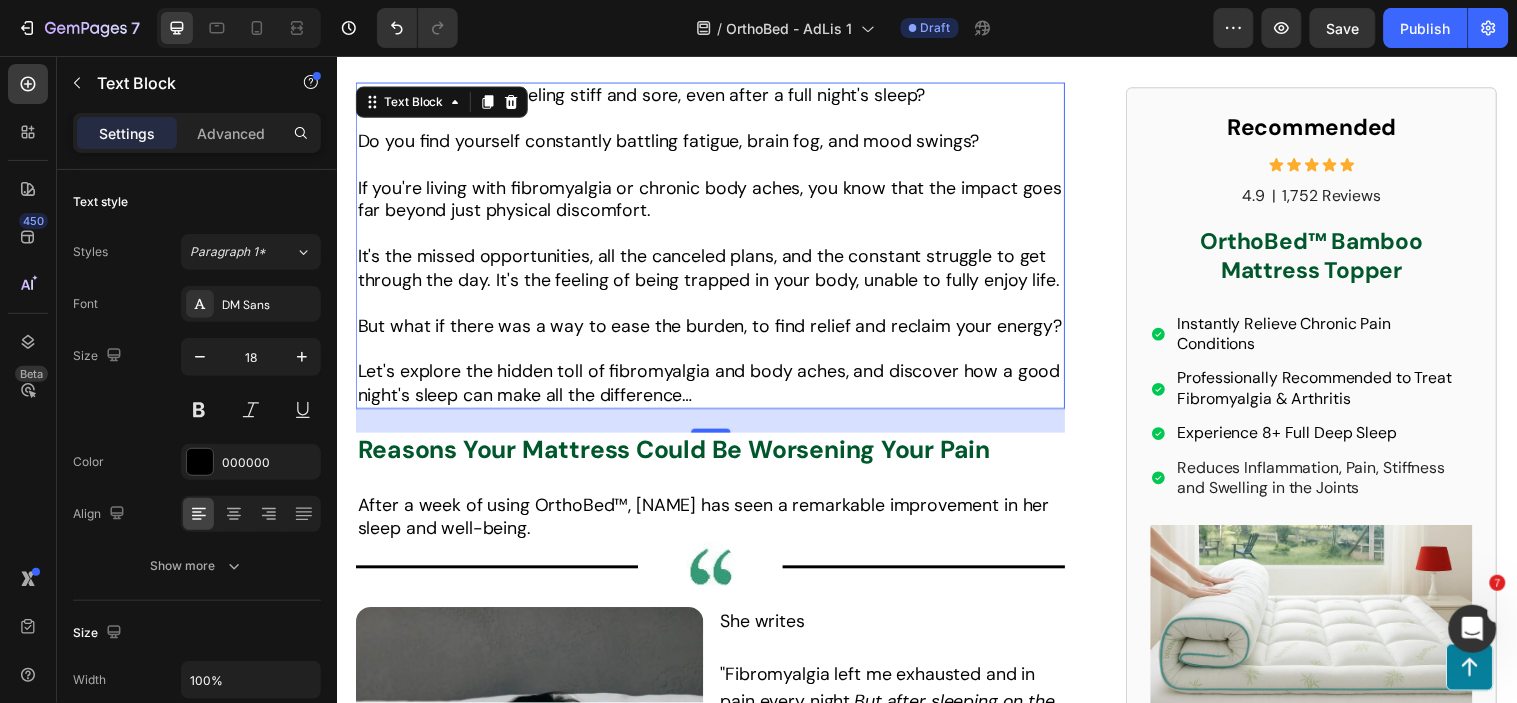 scroll, scrollTop: 1446, scrollLeft: 0, axis: vertical 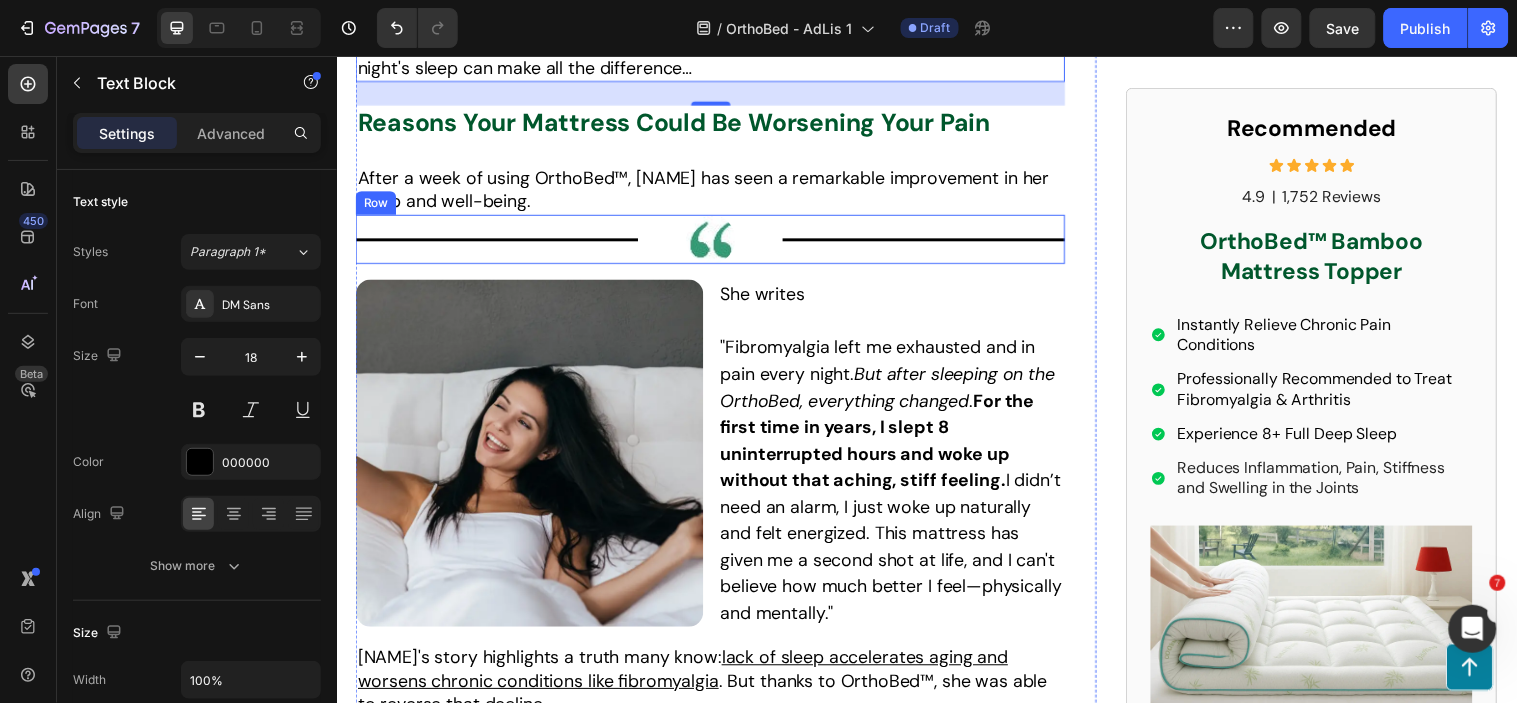 click on "After a week of using OrthoBed™, [NAME] has seen a remarkable improvement in her sleep and well-being." at bounding box center [709, 190] 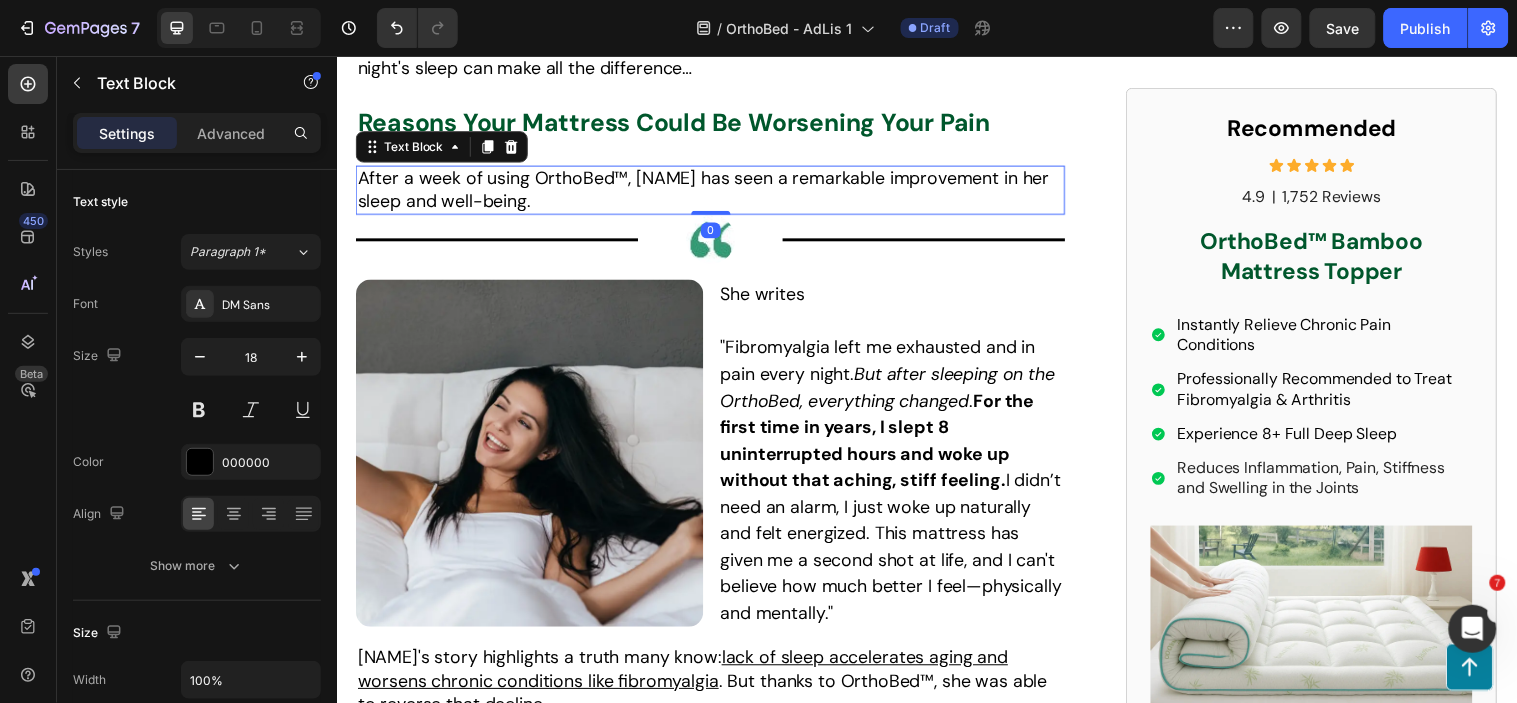 click on "After a week of using OrthoBed™, [NAME] has seen a remarkable improvement in her sleep and well-being." at bounding box center (709, 190) 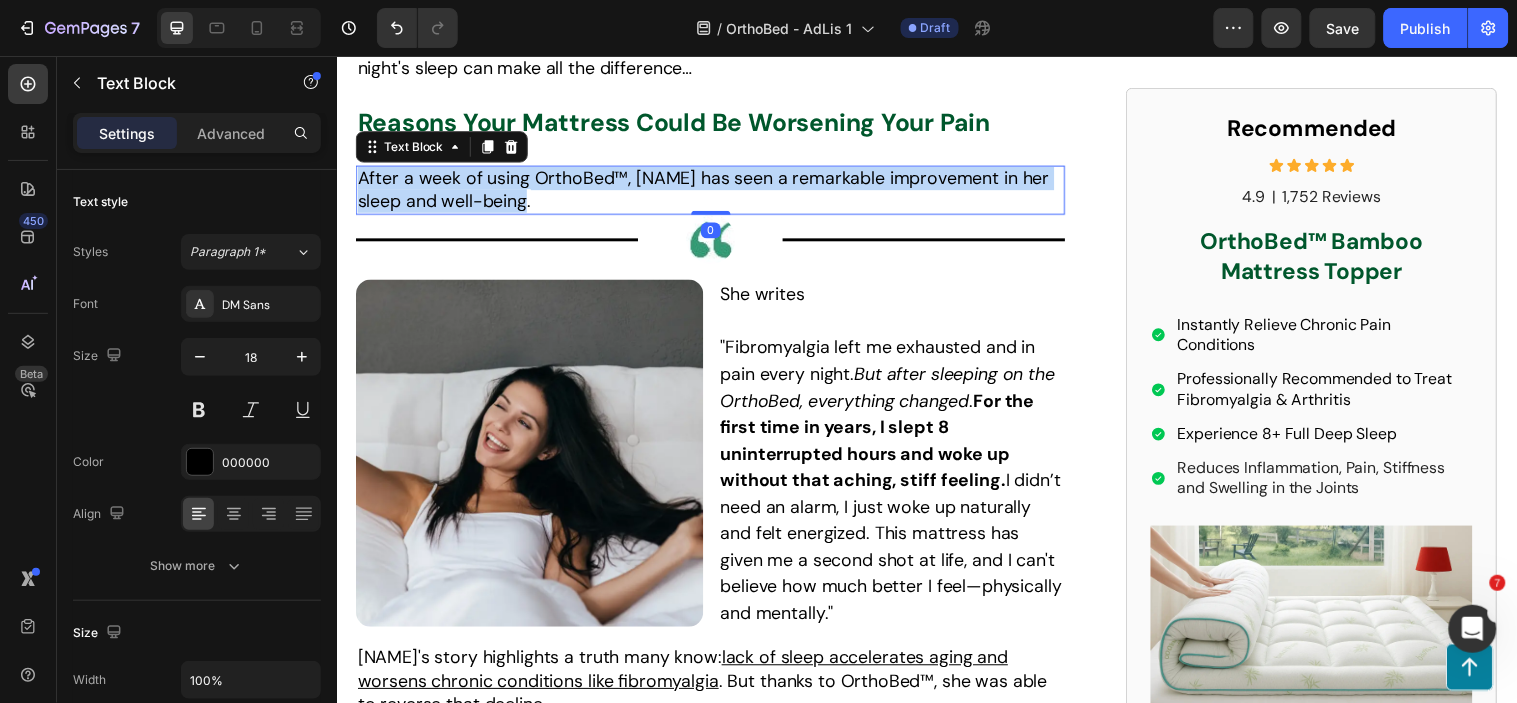 click on "After a week of using OrthoBed™, [NAME] has seen a remarkable improvement in her sleep and well-being." at bounding box center (709, 190) 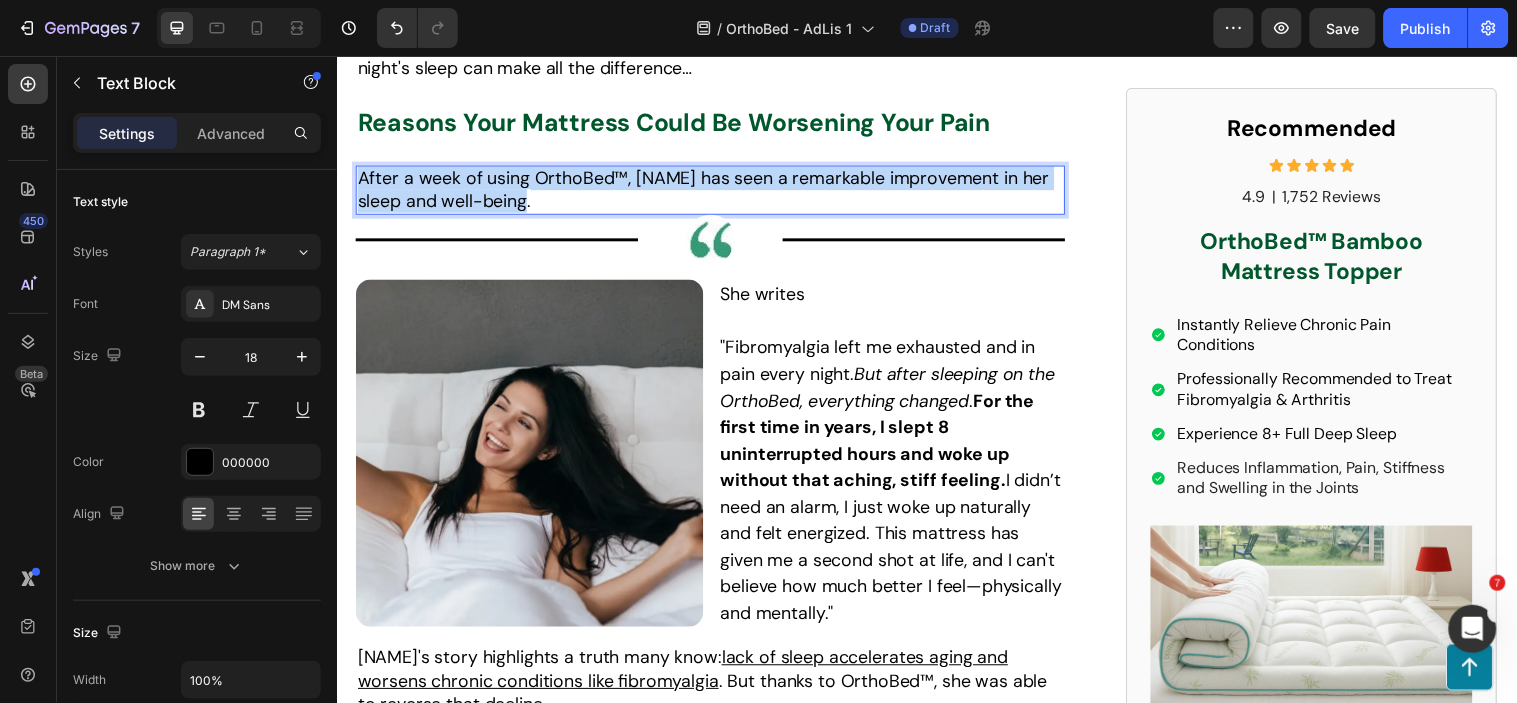 click on "After a week of using OrthoBed™, [NAME] has seen a remarkable improvement in her sleep and well-being." at bounding box center [709, 190] 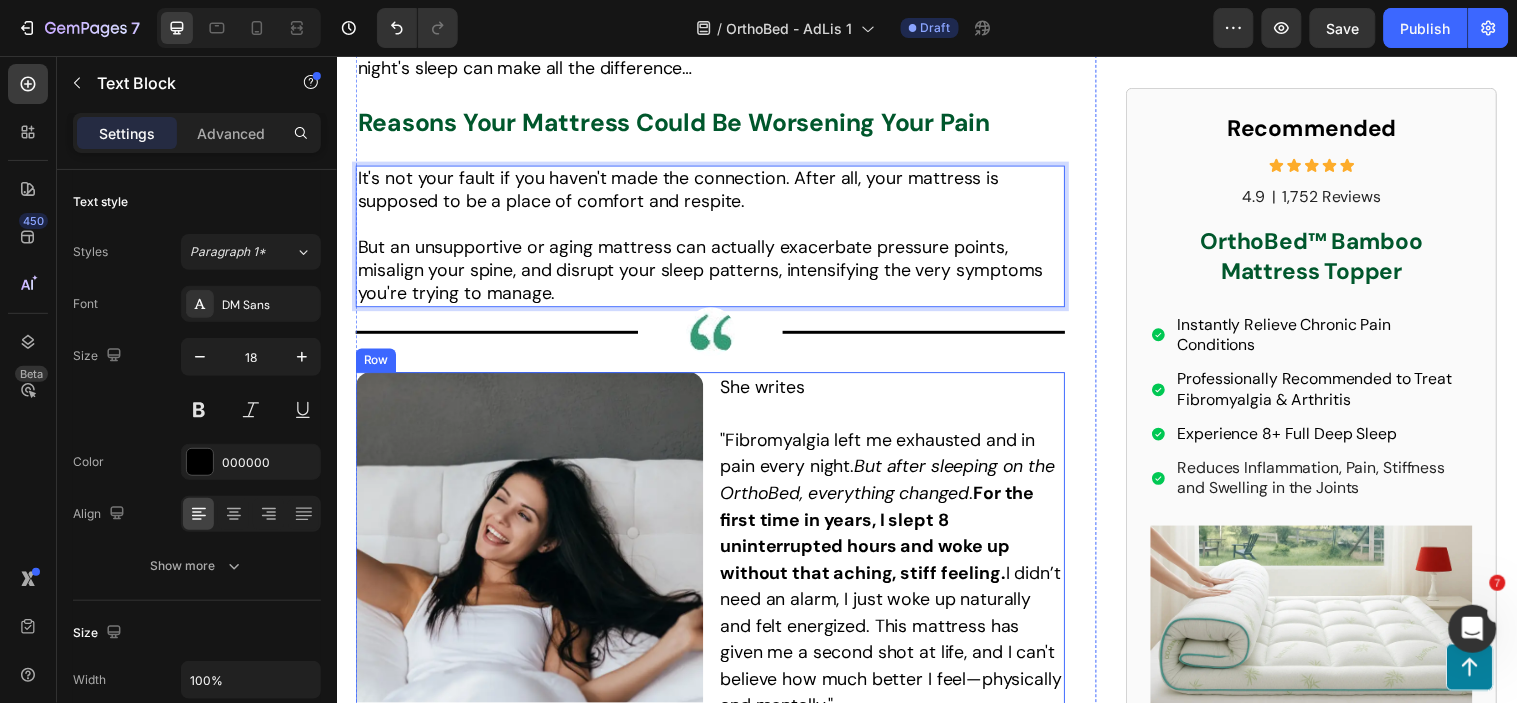 scroll, scrollTop: 1668, scrollLeft: 0, axis: vertical 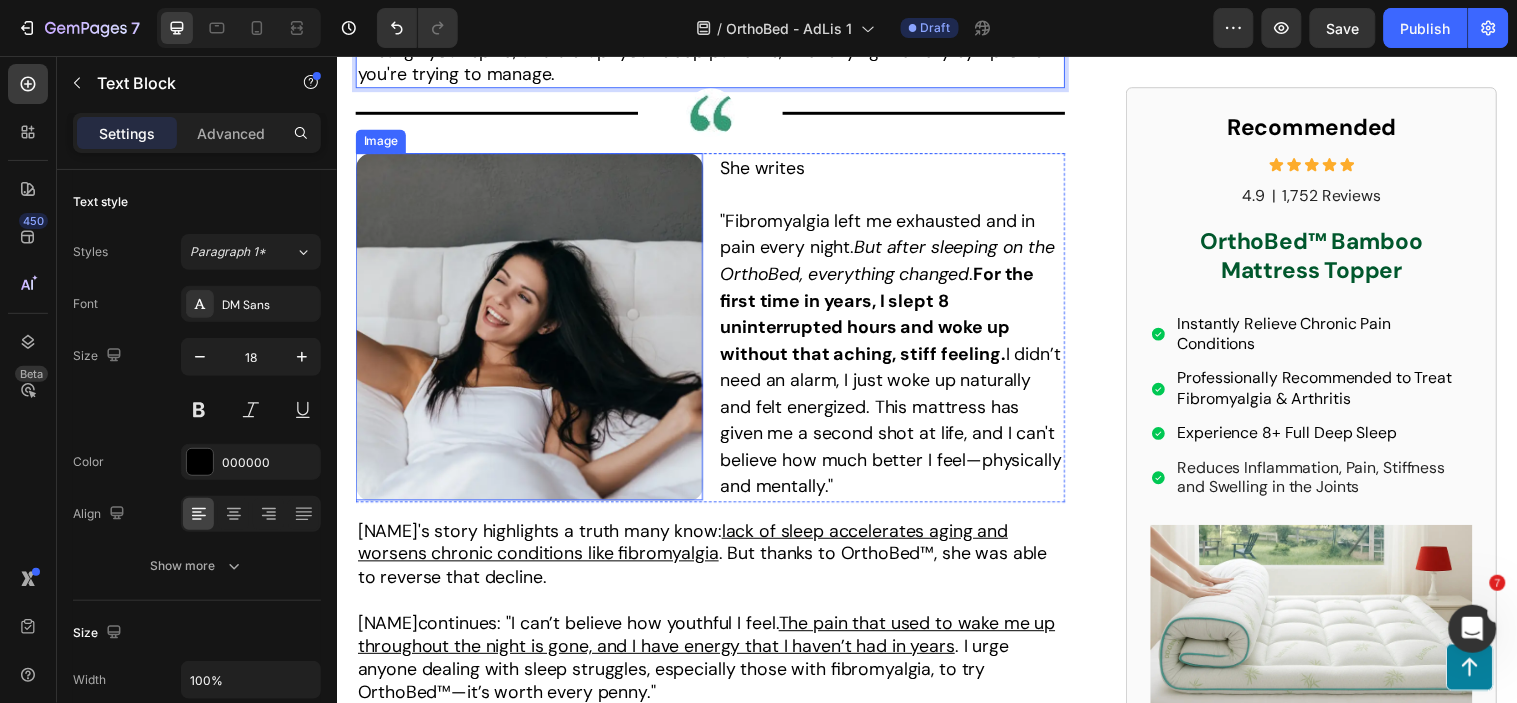 click at bounding box center (532, 330) 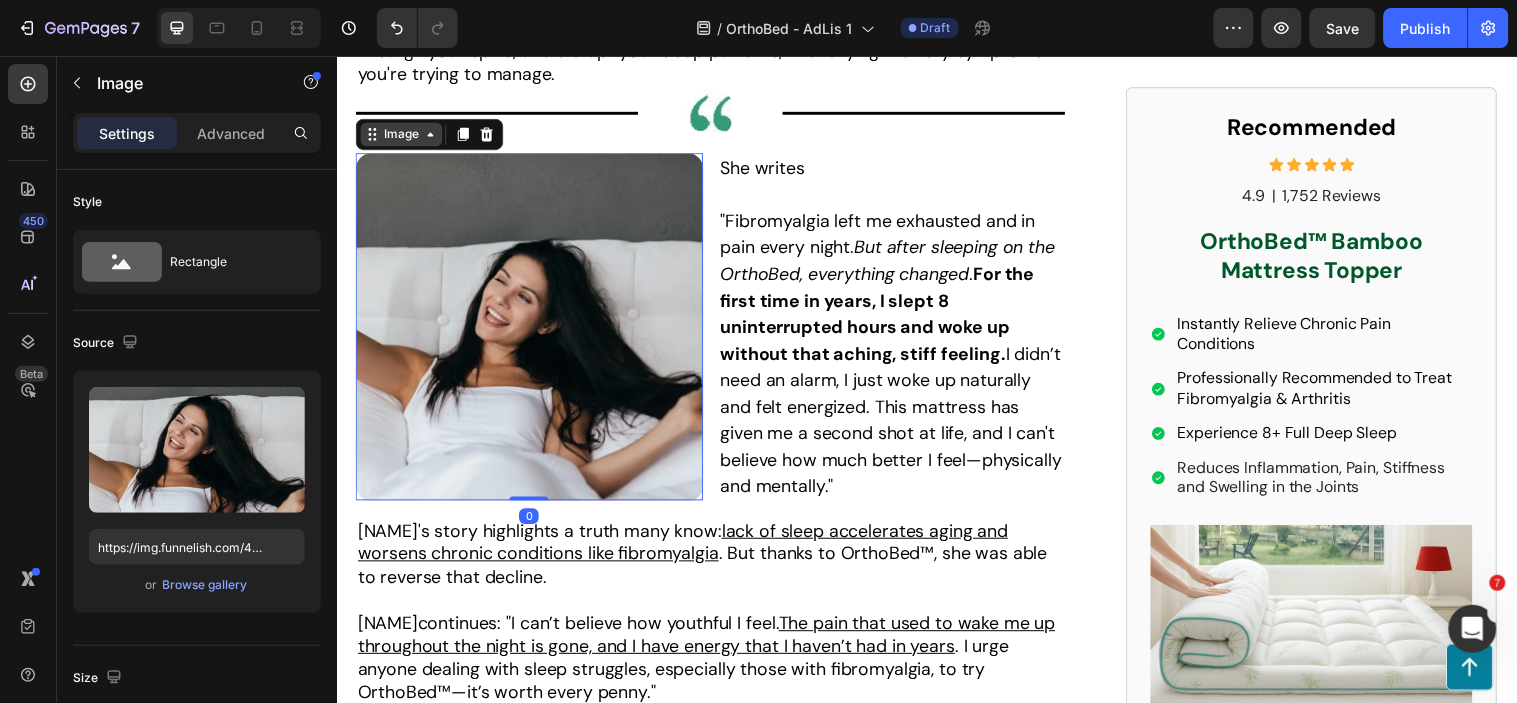 click on "Image" at bounding box center (402, 135) 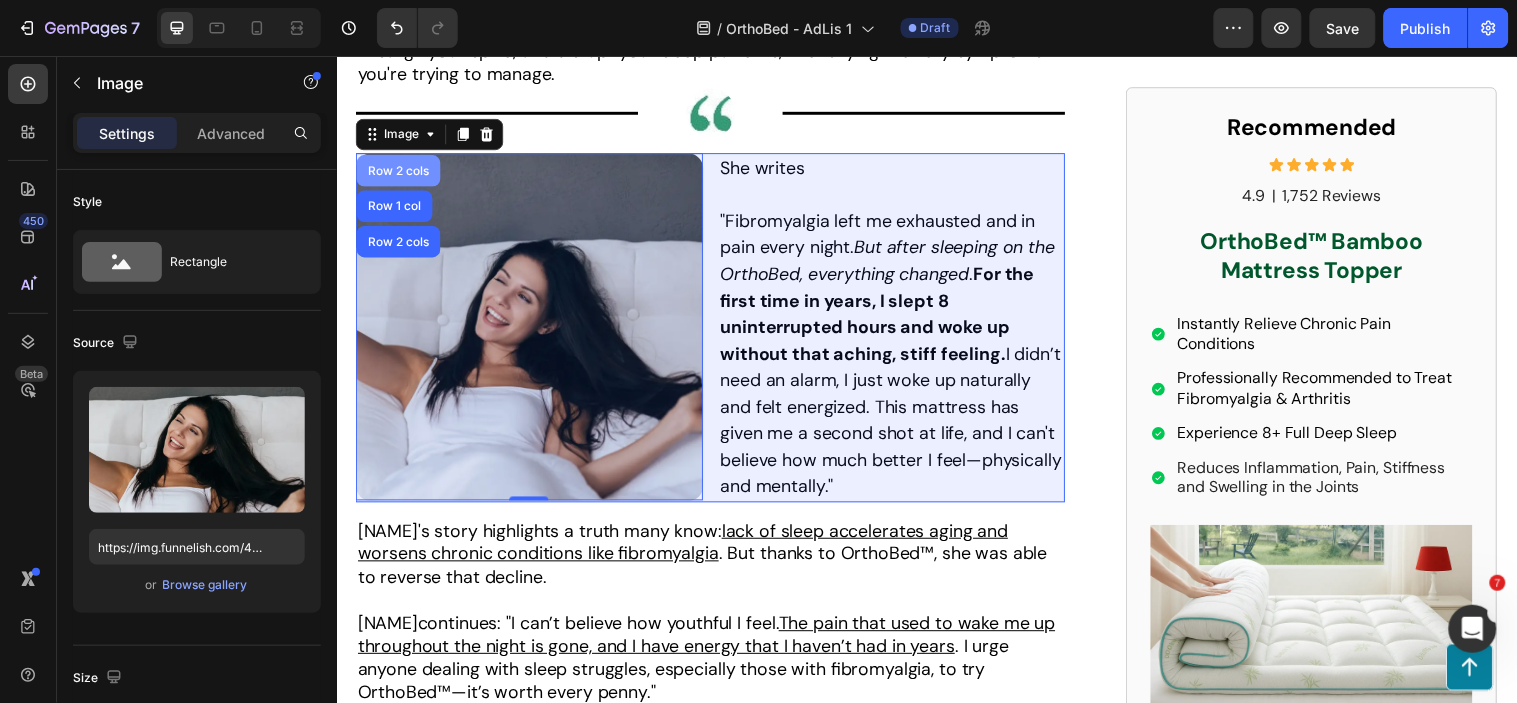 click on "Row 2 cols" at bounding box center (399, 172) 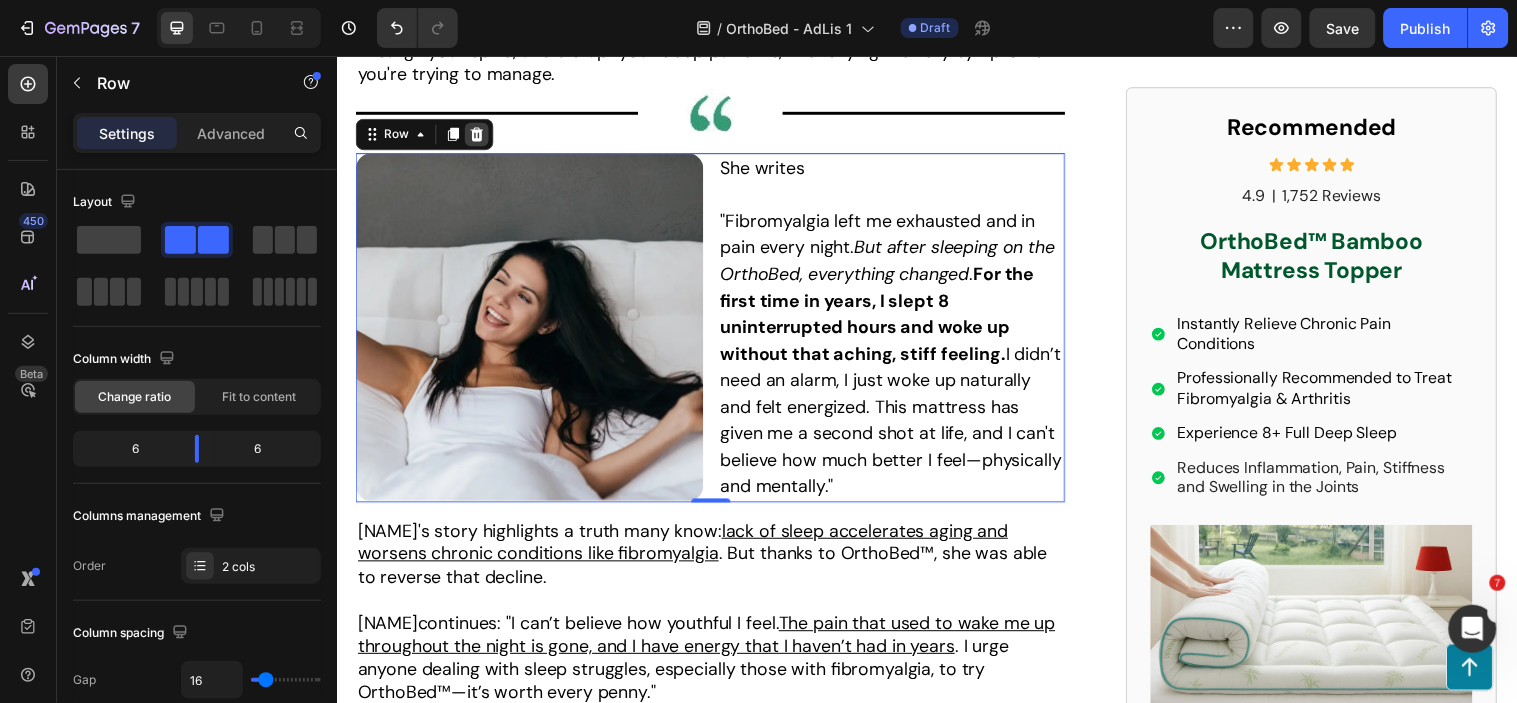 click 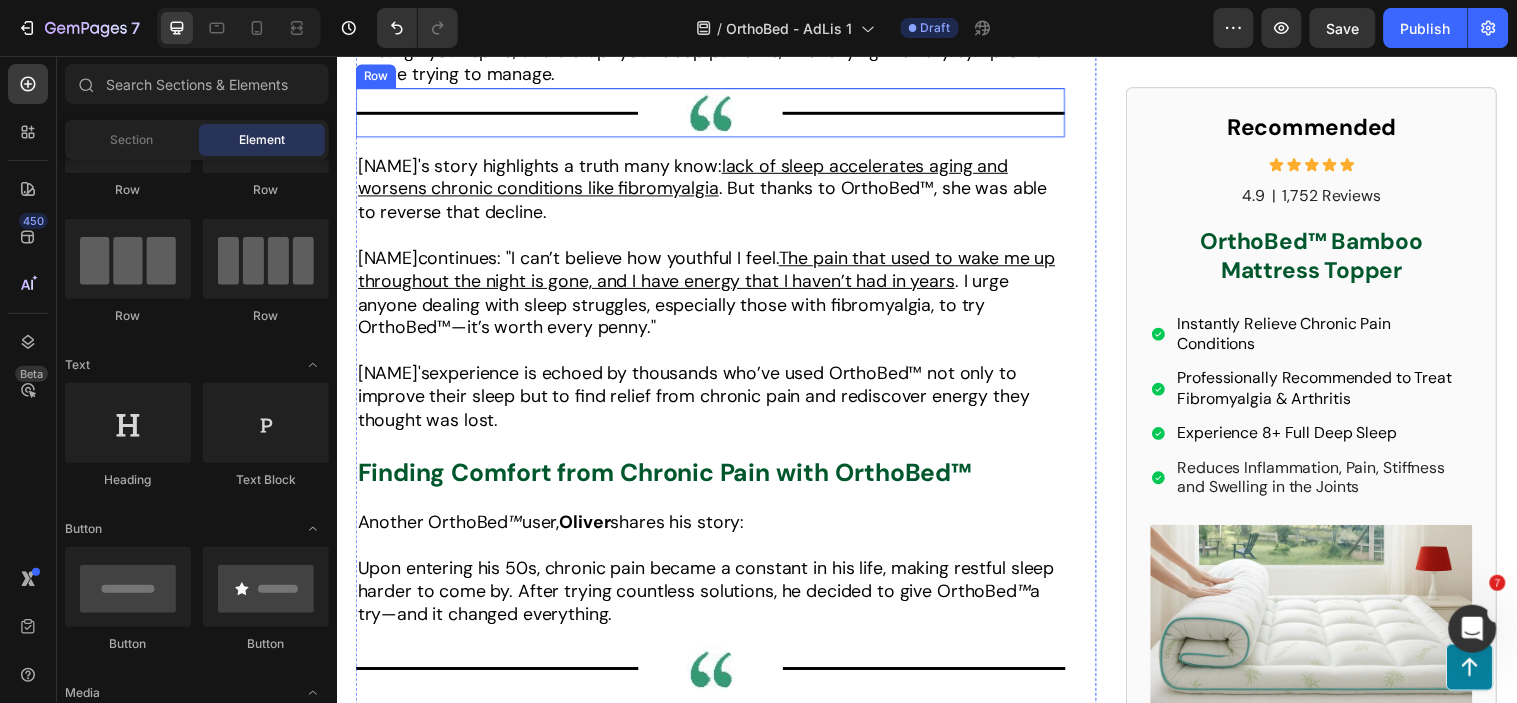 click on "Title Line Image                Title Line Row" at bounding box center (716, 113) 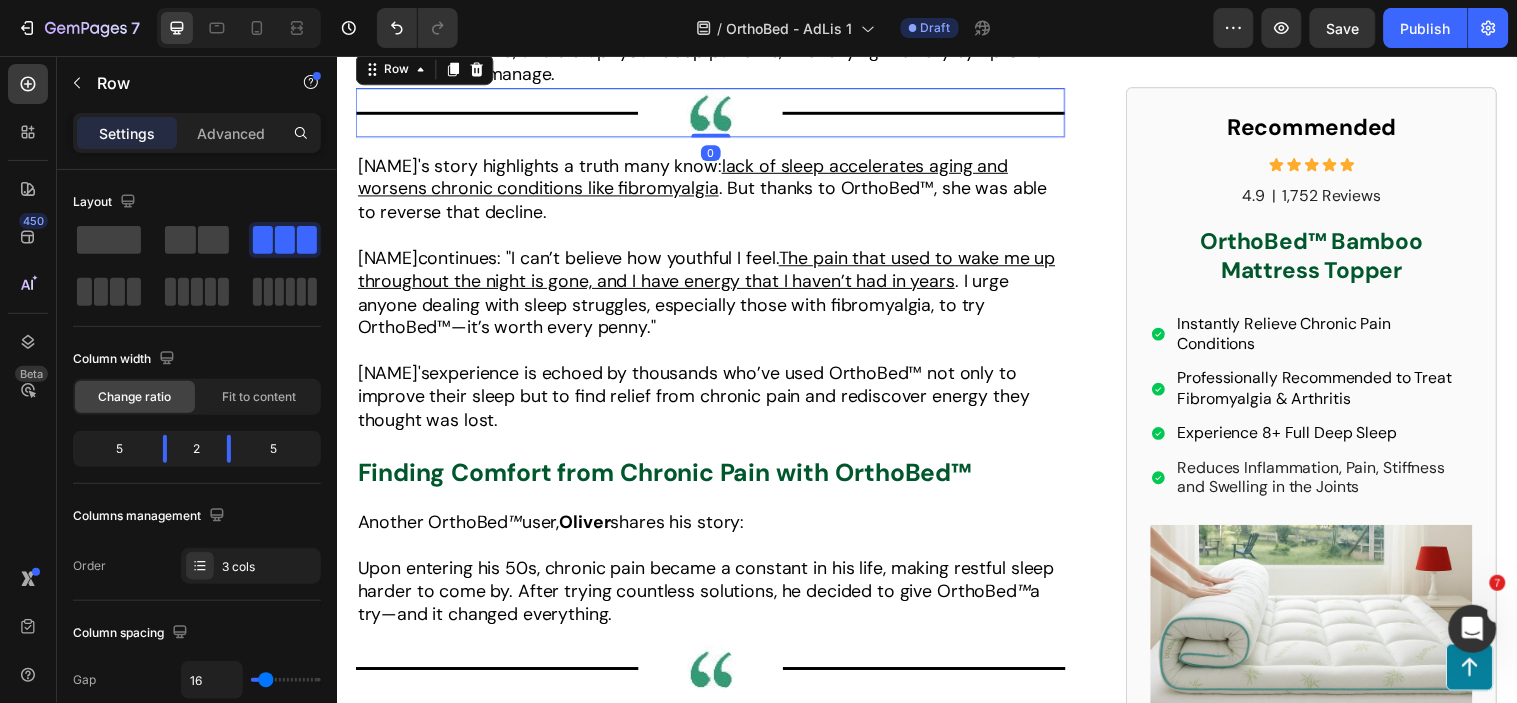 click on "Row" at bounding box center (426, 69) 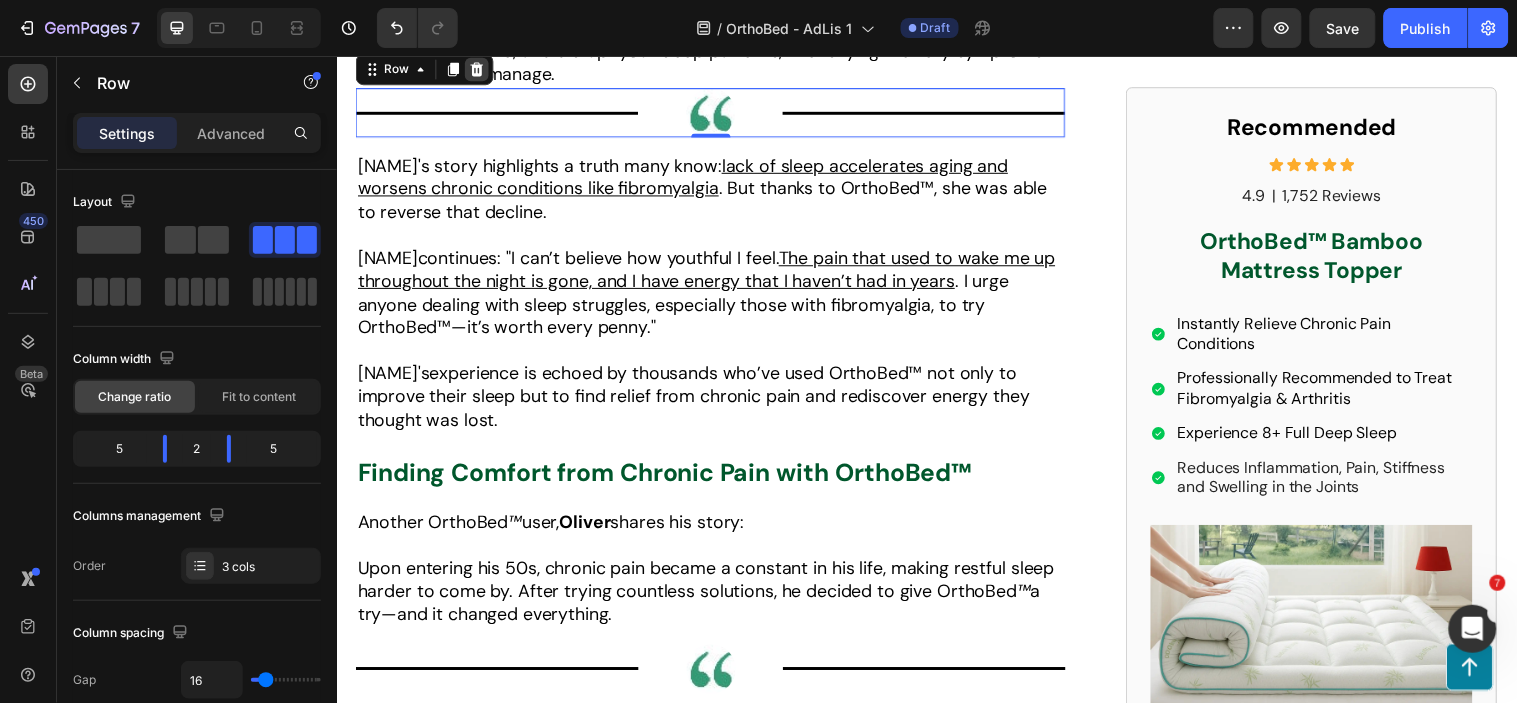 click 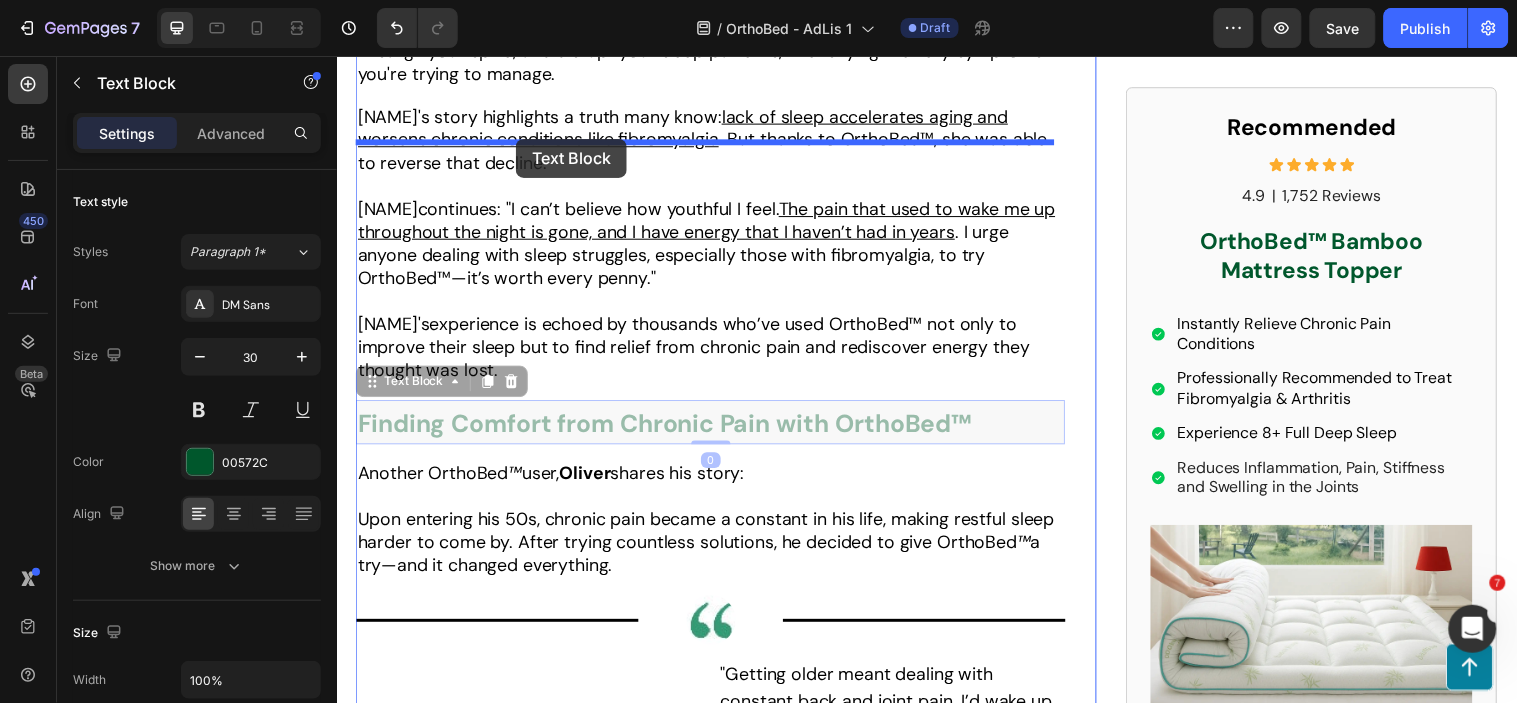 drag, startPoint x: 549, startPoint y: 243, endPoint x: 518, endPoint y: 139, distance: 108.52189 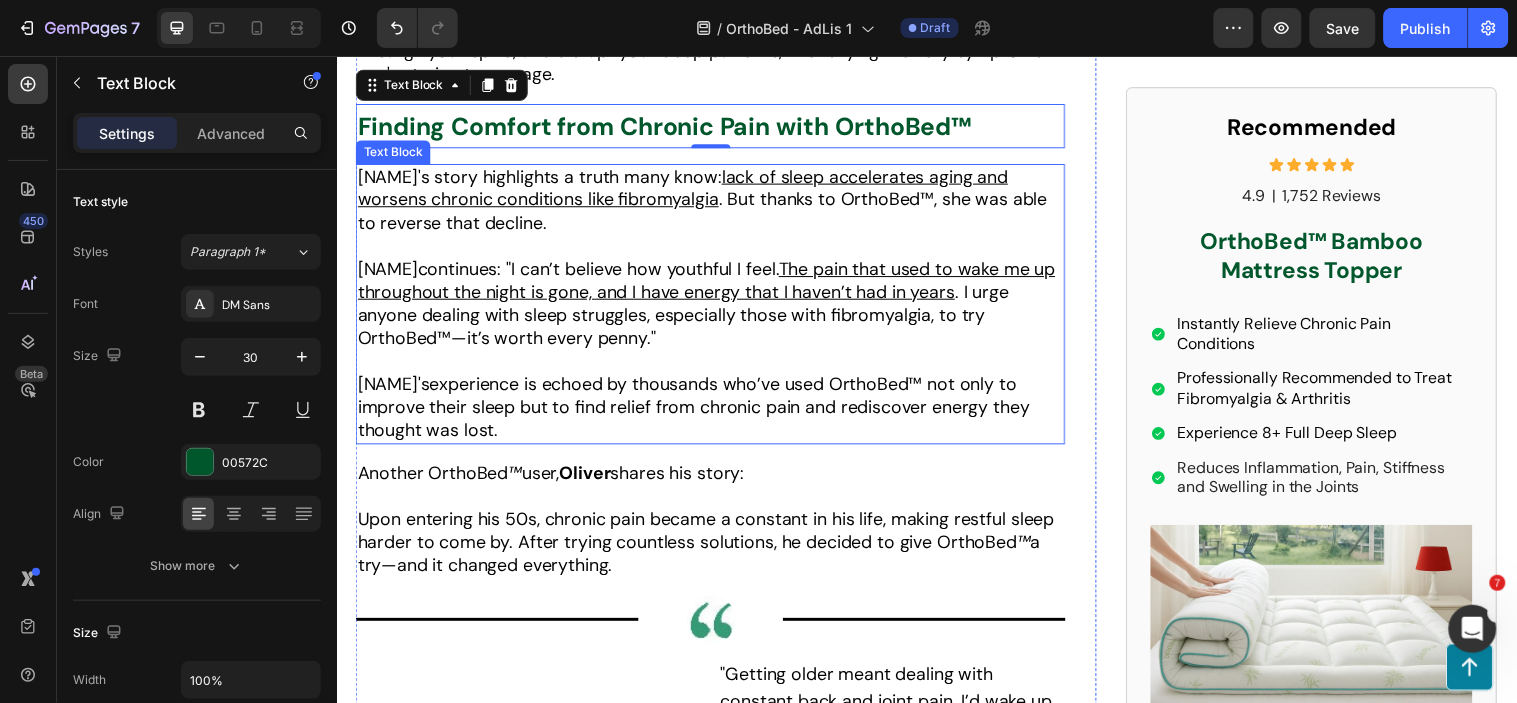 scroll, scrollTop: 1446, scrollLeft: 0, axis: vertical 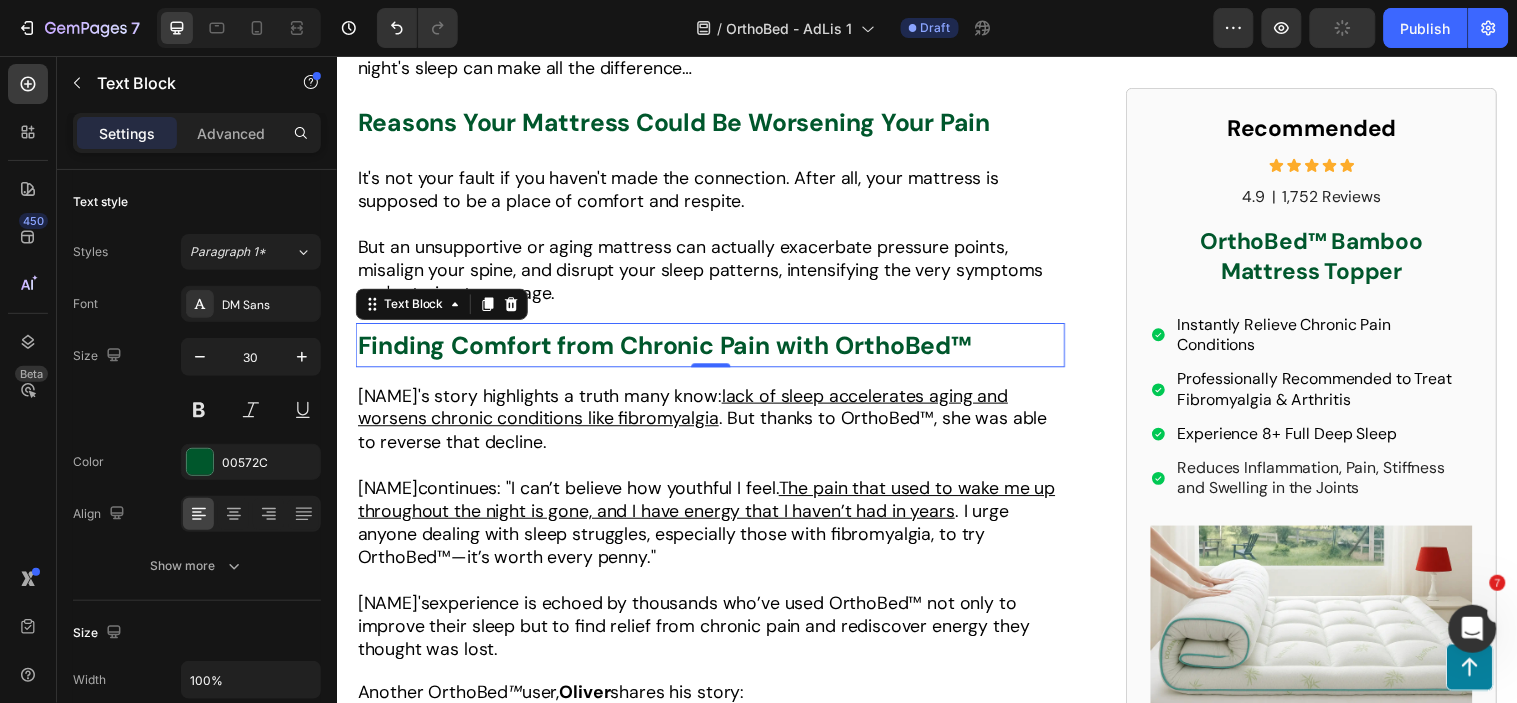 click on "Finding Comfort from Chronic Pain with OrthoBed™" at bounding box center [670, 349] 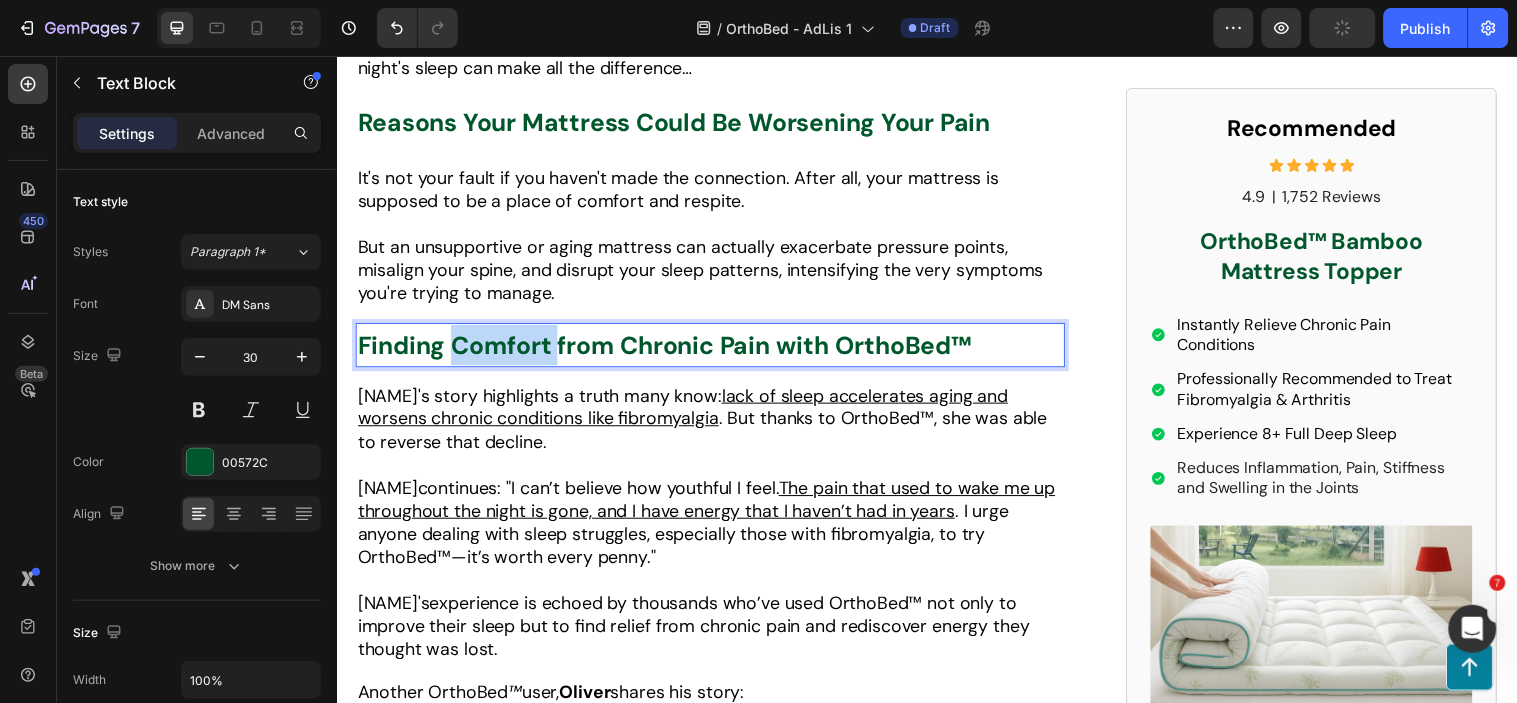 click on "Finding Comfort from Chronic Pain with OrthoBed™" at bounding box center [670, 349] 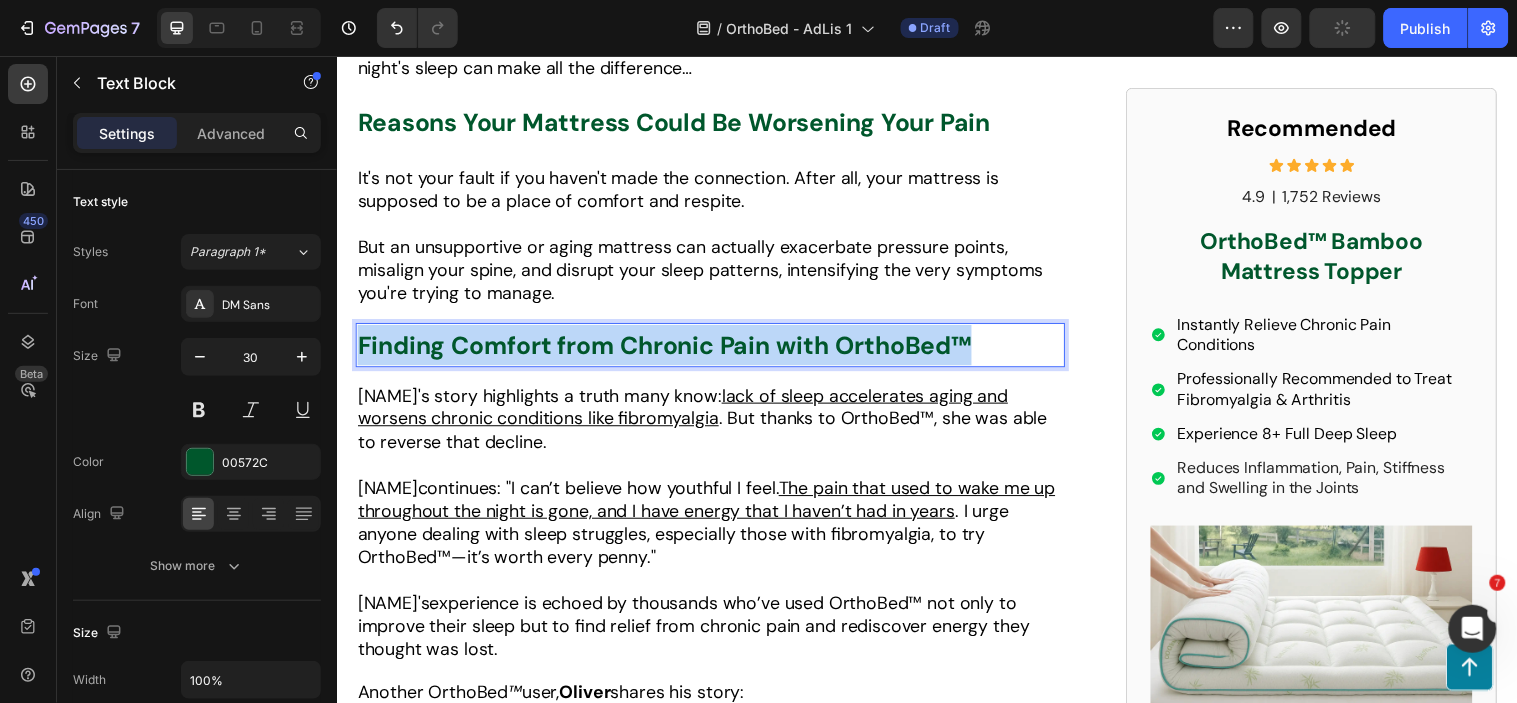 click on "Finding Comfort from Chronic Pain with OrthoBed™" at bounding box center [670, 349] 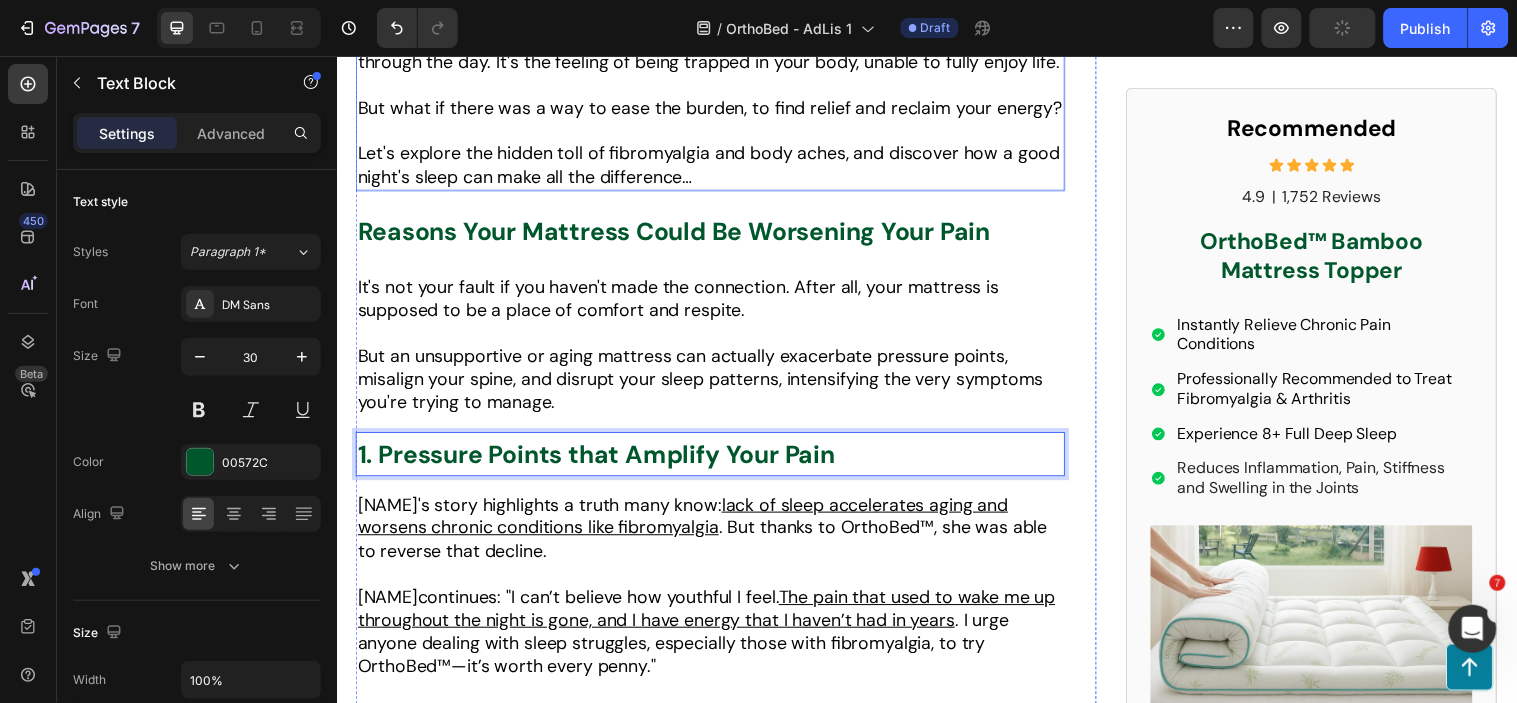 scroll, scrollTop: 1446, scrollLeft: 0, axis: vertical 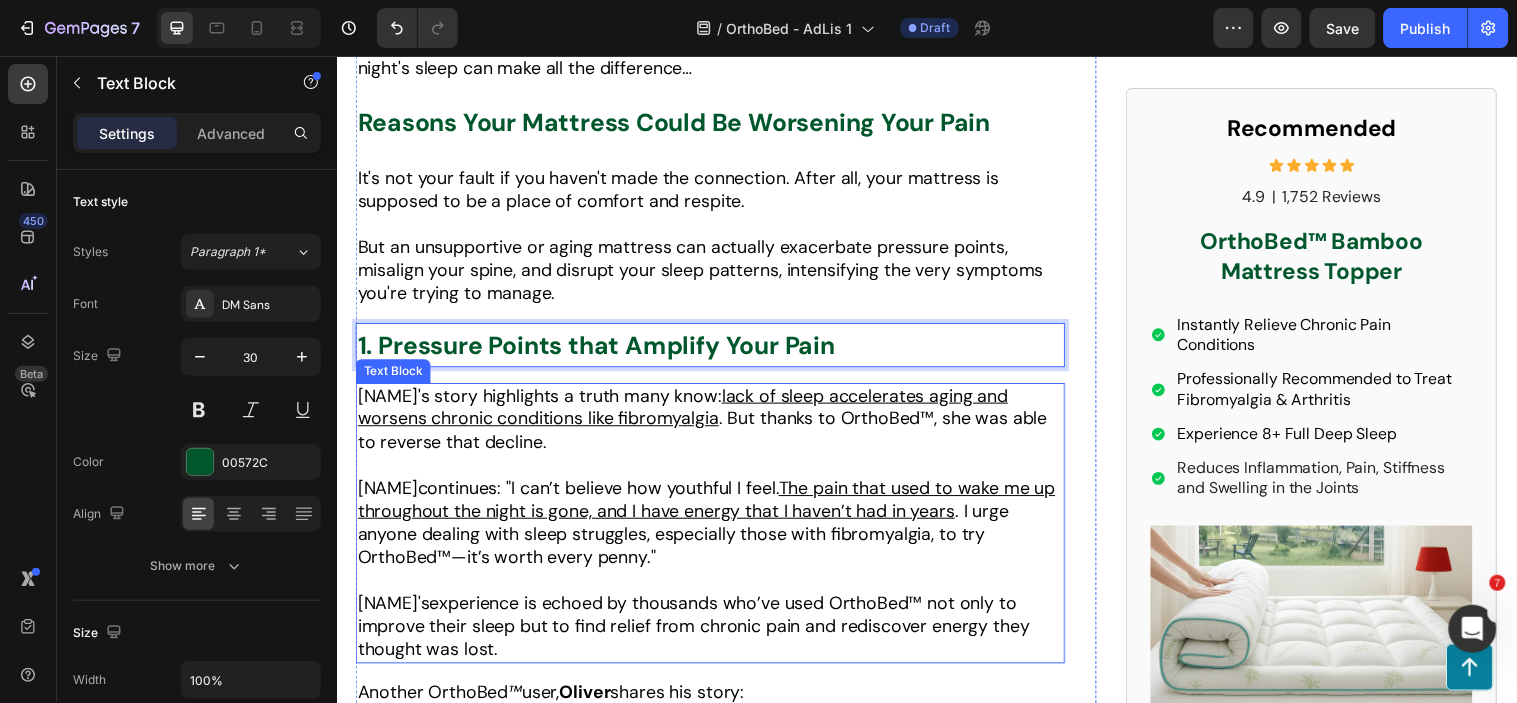 click at bounding box center [716, 470] 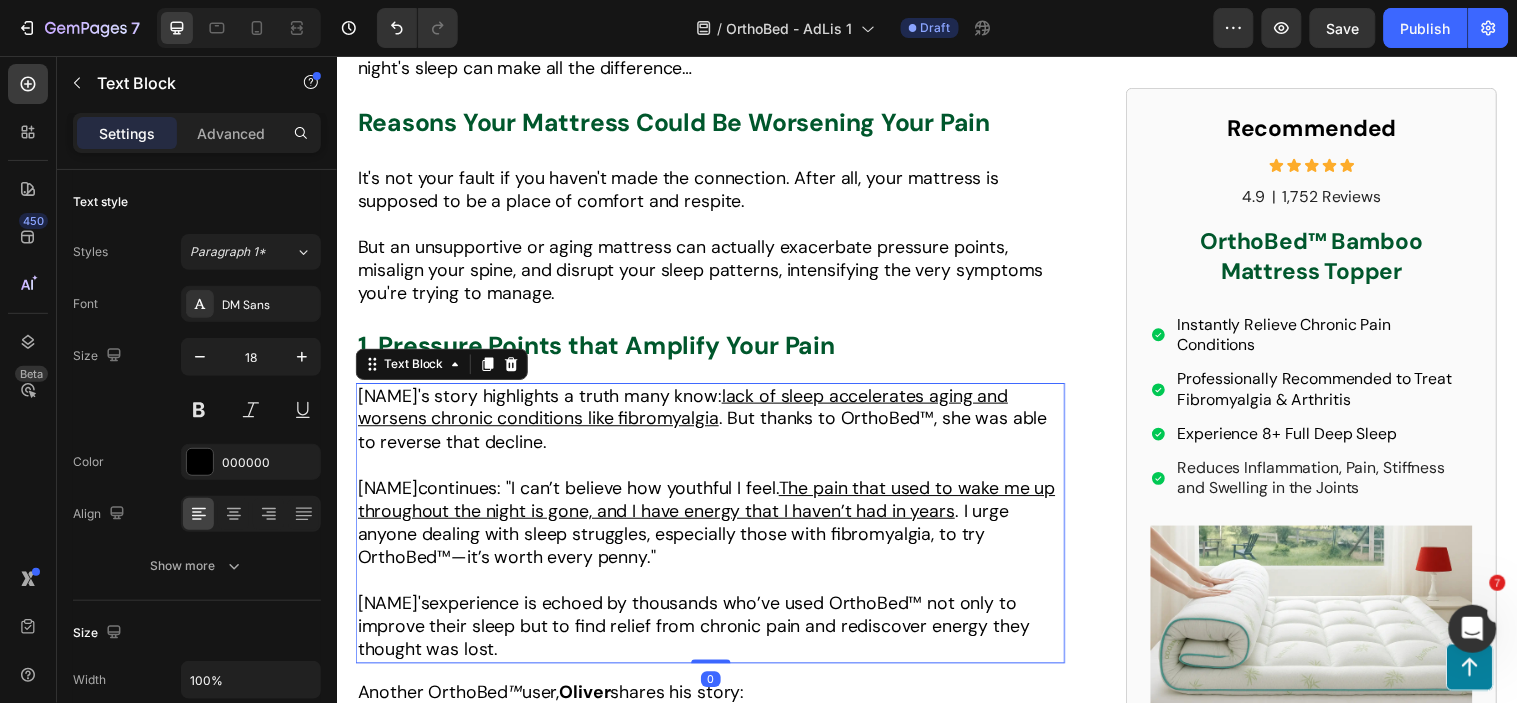 click at bounding box center (716, 470) 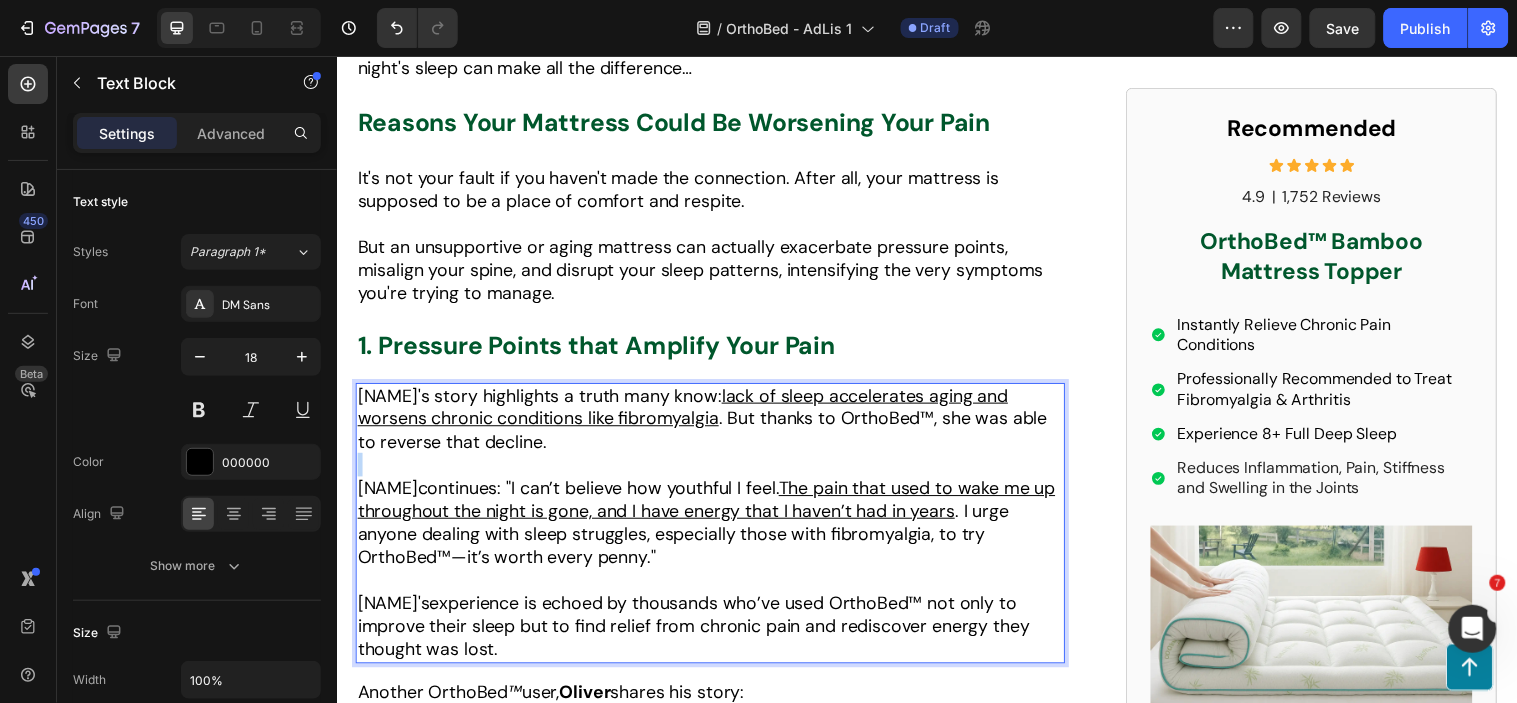 click at bounding box center [716, 470] 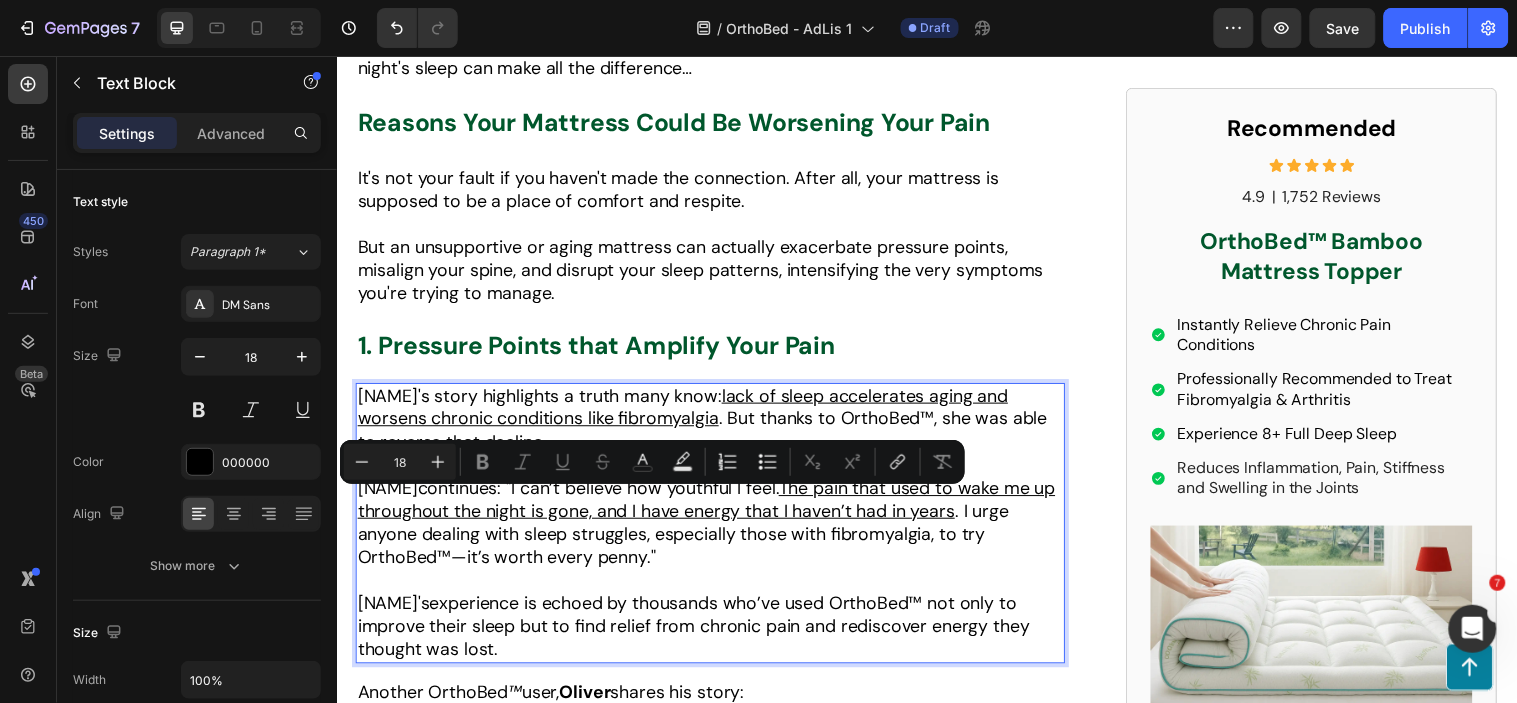 click at bounding box center (716, 470) 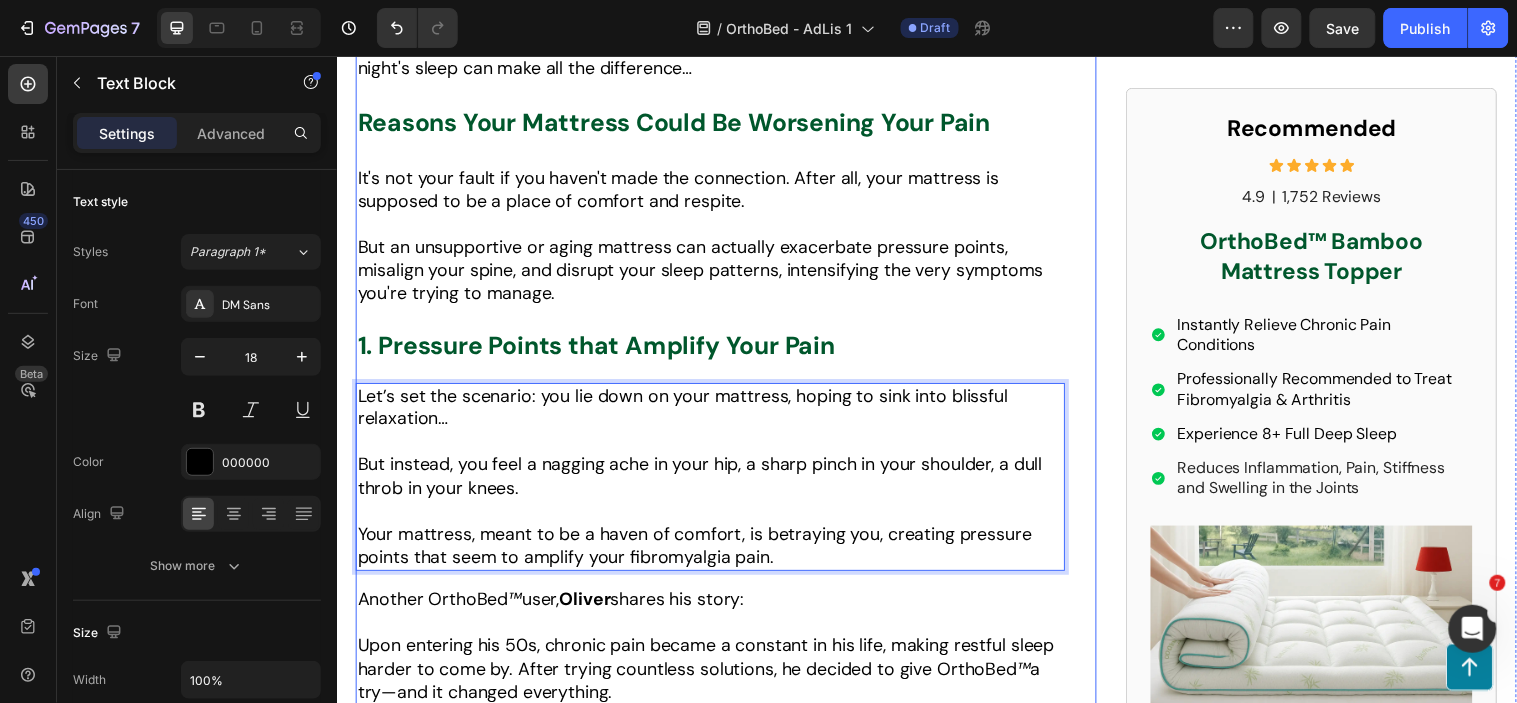 scroll, scrollTop: 1780, scrollLeft: 0, axis: vertical 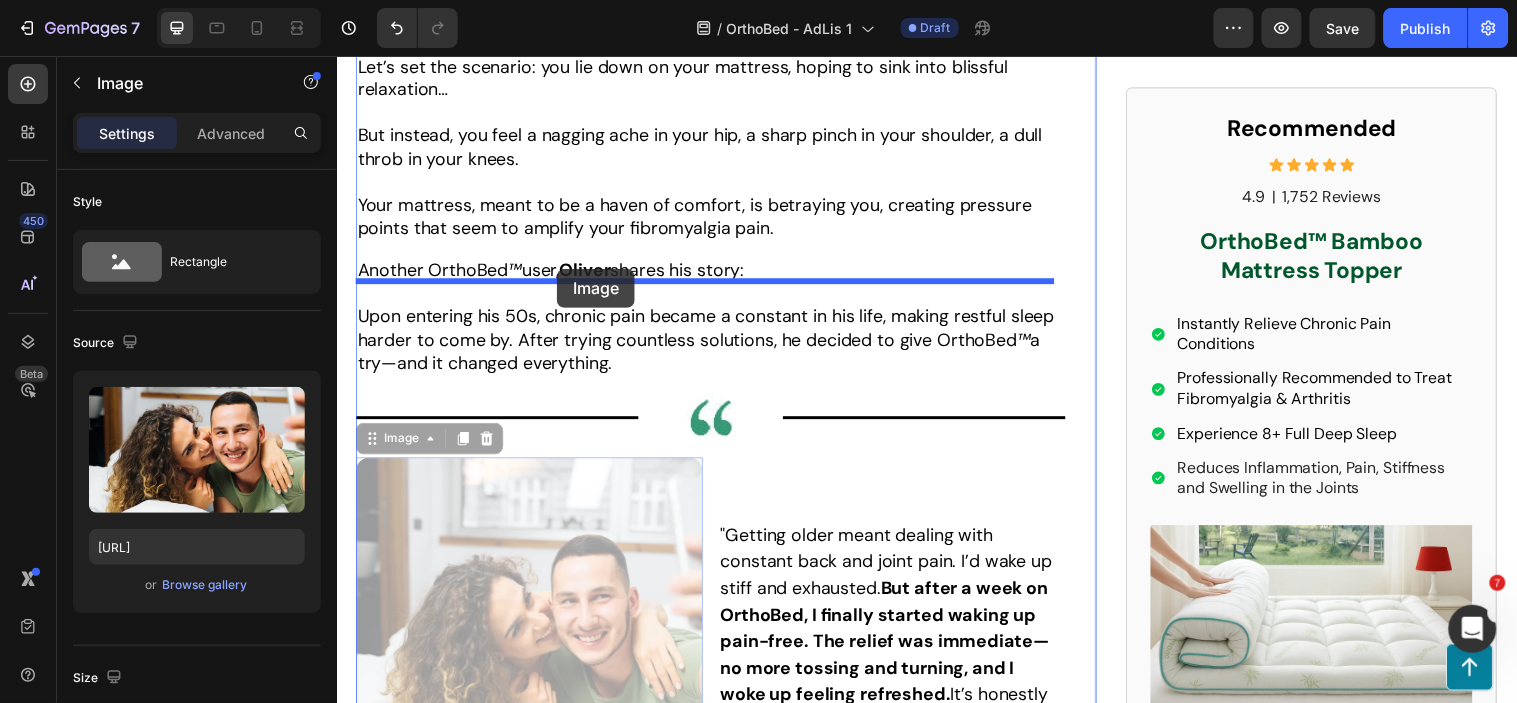 drag, startPoint x: 502, startPoint y: 578, endPoint x: 560, endPoint y: 271, distance: 312.4308 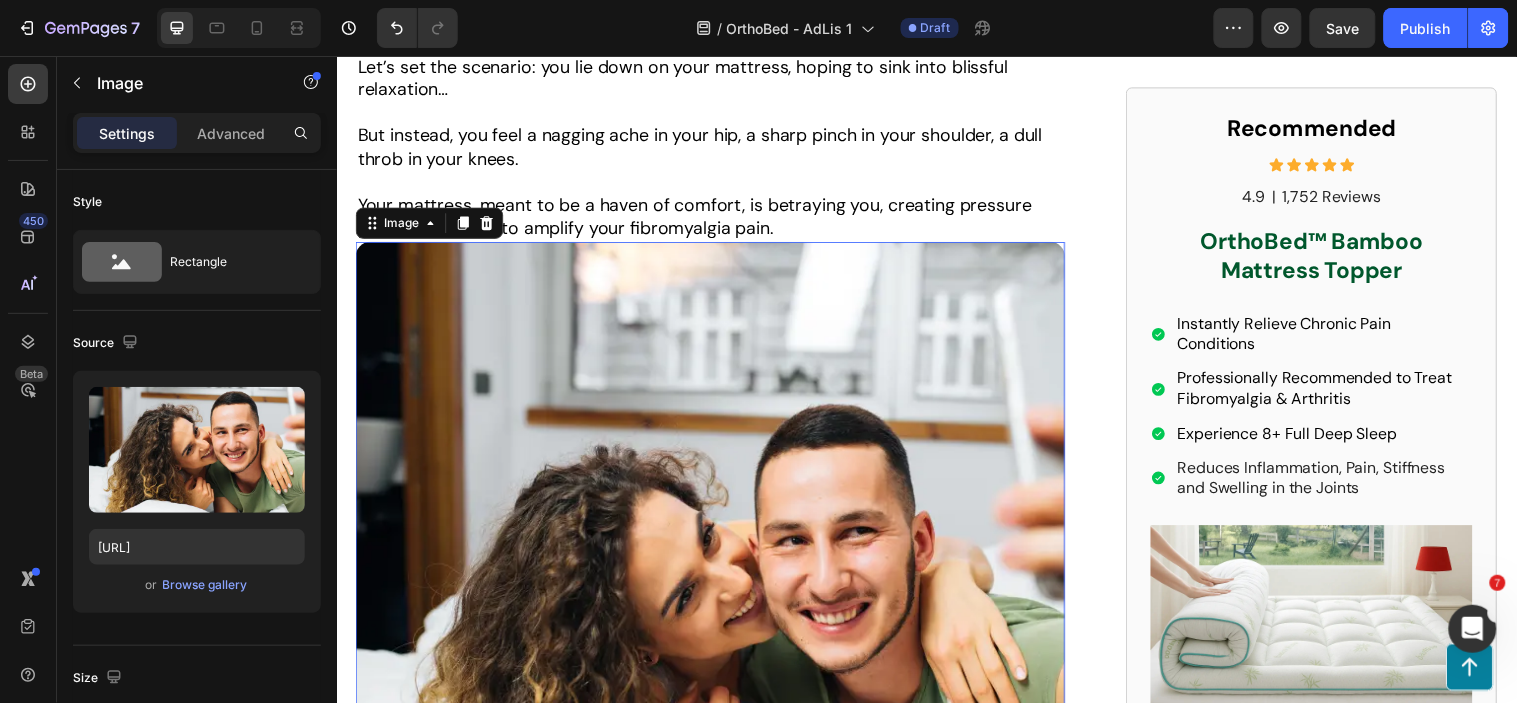 click at bounding box center [716, 604] 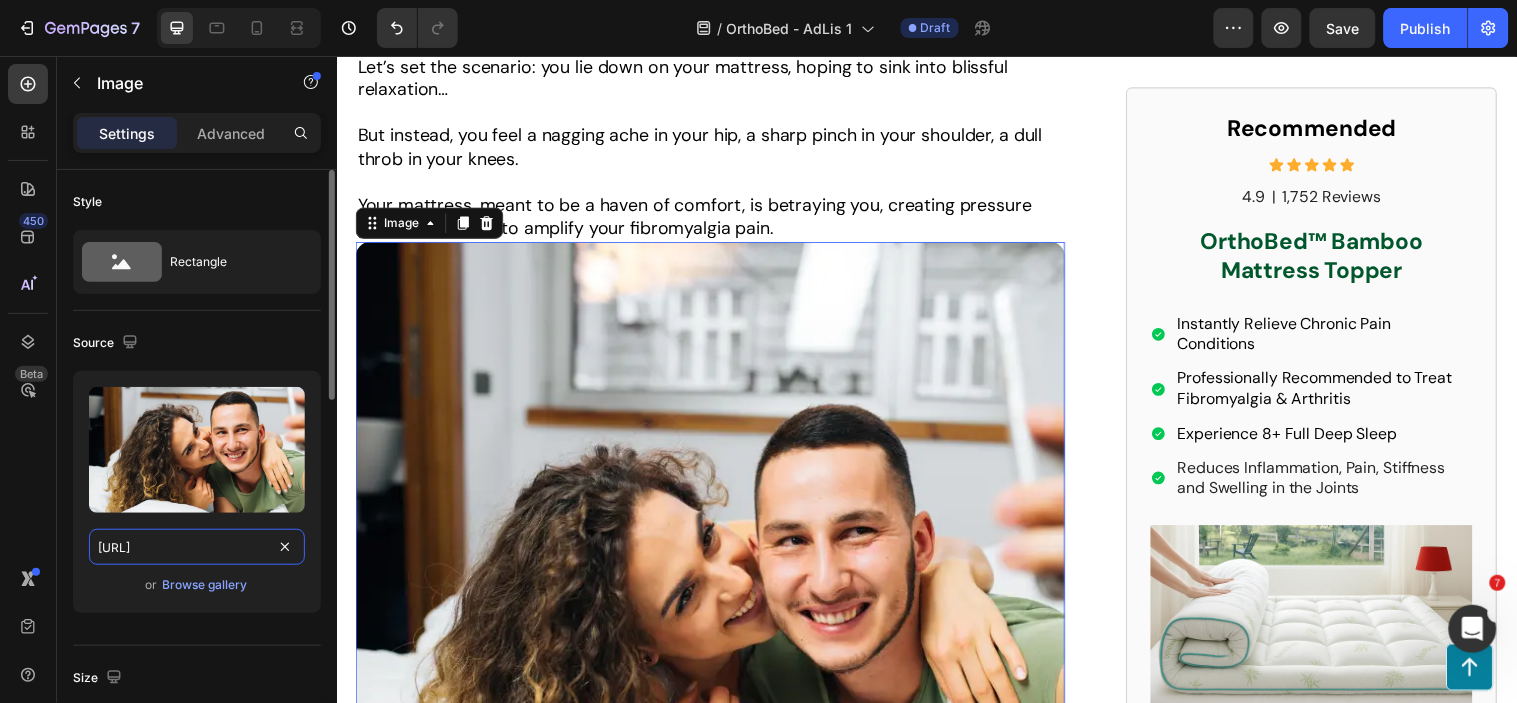 click on "[URL]" at bounding box center (197, 547) 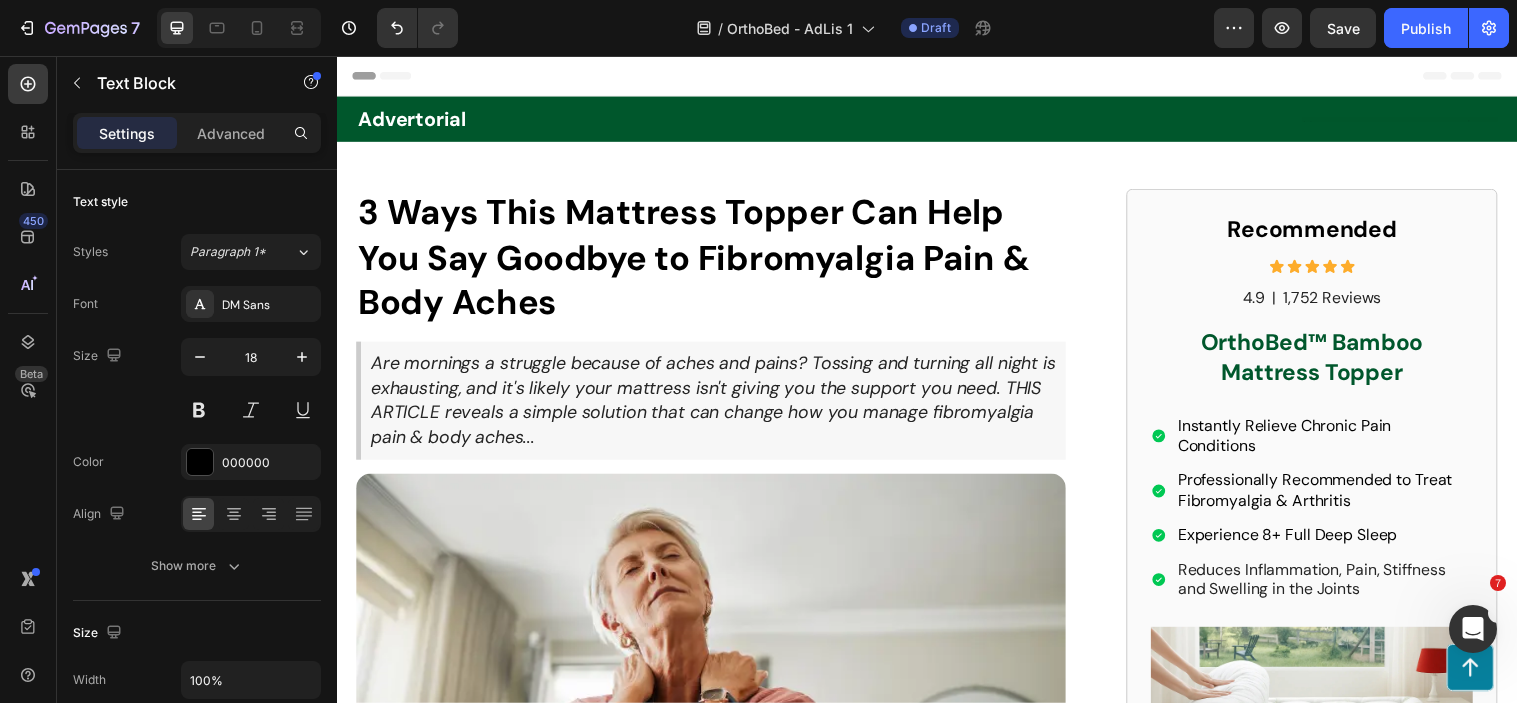 scroll, scrollTop: 0, scrollLeft: 0, axis: both 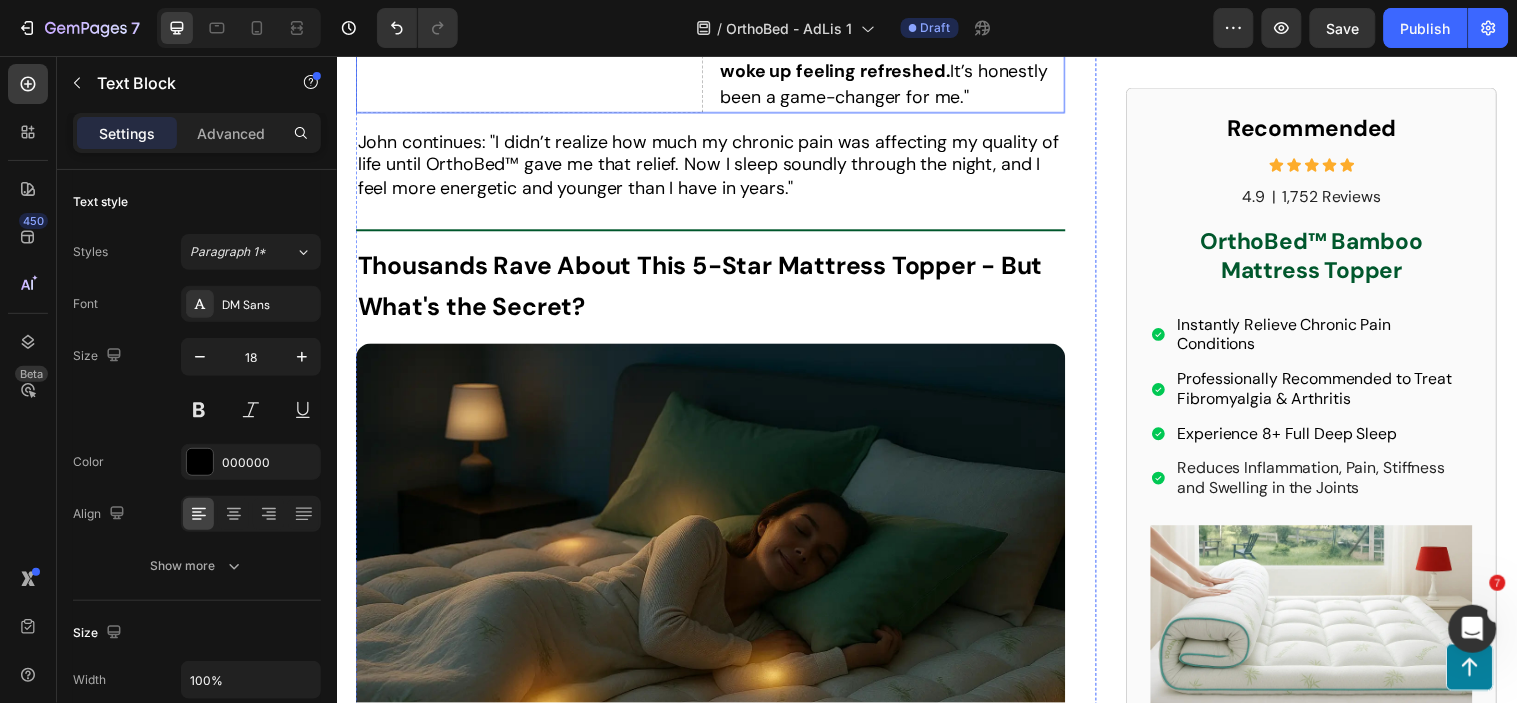 click on "Drop element here "Getting older meant dealing with constant back and joint pain. I’d wake up stiff and exhausted.  But after a week on OrthoBed, I finally started waking up pain-free. The relief was immediate—no more tossing and turning, and I woke up feeling refreshed.  It’s honestly been a game-changer for me." Text Block Row" at bounding box center [716, 3] 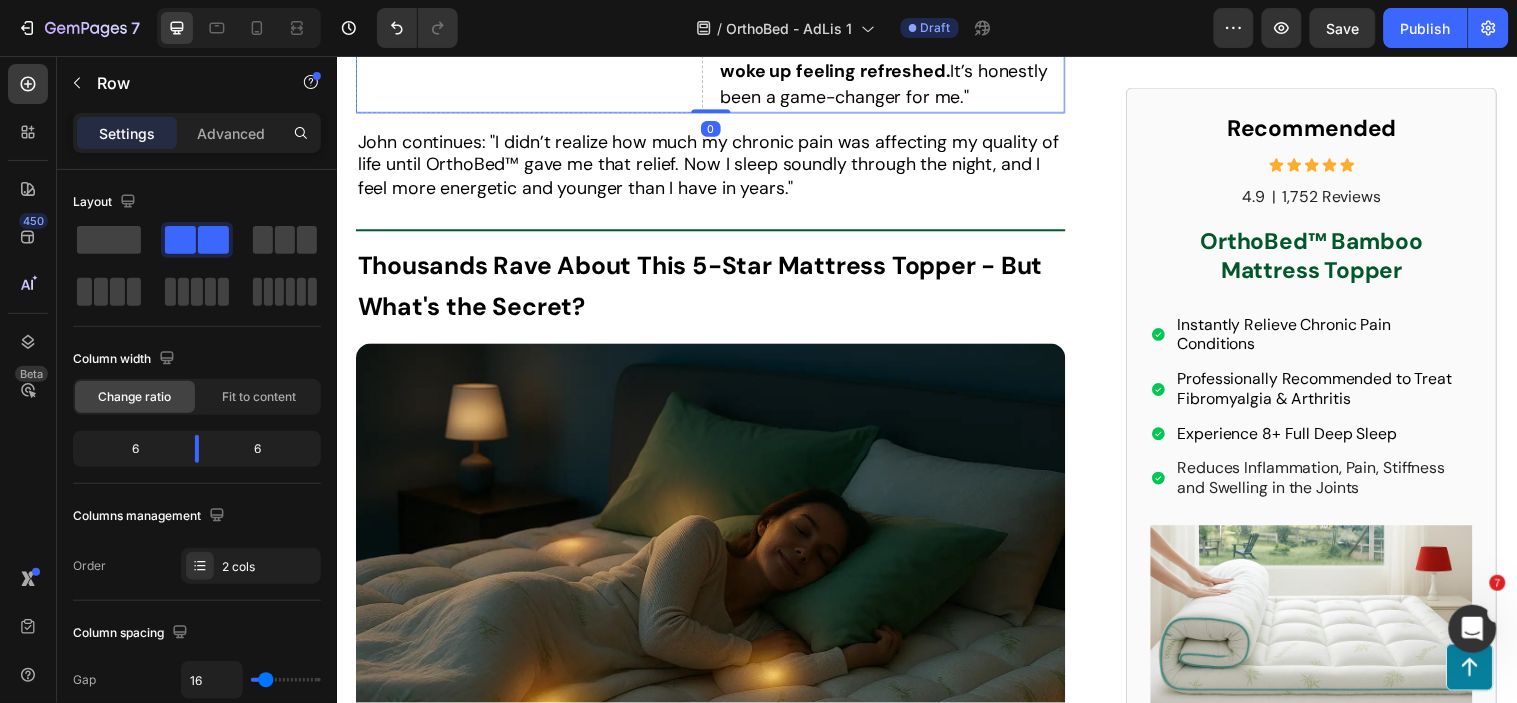 click 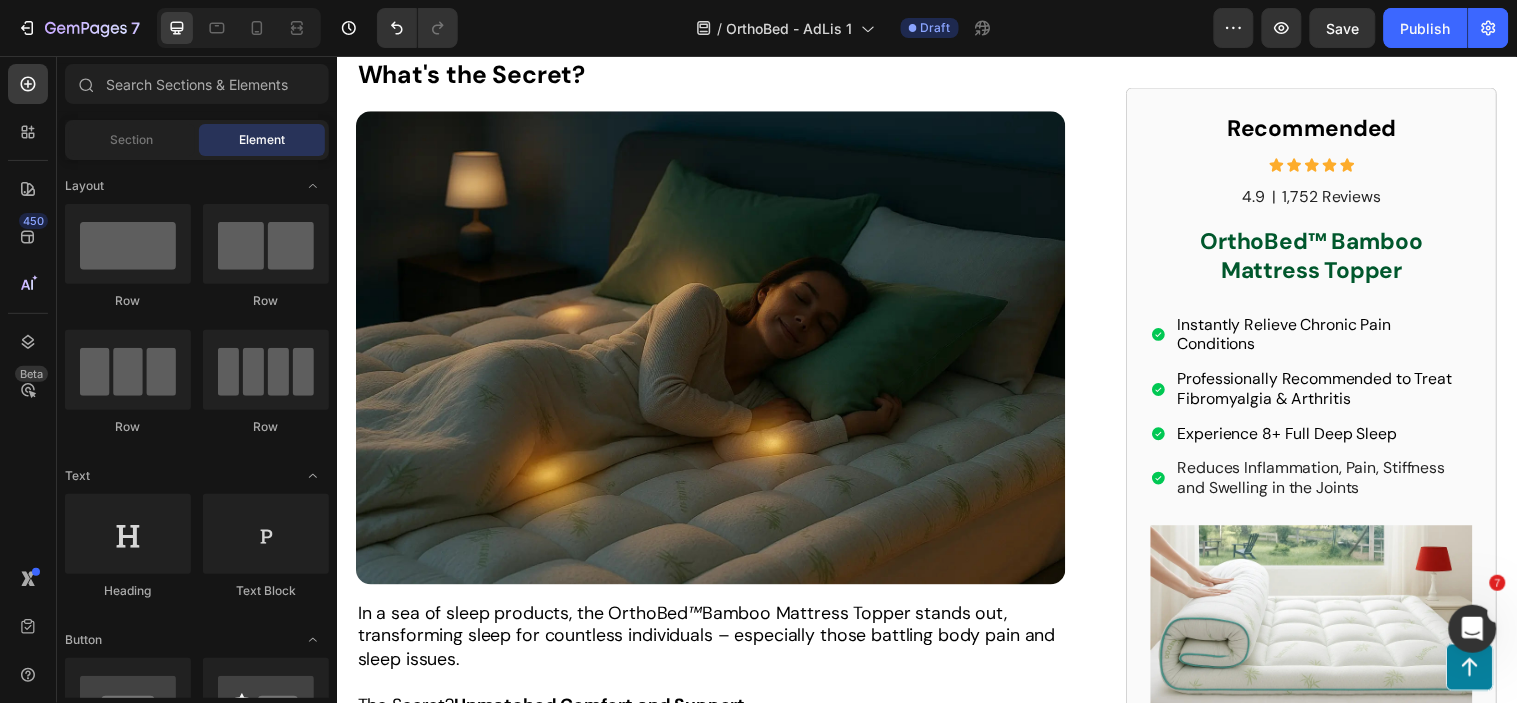 click at bounding box center [716, -148] 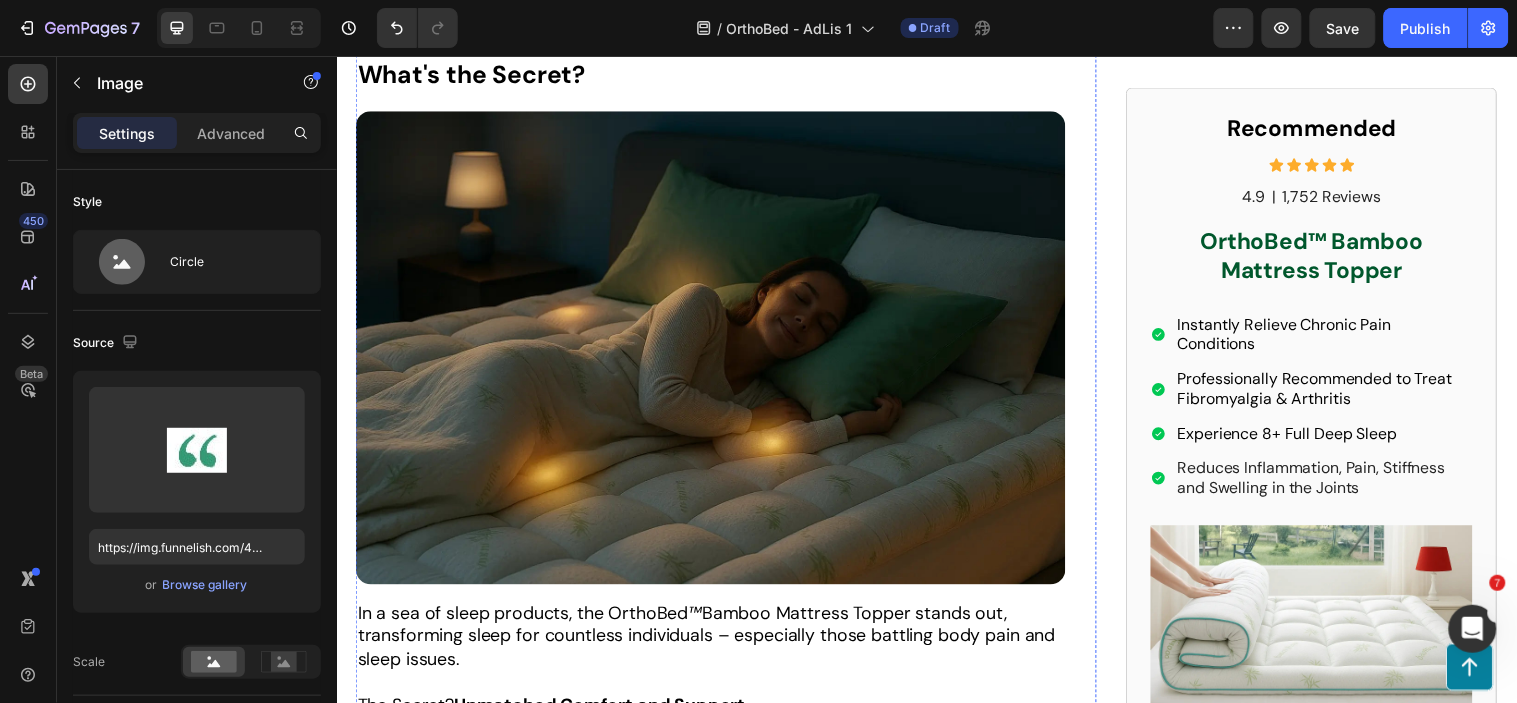 click on "Title Line Image   0                Title Line Row" at bounding box center [716, -148] 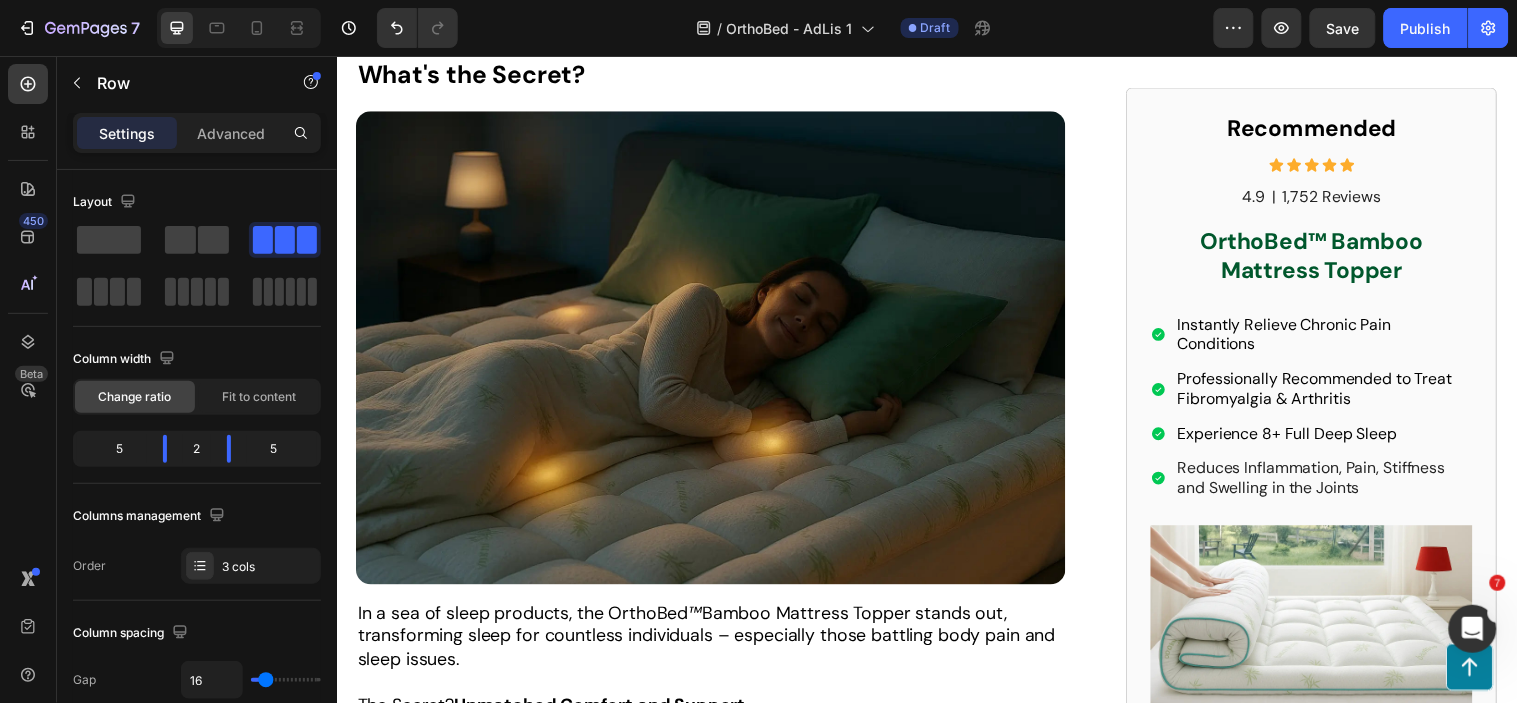 click 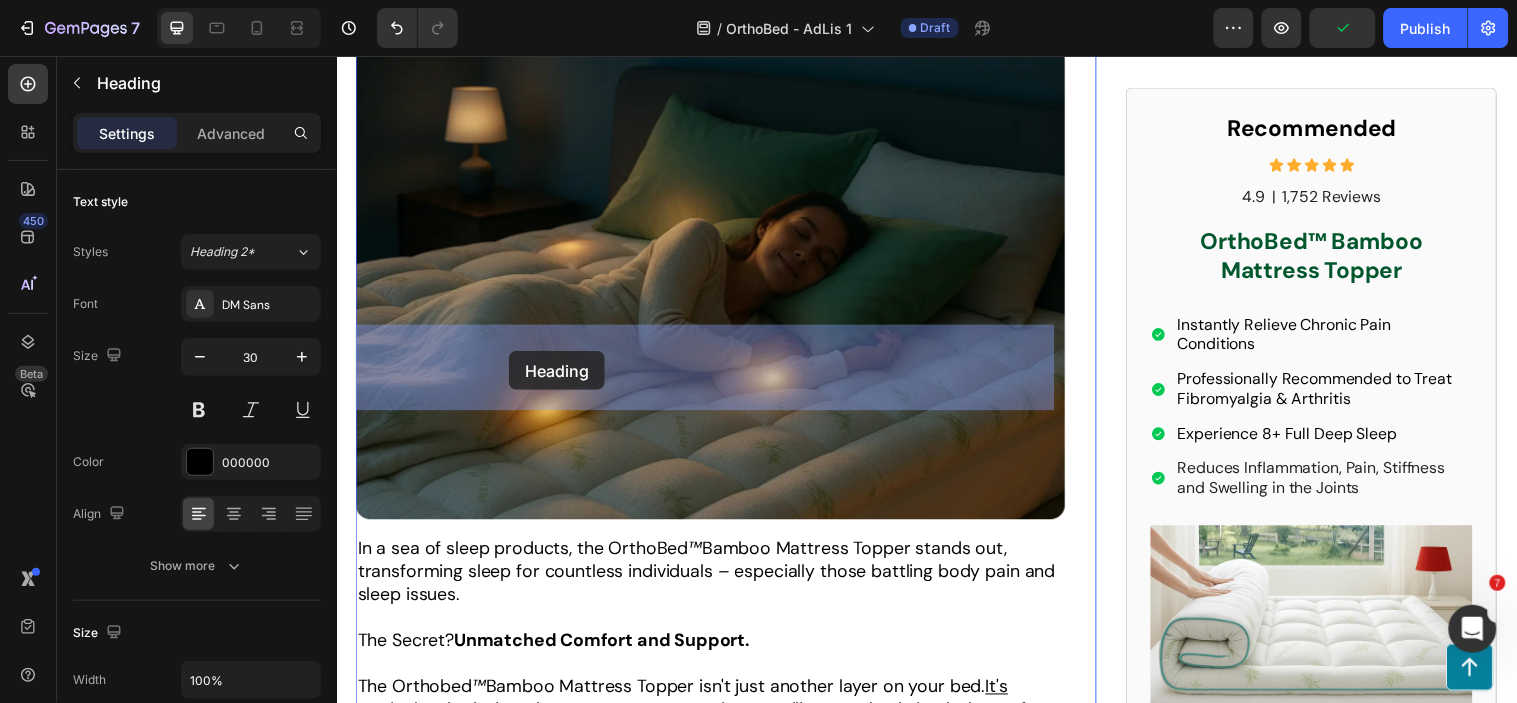 drag, startPoint x: 520, startPoint y: 367, endPoint x: 588, endPoint y: 407, distance: 78.892334 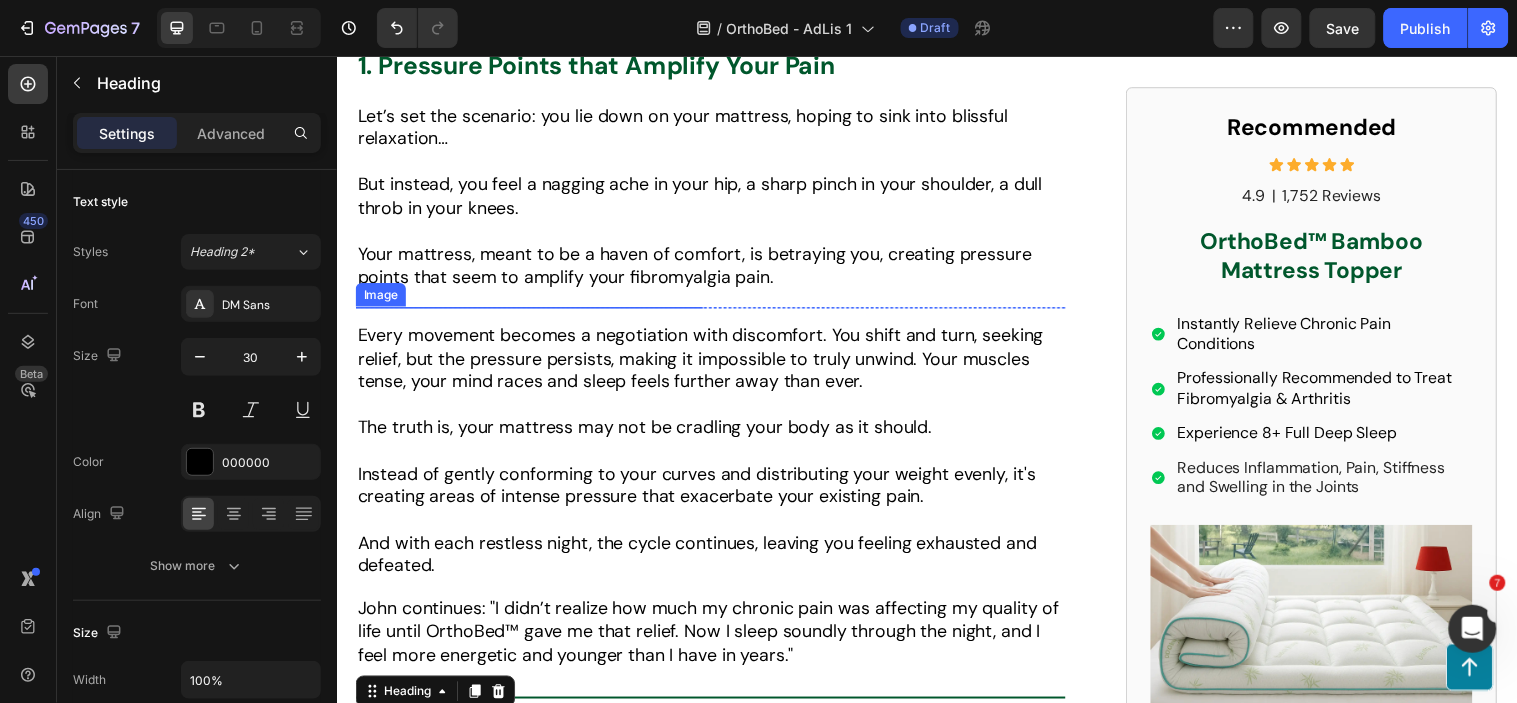 scroll, scrollTop: 1507, scrollLeft: 0, axis: vertical 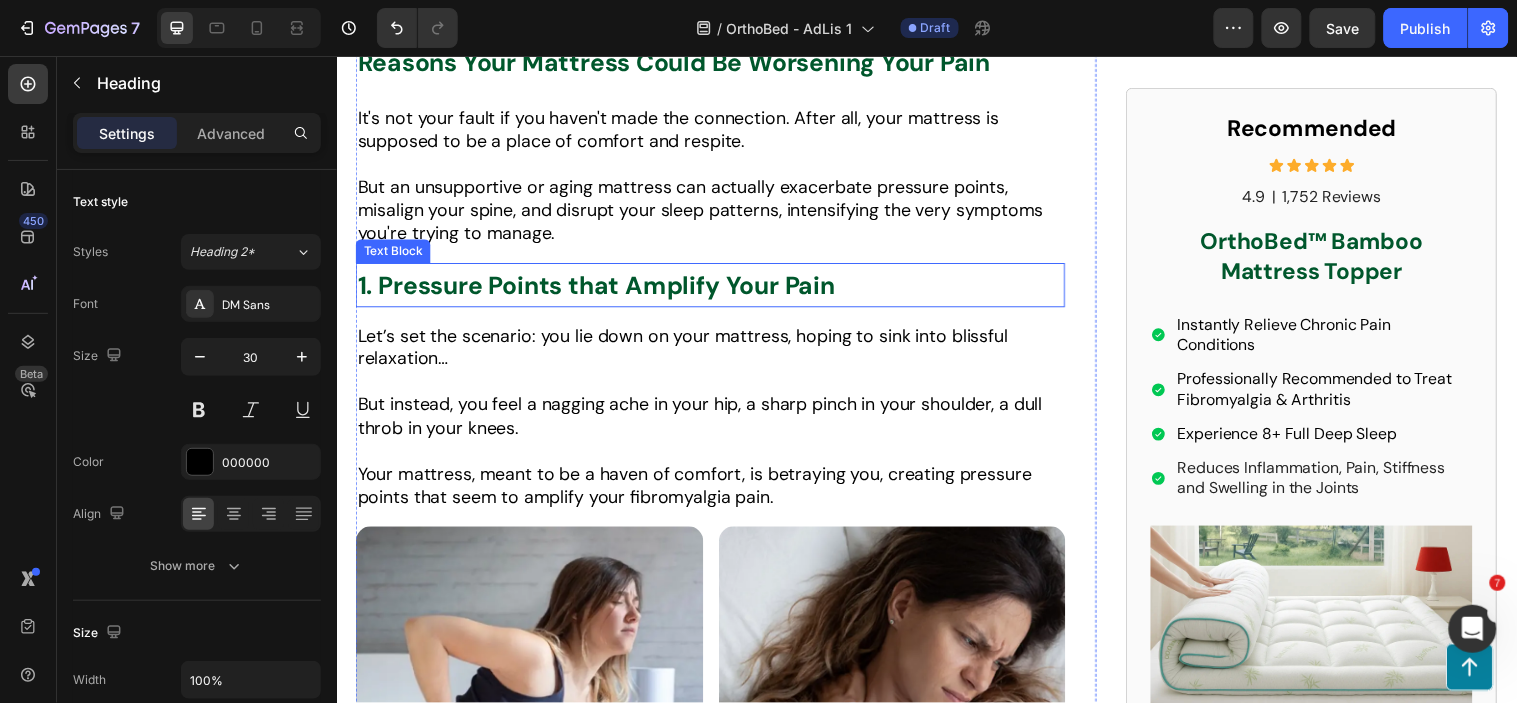 click on "1. Pressure Points that Amplify Your Pain" at bounding box center (600, 288) 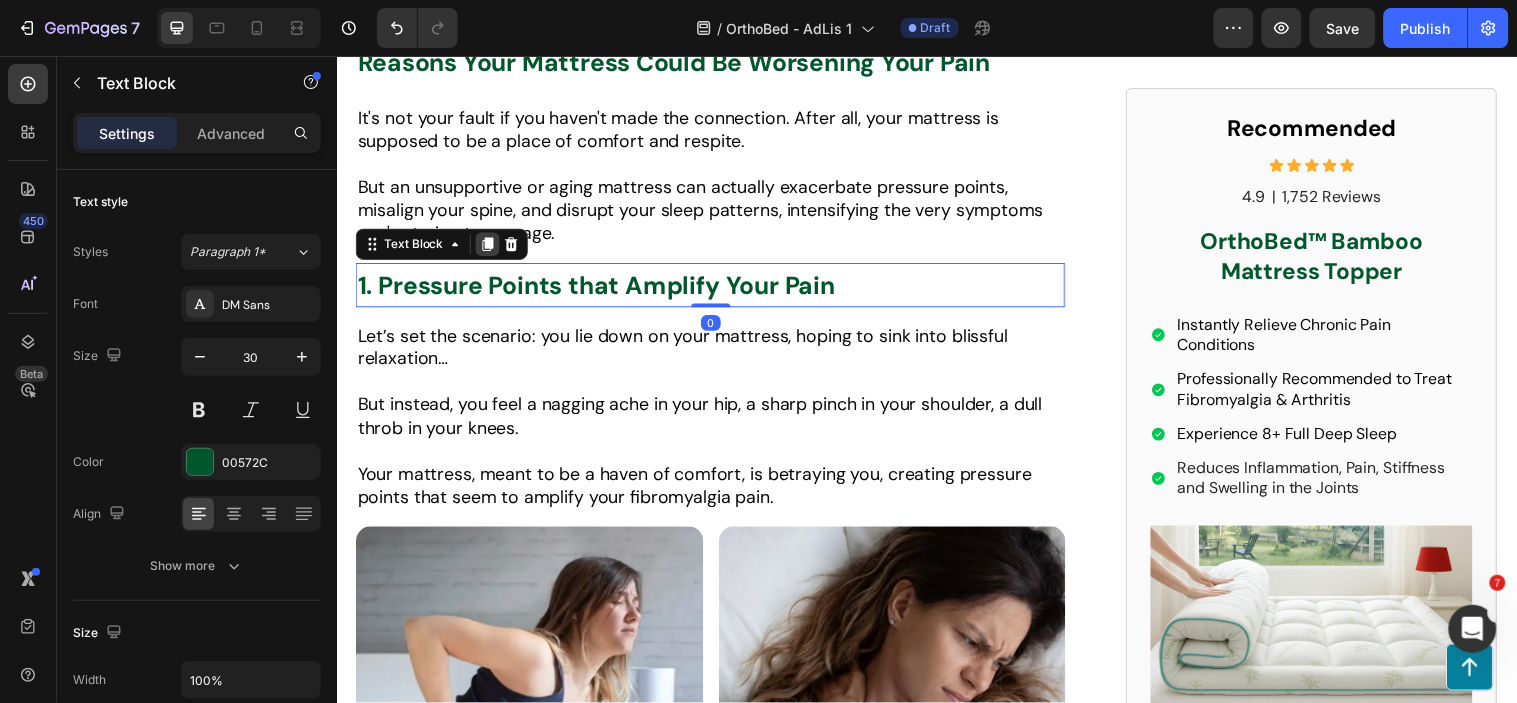 click 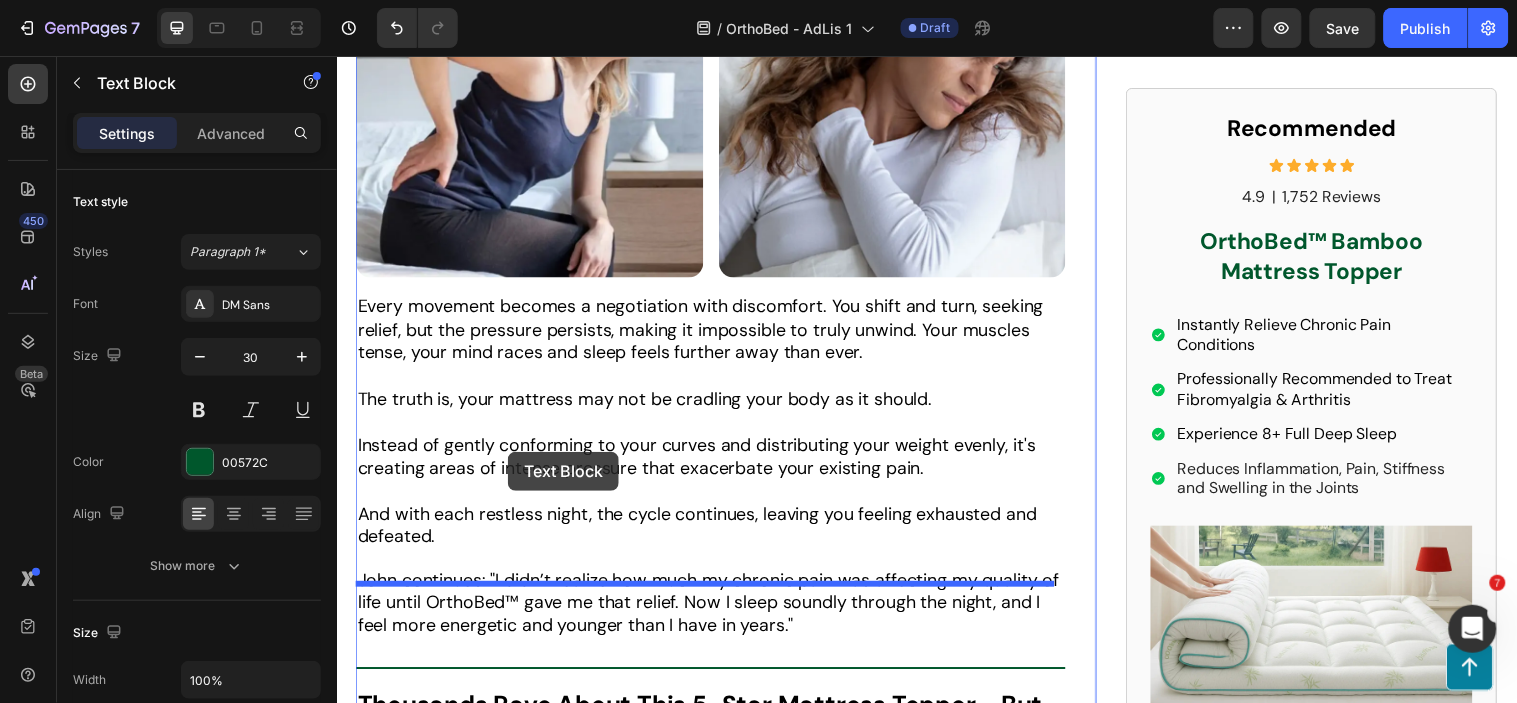 scroll, scrollTop: 2285, scrollLeft: 0, axis: vertical 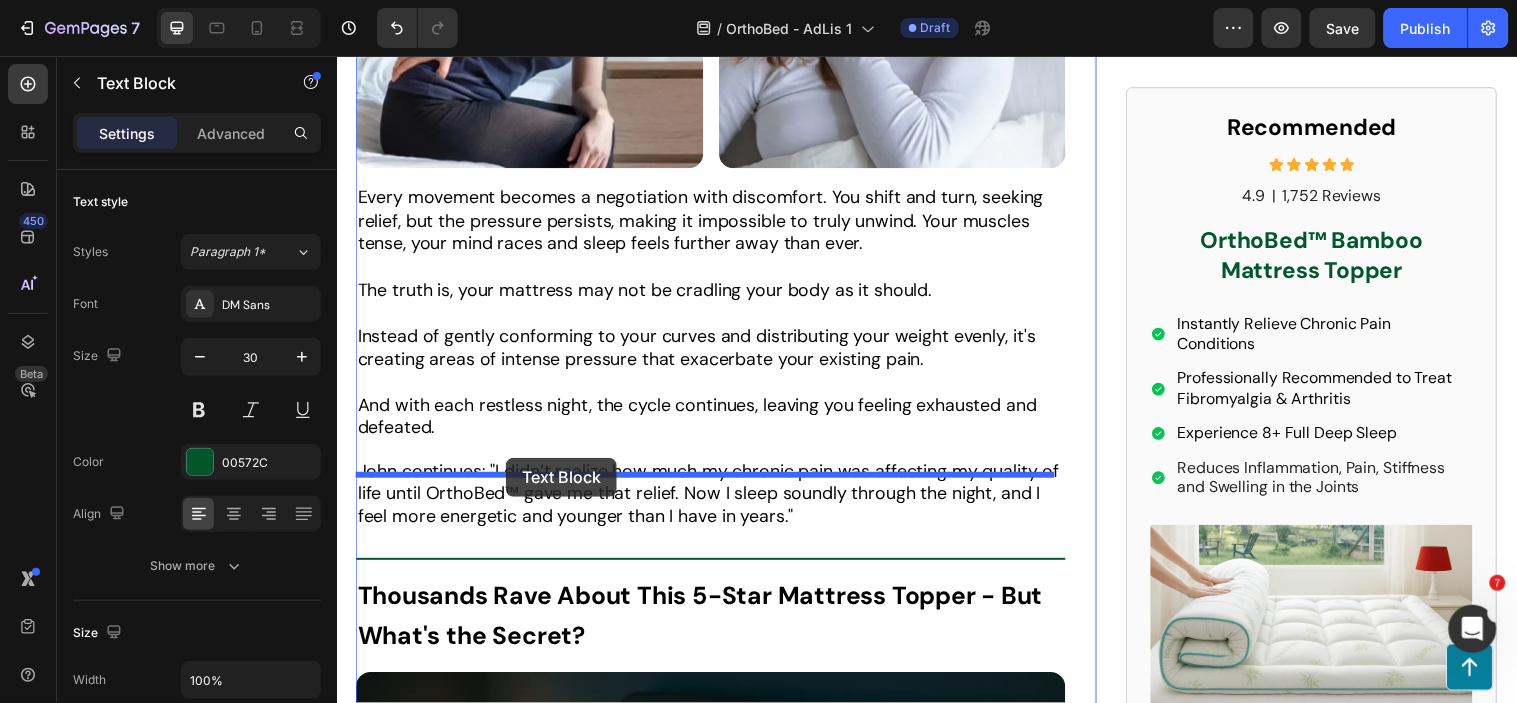 drag, startPoint x: 500, startPoint y: 372, endPoint x: 508, endPoint y: 463, distance: 91.350975 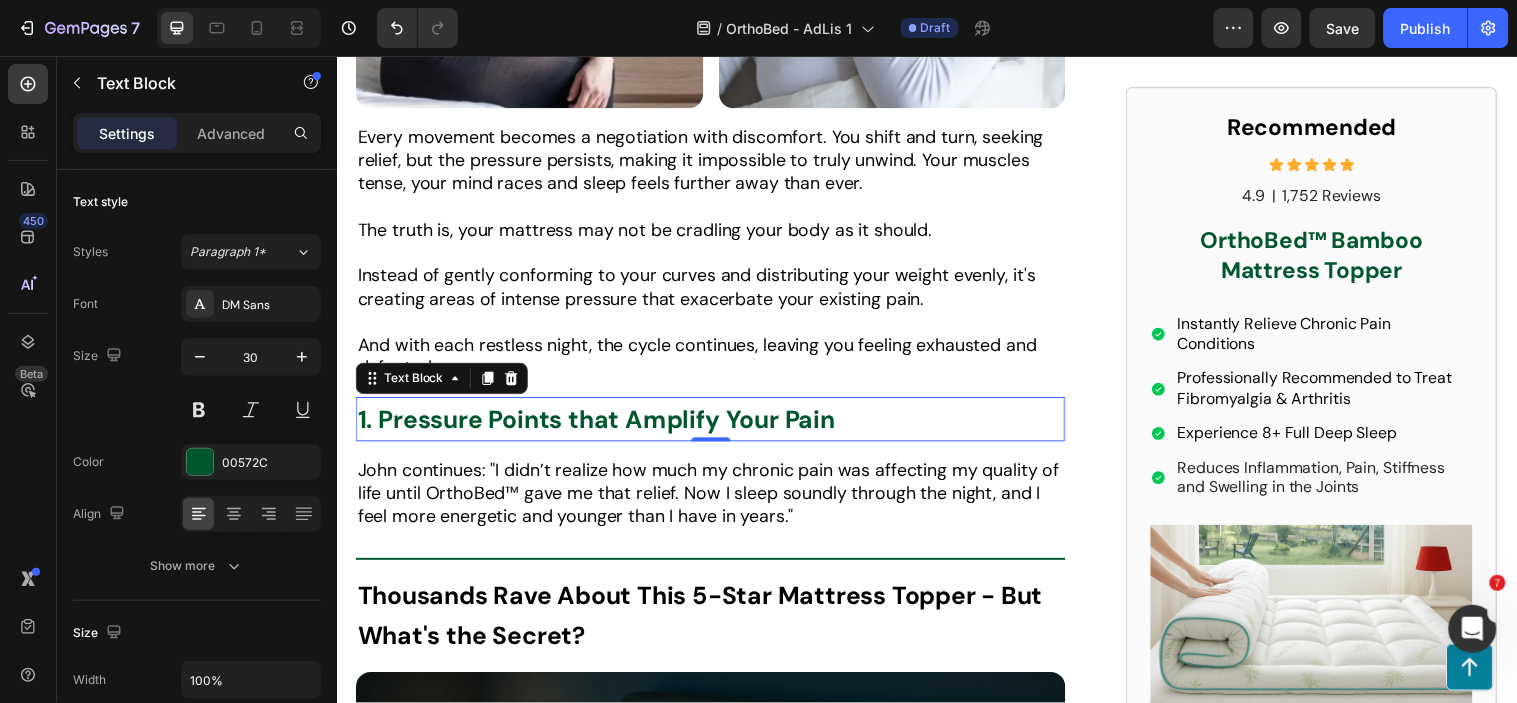 scroll, scrollTop: 2224, scrollLeft: 0, axis: vertical 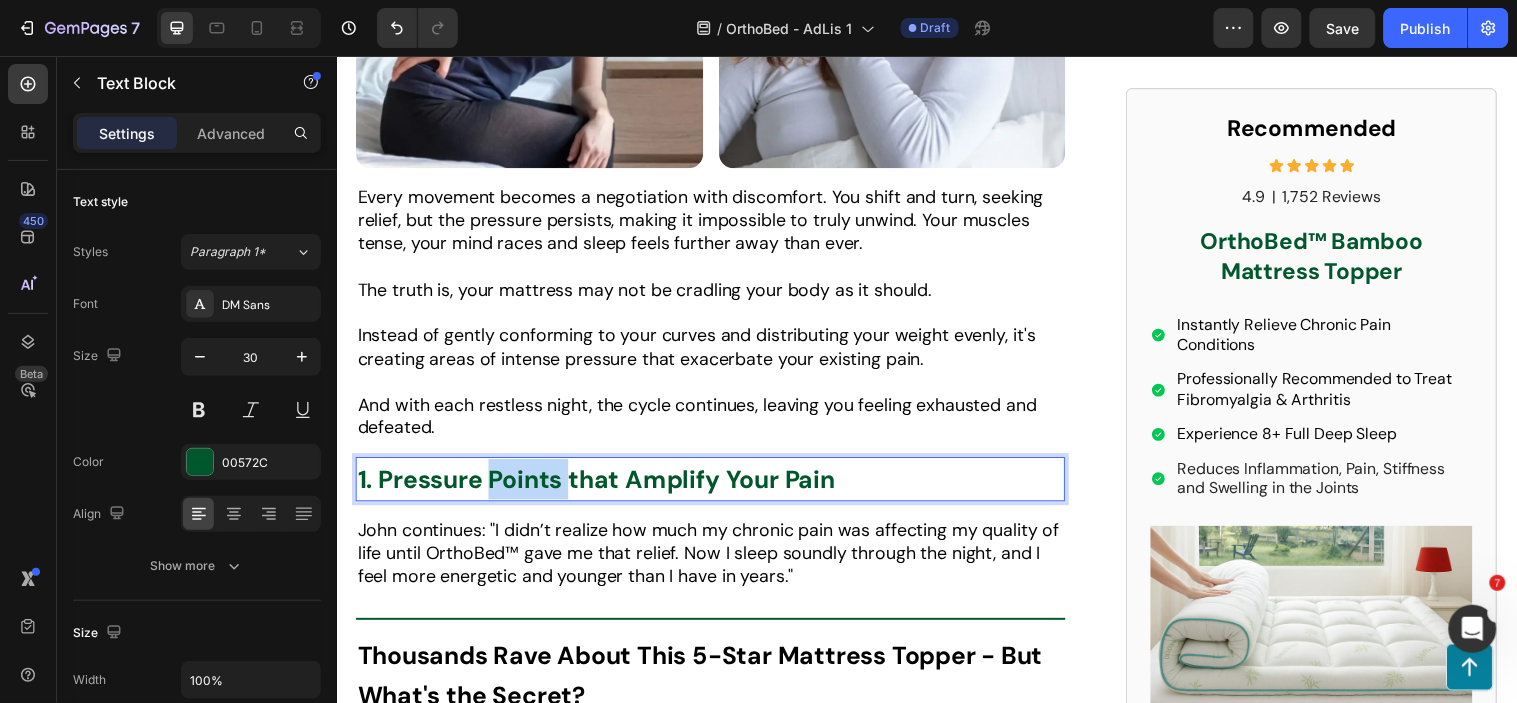 click on "1. Pressure Points that Amplify Your Pain" at bounding box center [600, 485] 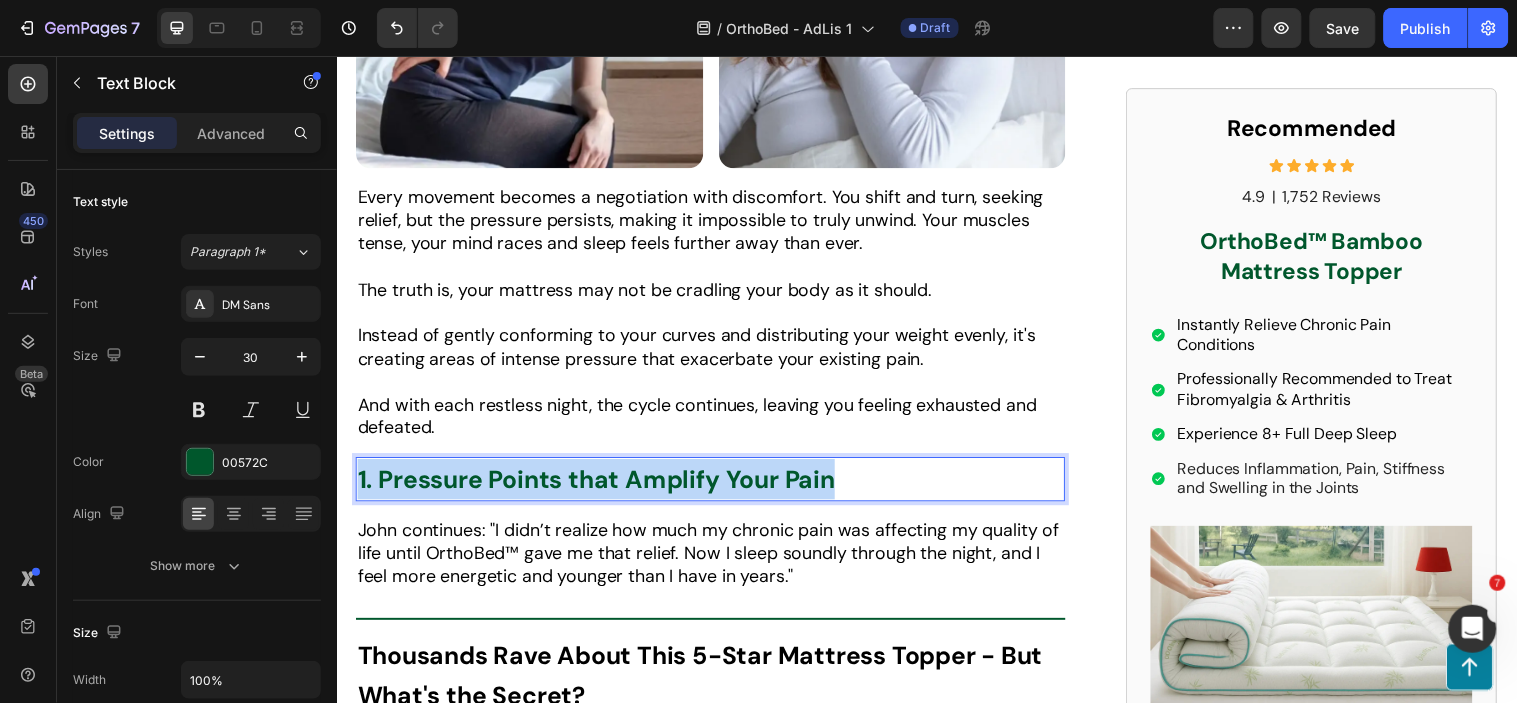 click on "1. Pressure Points that Amplify Your Pain" at bounding box center [600, 485] 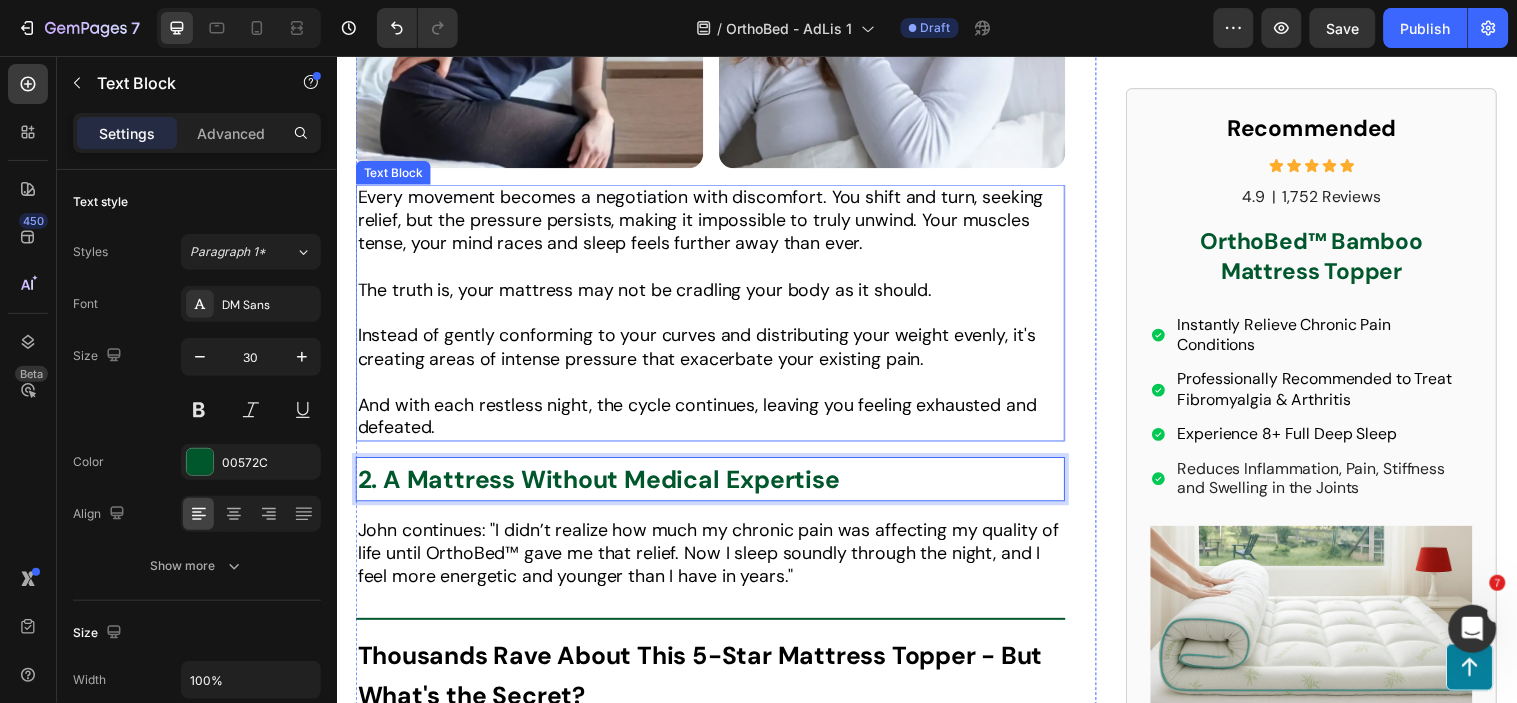 scroll, scrollTop: 2335, scrollLeft: 0, axis: vertical 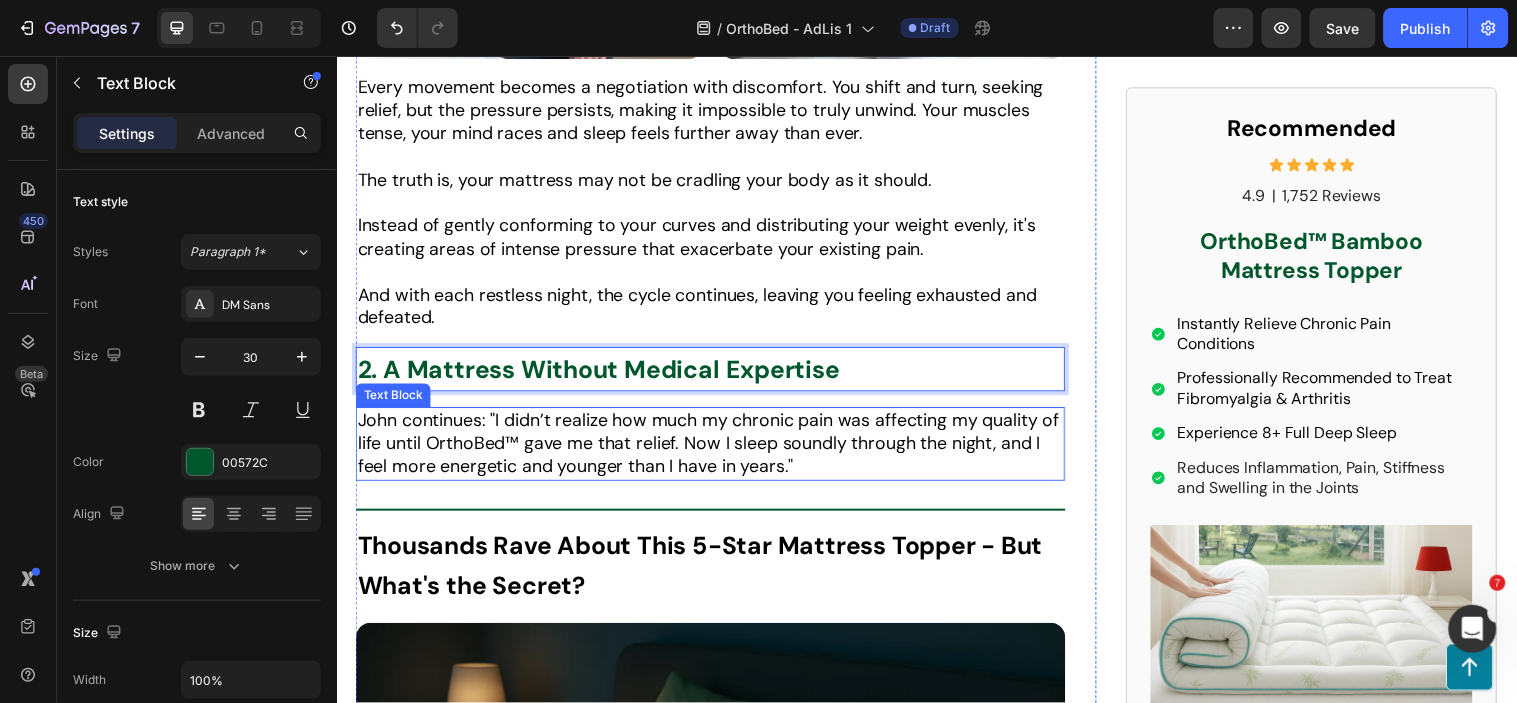 click on "I didn’t realize how much my chronic pain was affecting my quality of life until OrthoBed™ gave me that relief" at bounding box center (714, 436) 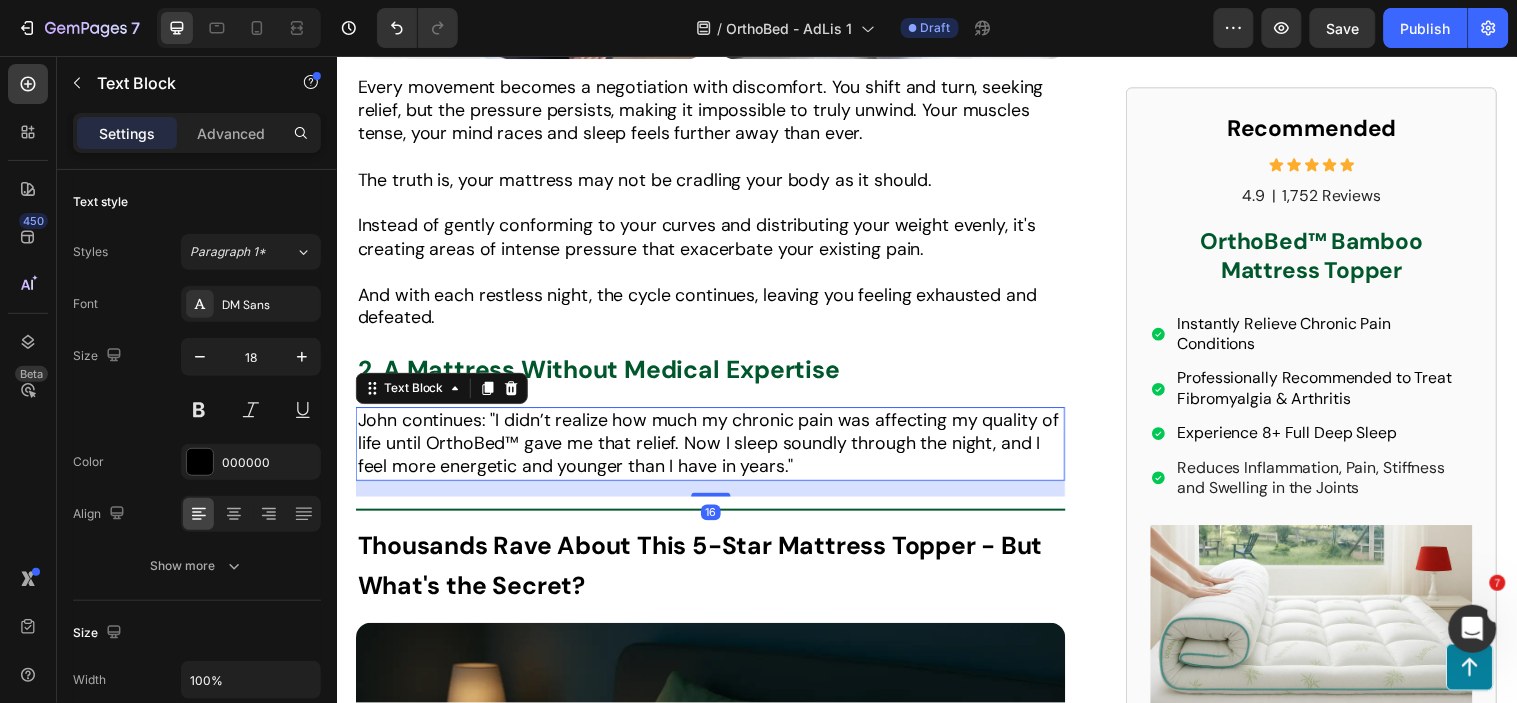 click on "I didn’t realize how much my chronic pain was affecting my quality of life until OrthoBed™ gave me that relief" at bounding box center (714, 436) 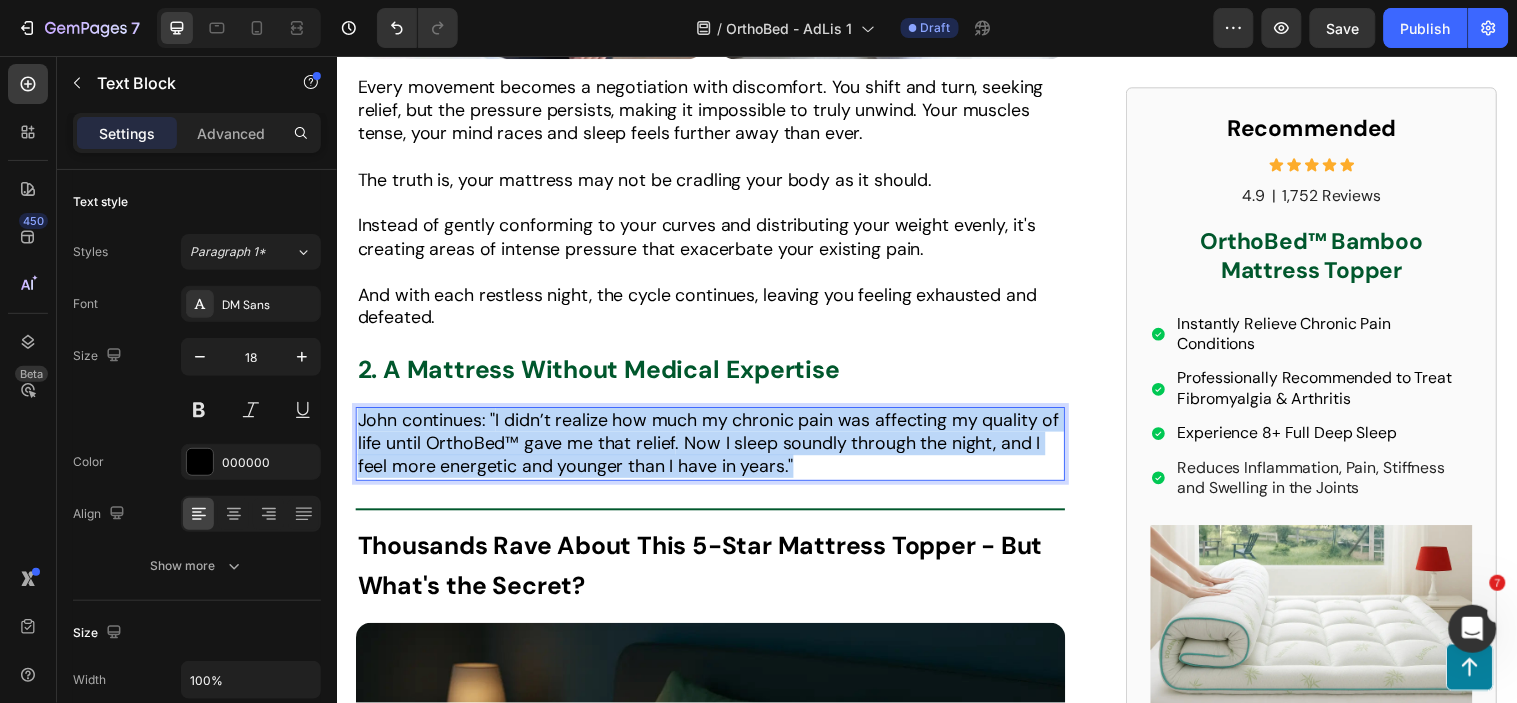 click on "I didn’t realize how much my chronic pain was affecting my quality of life until OrthoBed™ gave me that relief" at bounding box center [714, 436] 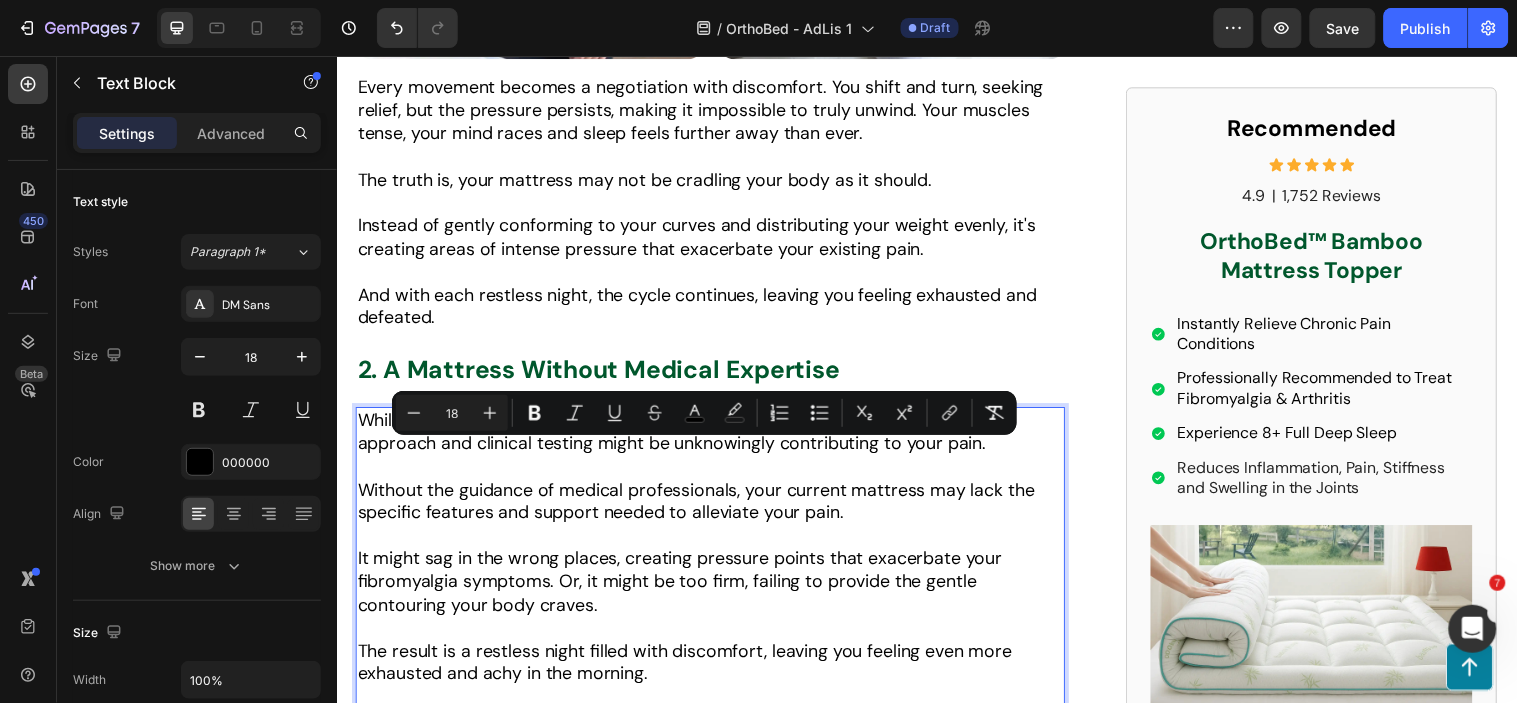 scroll, scrollTop: 2512, scrollLeft: 0, axis: vertical 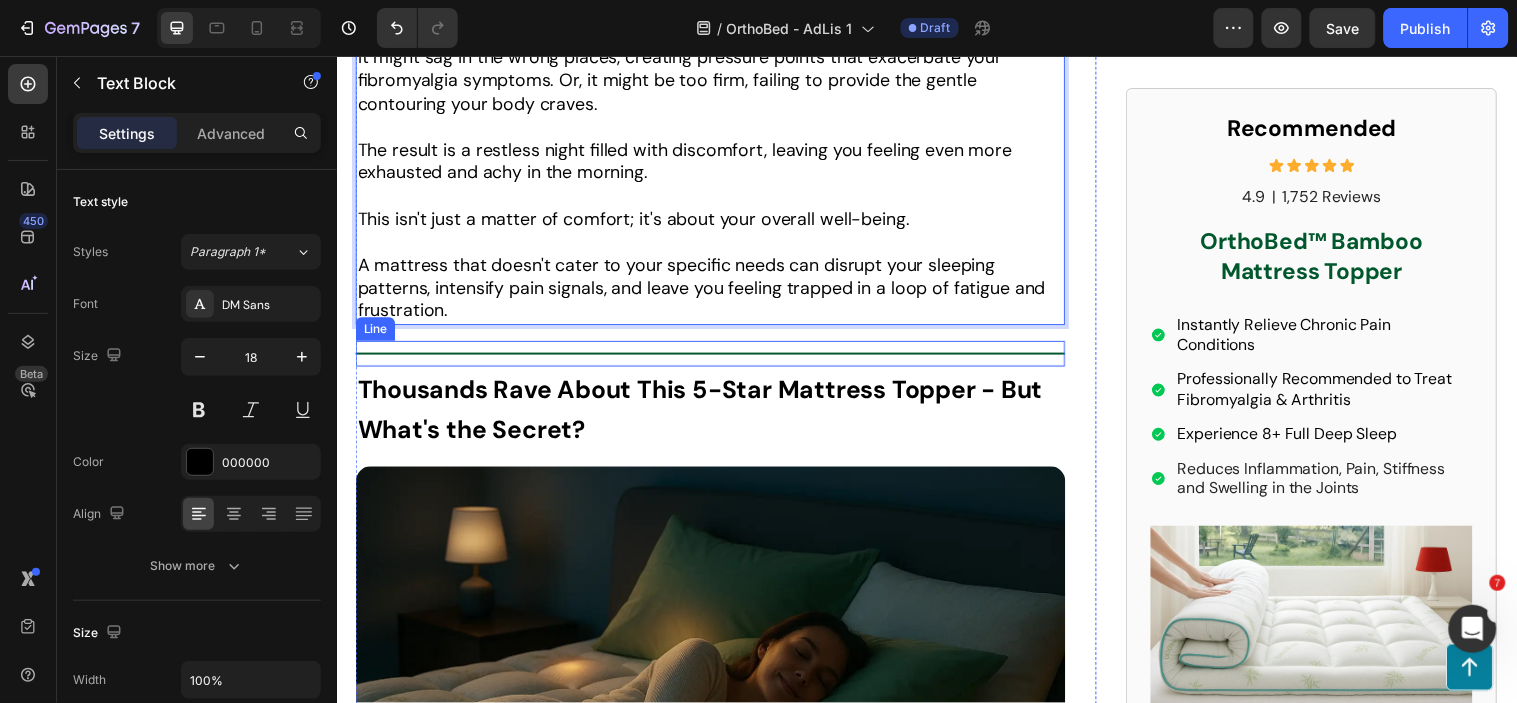 click on "Title Line" at bounding box center (716, 357) 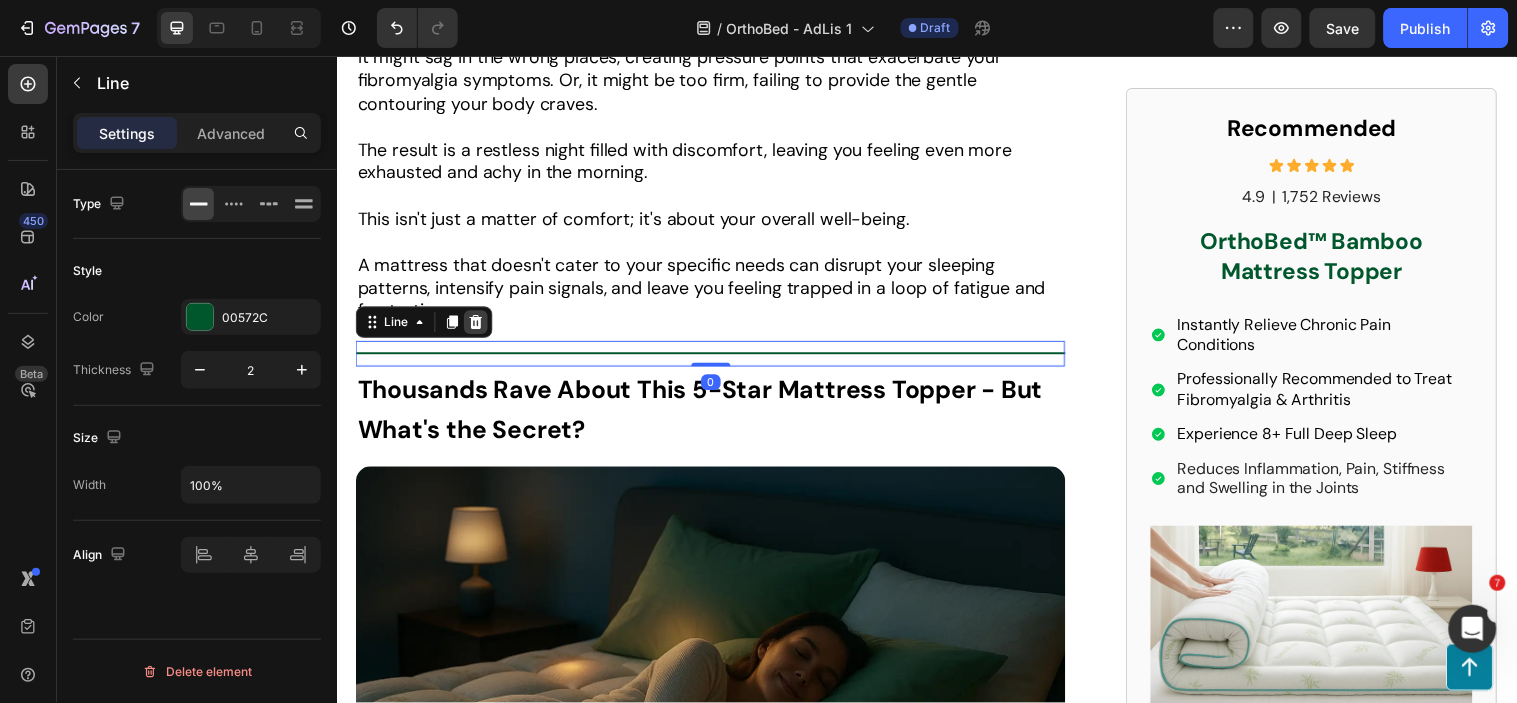 click 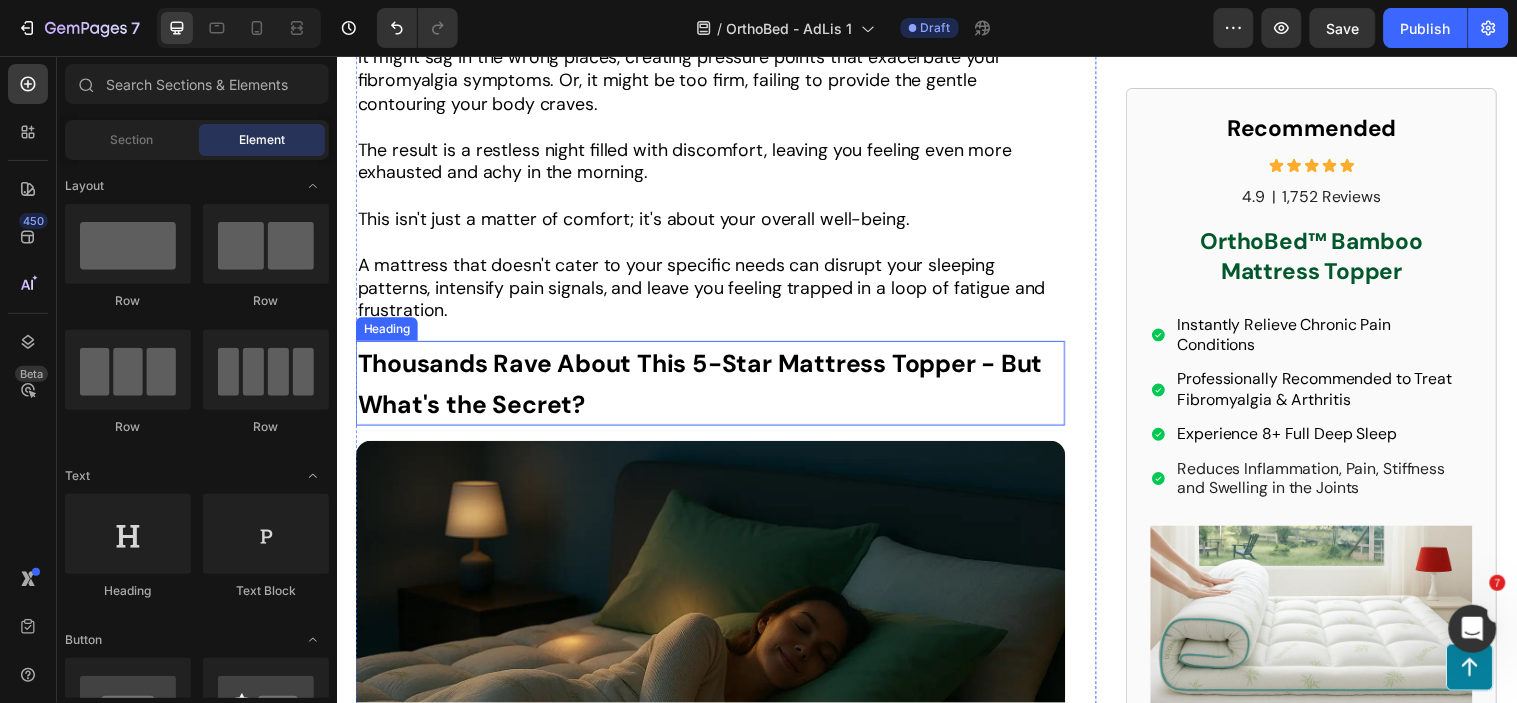 click on "Thousands Rave About This 5-Star Mattress Topper - But What's the Secret?" at bounding box center [706, 388] 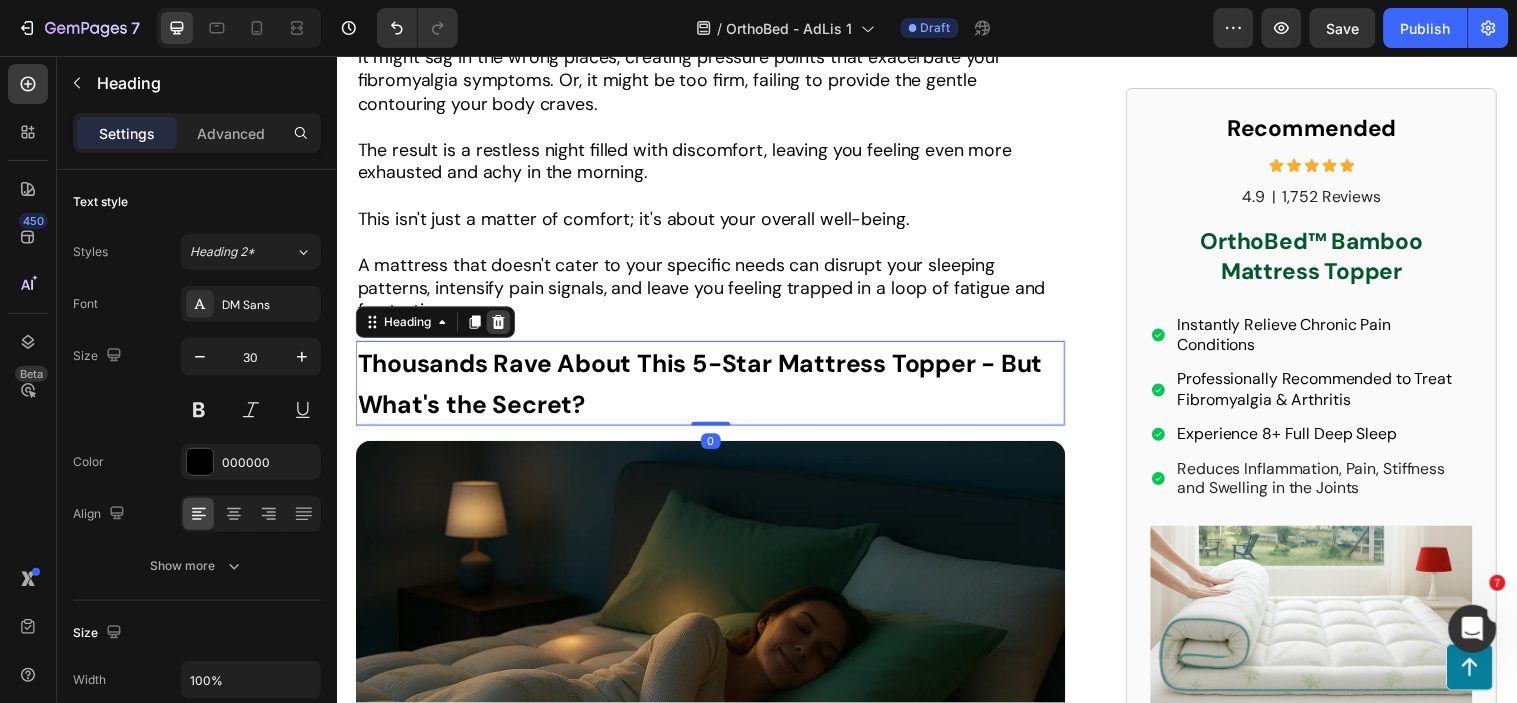 click 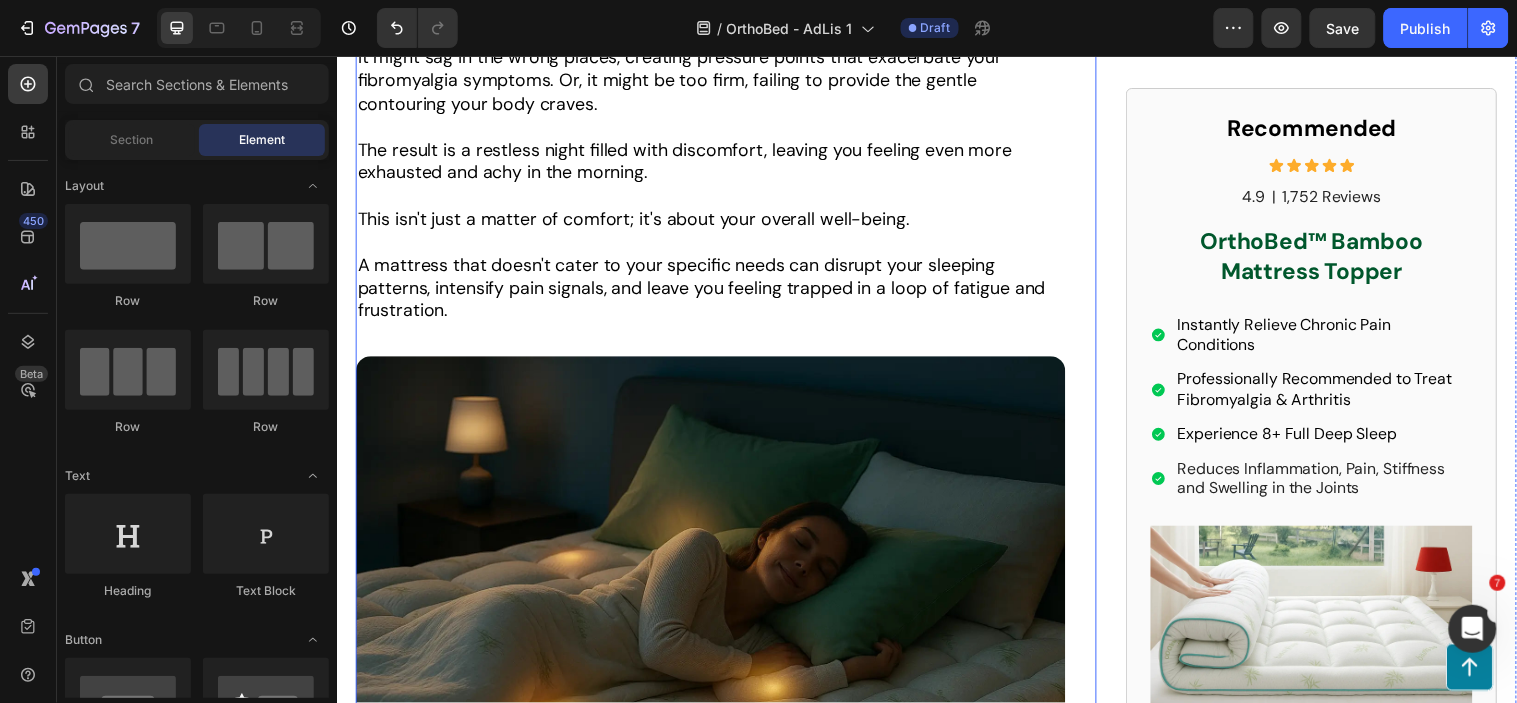 click at bounding box center (716, 600) 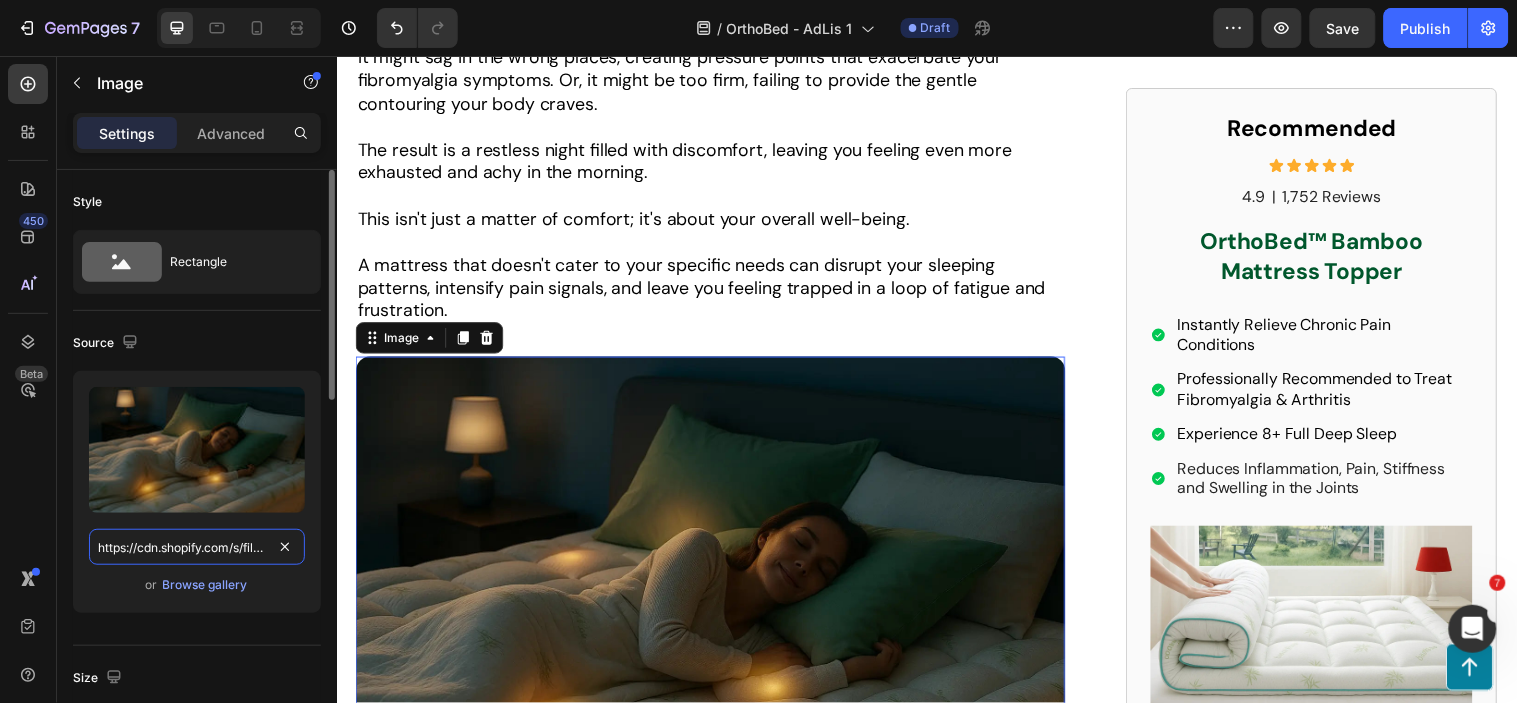 click on "https://cdn.shopify.com/s/files/1/0026/5089/8491/files/gempages_454719379490210914-cca5d97f-6ecd-4872-b054-cf2b2e283277.webp" at bounding box center (197, 547) 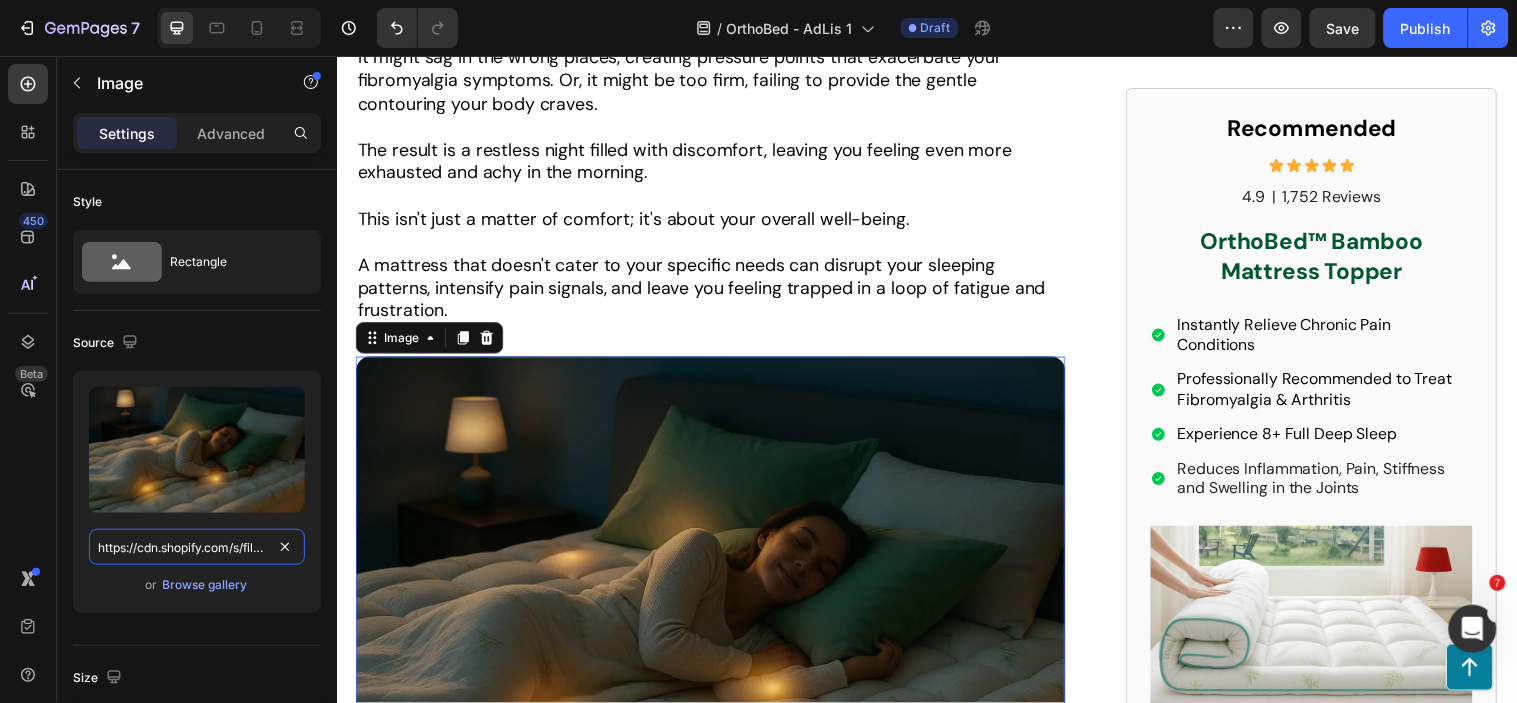 paste on "img.funnelish.com/45891/419785/1724562223-mattress%20topper%20problem" 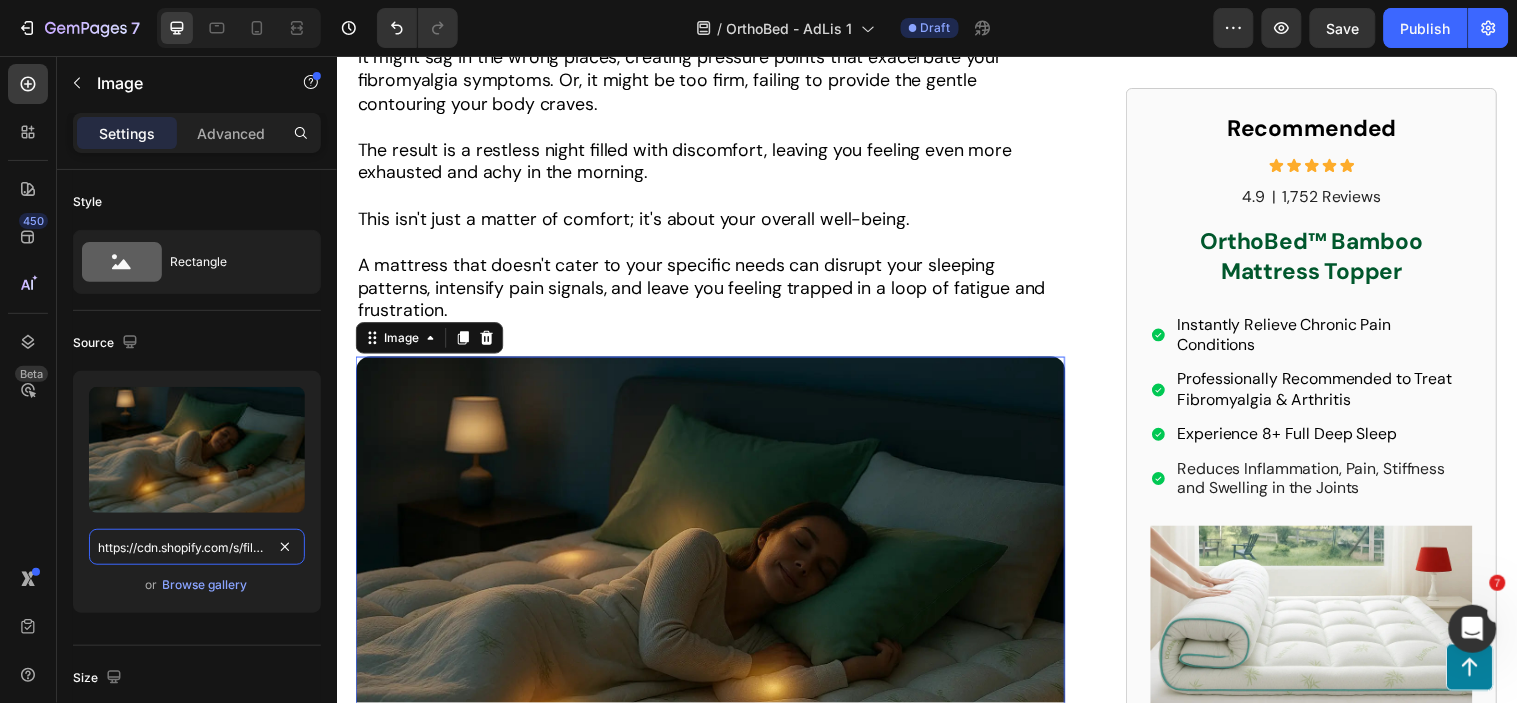 type on "https://img.funnelish.com/45891/419785/1724562223-mattress%20topper%20problem.webp" 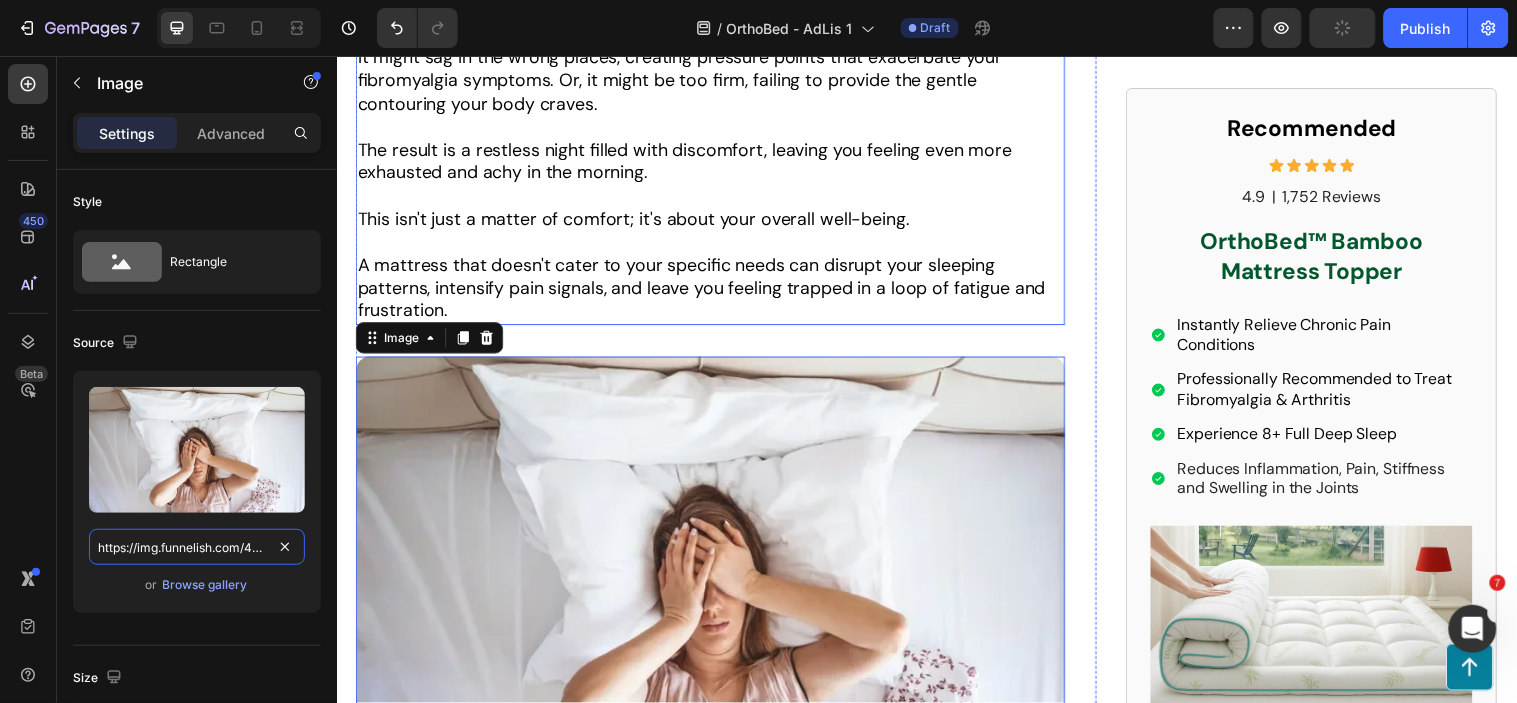 scroll, scrollTop: 0, scrollLeft: 364, axis: horizontal 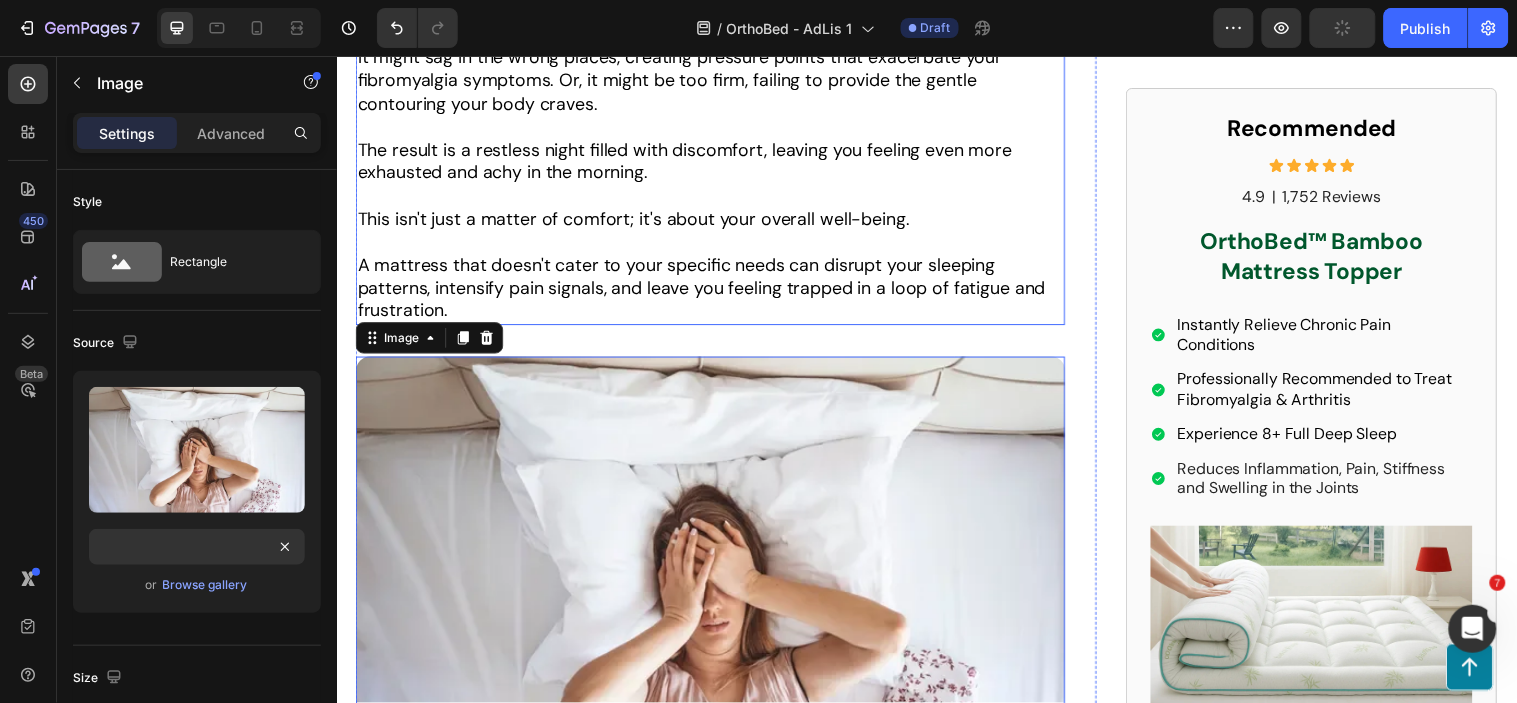 click at bounding box center (716, 243) 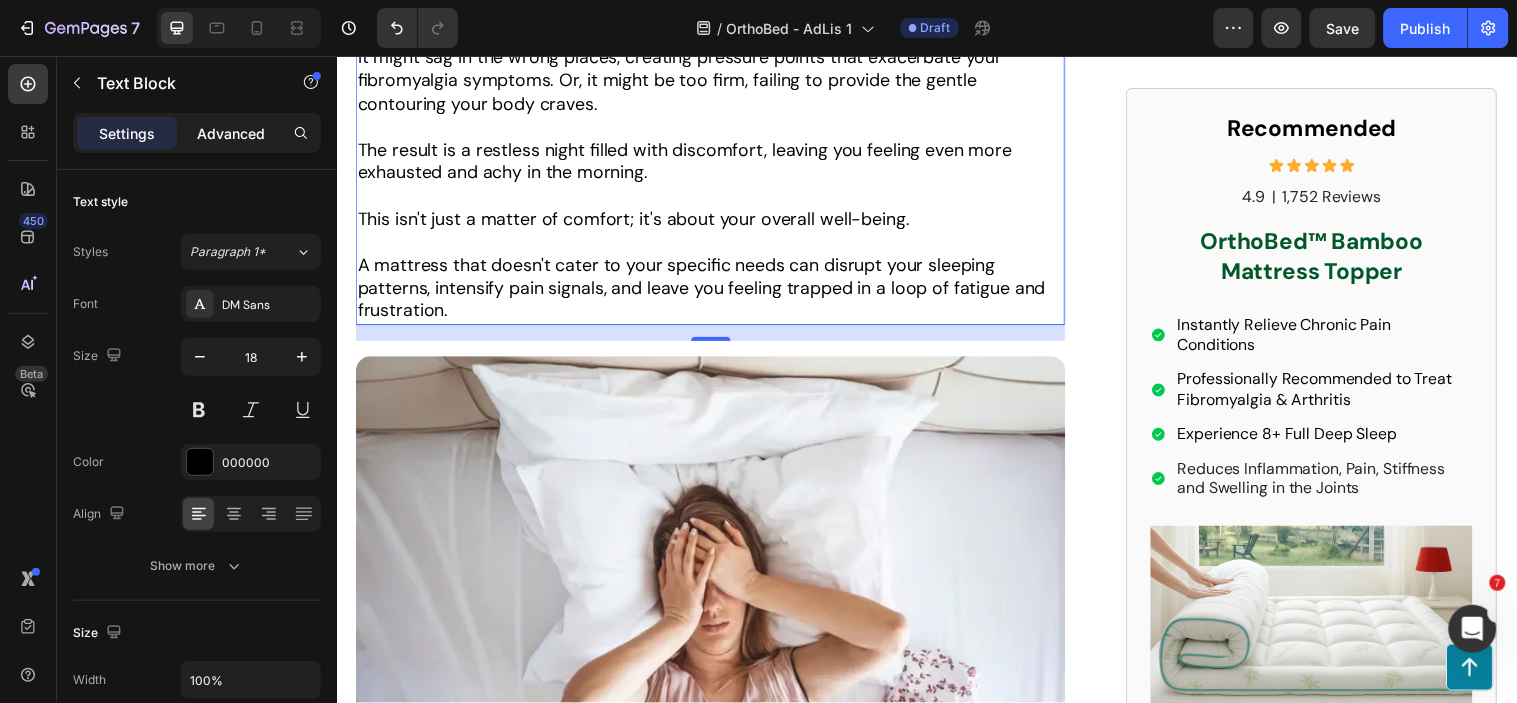 click on "Advanced" at bounding box center [231, 133] 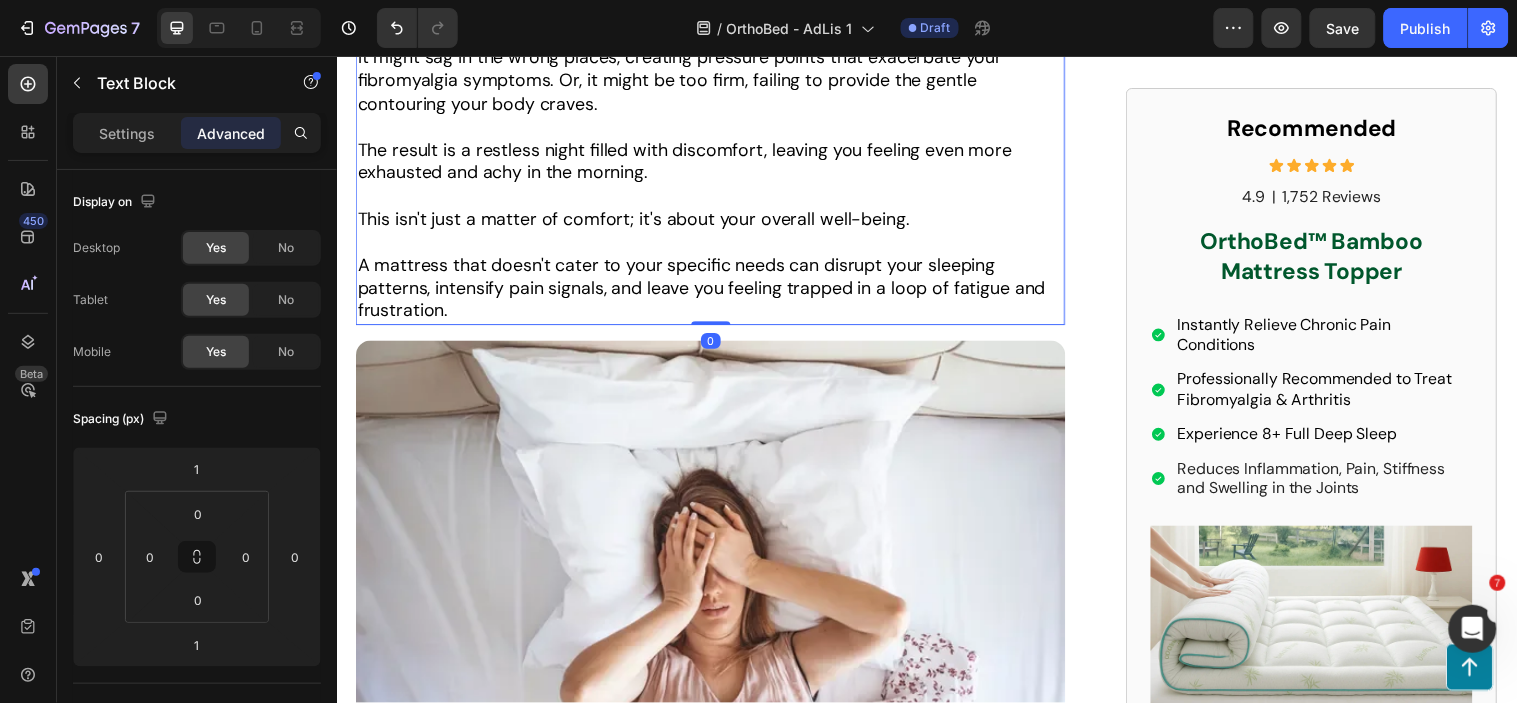 drag, startPoint x: 706, startPoint y: 374, endPoint x: 711, endPoint y: 349, distance: 25.495098 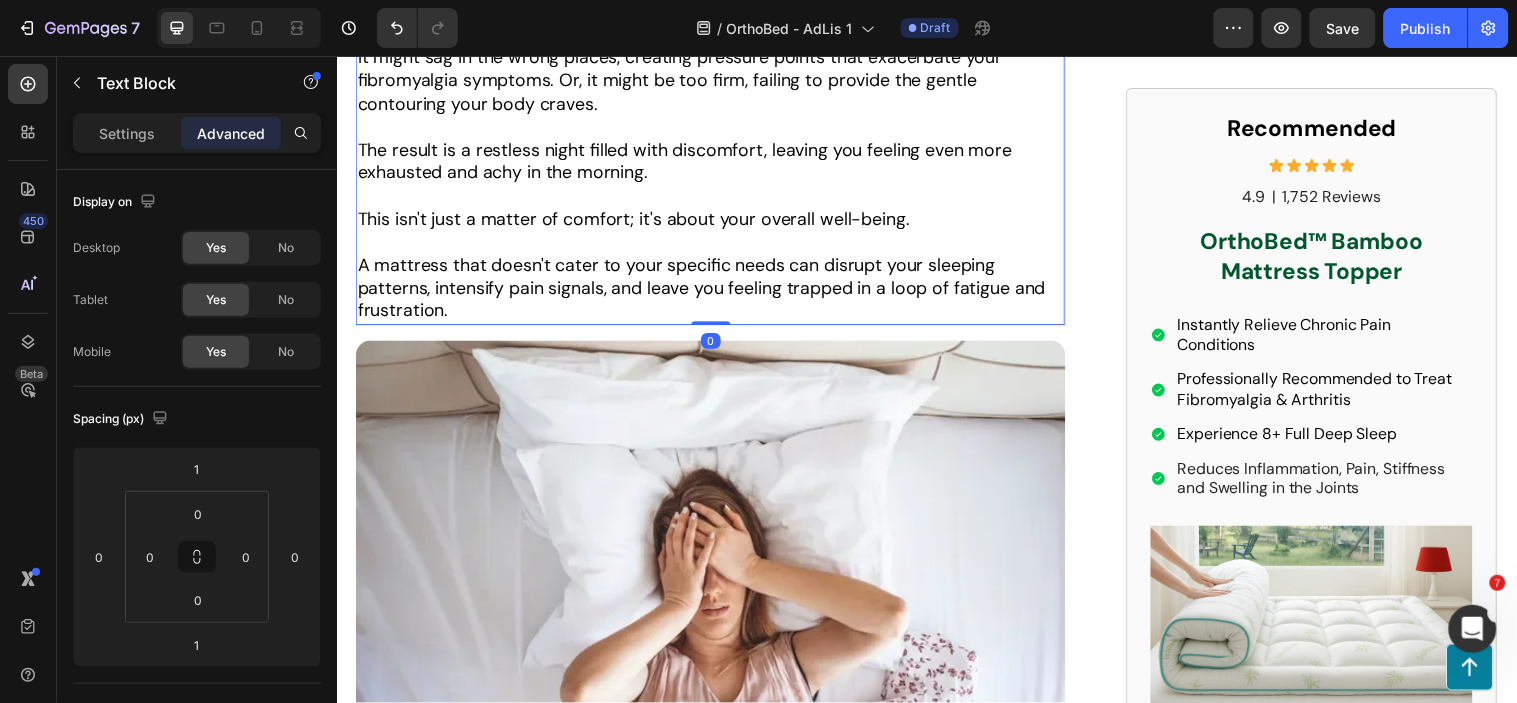 click on "While you may think any mattress will do, a mattress without a doctor-designed approach and clinical testing might be unknowingly contributing to your pain.  Without the guidance of medical professionals, your current mattress may lack the specific features and support needed to alleviate your pain.  It might sag in the wrong places, creating pressure points that exacerbate your fibromyalgia symptoms. Or, it might be too firm, failing to provide the gentle contouring your body craves.   The result is a restless night filled with discomfort, leaving you feeling even more exhausted and achy in the morning. This isn't just a matter of comfort; it's about your overall well-being.  A mattress that doesn't cater to your specific needs can disrupt your sleeping patterns, intensify pain signals, and leave you feeling trapped in a loop of fatigue and frustration. Text Block   0" at bounding box center [716, 114] 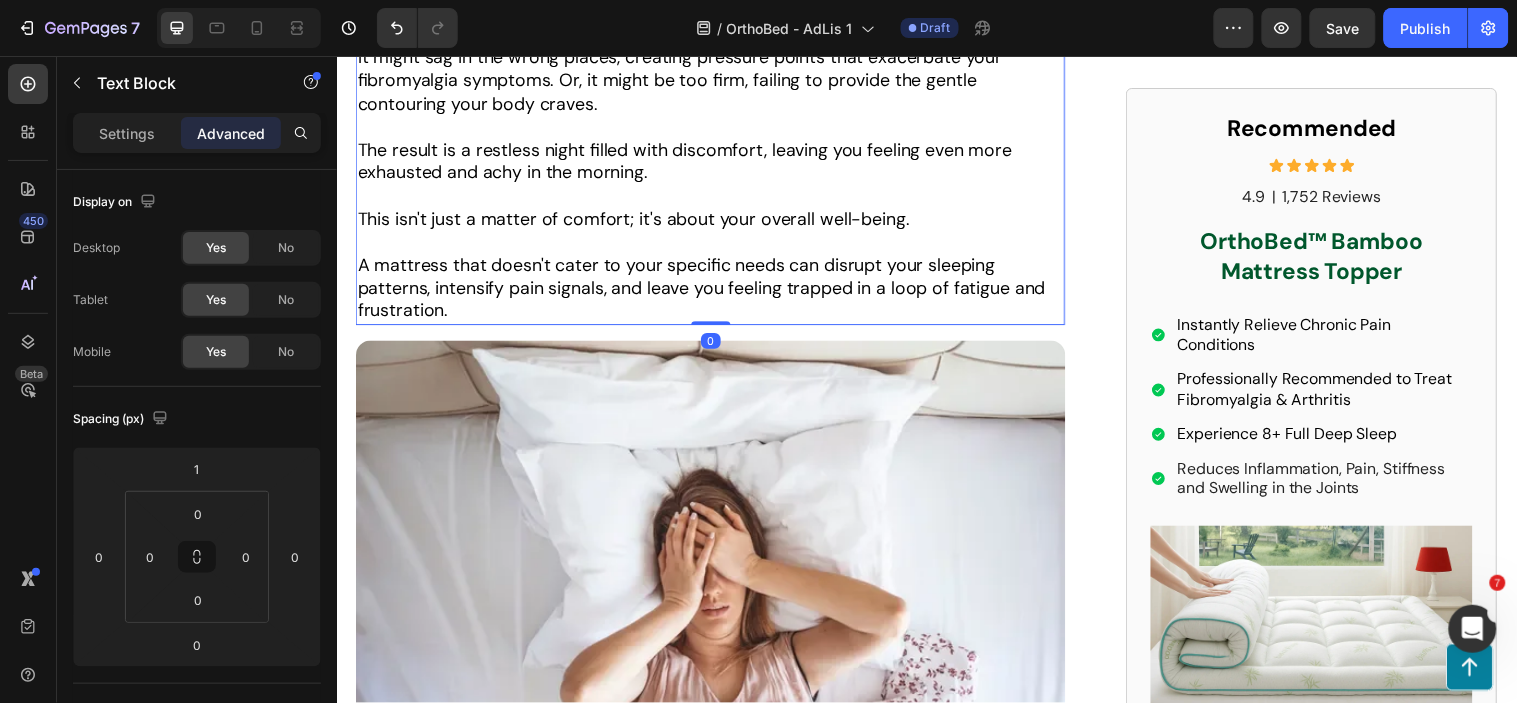 click at bounding box center [716, 547] 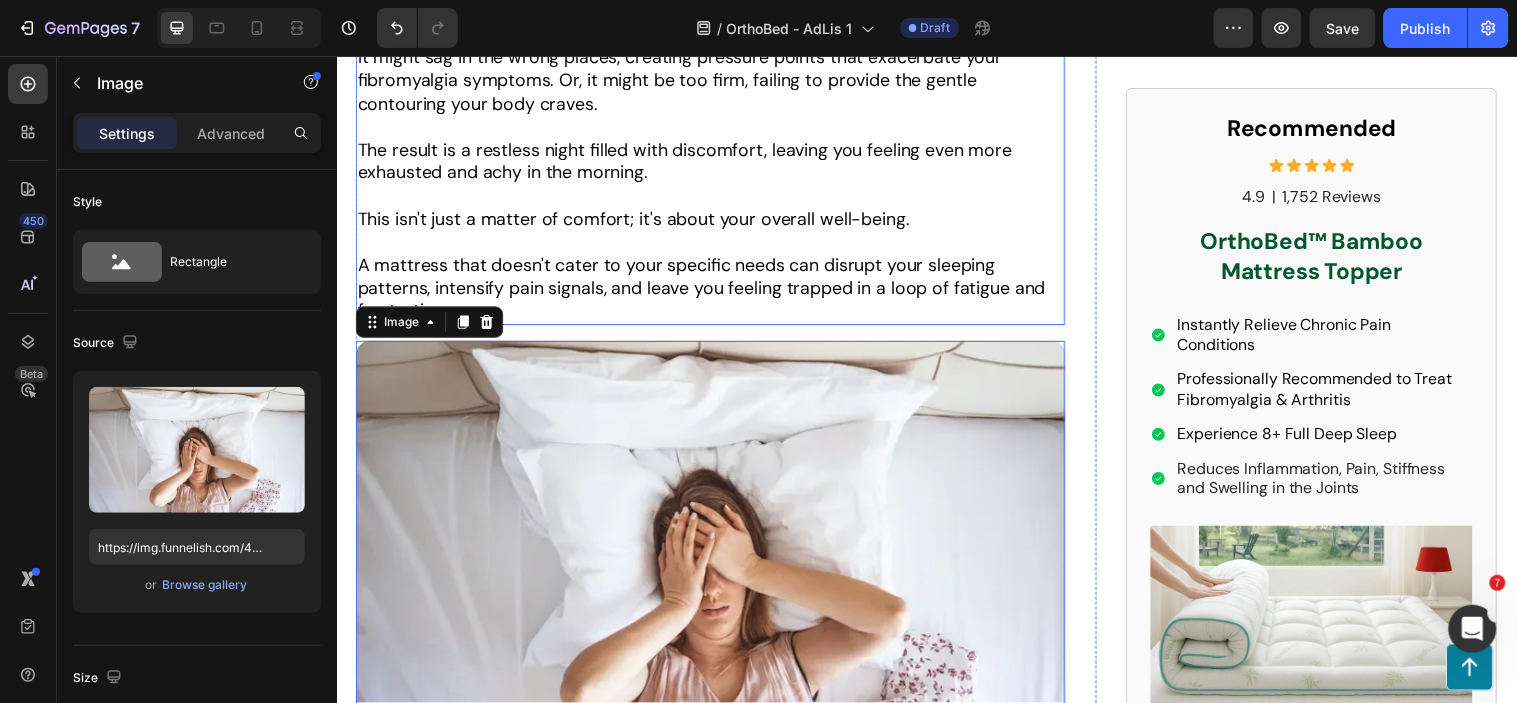 scroll, scrollTop: 2512, scrollLeft: 0, axis: vertical 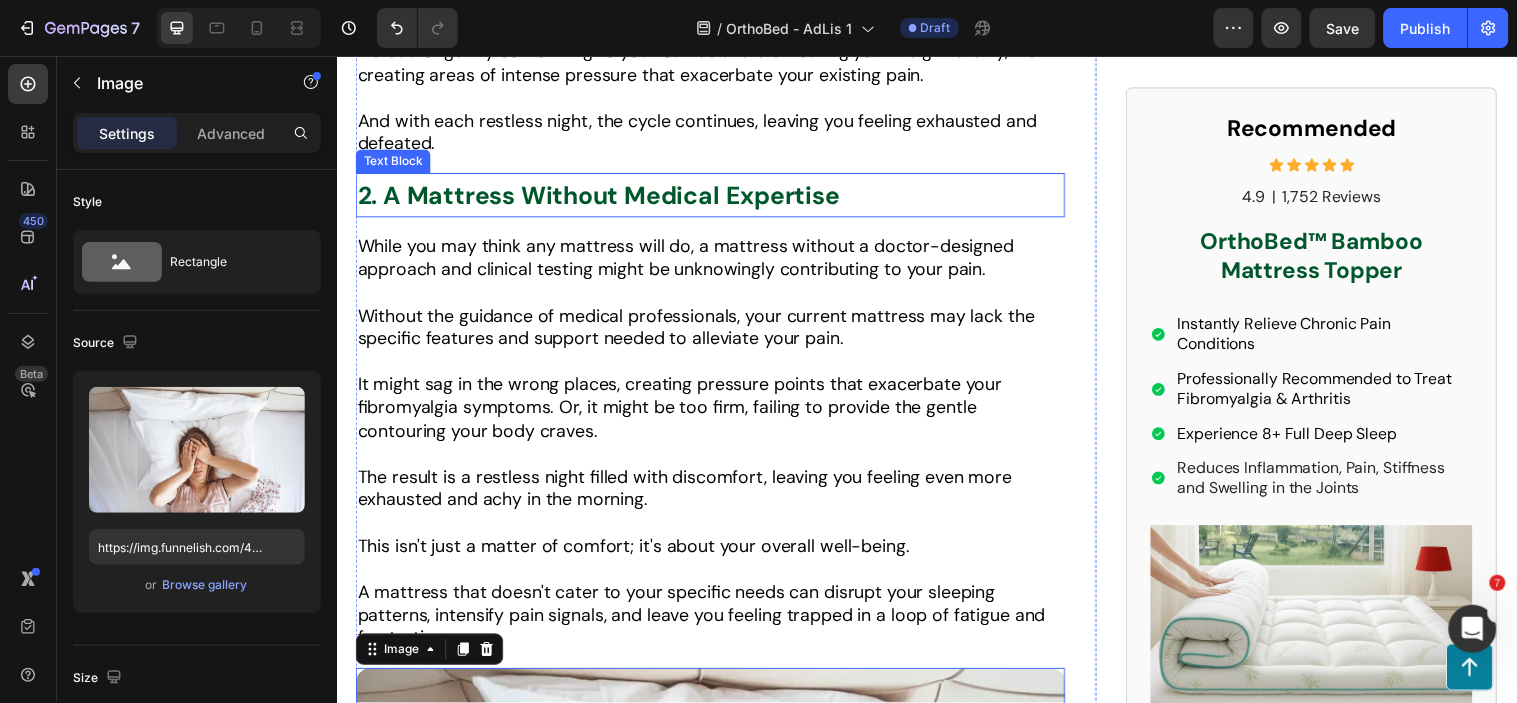 click on "2. A Mattress Without Medical Expertise" at bounding box center (603, 197) 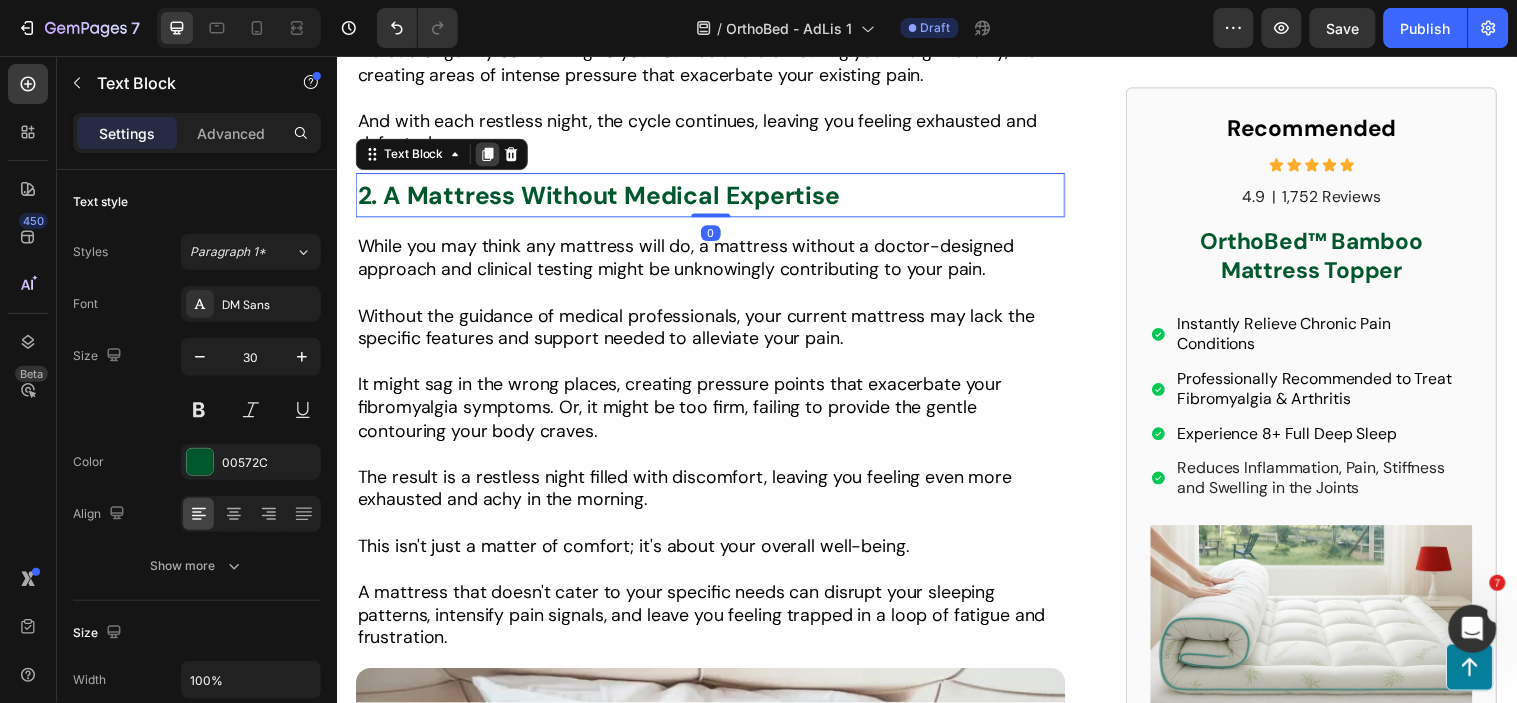 click 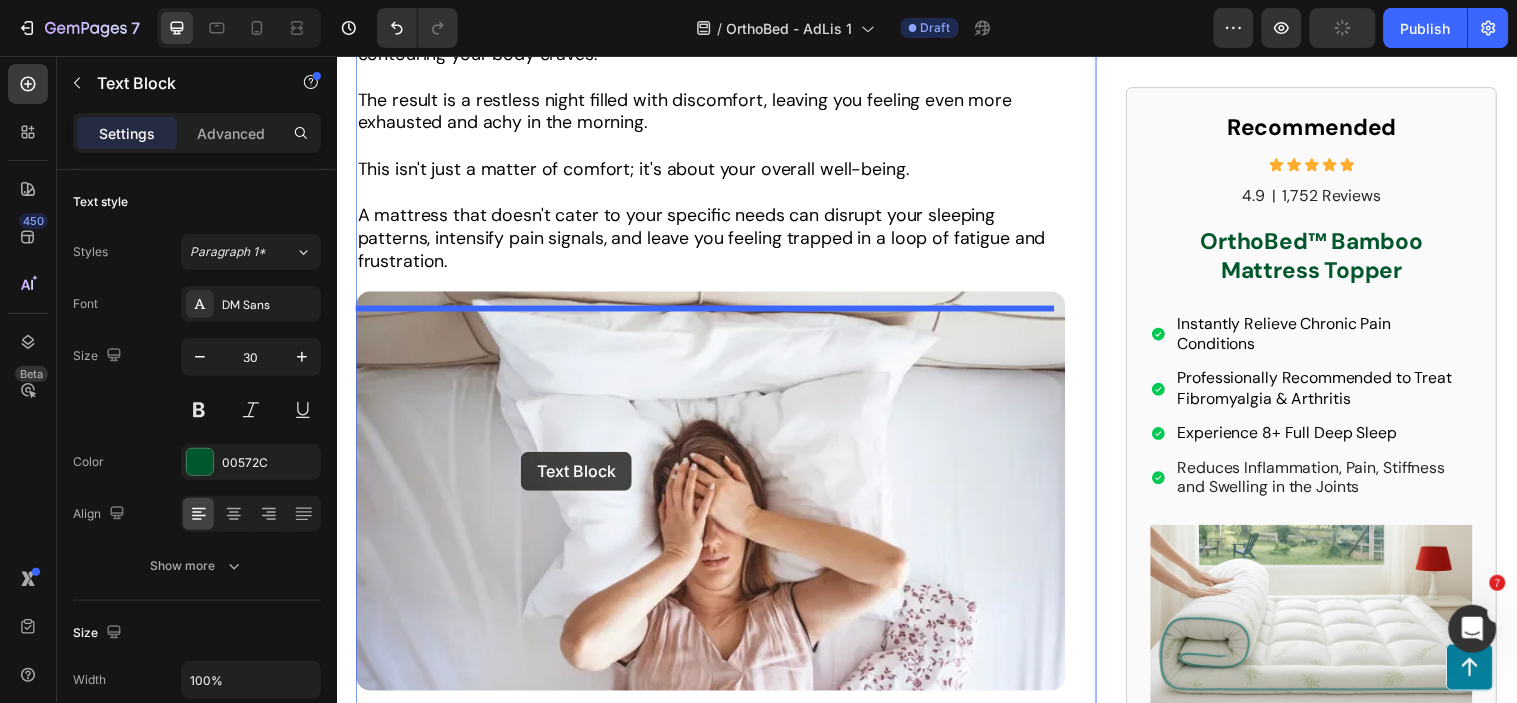 scroll, scrollTop: 3178, scrollLeft: 0, axis: vertical 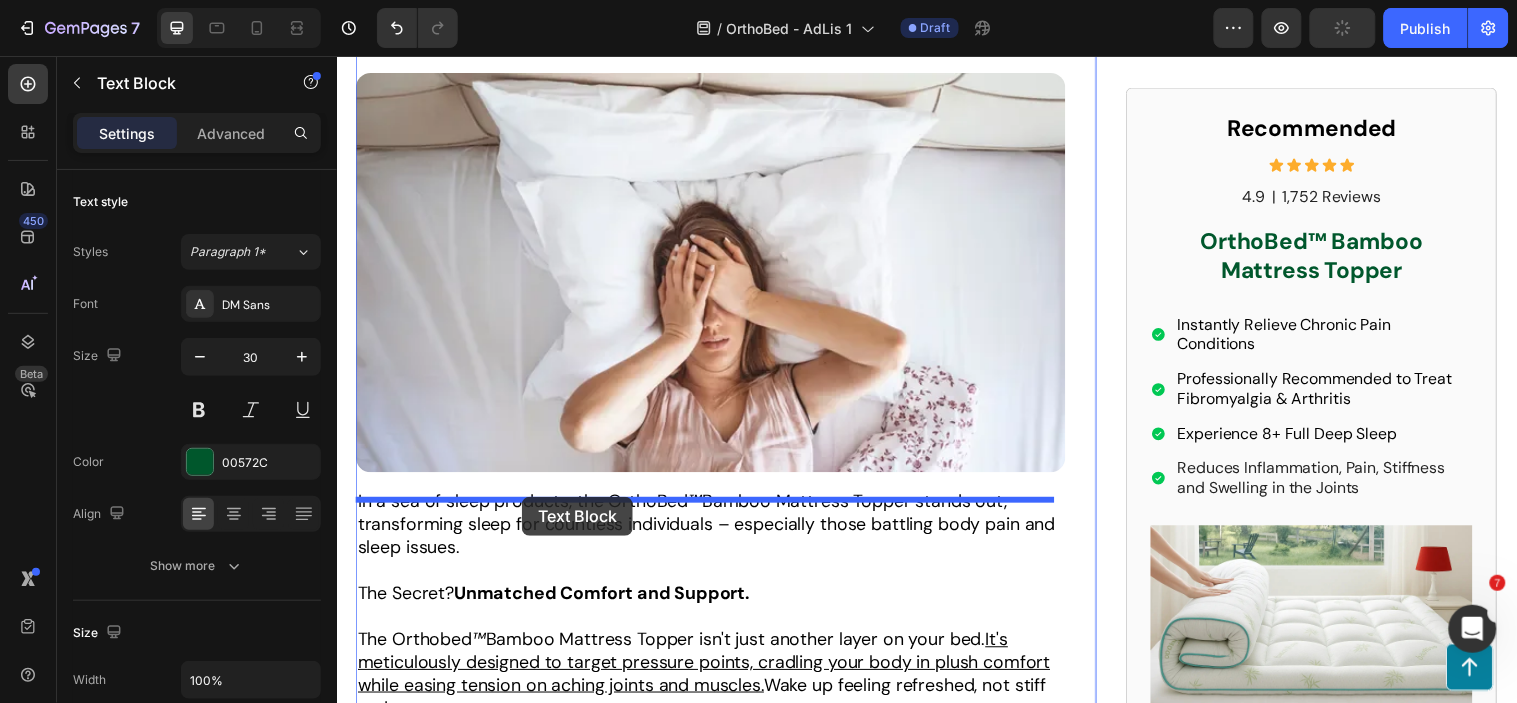drag, startPoint x: 489, startPoint y: 313, endPoint x: 524, endPoint y: 503, distance: 193.1968 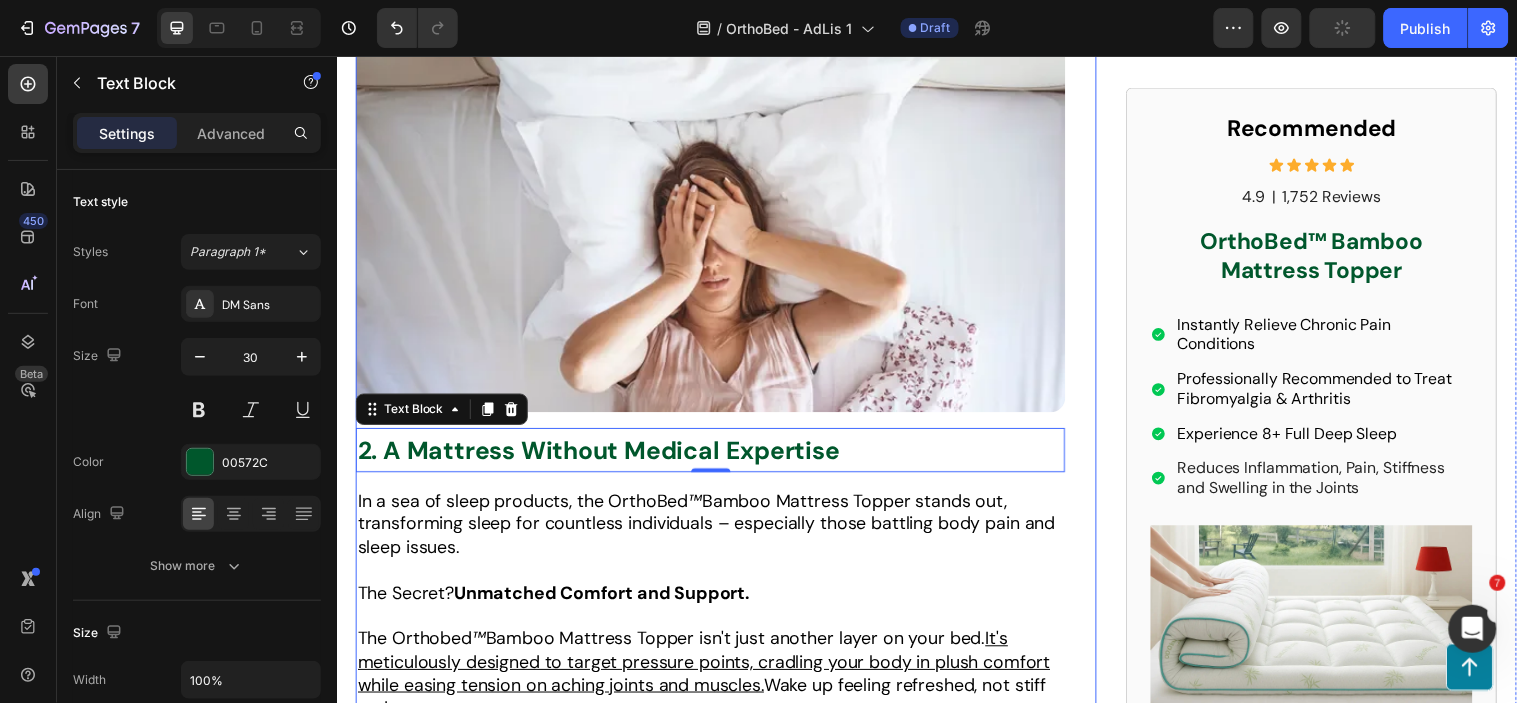 scroll, scrollTop: 3116, scrollLeft: 0, axis: vertical 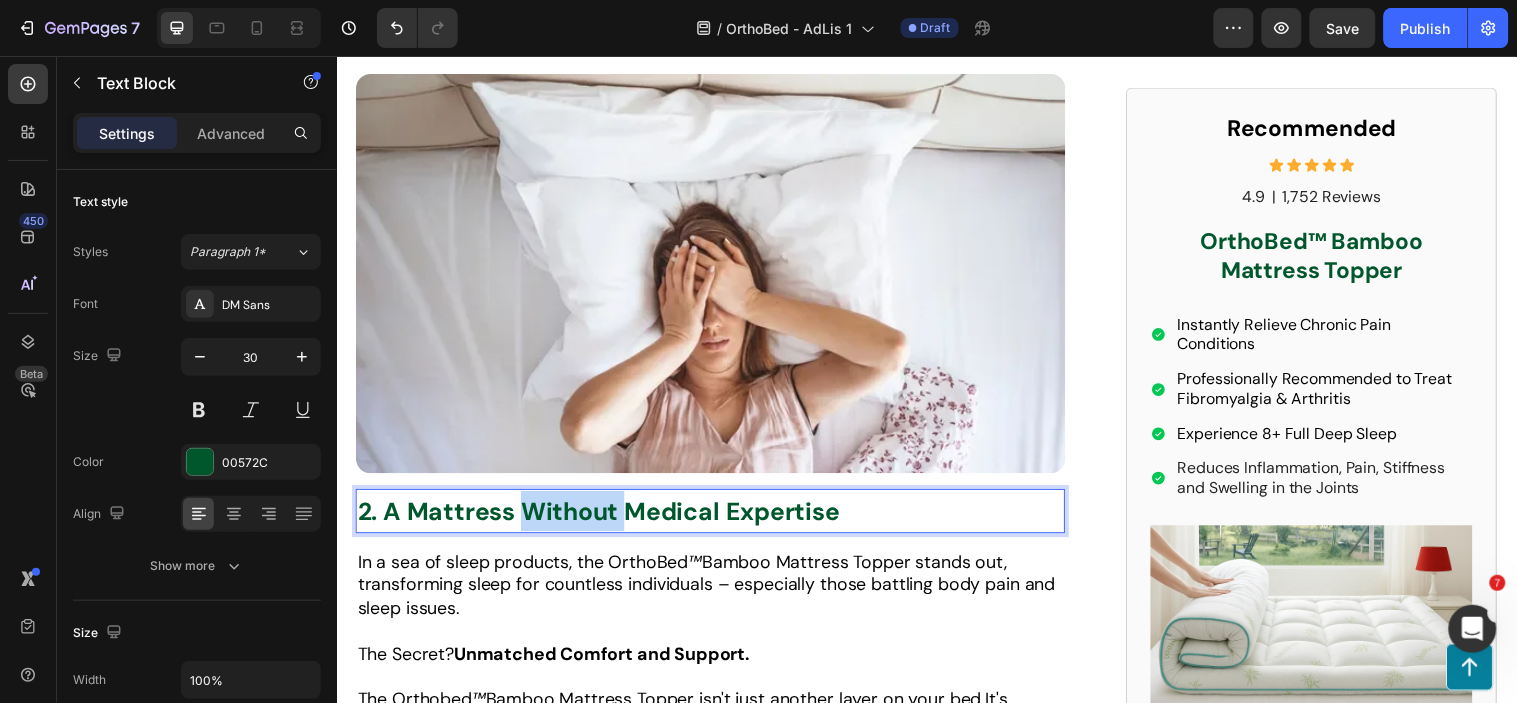 click on "2. A Mattress Without Medical Expertise" at bounding box center [603, 518] 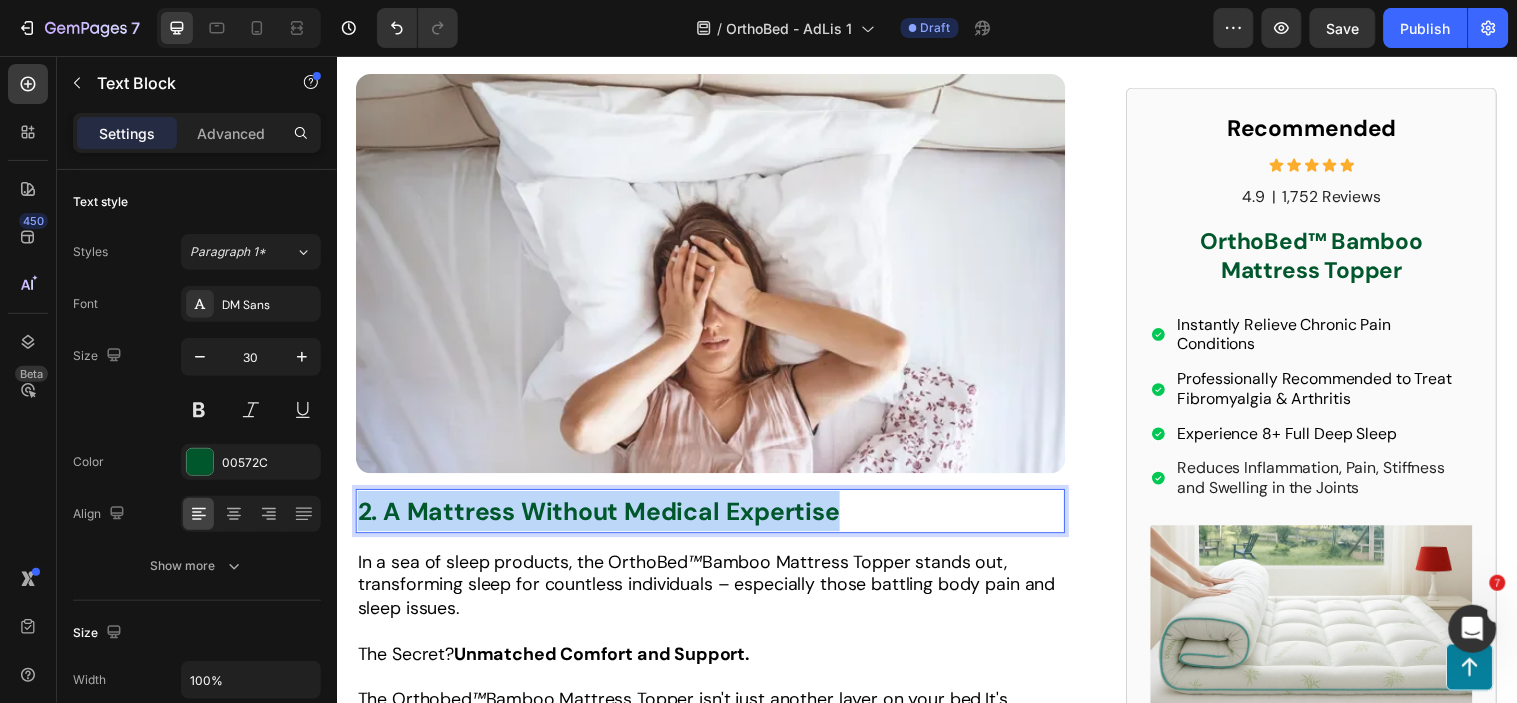click on "2. A Mattress Without Medical Expertise" at bounding box center [603, 518] 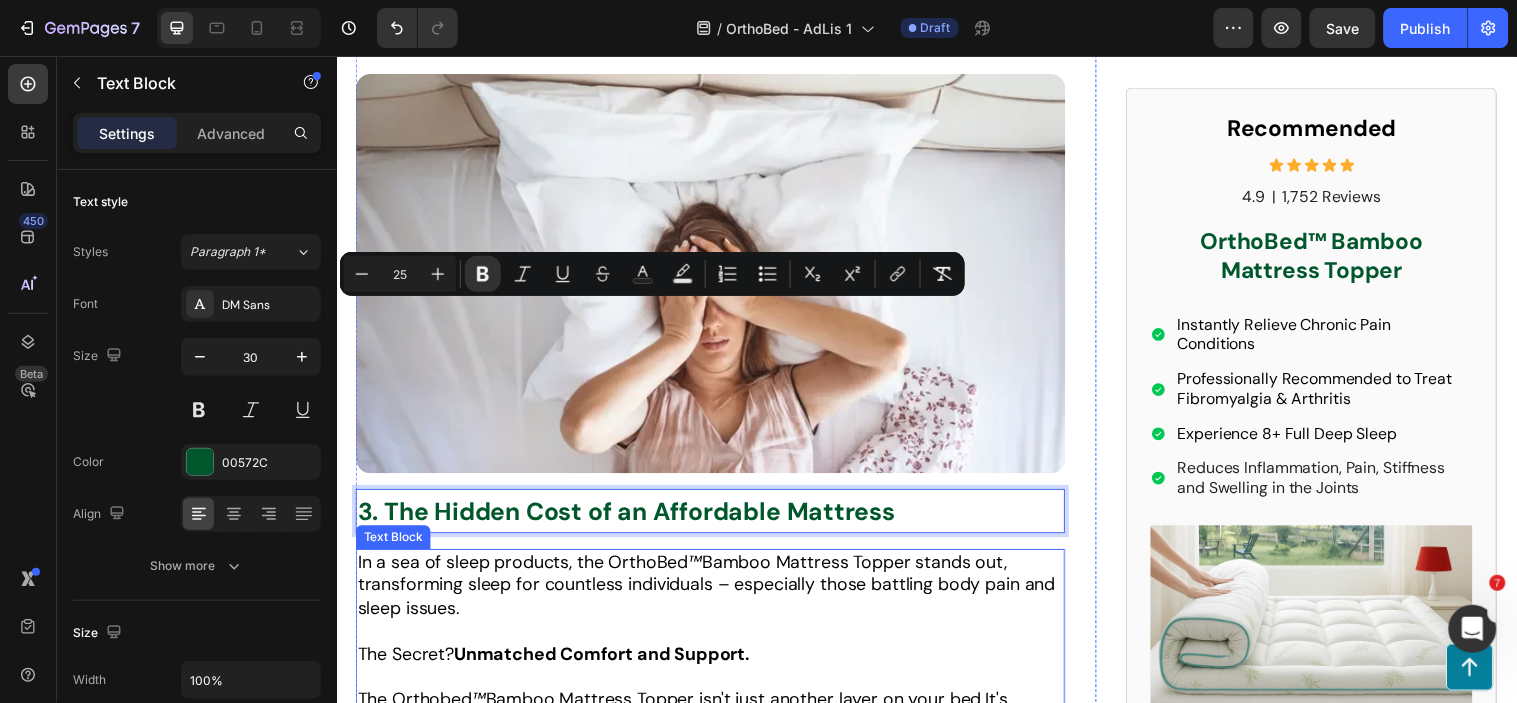 scroll, scrollTop: 3450, scrollLeft: 0, axis: vertical 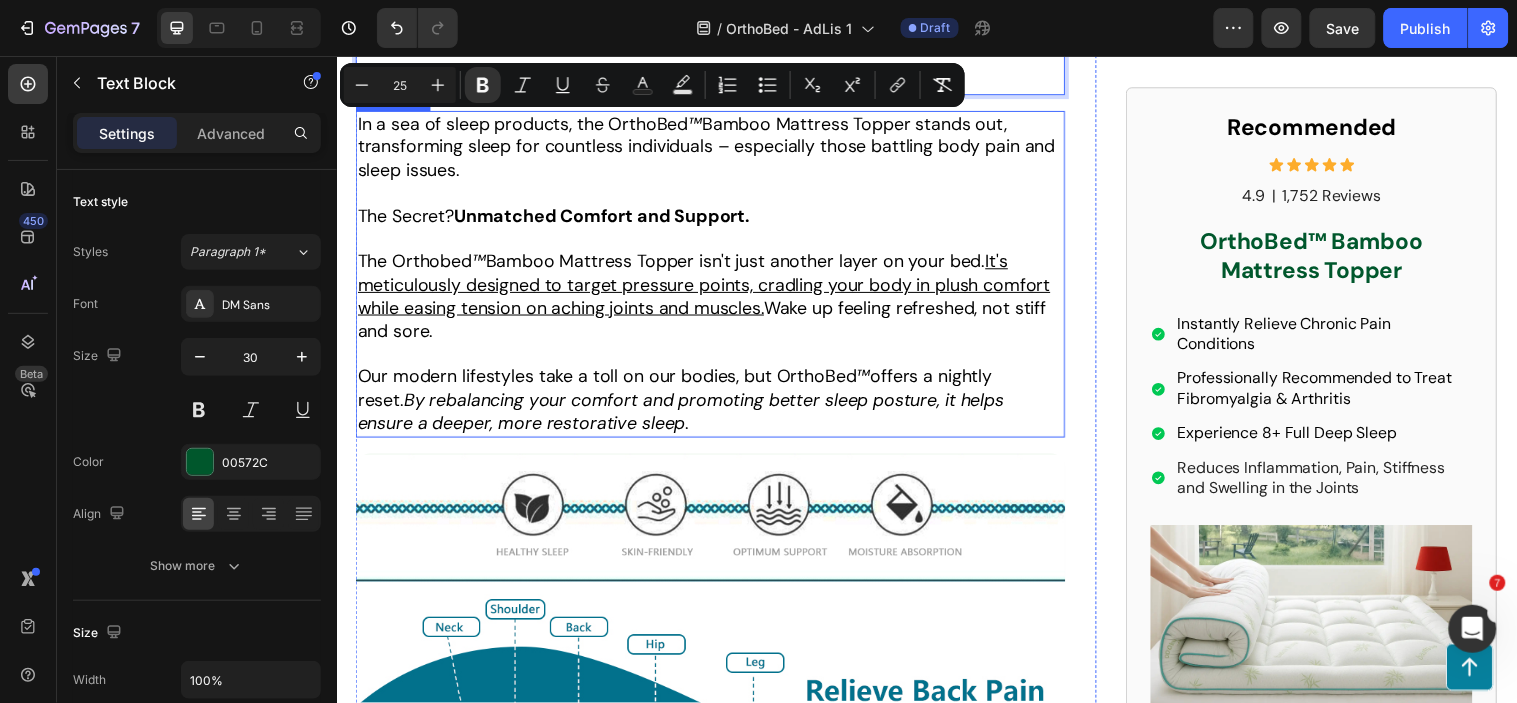 click on "It's meticulously designed to target pressure points, cradling your body in plush comfort while easing tension on aching joints and muscles." at bounding box center [710, 287] 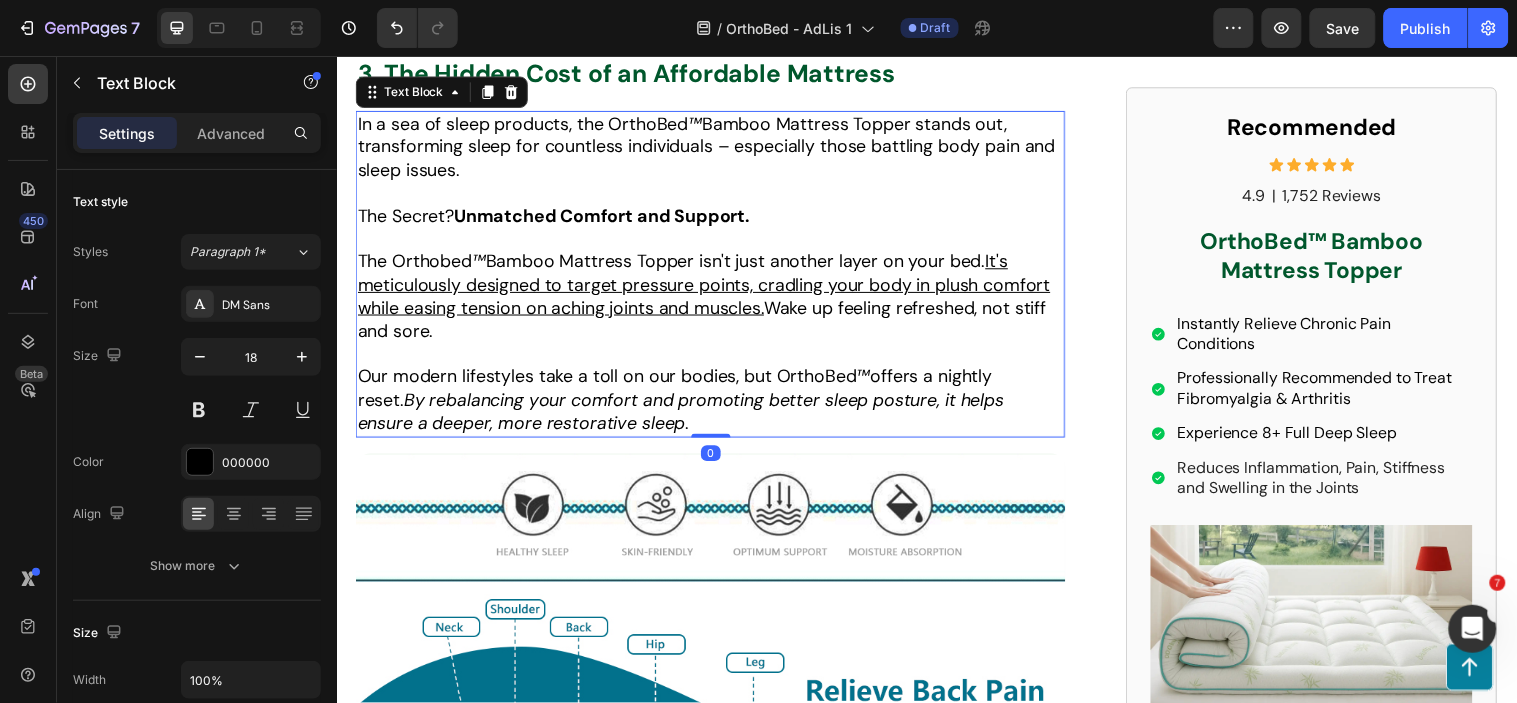 click on "Bamboo Mattress Topper isn't just another layer on your bed." at bounding box center [742, 264] 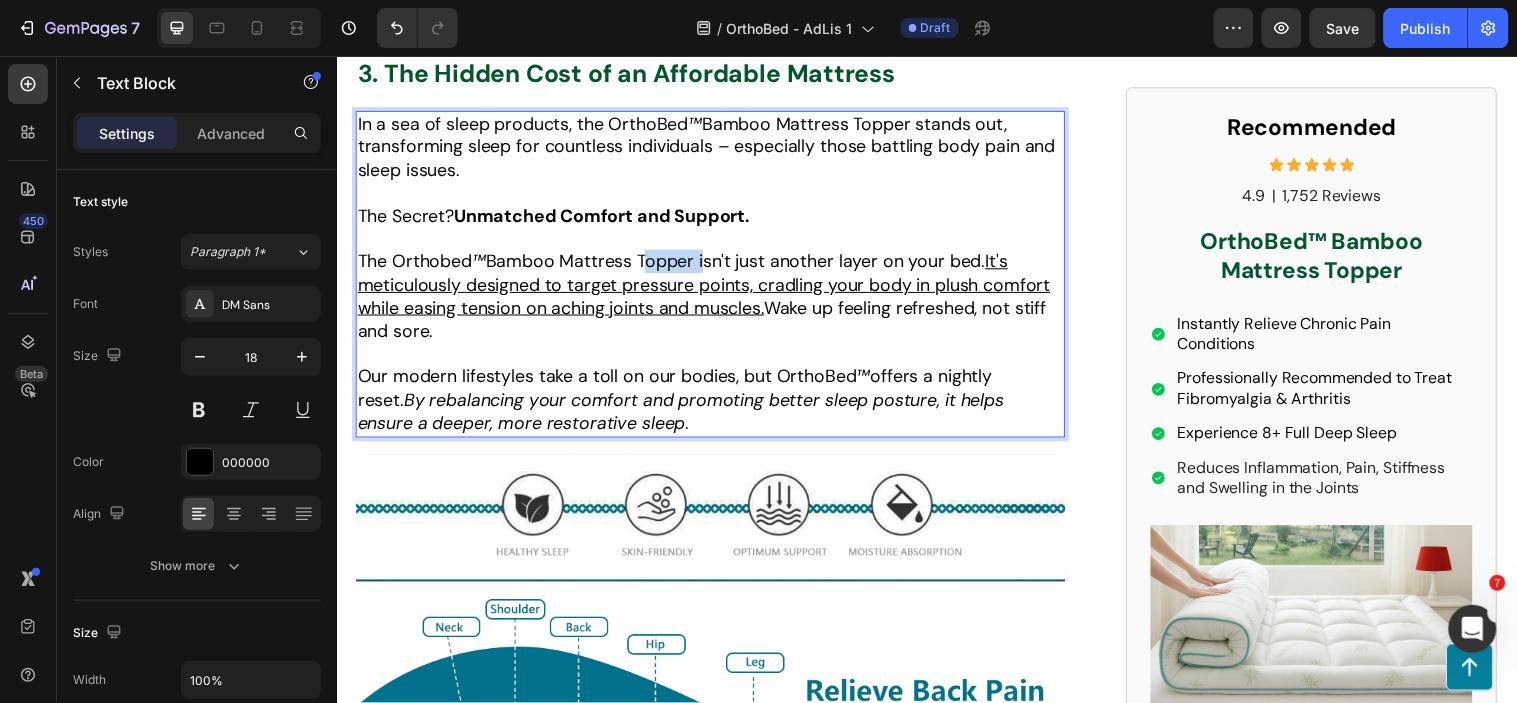 click on "Bamboo Mattress Topper isn't just another layer on your bed." at bounding box center [742, 264] 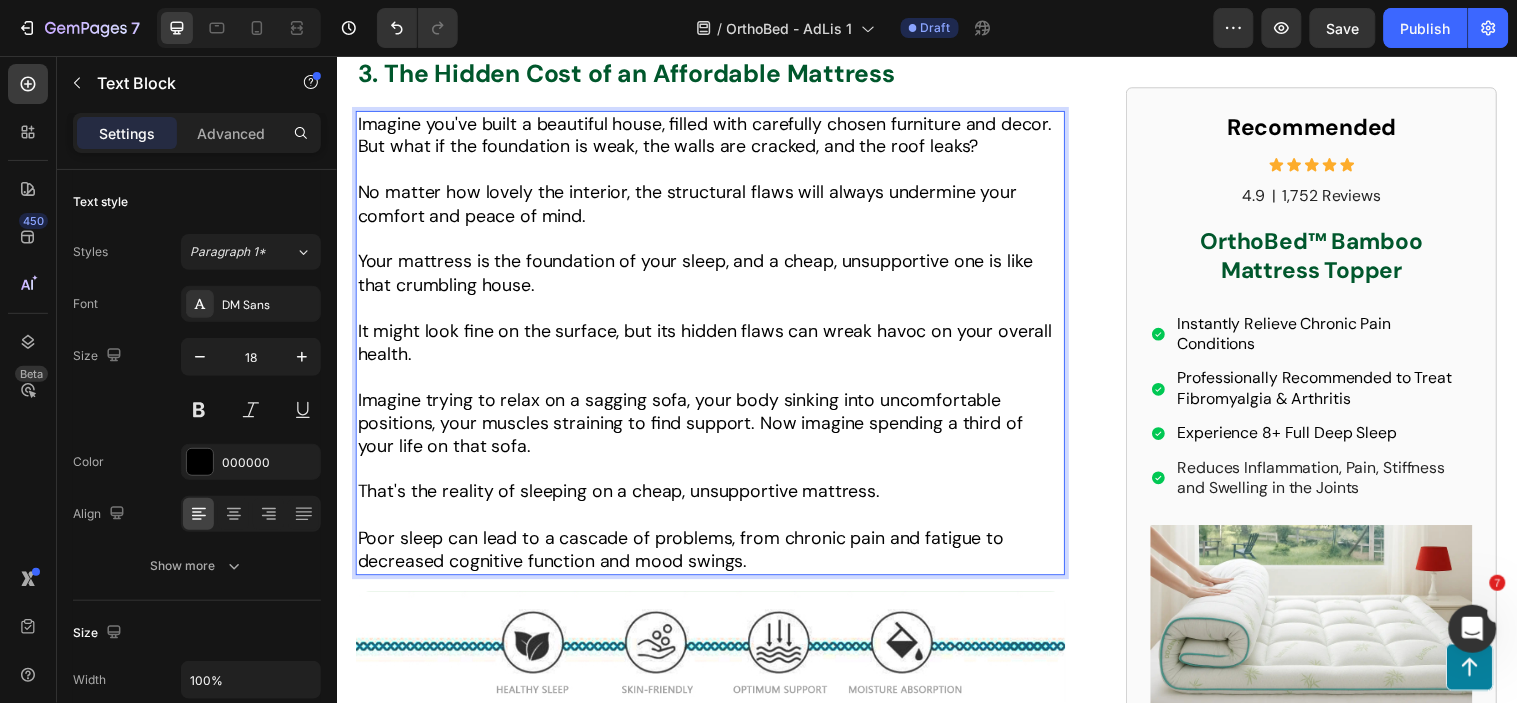scroll, scrollTop: 3783, scrollLeft: 0, axis: vertical 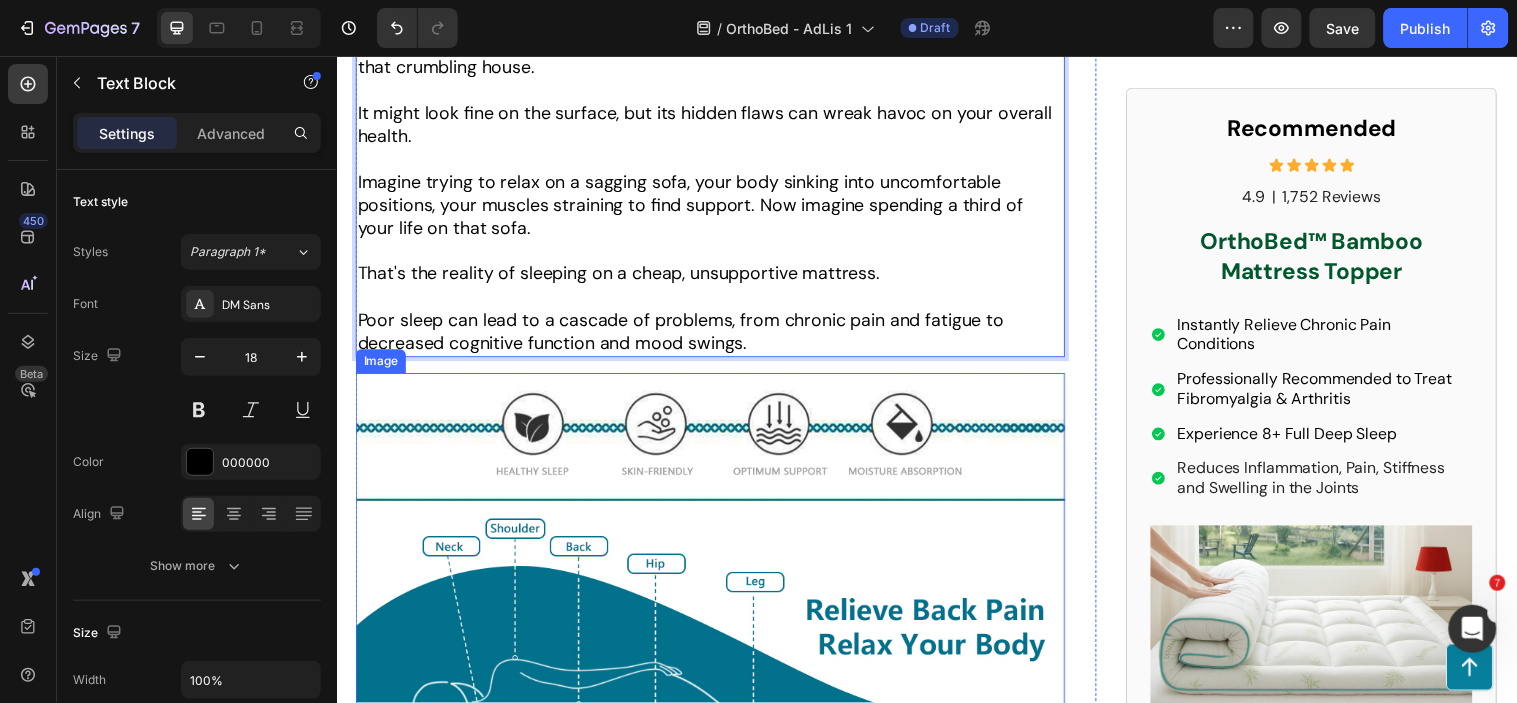 click at bounding box center (716, 600) 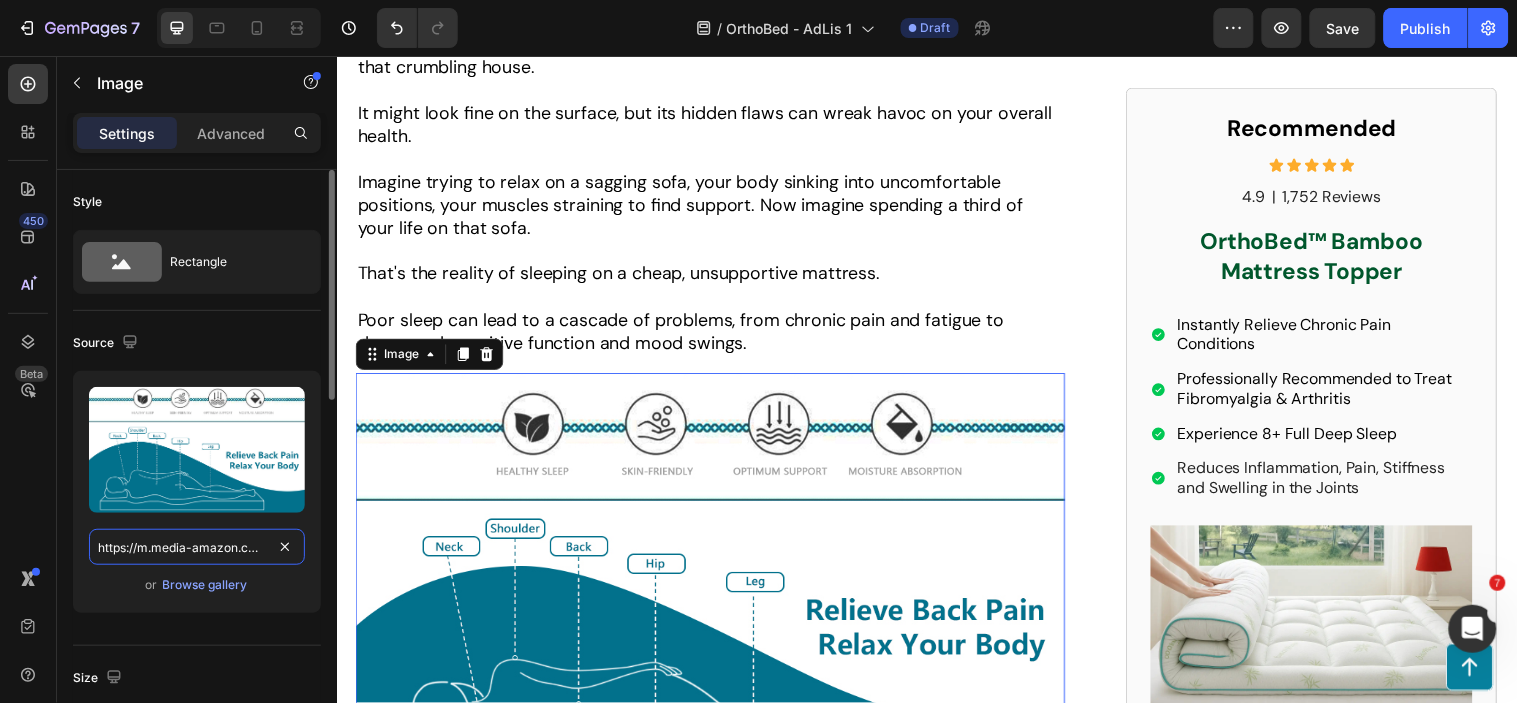 click on "https://m.media-amazon.com/images/S/aplus-media-library-service-media/a87ba39b-eea2-4be4-8310-78be14f6aa06.__CR0,0,970,600_PT0_SX970_V1___.jpg" at bounding box center (197, 547) 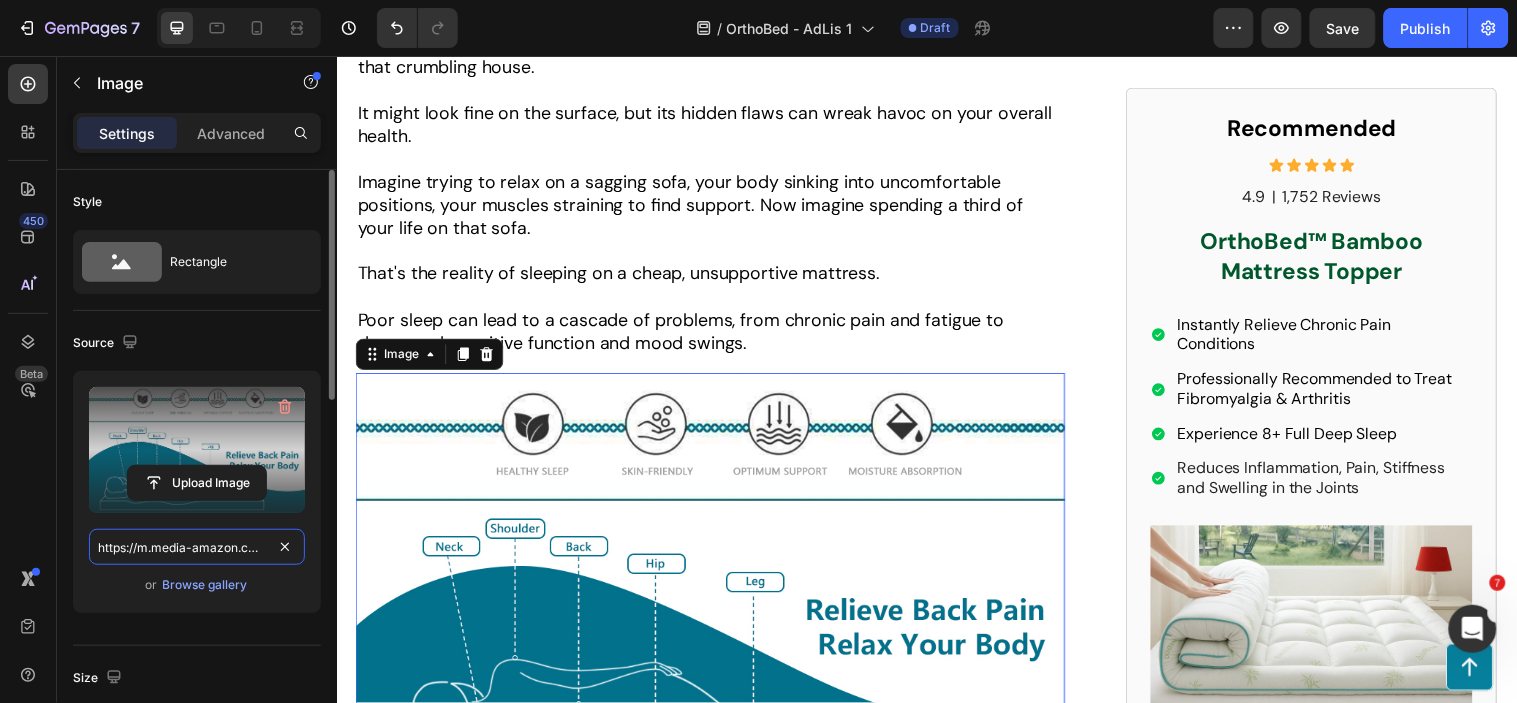 paste on "ucarecdn.com/362aff5f-ddcb-44bc-8160-d45d80d99921/-/format/auto/-/preview/3000x3000/-/quality/lighter/2" 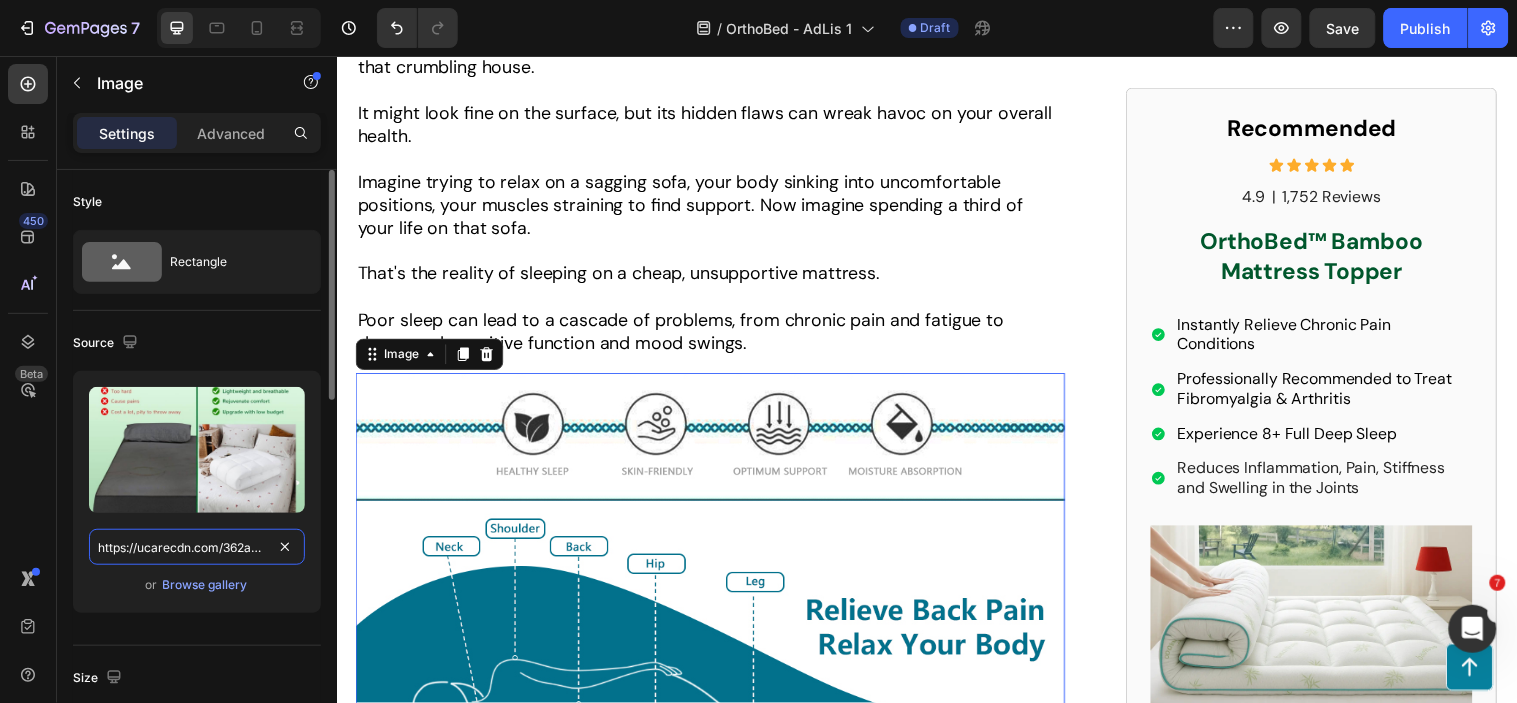 scroll, scrollTop: 0, scrollLeft: 538, axis: horizontal 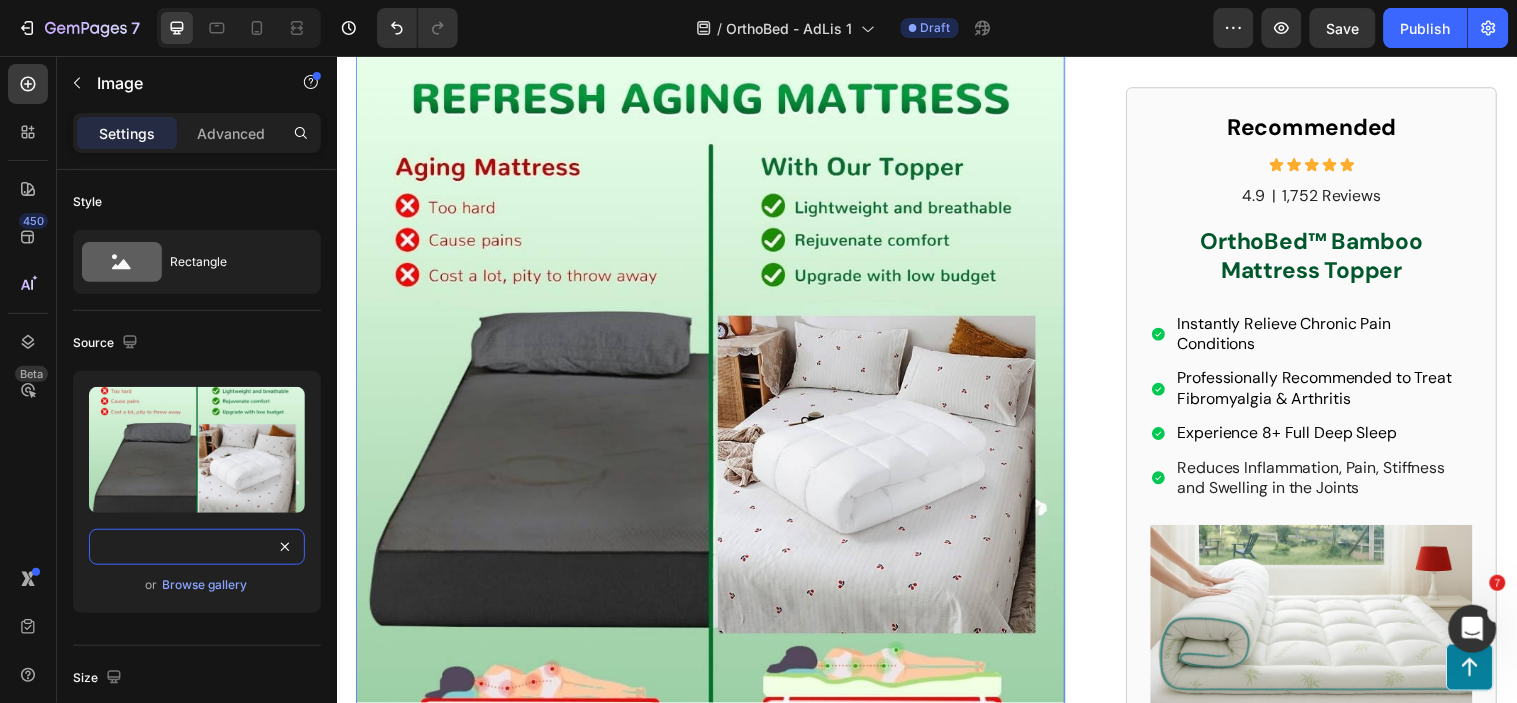 type on "https://ucarecdn.com/362aff5f-ddcb-44bc-8160-d45d80d99921/-/format/auto/-/preview/3000x3000/-/quality/lighter/2.jpg" 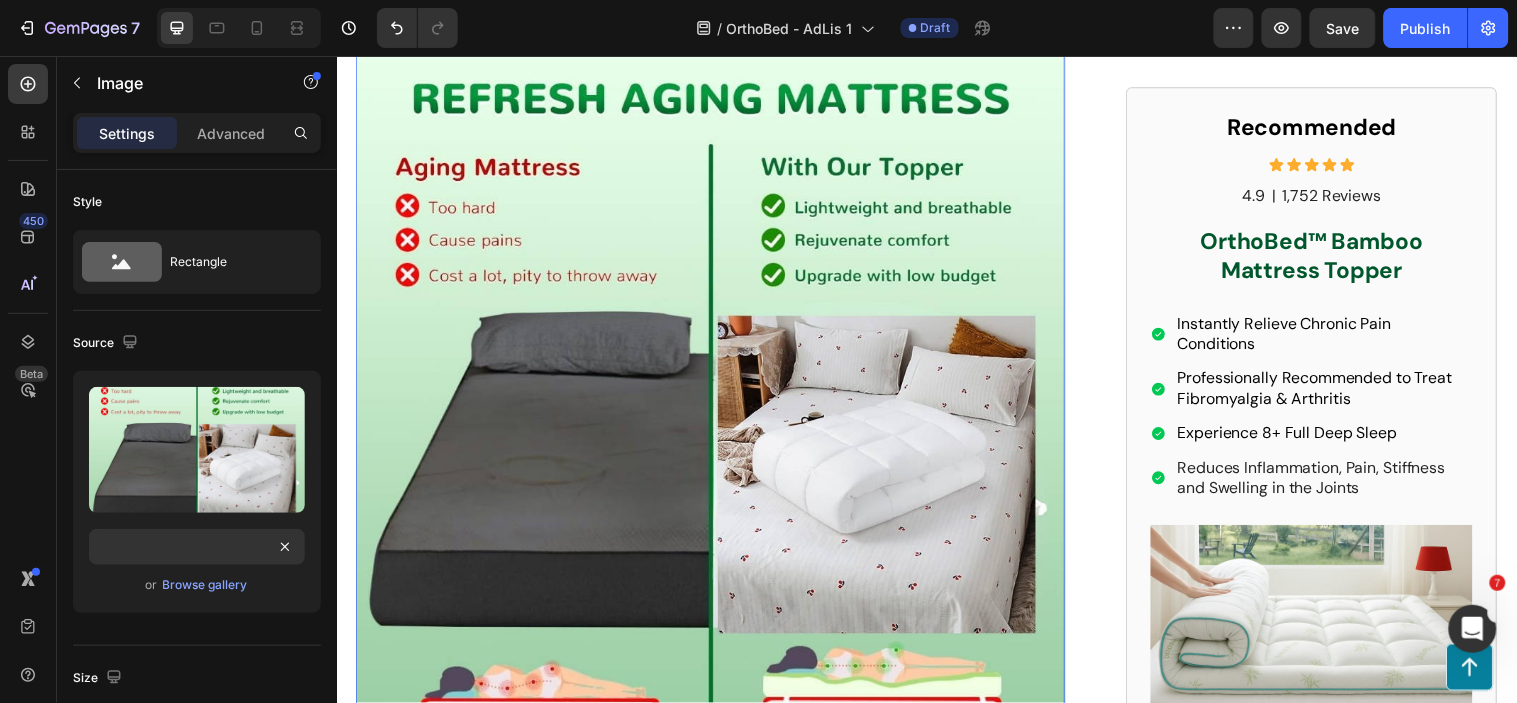 scroll, scrollTop: 0, scrollLeft: 0, axis: both 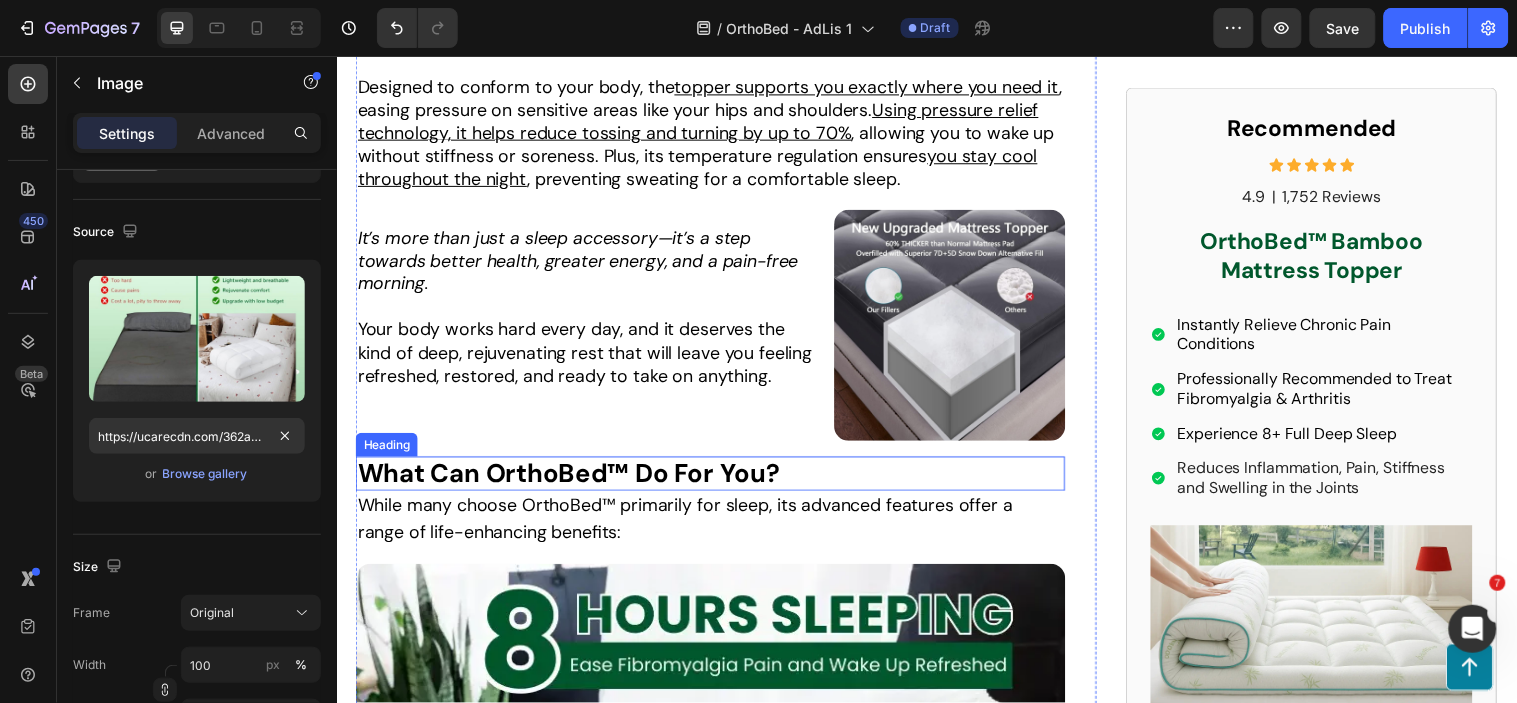 click on "What Can OrthoBed™ Do For You?" at bounding box center [572, 479] 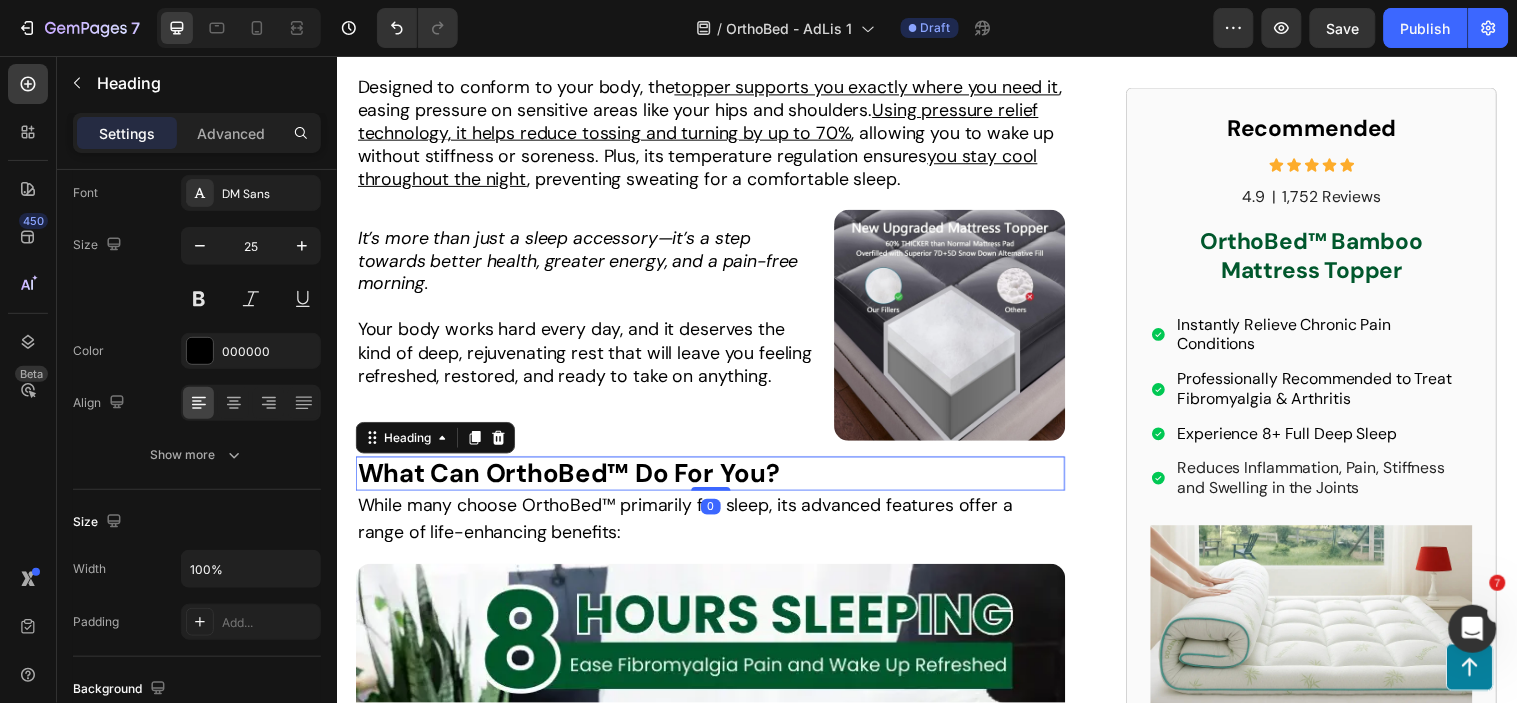 scroll, scrollTop: 0, scrollLeft: 0, axis: both 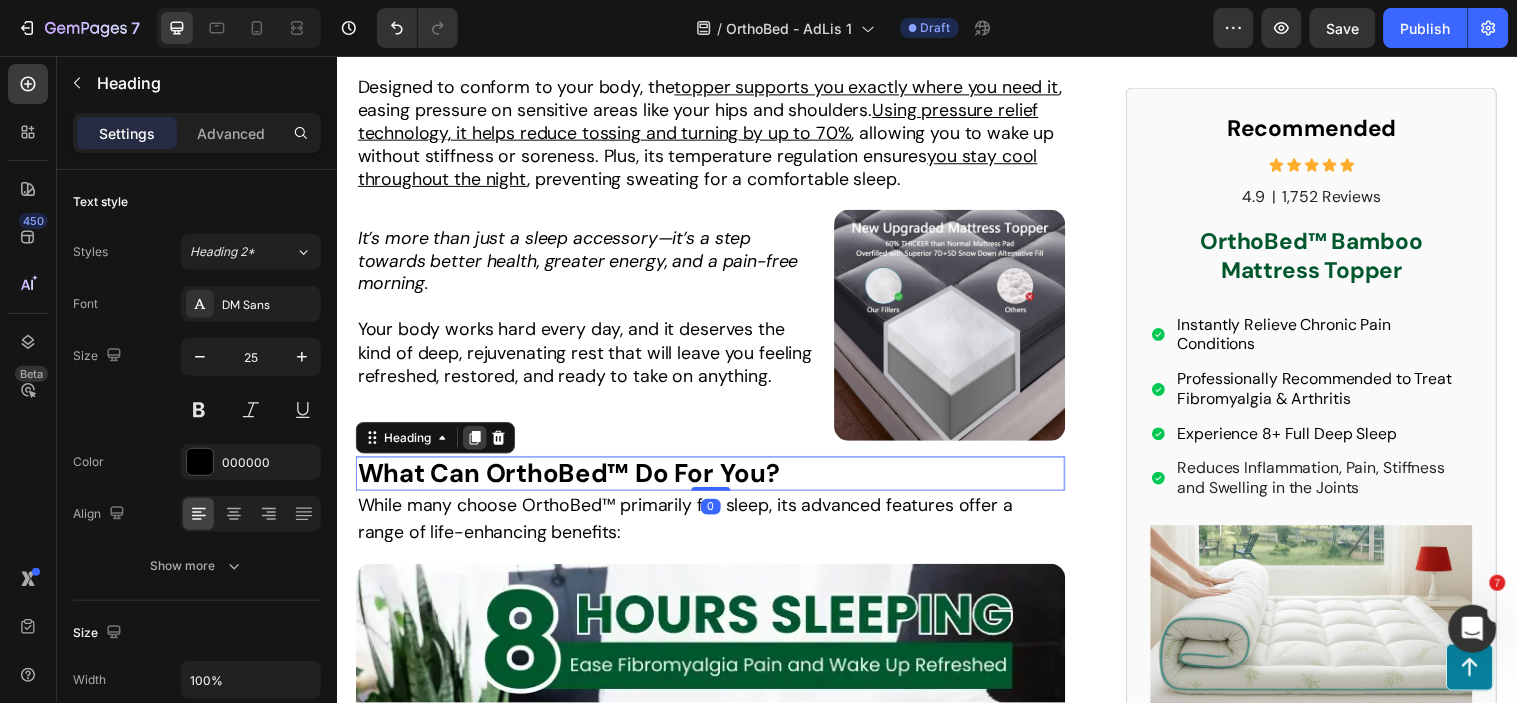 click 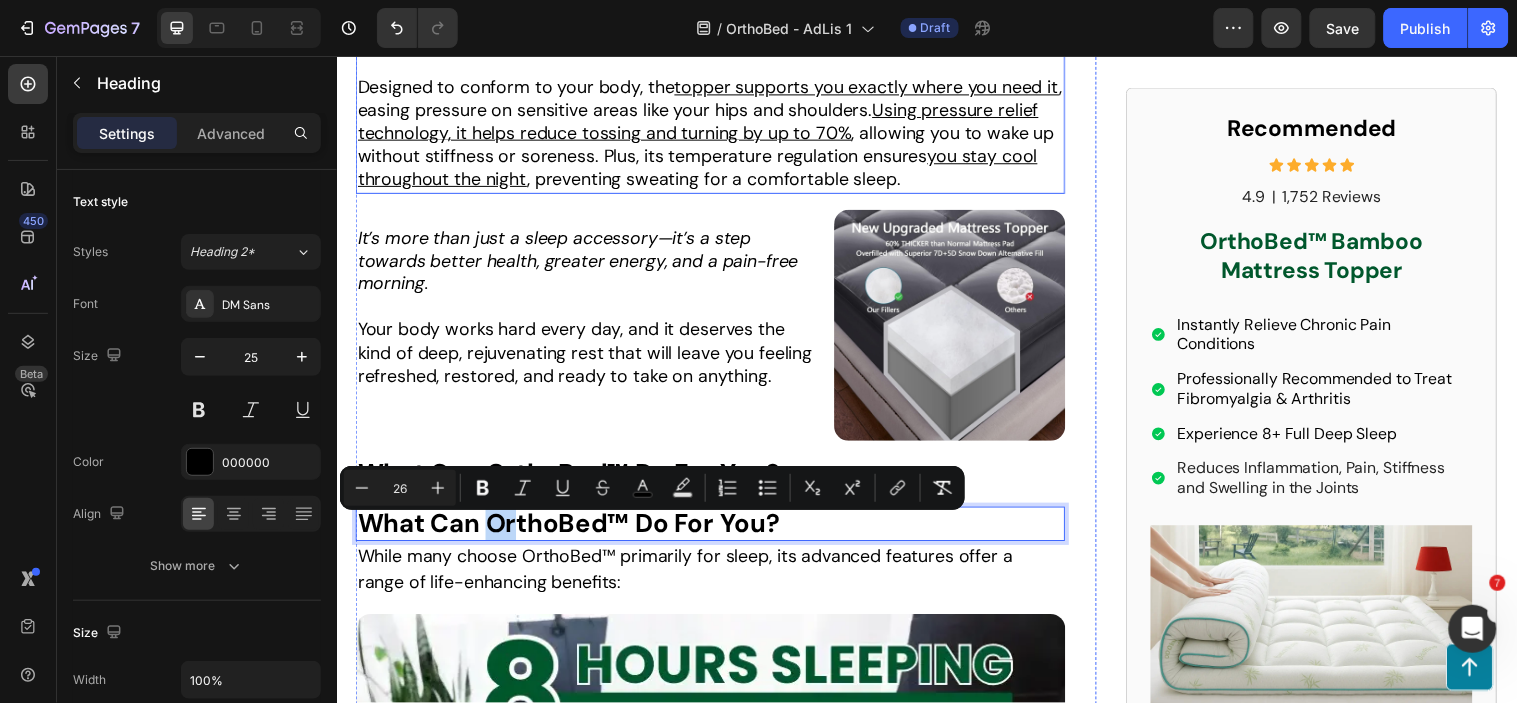 scroll, scrollTop: 4672, scrollLeft: 0, axis: vertical 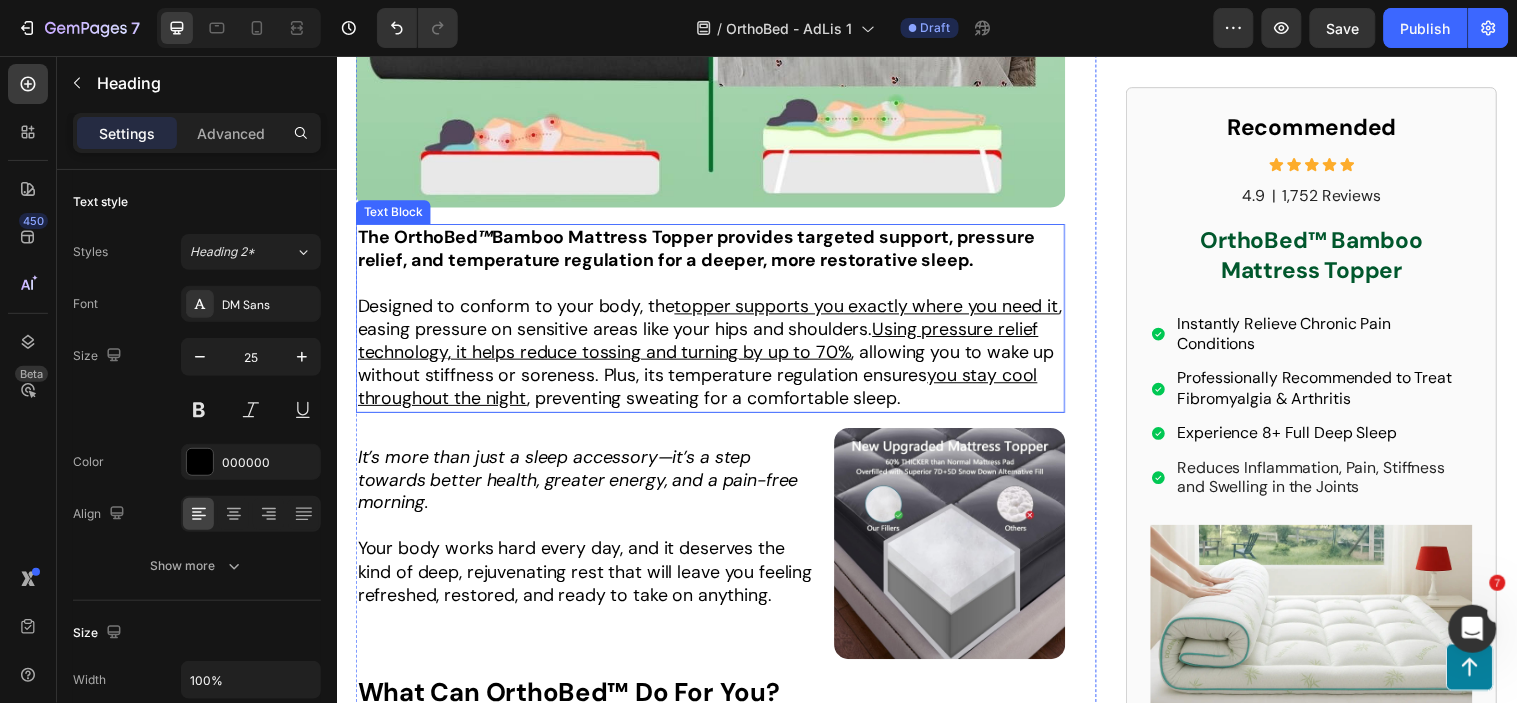 drag, startPoint x: 489, startPoint y: 538, endPoint x: 490, endPoint y: 422, distance: 116.00431 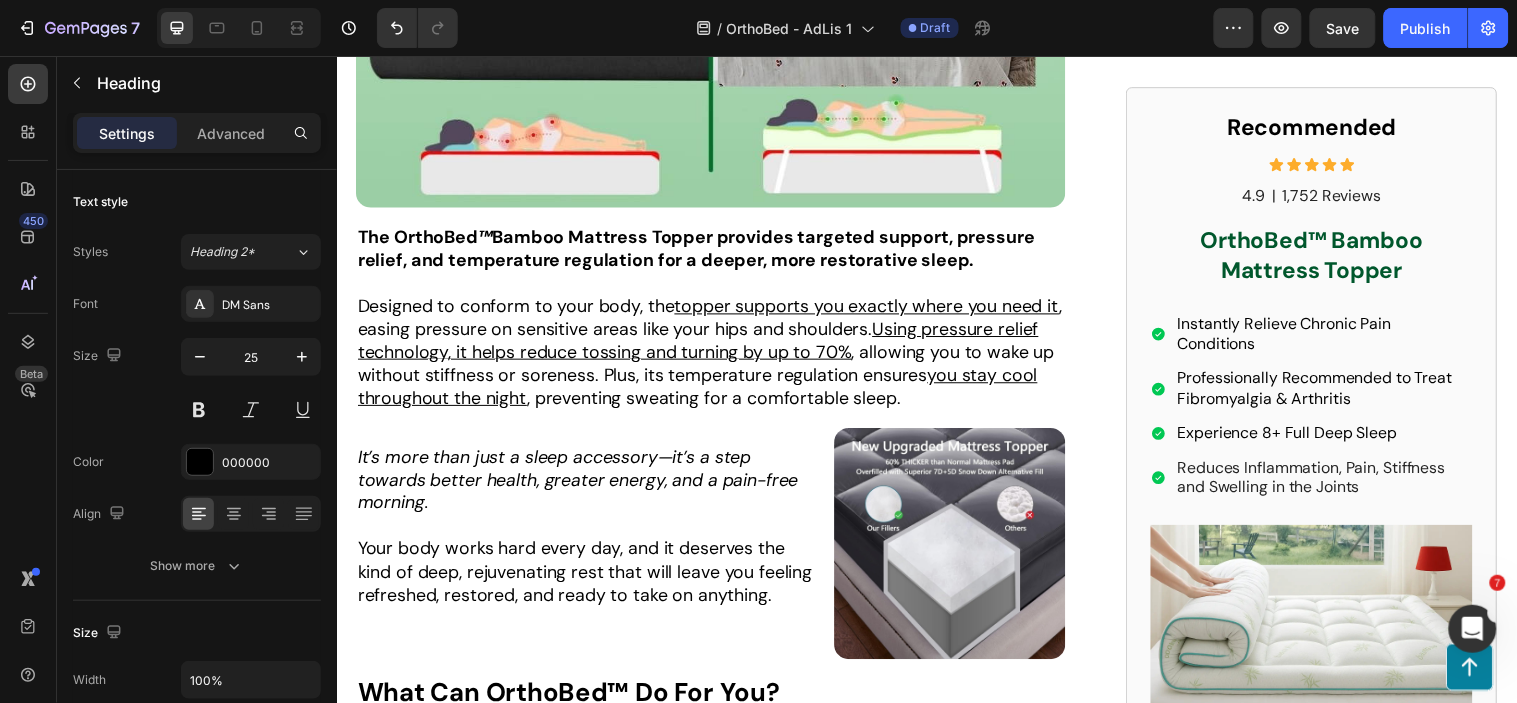 scroll, scrollTop: 5116, scrollLeft: 0, axis: vertical 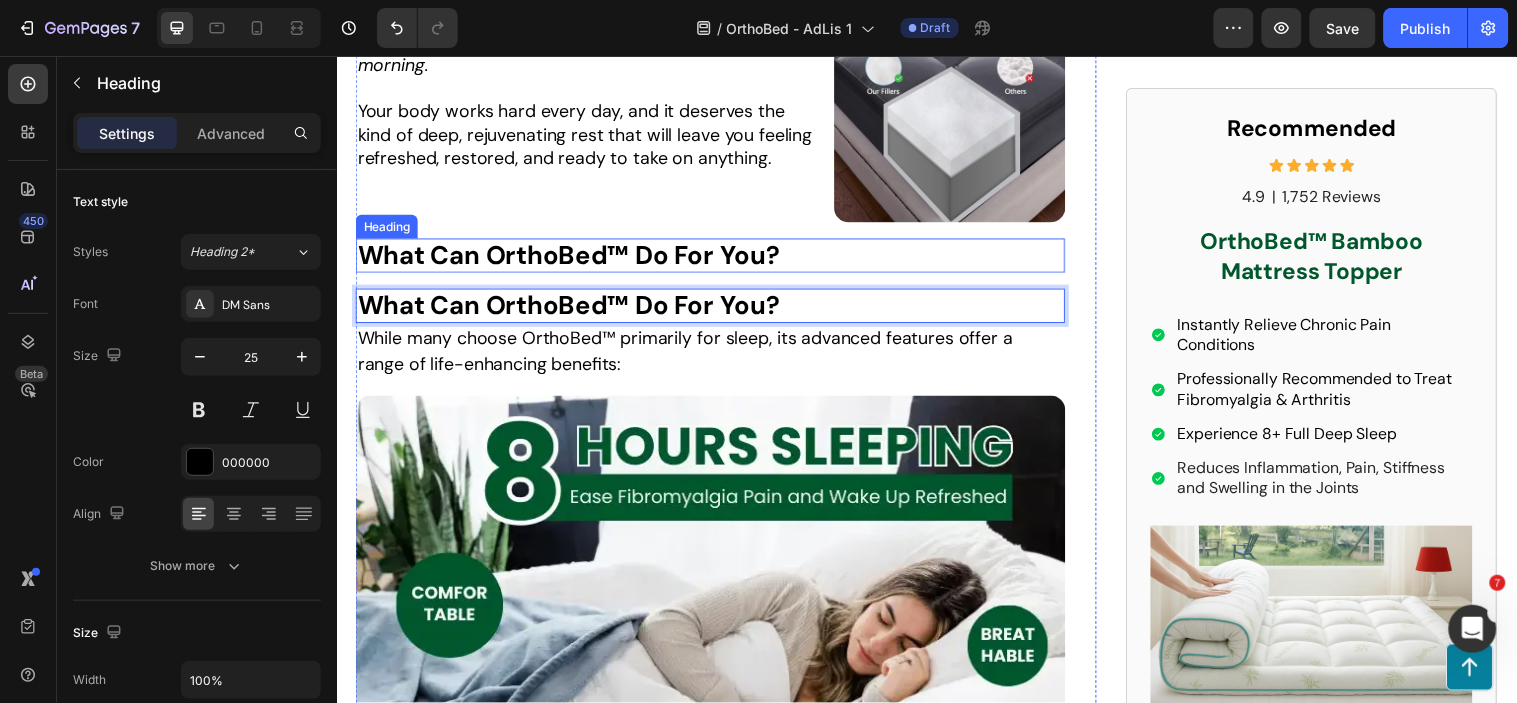 click on "What Can OrthoBed™ Do For You?" at bounding box center (572, 257) 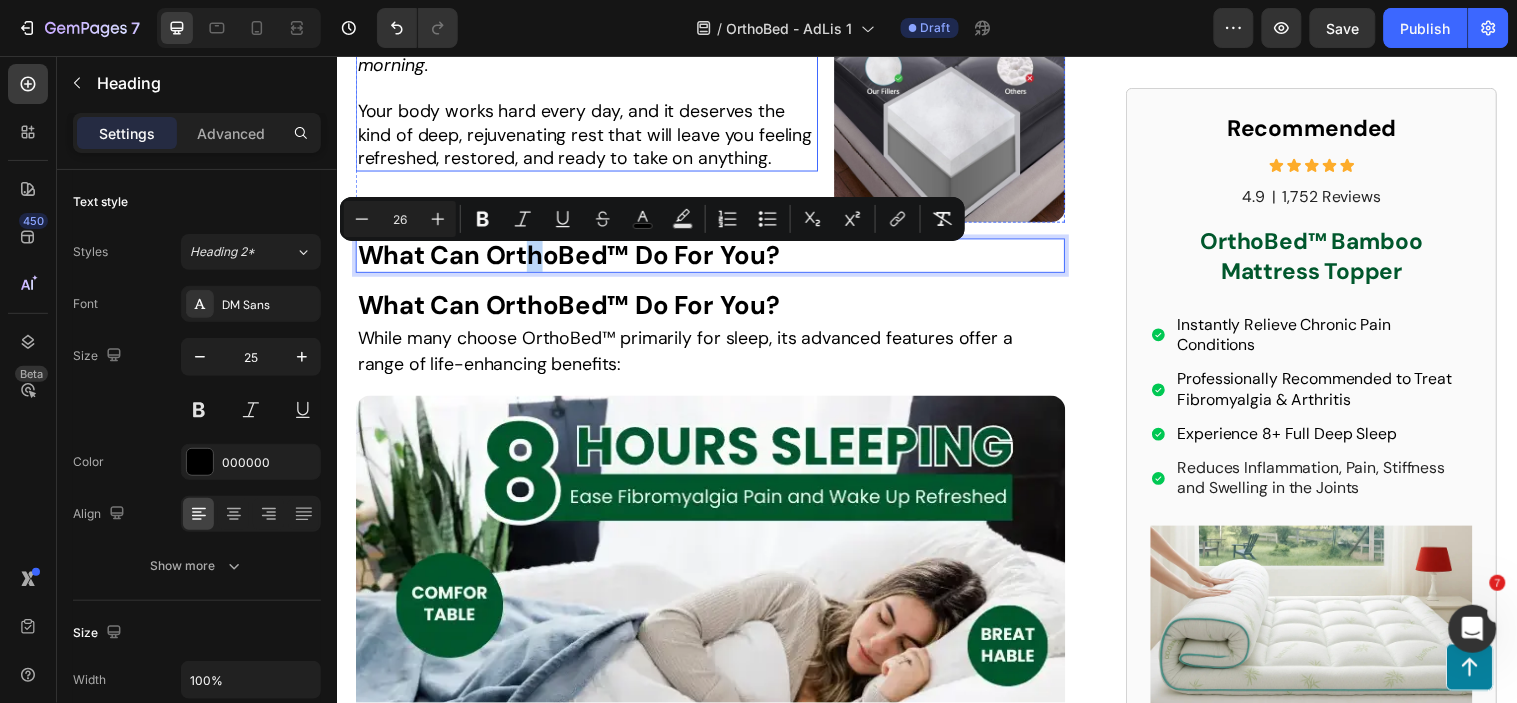 drag, startPoint x: 539, startPoint y: 272, endPoint x: 551, endPoint y: 167, distance: 105.68349 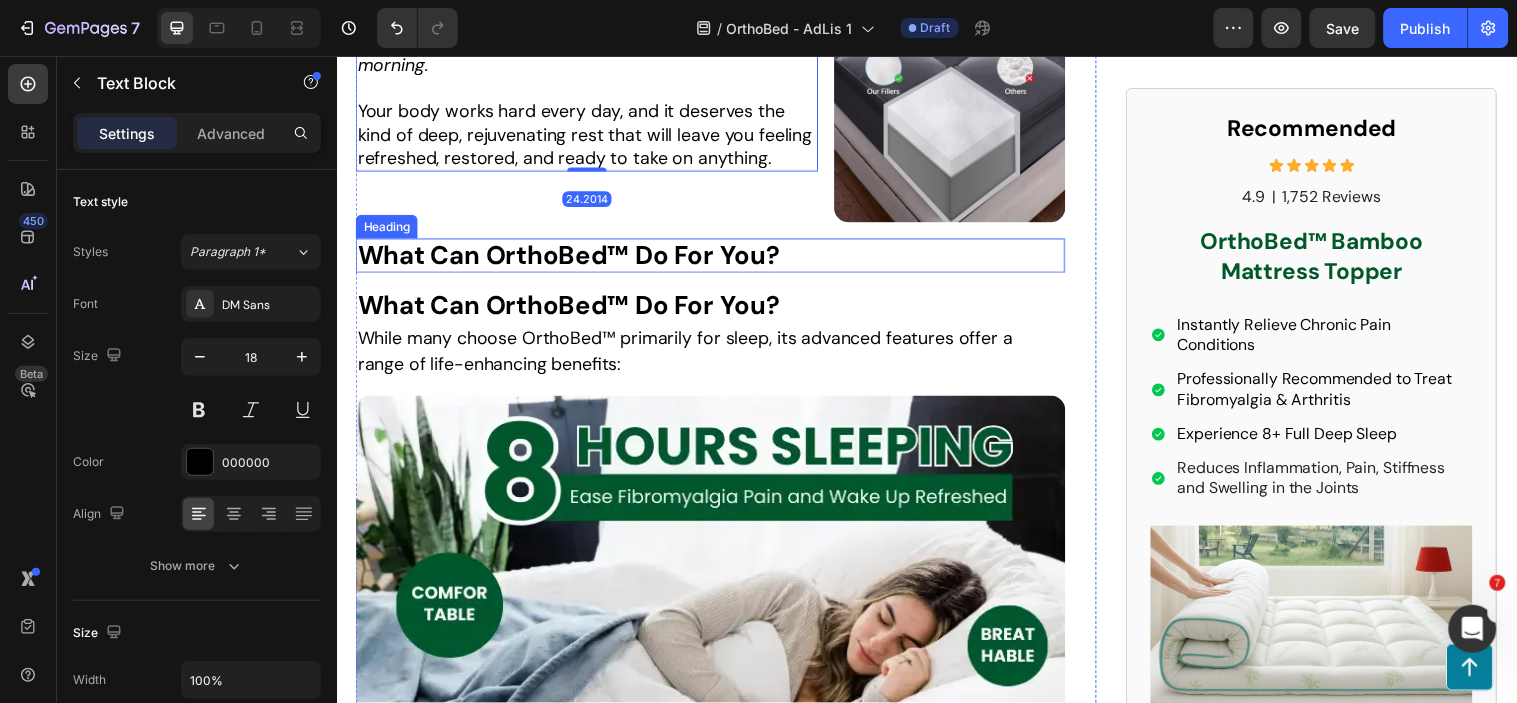 click on "What Can OrthoBed™ Do For You?" at bounding box center (572, 257) 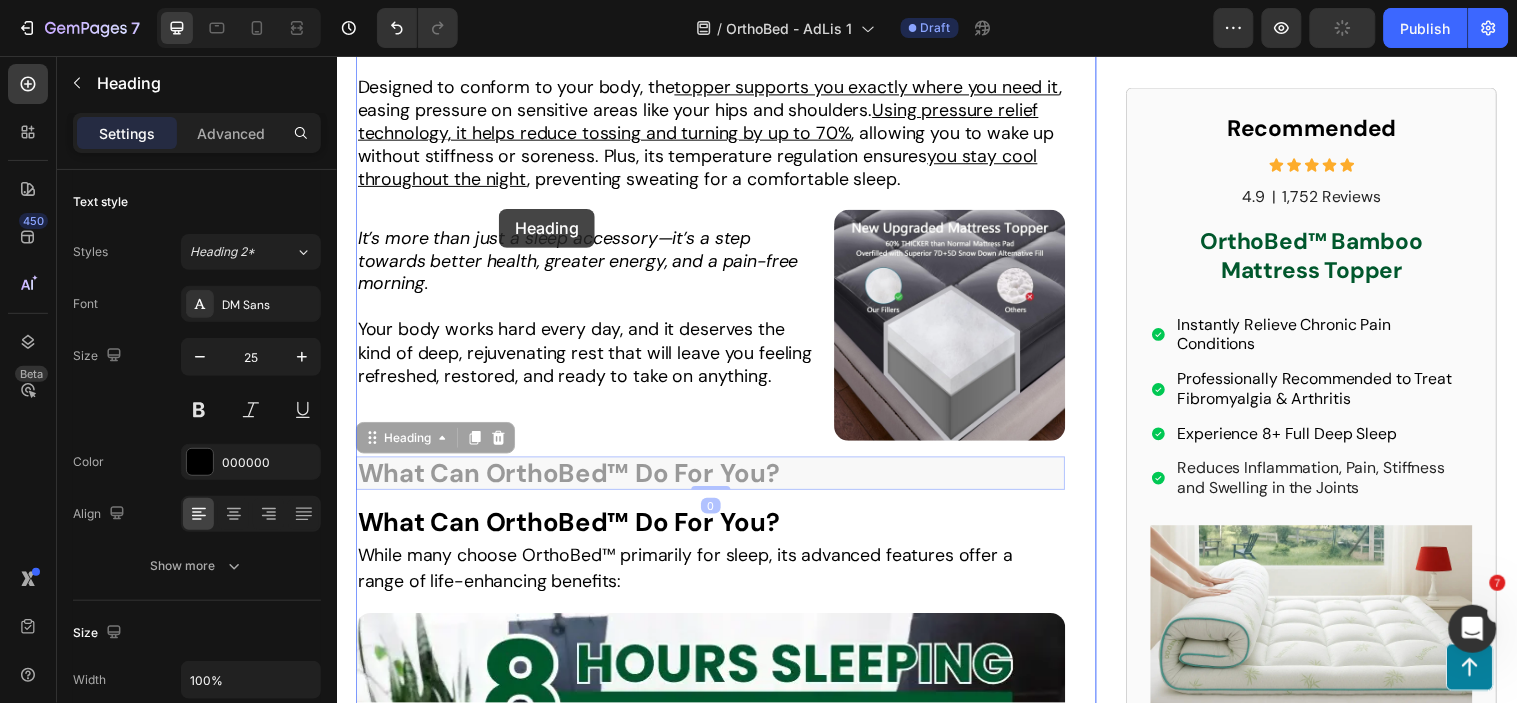 scroll, scrollTop: 4450, scrollLeft: 0, axis: vertical 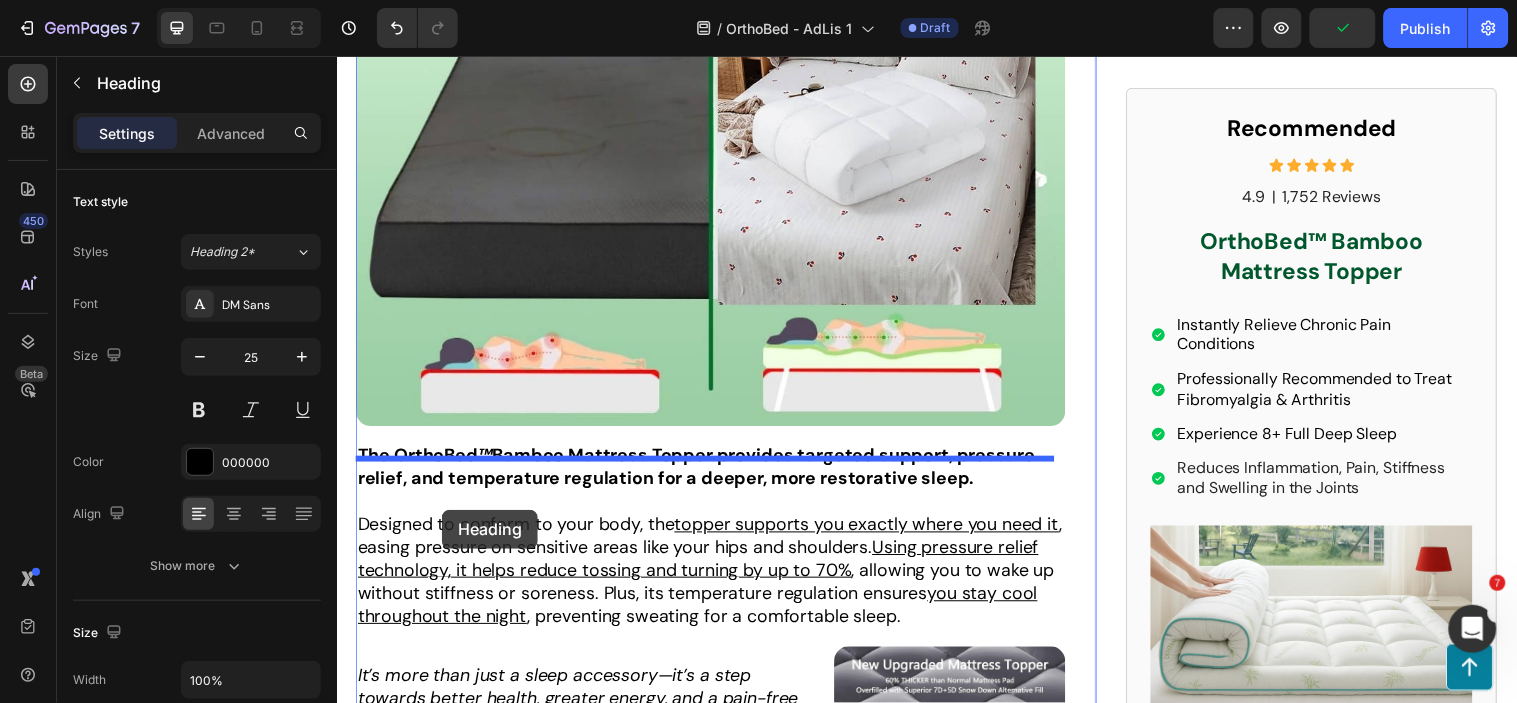 drag, startPoint x: 378, startPoint y: 236, endPoint x: 443, endPoint y: 516, distance: 287.44565 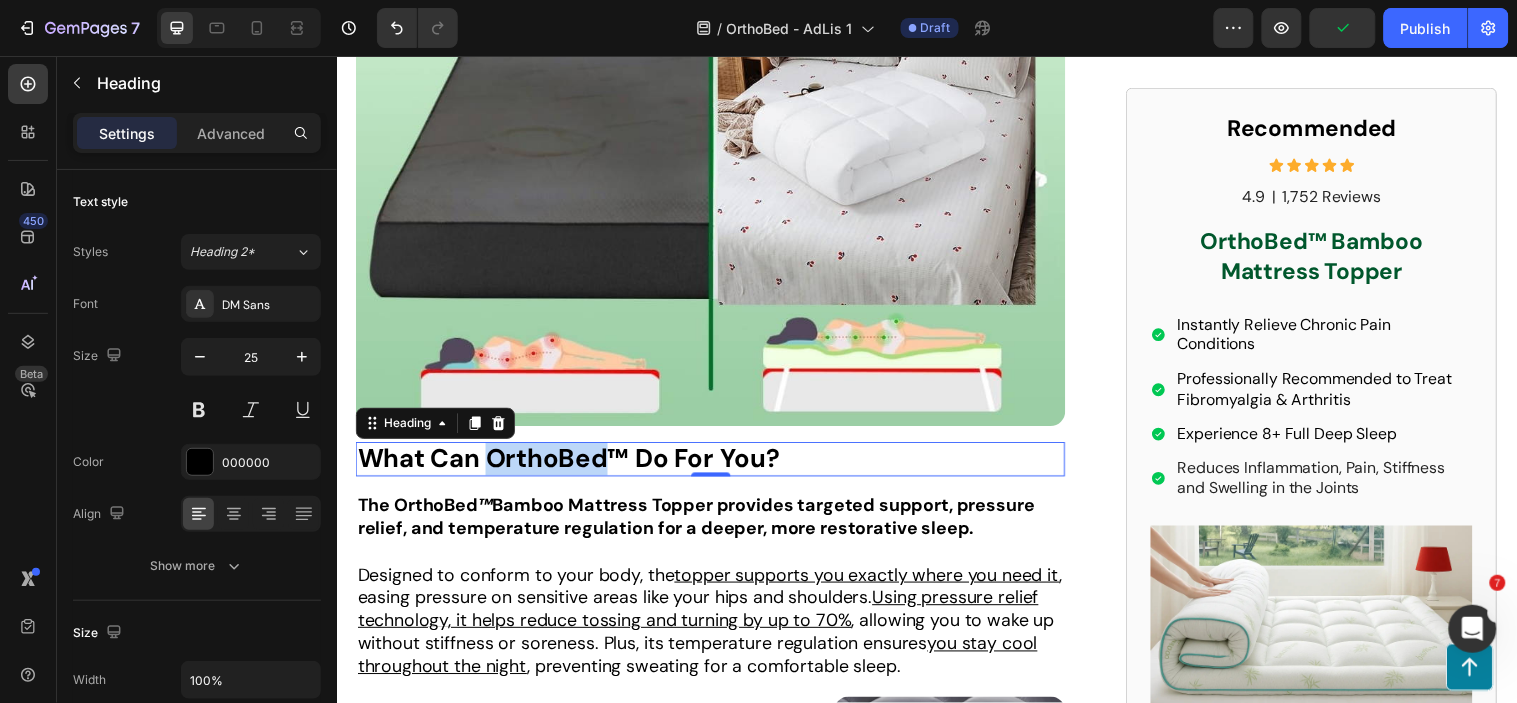 click on "What Can OrthoBed™ Do For You?" at bounding box center [572, 464] 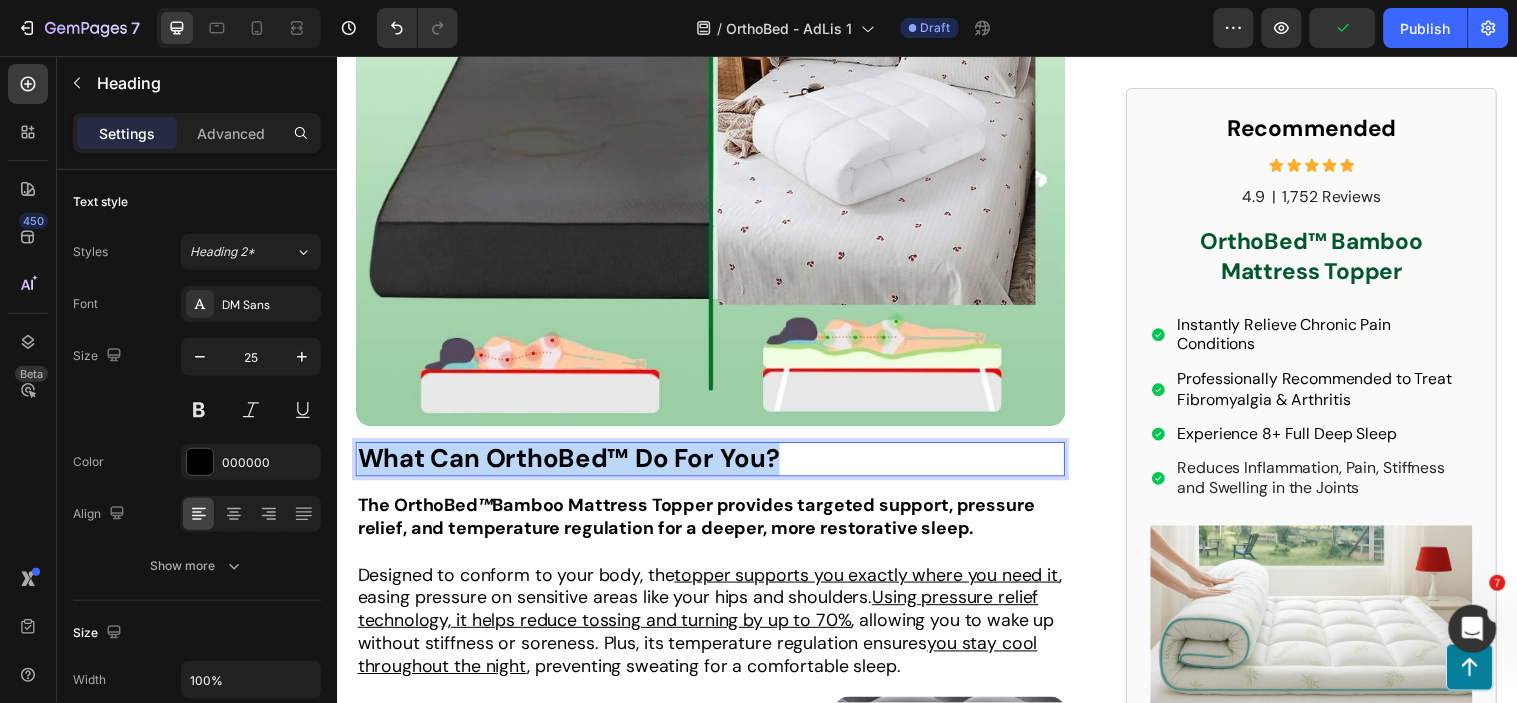 click on "What Can OrthoBed™ Do For You?" at bounding box center (572, 464) 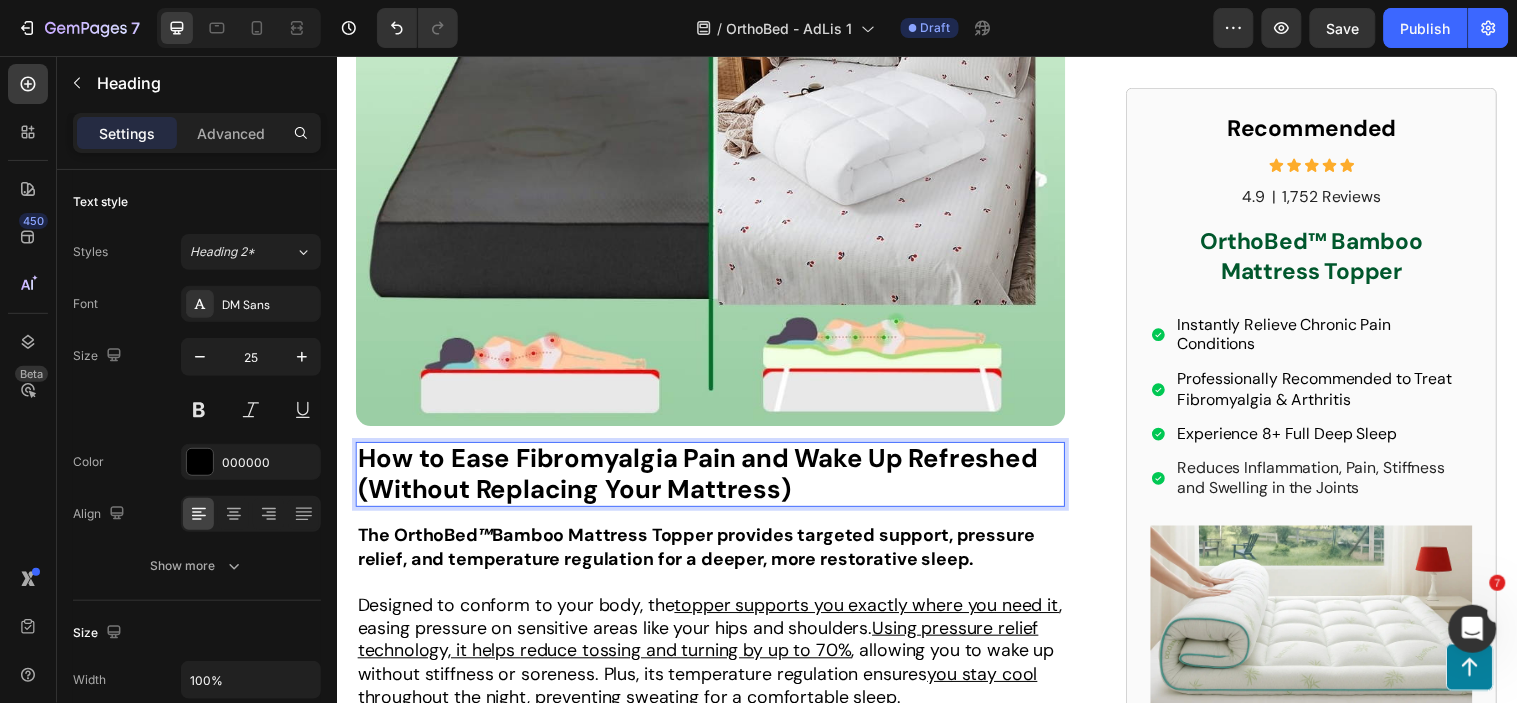 click on "How to Ease Fibromyalgia Pain and Wake Up Refreshed (Without Replacing Your Mattress)" at bounding box center (703, 479) 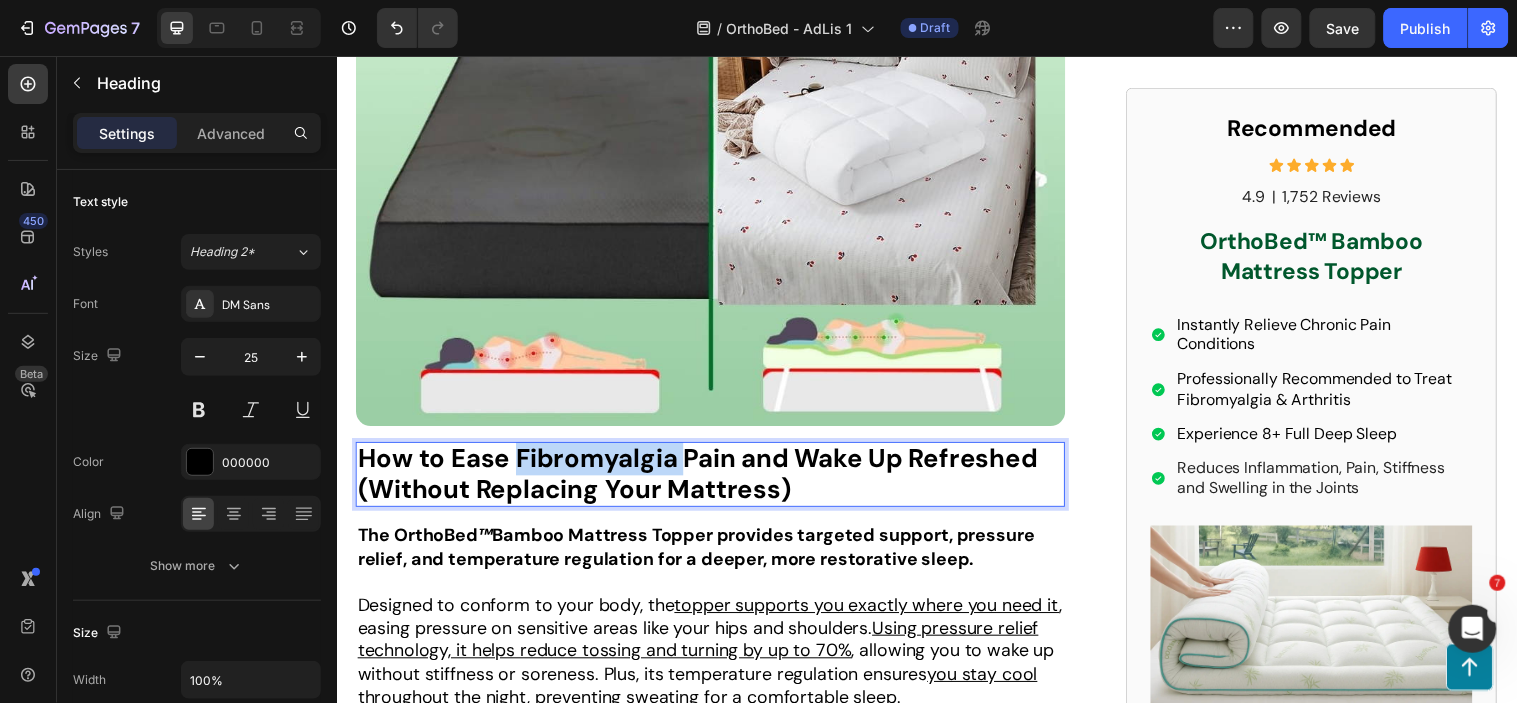 click on "How to Ease Fibromyalgia Pain and Wake Up Refreshed (Without Replacing Your Mattress)" at bounding box center [703, 479] 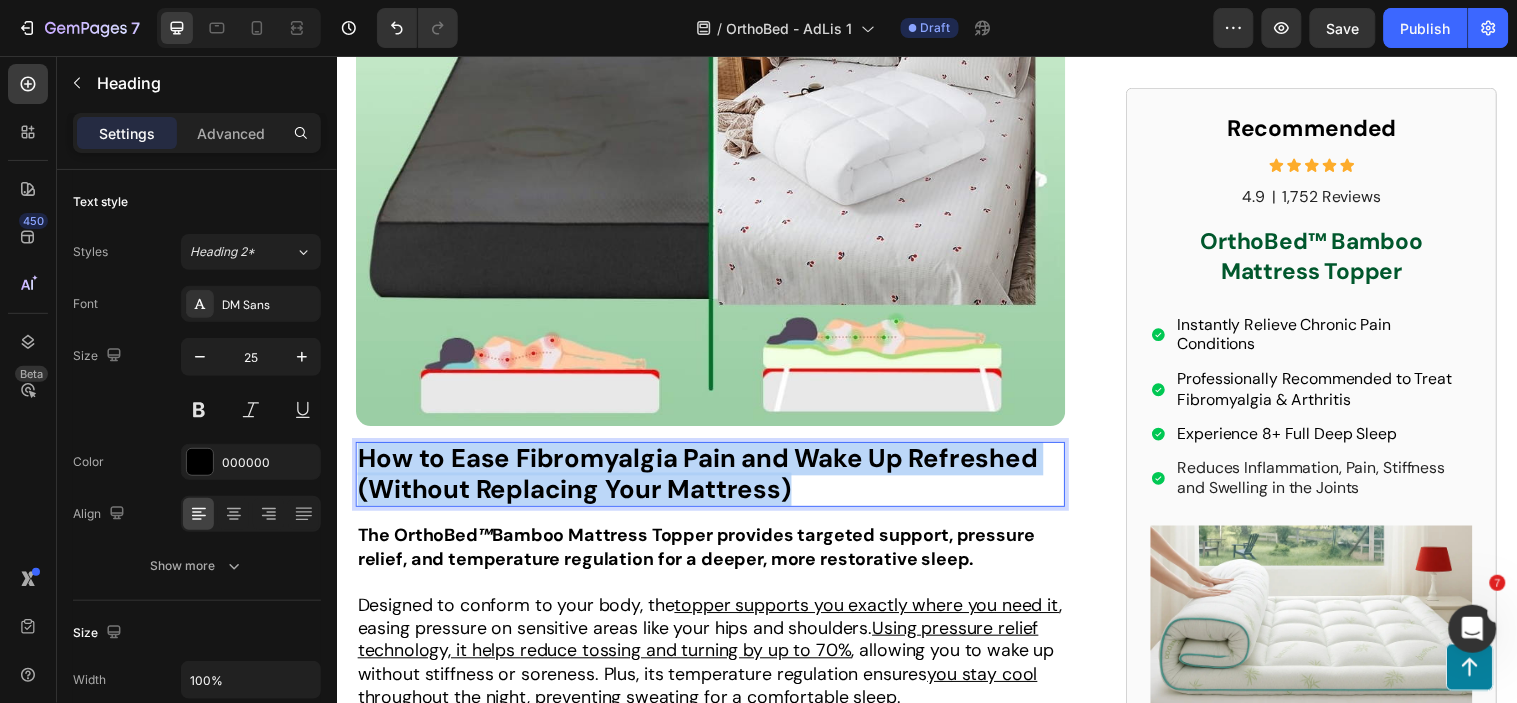 click on "How to Ease Fibromyalgia Pain and Wake Up Refreshed (Without Replacing Your Mattress)" at bounding box center [703, 479] 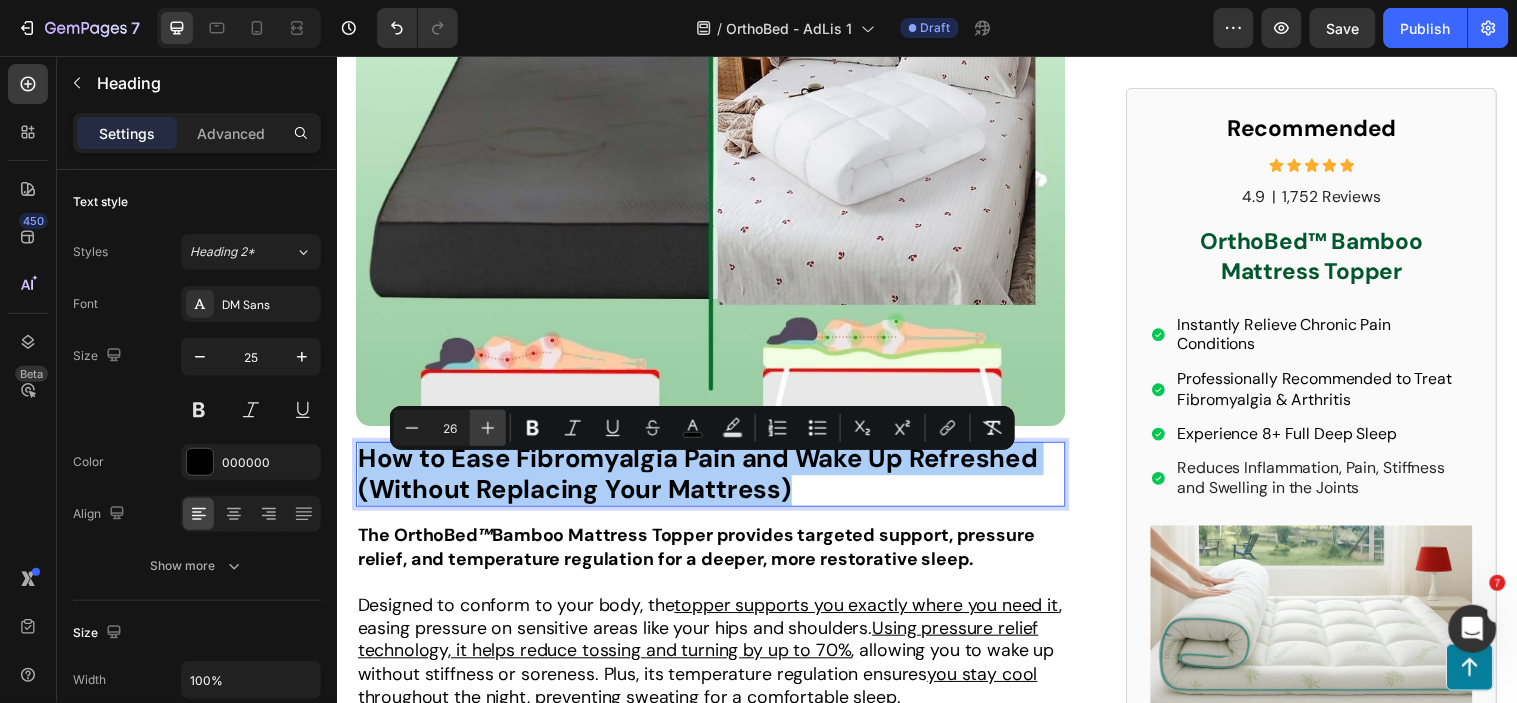 click 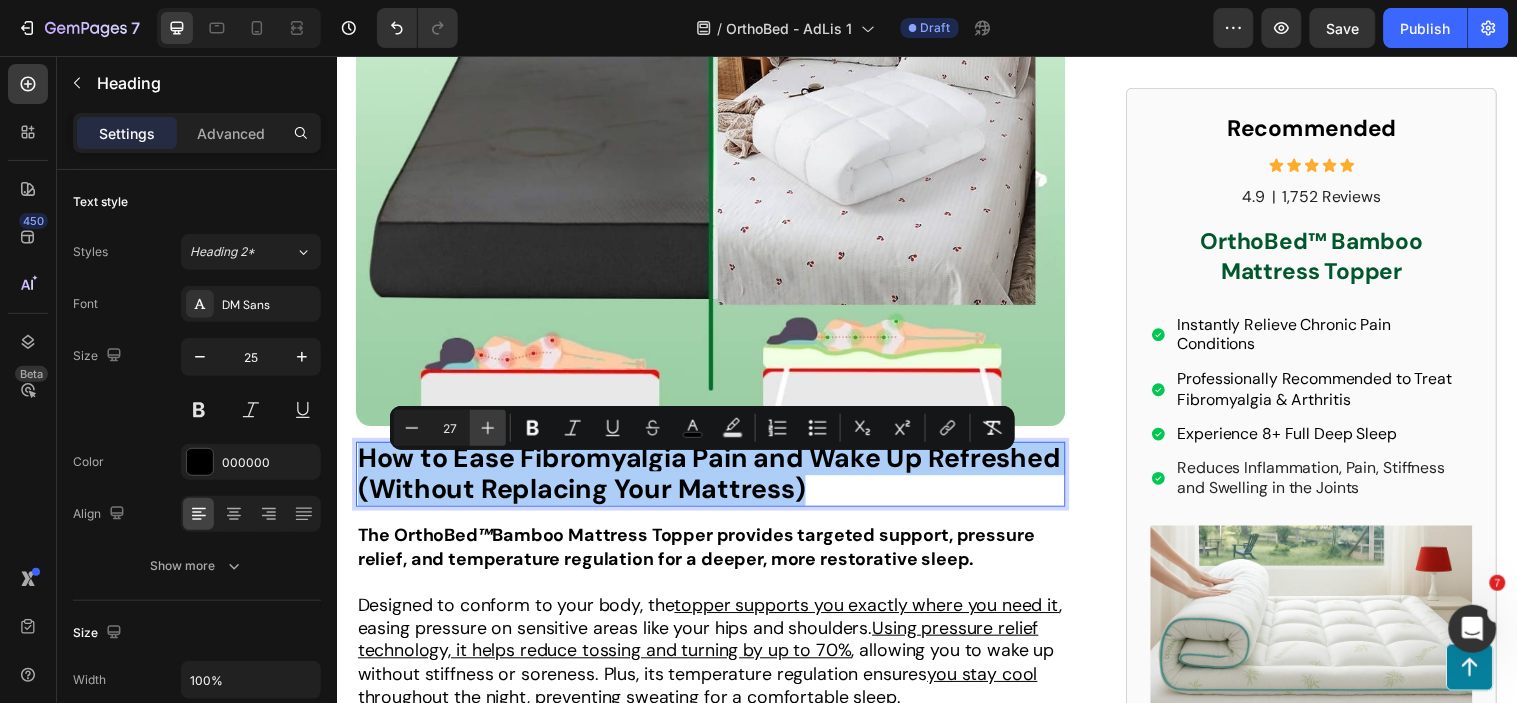 click 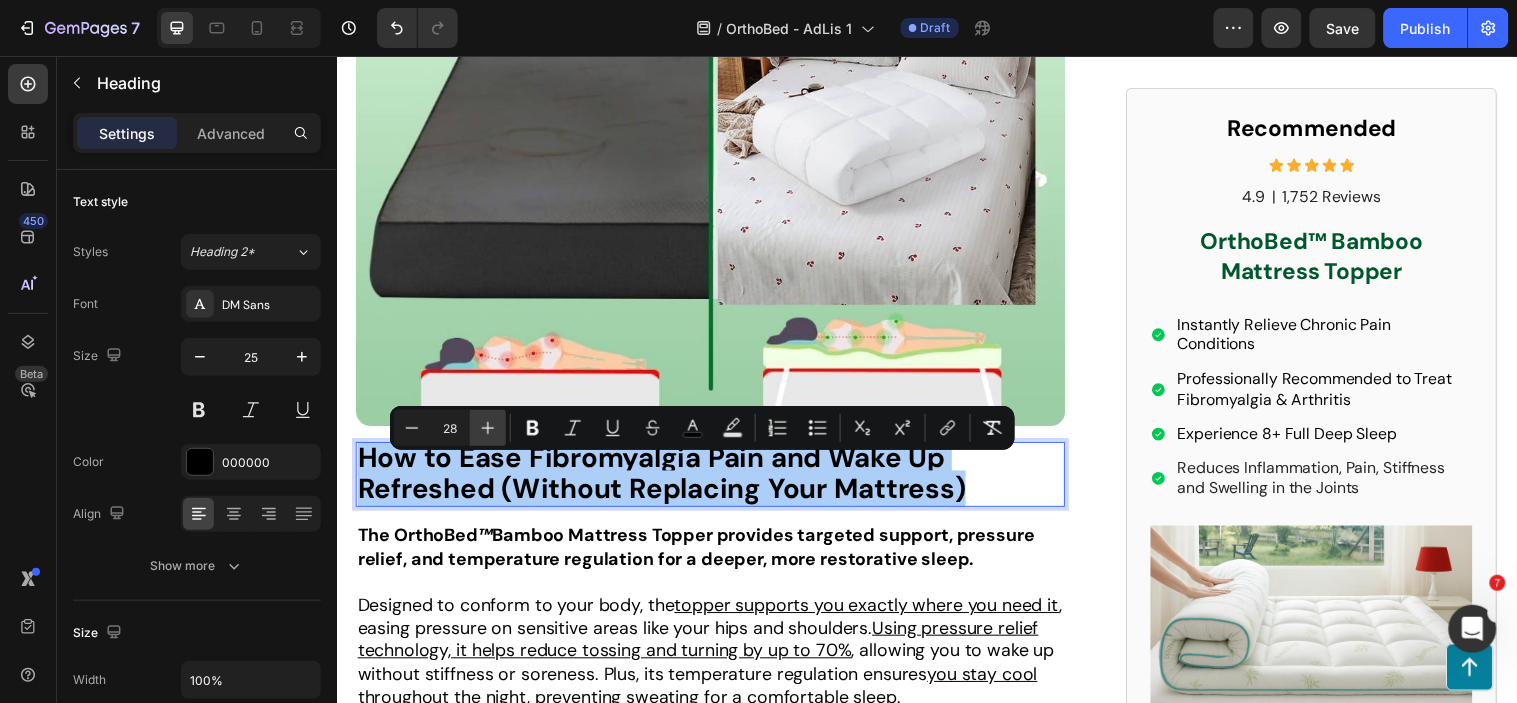 click 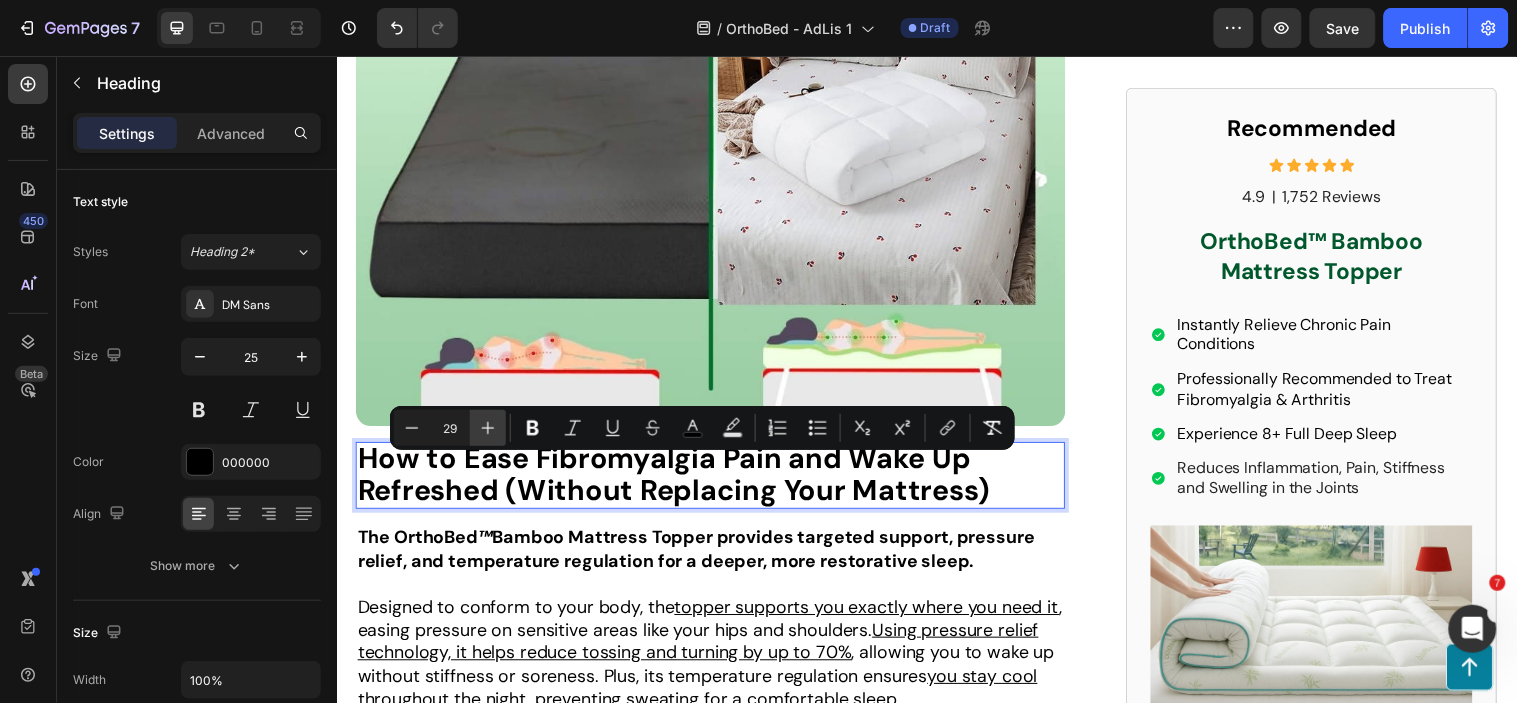 click 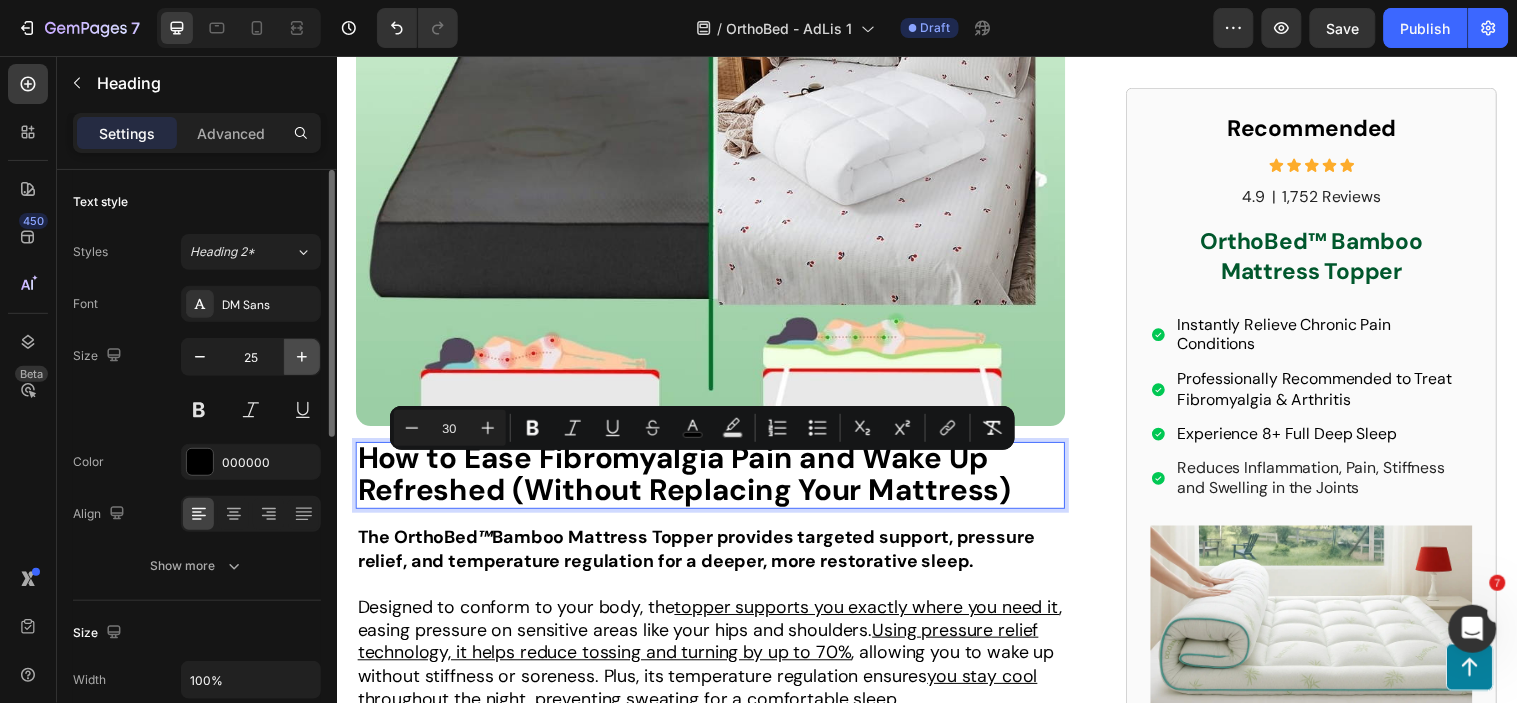 click 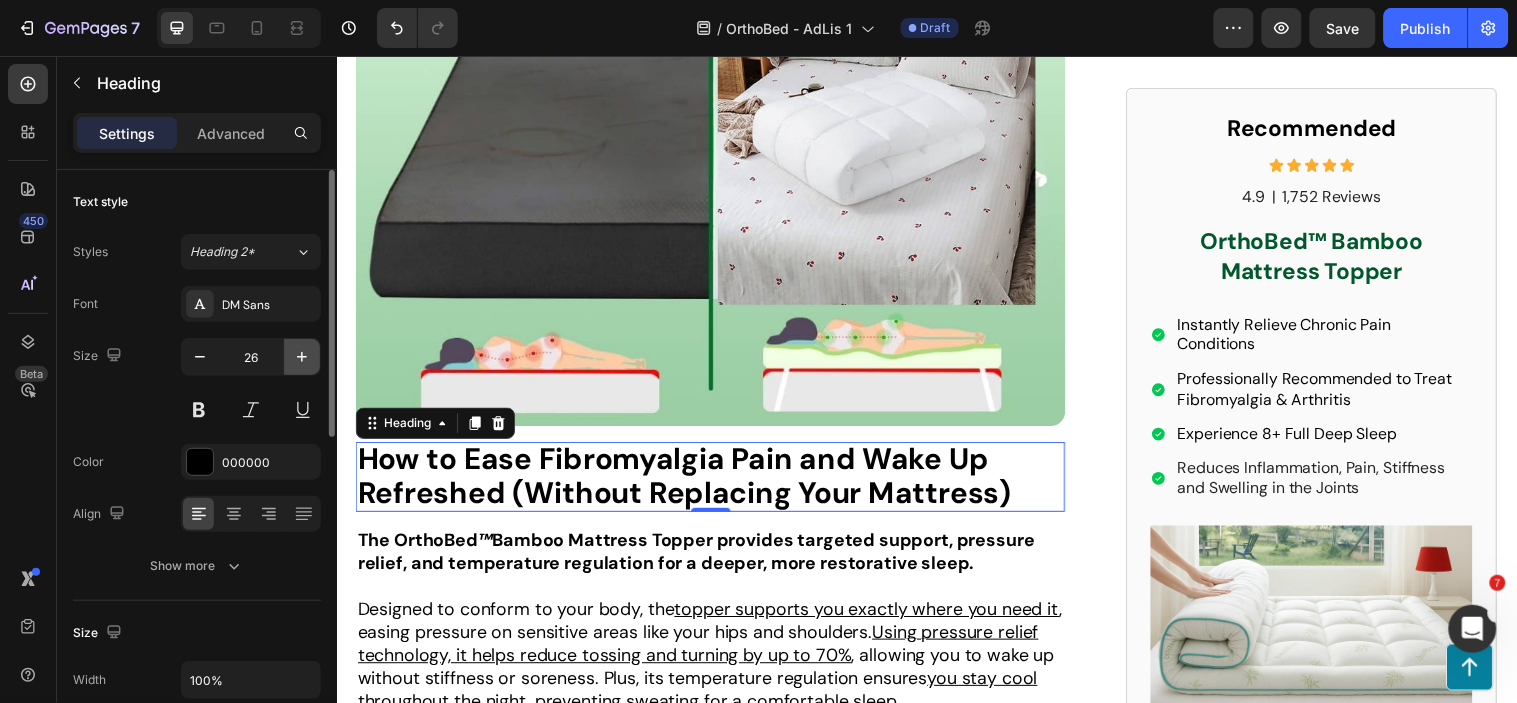 click 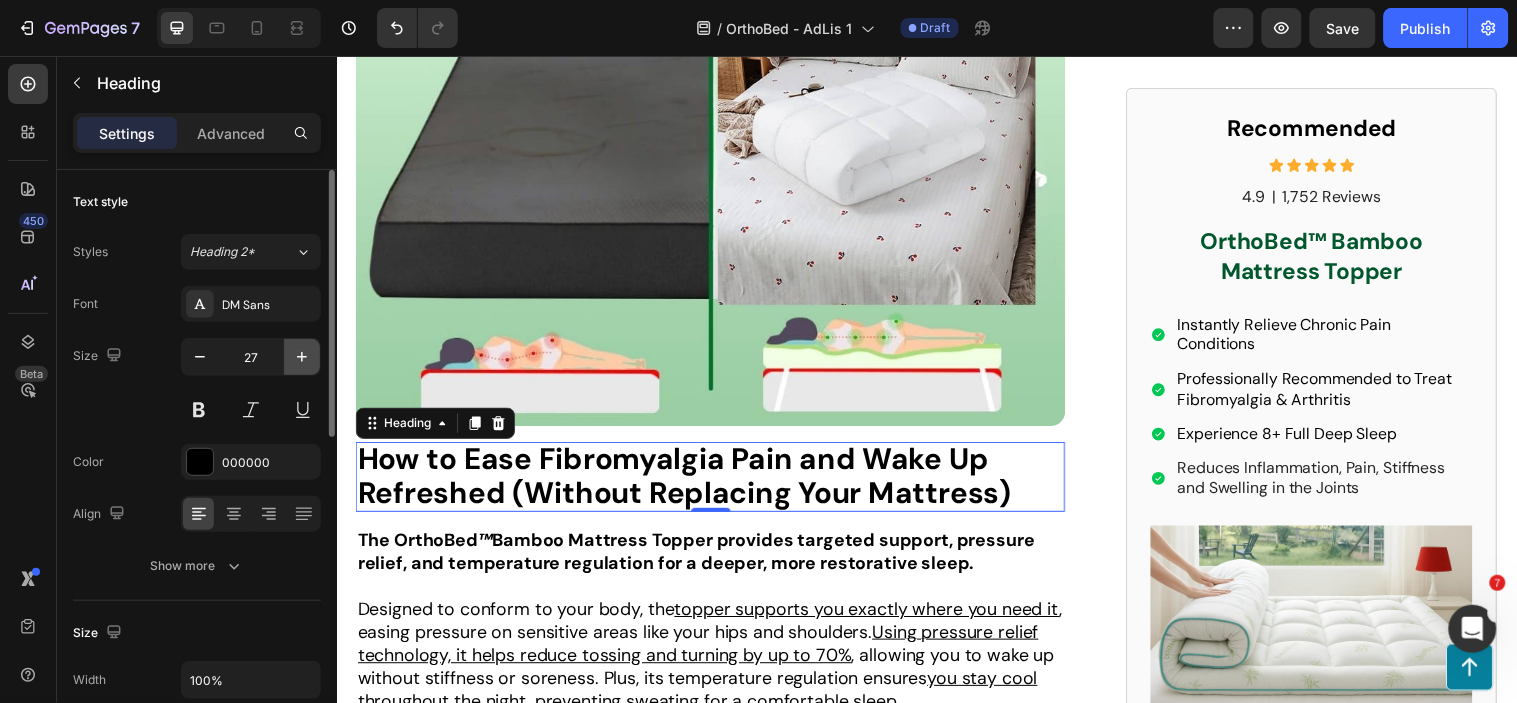 click 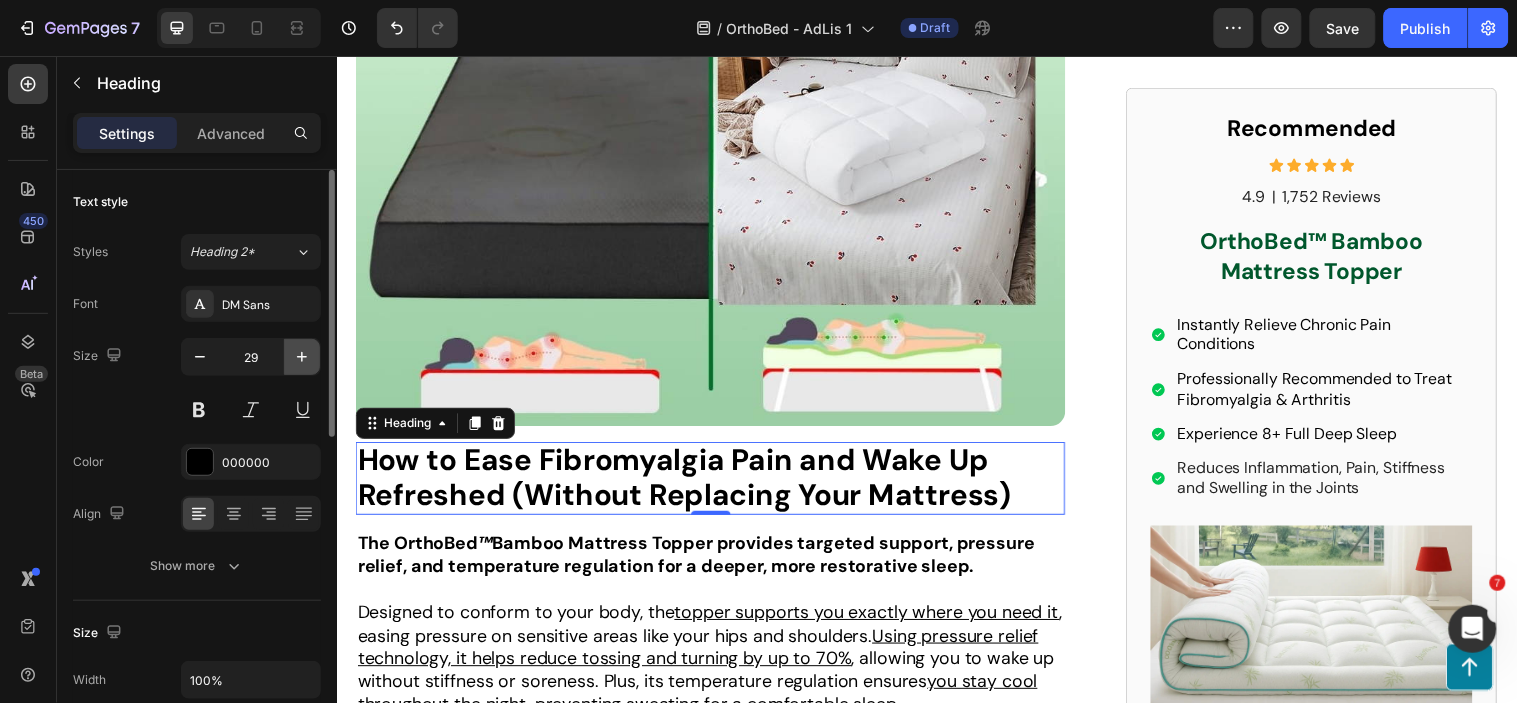 click 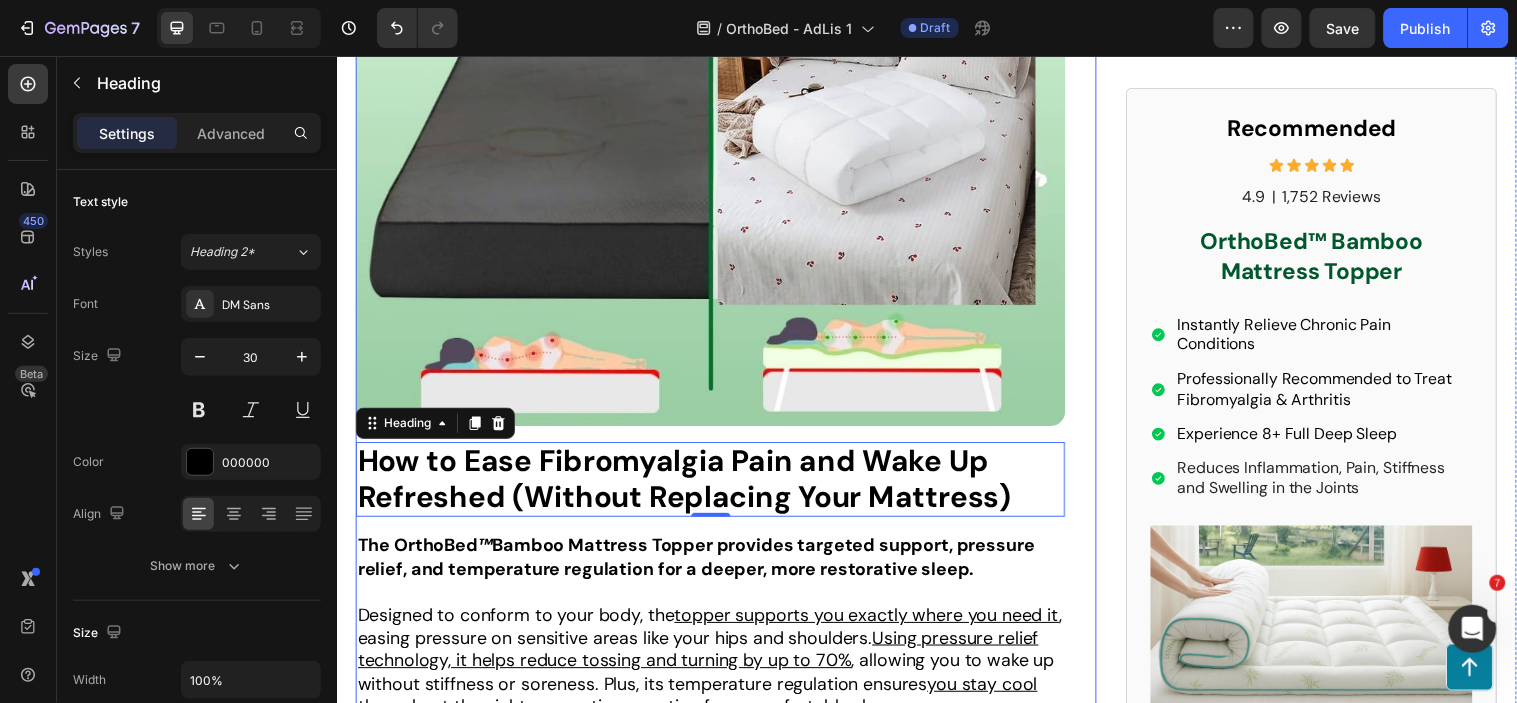 type 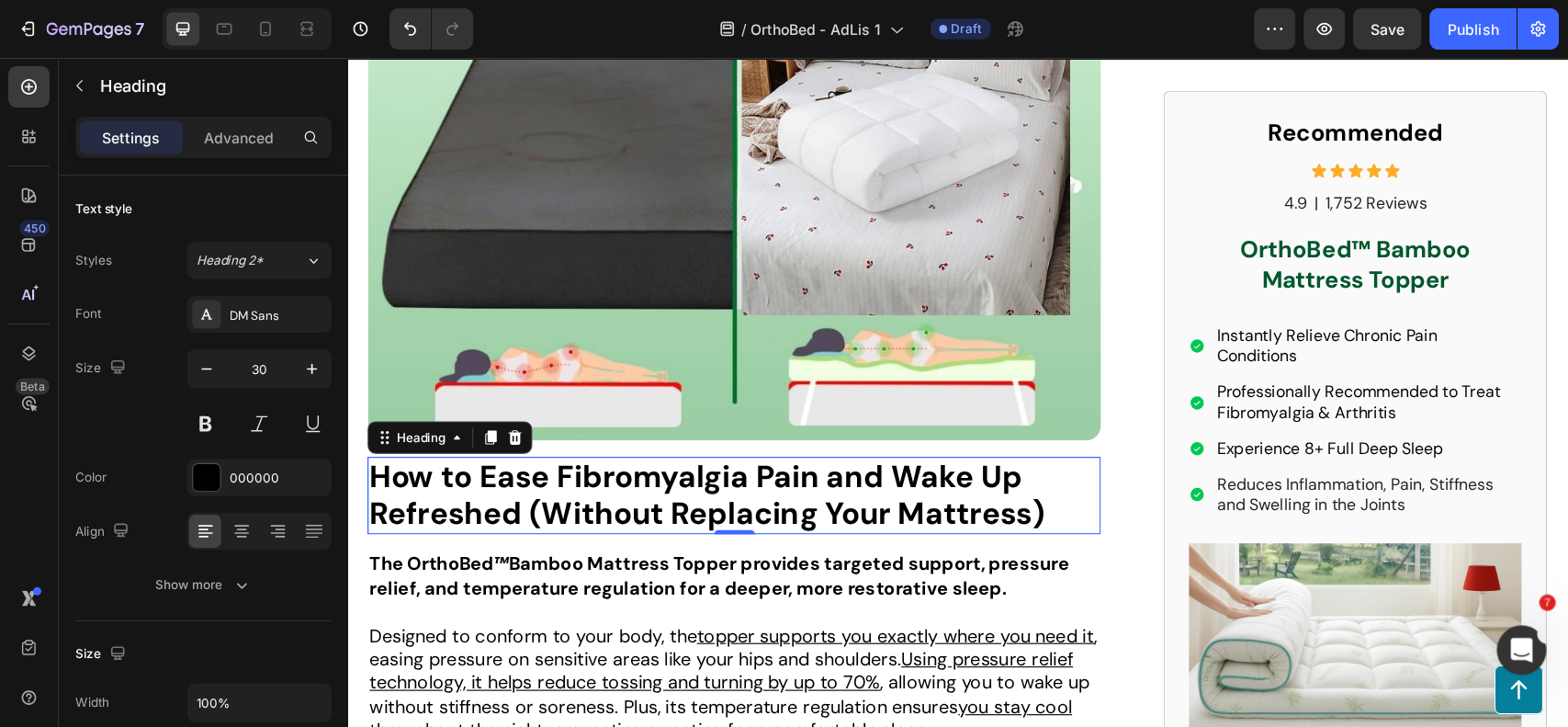 scroll, scrollTop: 4192, scrollLeft: 0, axis: vertical 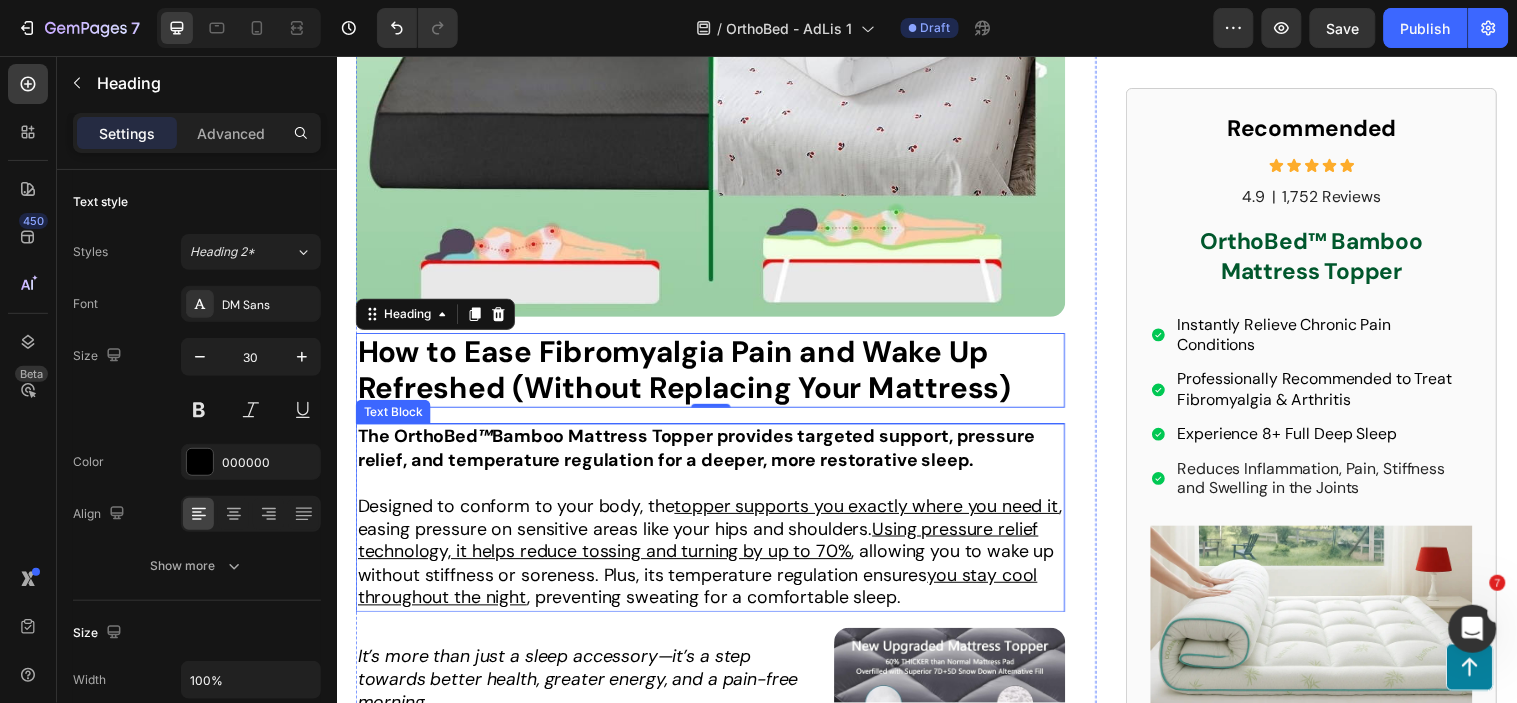 click on "Bamboo Mattress Topper provides targeted support, pressure relief, and temperature regulation for a deeper, more restorative sleep." at bounding box center [702, 452] 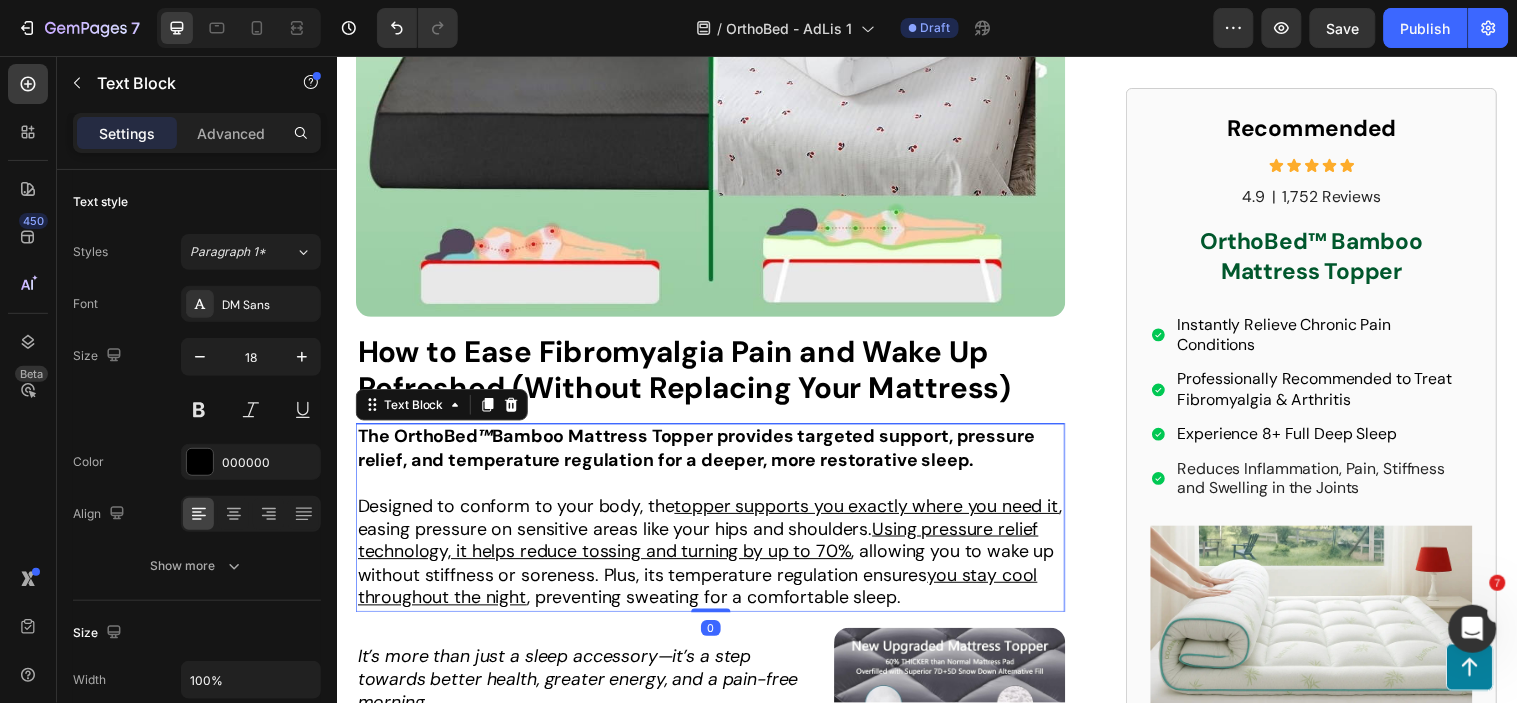 click on "Bamboo Mattress Topper provides targeted support, pressure relief, and temperature regulation for a deeper, more restorative sleep." at bounding box center (702, 452) 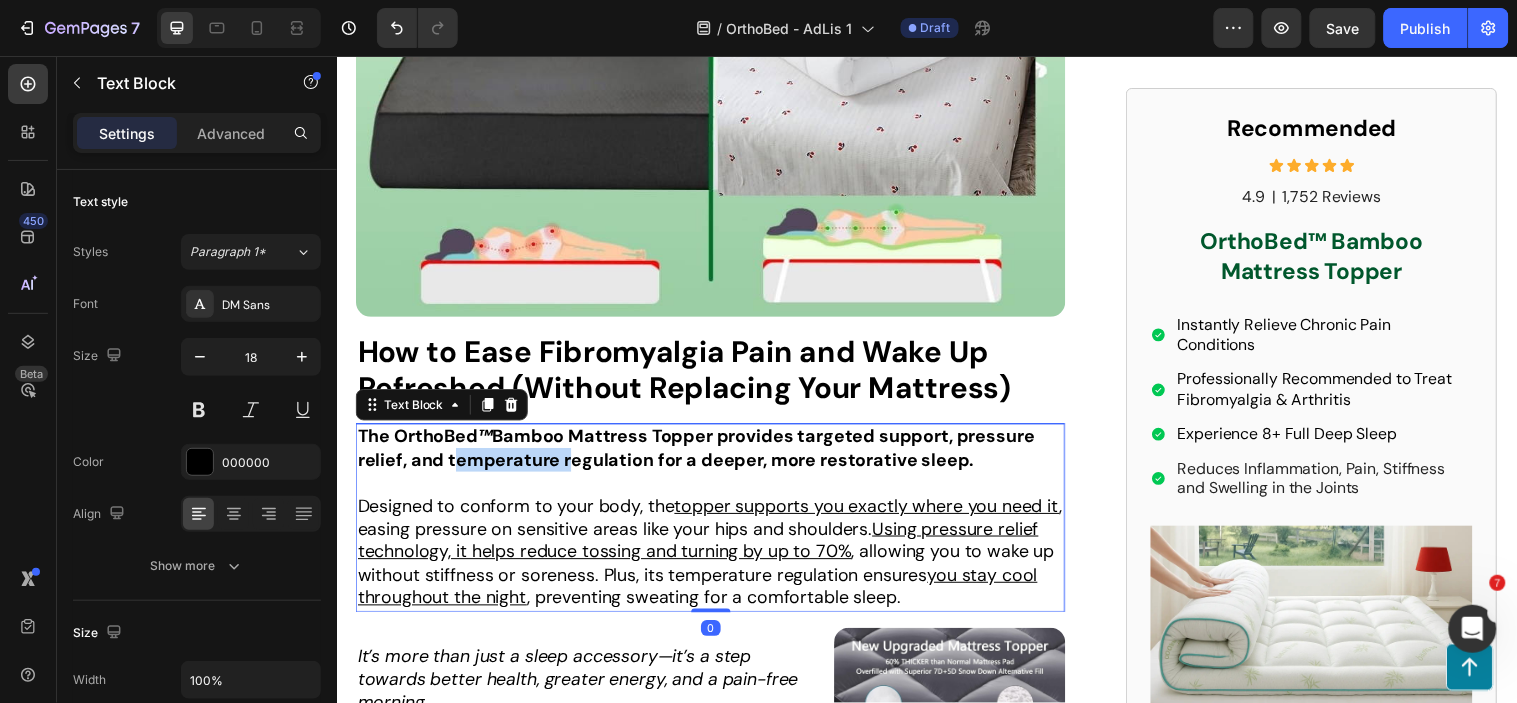 click on "Bamboo Mattress Topper provides targeted support, pressure relief, and temperature regulation for a deeper, more restorative sleep." at bounding box center (702, 452) 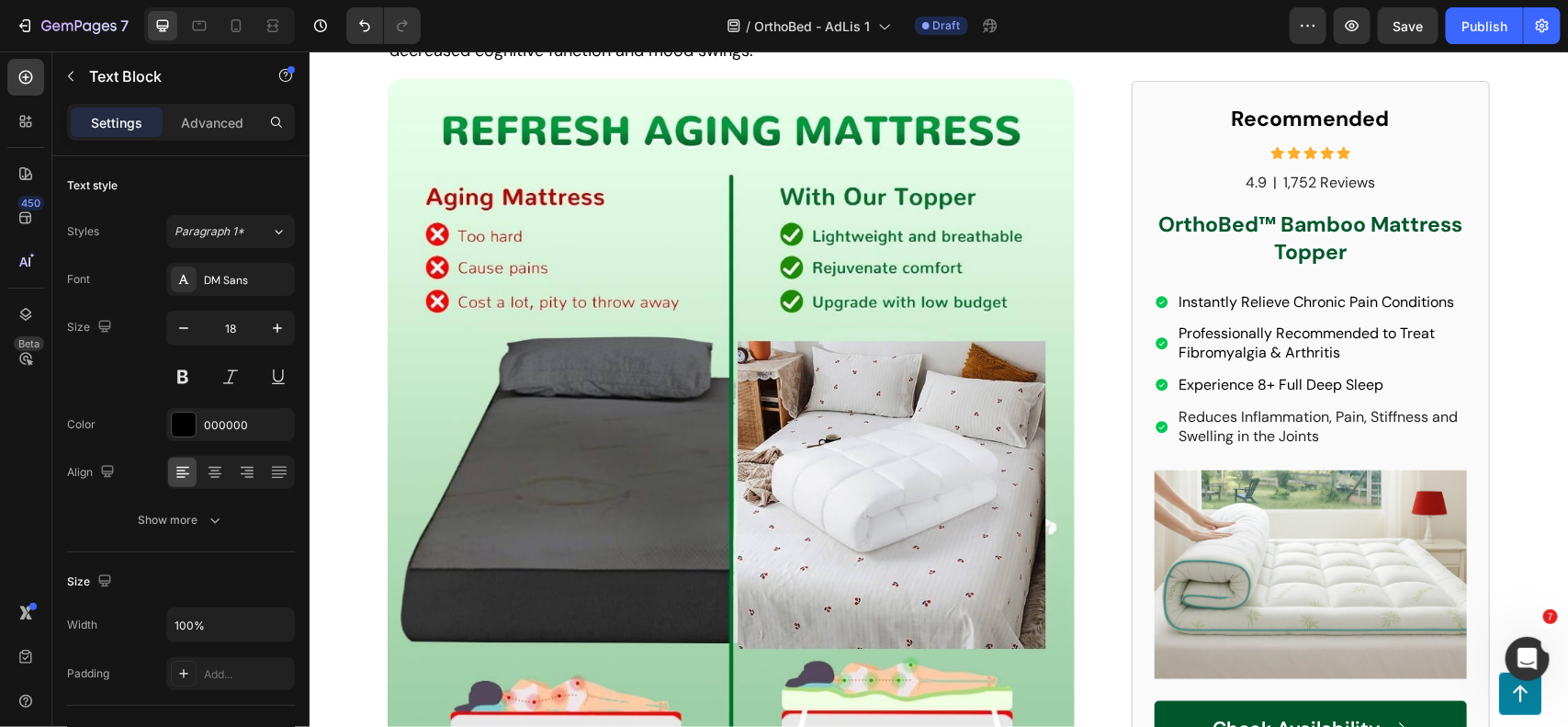 scroll, scrollTop: 4312, scrollLeft: 0, axis: vertical 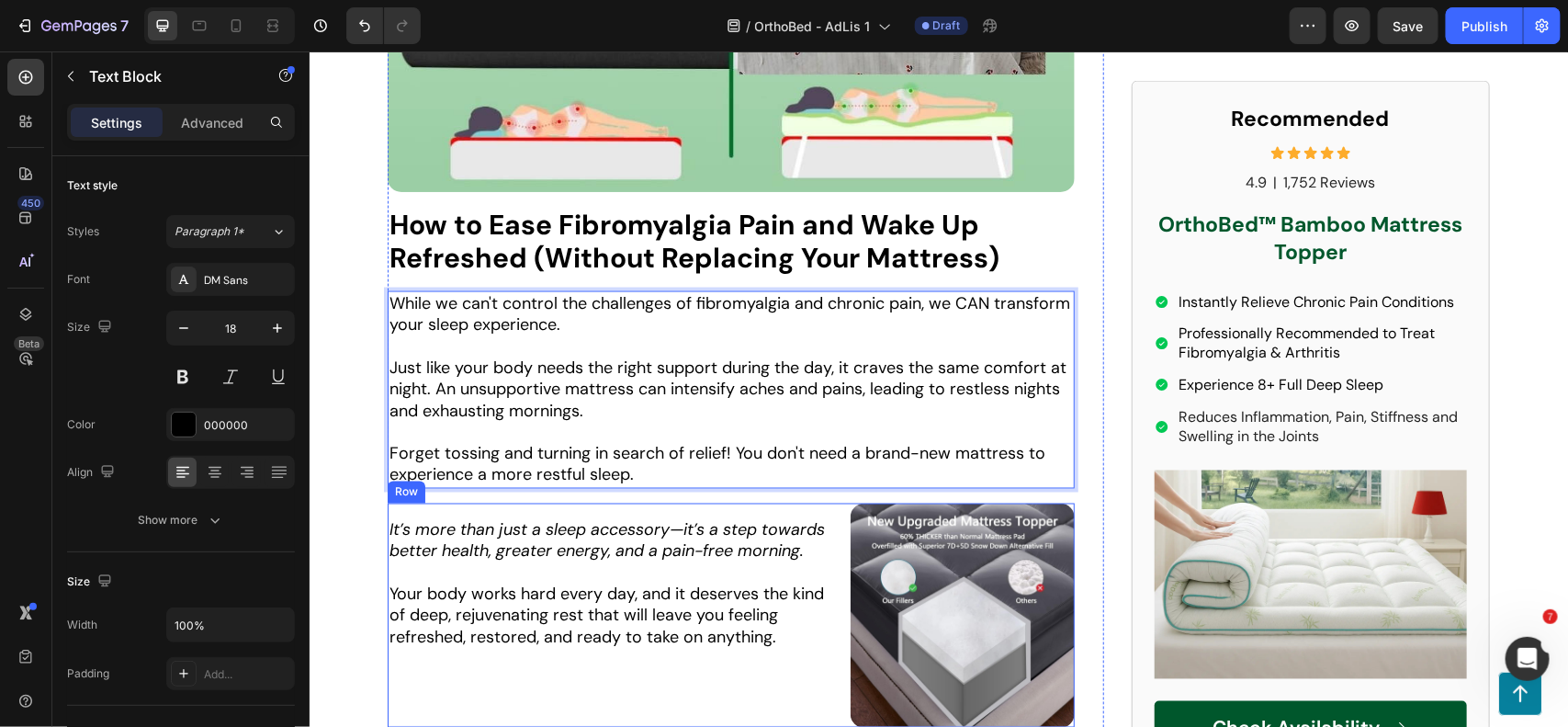 click at bounding box center [730, 431] 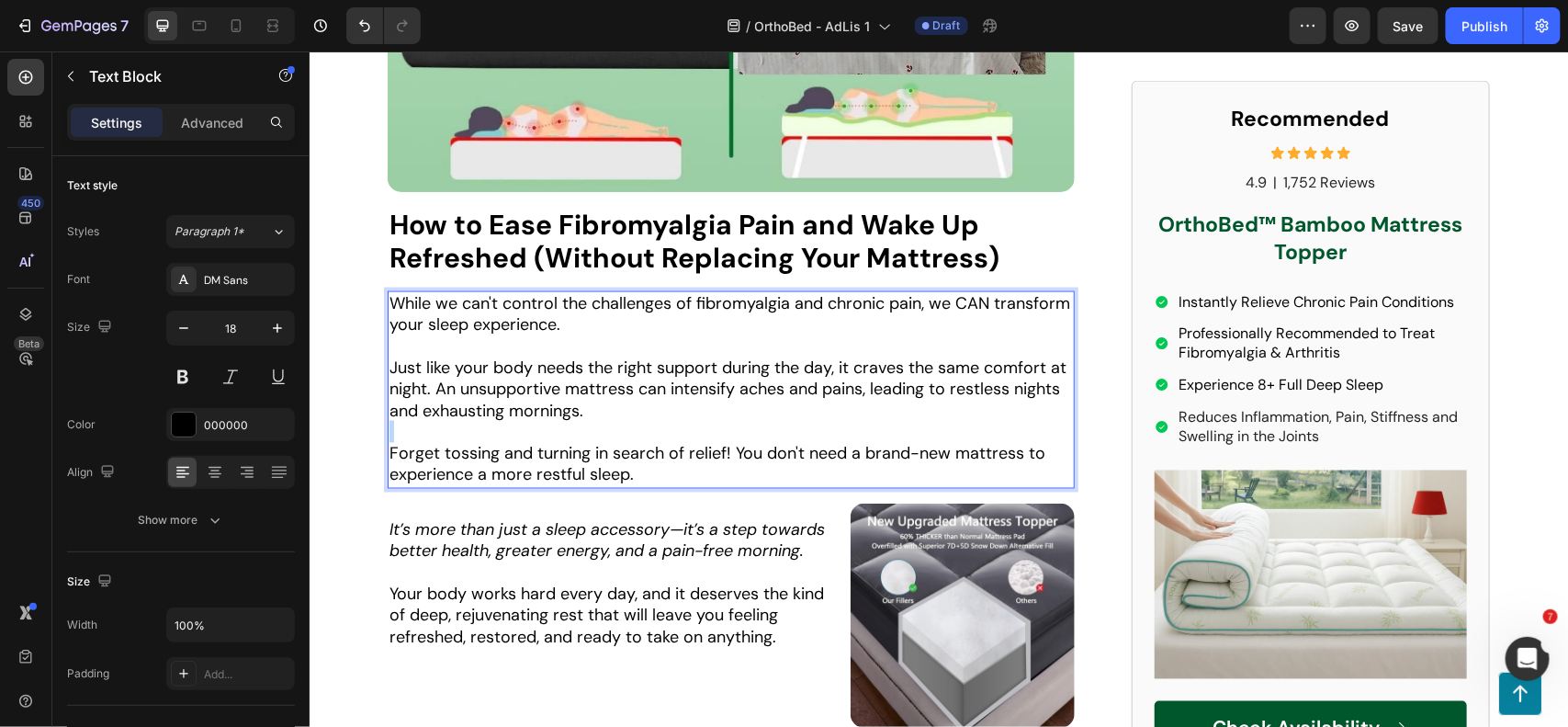 click at bounding box center (730, 431) 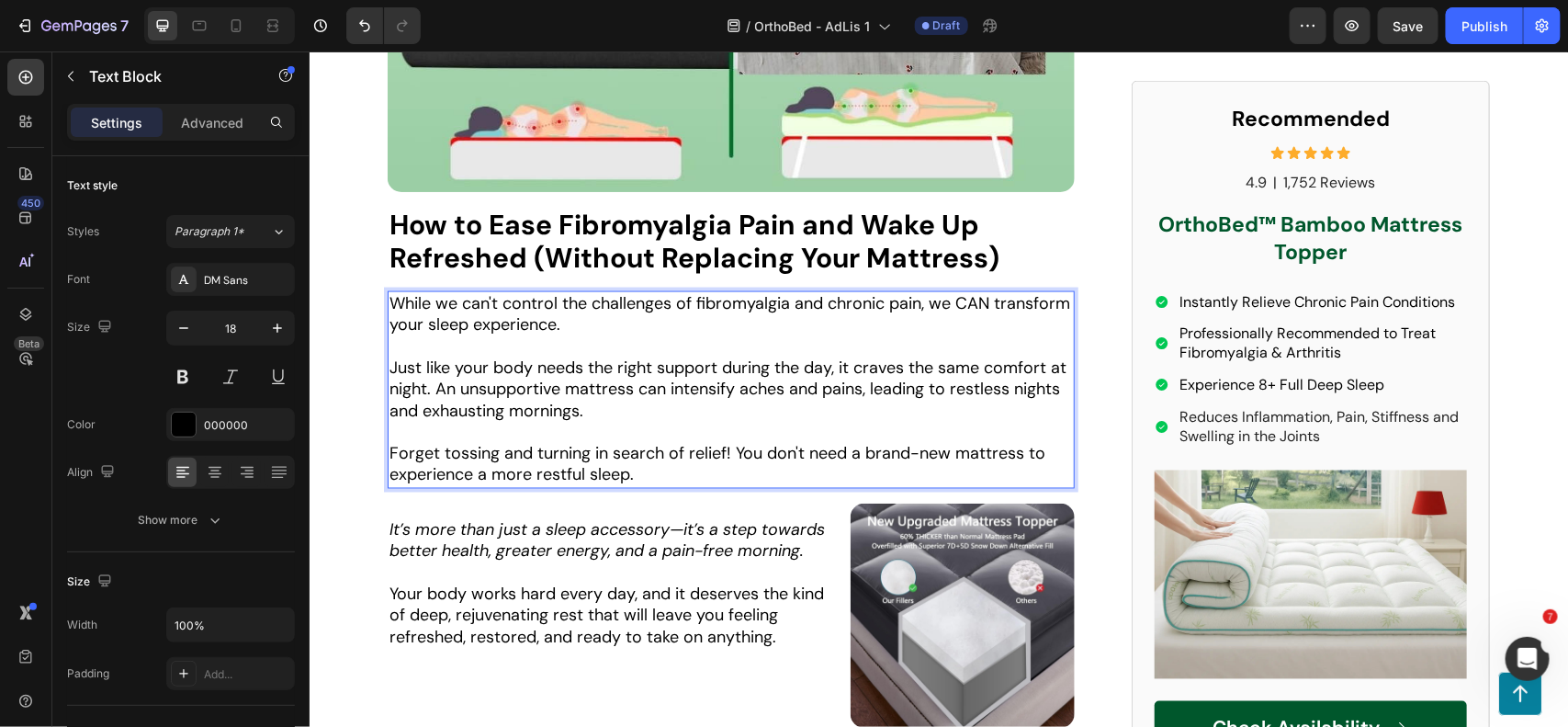 scroll, scrollTop: 4542, scrollLeft: 0, axis: vertical 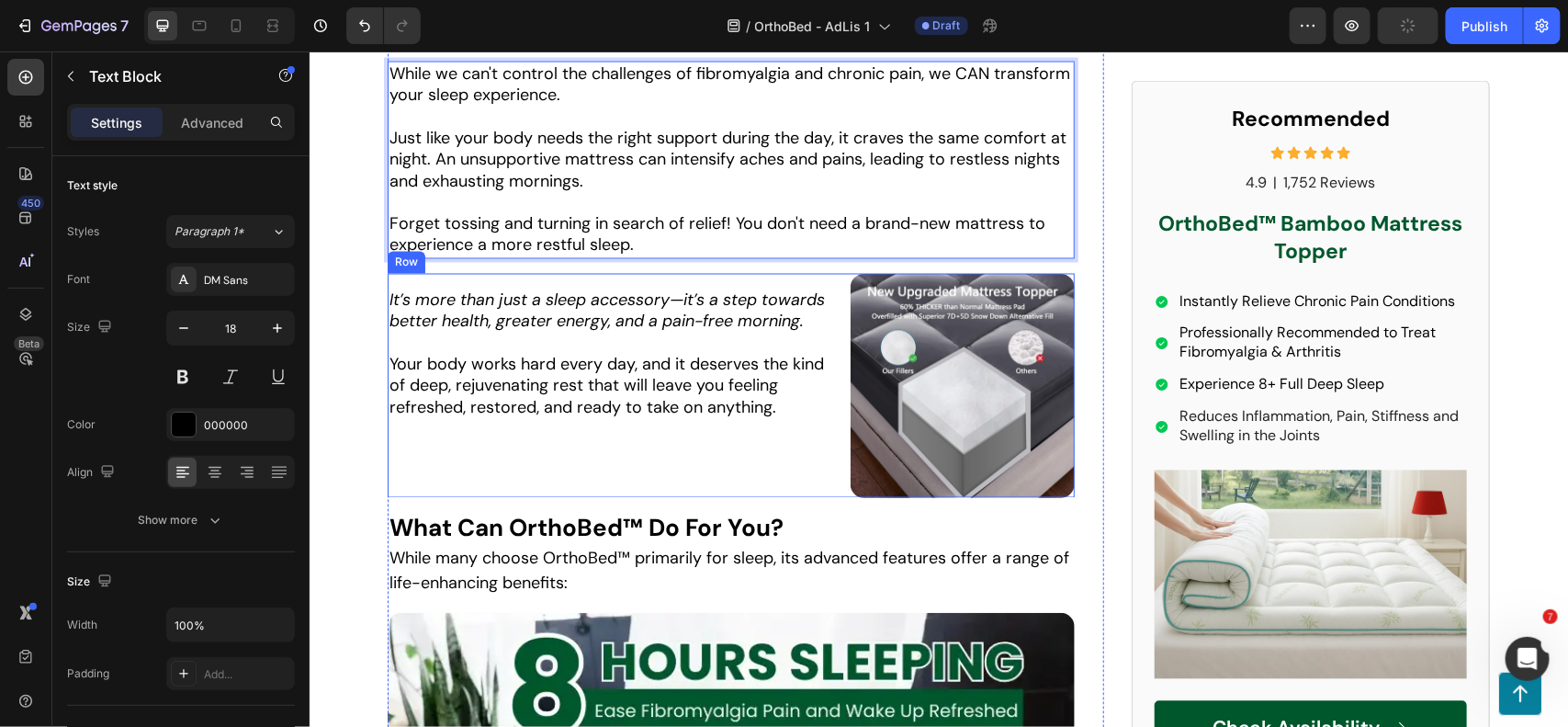 click on "It’s more than just a sleep accessory—it’s a step towards better health, greater energy, and a pain-free morning.     Your body works hard every day, and it deserves the kind of deep, rejuvenating rest that will leave you feeling refreshed, restored, and ready to take on anything. Text Block" at bounding box center (611, 385) 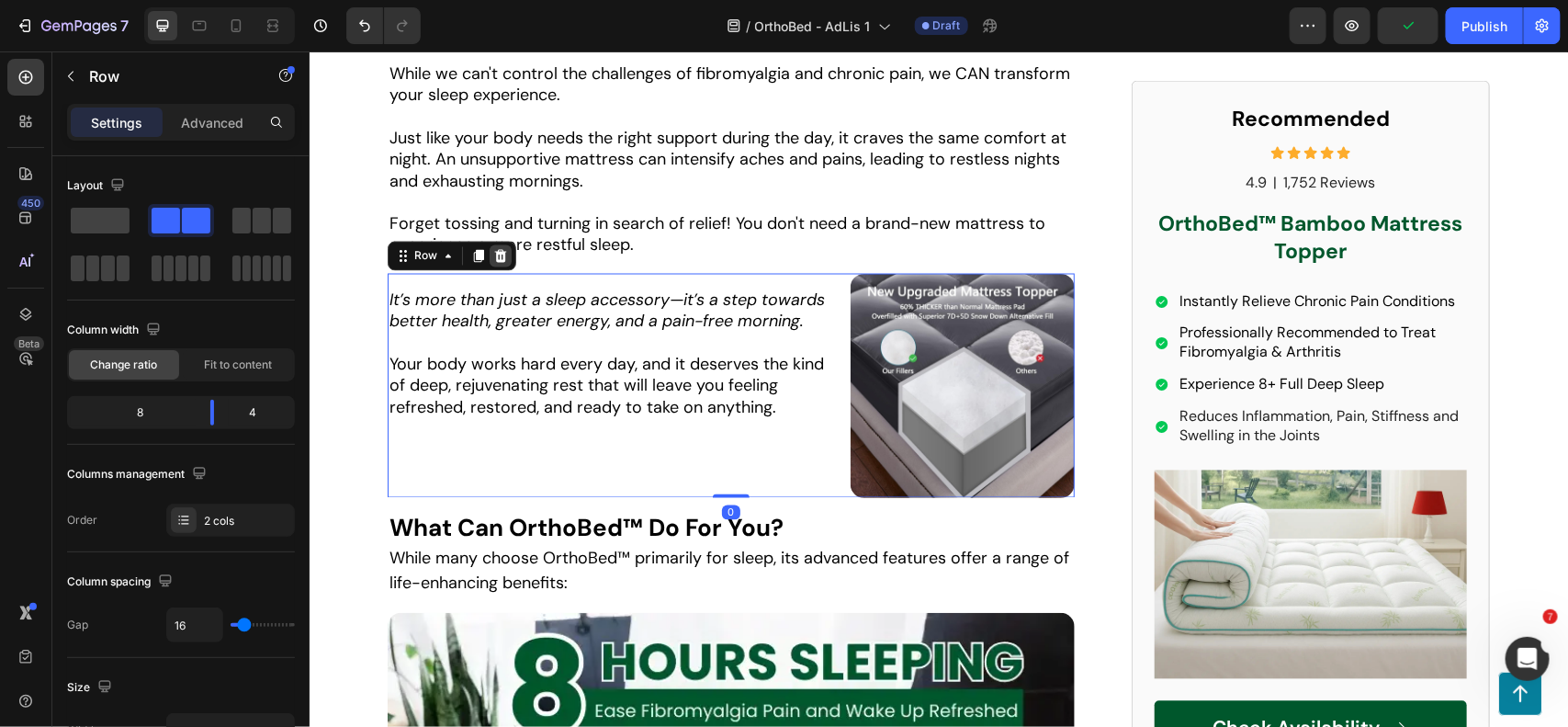 click at bounding box center [500, 256] 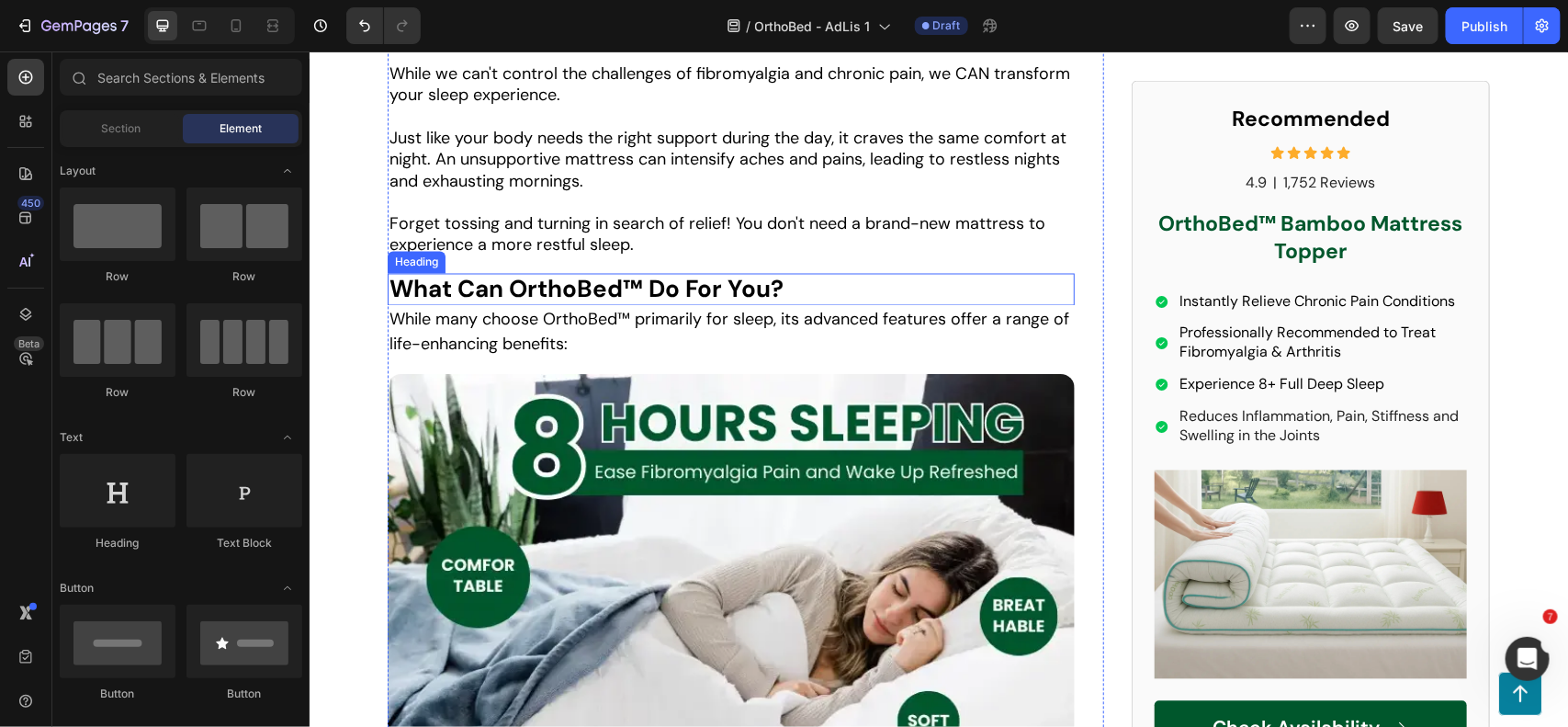 click on "What Can OrthoBed™ Do For You?" at bounding box center [585, 289] 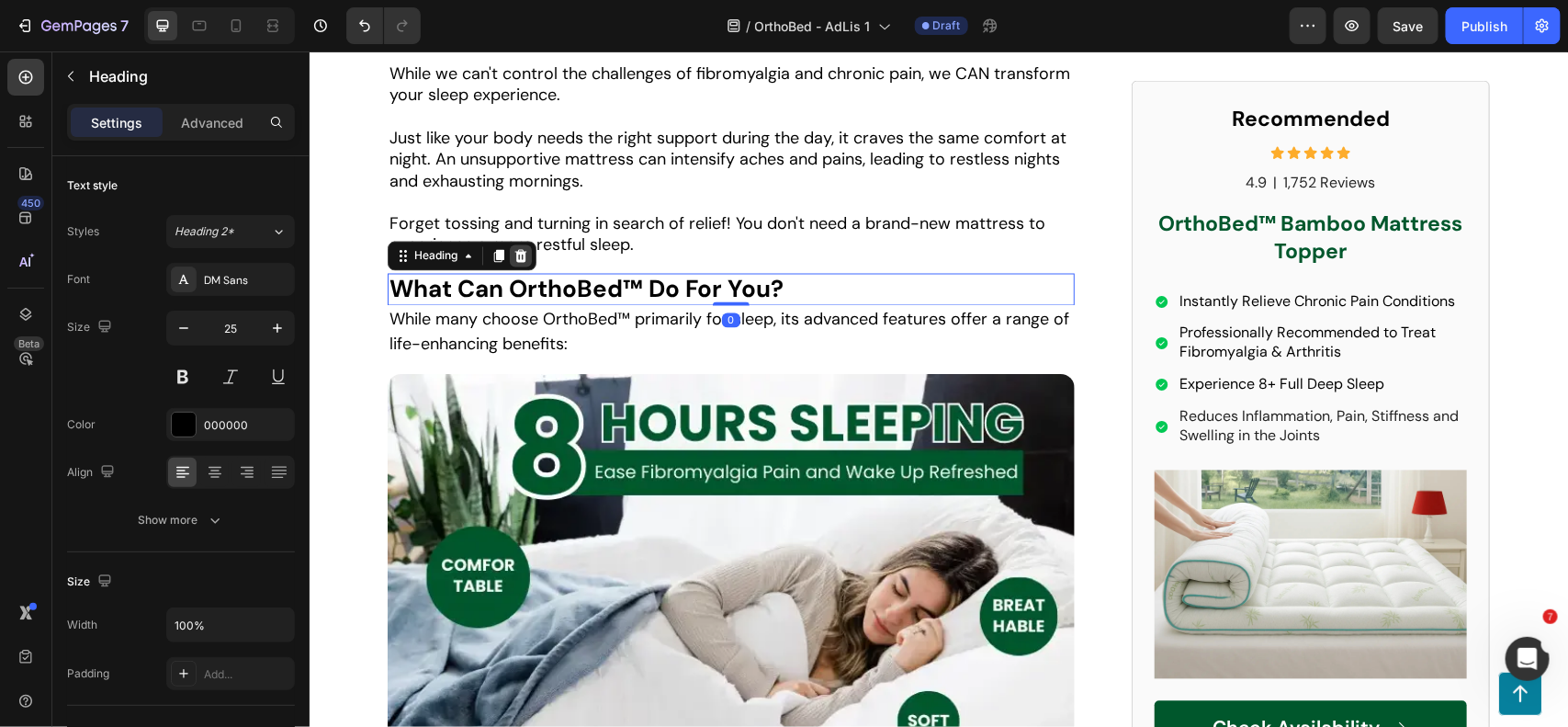 click at bounding box center [520, 256] 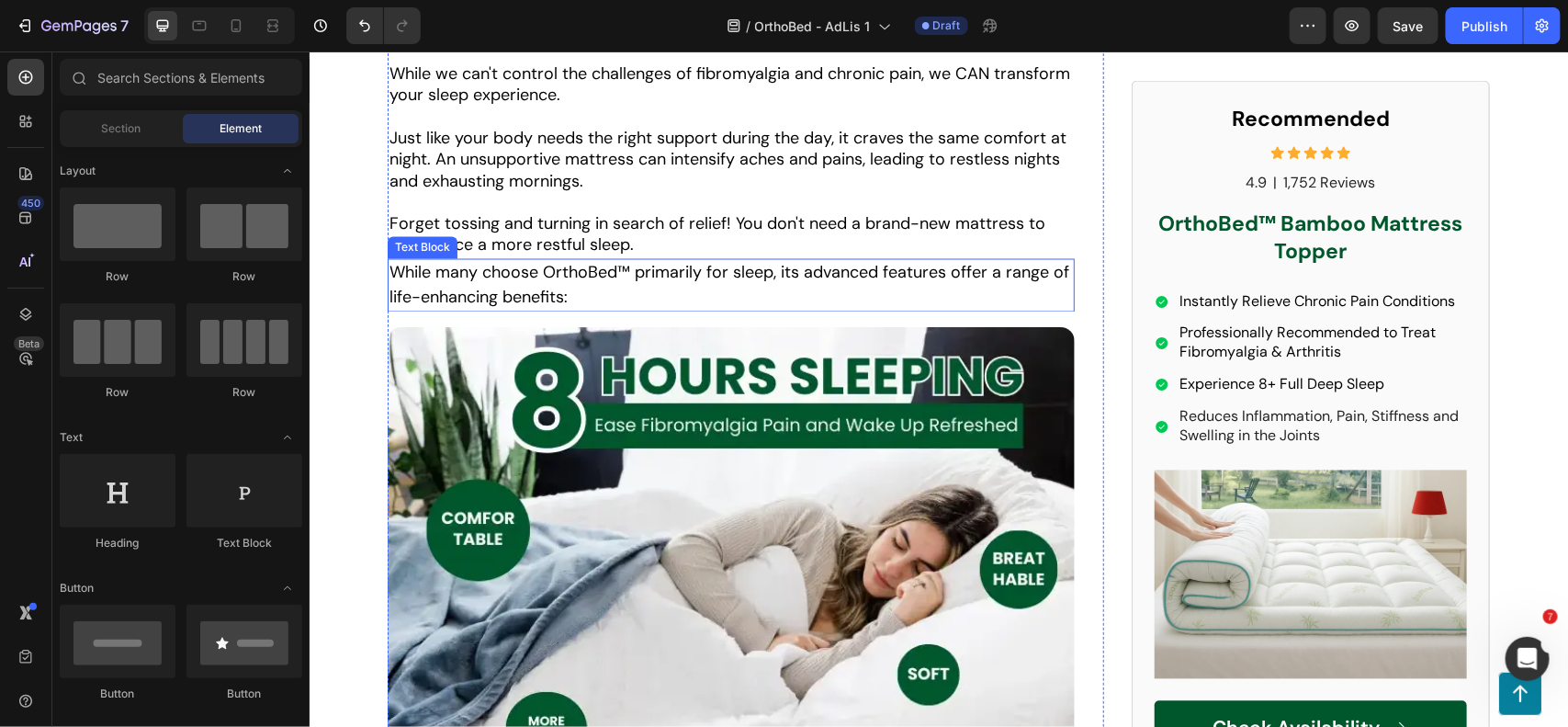click on "While many choose OrthoBed™ primarily for sleep, its advanced features offer a range of life-enhancing benefits:" at bounding box center [728, 284] 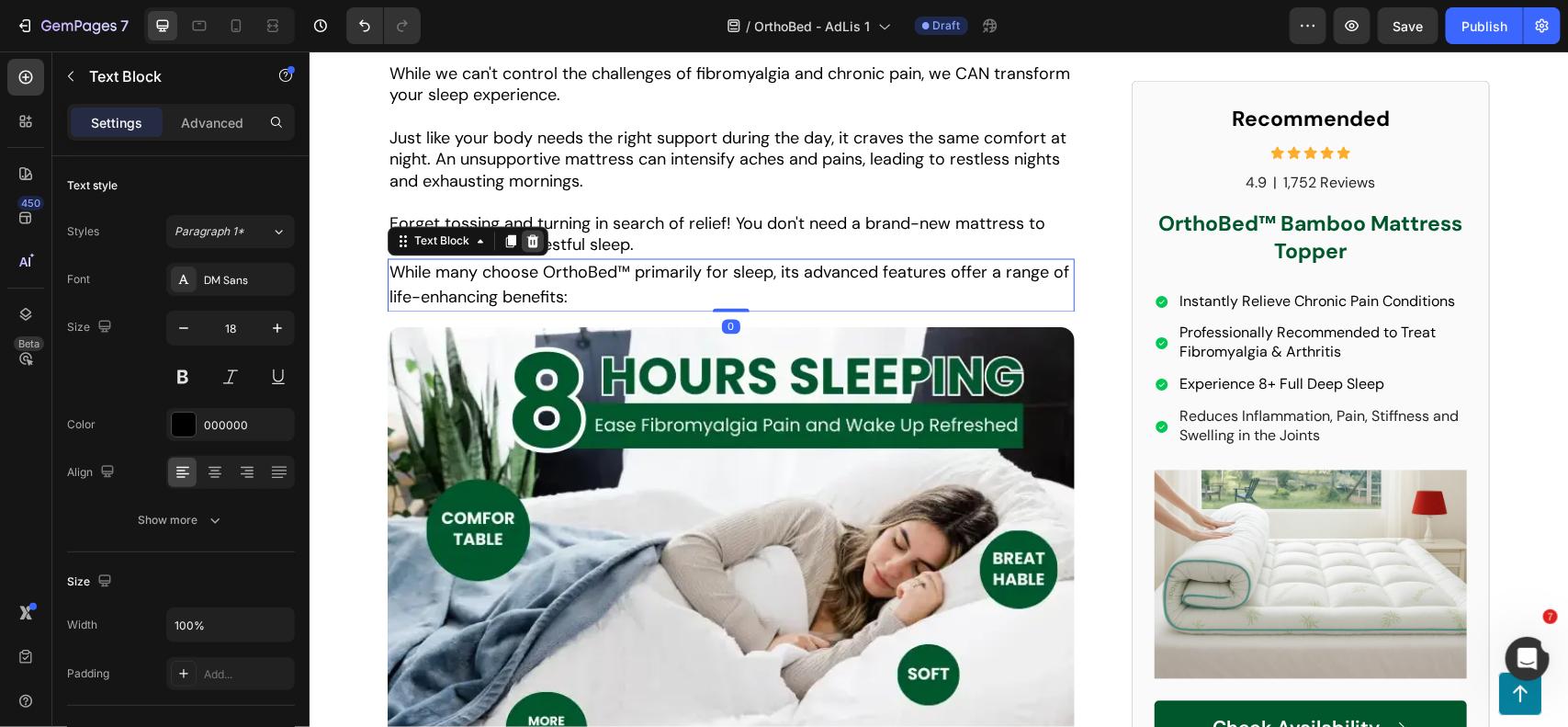 click 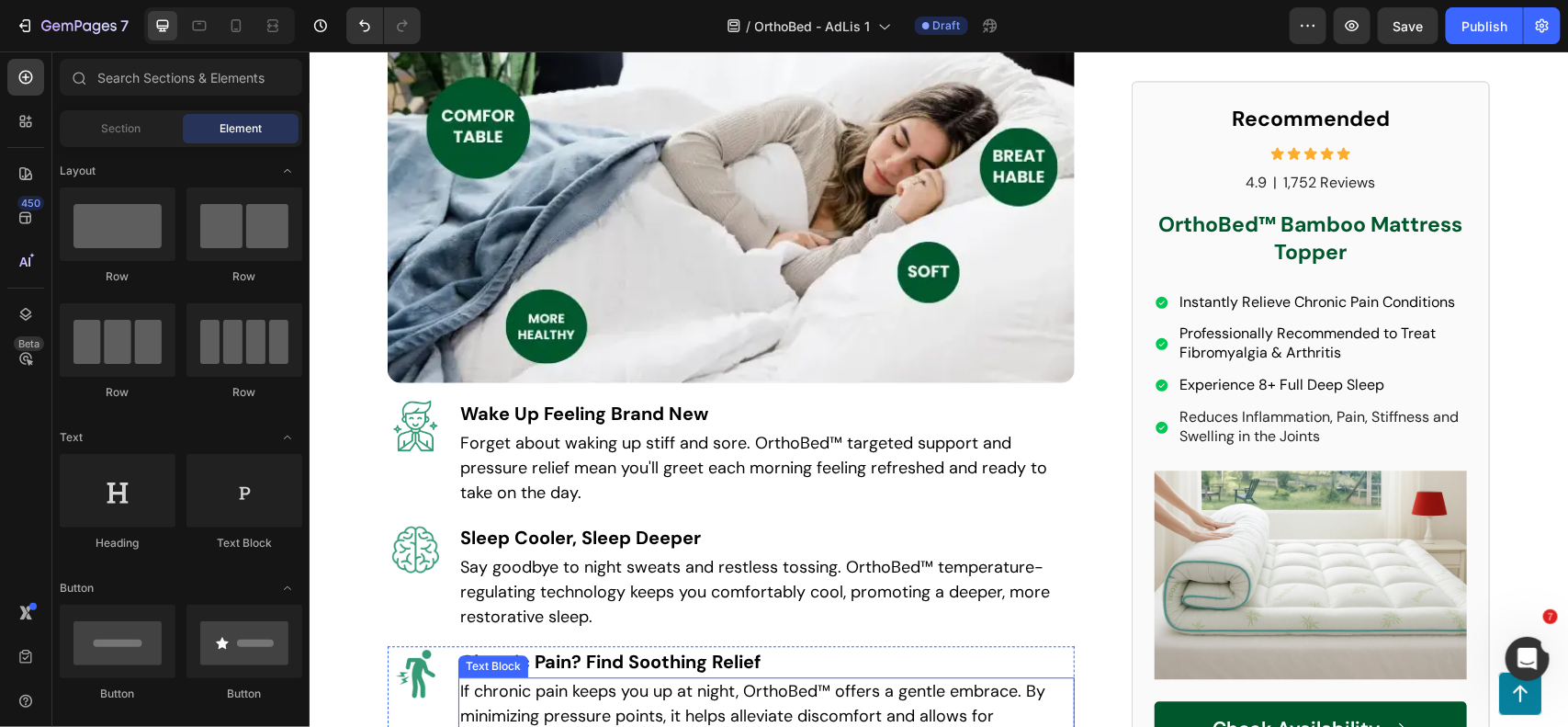 scroll, scrollTop: 5121, scrollLeft: 0, axis: vertical 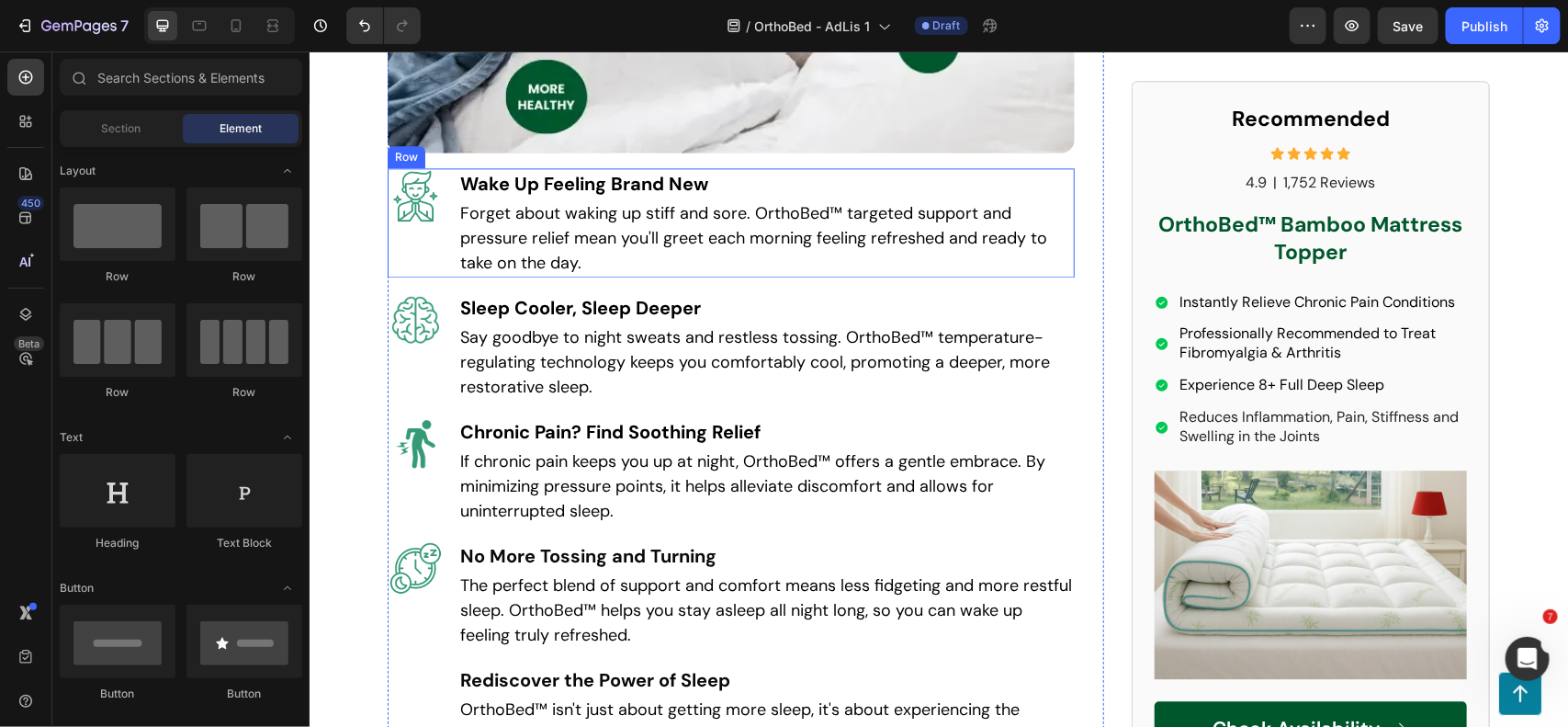 click on "Image Wake Up Feeling Brand New Text Block Forget about waking up stiff and sore. OrthoBed™ targeted support and pressure relief mean you'll greet each morning feeling refreshed and ready to take on the day. Text Block Row" at bounding box center (730, 222) 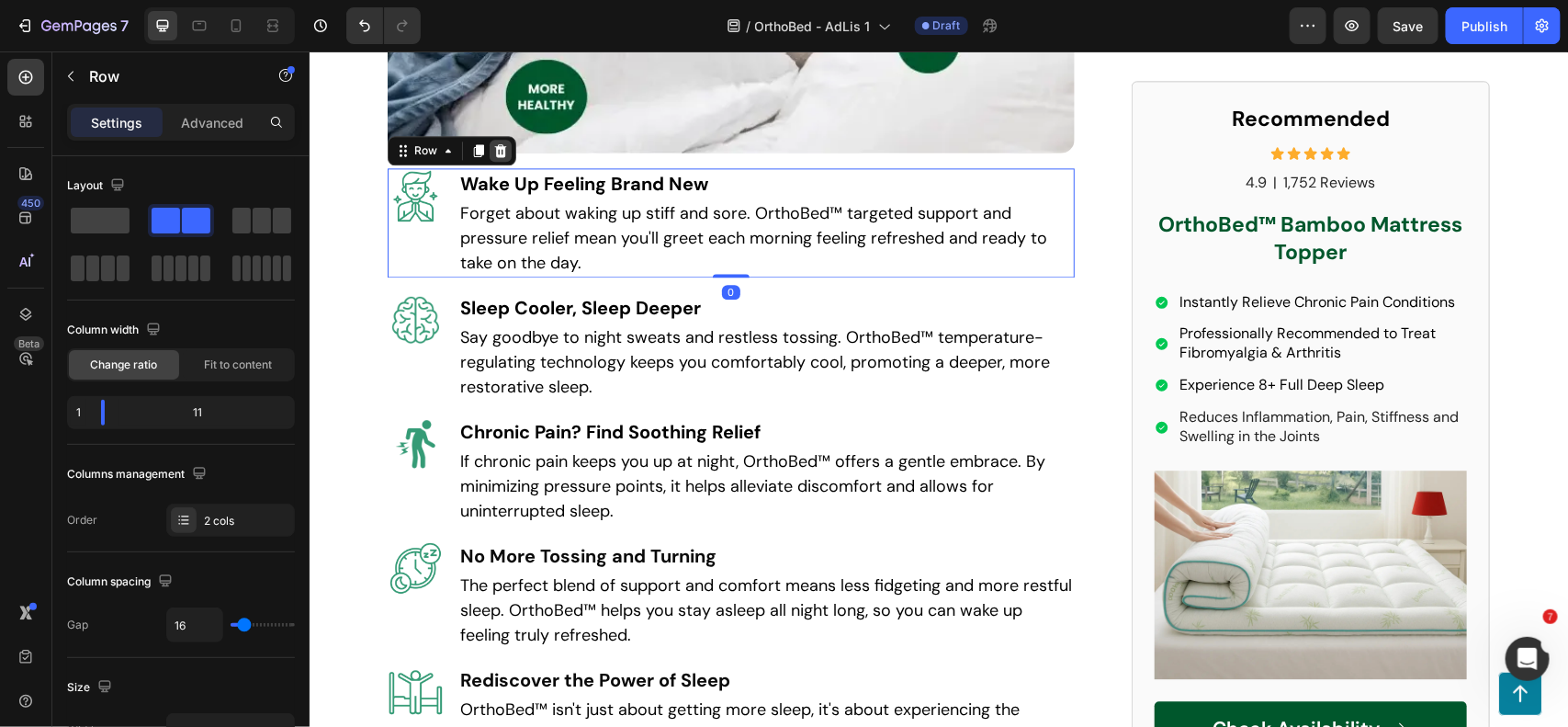 click 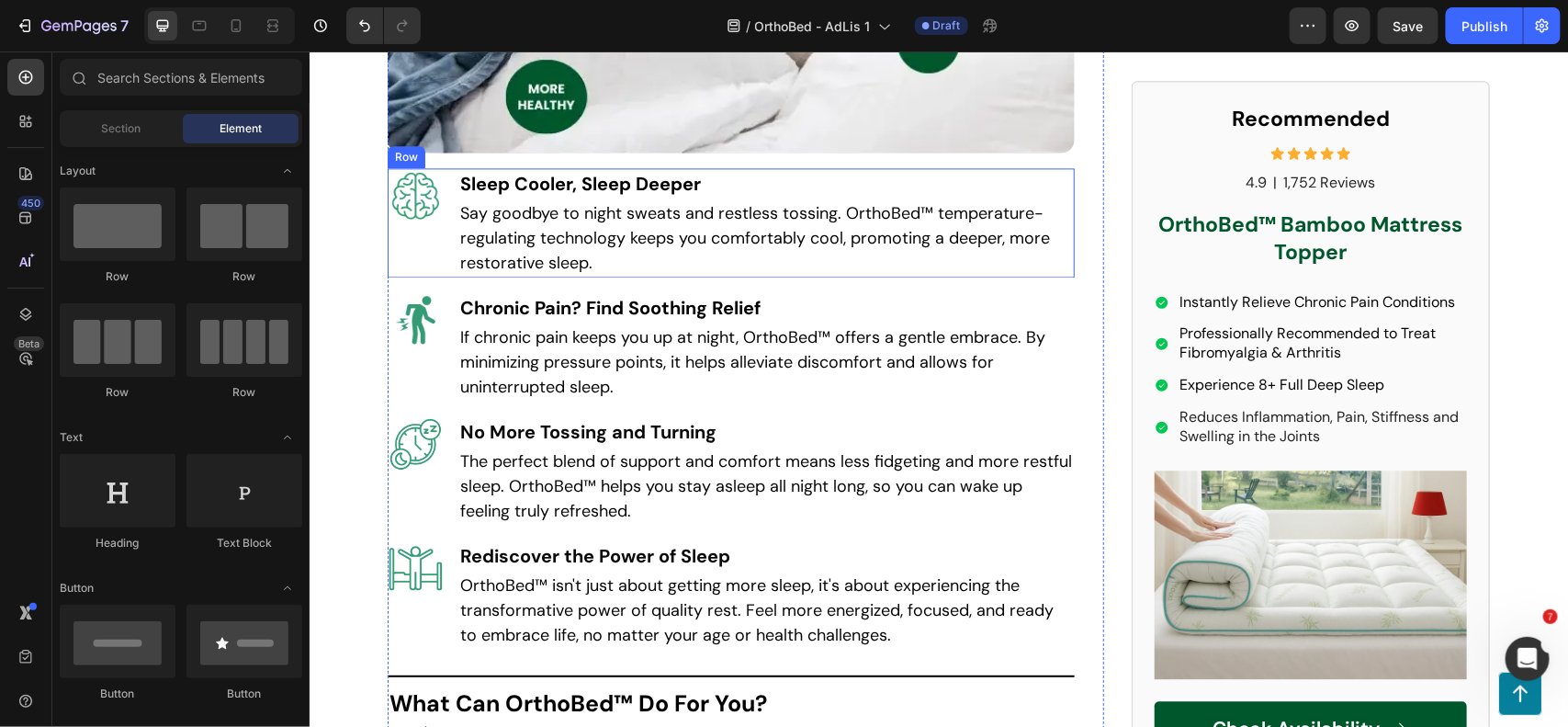 click on "Image Sleep Cooler, Sleep Deeper Text Block Say goodbye to night sweats and restless tossing. OrthoBed™ temperature-regulating technology keeps you comfortably cool, promoting a deeper, more restorative sleep. Text Block Row" at bounding box center (730, 222) 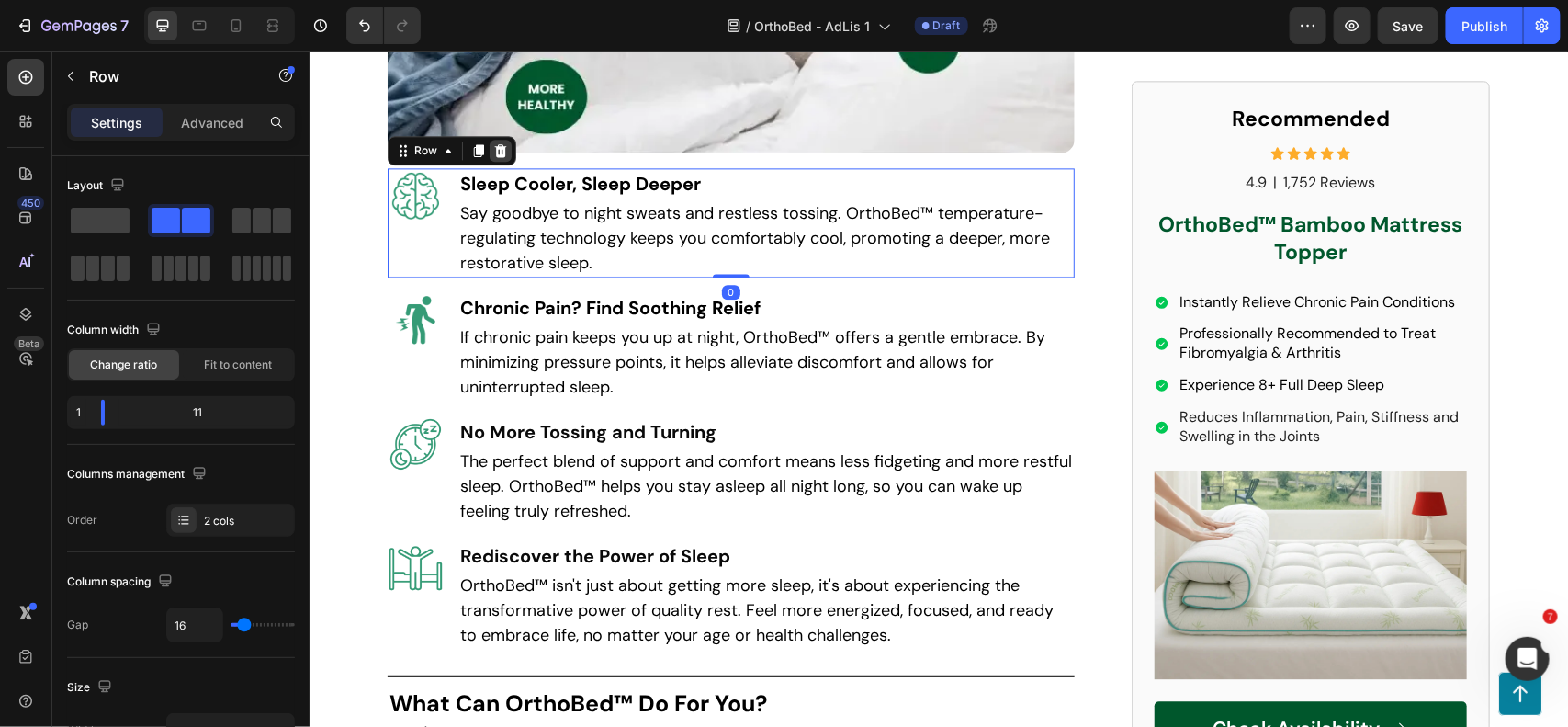 click 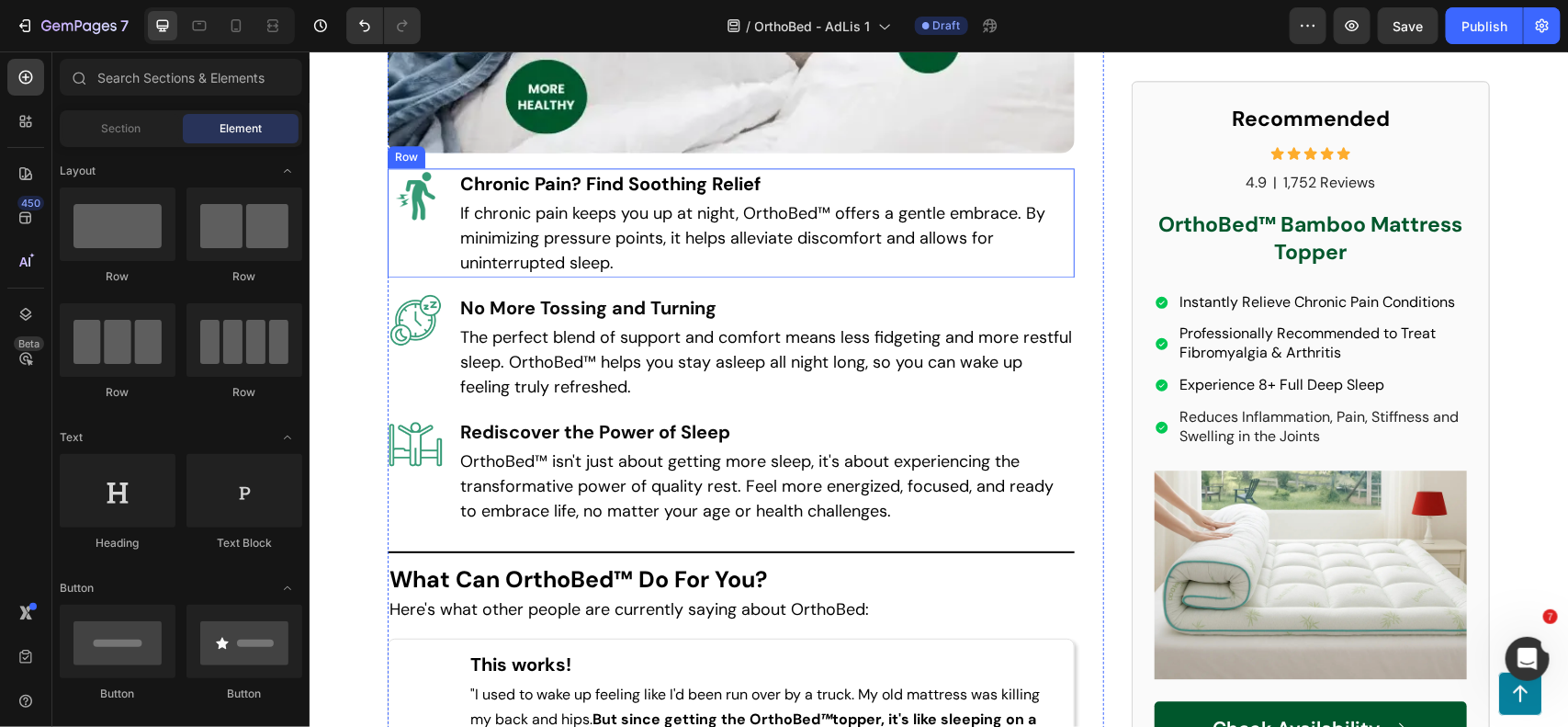 click on "Image Chronic Pain? Find Soothing Relief Text Block If chronic pain keeps you up at night, OrthoBed™ offers a gentle embrace. By minimizing pressure points, it helps alleviate discomfort and allows for uninterrupted sleep. Text Block Row" at bounding box center [730, 222] 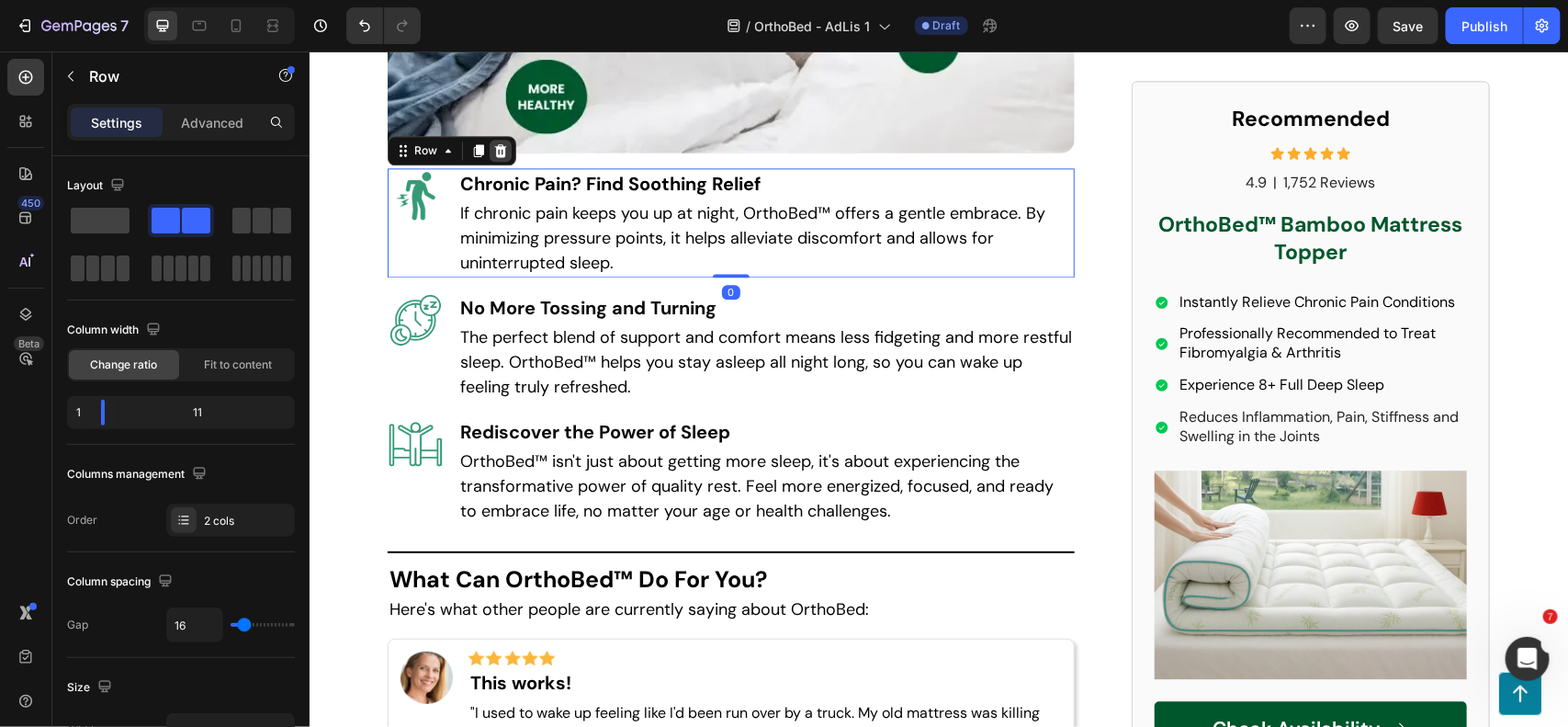 click at bounding box center [500, 150] 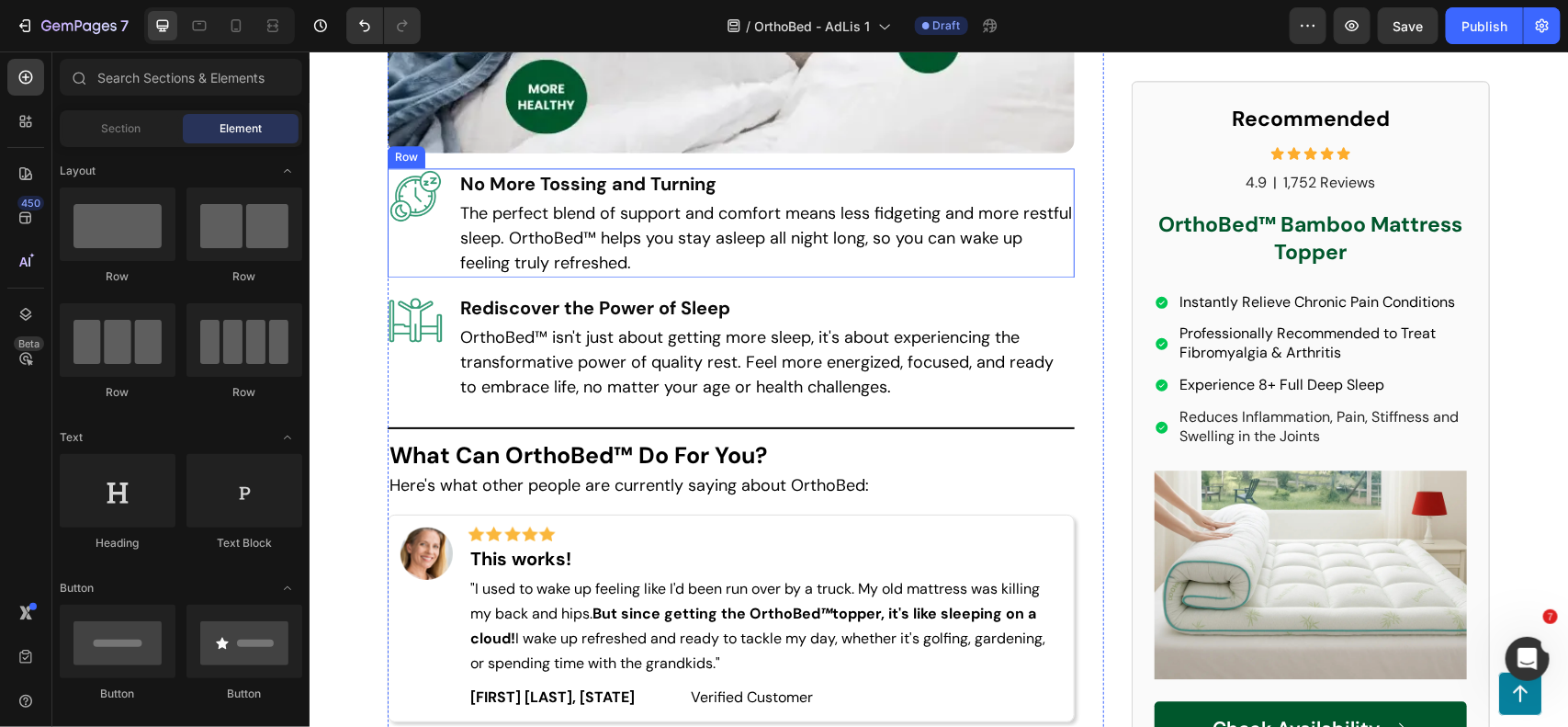 click on "Image" at bounding box center [414, 222] 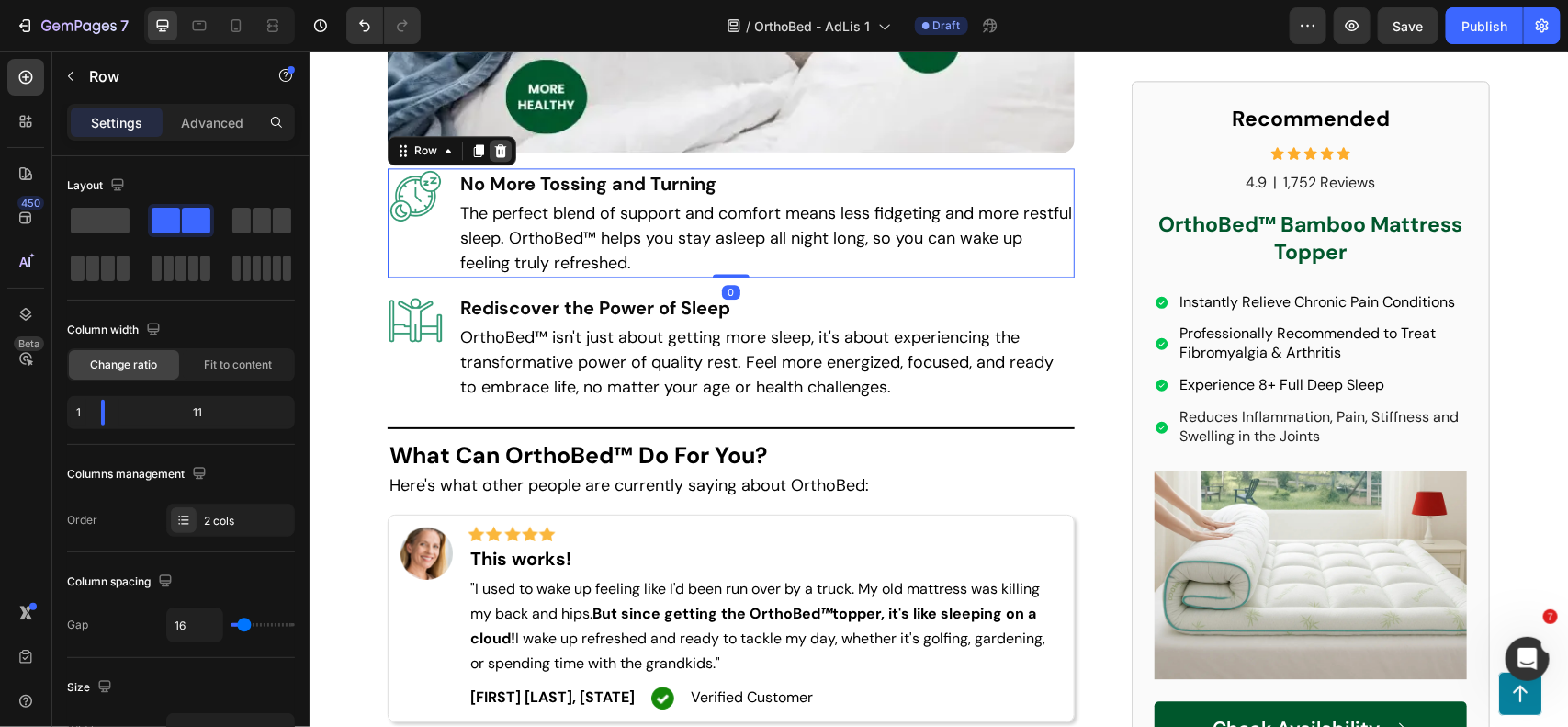 click 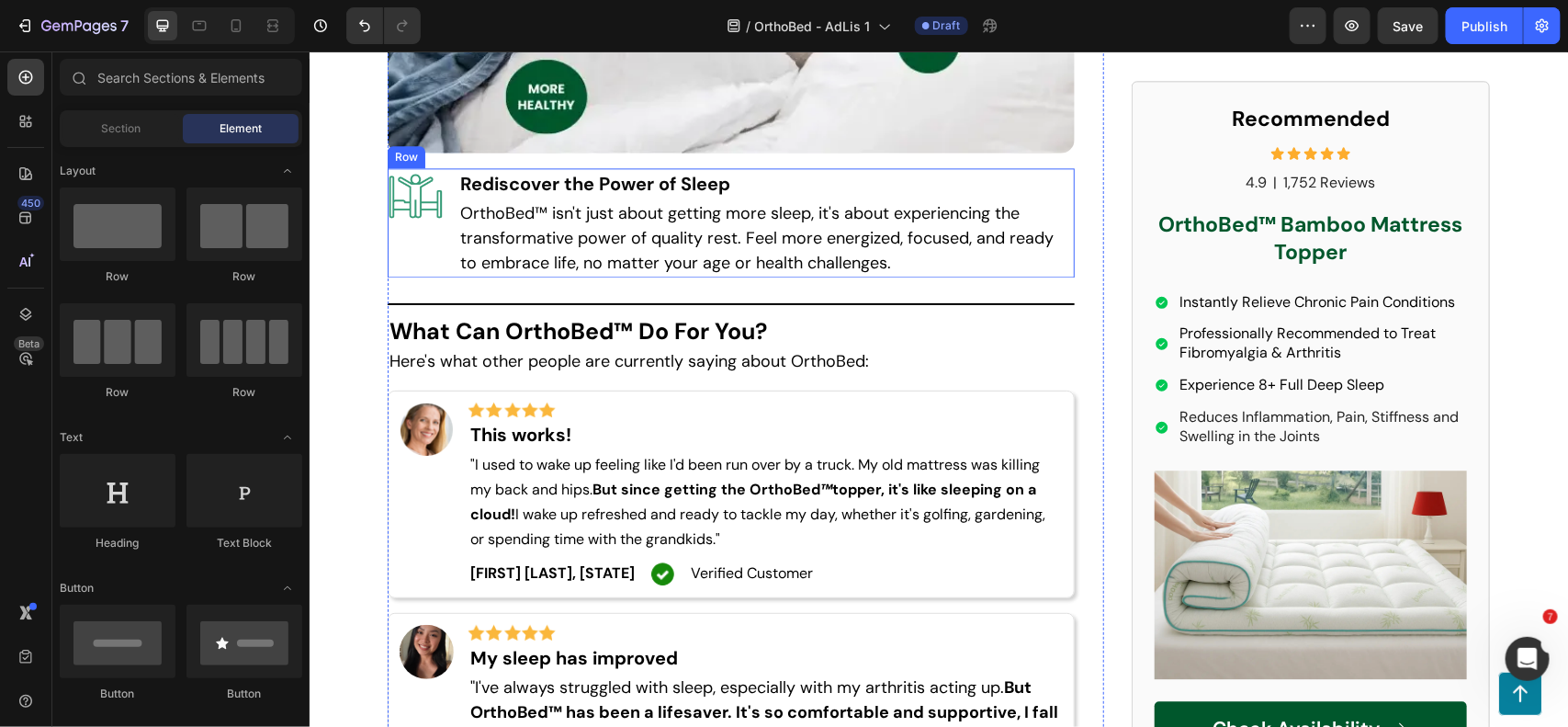 click on "Image Rediscover the Power of Sleep Text Block OrthoBed™ isn't just about getting more sleep, it's about experiencing the transformative power of quality rest. Feel more energized, focused, and ready to embrace life, no matter your age or health challenges. Text Block Row" at bounding box center (730, 222) 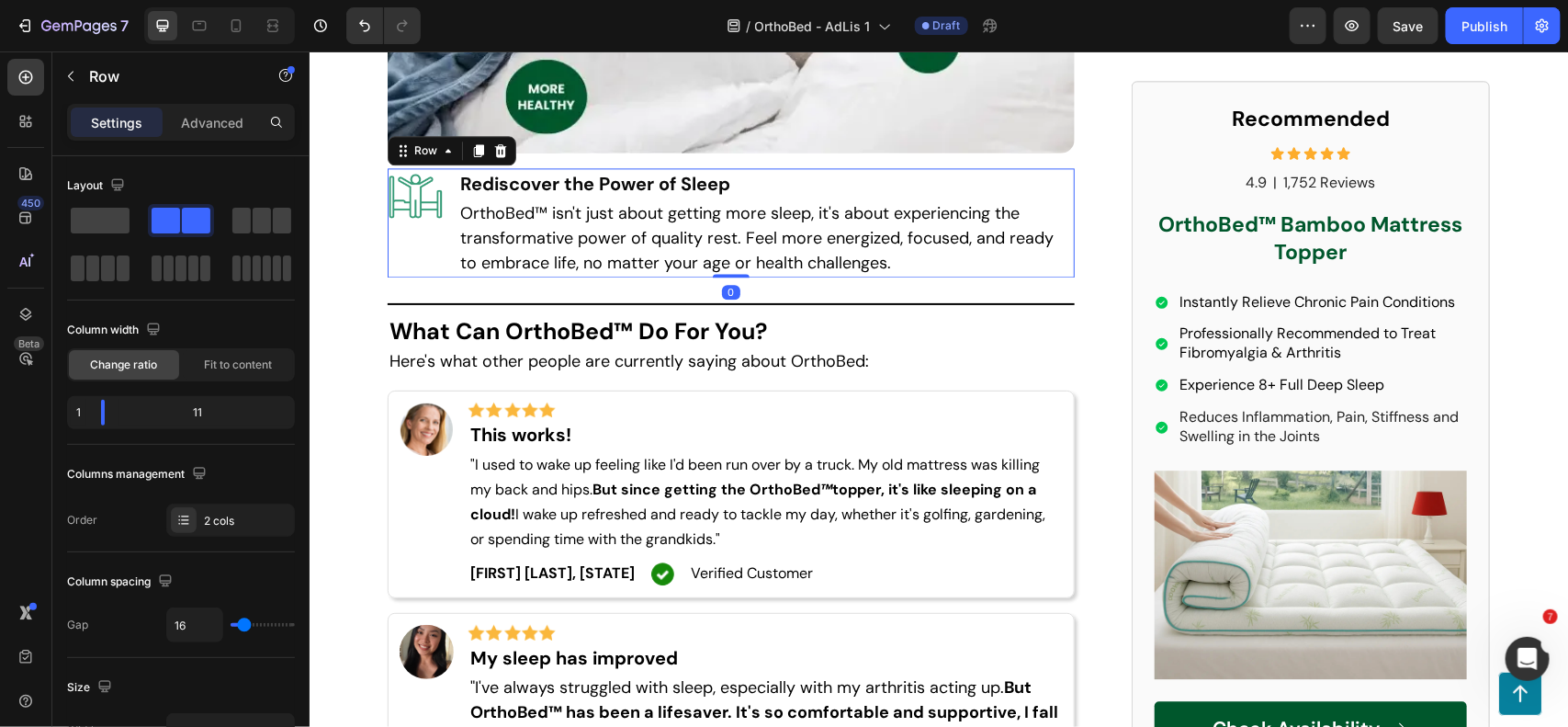 click on "Row" at bounding box center [451, 150] 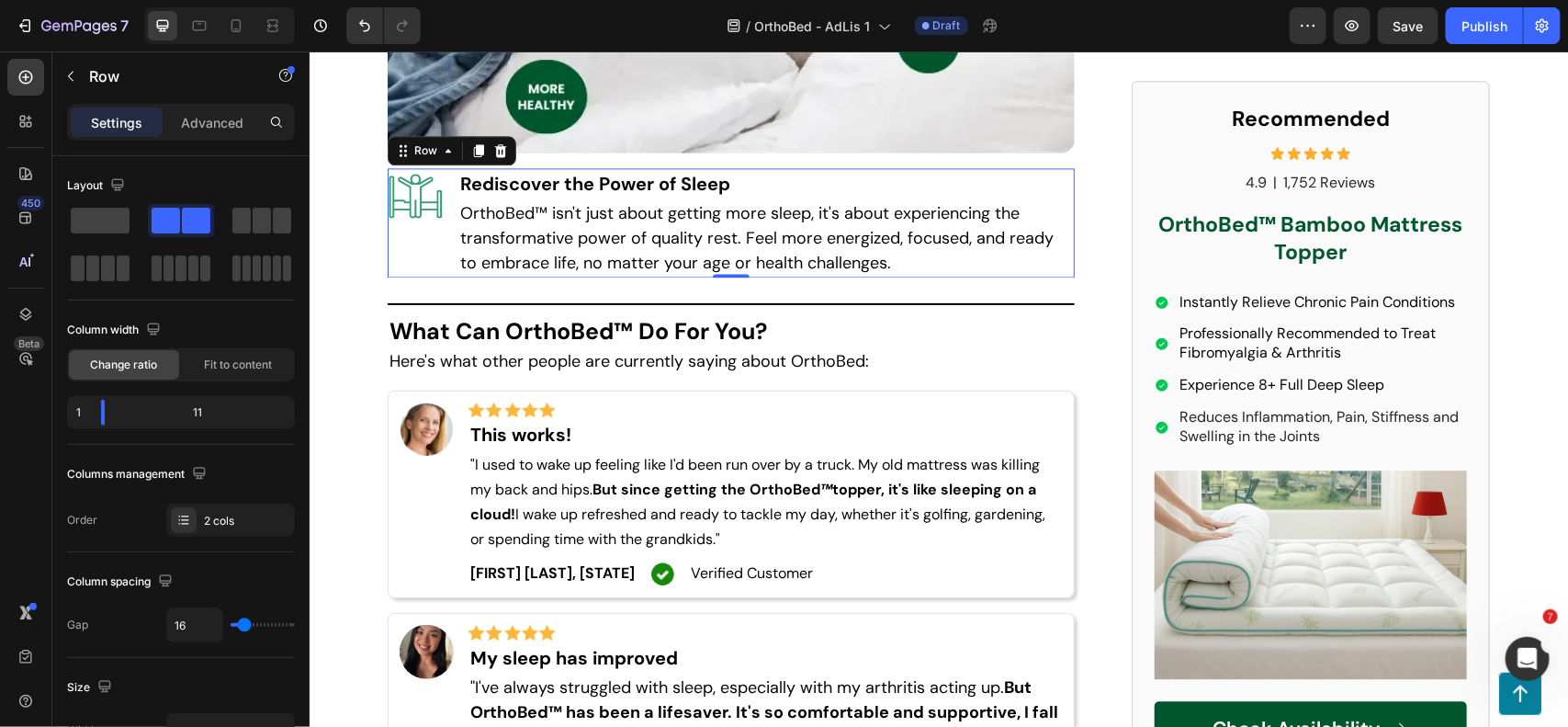 click on "Image Rediscover the Power of Sleep Text Block OrthoBed™ isn't just about getting more sleep, it's about experiencing the transformative power of quality rest. Feel more energized, focused, and ready to embrace life, no matter your age or health challenges. Text Block Row   0" at bounding box center (730, 222) 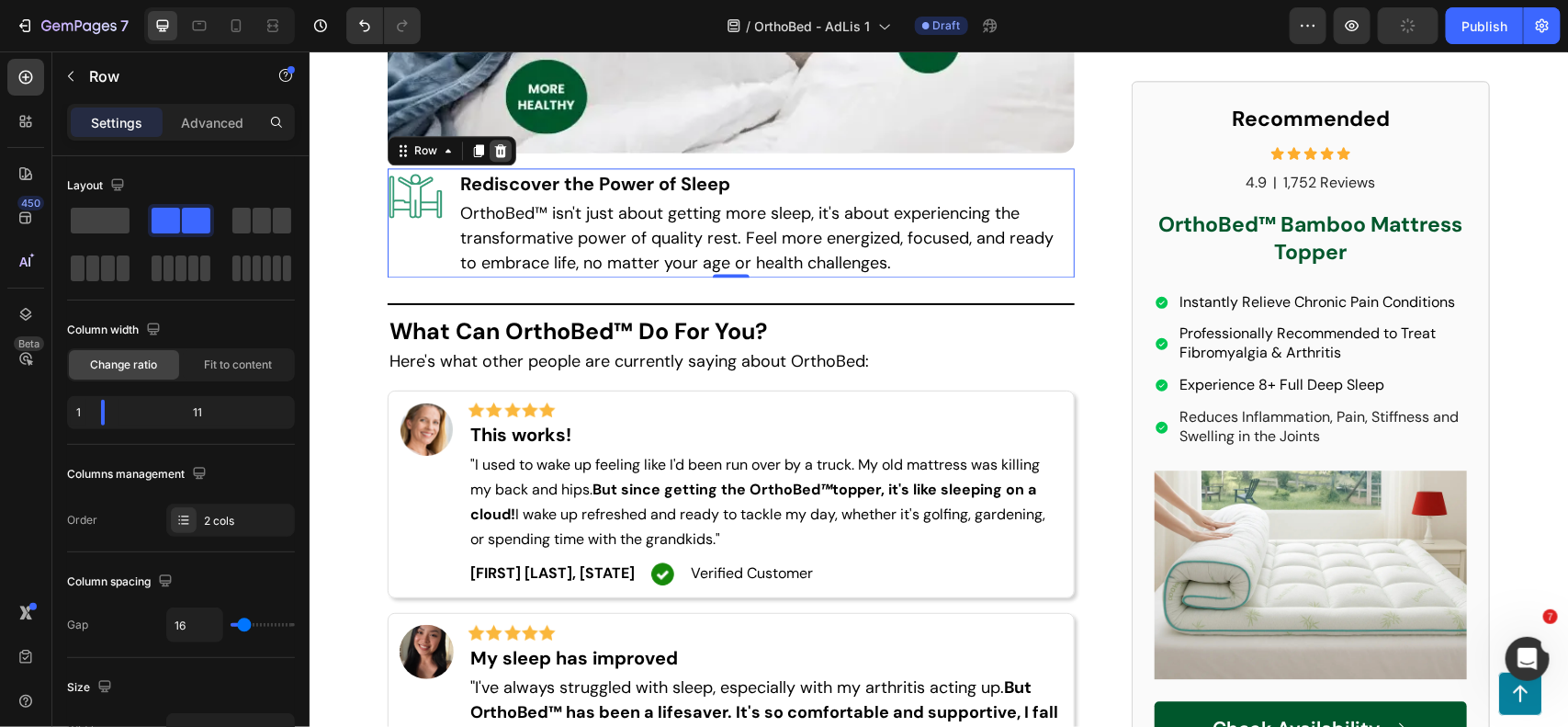 click 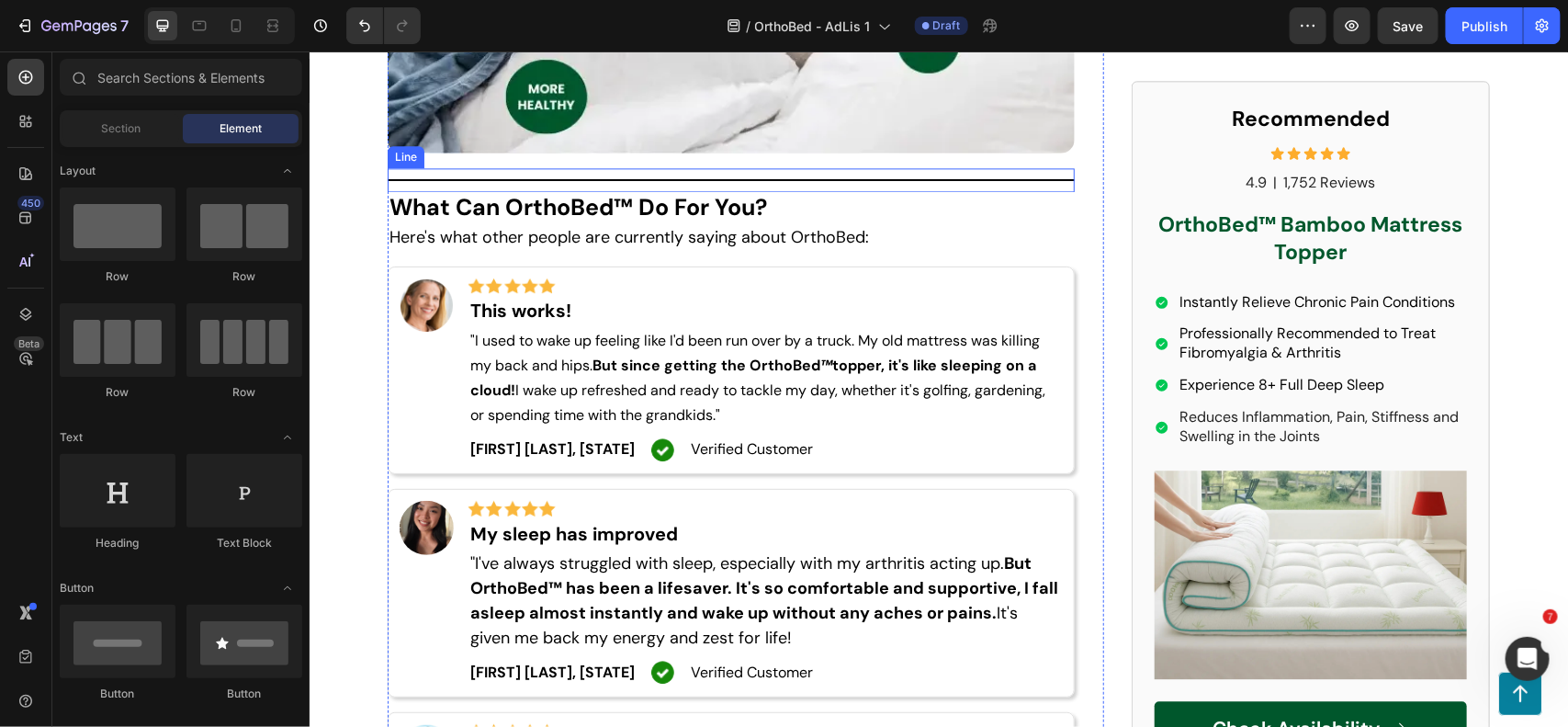 click on "Title Line" at bounding box center [730, 179] 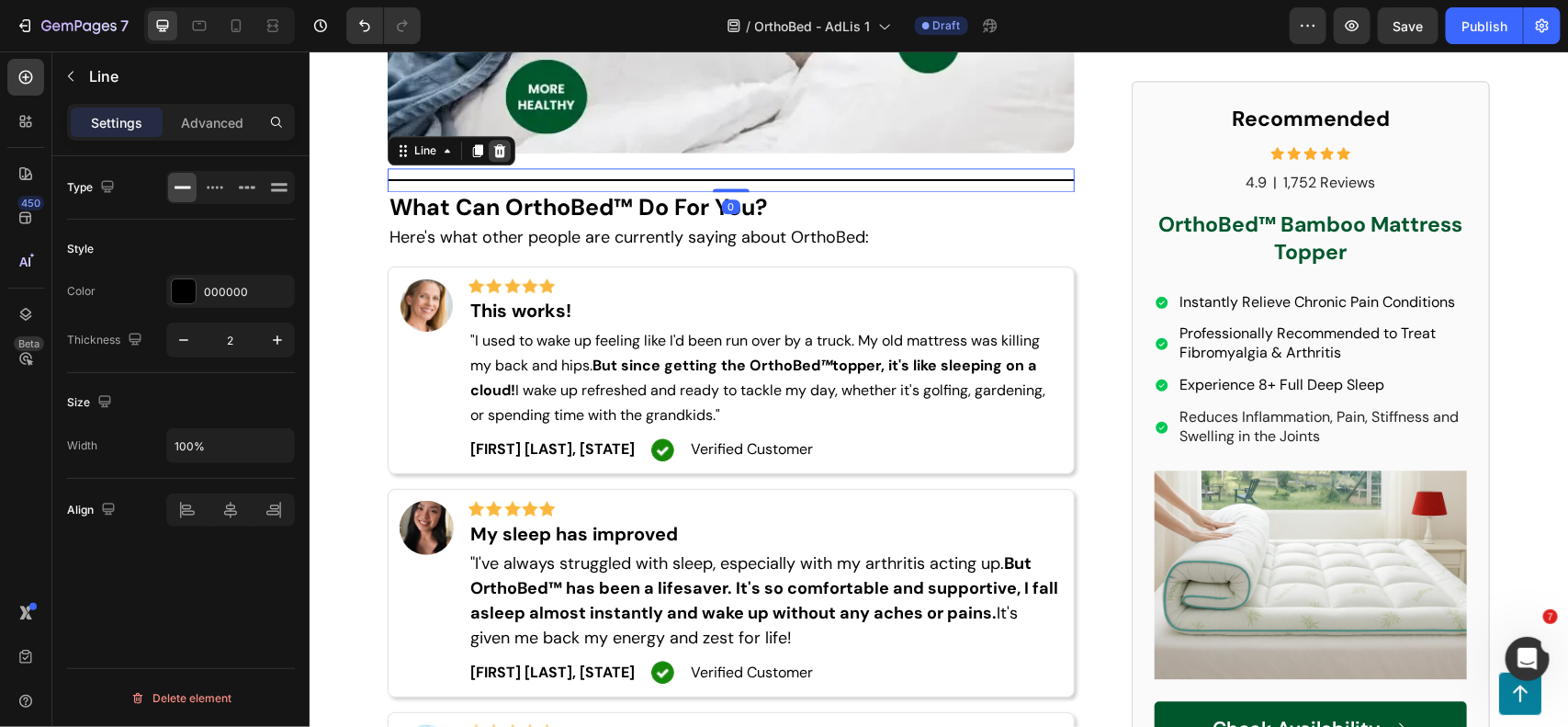click at bounding box center (499, 150) 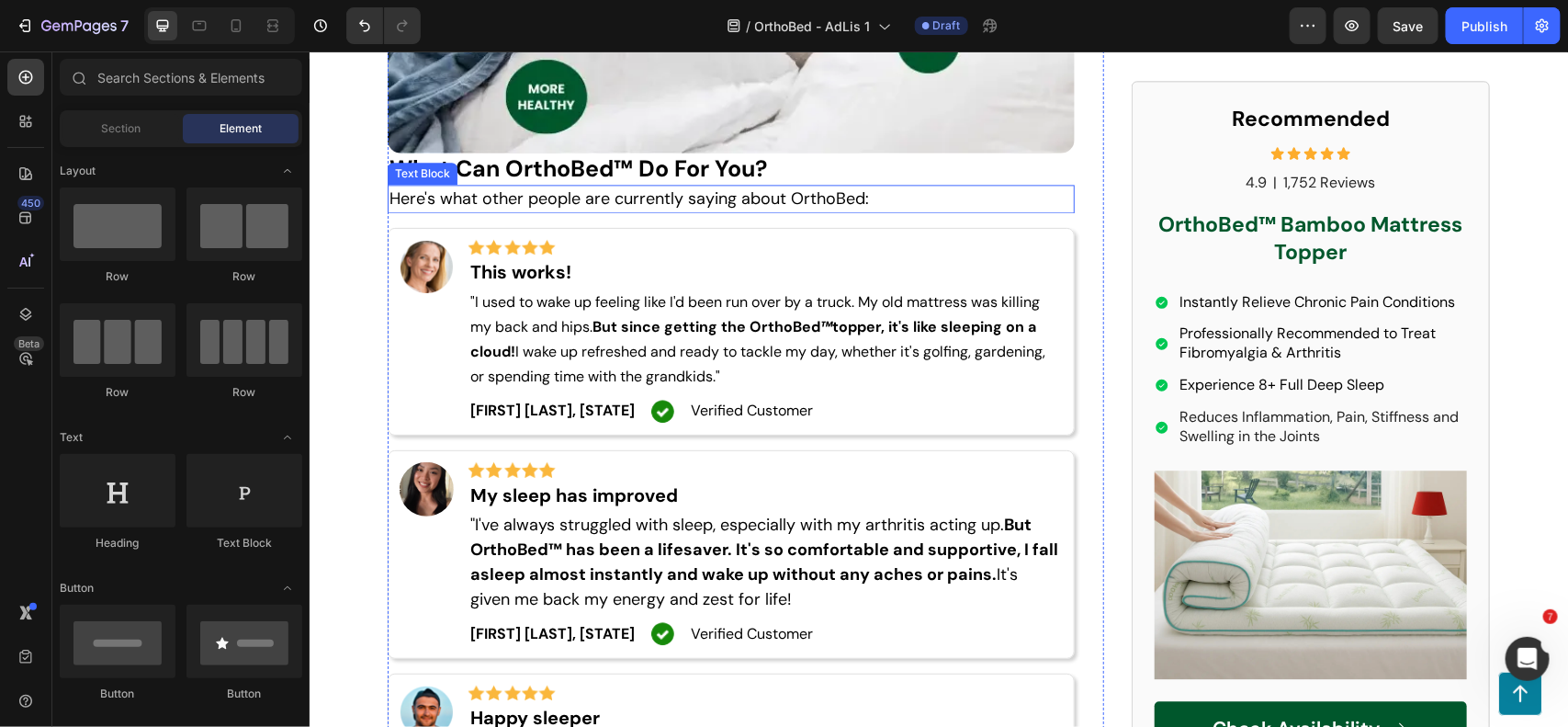 click on "What Can OrthoBed™ Do For You?" at bounding box center [577, 167] 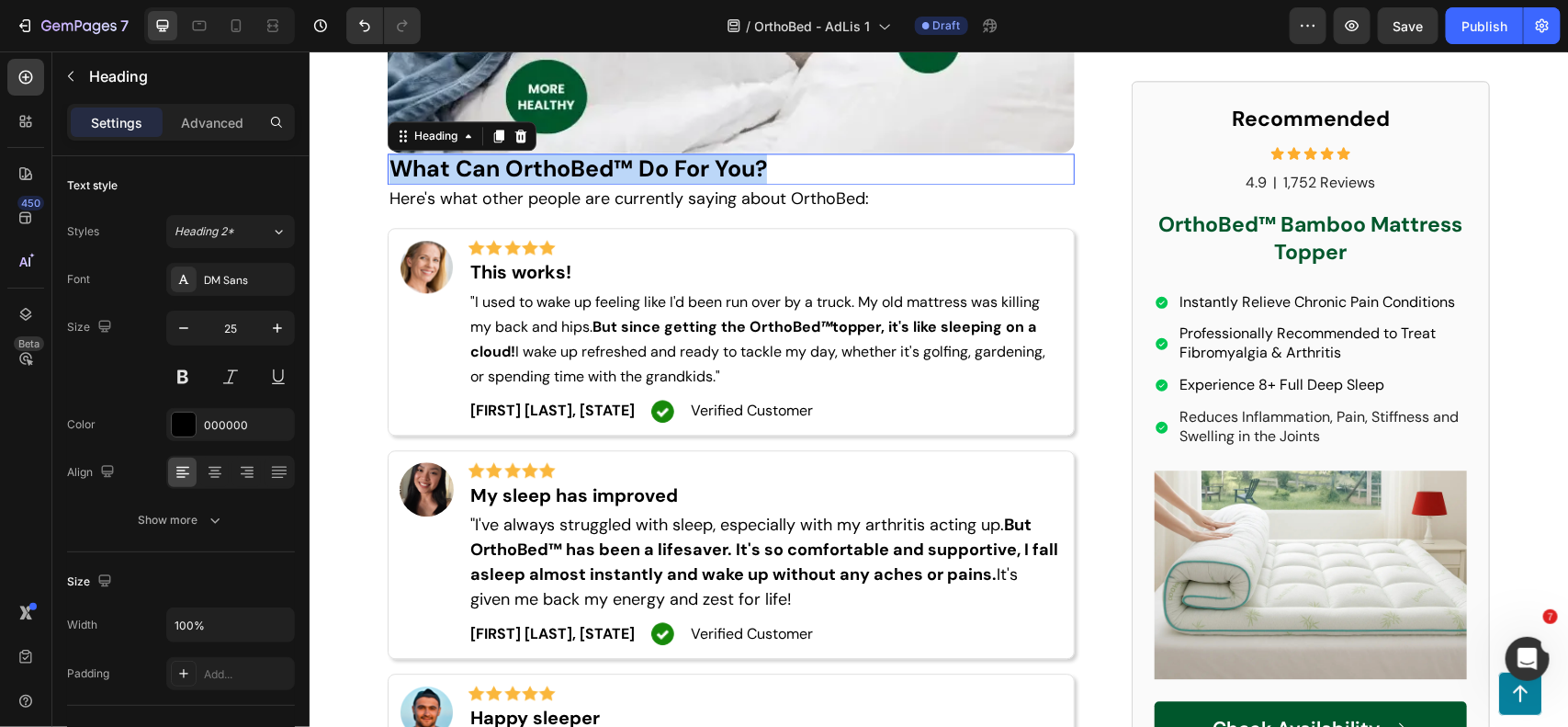 click on "What Can OrthoBed™ Do For You?" at bounding box center (577, 167) 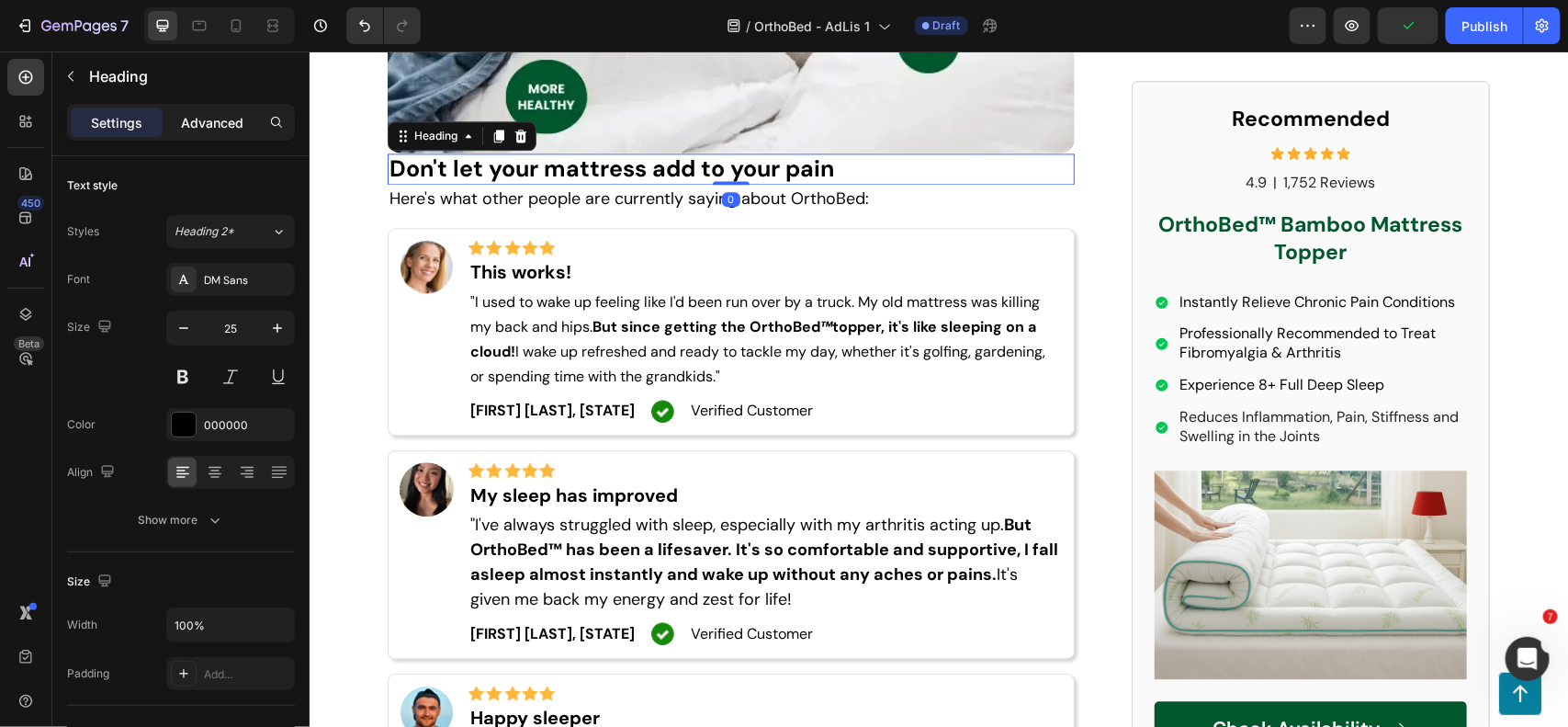click on "Advanced" 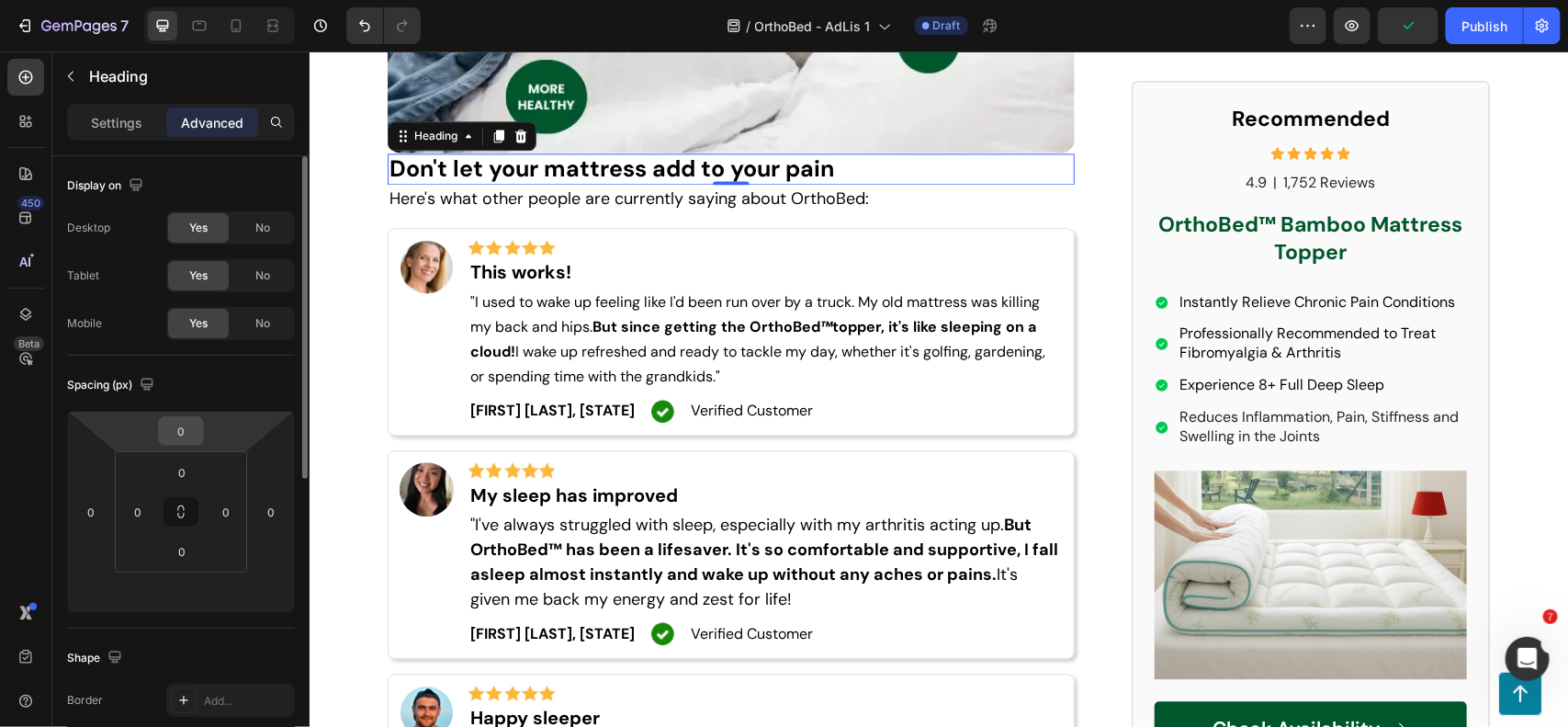 click on "0" at bounding box center (181, 431) 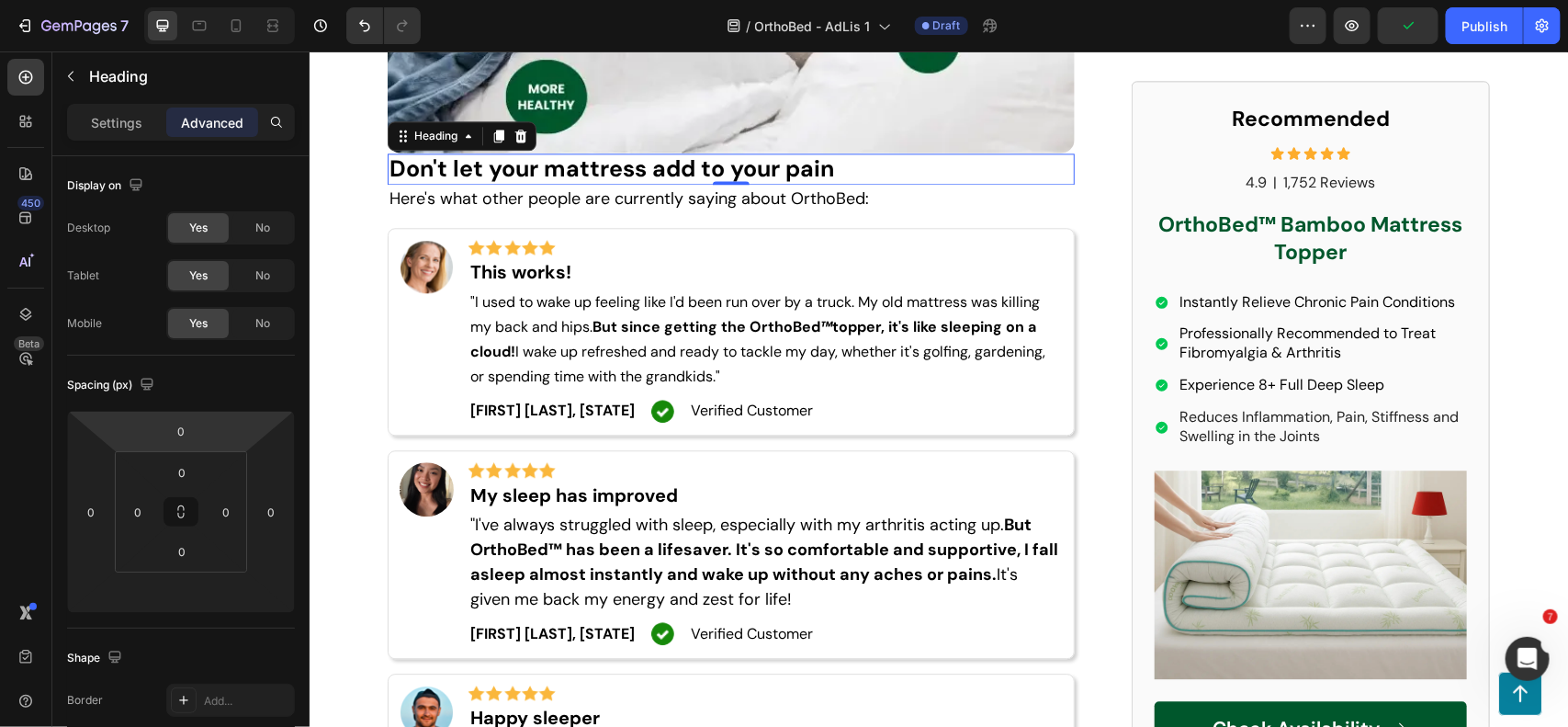 type 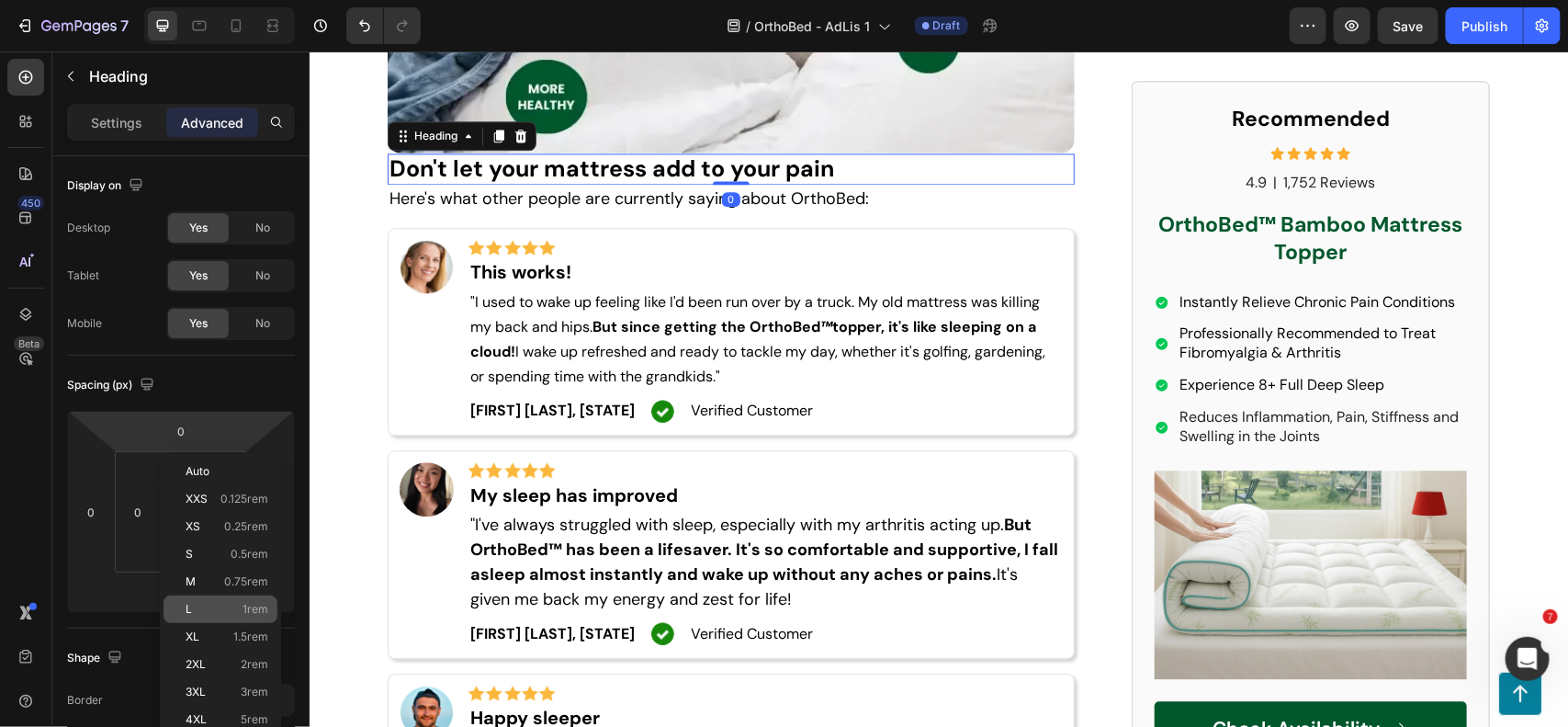 click on "L 1rem" at bounding box center (227, 609) 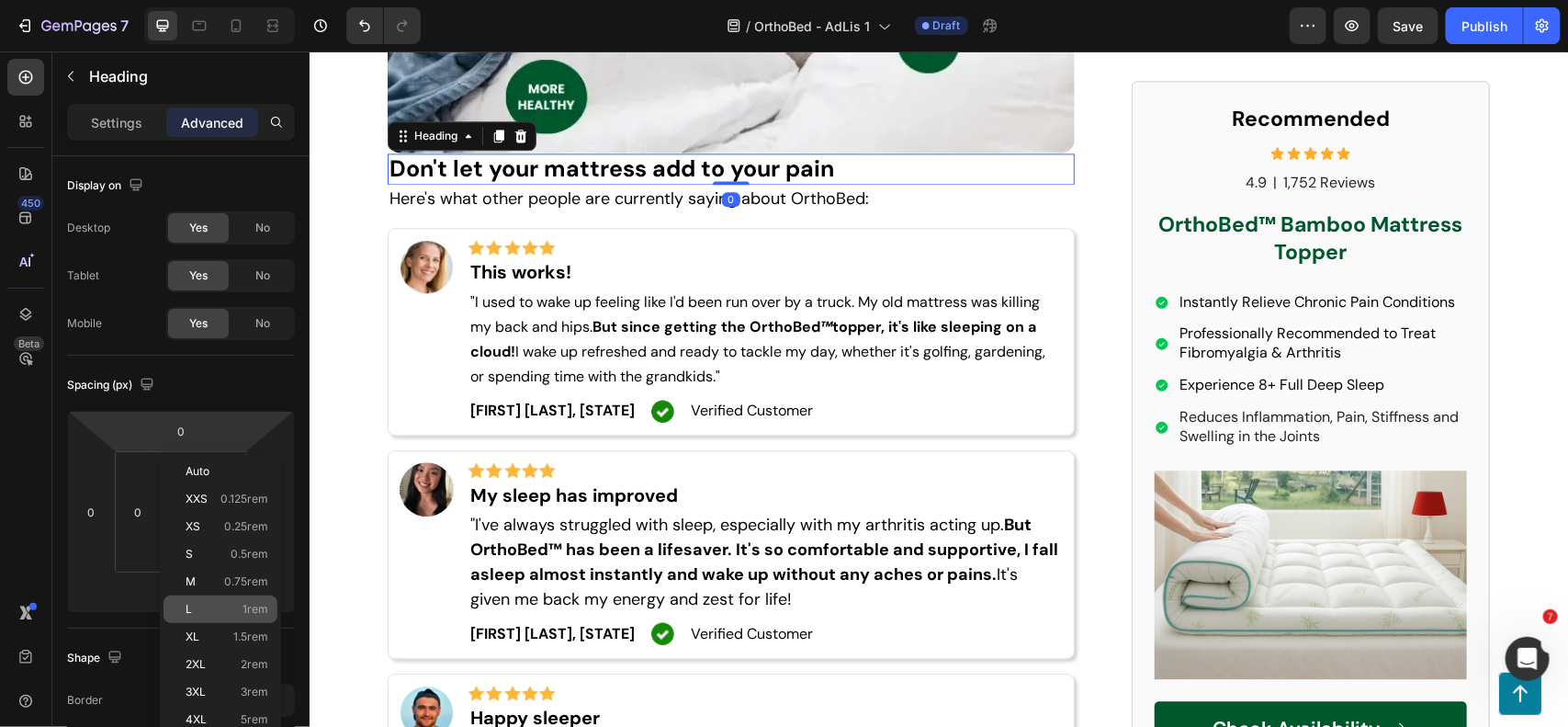 type on "1" 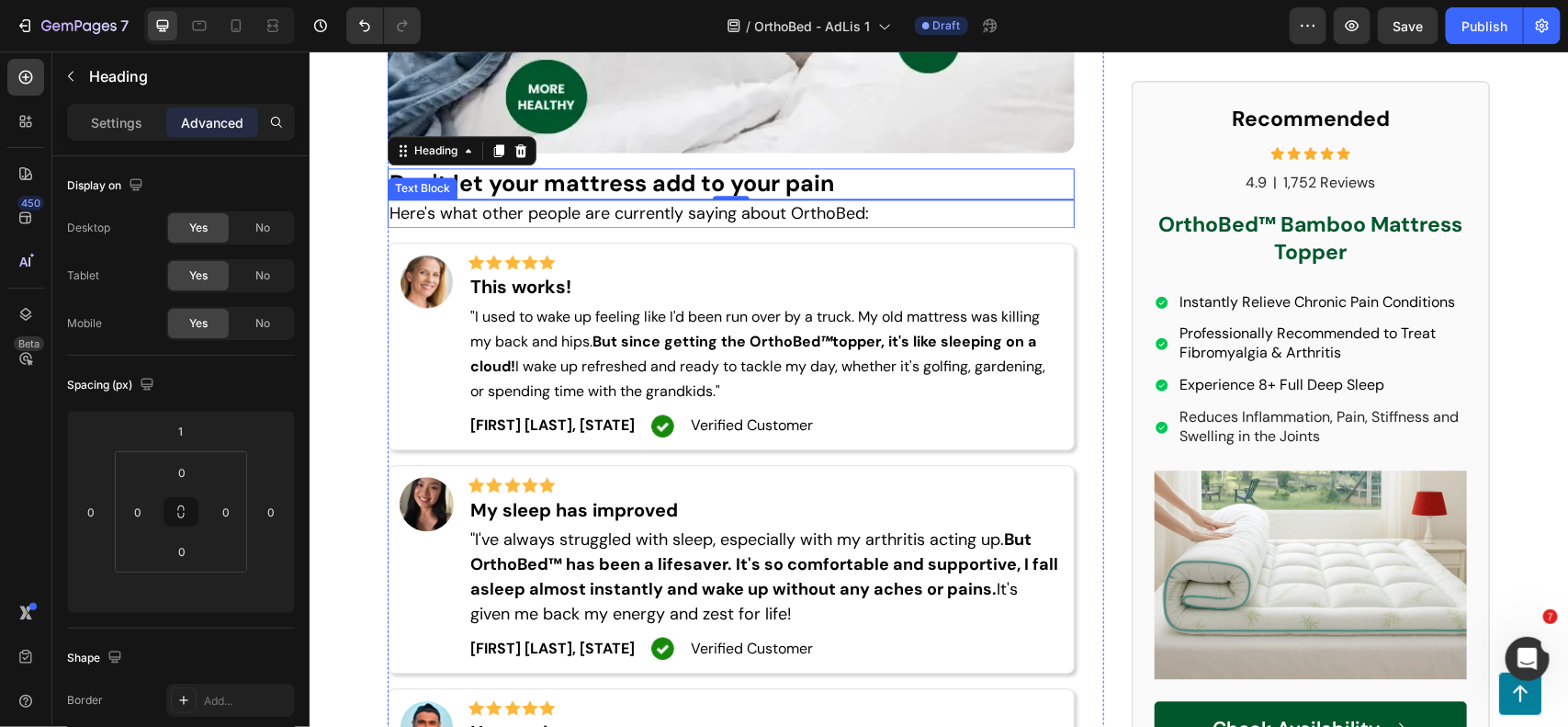 click on "Here's what other people are currently saying about OrthoBed:" at bounding box center (628, 212) 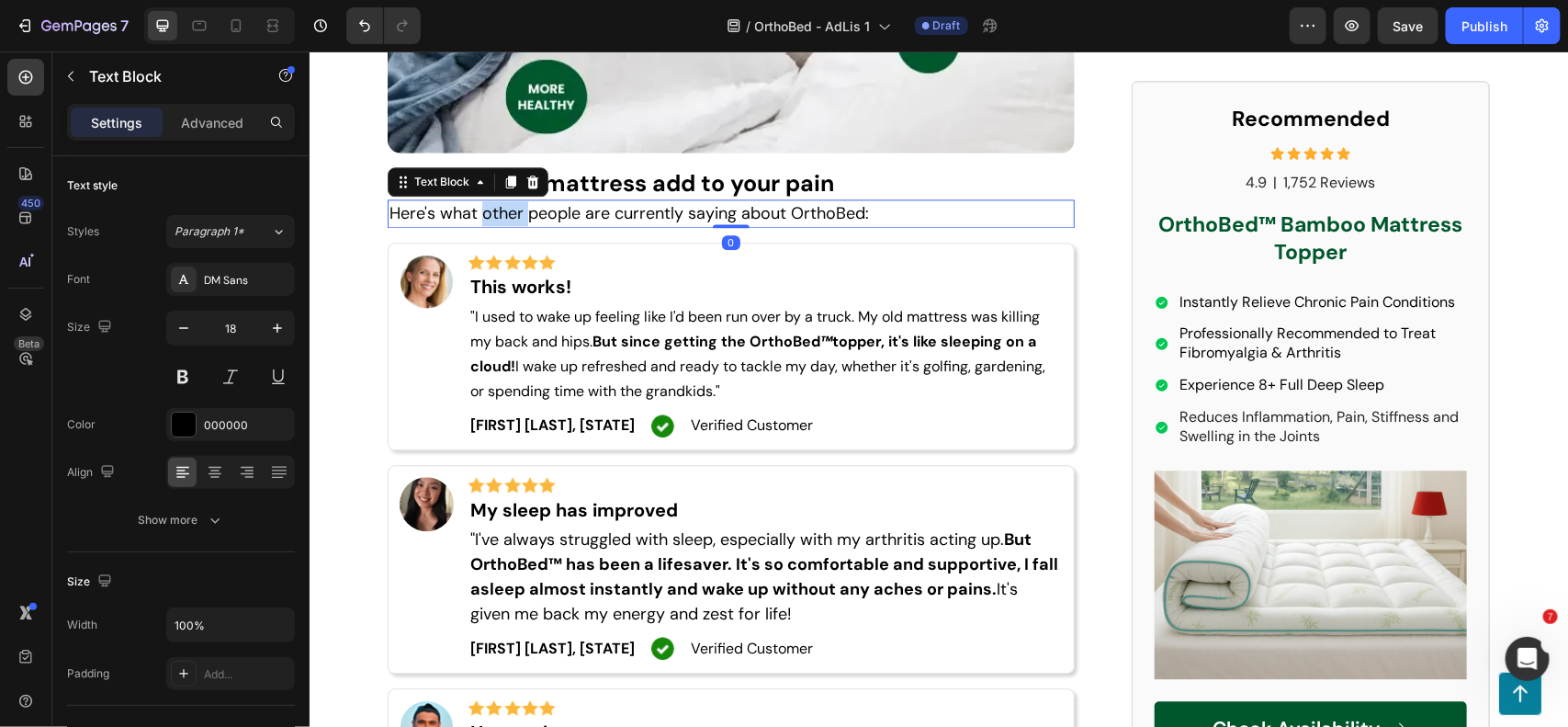 click on "Here's what other people are currently saying about OrthoBed:" at bounding box center (628, 212) 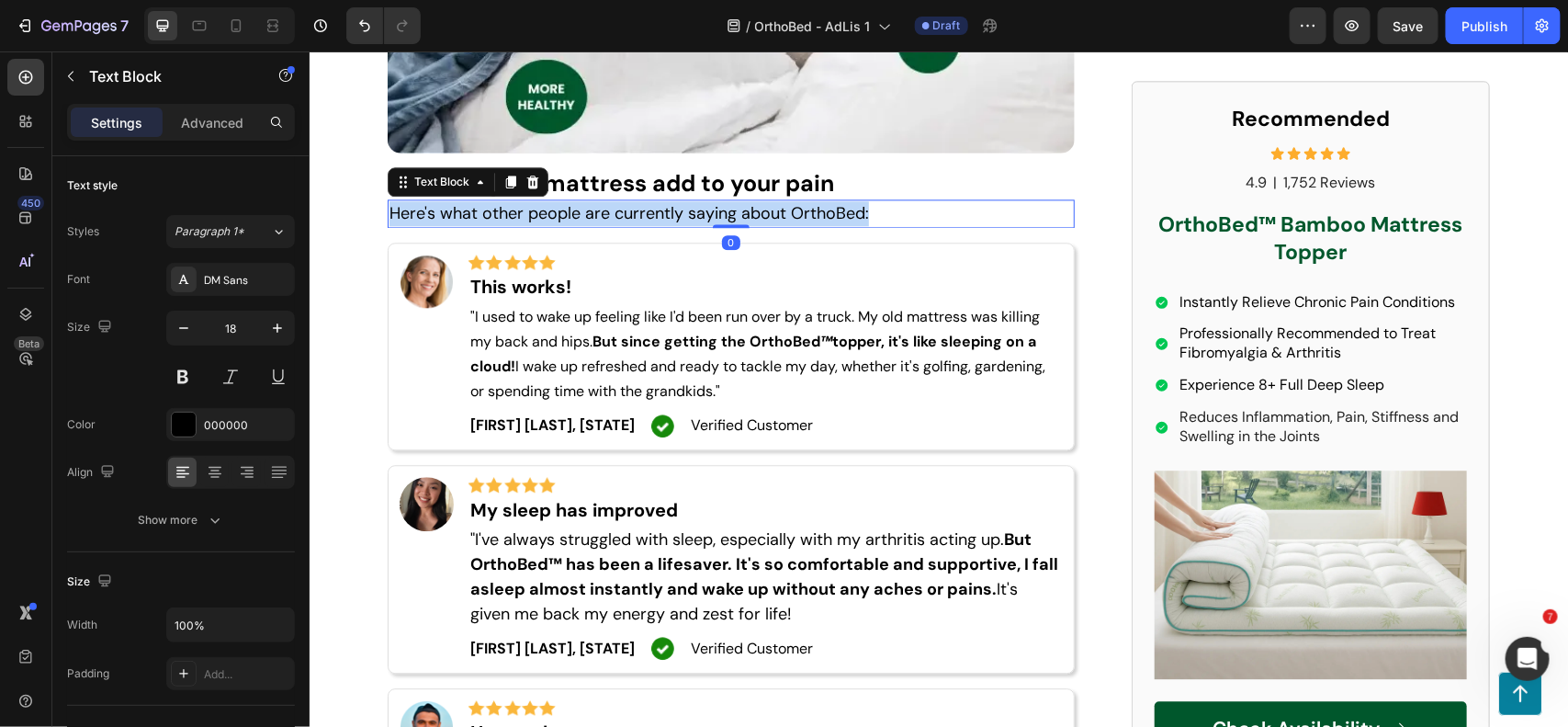 click on "Here's what other people are currently saying about OrthoBed:" at bounding box center (628, 212) 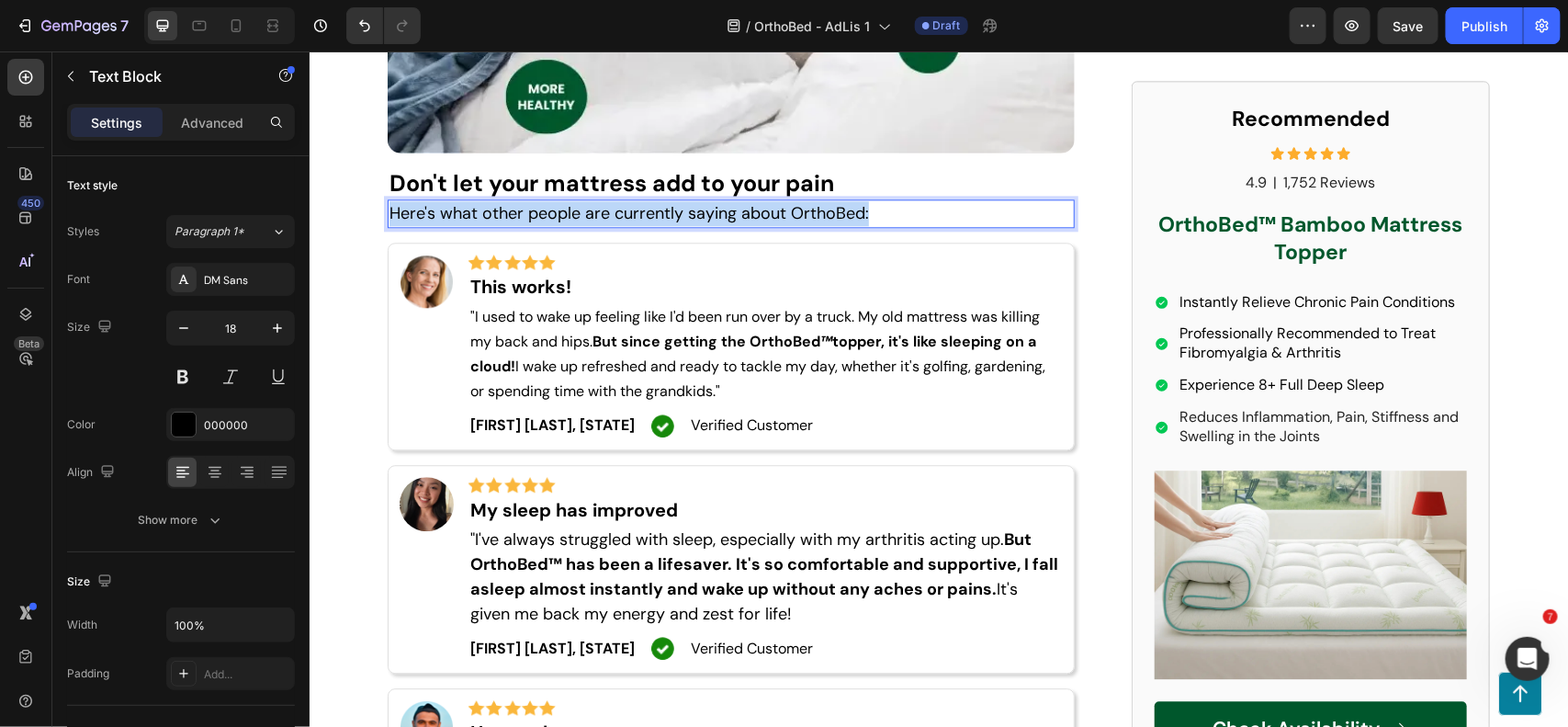 click on "Here's what other people are currently saying about OrthoBed:" at bounding box center [628, 212] 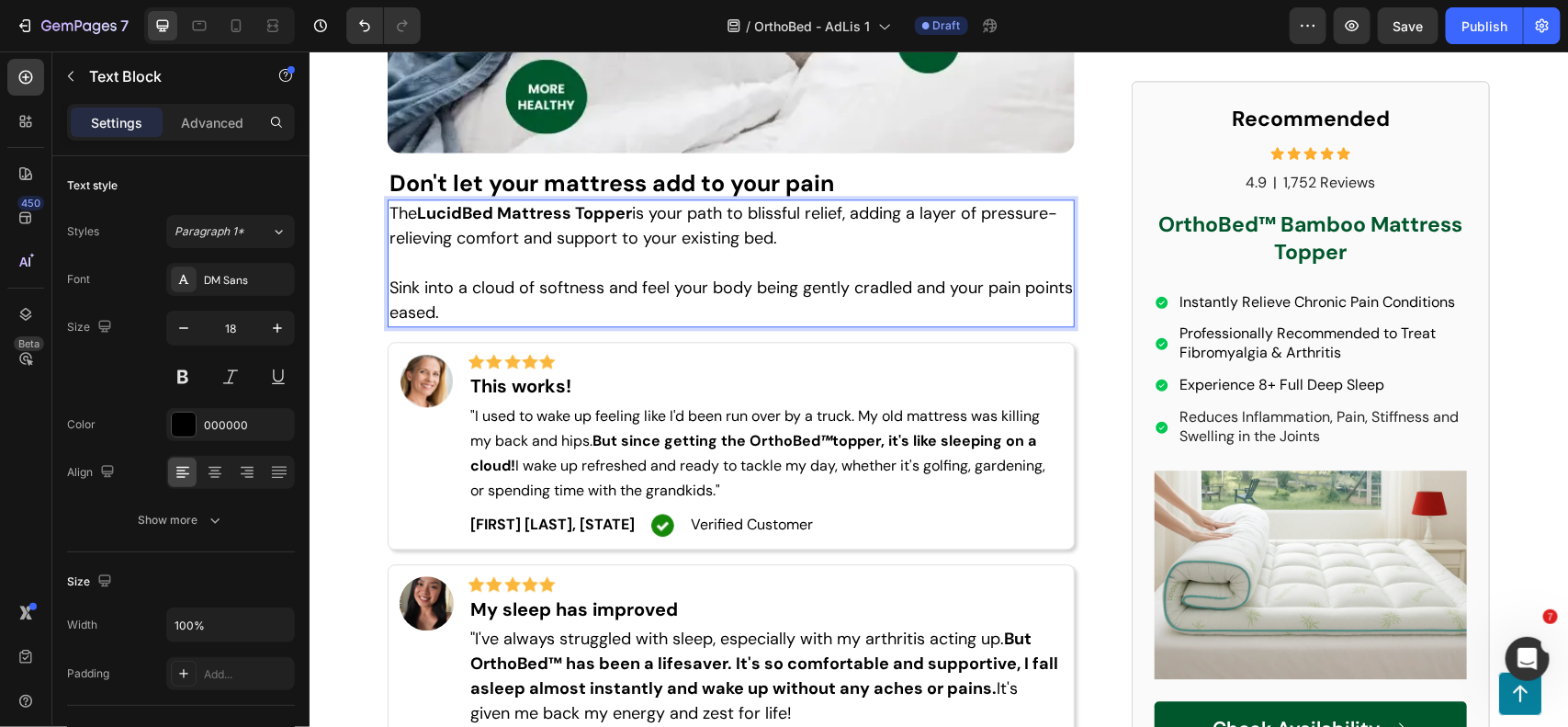 click at bounding box center (730, 262) 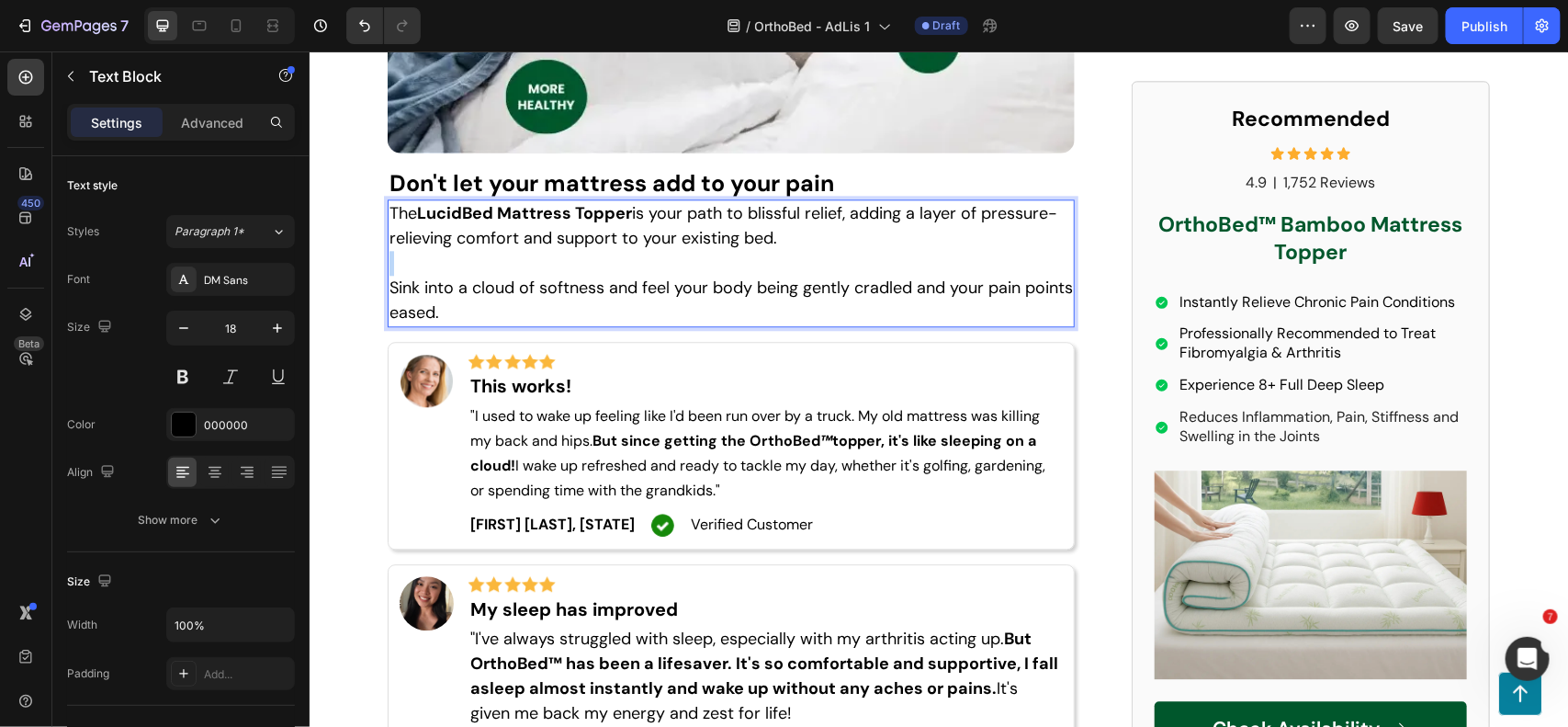 click at bounding box center [730, 262] 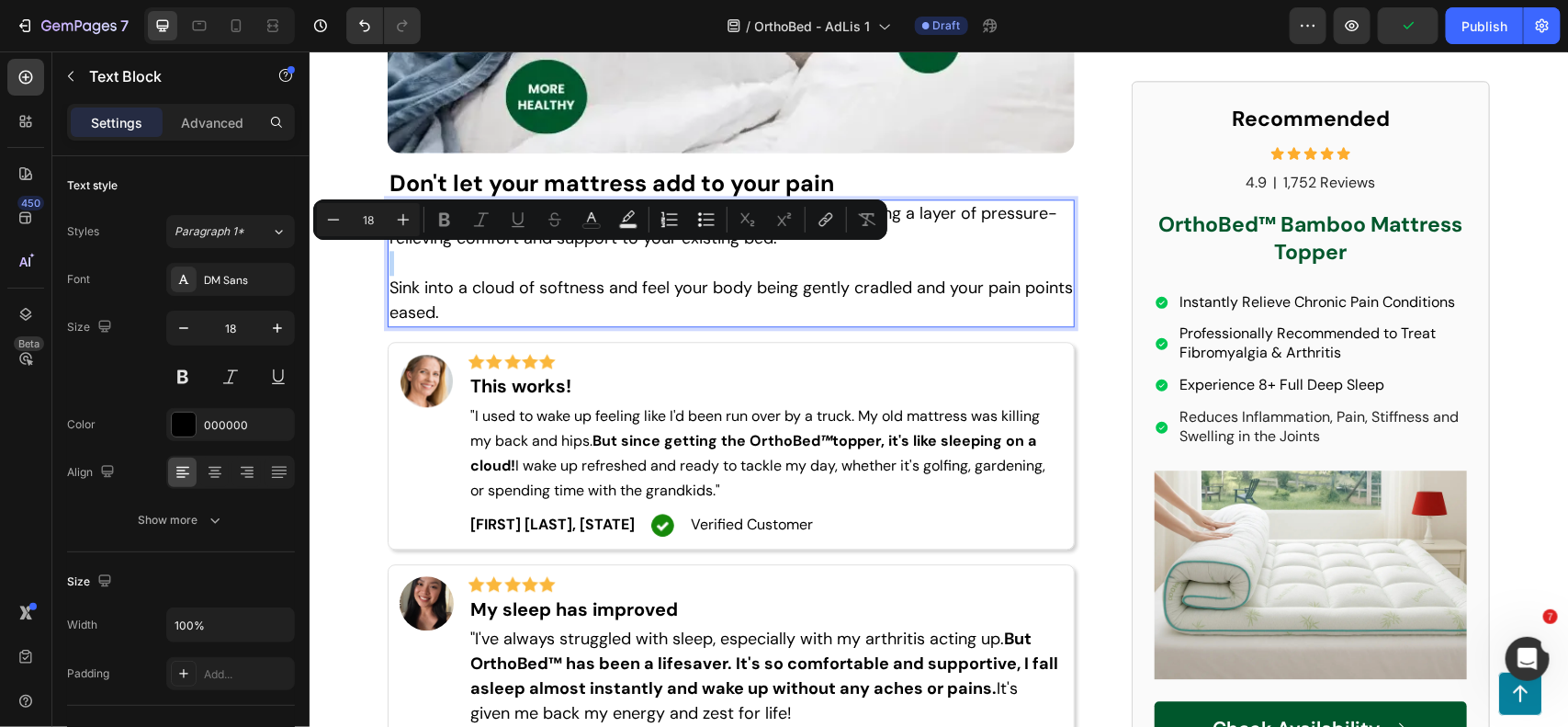 click at bounding box center [730, 262] 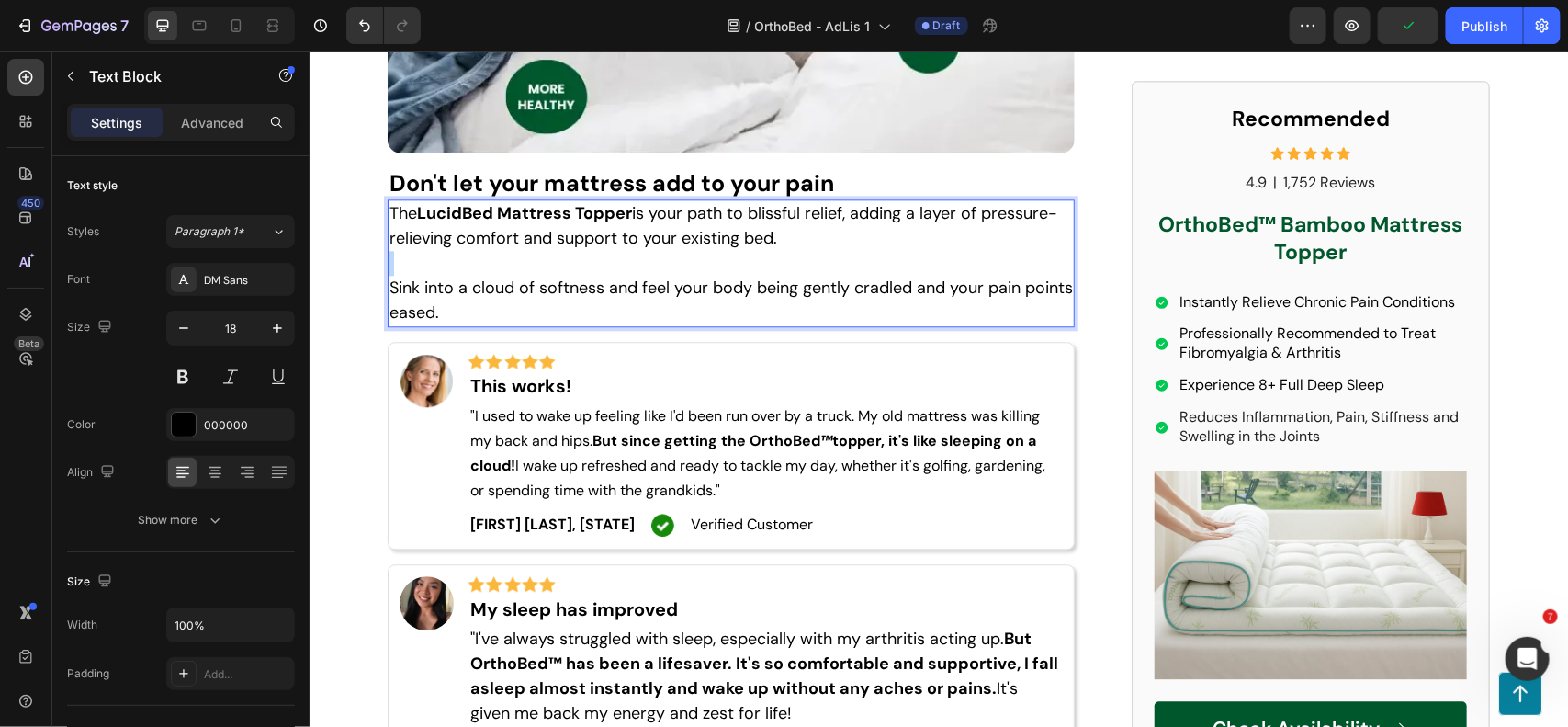 click at bounding box center (730, 262) 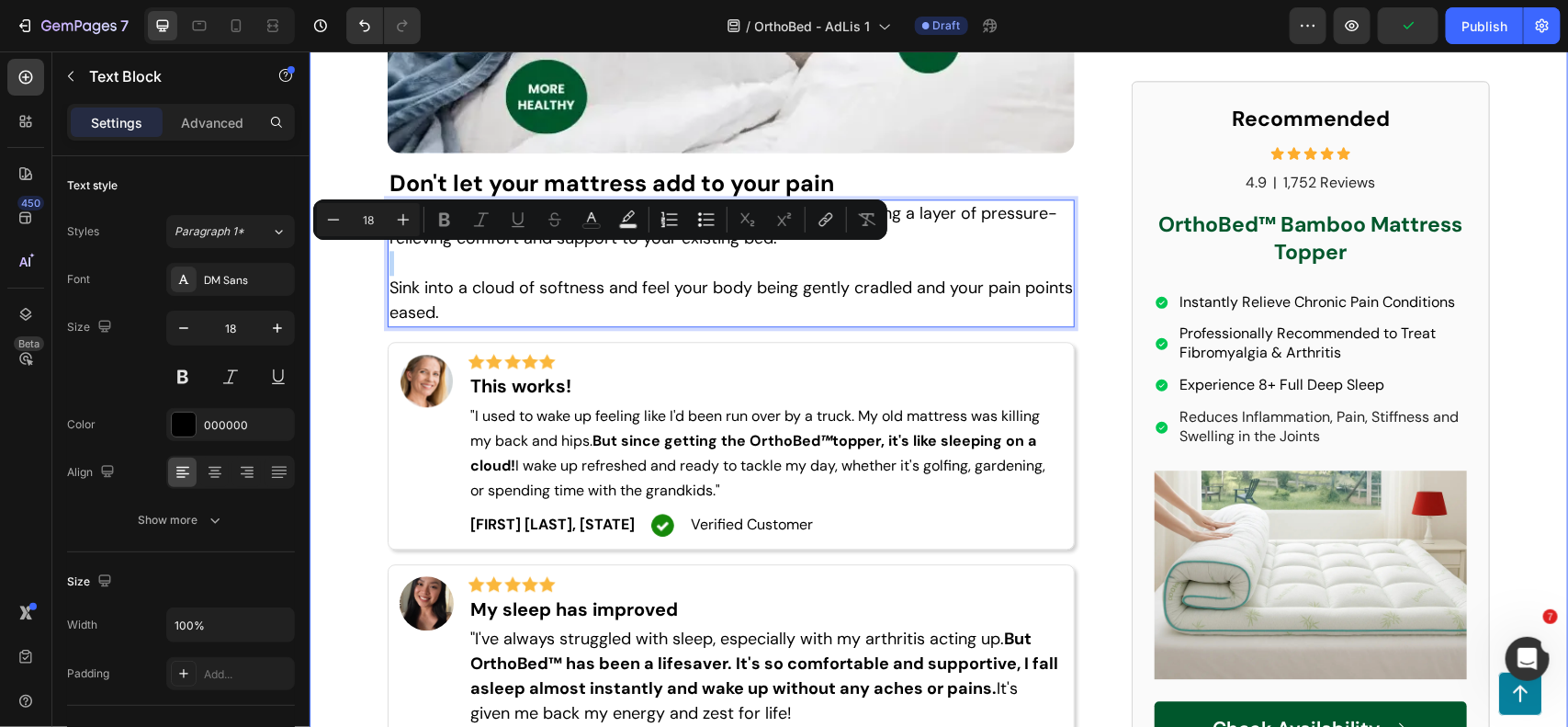 click on "Advertorial Text Block Text Block Row Row ⁠⁠⁠⁠⁠⁠⁠ 3 Ways This Mattress Topper Can Help You Say Goodbye to Fibromyalgia Pain & Body Aches Heading Are mornings a struggle because of aches and pains? Tossing and turning all night is exhausting, and it's likely your mattress isn't giving you the support you need. THIS ARTICLE reveals a simple solution that can change how you manage fibromyalgia pain & body aches... Text Block Sleep Like Never Before—Is This the Biggest Bedsheet Breakthrough of 2025? Heading Image Image Samantha G. ﻿July 31, 2025 Text Block Row The Hidden Toll of Fibromyalgia: Beyond the Aches and Pains Text Block Are you waking up feeling stiff and sore, even after a full night's sleep? Do you find yourself constantly battling fatigue, brain fog, and mood swings? If you're living with fibromyalgia or chronic body aches, you know that the impact goes far beyond just physical discomfort. But what if there was a way to ease the burden, to find relief and reclaim your energy? Image" at bounding box center (938, -1112) 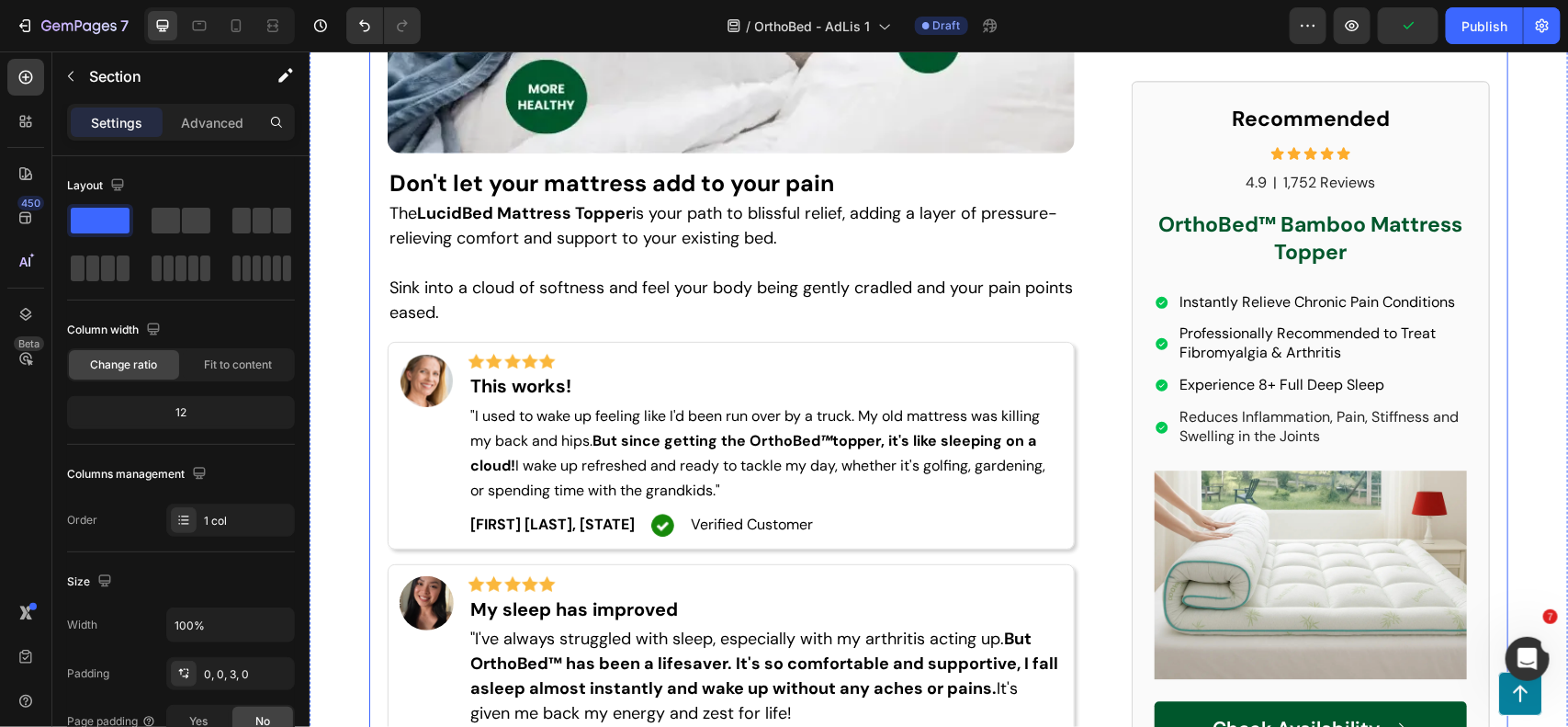 click at bounding box center (730, 262) 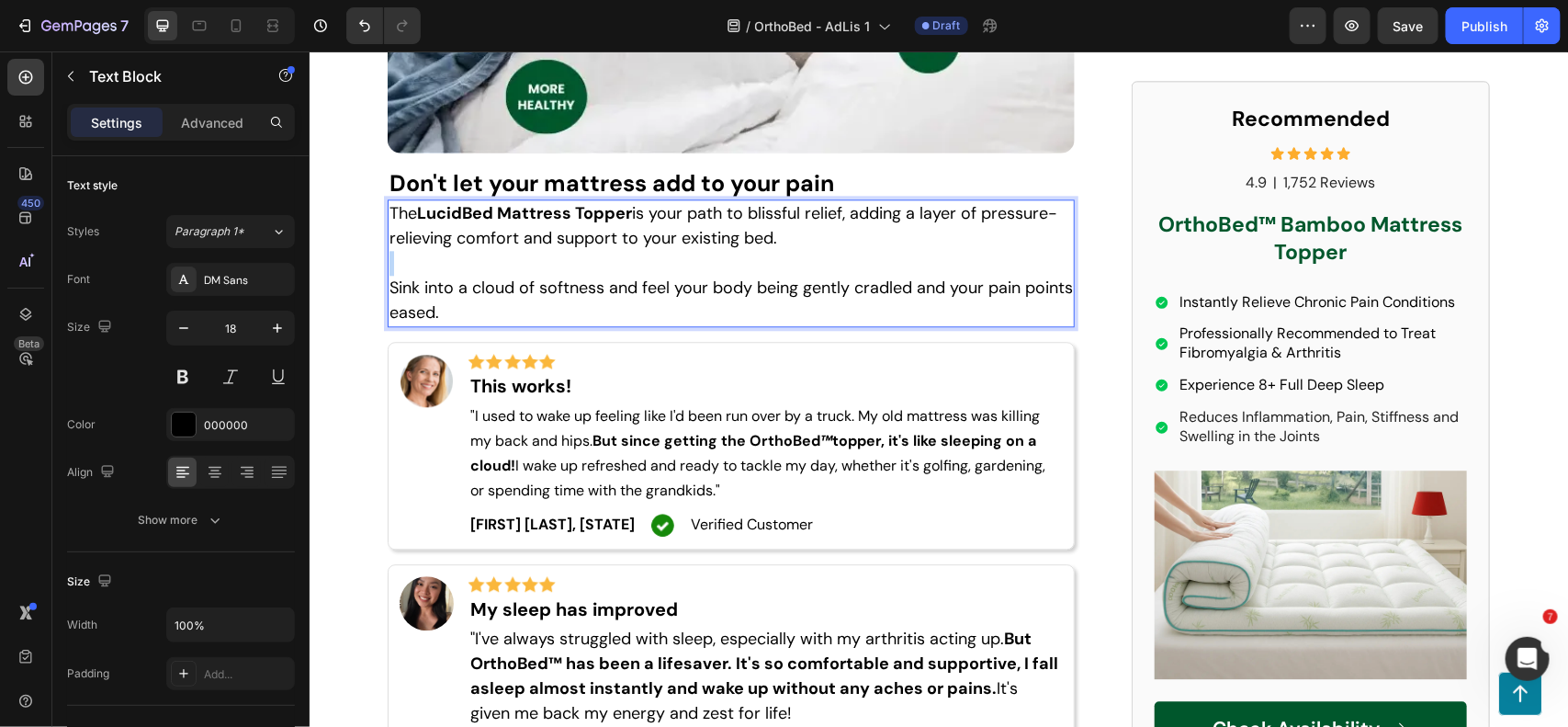 click at bounding box center (730, 262) 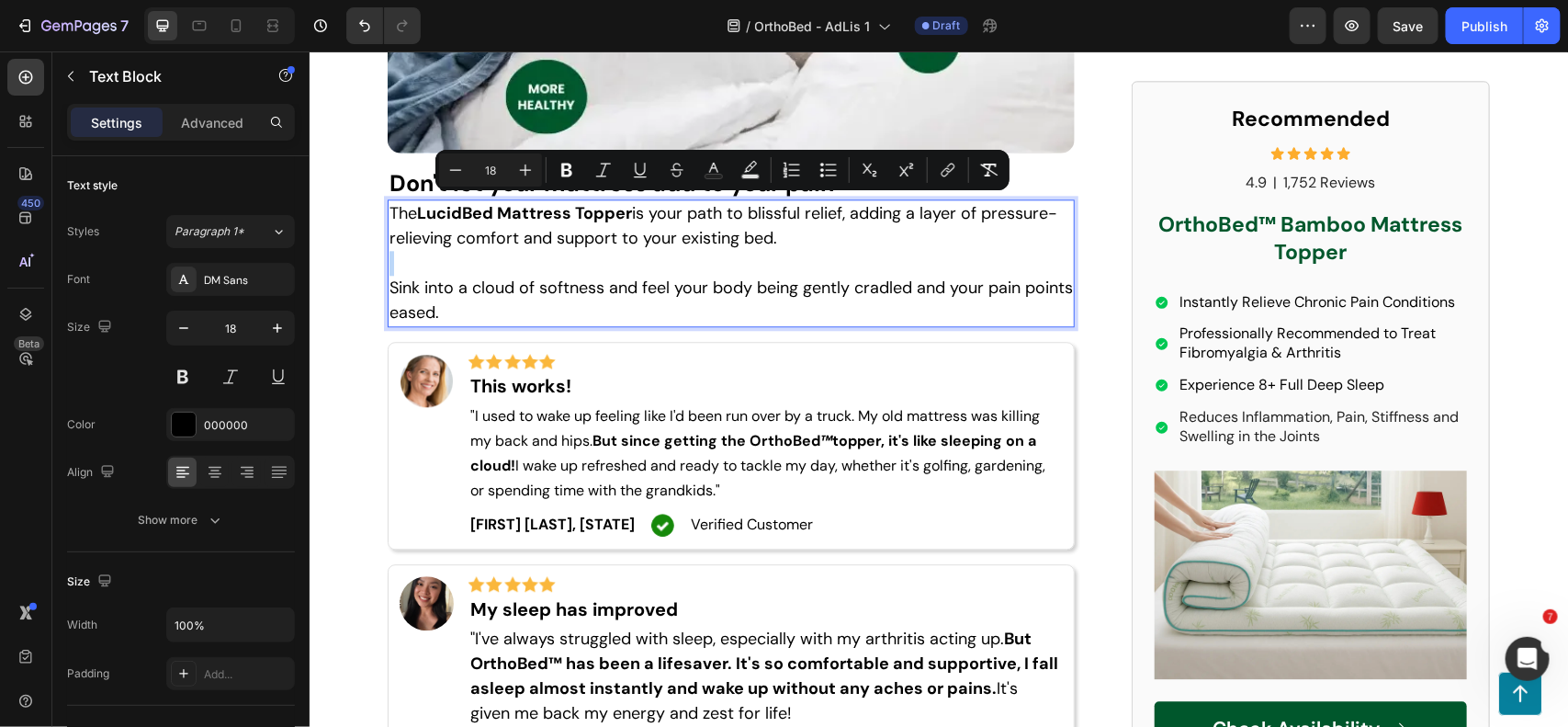 click on "The  LucidBed Mattress Topper  is your path to blissful relief, adding a layer of pressure-relieving comfort and support to your existing bed." at bounding box center (730, 225) 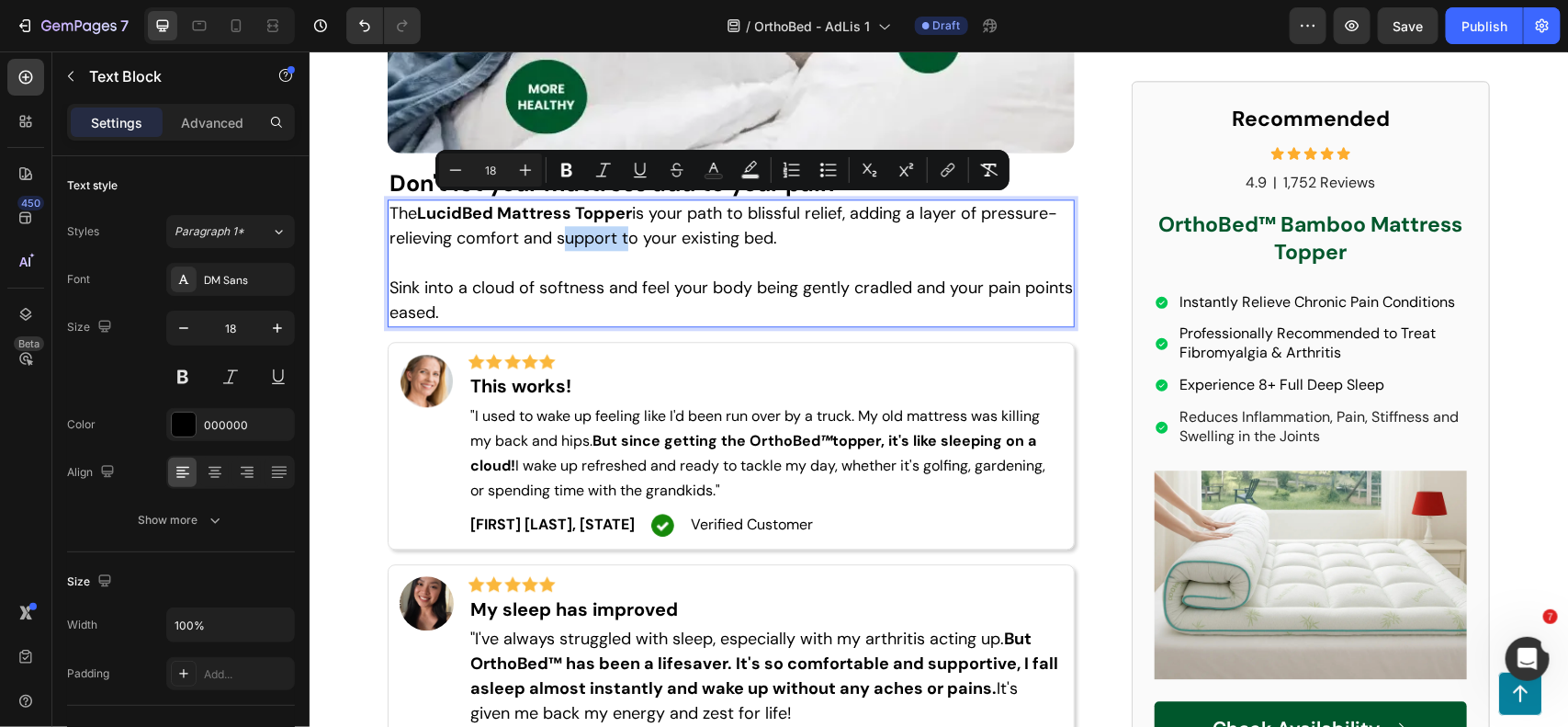 click on "The  LucidBed Mattress Topper  is your path to blissful relief, adding a layer of pressure-relieving comfort and support to your existing bed." at bounding box center (730, 225) 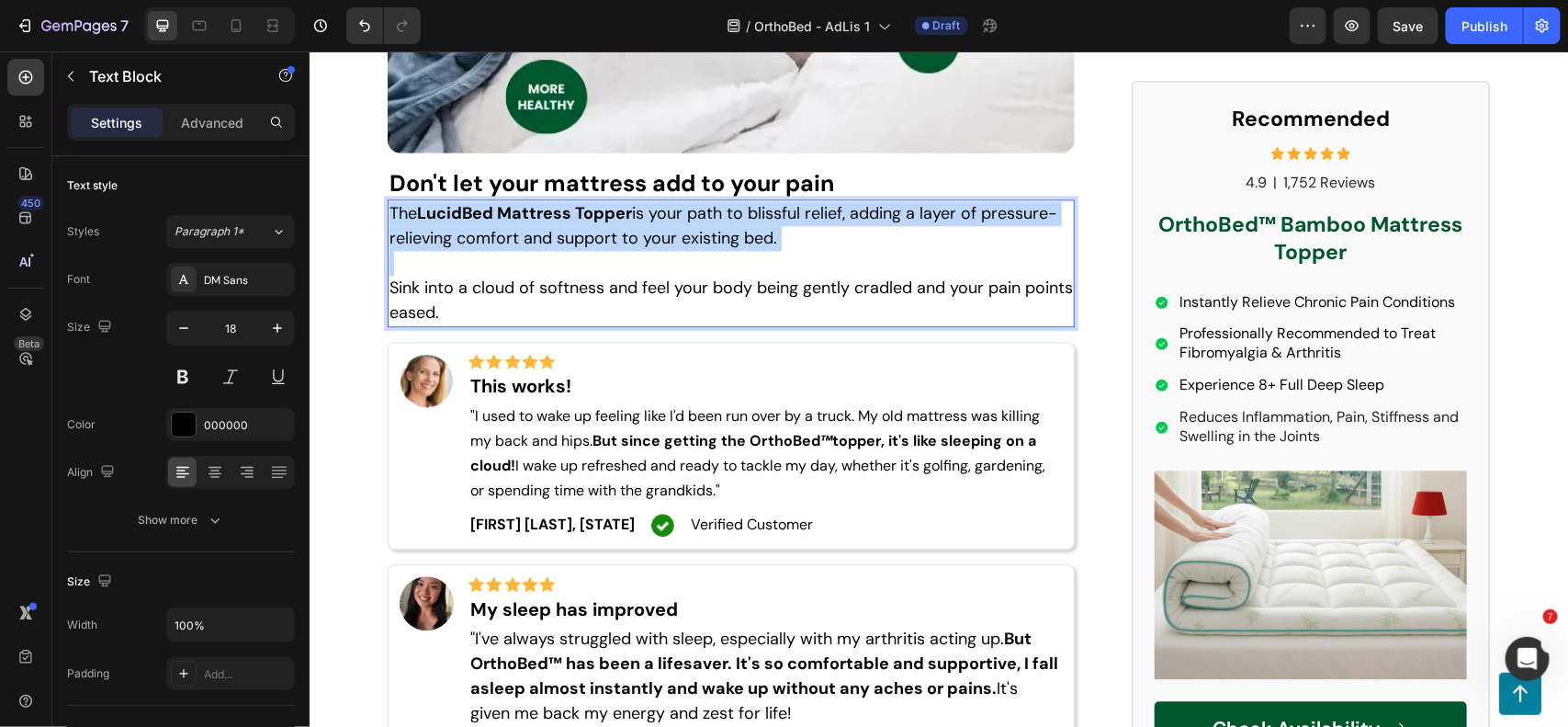 click on "The  LucidBed Mattress Topper  is your path to blissful relief, adding a layer of pressure-relieving comfort and support to your existing bed." at bounding box center [730, 225] 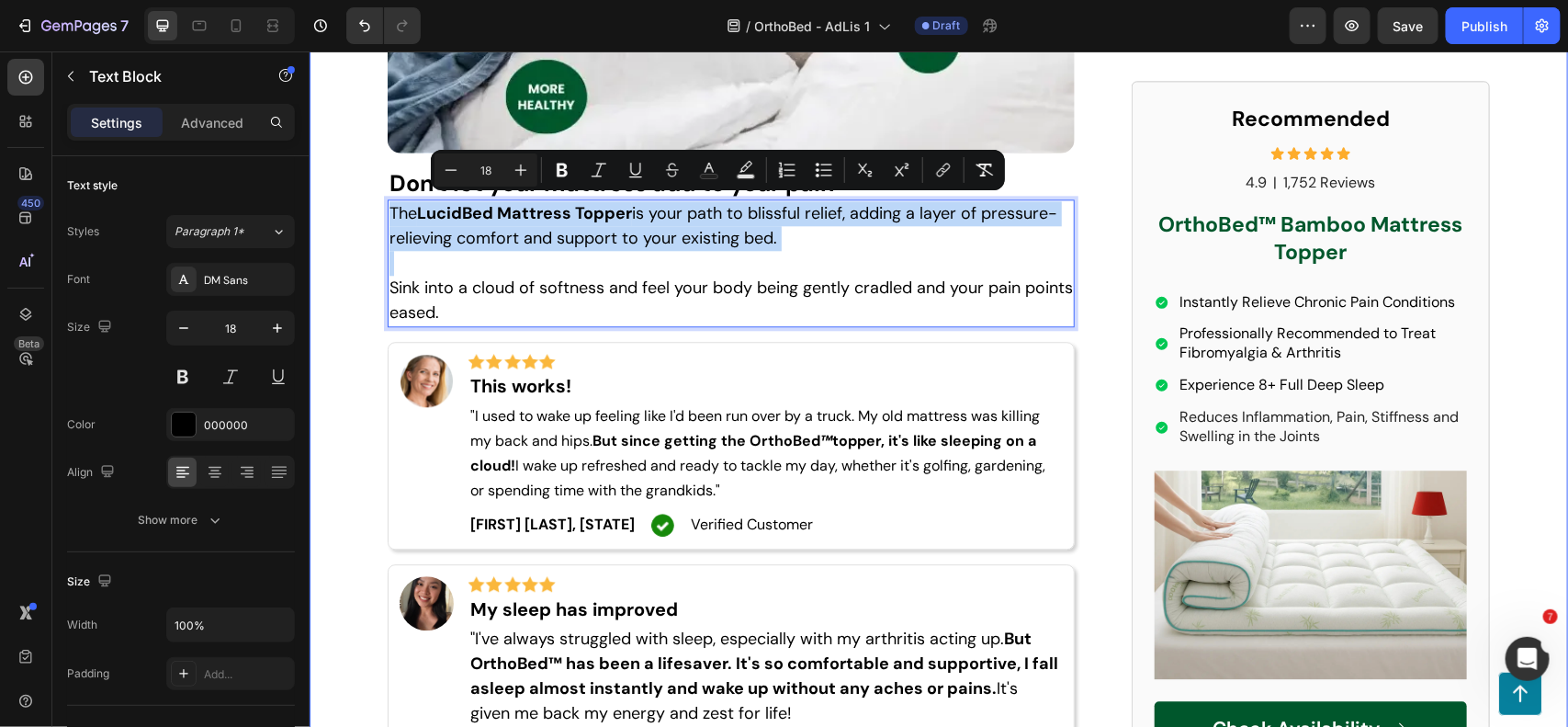 click on "Advertorial Text Block Text Block Row Row ⁠⁠⁠⁠⁠⁠⁠ 3 Ways This Mattress Topper Can Help You Say Goodbye to Fibromyalgia Pain & Body Aches Heading Are mornings a struggle because of aches and pains? Tossing and turning all night is exhausting, and it's likely your mattress isn't giving you the support you need. THIS ARTICLE reveals a simple solution that can change how you manage fibromyalgia pain & body aches... Text Block Sleep Like Never Before—Is This the Biggest Bedsheet Breakthrough of 2025? Heading Image Image Samantha G. ﻿July 31, 2025 Text Block Row The Hidden Toll of Fibromyalgia: Beyond the Aches and Pains Text Block Are you waking up feeling stiff and sore, even after a full night's sleep? Do you find yourself constantly battling fatigue, brain fog, and mood swings? If you're living with fibromyalgia or chronic body aches, you know that the impact goes far beyond just physical discomfort. But what if there was a way to ease the burden, to find relief and reclaim your energy? Image" at bounding box center [938, -1112] 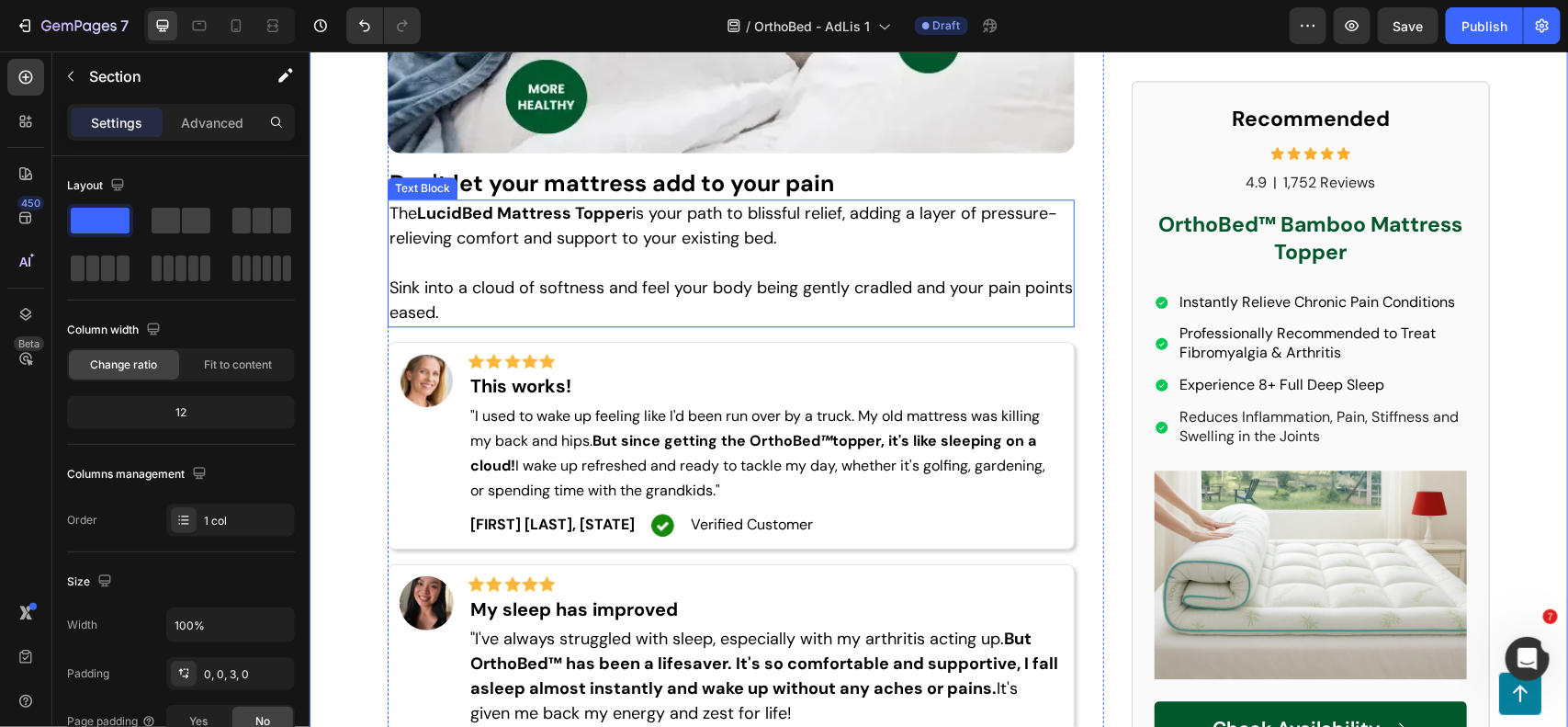 click on "The  LucidBed Mattress Topper  is your path to blissful relief, adding a layer of pressure-relieving comfort and support to your existing bed." at bounding box center (730, 225) 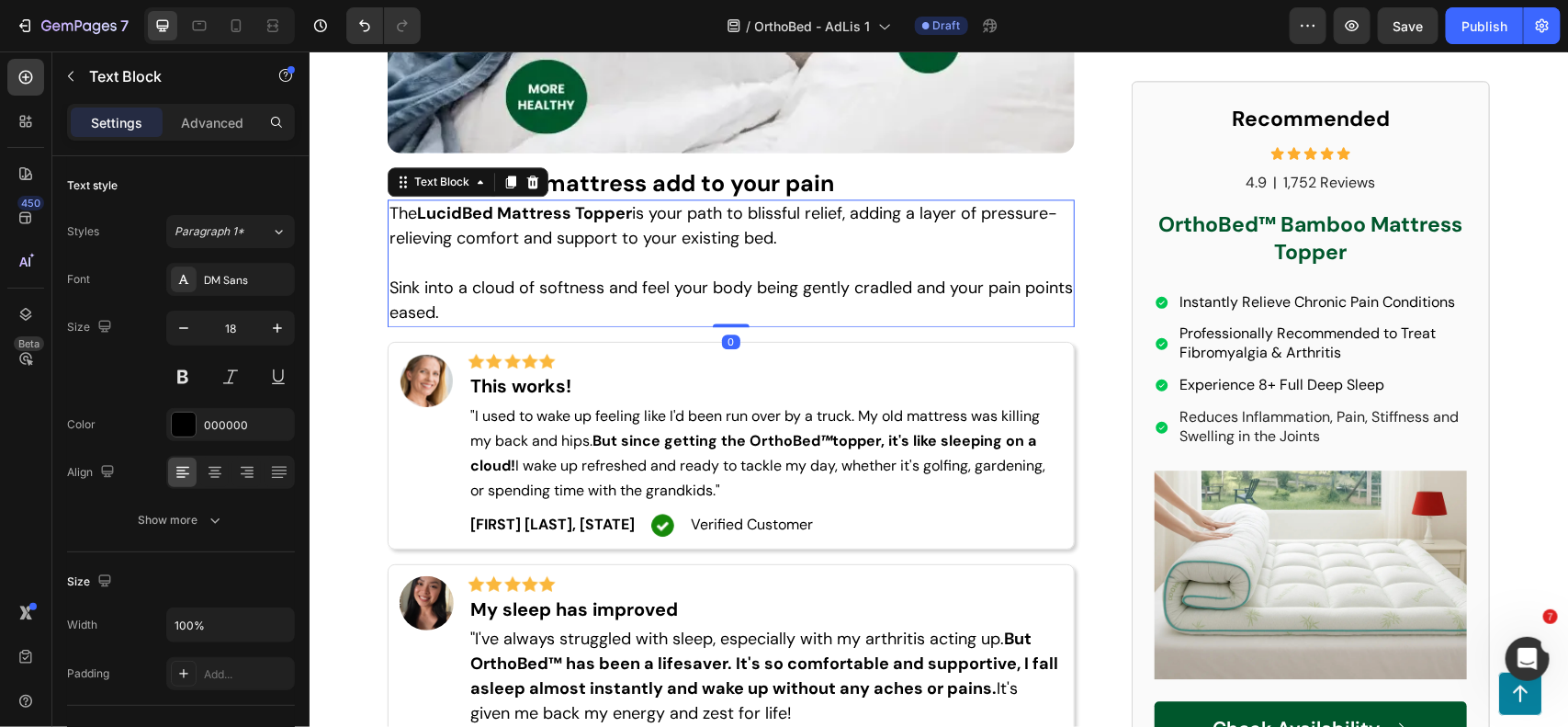 scroll, scrollTop: 4891, scrollLeft: 0, axis: vertical 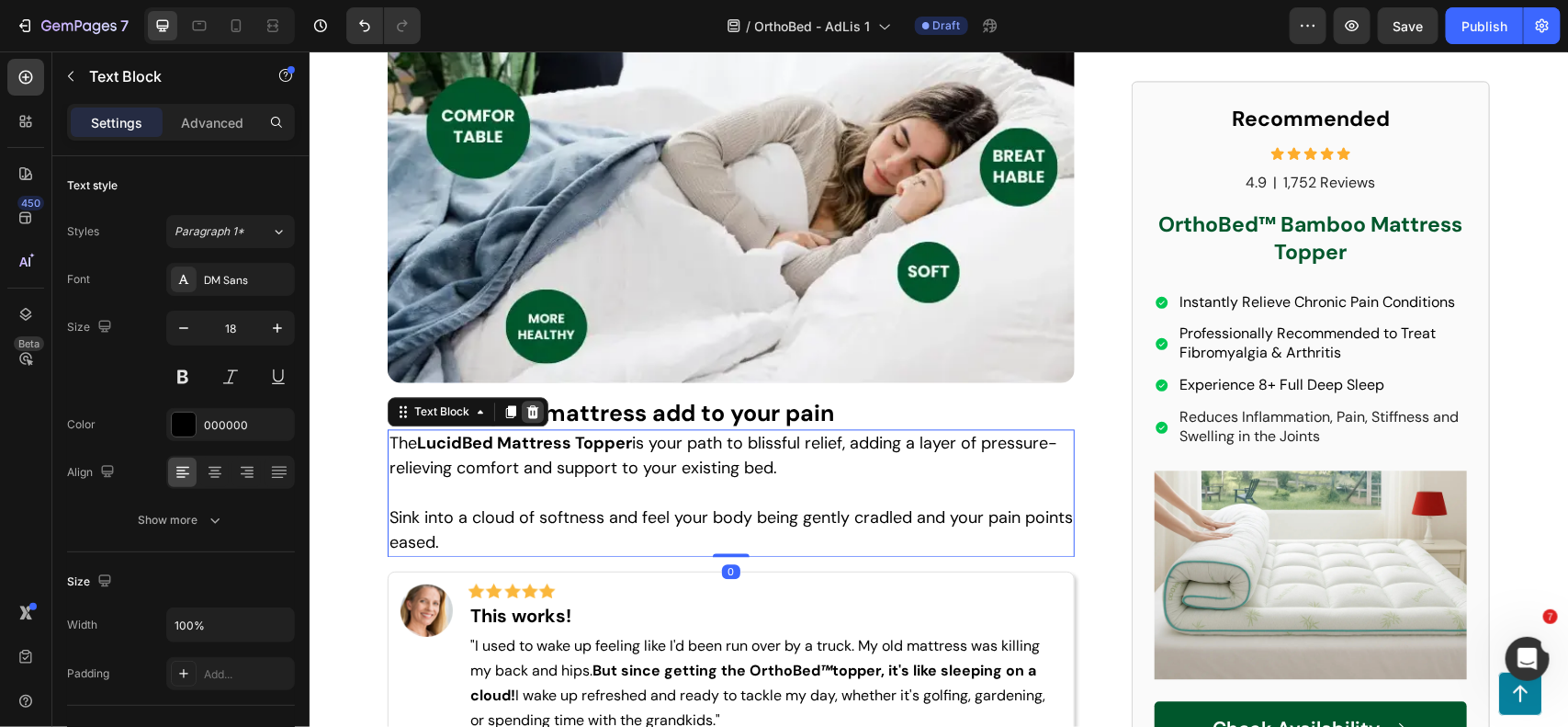 click 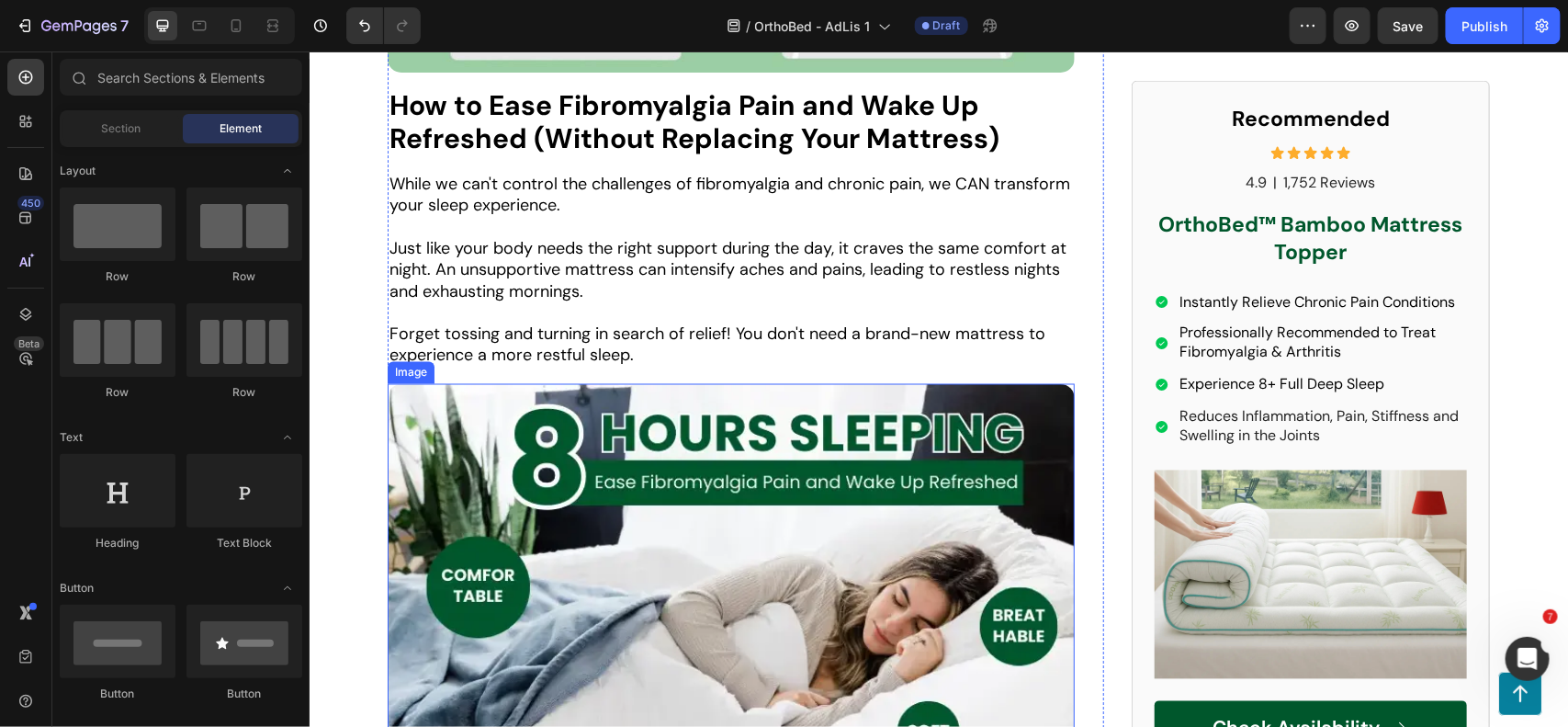 scroll, scrollTop: 4202, scrollLeft: 0, axis: vertical 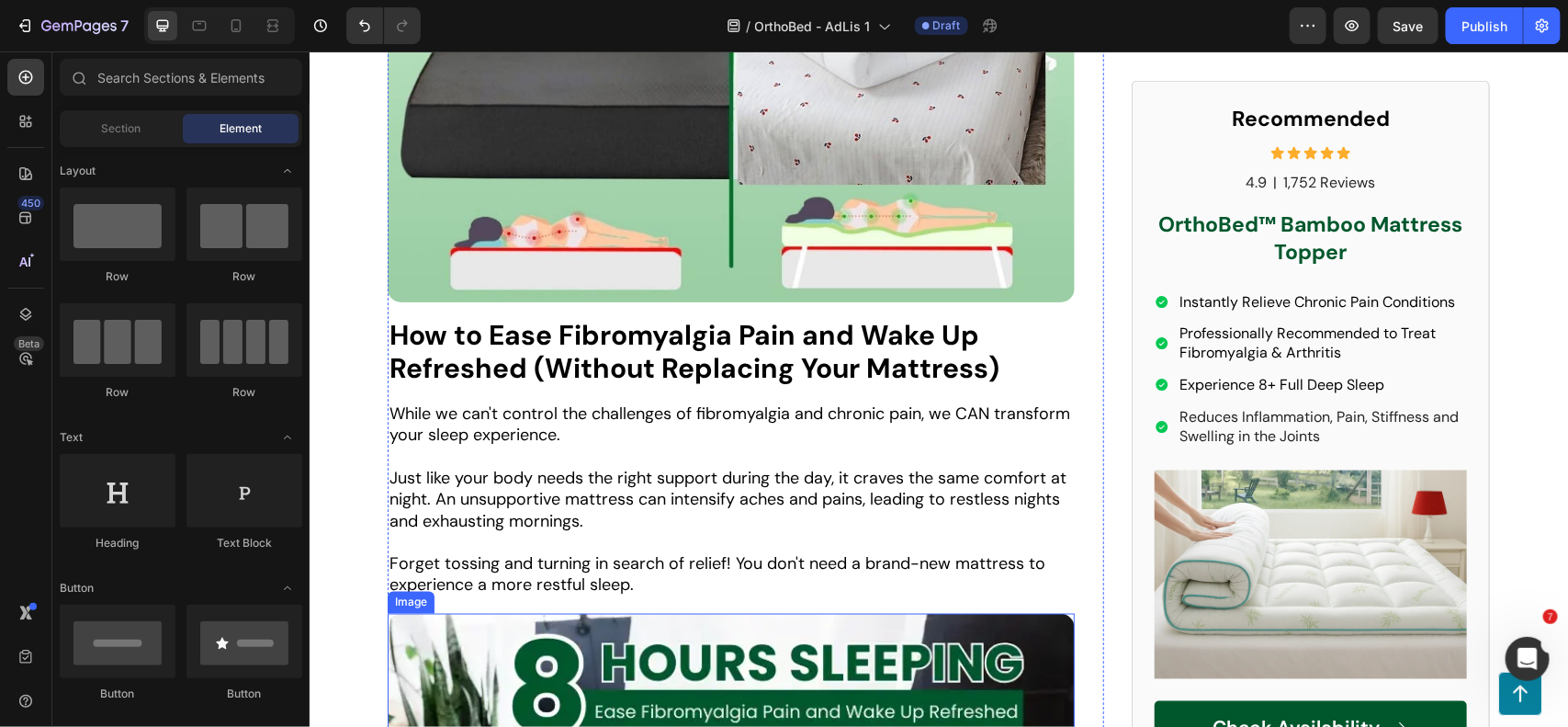 click on "While we can't control the challenges of fibromyalgia and chronic pain, we CAN transform your sleep experience." at bounding box center [730, 424] 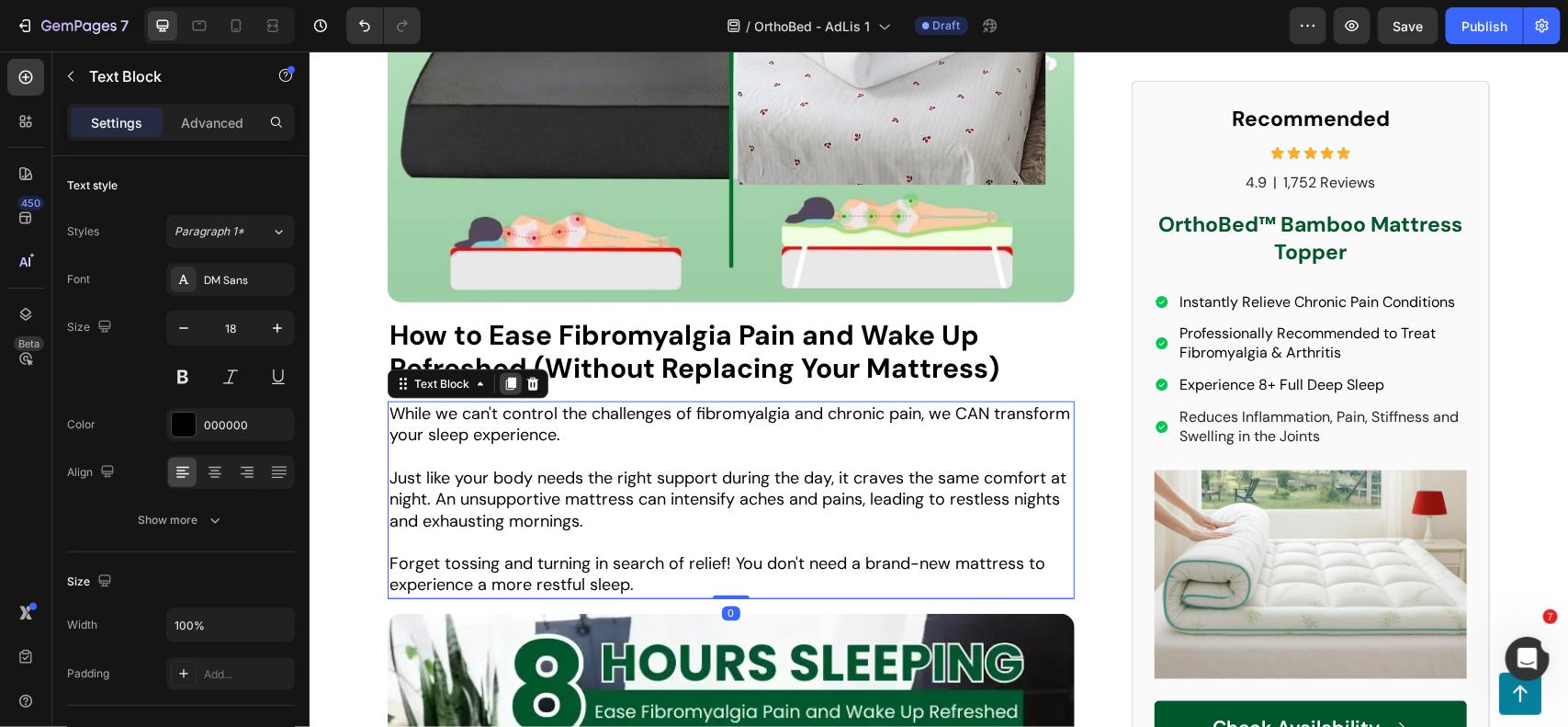 click 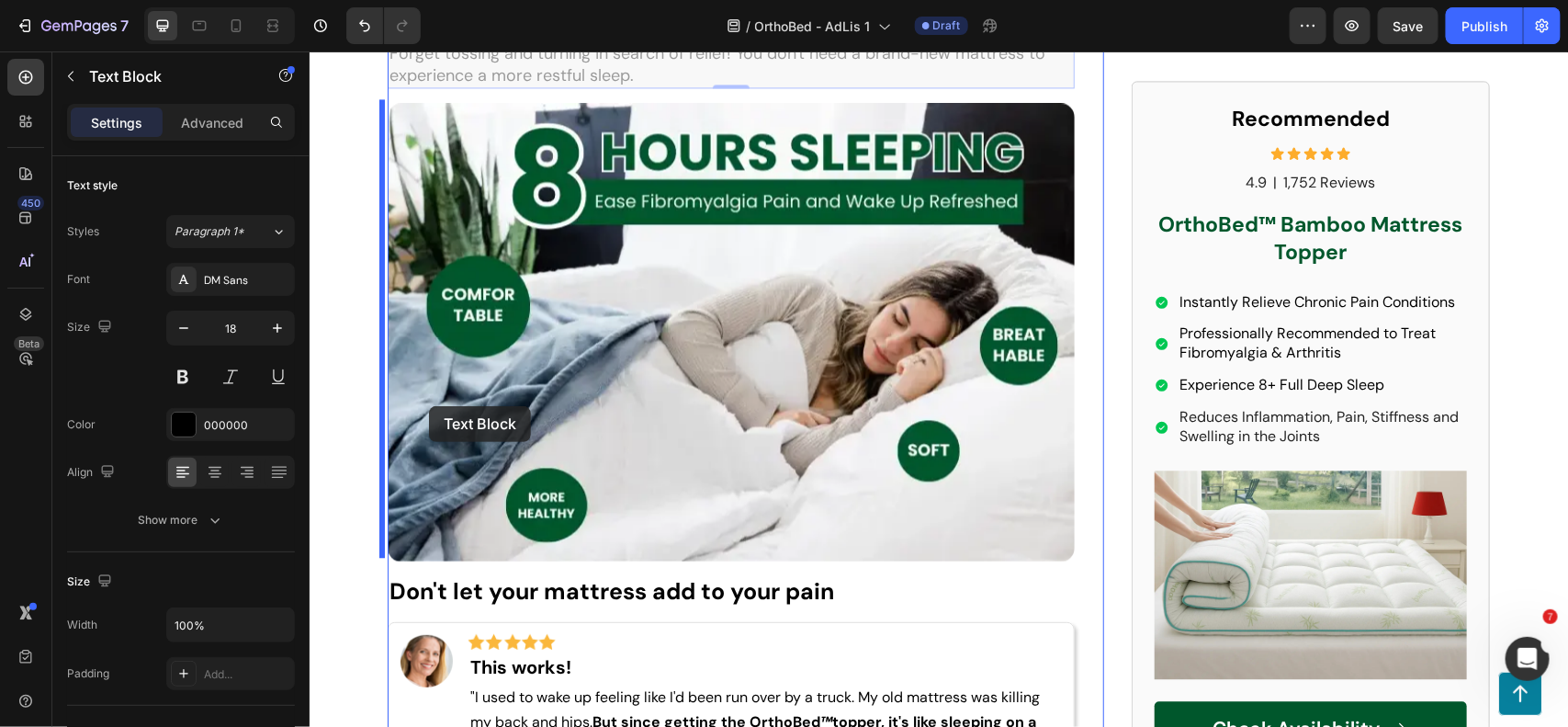 scroll, scrollTop: 5039, scrollLeft: 0, axis: vertical 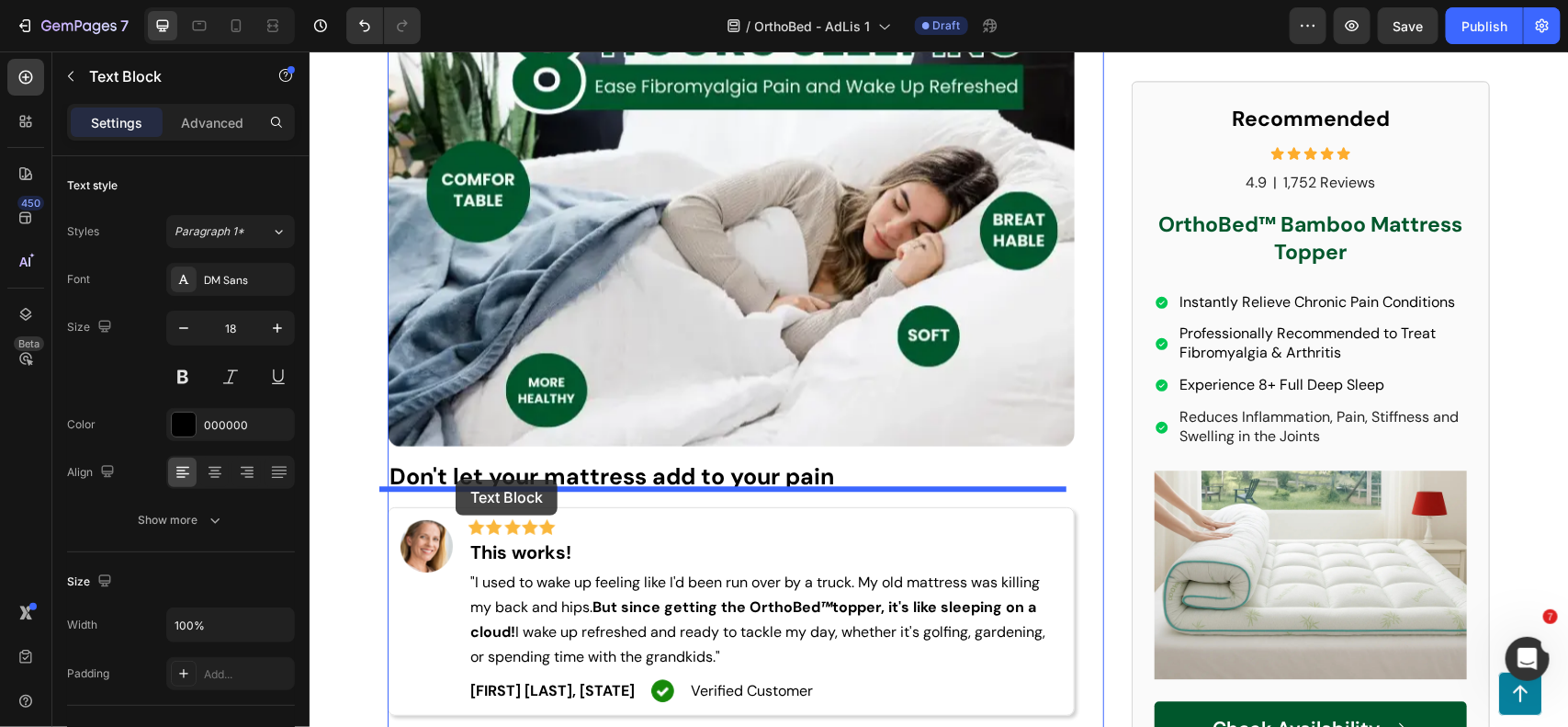 drag, startPoint x: 392, startPoint y: 213, endPoint x: 455, endPoint y: 479, distance: 273.35874 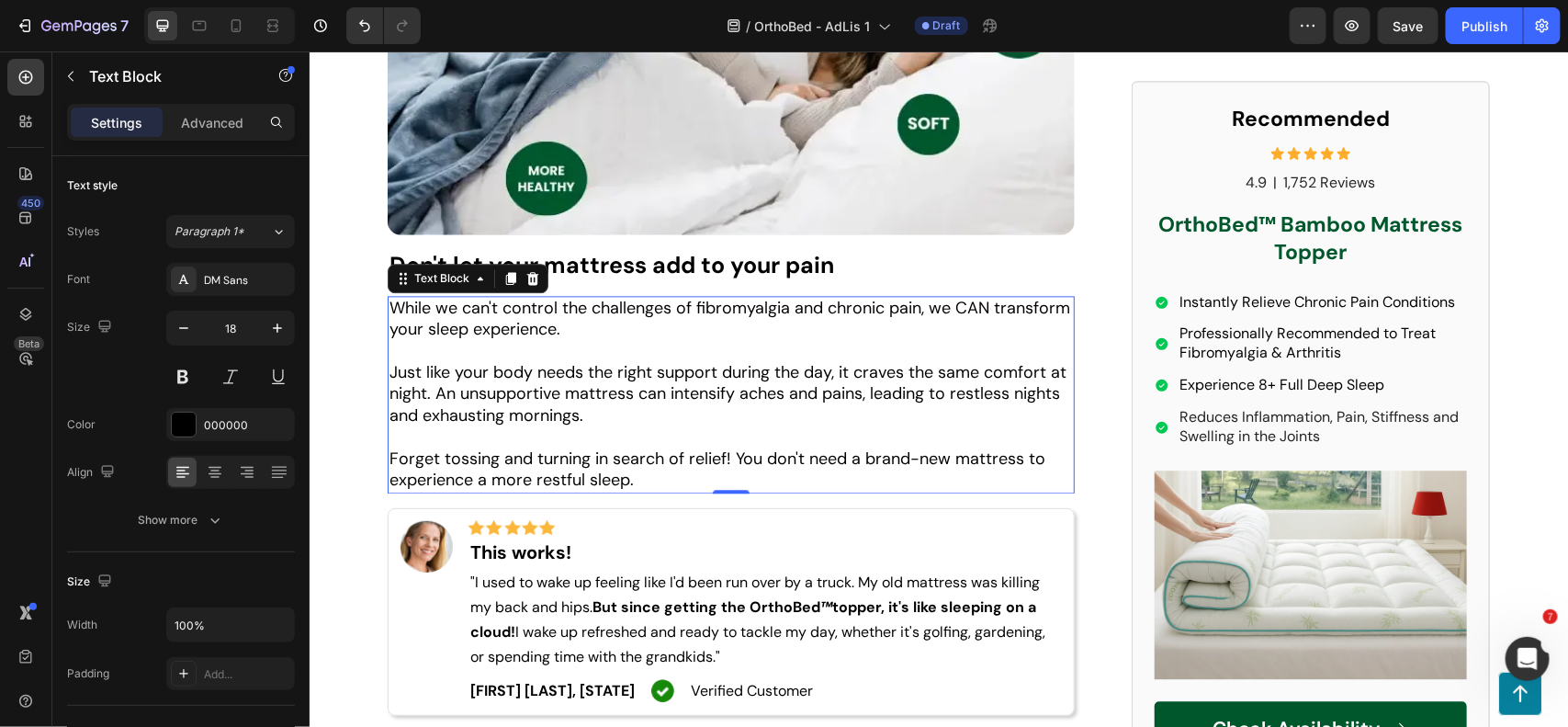 scroll, scrollTop: 4827, scrollLeft: 0, axis: vertical 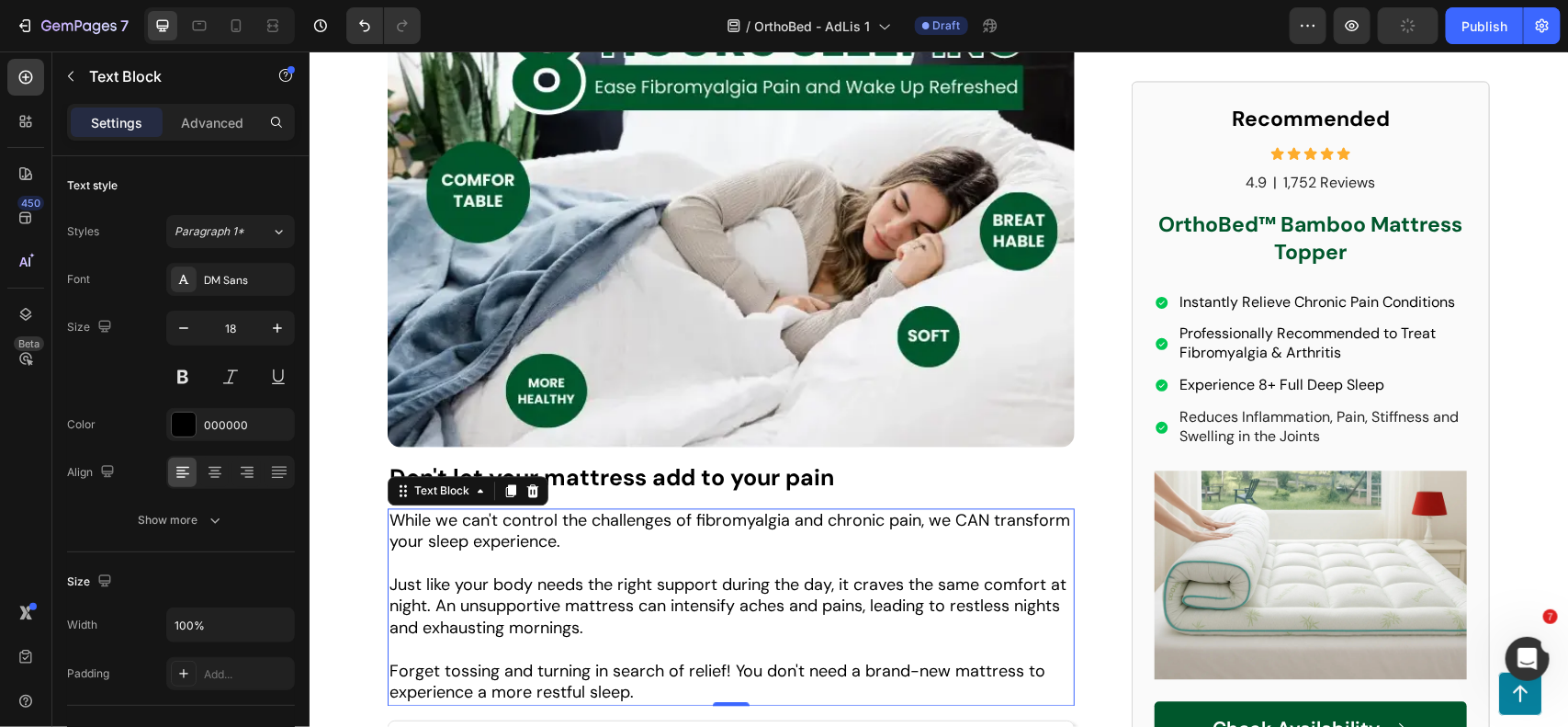 click at bounding box center (730, 562) 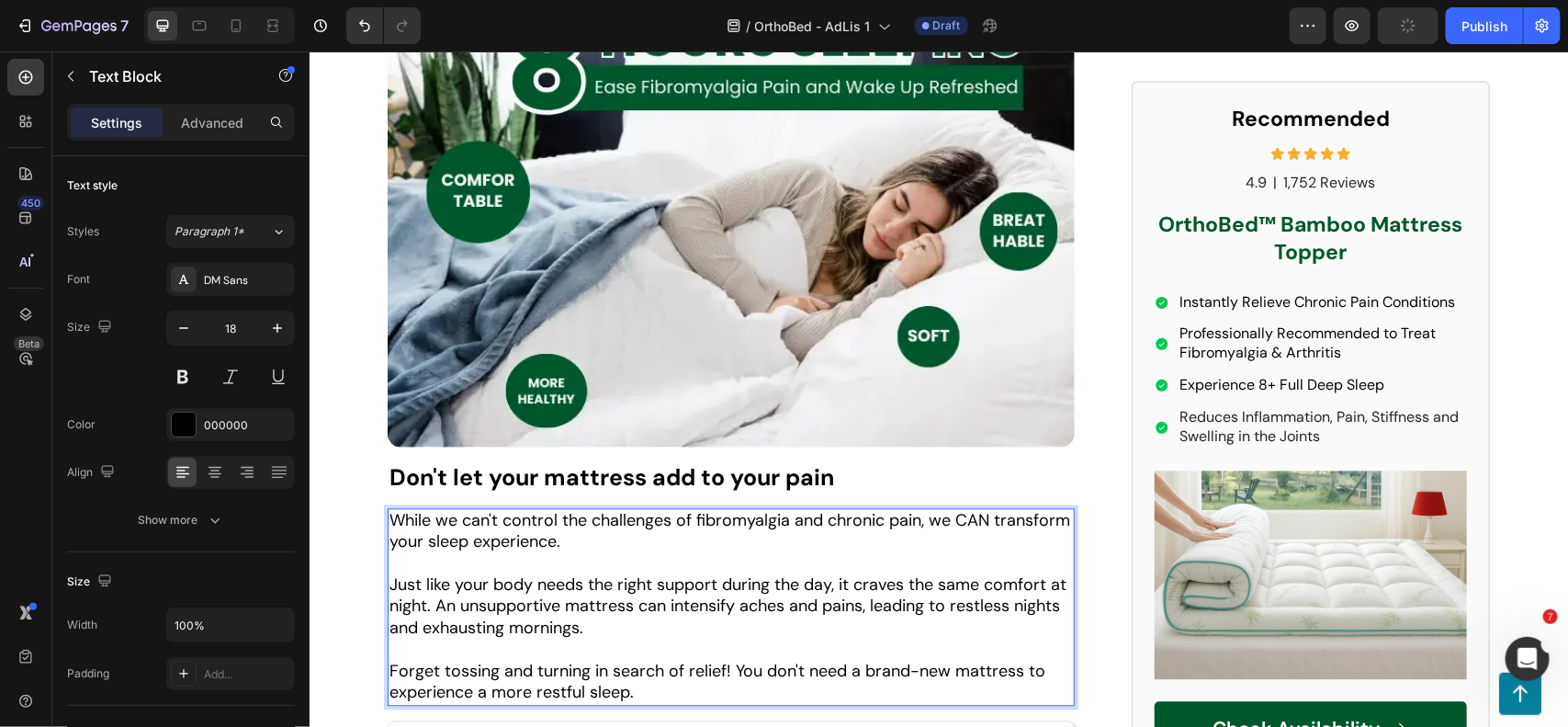 click at bounding box center [730, 562] 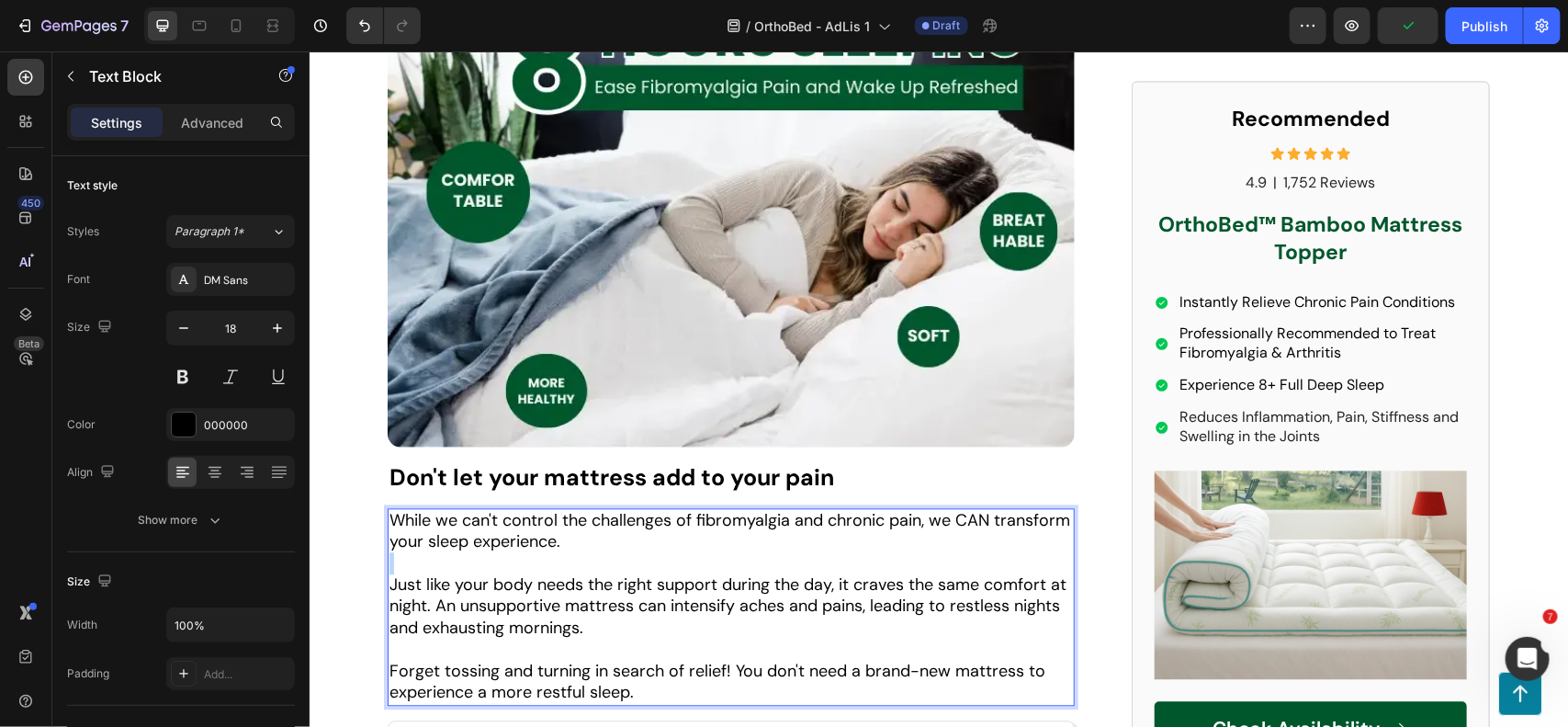 click at bounding box center (730, 562) 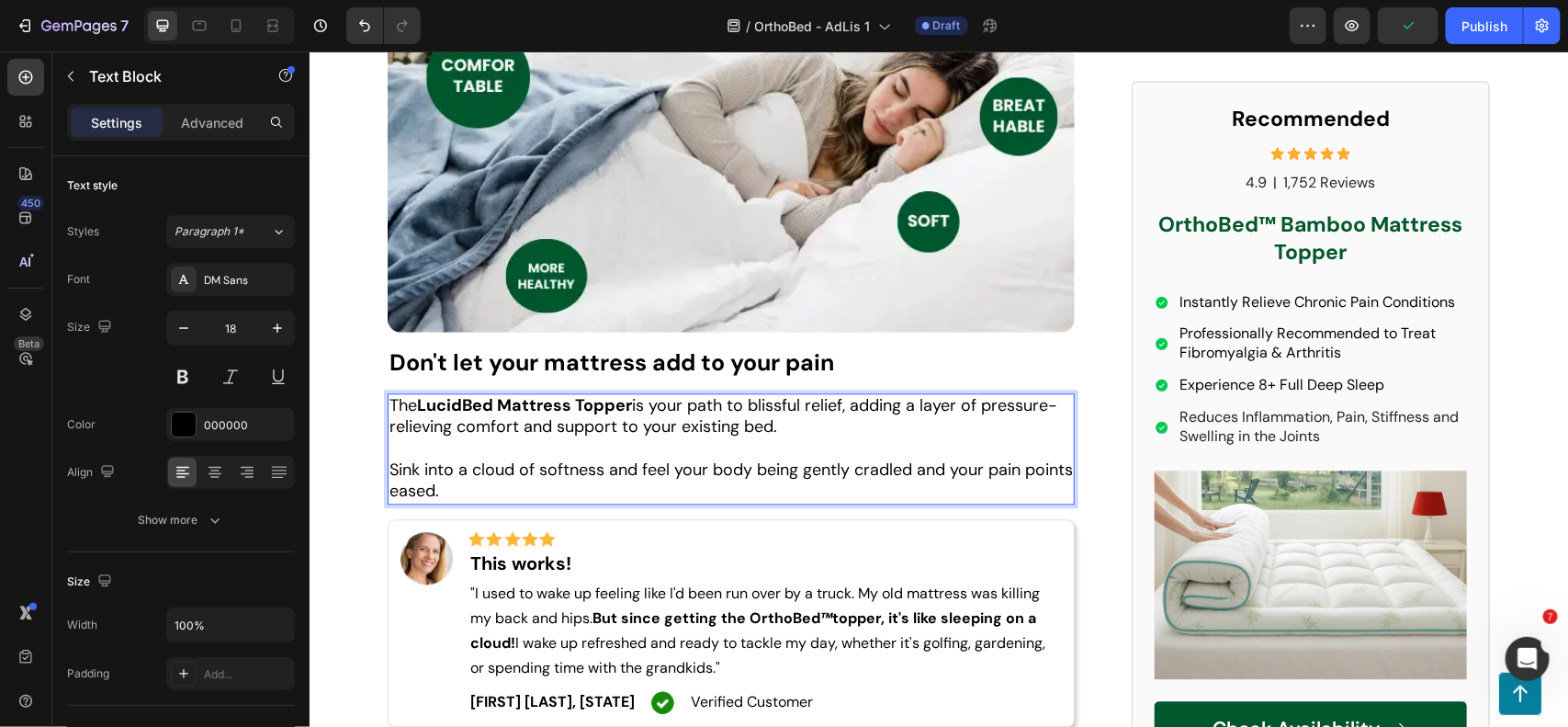 scroll, scrollTop: 5057, scrollLeft: 0, axis: vertical 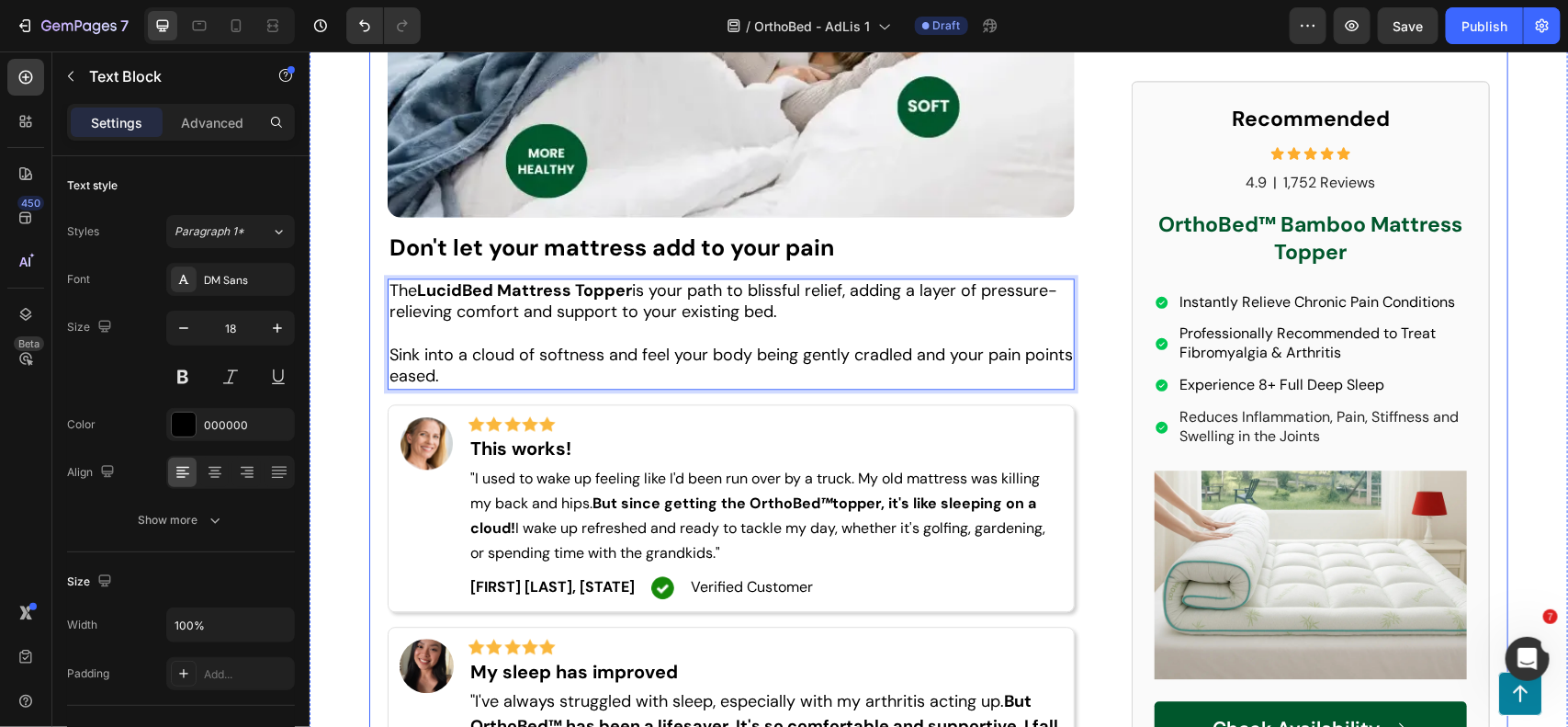 click on "Advertorial Text Block Text Block Row Row ⁠⁠⁠⁠⁠⁠⁠ 3 Ways This Mattress Topper Can Help You Say Goodbye to Fibromyalgia Pain & Body Aches Heading Are mornings a struggle because of aches and pains? Tossing and turning all night is exhausting, and it's likely your mattress isn't giving you the support you need. THIS ARTICLE reveals a simple solution that can change how you manage fibromyalgia pain & body aches... Text Block Sleep Like Never Before—Is This the Biggest Bedsheet Breakthrough of 2025? Heading Image Image Samantha G. ﻿July 31, 2025 Text Block Row The Hidden Toll of Fibromyalgia: Beyond the Aches and Pains Text Block Are you waking up feeling stiff and sore, even after a full night's sleep? Do you find yourself constantly battling fatigue, brain fog, and mood swings? If you're living with fibromyalgia or chronic body aches, you know that the impact goes far beyond just physical discomfort. But what if there was a way to ease the burden, to find relief and reclaim your energy? Image" at bounding box center [938, -1049] 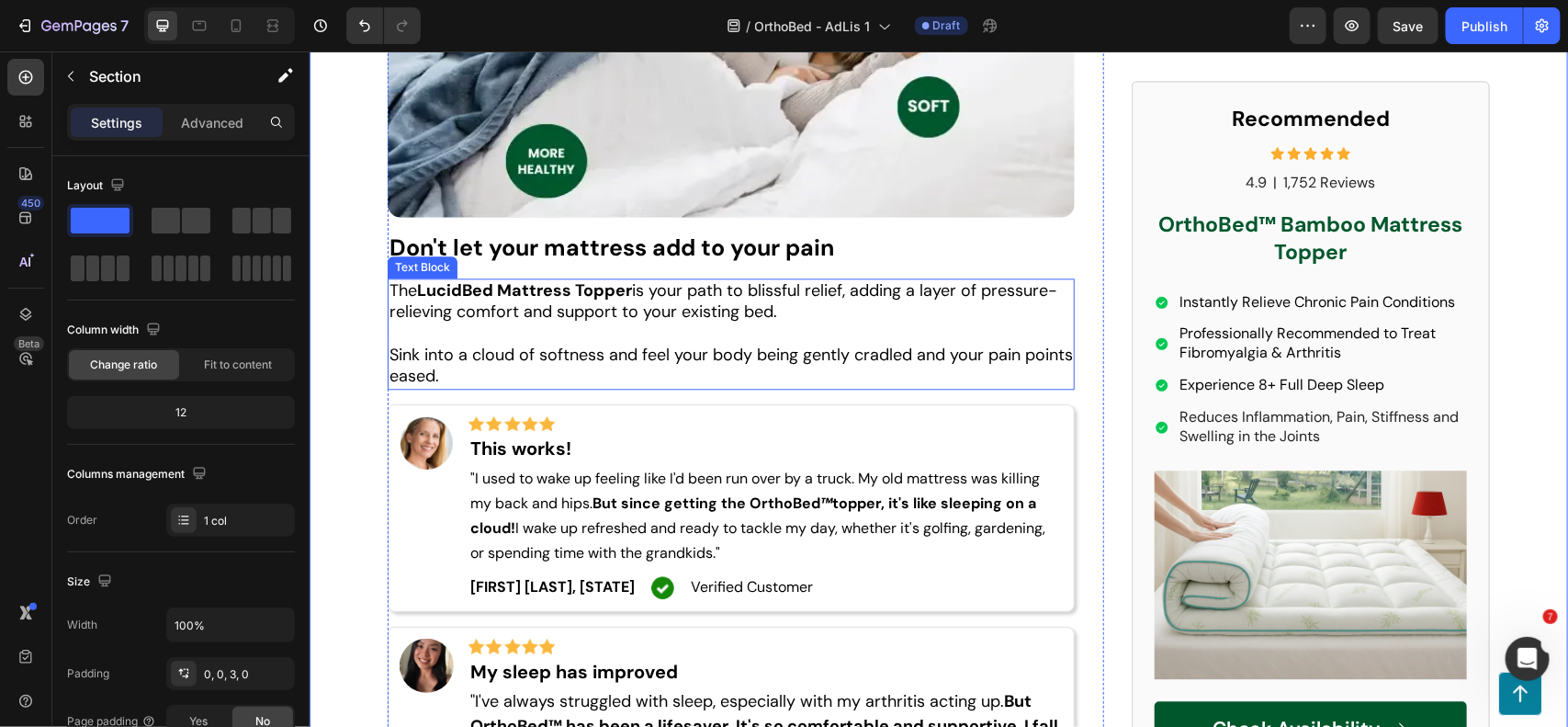 click at bounding box center (730, 333) 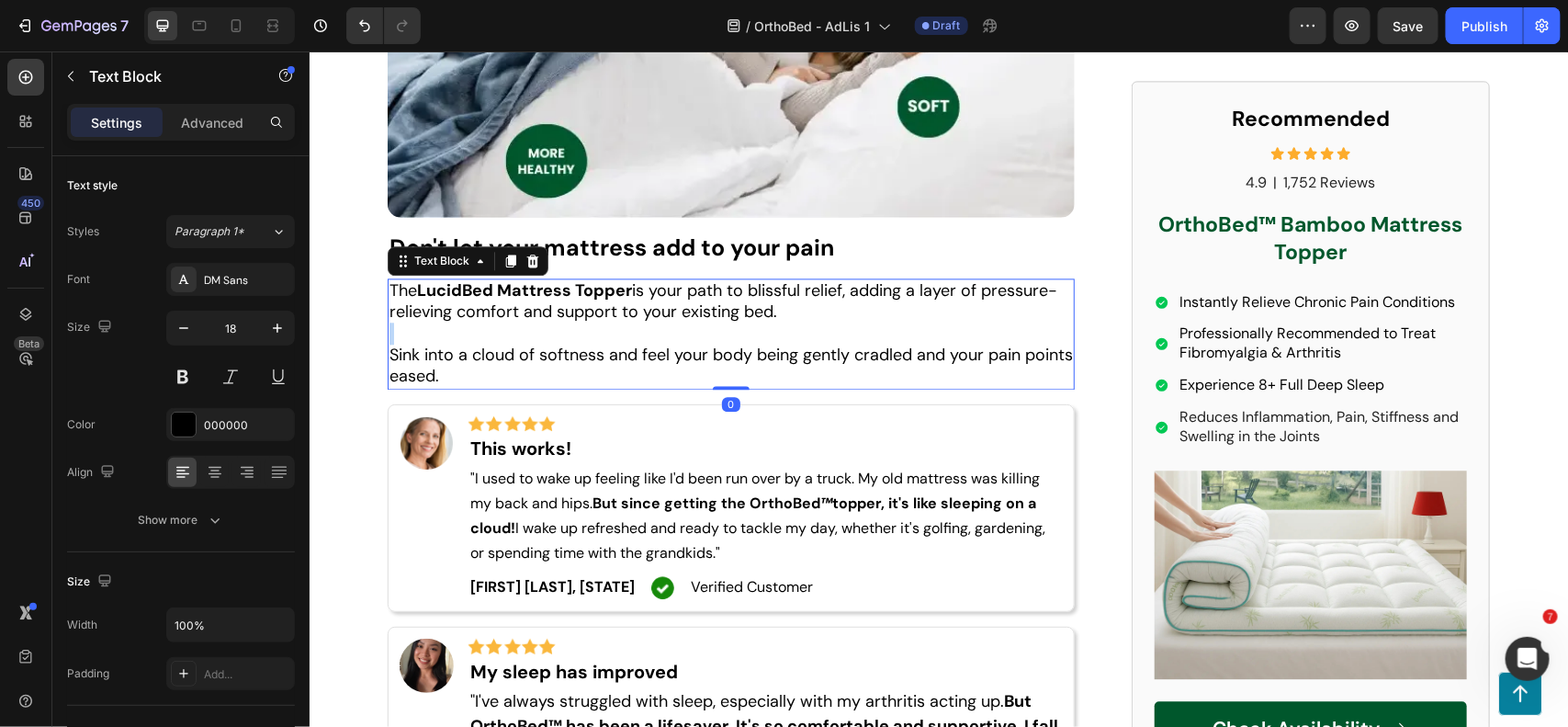 click at bounding box center (730, 333) 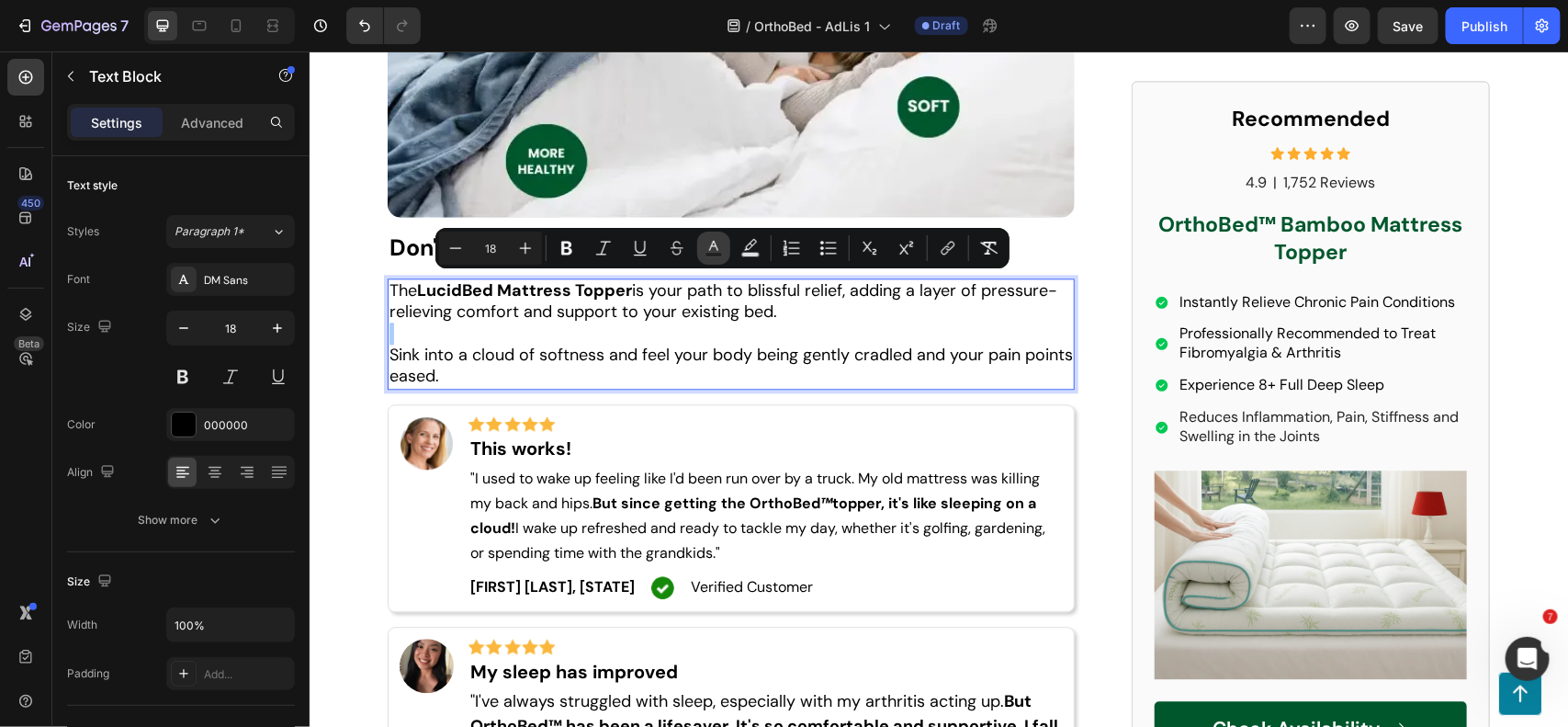 click on "Text Color" at bounding box center [714, 248] 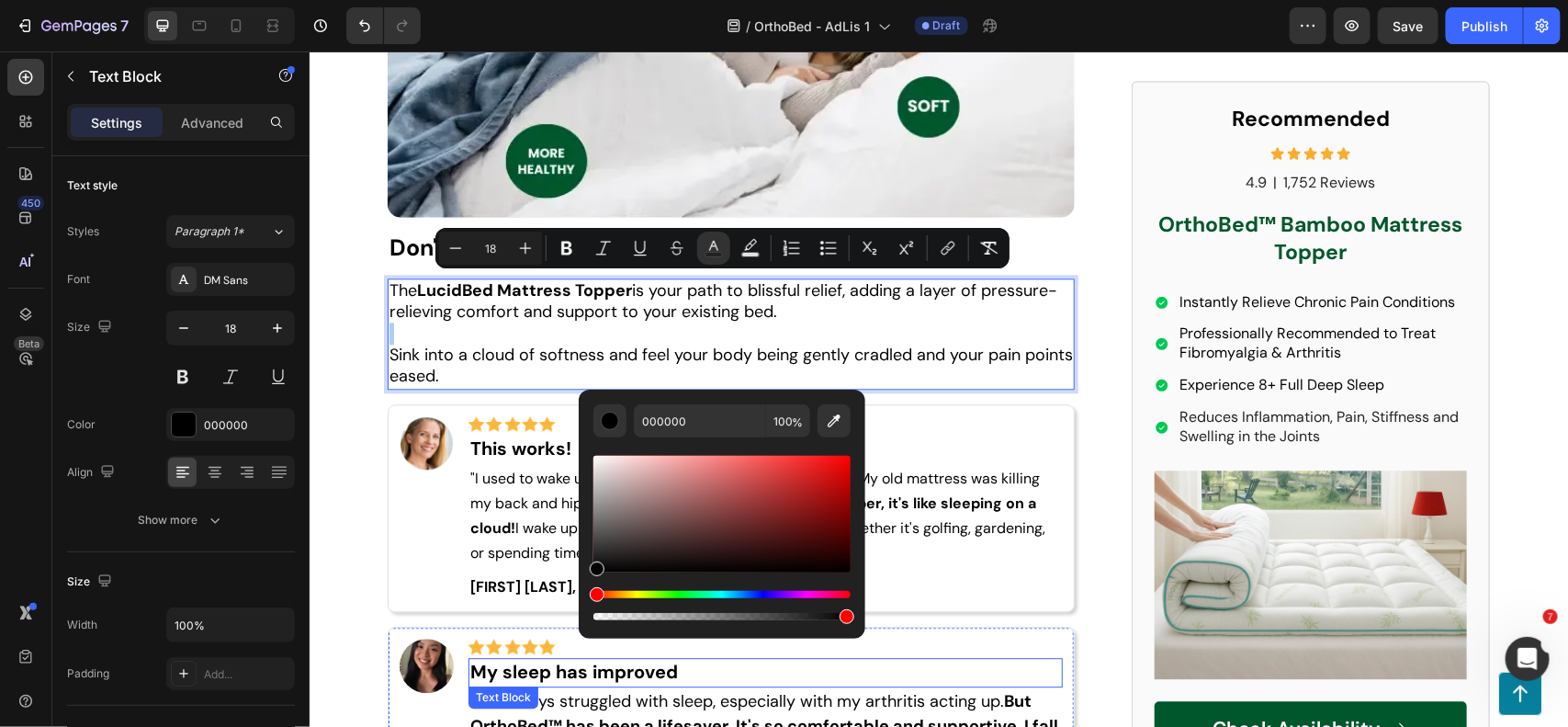 drag, startPoint x: 956, startPoint y: 550, endPoint x: 418, endPoint y: 543, distance: 538.0455 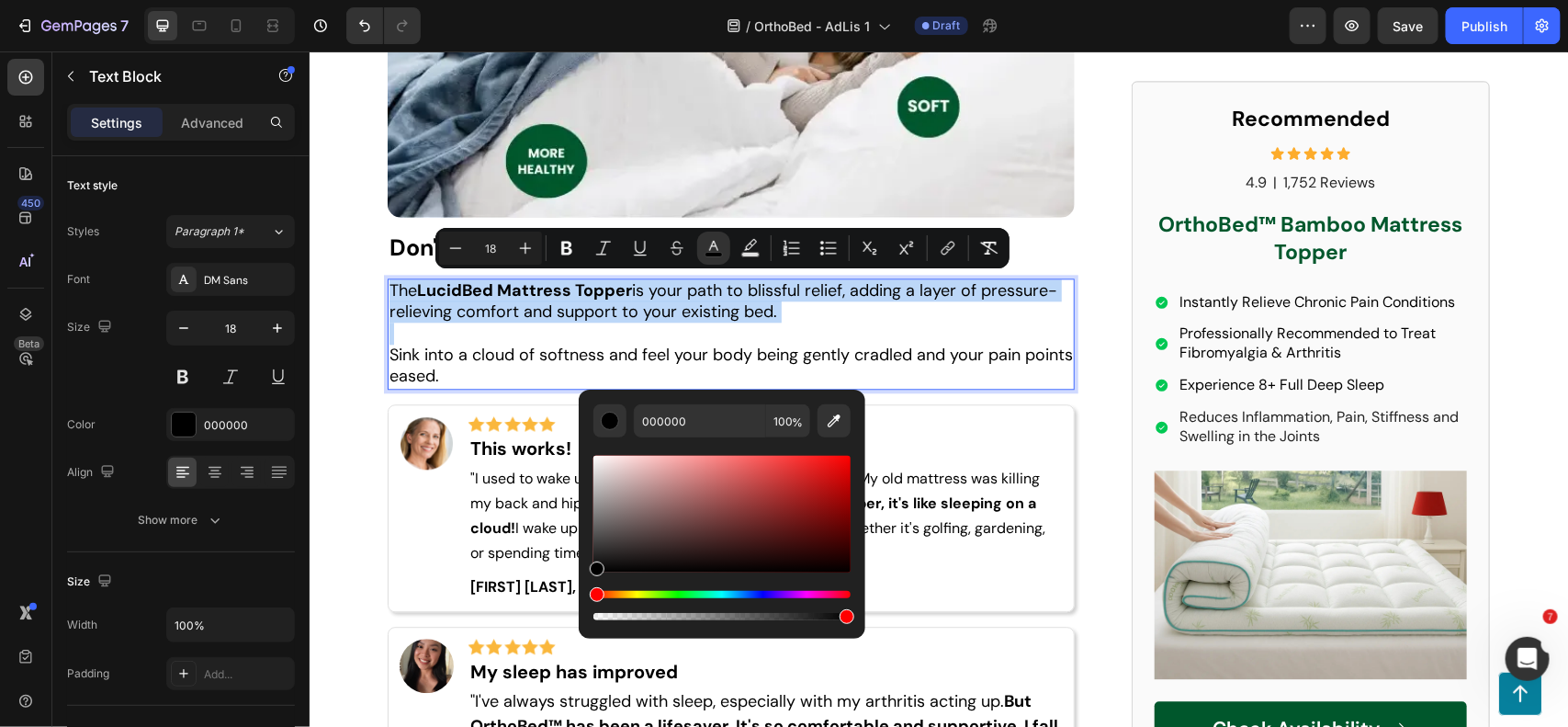 click on "is your path to blissful relief, adding a layer of pressure-relieving comfort and support to your existing bed." at bounding box center [722, 300] 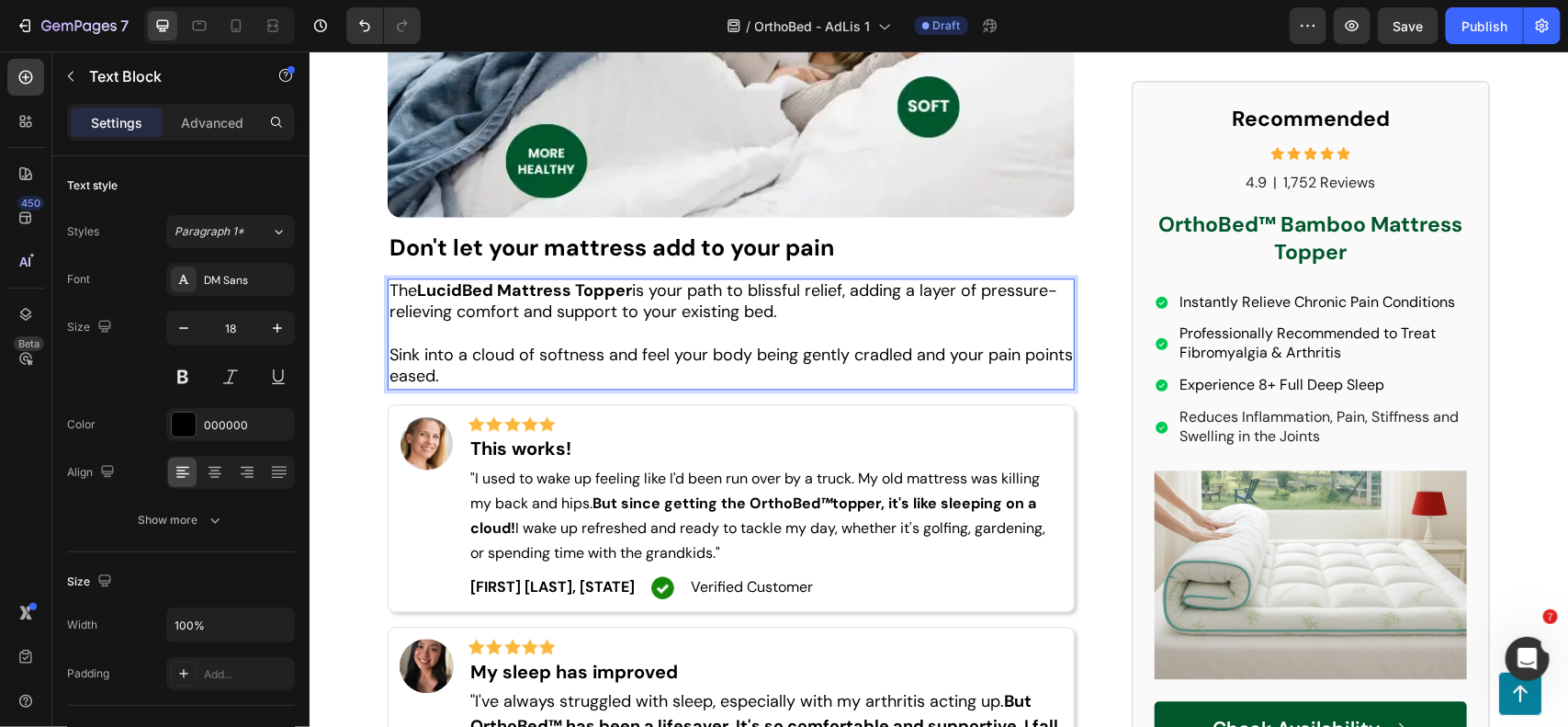 click on "is your path to blissful relief, adding a layer of pressure-relieving comfort and support to your existing bed." at bounding box center (722, 300) 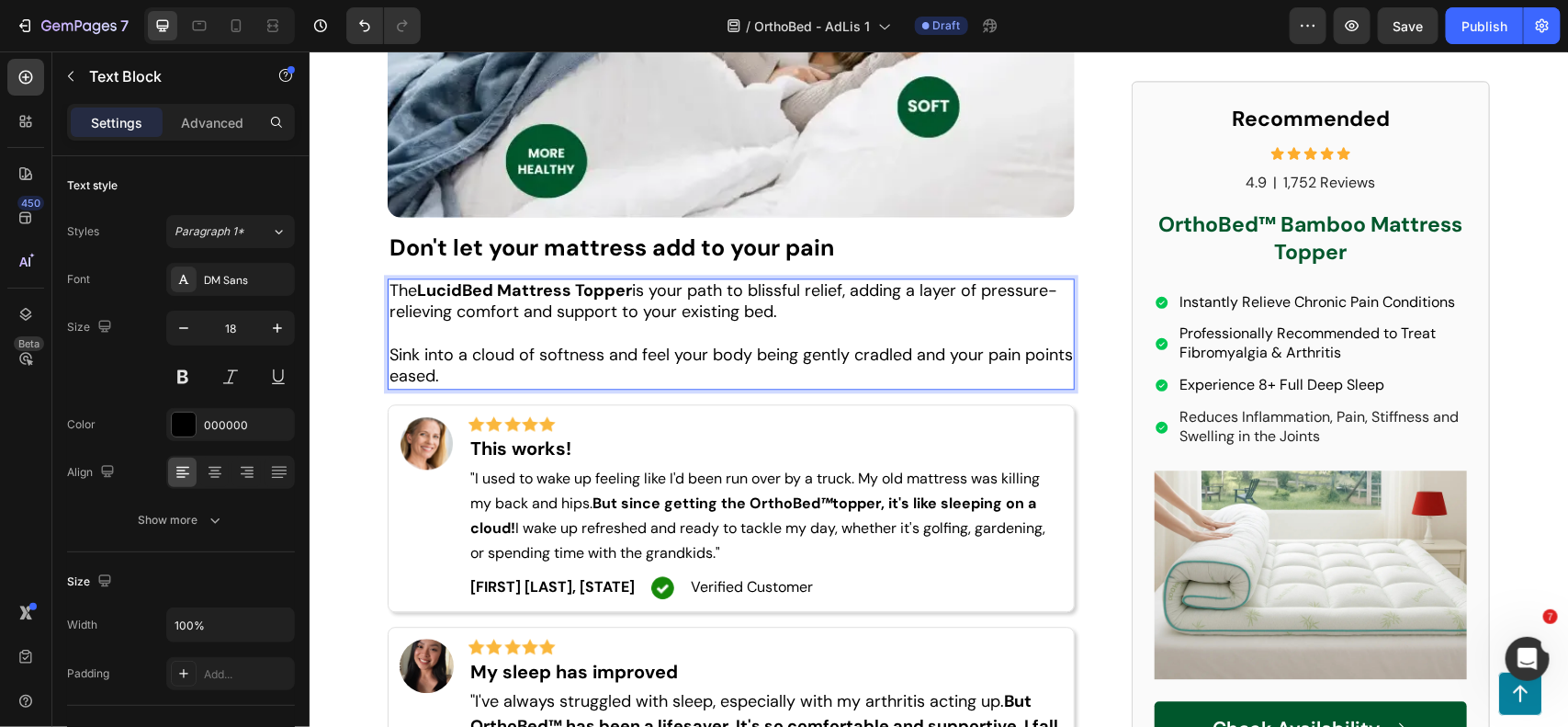 scroll, scrollTop: 4597, scrollLeft: 0, axis: vertical 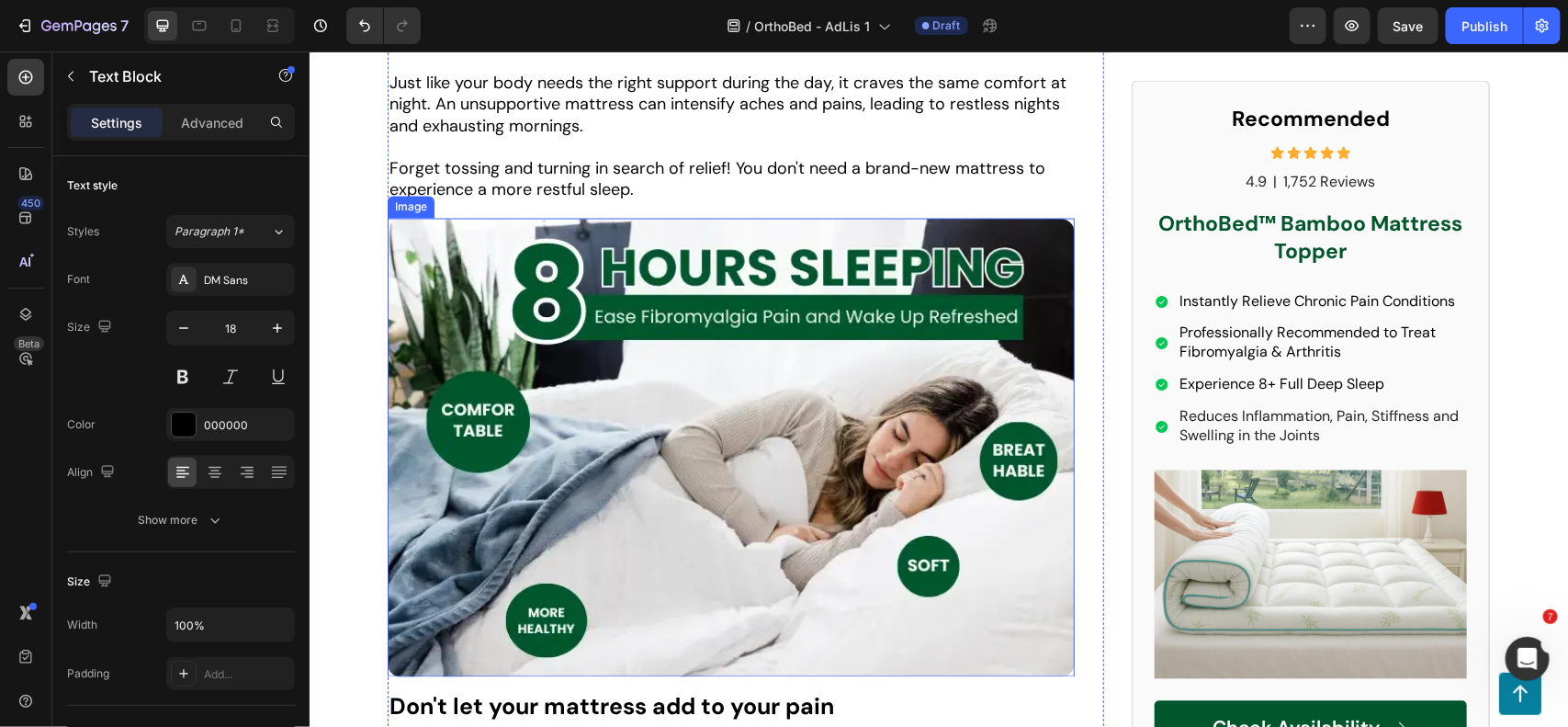 click at bounding box center (730, 447) 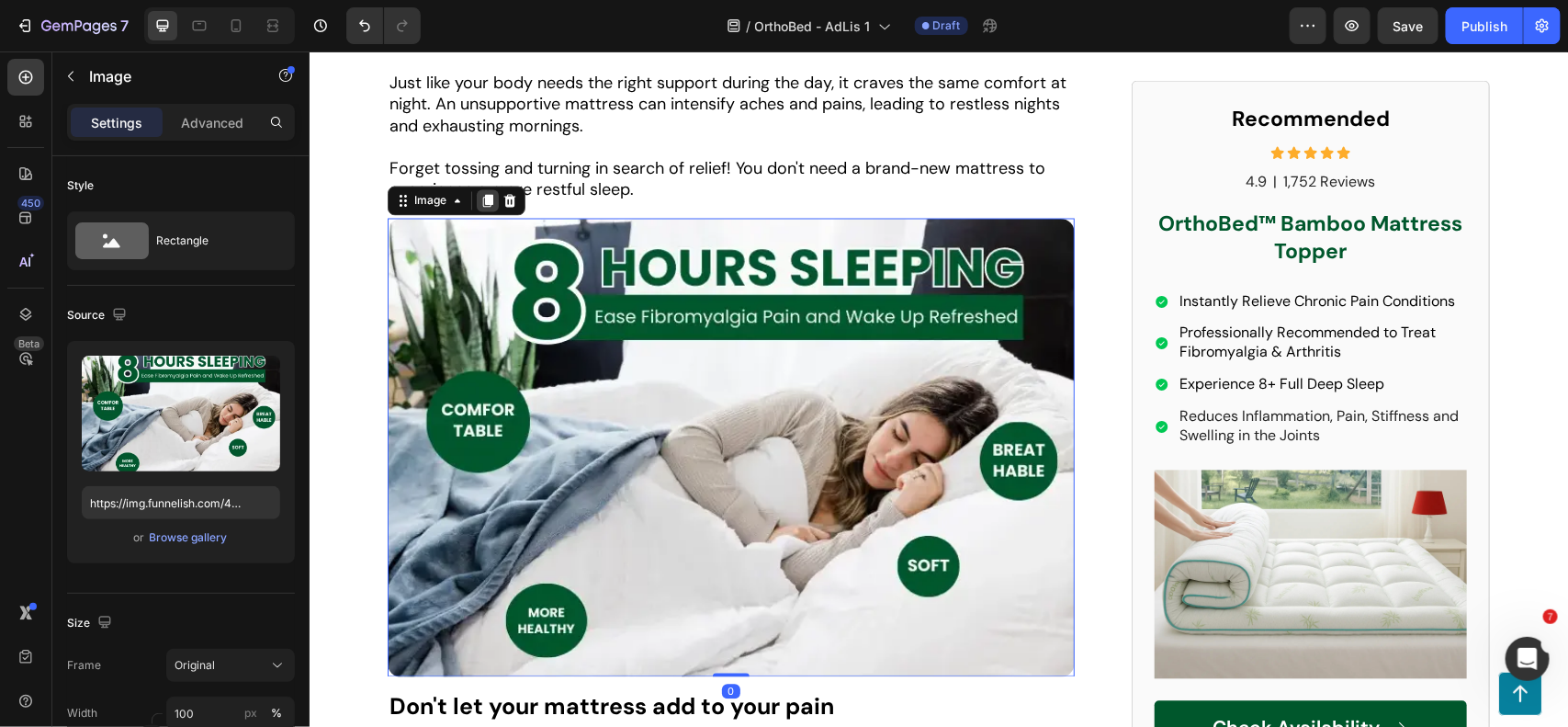 click 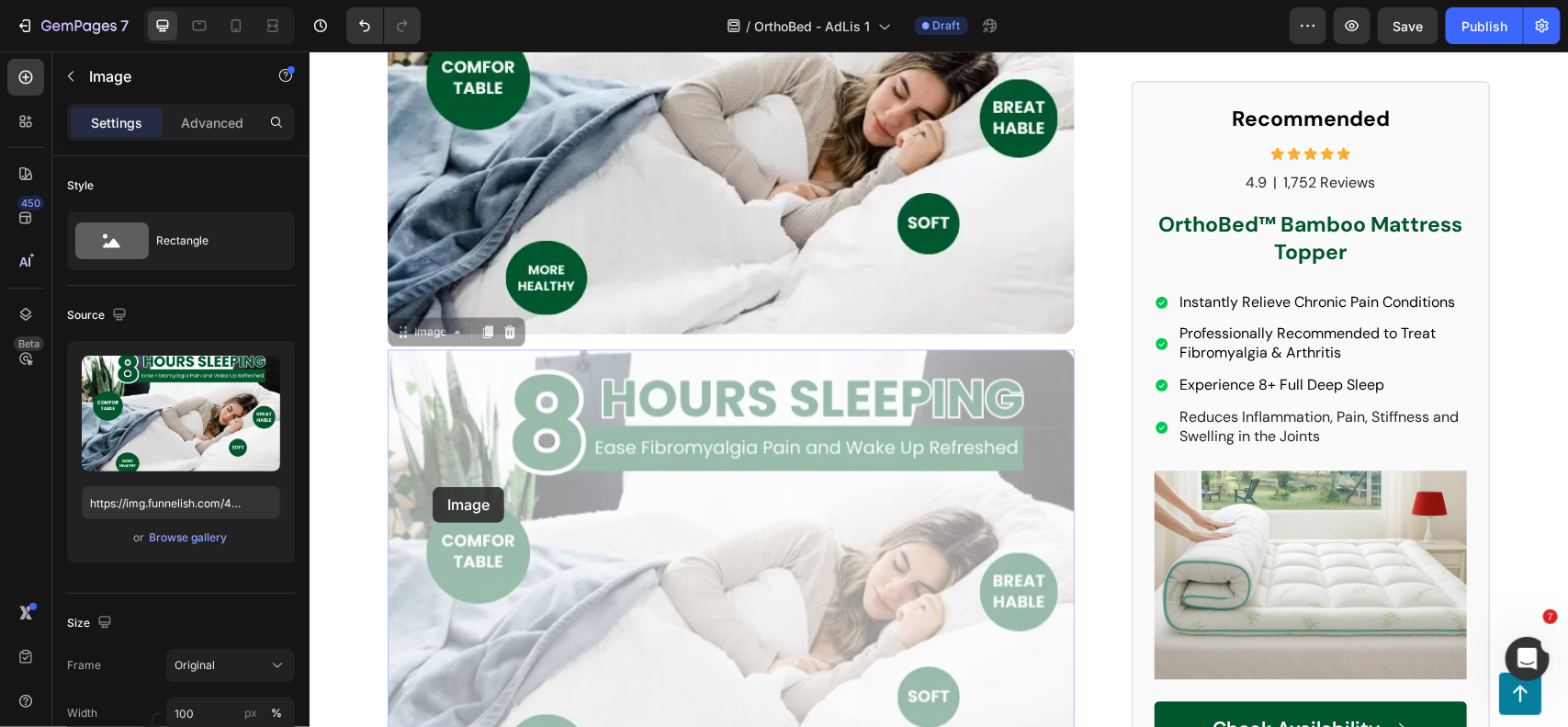 scroll, scrollTop: 5400, scrollLeft: 0, axis: vertical 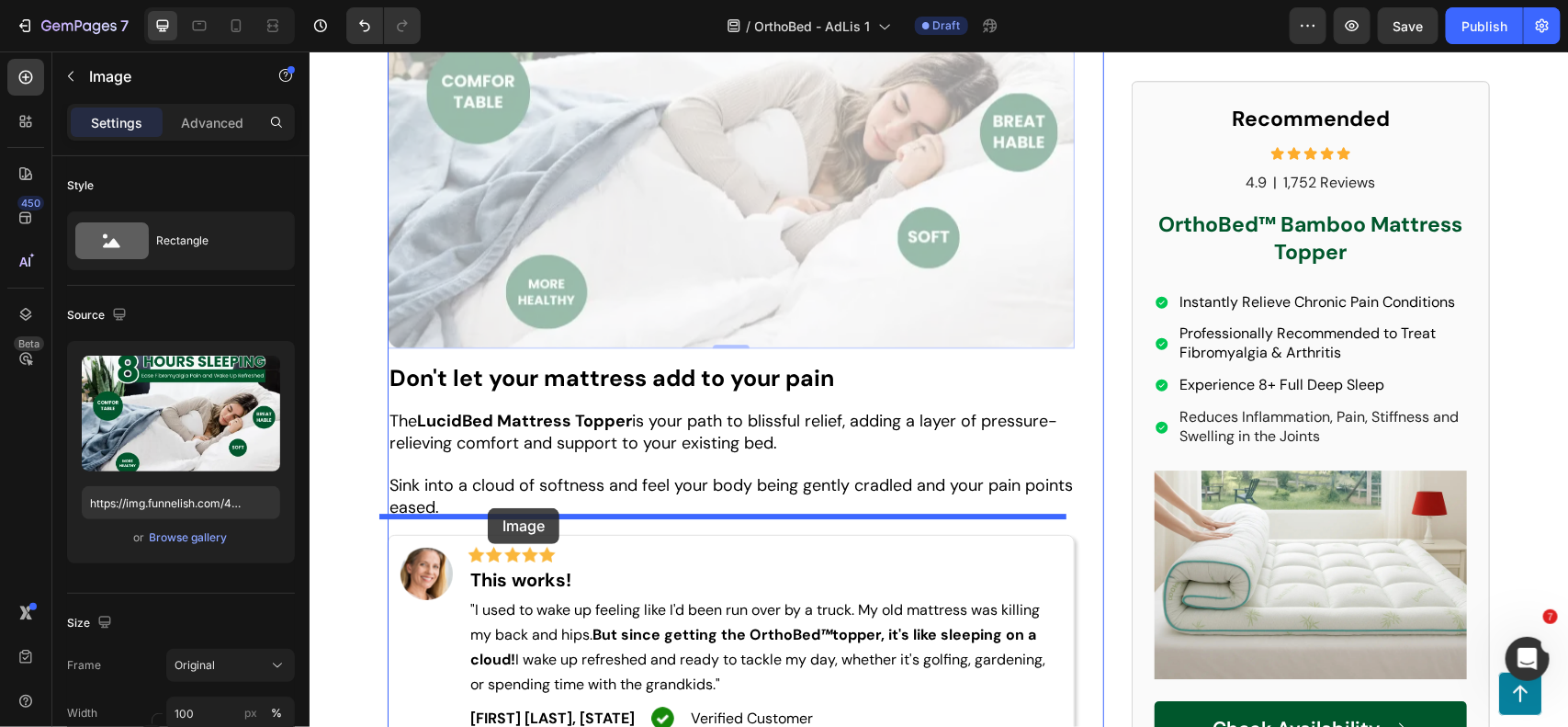 drag, startPoint x: 391, startPoint y: 333, endPoint x: 487, endPoint y: 507, distance: 198.72594 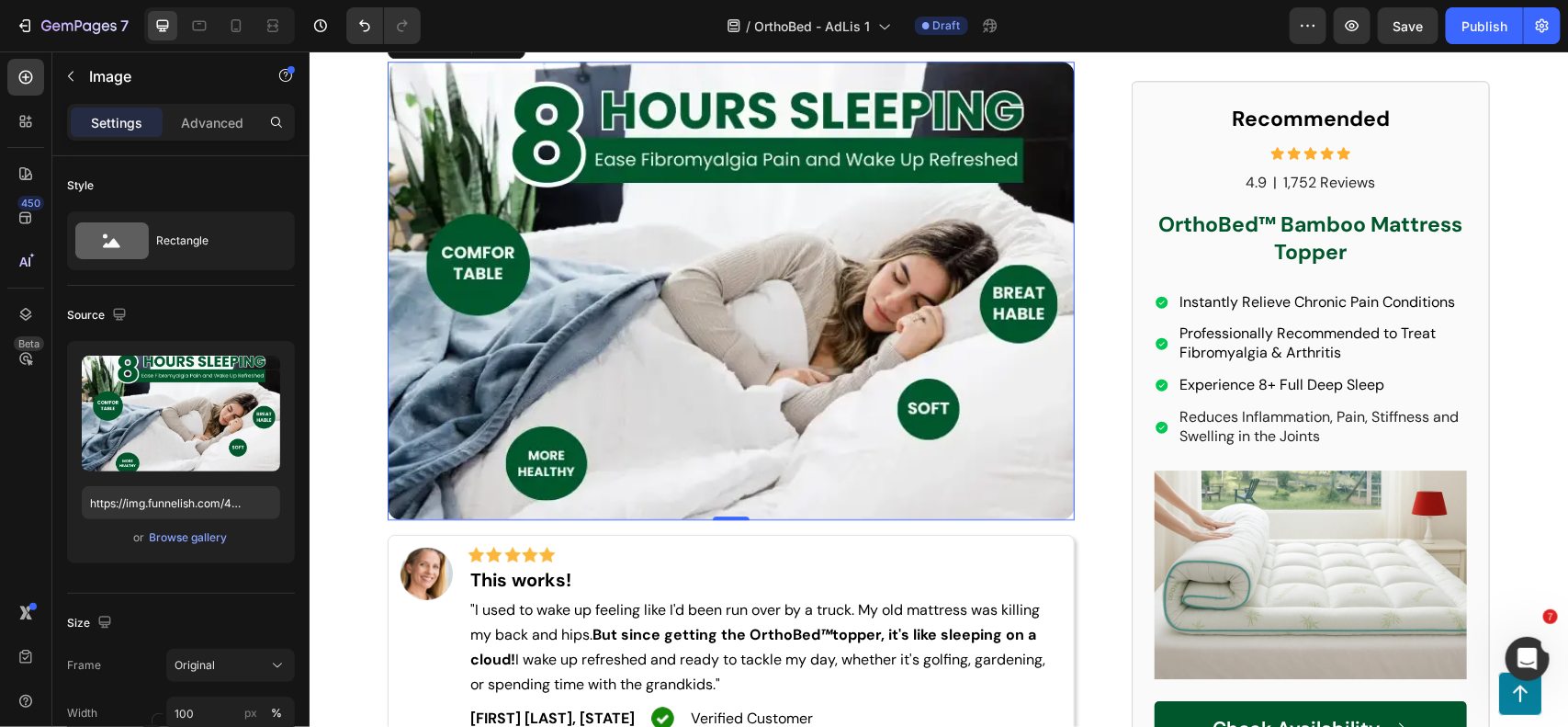 scroll, scrollTop: 4926, scrollLeft: 0, axis: vertical 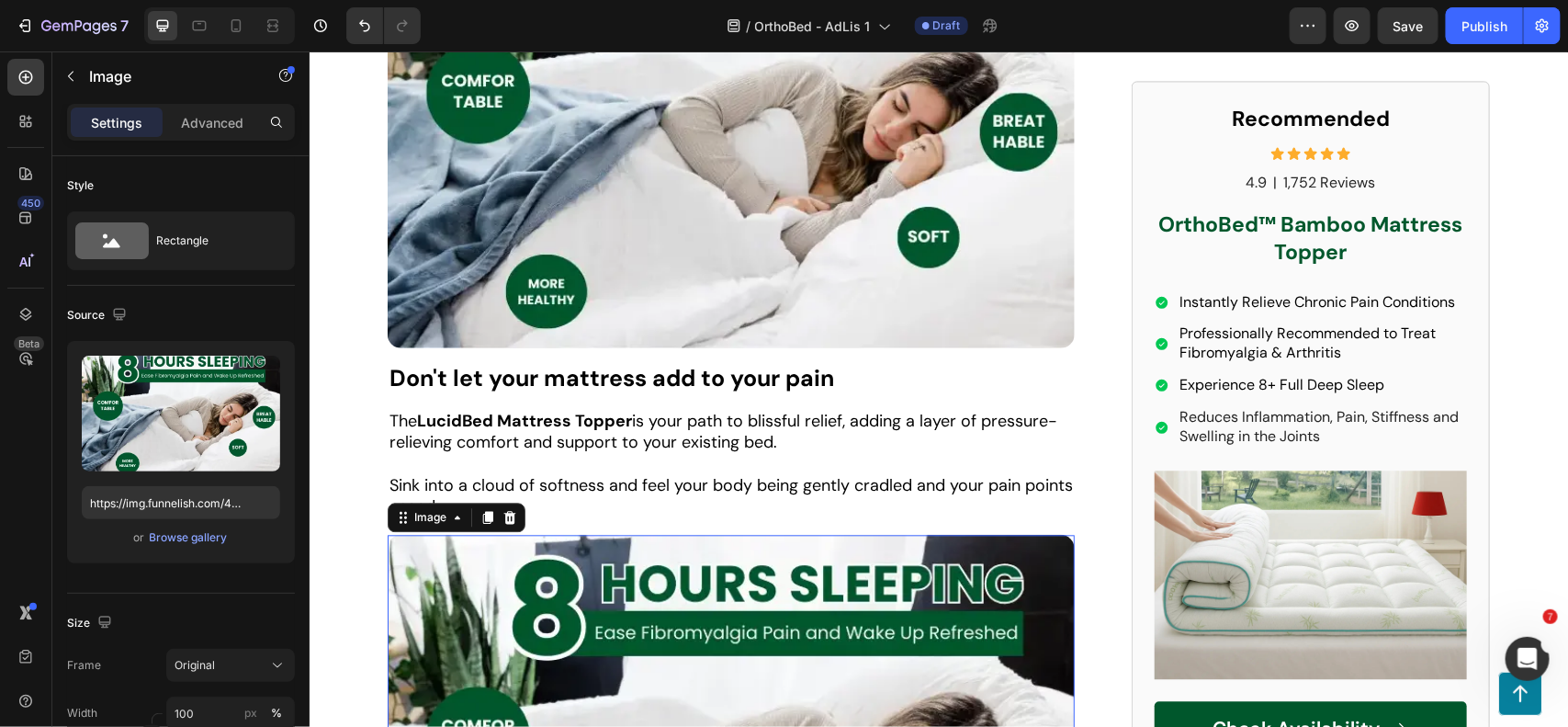 click at bounding box center (730, 763) 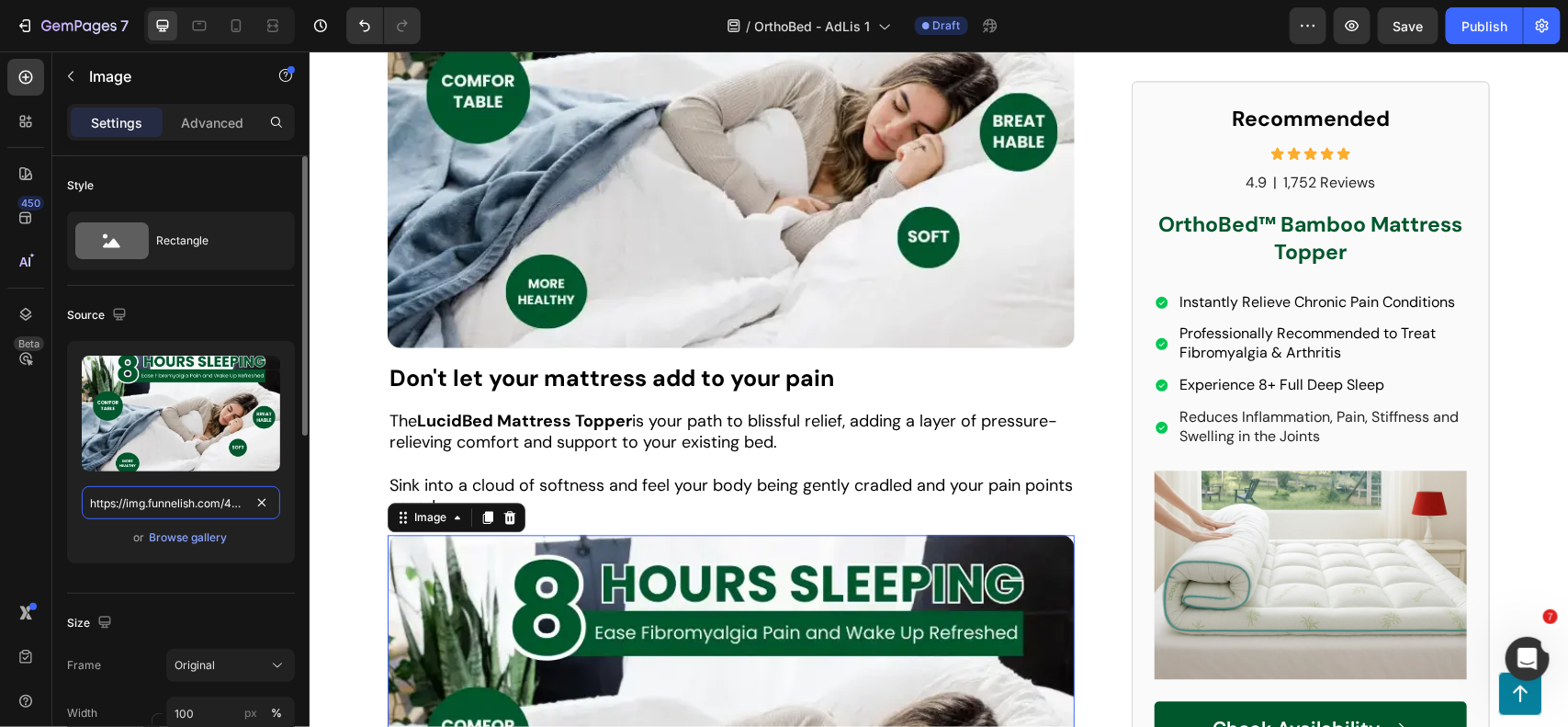 click on "https://img.funnelish.com/45891/419785/1724563340-Ease%20Fibromyalgia%20Pain%20and%20Wake%20Up%20Refreshed.webp" at bounding box center [181, 503] 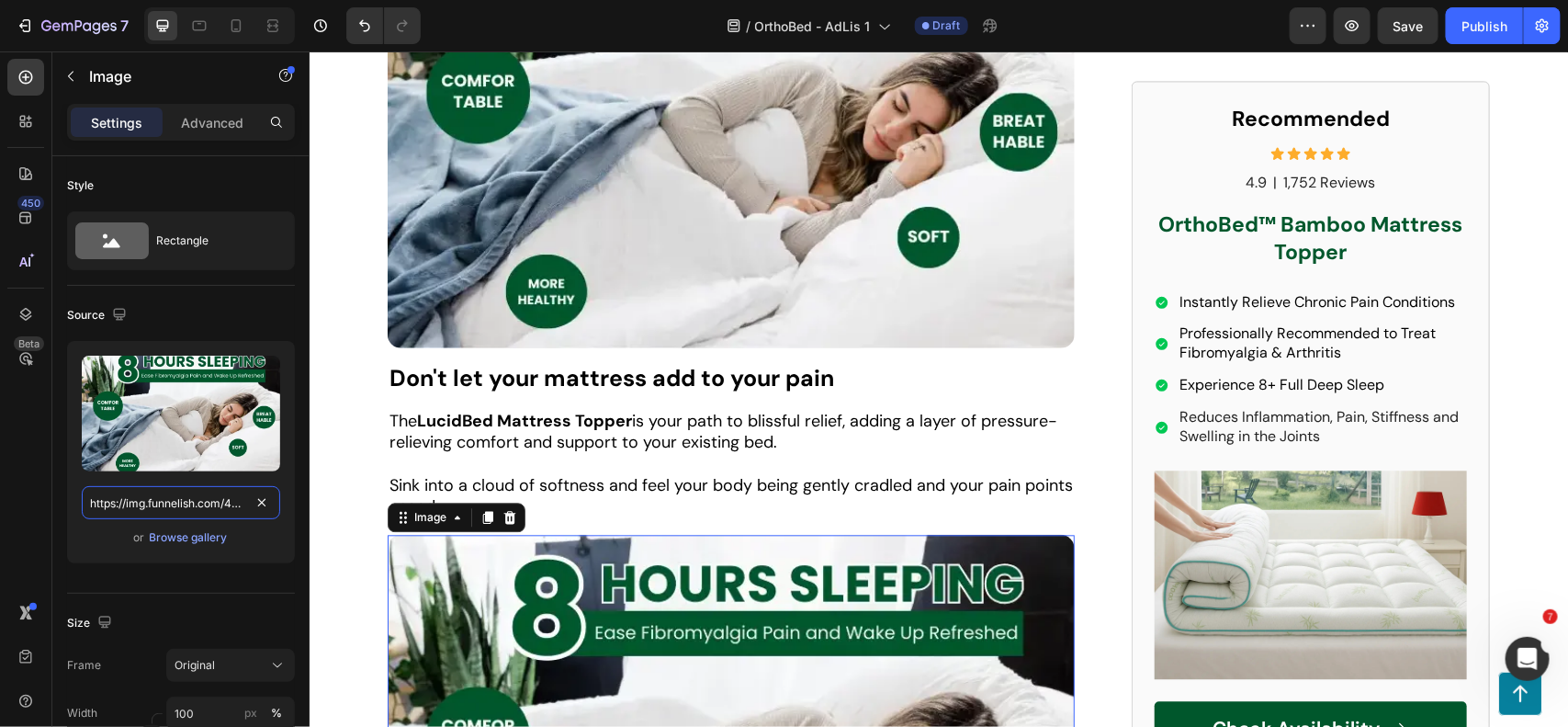 paste on "m.media-amazon.com/images/S/aplus-media-library-service-media/a87ba39b-eea2-4be4-8310-78be14f6aa06.__CR0,0,970,600_PT0_SX970_V1___.jpg" 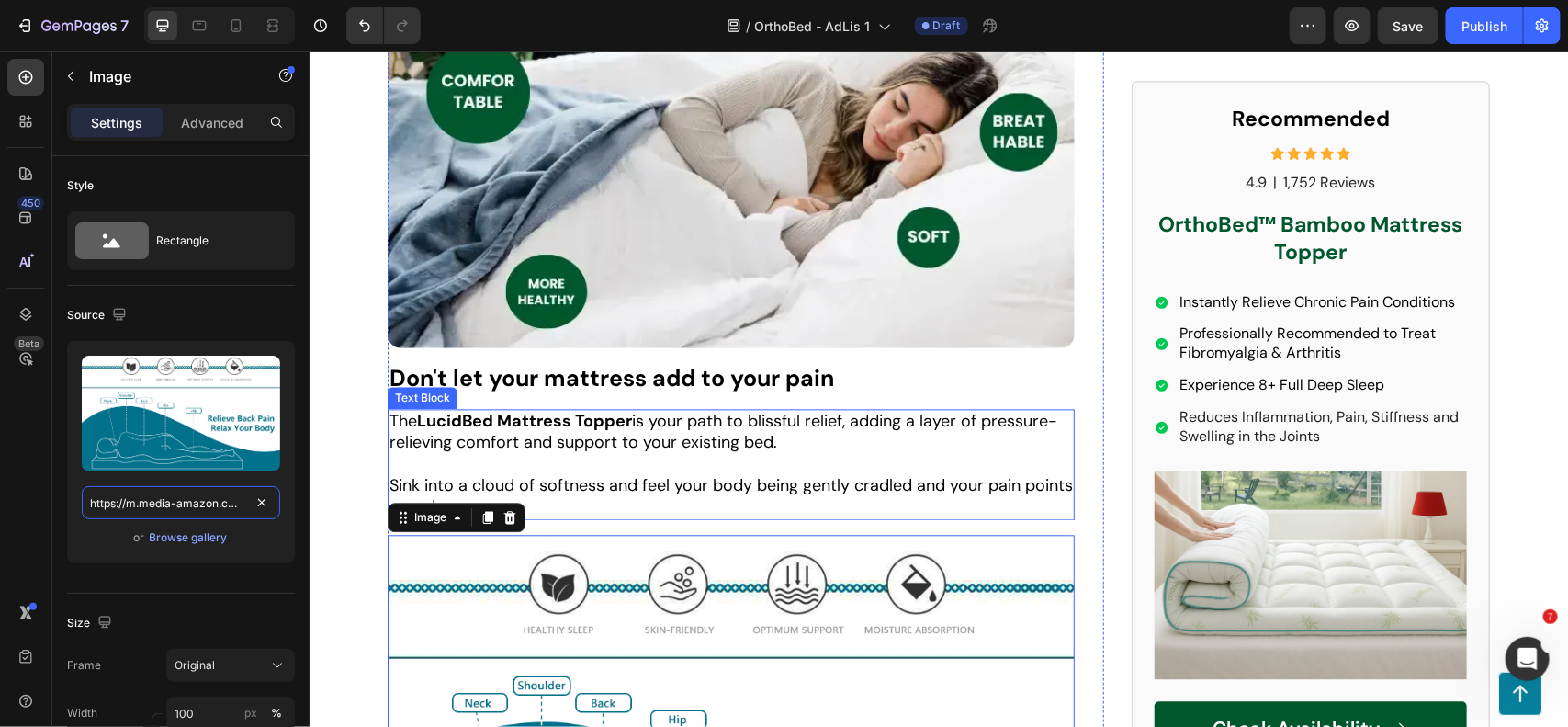 scroll, scrollTop: 0, scrollLeft: 673, axis: horizontal 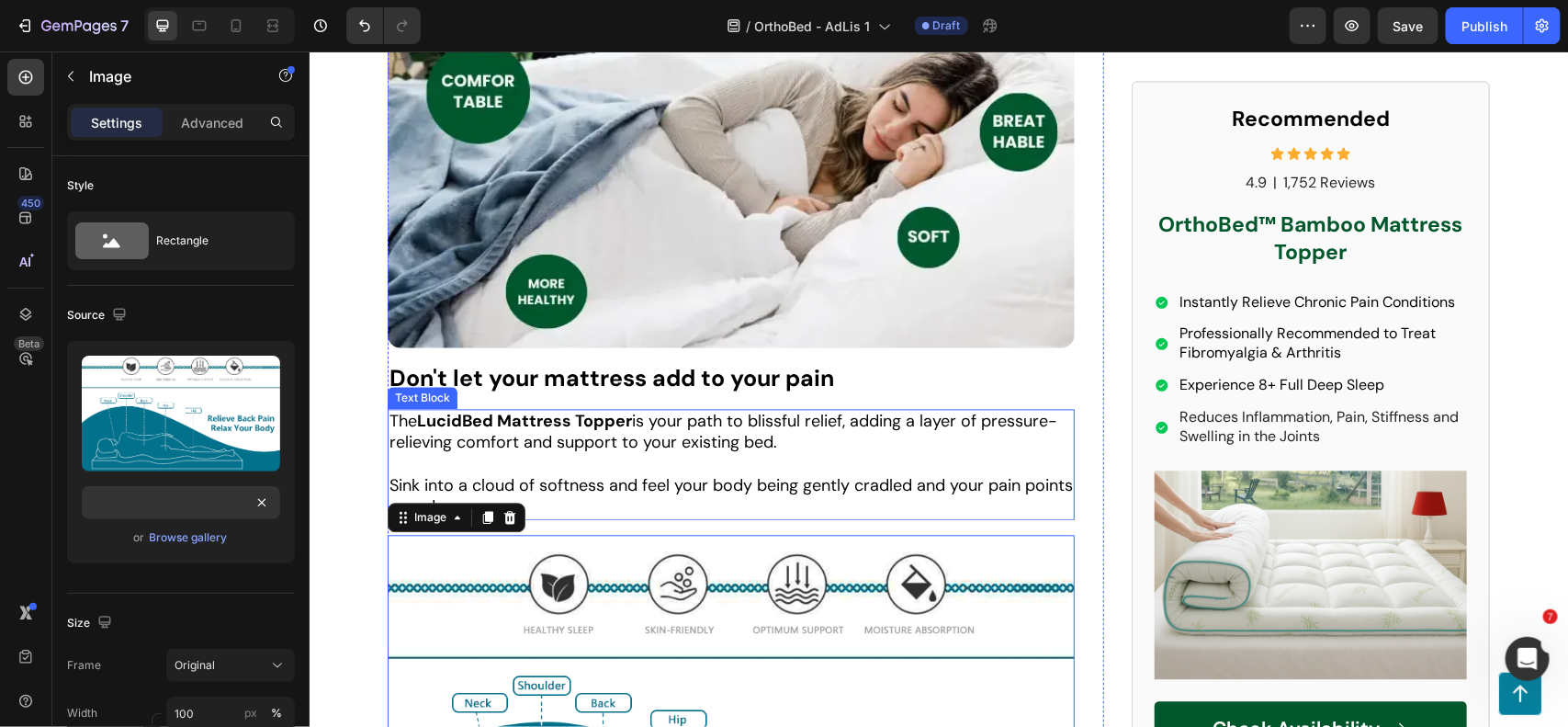 click on "is your path to blissful relief, adding a layer of pressure-relieving comfort and support to your existing bed." at bounding box center (722, 430) 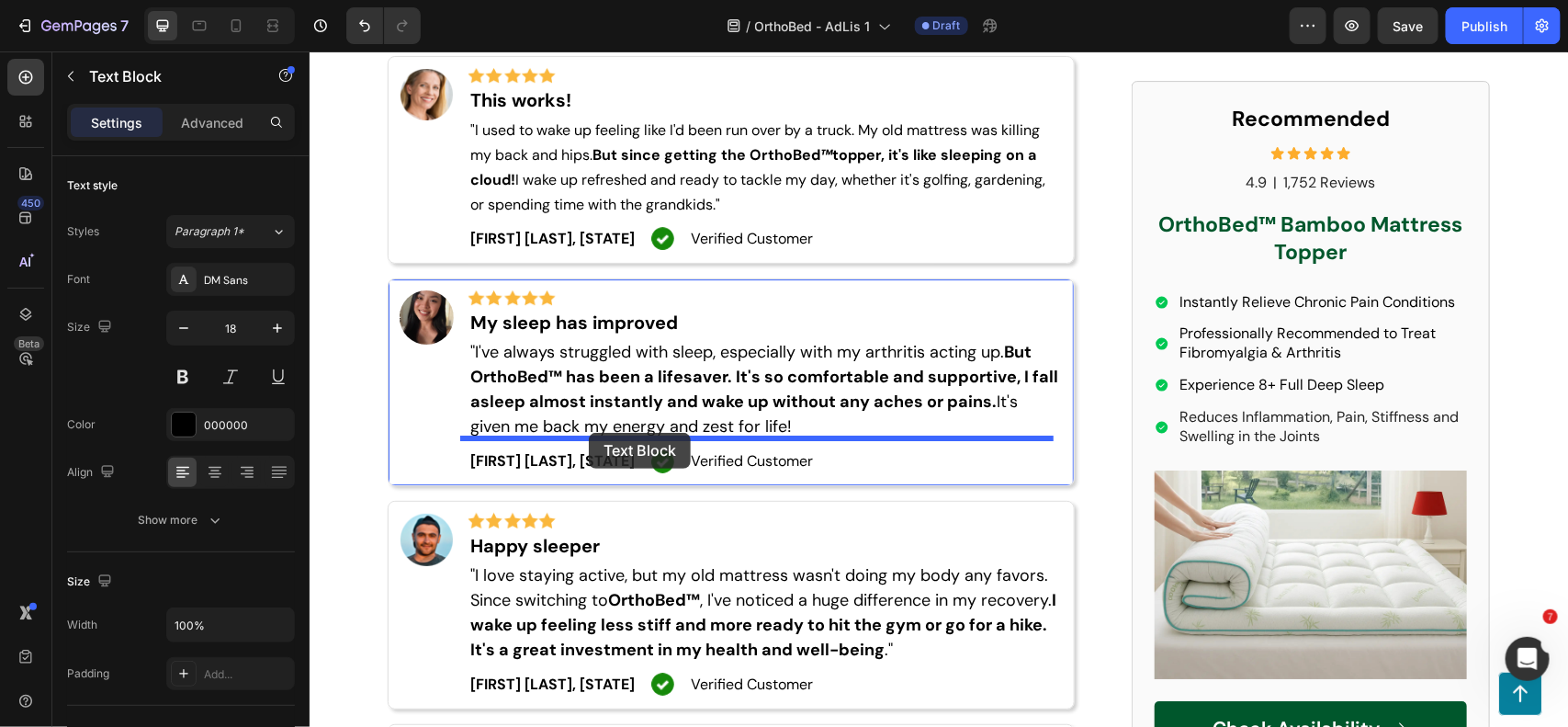 scroll, scrollTop: 5501, scrollLeft: 0, axis: vertical 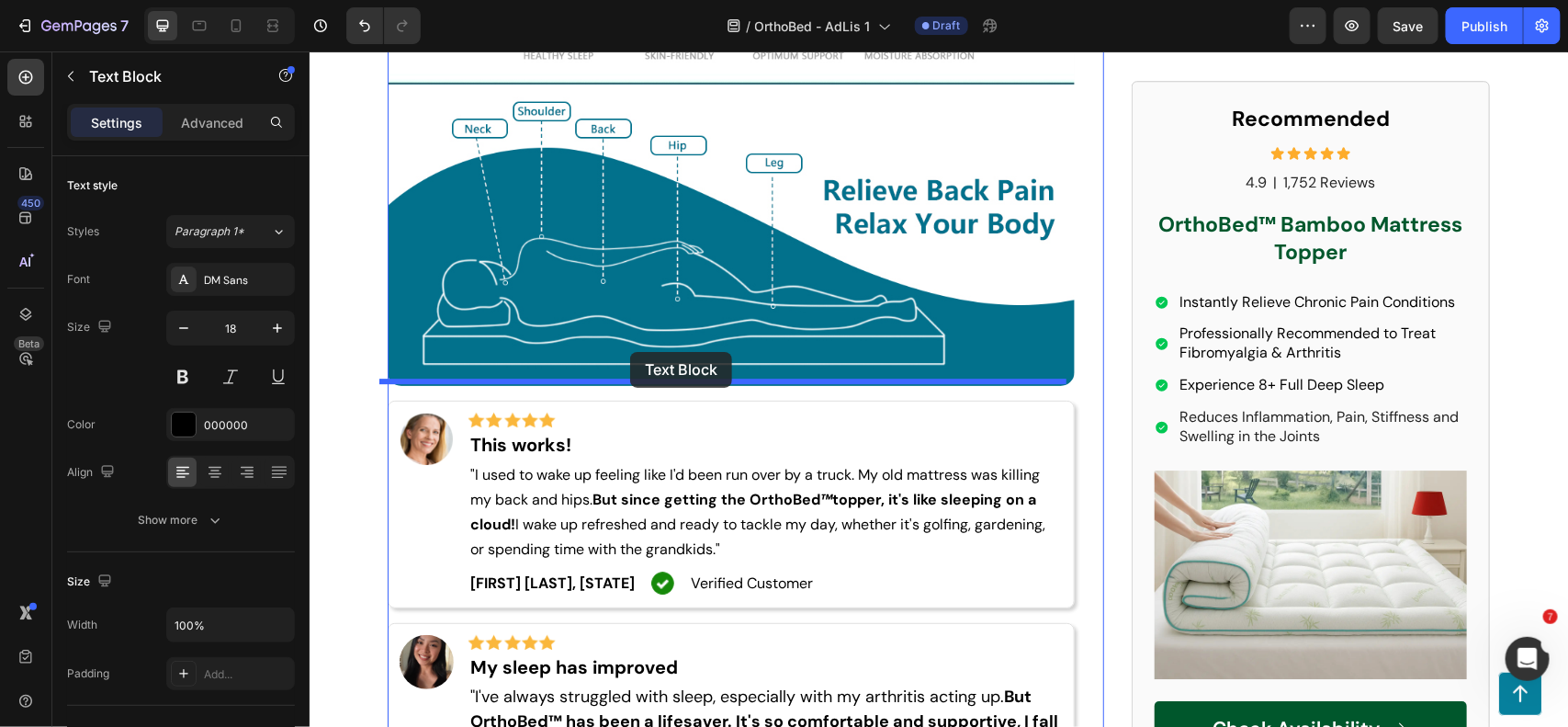 drag, startPoint x: 511, startPoint y: 448, endPoint x: 629, endPoint y: 351, distance: 152.751 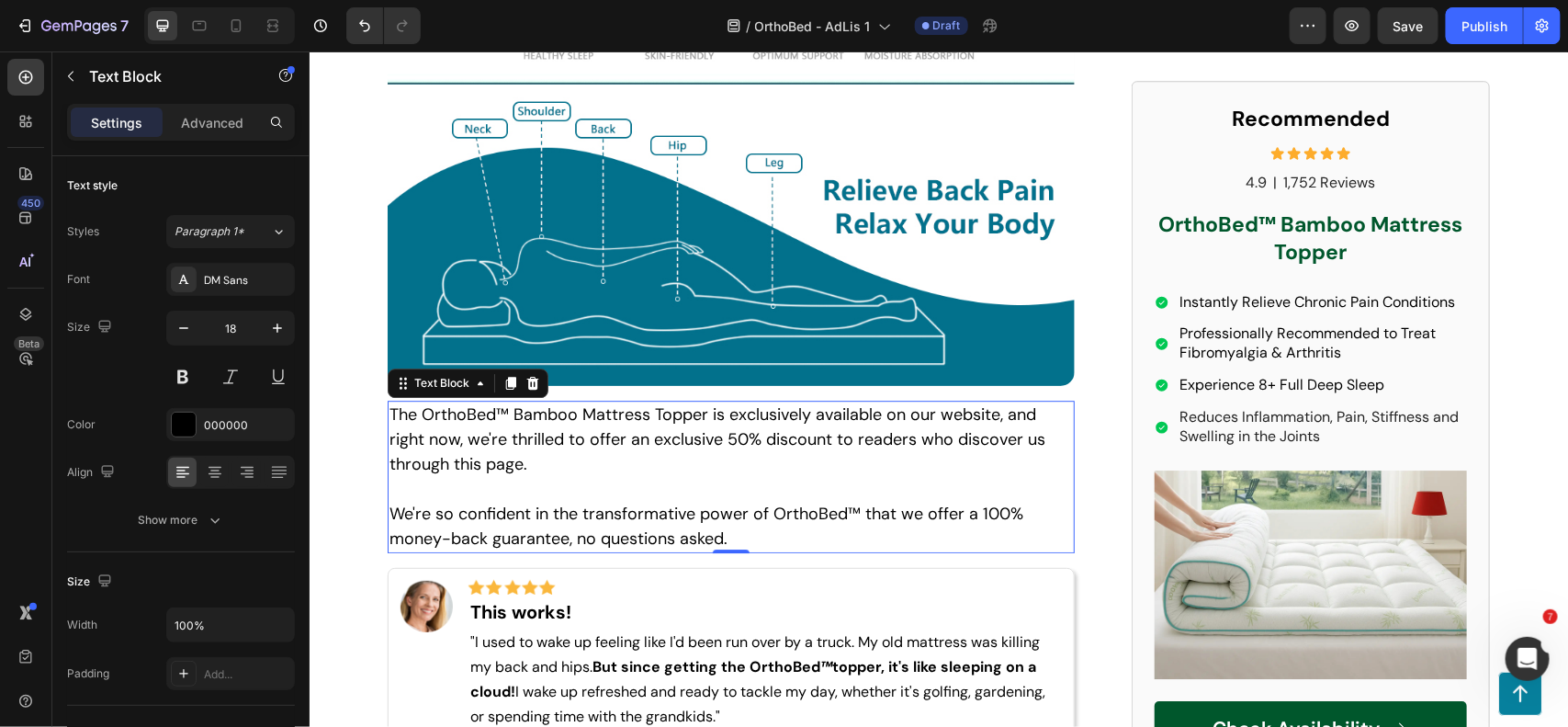 click on "The OrthoBed™ Bamboo Mattress Topper is exclusively available on our website, and right now, we're thrilled to offer an exclusive 50% discount to readers who discover us through this page." at bounding box center [716, 438] 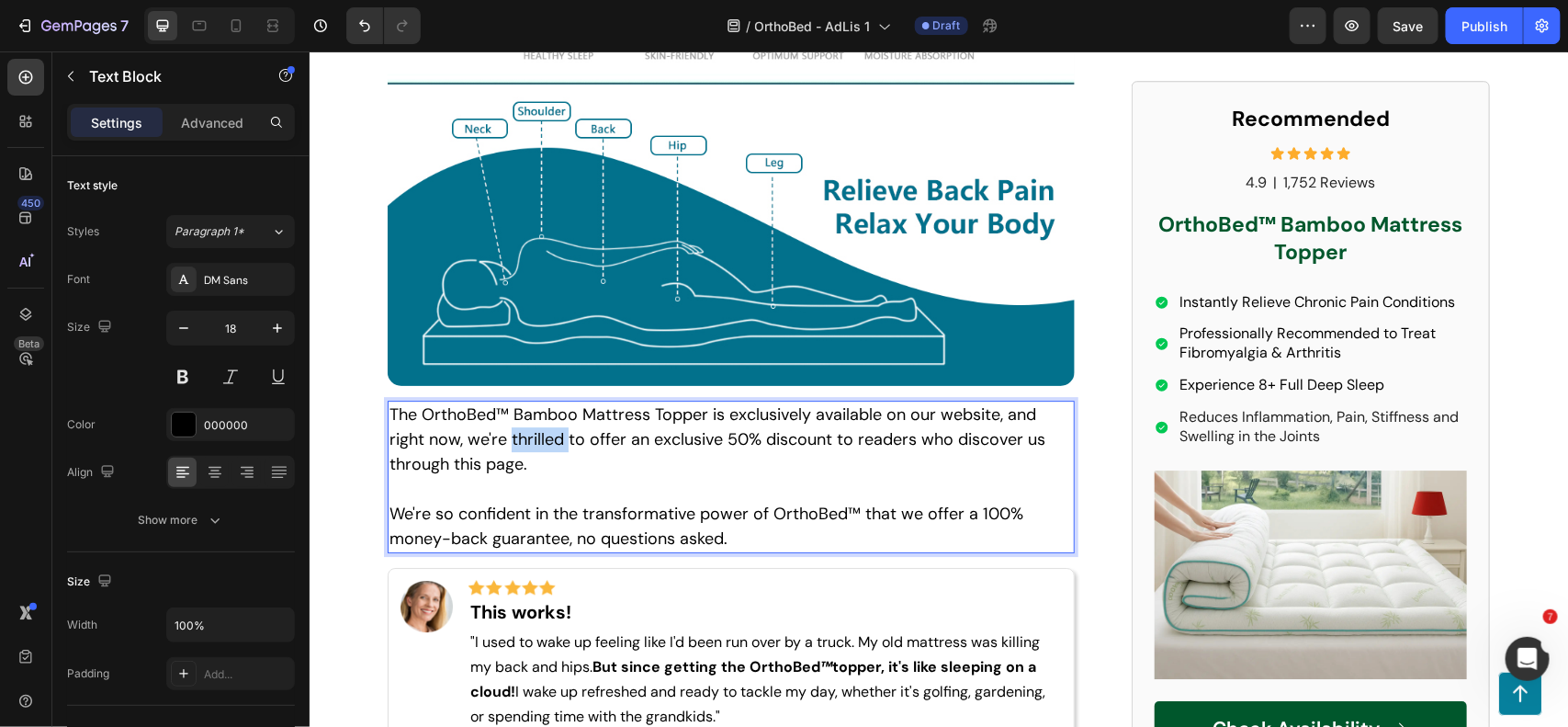 click on "The OrthoBed™ Bamboo Mattress Topper is exclusively available on our website, and right now, we're thrilled to offer an exclusive 50% discount to readers who discover us through this page." at bounding box center [716, 438] 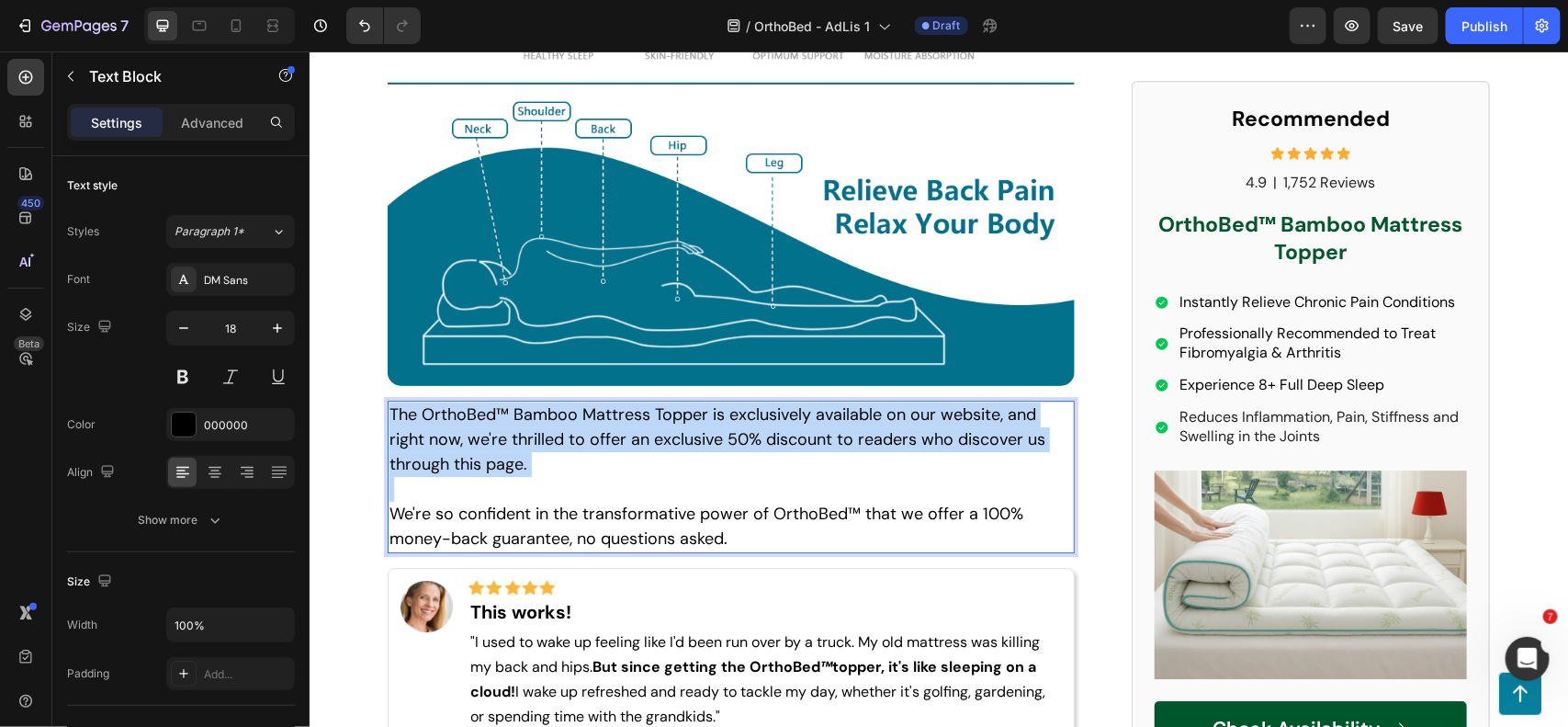 click on "The OrthoBed™ Bamboo Mattress Topper is exclusively available on our website, and right now, we're thrilled to offer an exclusive 50% discount to readers who discover us through this page." at bounding box center [716, 438] 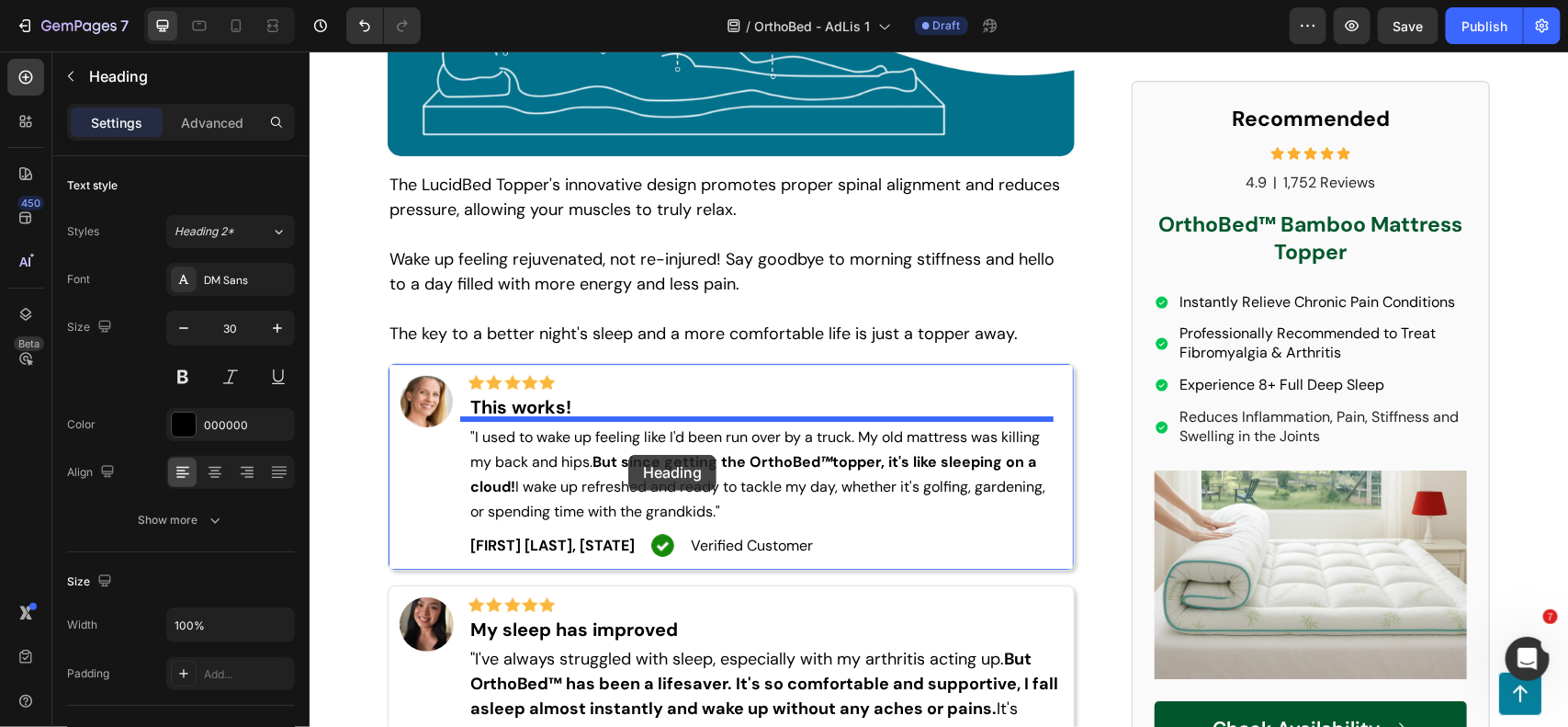 scroll, scrollTop: 5501, scrollLeft: 0, axis: vertical 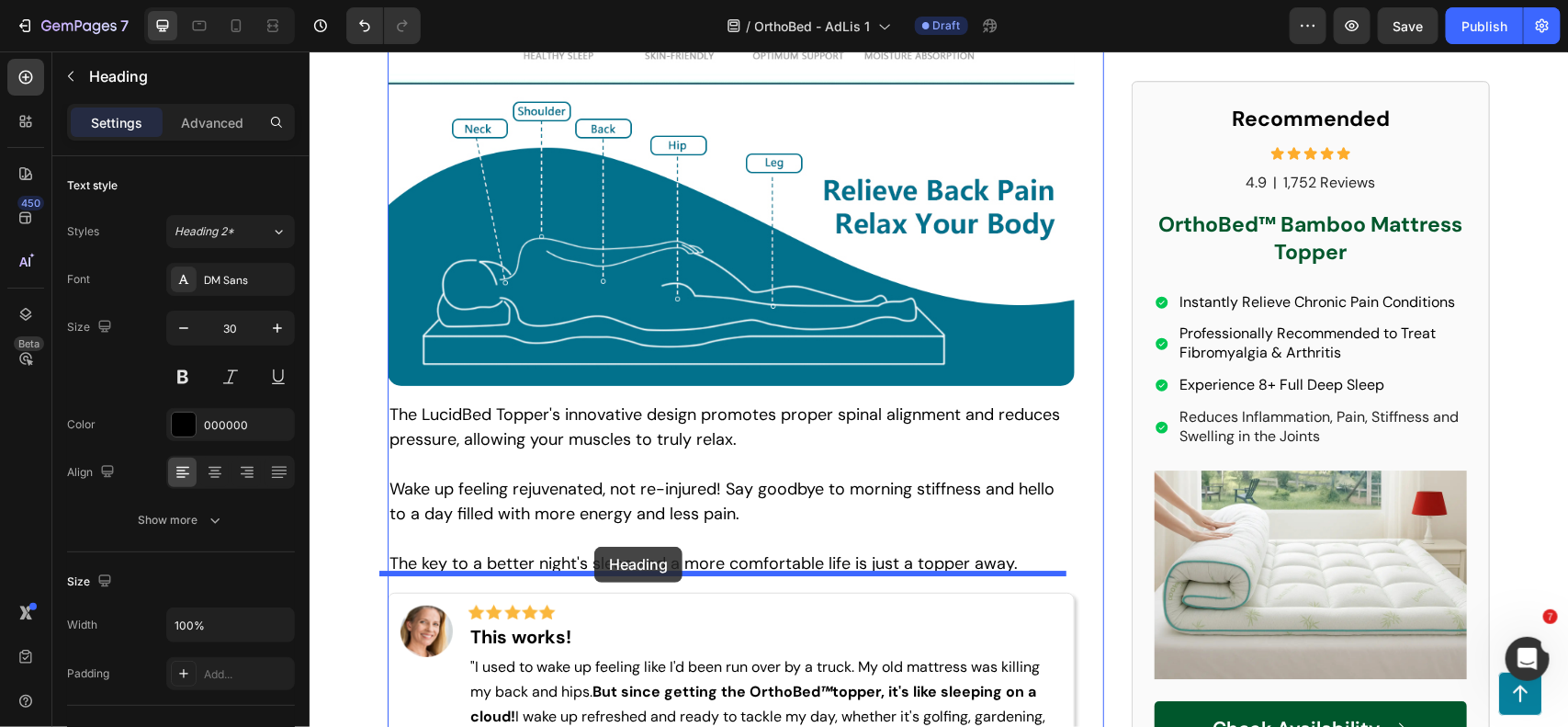 drag, startPoint x: 551, startPoint y: 399, endPoint x: 593, endPoint y: 546, distance: 152.88231 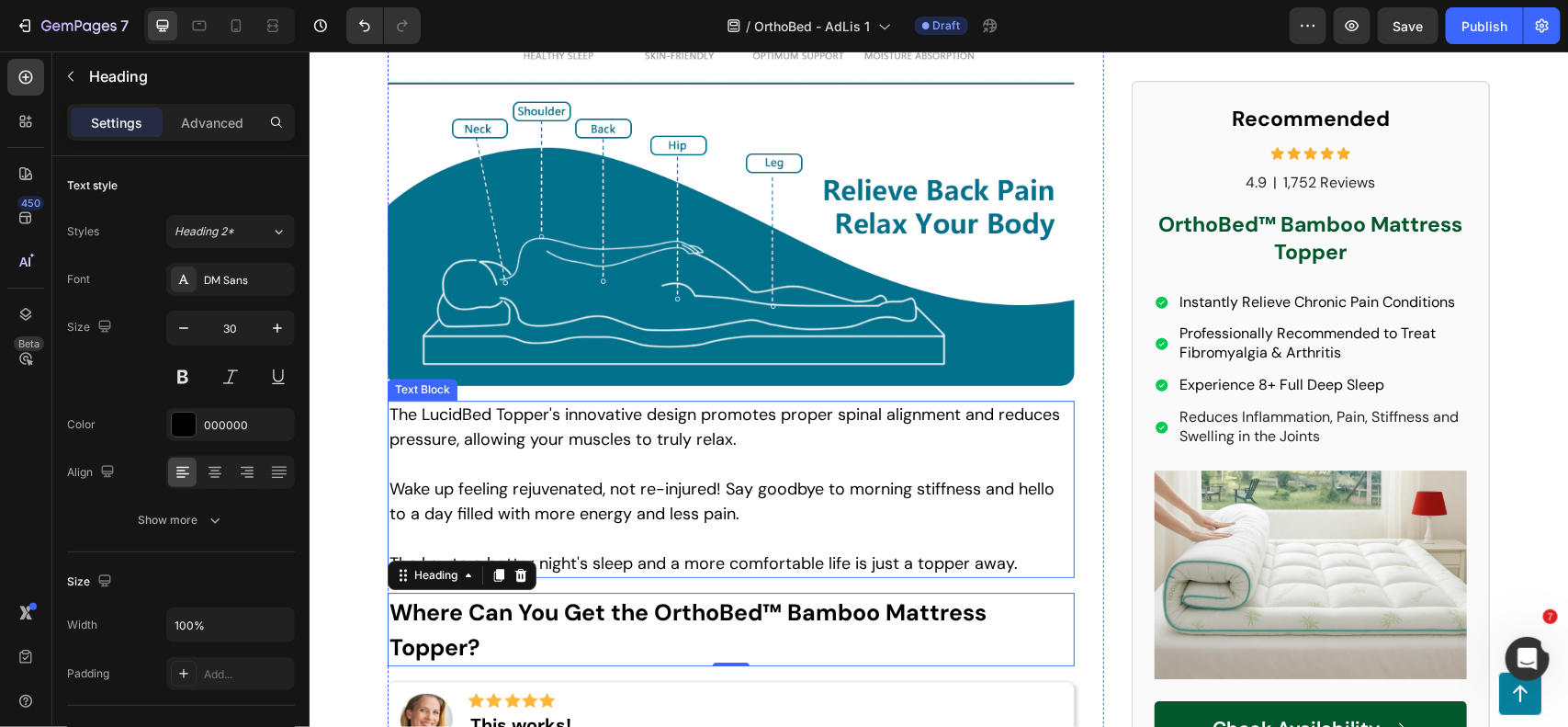 scroll, scrollTop: 5731, scrollLeft: 0, axis: vertical 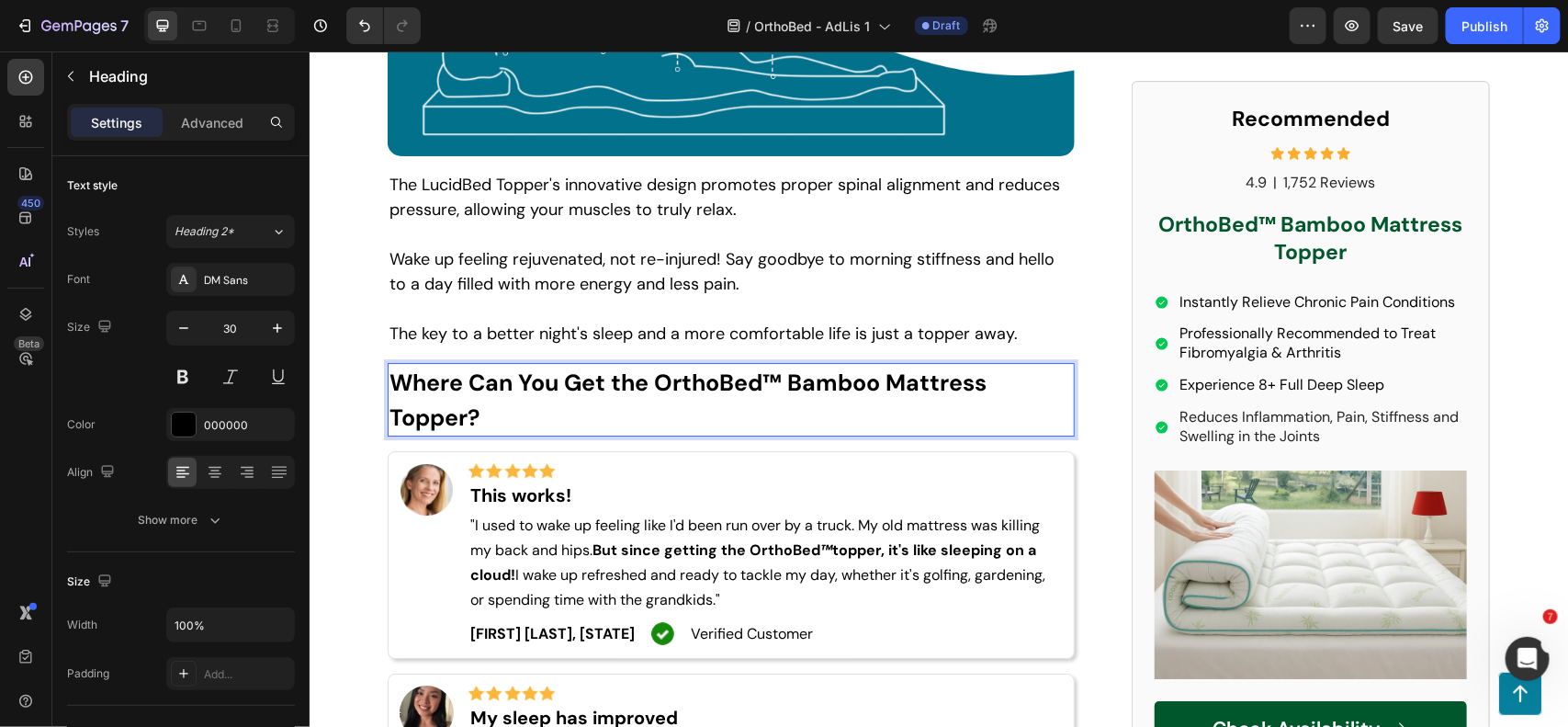 click on "Where Can You Get the OrthoBed™ Bamboo Mattress Topper?" at bounding box center (687, 399) 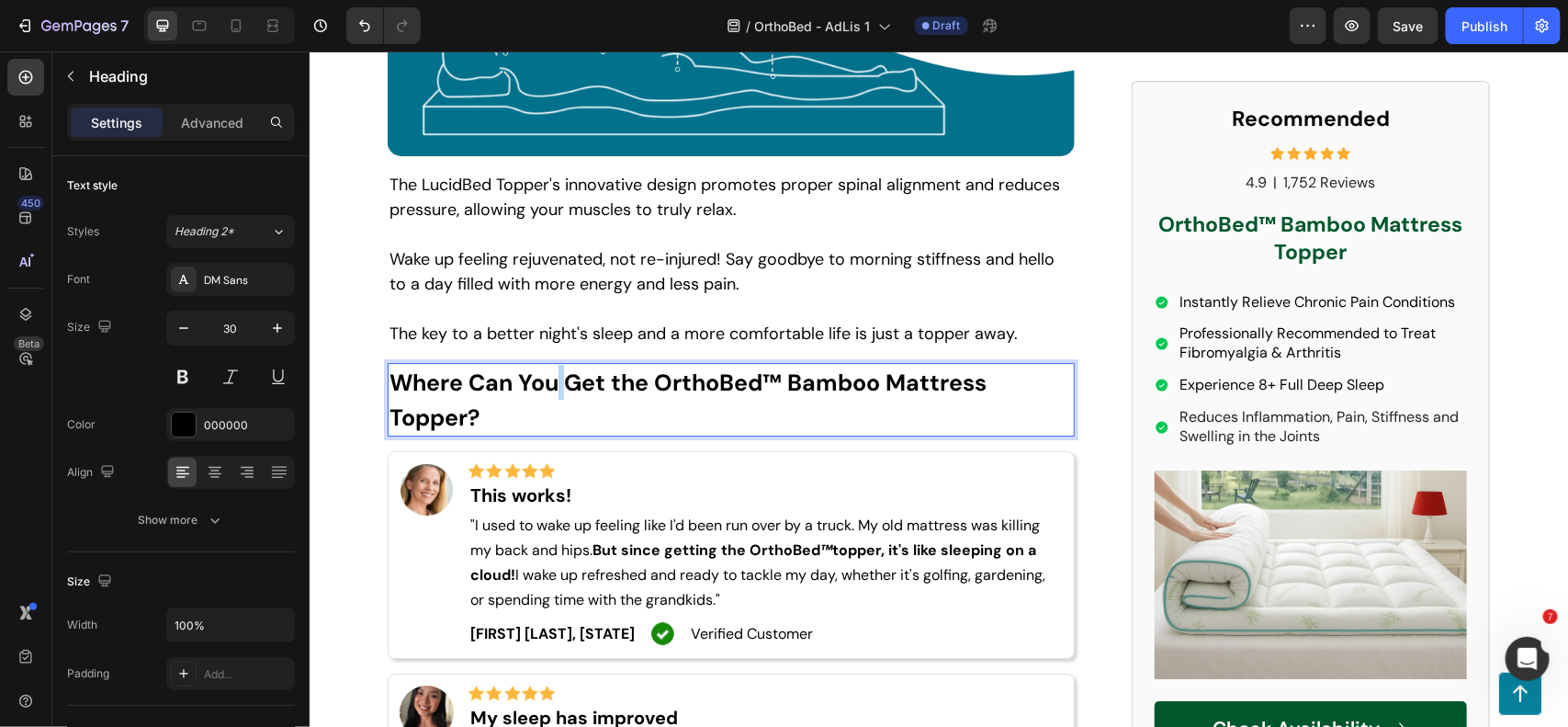 click on "Where Can You Get the OrthoBed™ Bamboo Mattress Topper?" at bounding box center (687, 399) 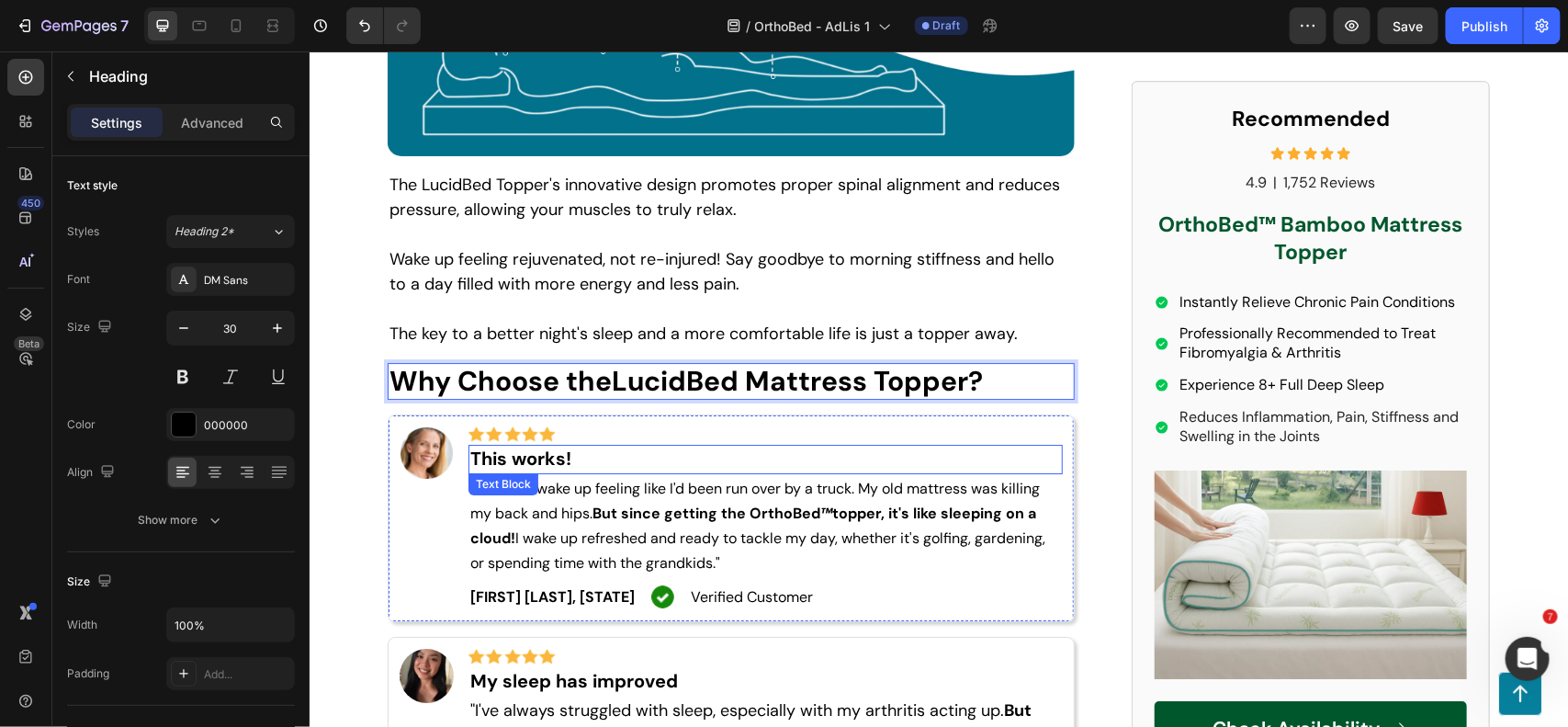 click on "Wake up feeling rejuvenated, not re-injured! Say goodbye to morning stiffness and hello to a day filled with more energy and less pain." at bounding box center (730, 271) 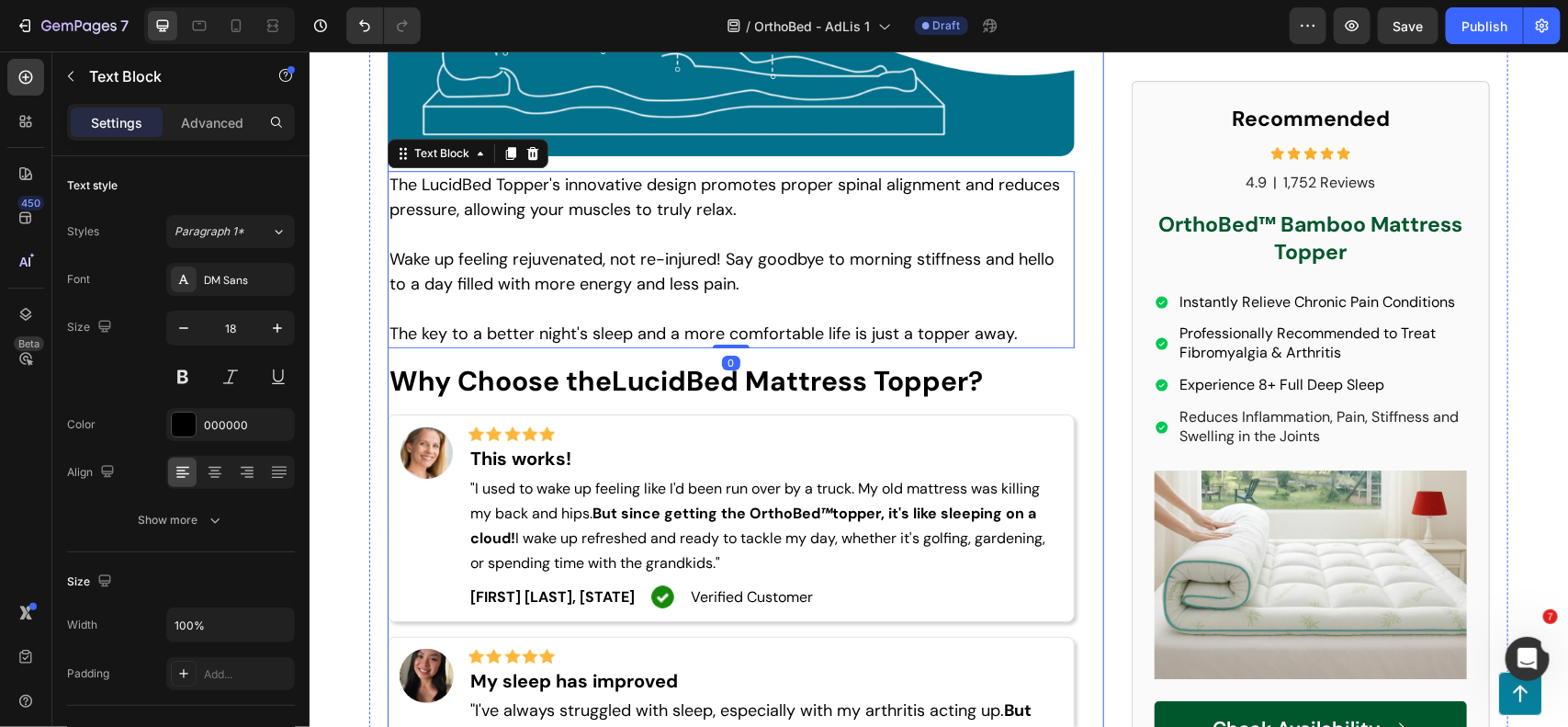 click on "Why Choose the" at bounding box center [500, 380] 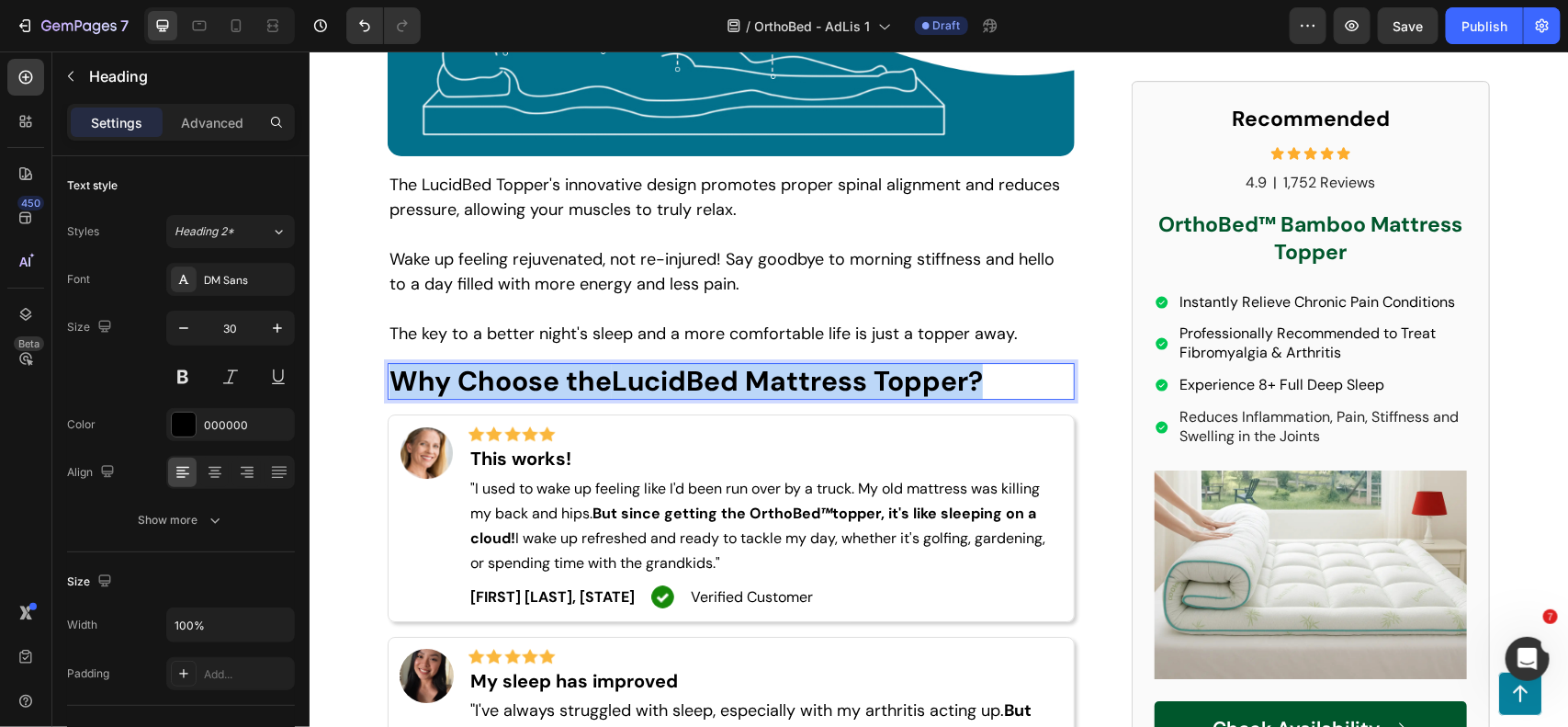 click on "Why Choose the" at bounding box center (500, 380) 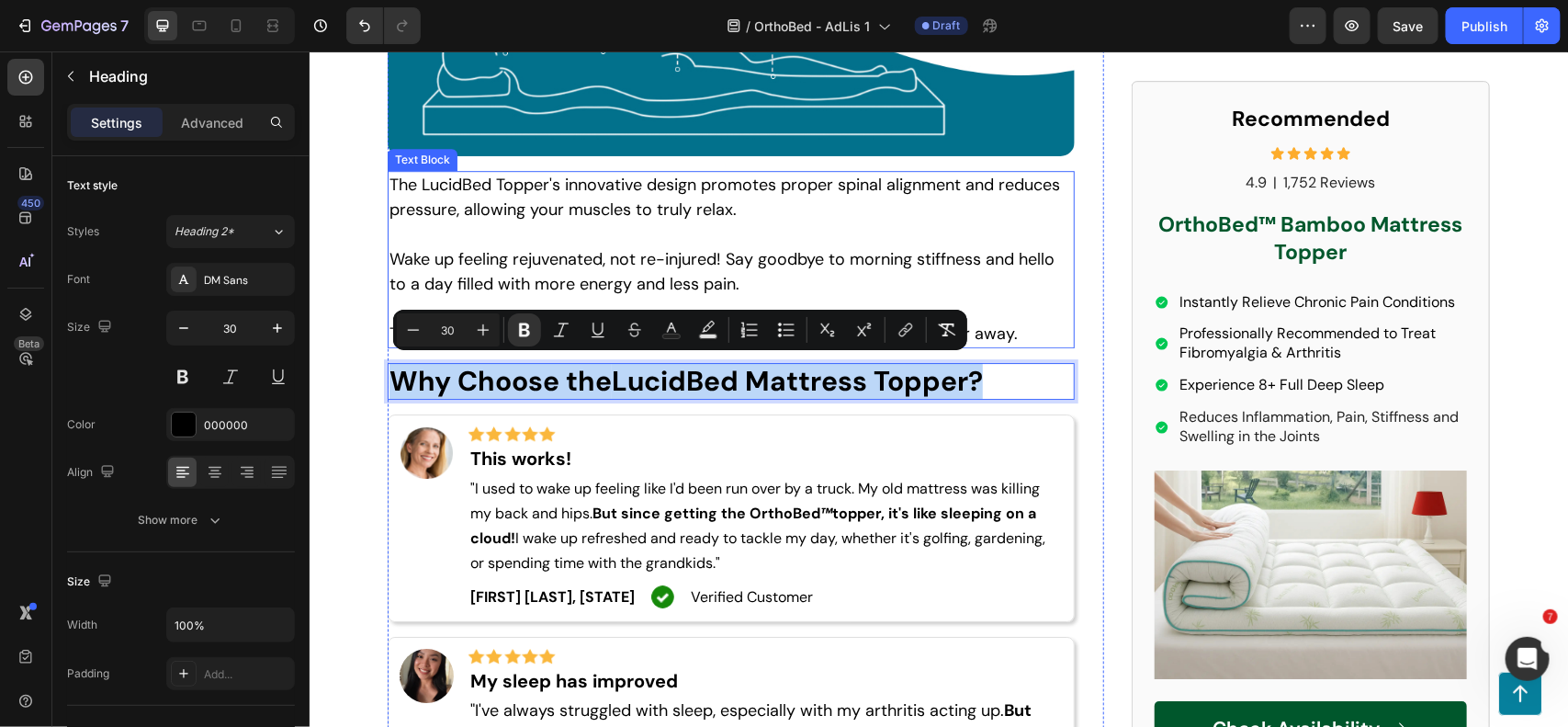 click at bounding box center [730, 233] 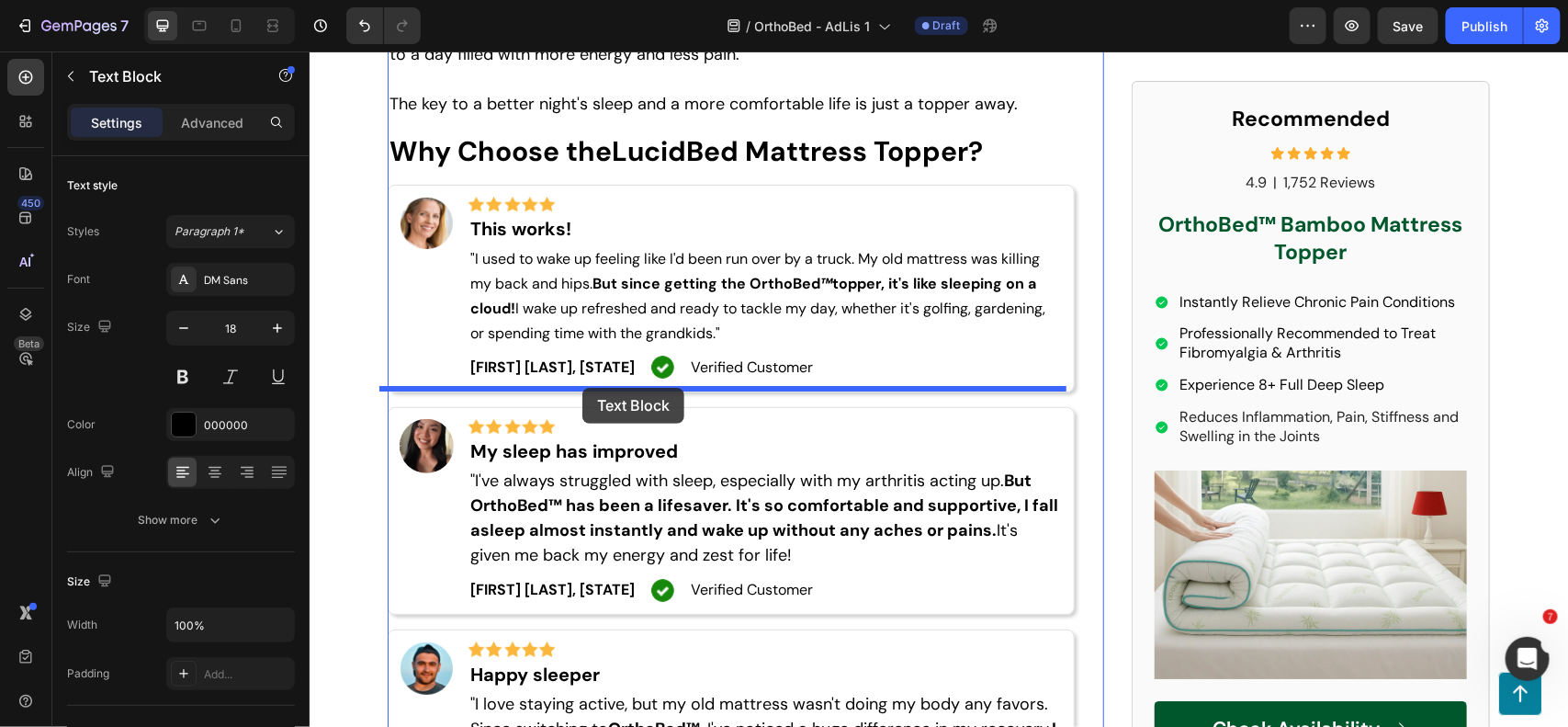 scroll, scrollTop: 5731, scrollLeft: 0, axis: vertical 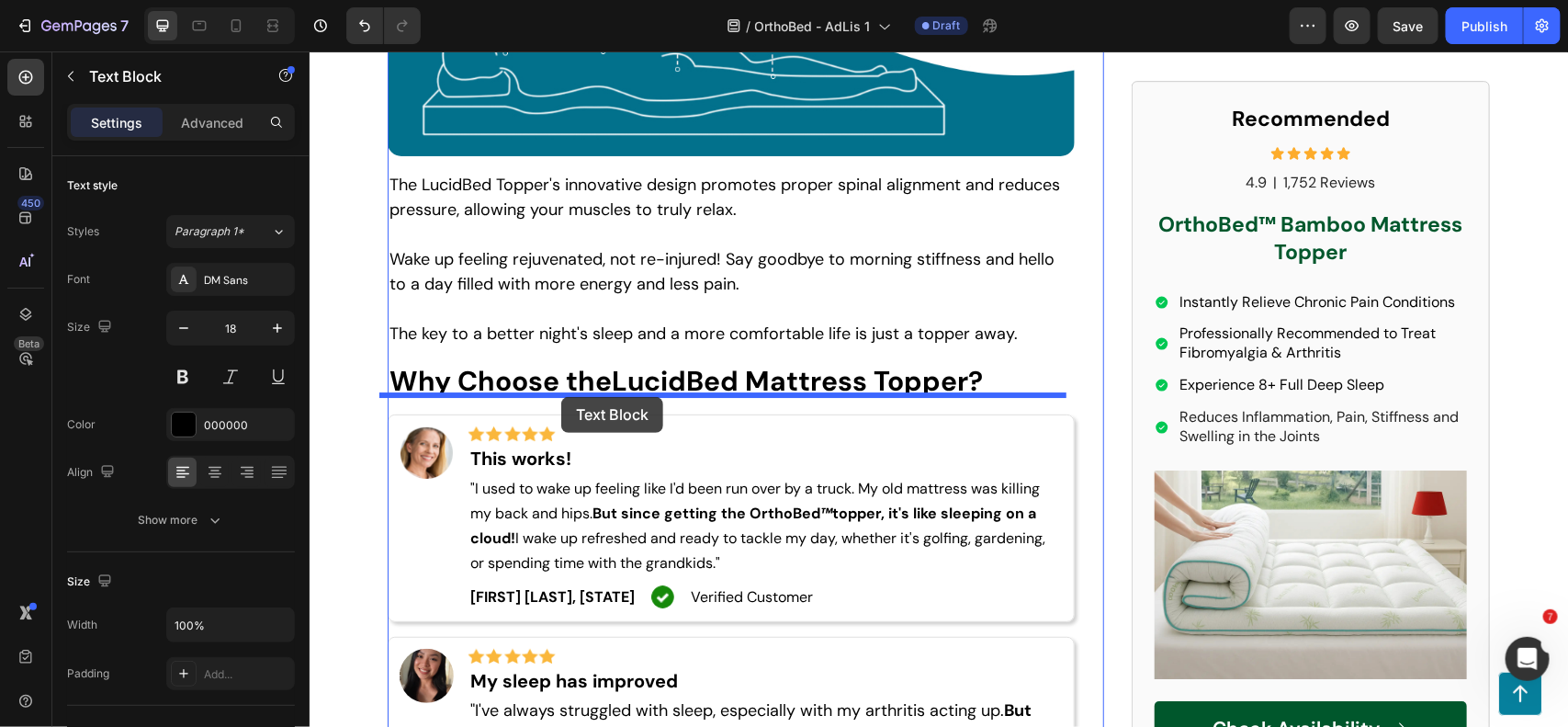 drag, startPoint x: 522, startPoint y: 428, endPoint x: 560, endPoint y: 396, distance: 49.67897 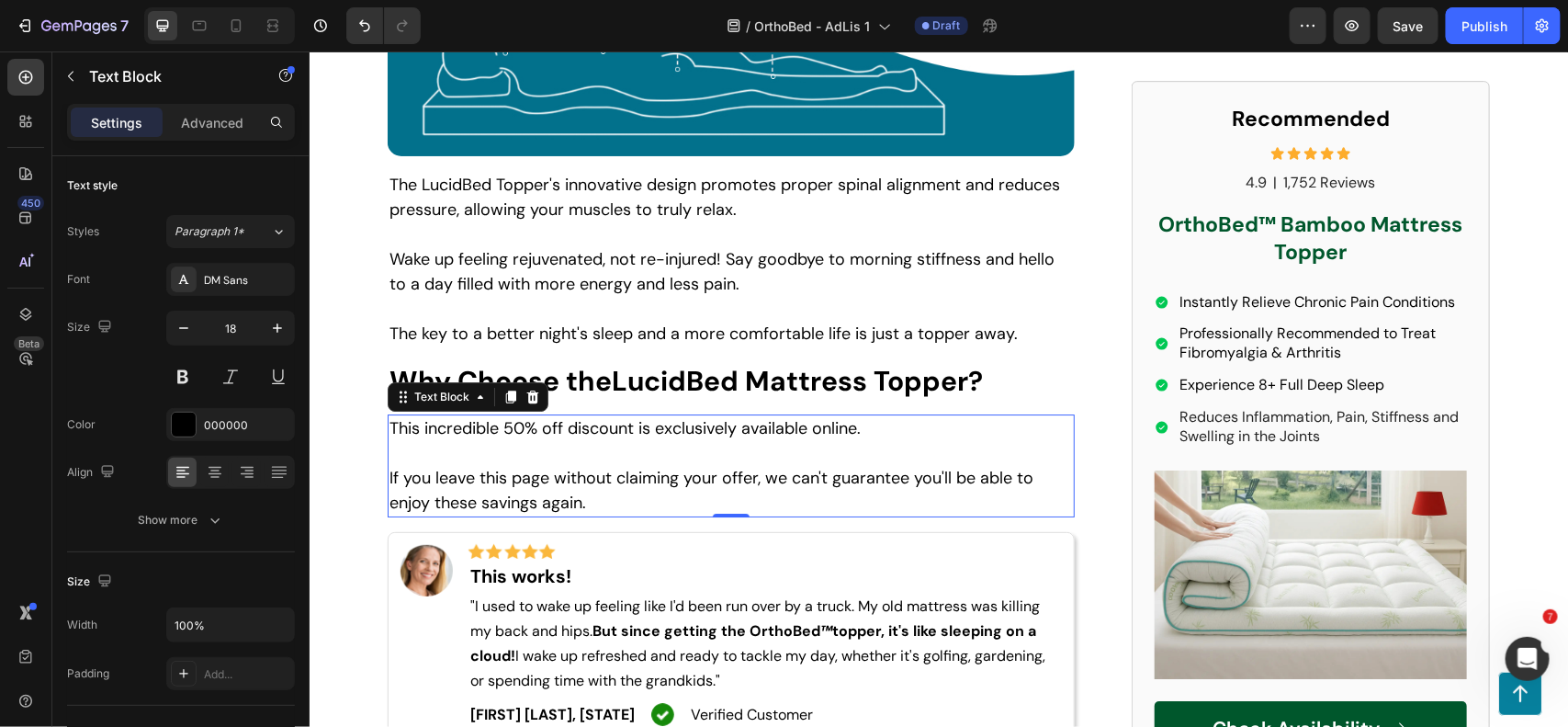 click on "This incredible 50% off discount is exclusively available online." at bounding box center (730, 427) 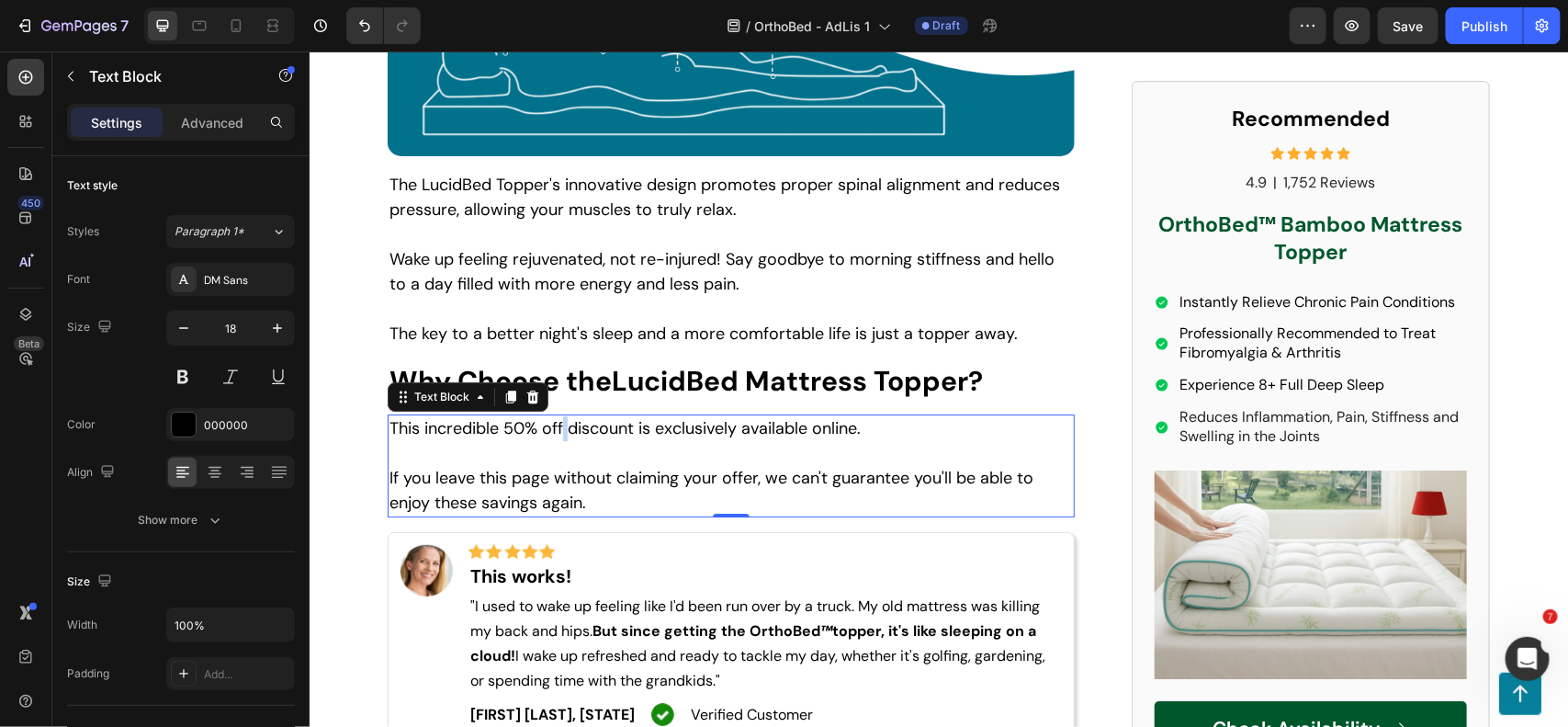 click on "This incredible 50% off discount is exclusively available online." at bounding box center [730, 427] 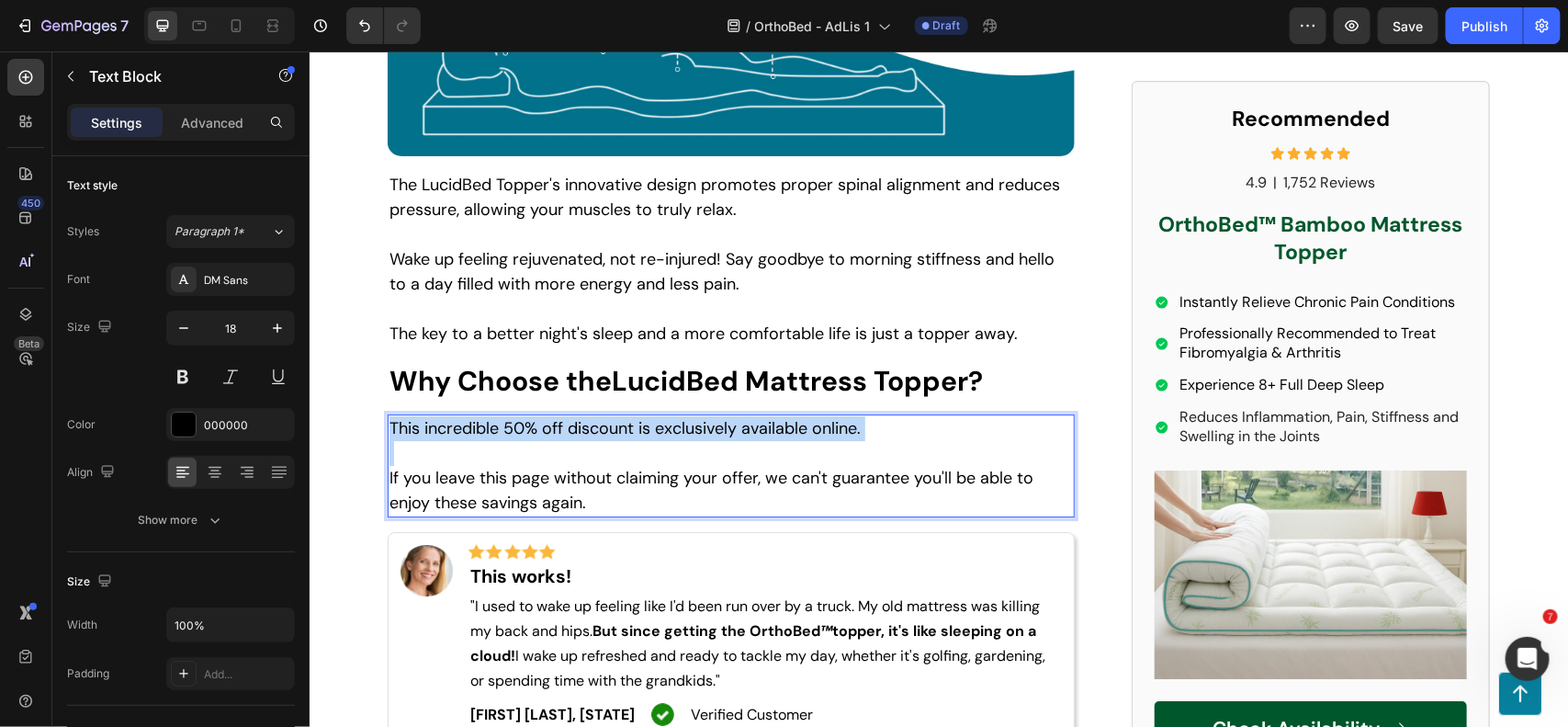 click on "This incredible 50% off discount is exclusively available online." at bounding box center [730, 427] 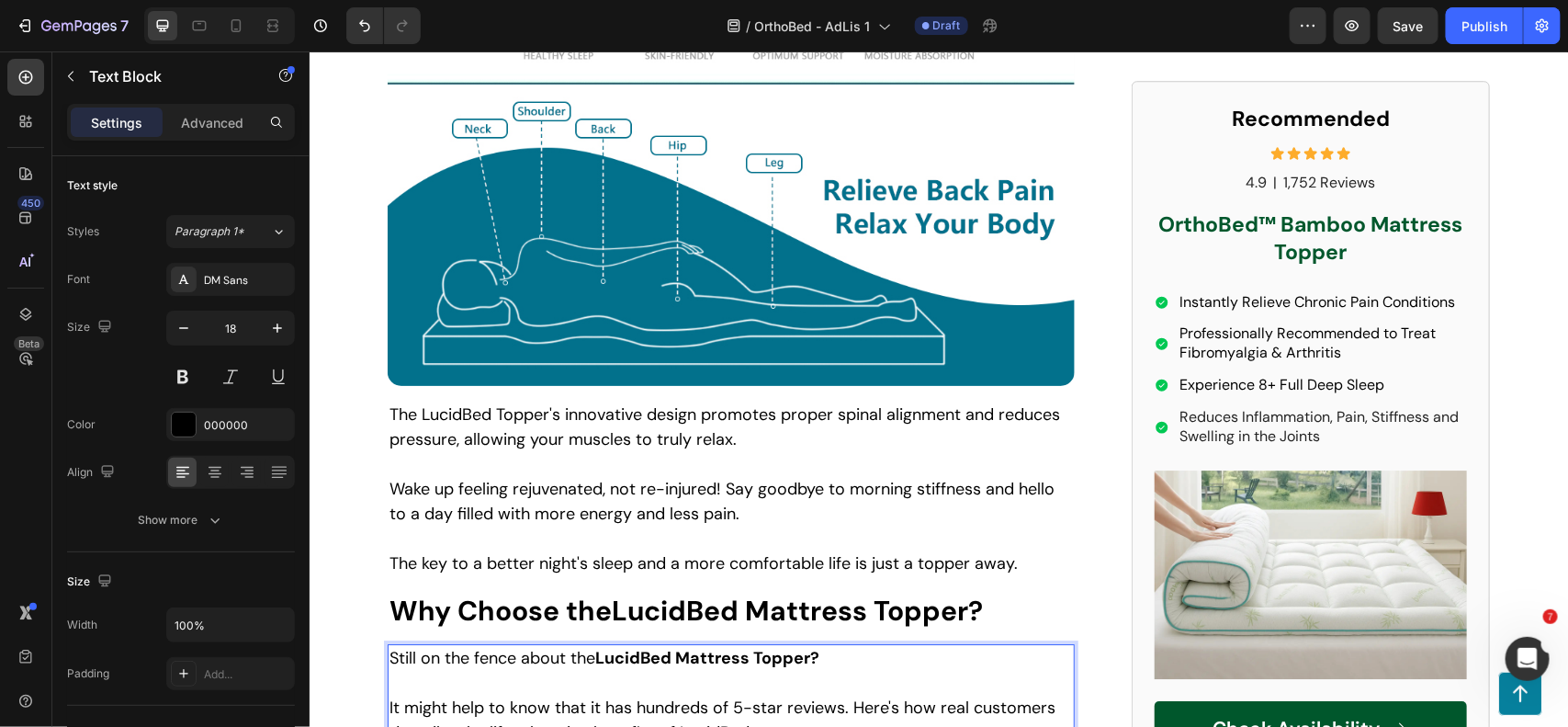 scroll, scrollTop: 5271, scrollLeft: 0, axis: vertical 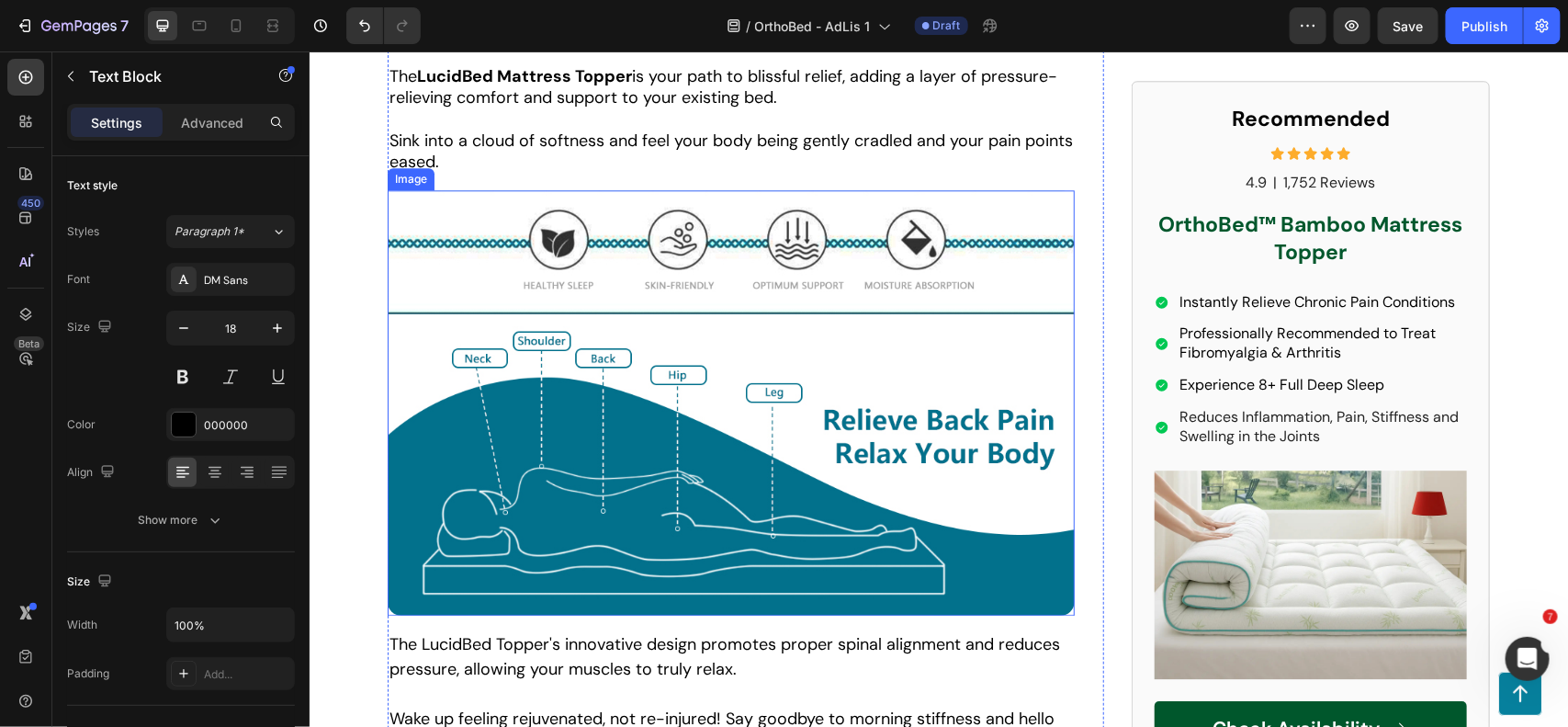 click at bounding box center (730, 402) 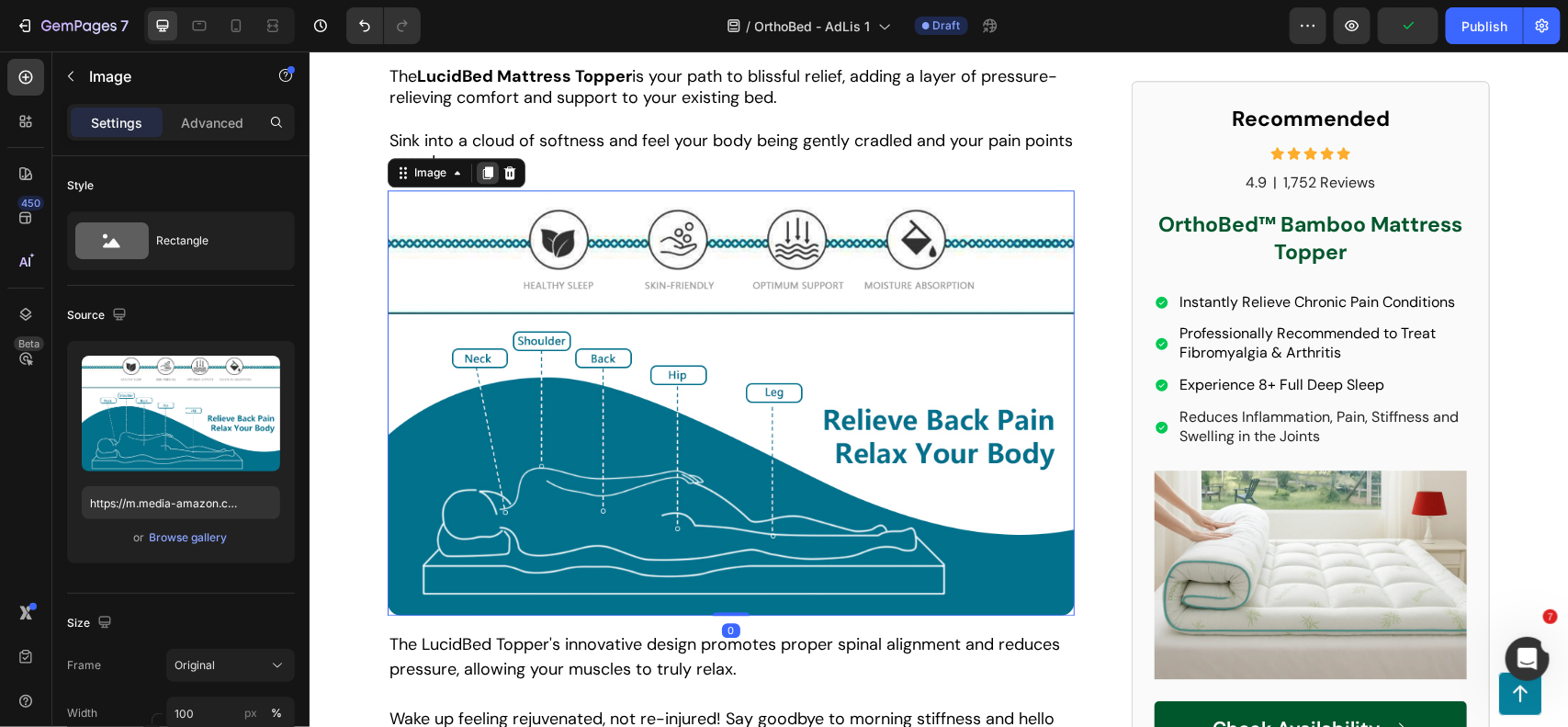 click 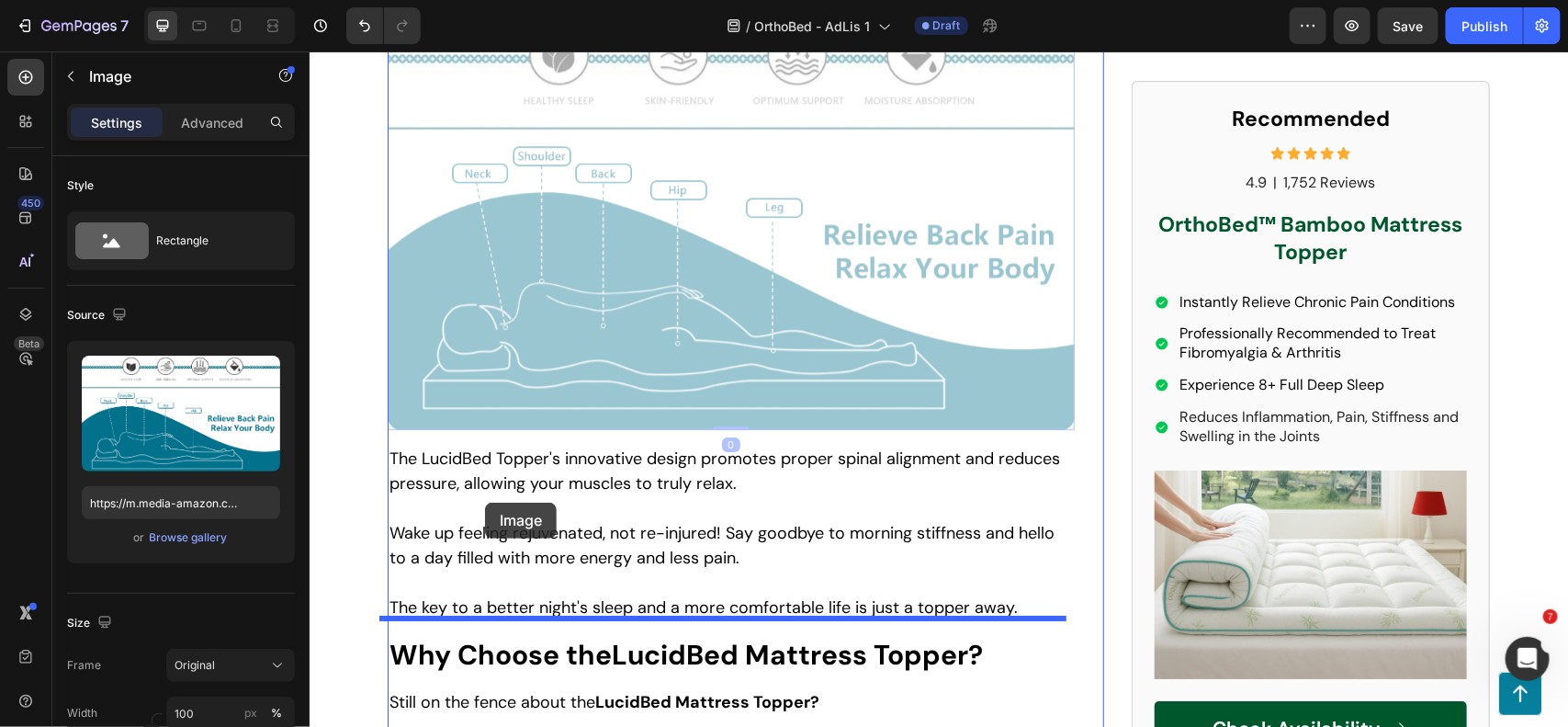 scroll, scrollTop: 6011, scrollLeft: 0, axis: vertical 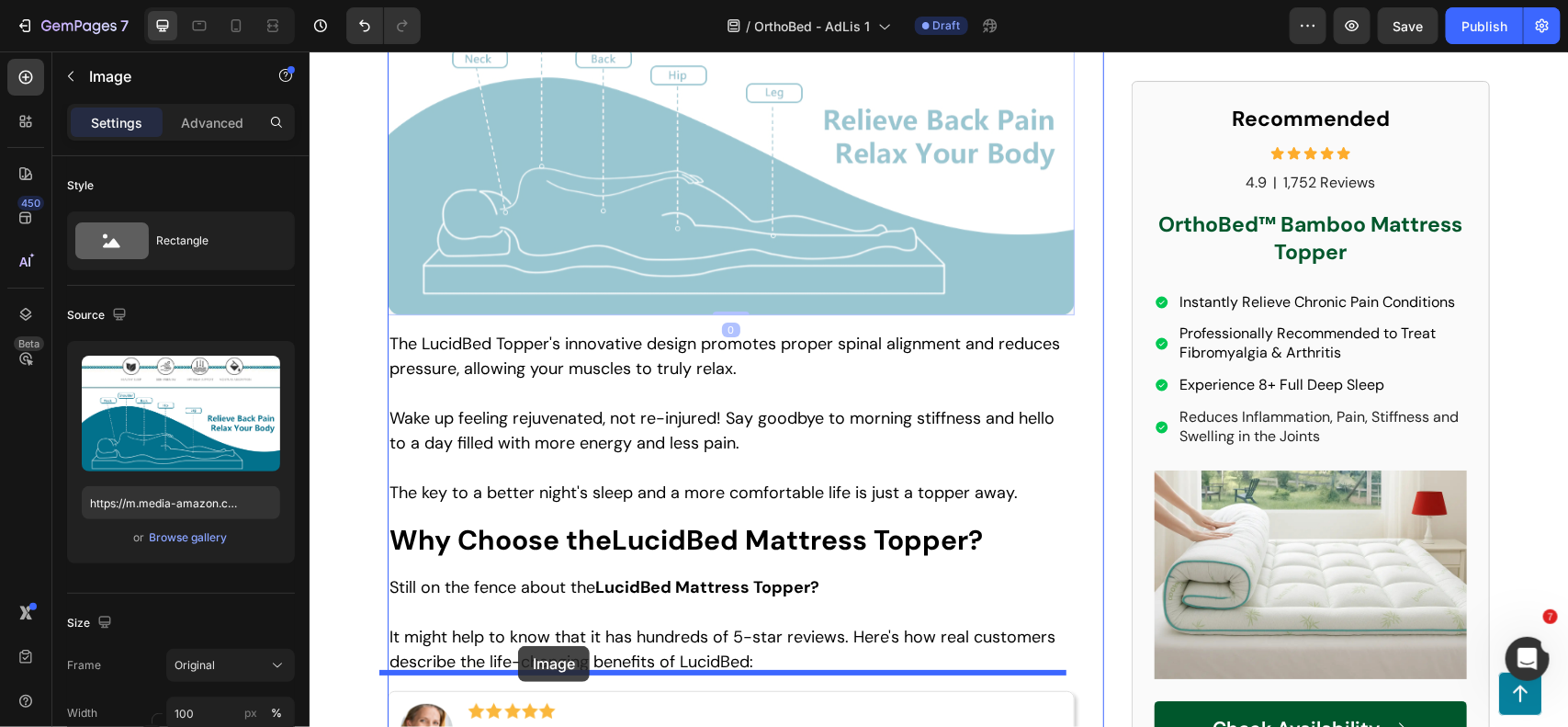 drag, startPoint x: 401, startPoint y: 94, endPoint x: 517, endPoint y: 645, distance: 563.0781 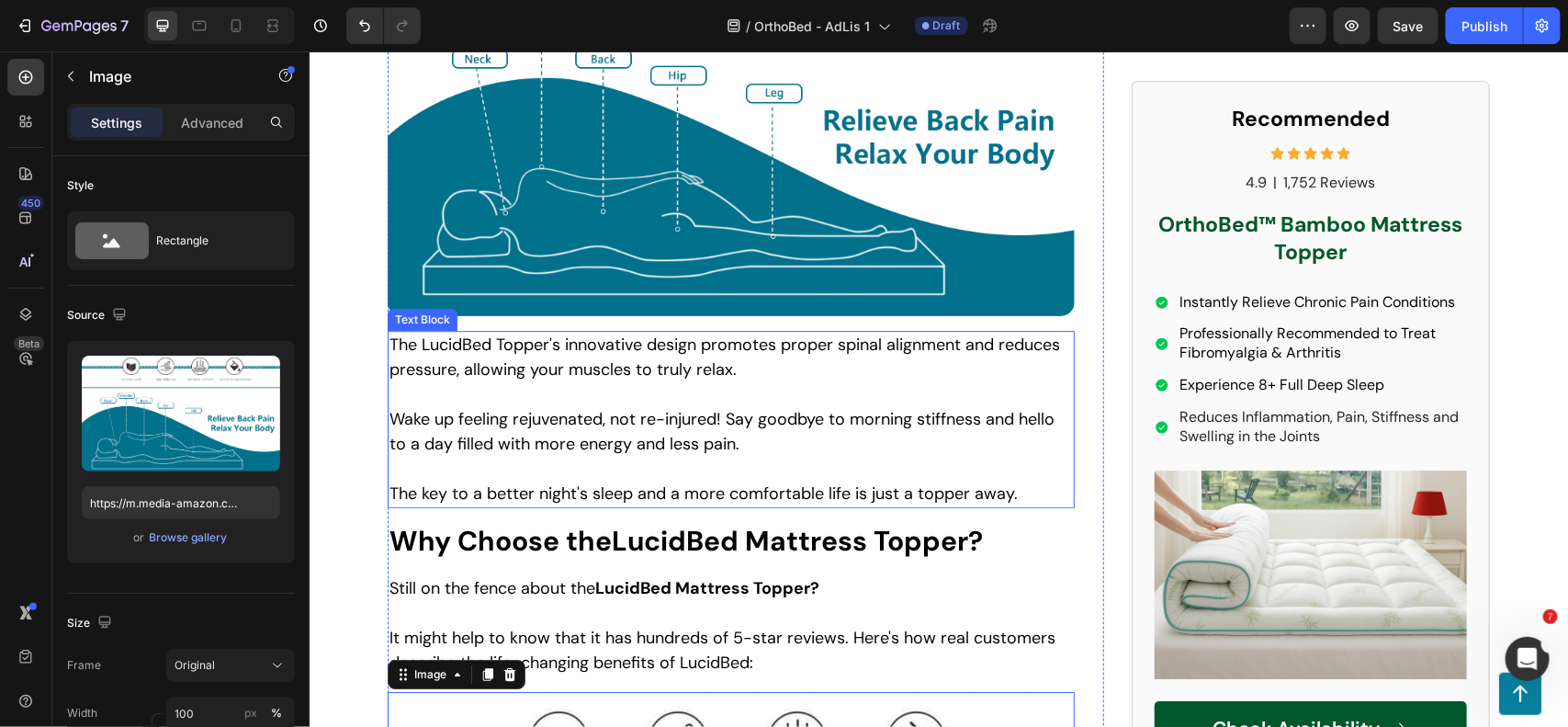 scroll, scrollTop: 6030, scrollLeft: 0, axis: vertical 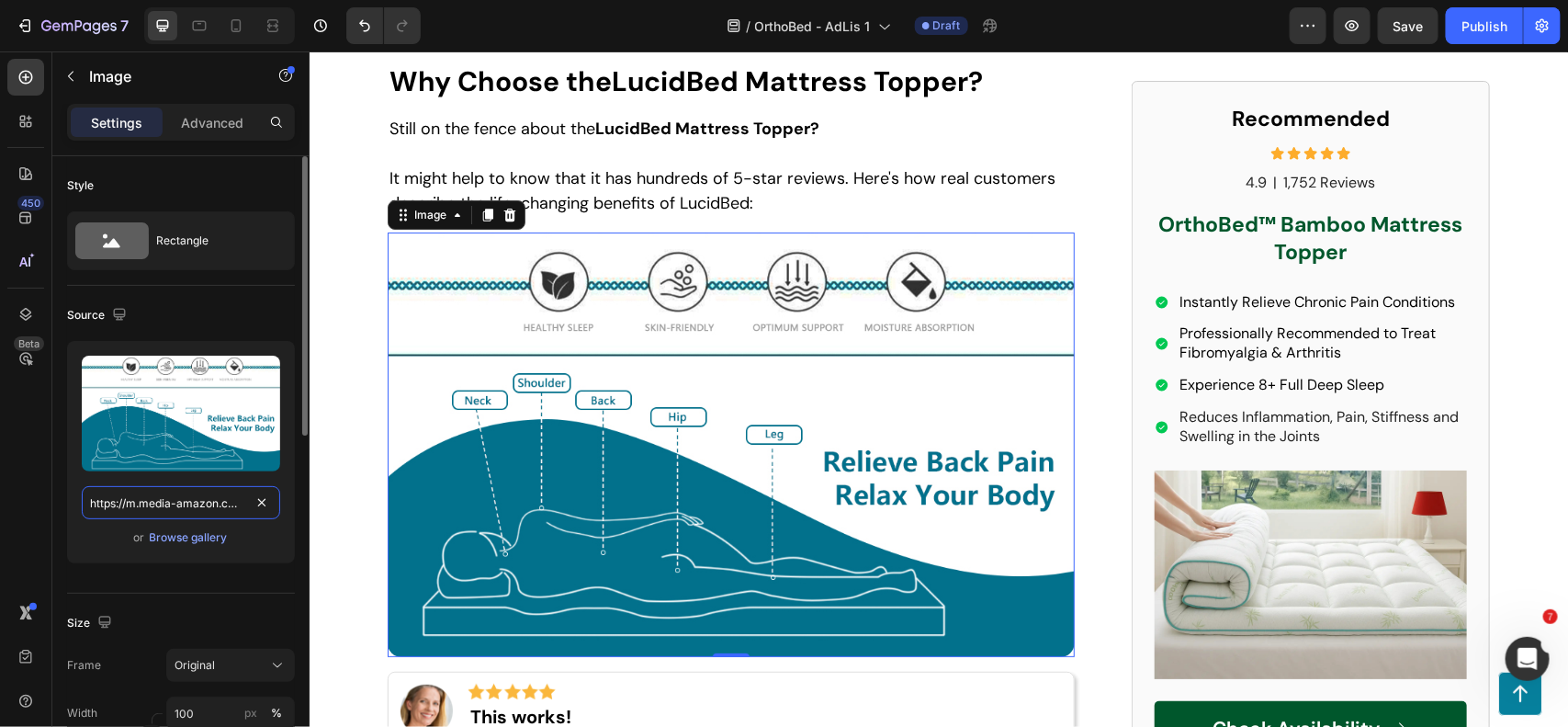 click on "https://m.media-amazon.com/images/S/aplus-media-library-service-media/a87ba39b-eea2-4be4-8310-78be14f6aa06.__CR0,0,970,600_PT0_SX970_V1___.jpg" at bounding box center (181, 503) 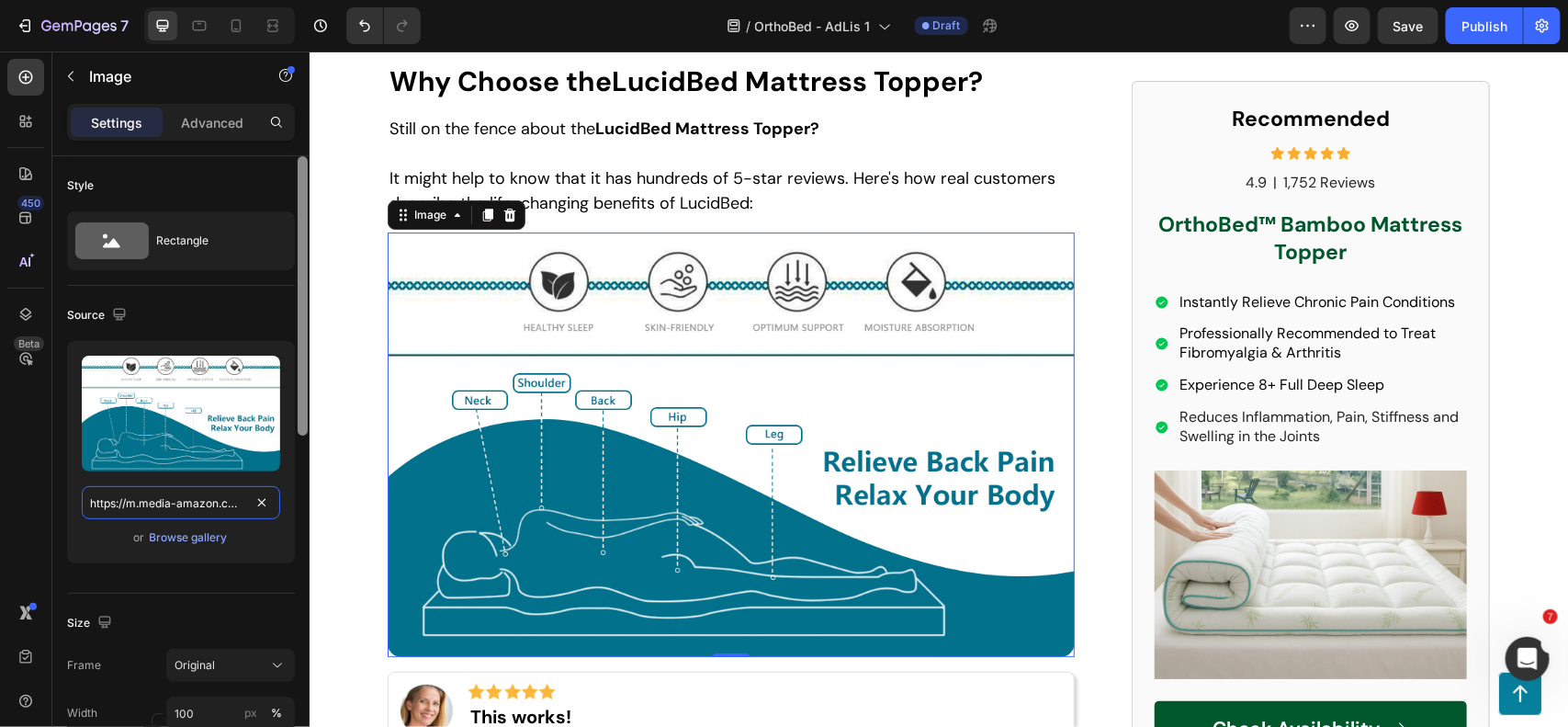 paste on "8dba21ee-754d-44a5-bf0d-6f682d9f482a.__CR0,0,970,3" 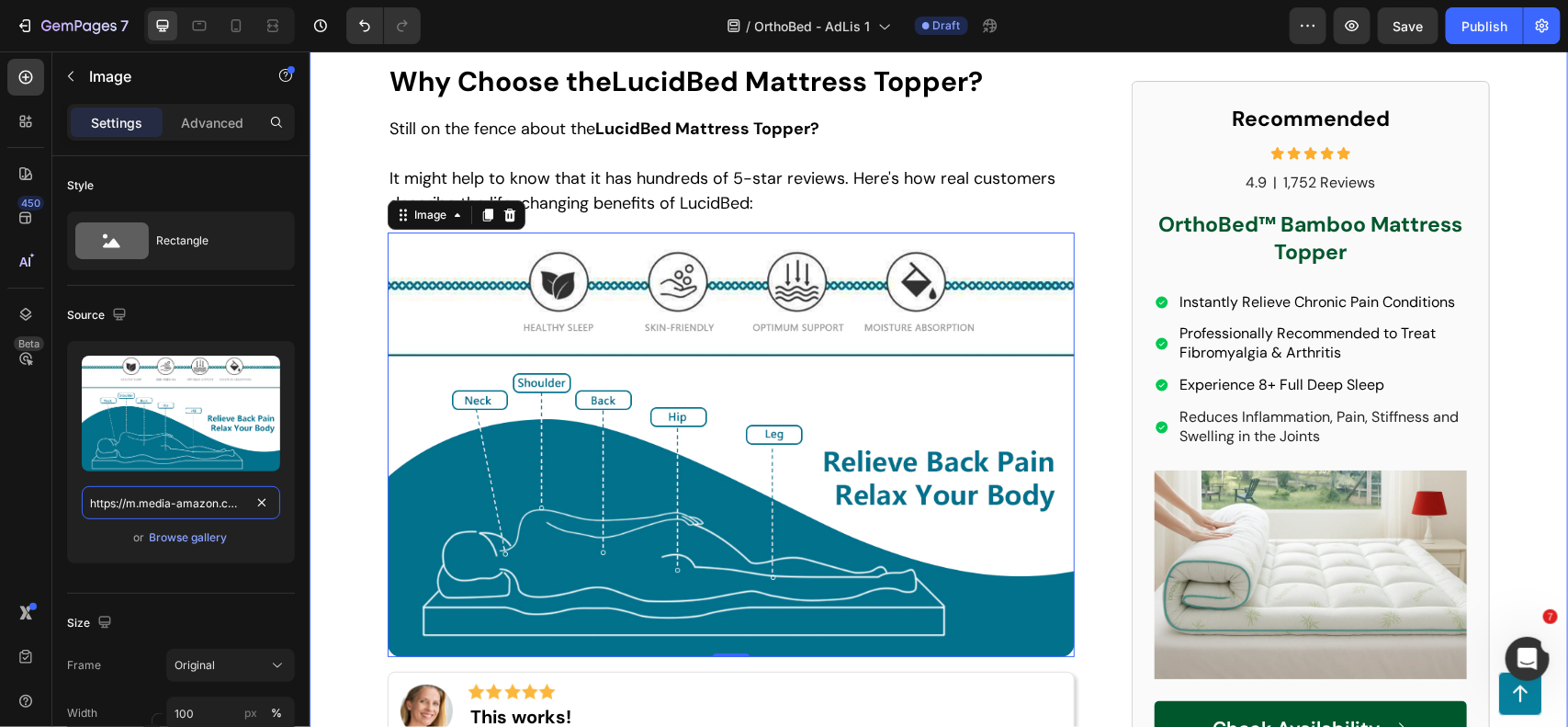 scroll, scrollTop: 0, scrollLeft: 672, axis: horizontal 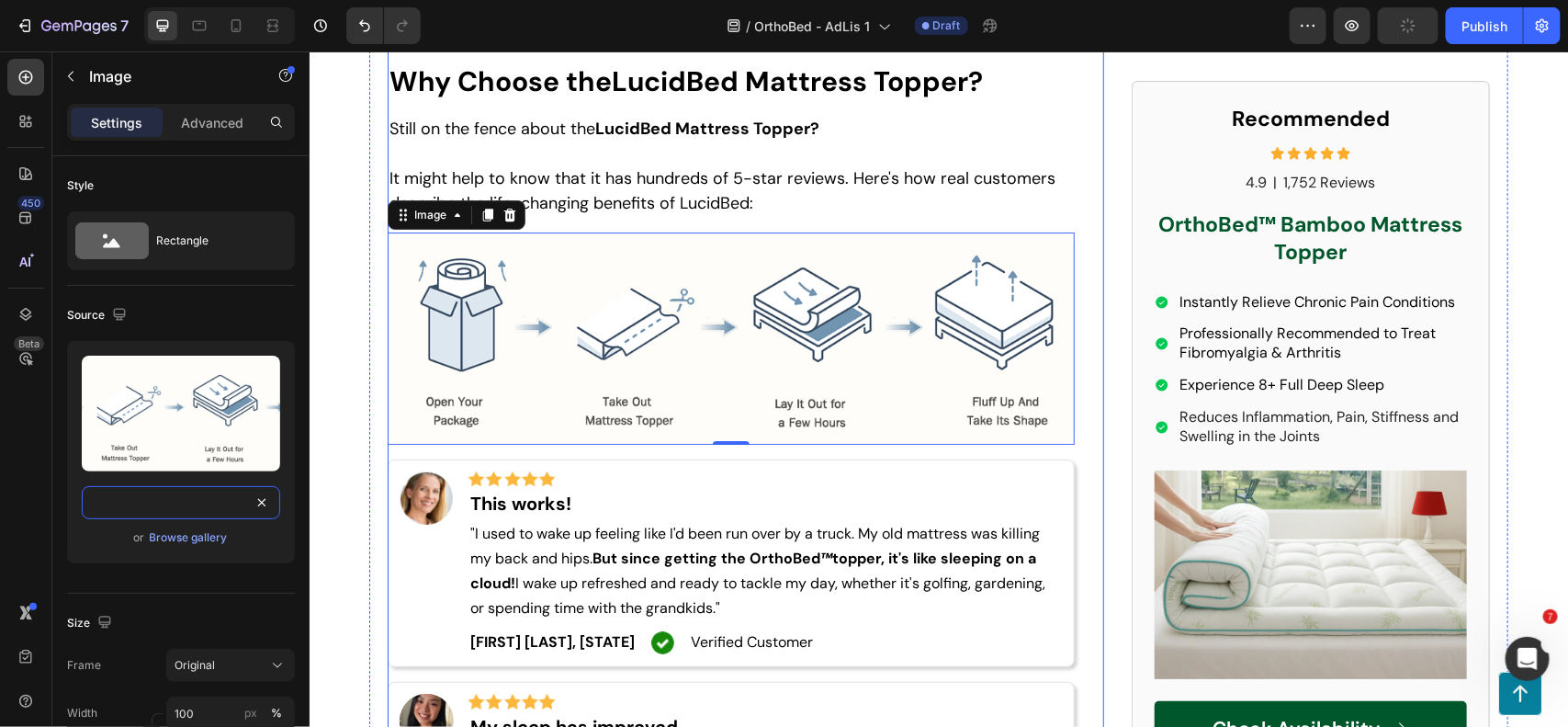 type on "https://m.media-amazon.com/images/S/aplus-media-library-service-media/8dba21ee-754d-44a5-bf0d-6f682d9f482a.__CR0,0,970,300_PT0_SX970_V1___.jpg" 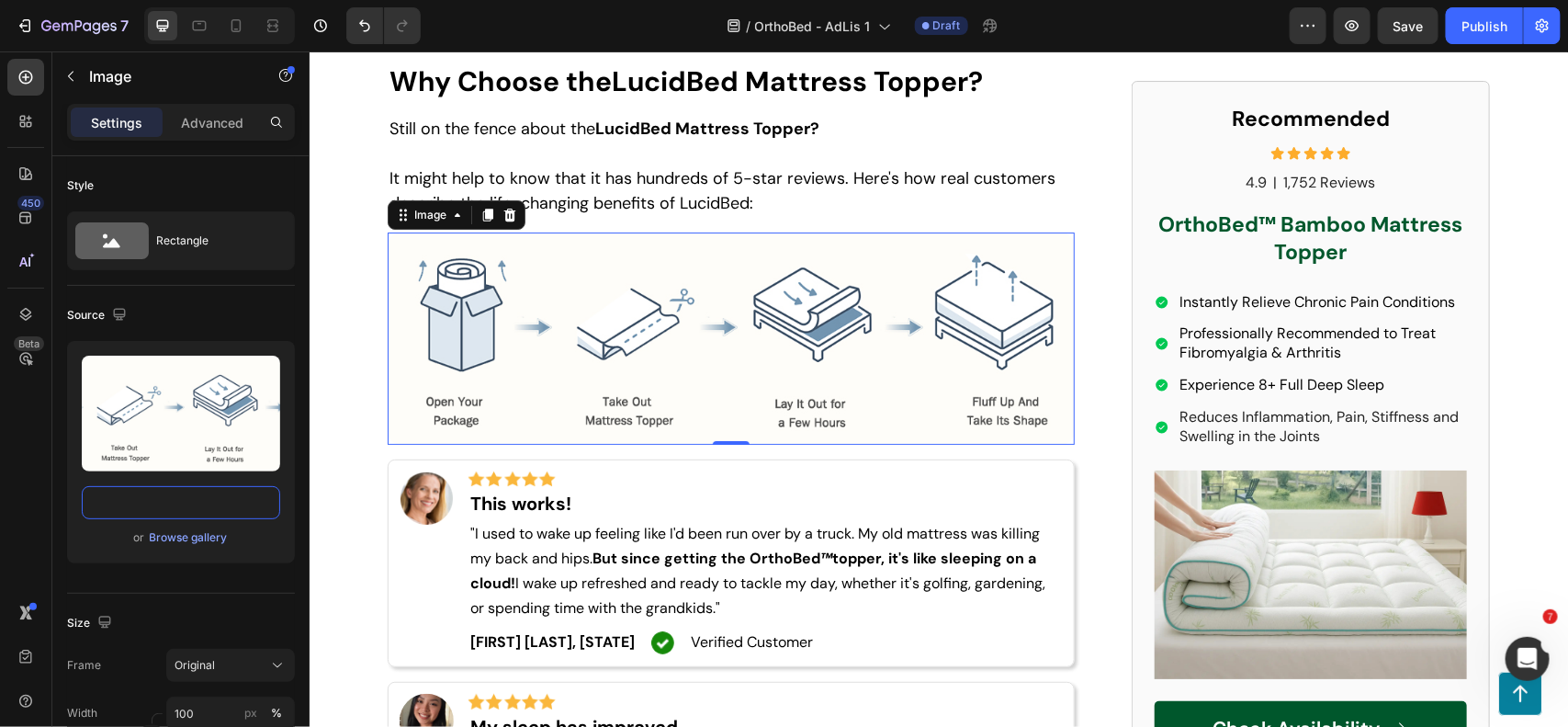 scroll, scrollTop: 0, scrollLeft: 0, axis: both 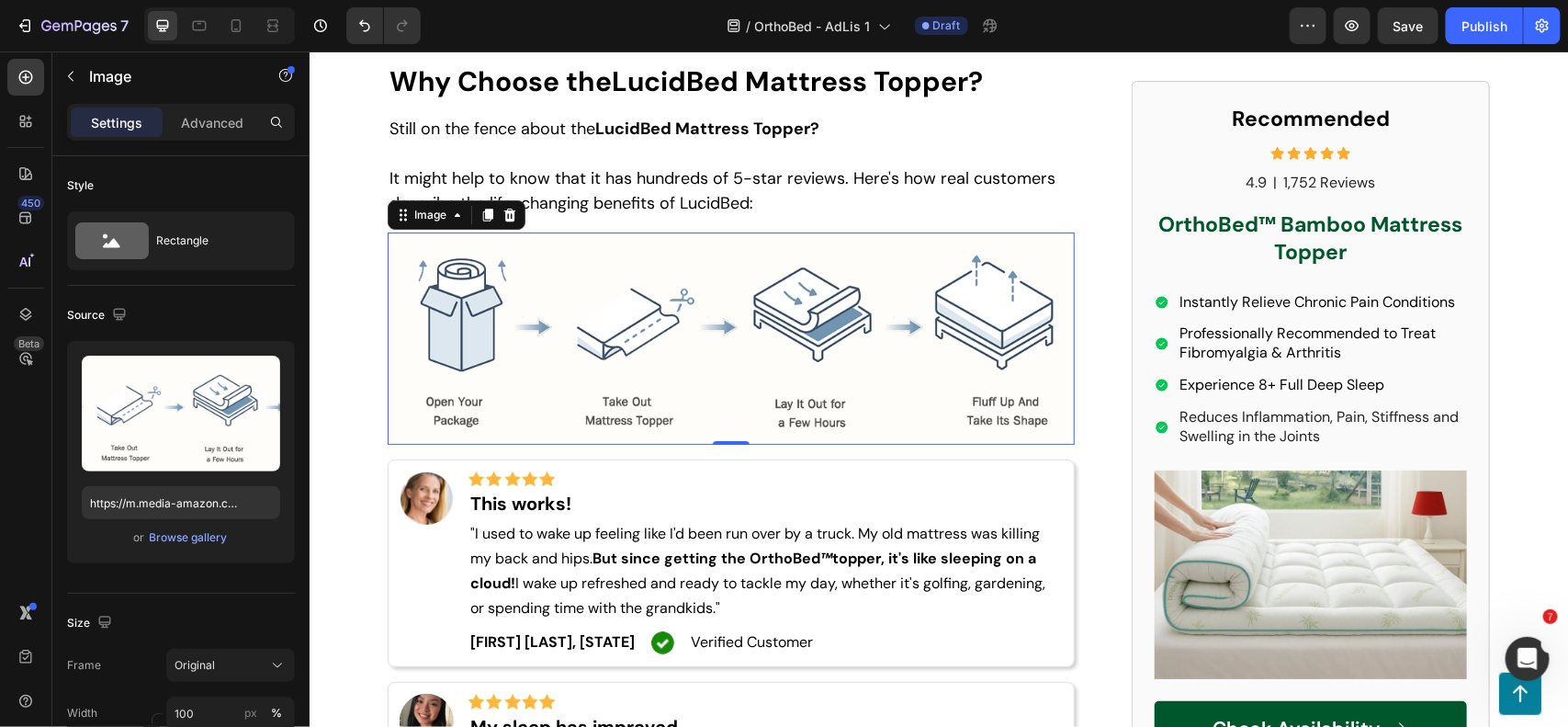 click at bounding box center [730, 337] 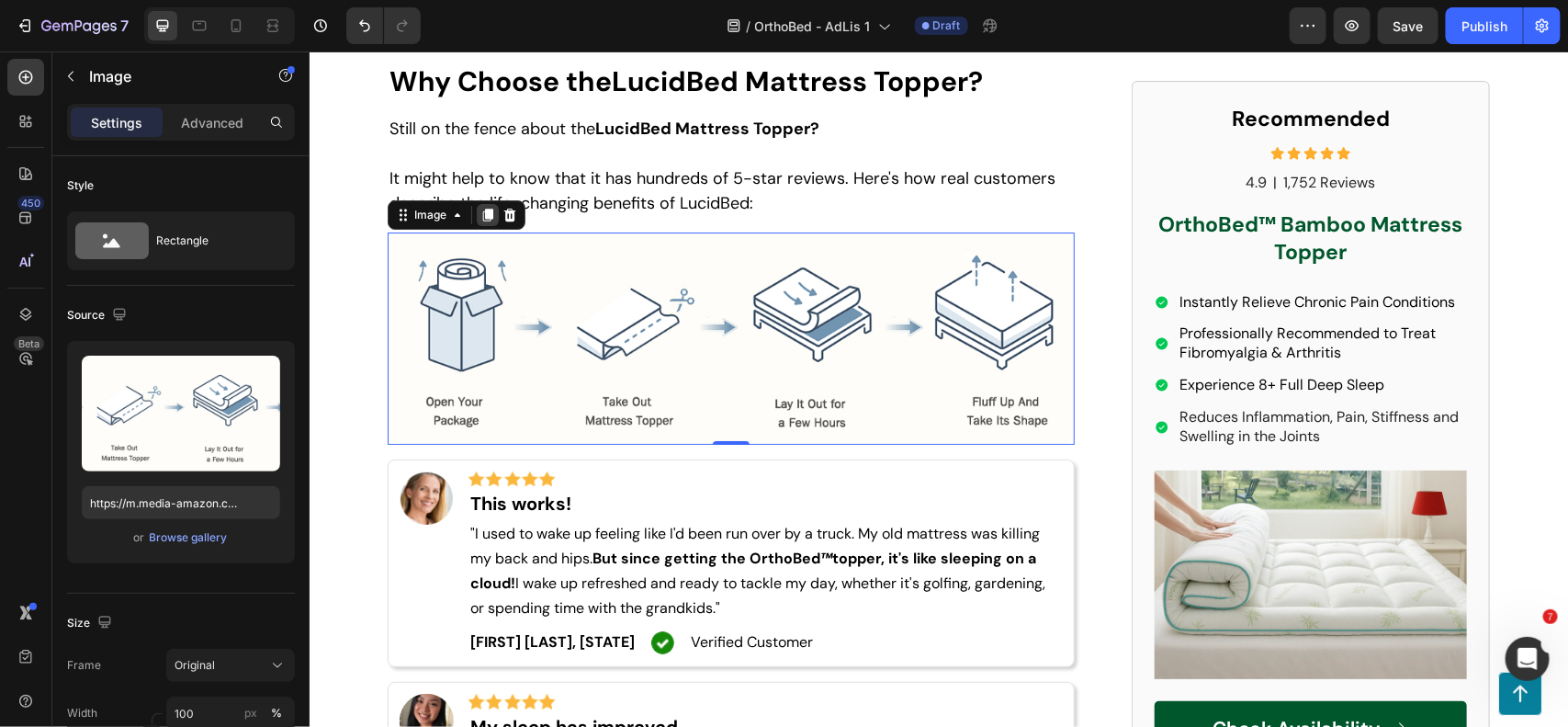 click 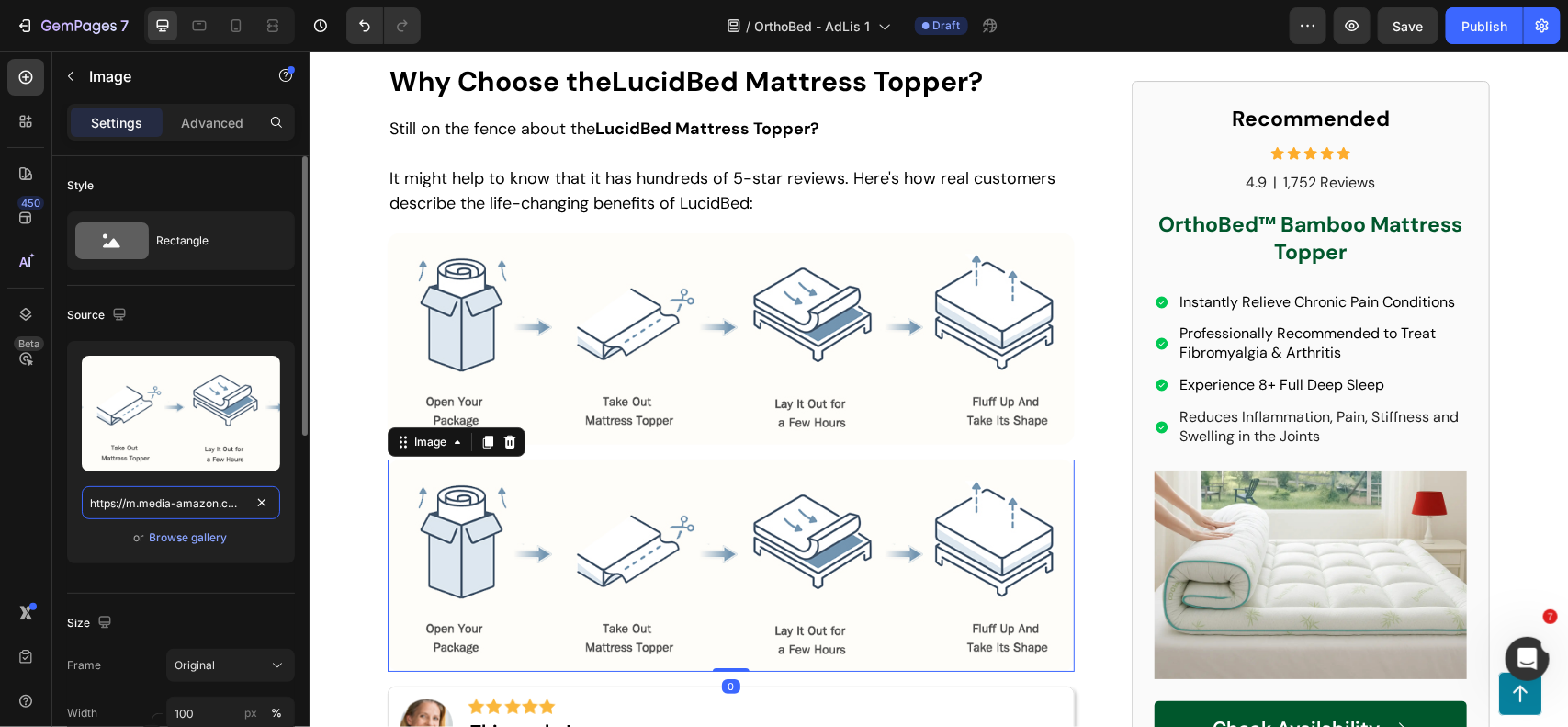 click on "https://m.media-amazon.com/images/S/aplus-media-library-service-media/8dba21ee-754d-44a5-bf0d-6f682d9f482a.__CR0,0,970,300_PT0_SX970_V1___.jpg" at bounding box center [181, 503] 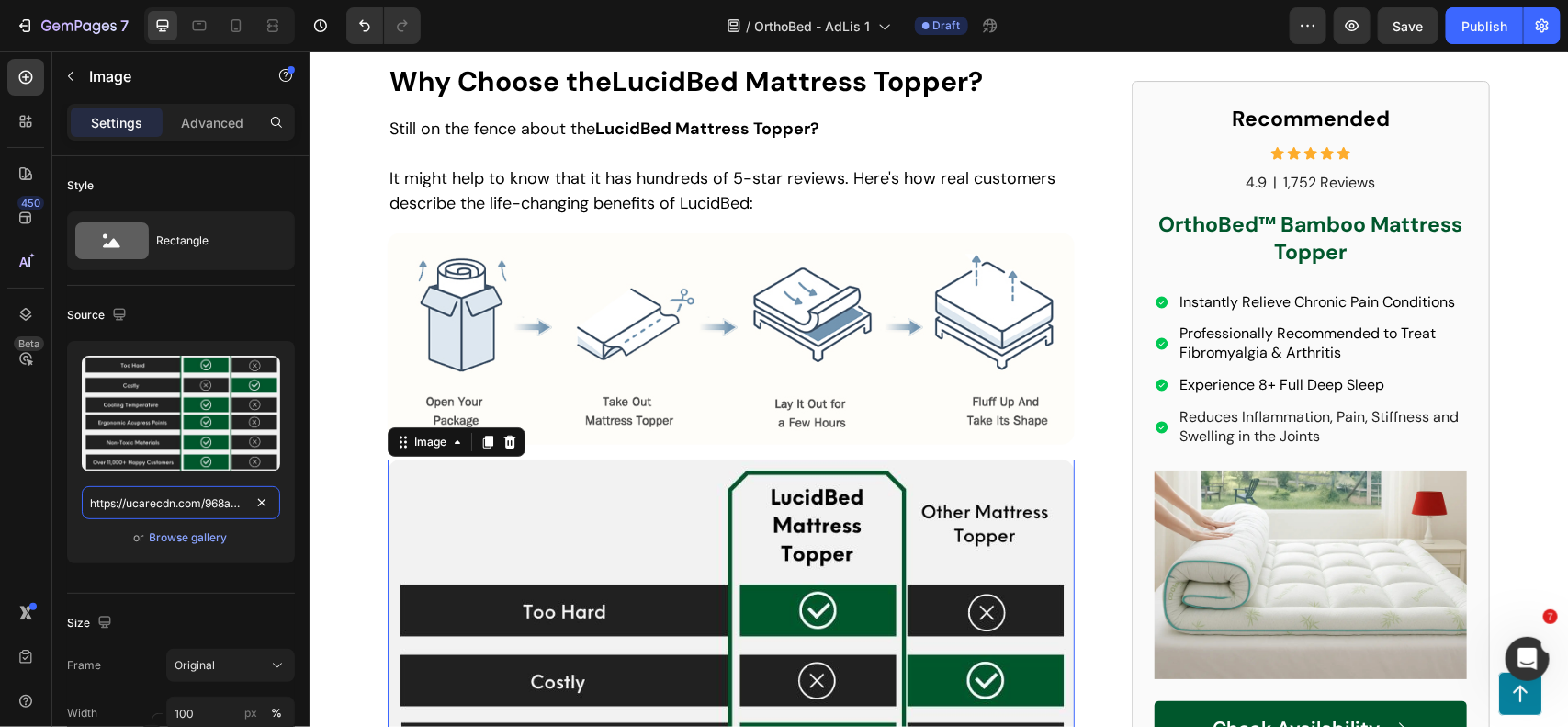 scroll, scrollTop: 0, scrollLeft: 726, axis: horizontal 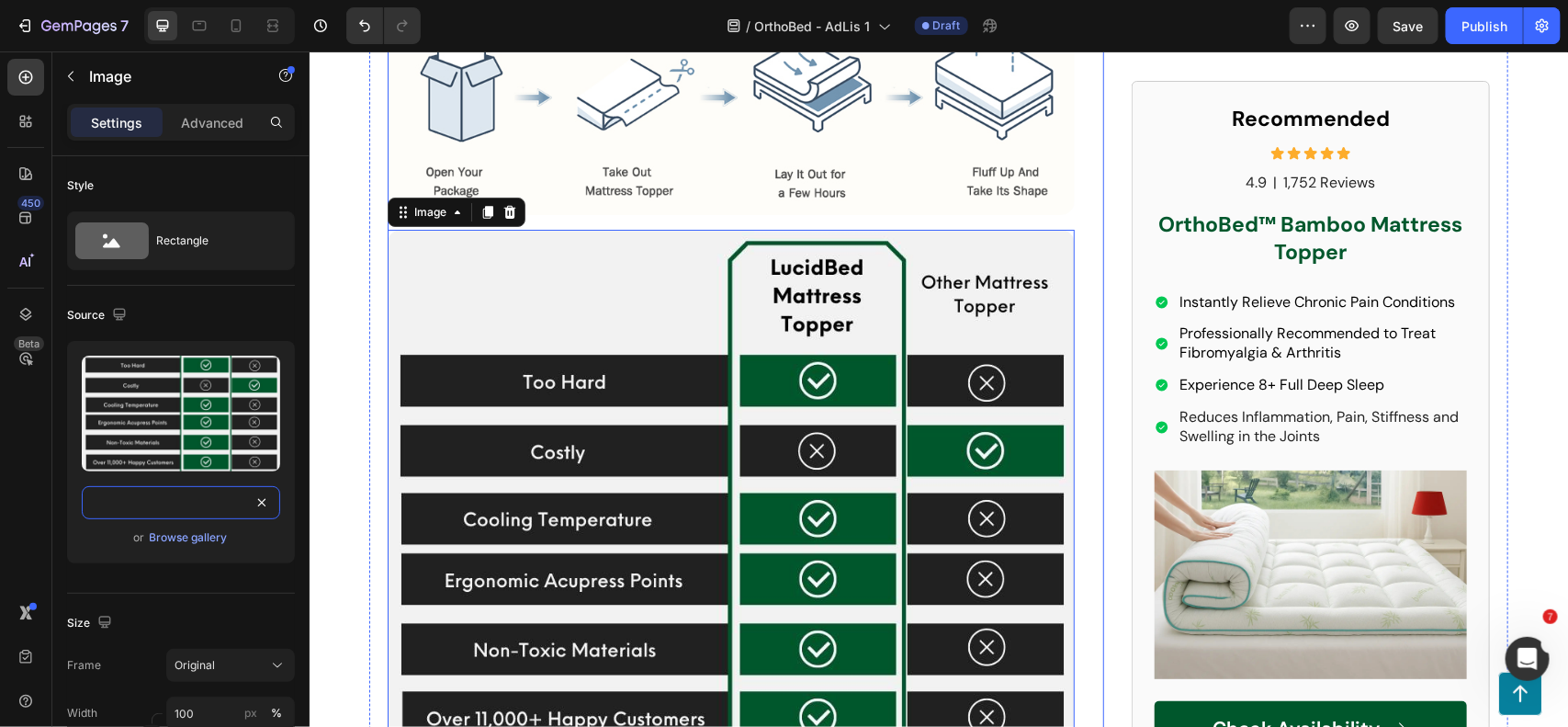 type on "https://ucarecdn.com/968a3ed4-e8cd-4f90-b792-7b95310eb504/-/format/auto/-/preview/3000x3000/-/quality/lighter/LucidBed%20Why%20Buy%20From%20Us.jpg" 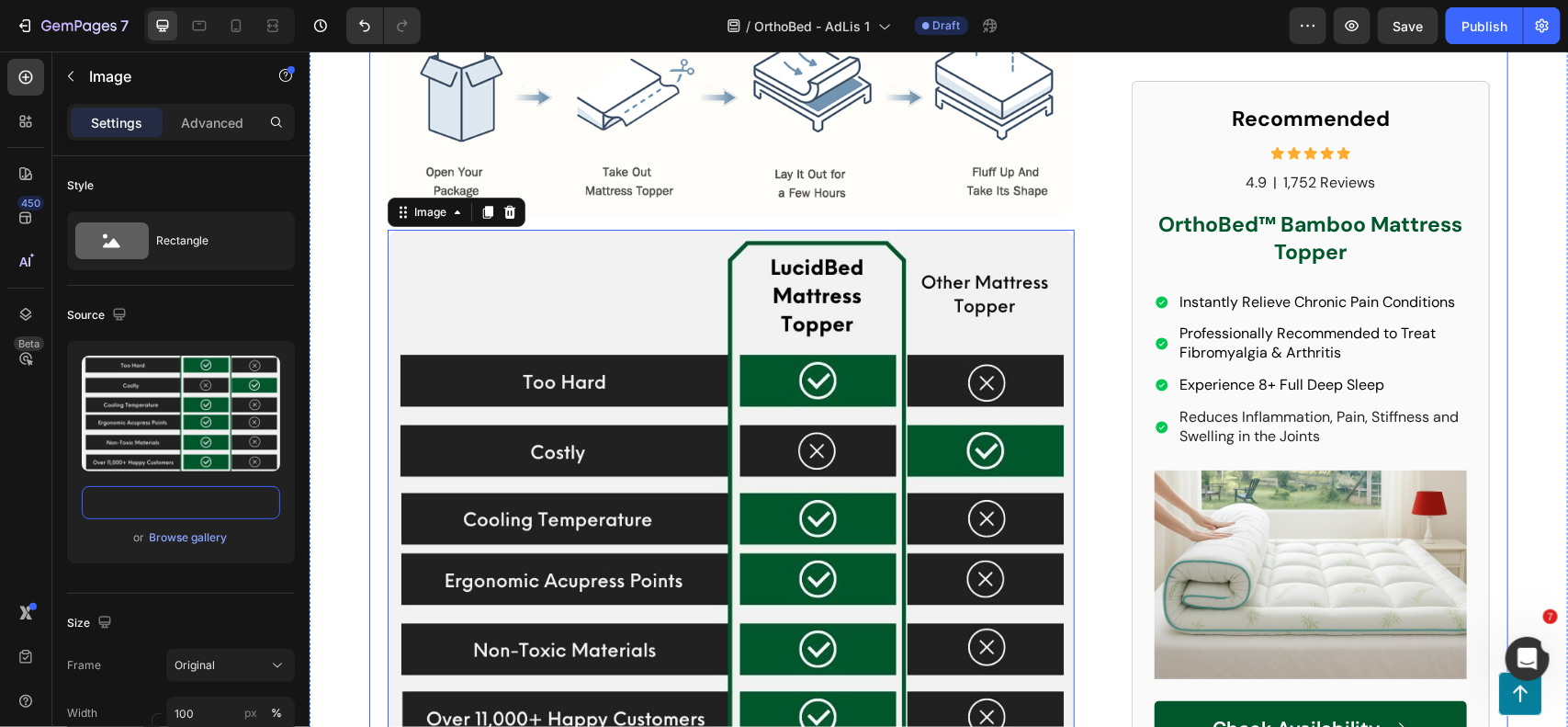 scroll, scrollTop: 0, scrollLeft: 0, axis: both 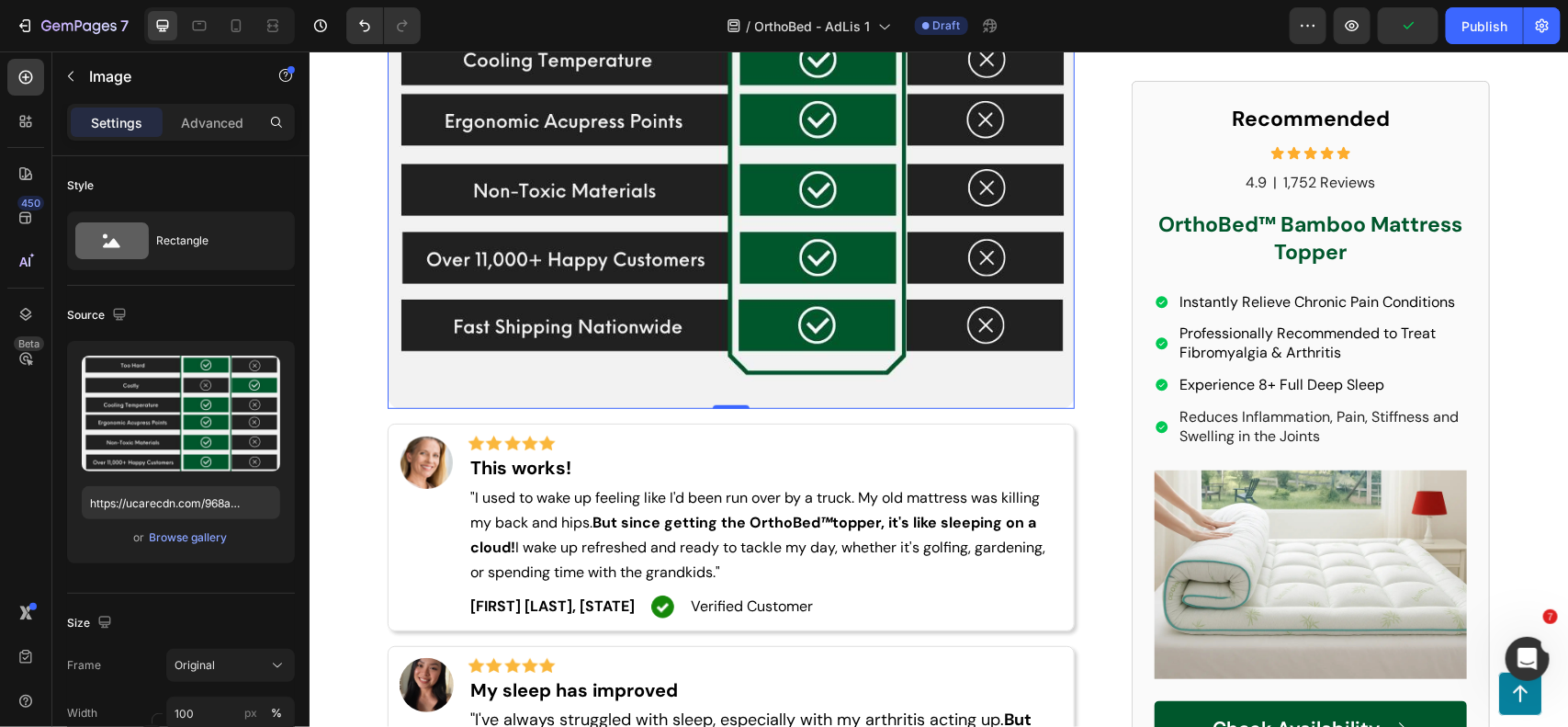 click at bounding box center (730, 88) 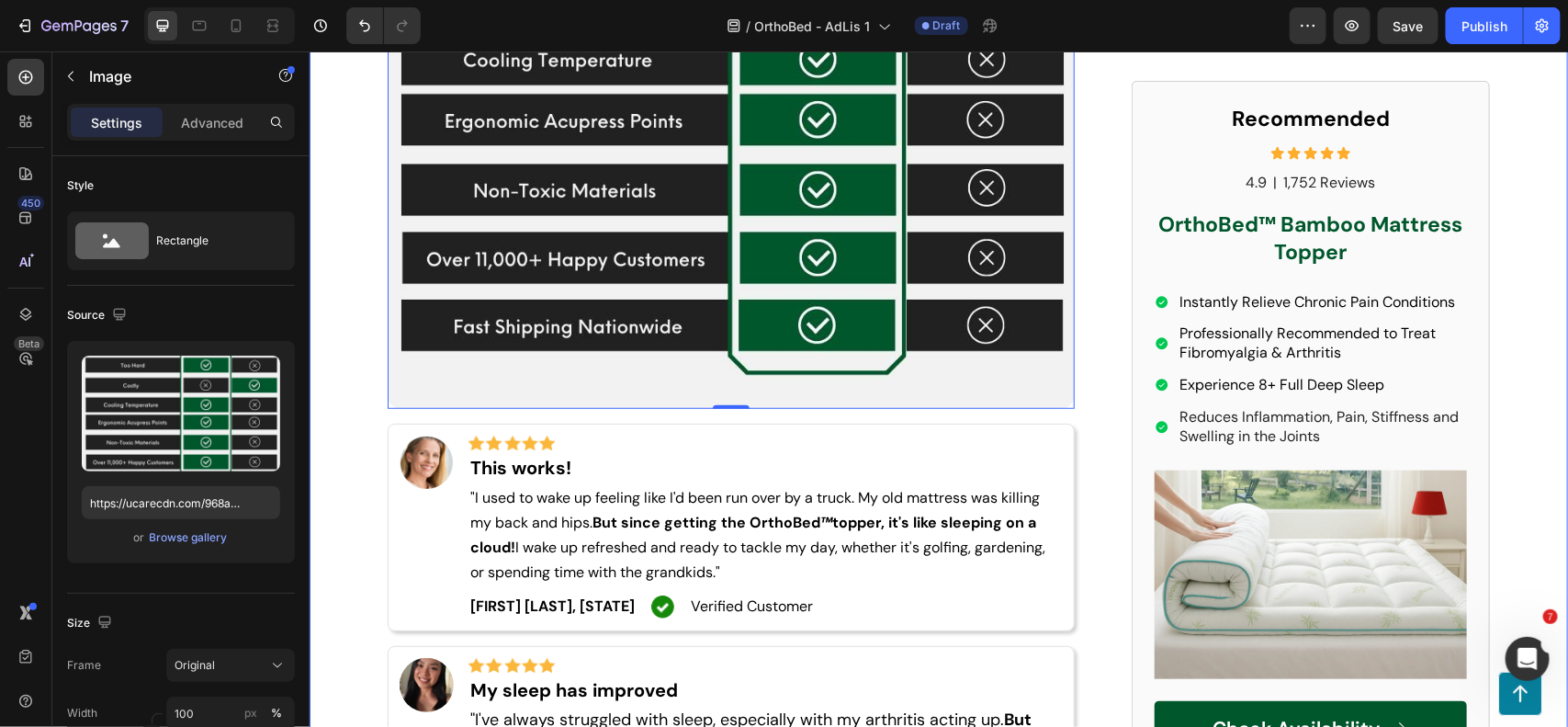 click on "Advertorial Text Block Text Block Row Row ⁠⁠⁠⁠⁠⁠⁠ 3 Ways This Mattress Topper Can Help You Say Goodbye to Fibromyalgia Pain & Body Aches Heading Are mornings a struggle because of aches and pains? Tossing and turning all night is exhausting, and it's likely your mattress isn't giving you the support you need. THIS ARTICLE reveals a simple solution that can change how you manage fibromyalgia pain & body aches... Text Block Sleep Like Never Before—Is This the Biggest Bedsheet Breakthrough of 2025? Heading Image Image Samantha G. ﻿July 31, 2025 Text Block Row The Hidden Toll of Fibromyalgia: Beyond the Aches and Pains Text Block Are you waking up feeling stiff and sore, even after a full night's sleep? Do you find yourself constantly battling fatigue, brain fog, and mood swings? If you're living with fibromyalgia or chronic body aches, you know that the impact goes far beyond just physical discomfort. But what if there was a way to ease the burden, to find relief and reclaim your energy? Image" at bounding box center (938, -2064) 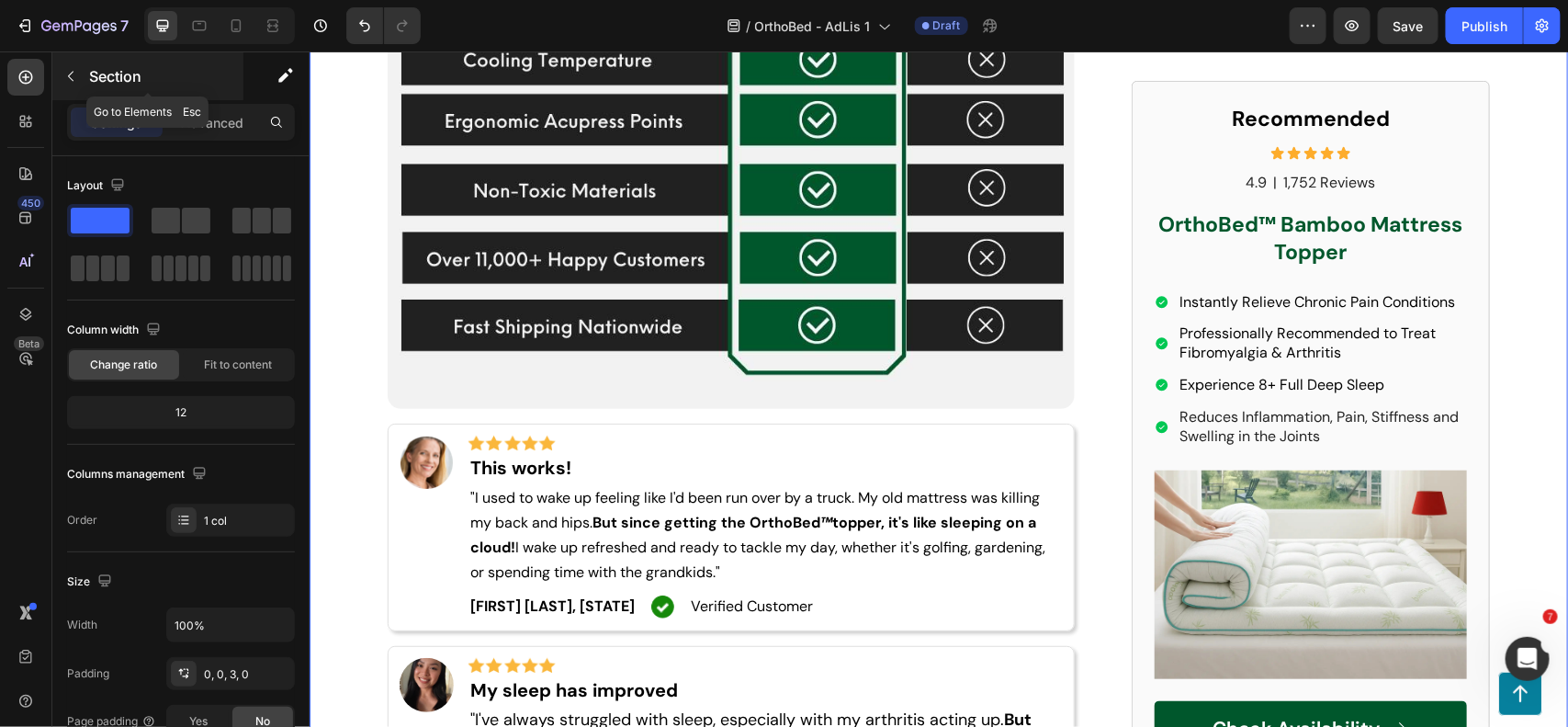 click at bounding box center (71, 76) 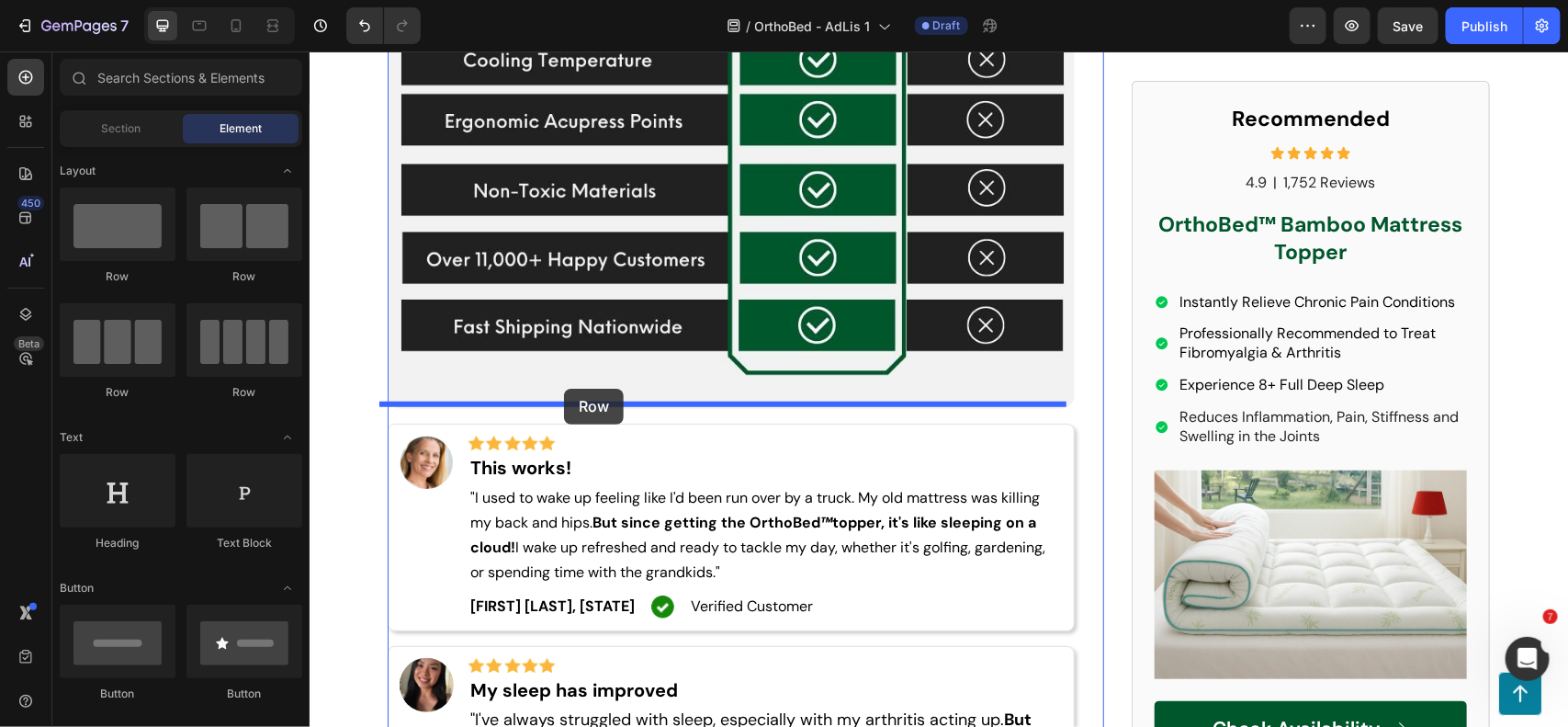 drag, startPoint x: 470, startPoint y: 319, endPoint x: 563, endPoint y: 388, distance: 115.80155 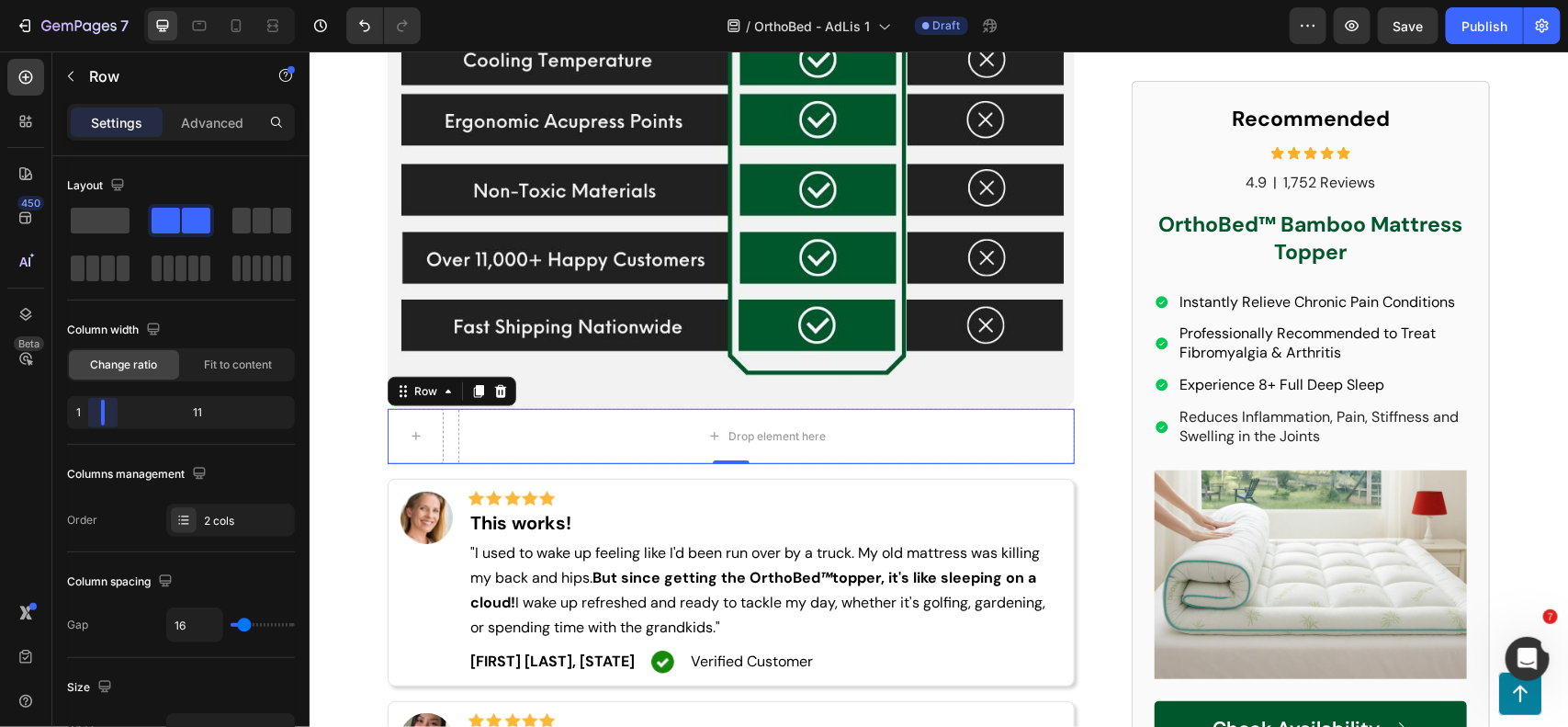 drag, startPoint x: 186, startPoint y: 418, endPoint x: 56, endPoint y: 377, distance: 136.31214 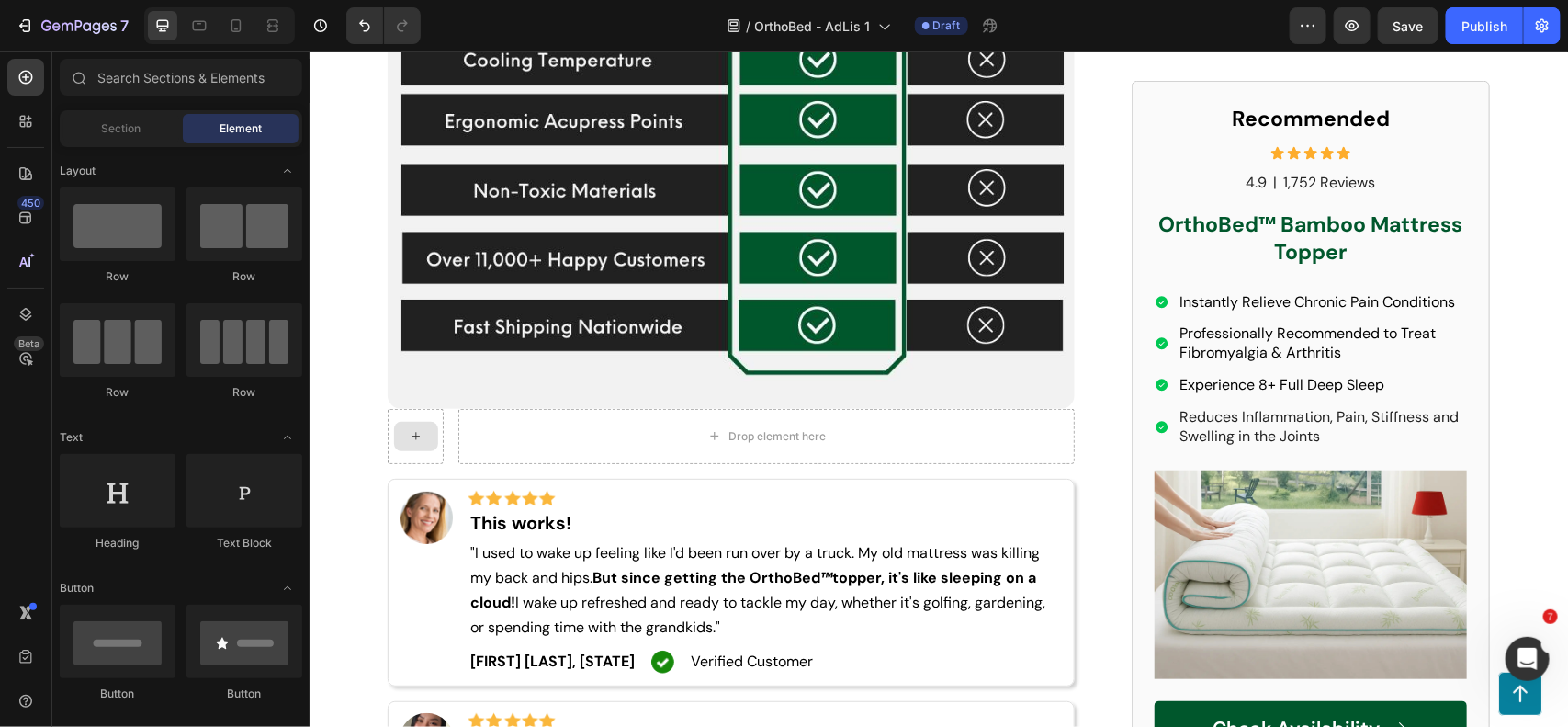 click 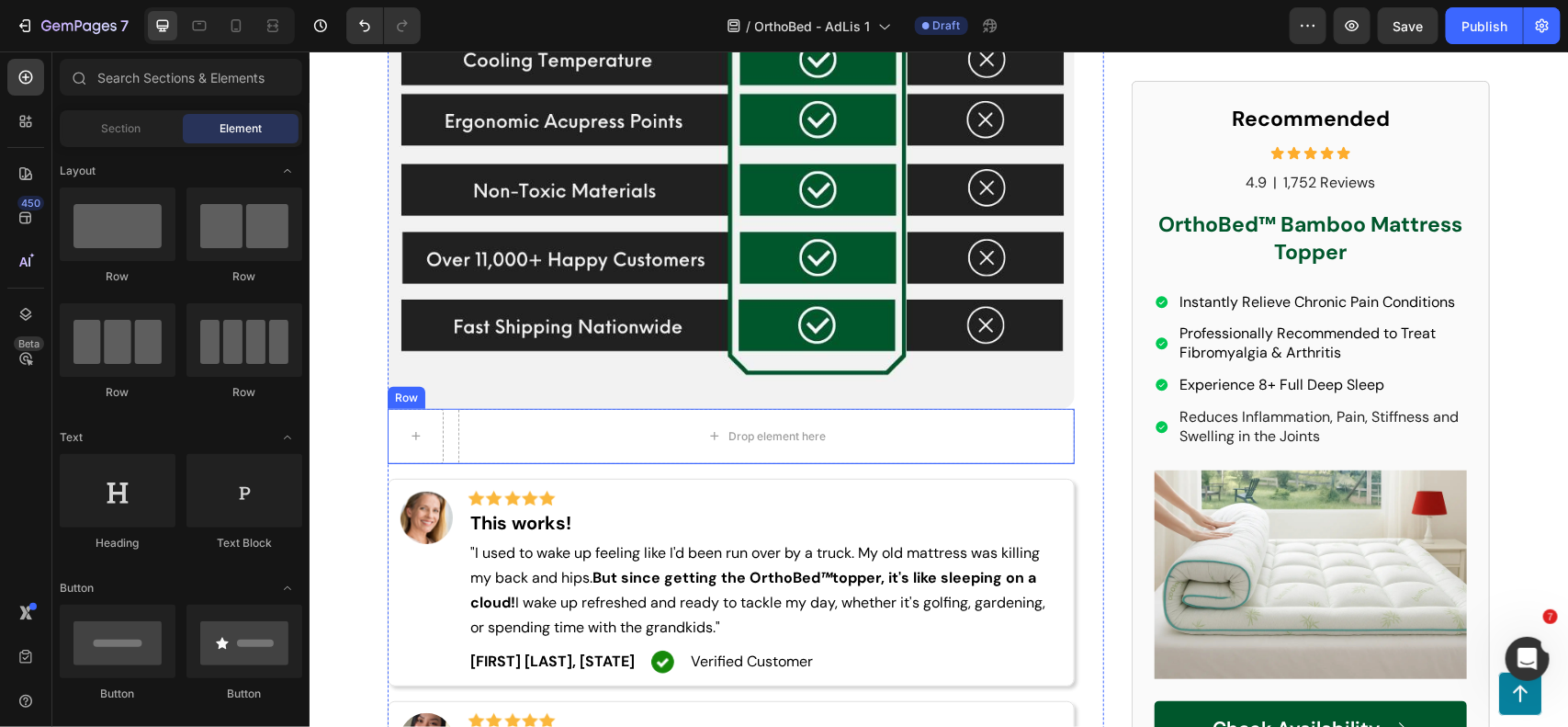 click on "Drop element here Row" at bounding box center [730, 436] 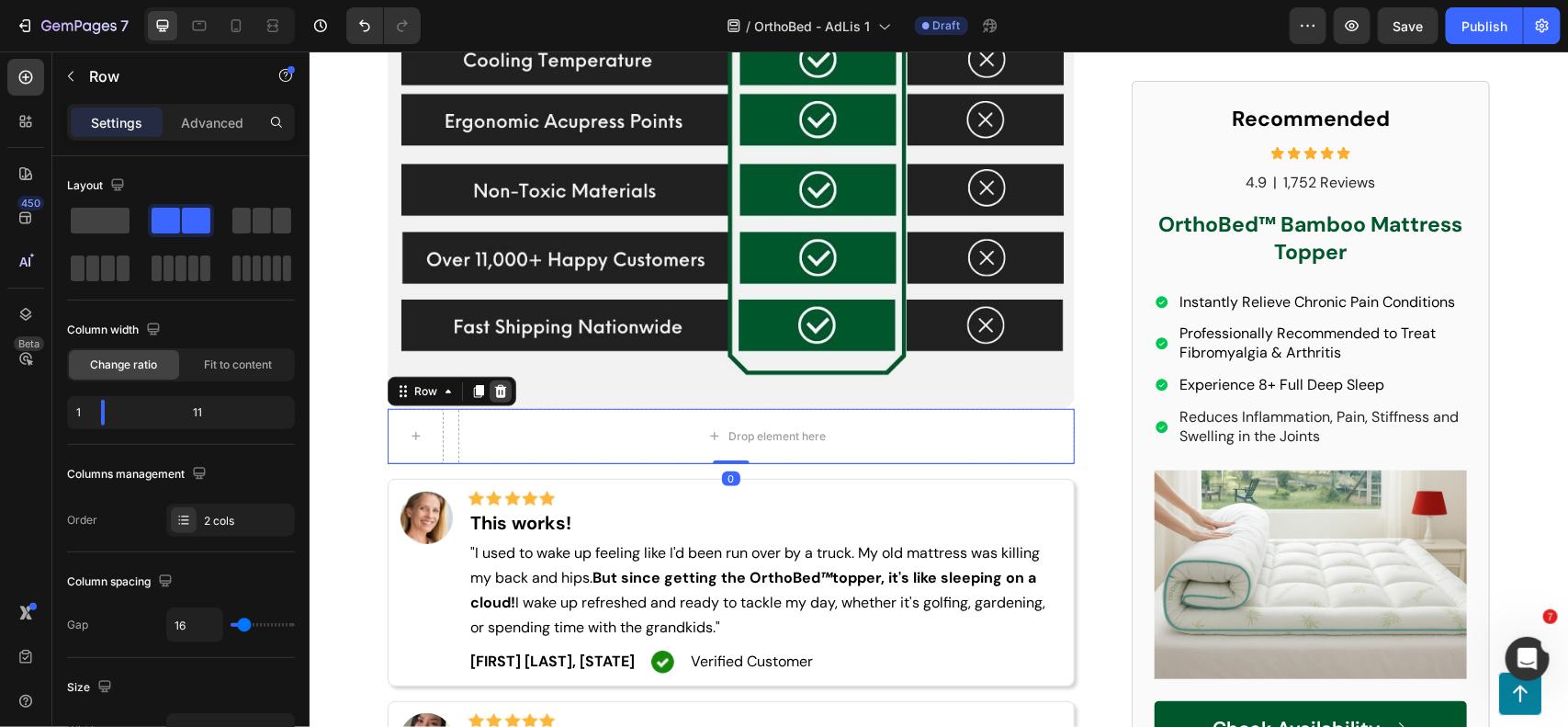 click 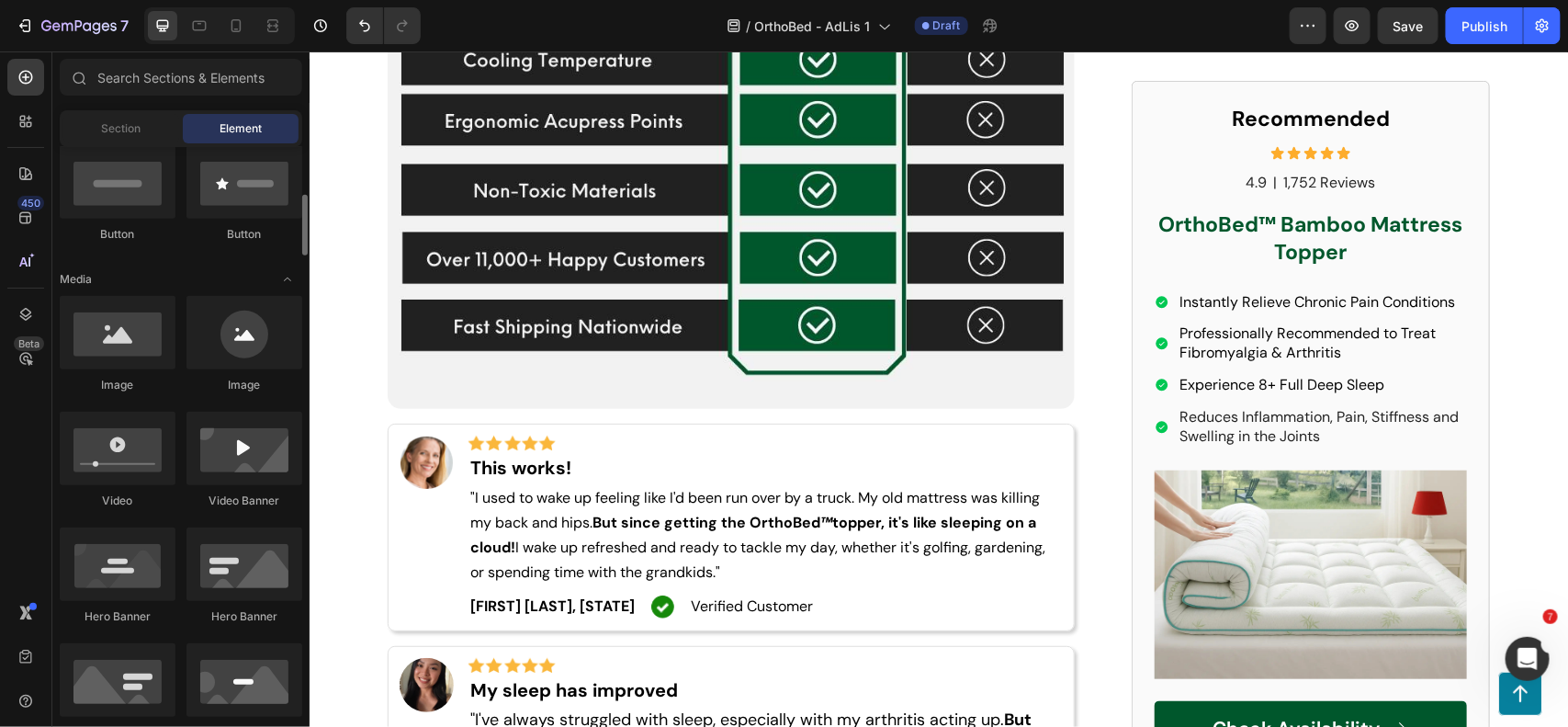 scroll, scrollTop: 689, scrollLeft: 0, axis: vertical 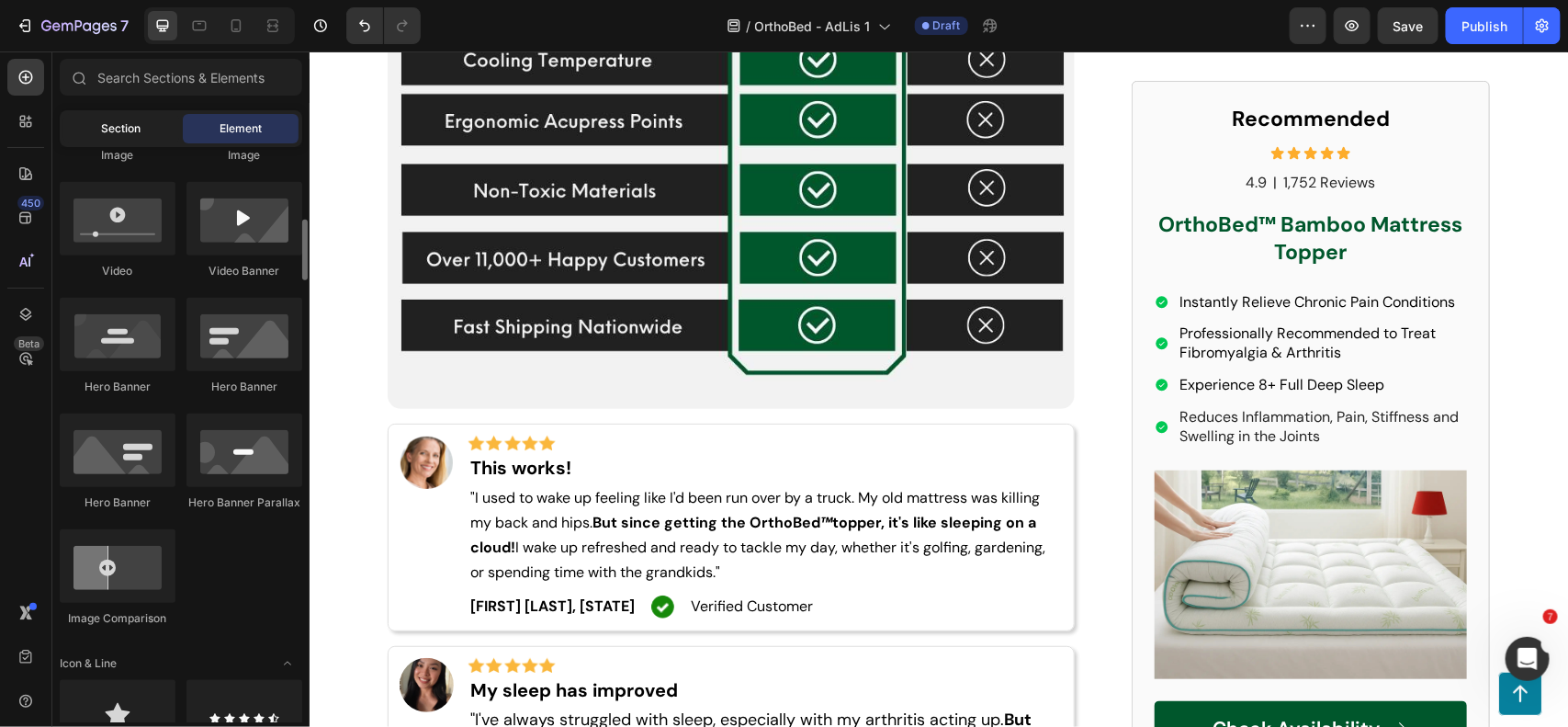 click on "Section" 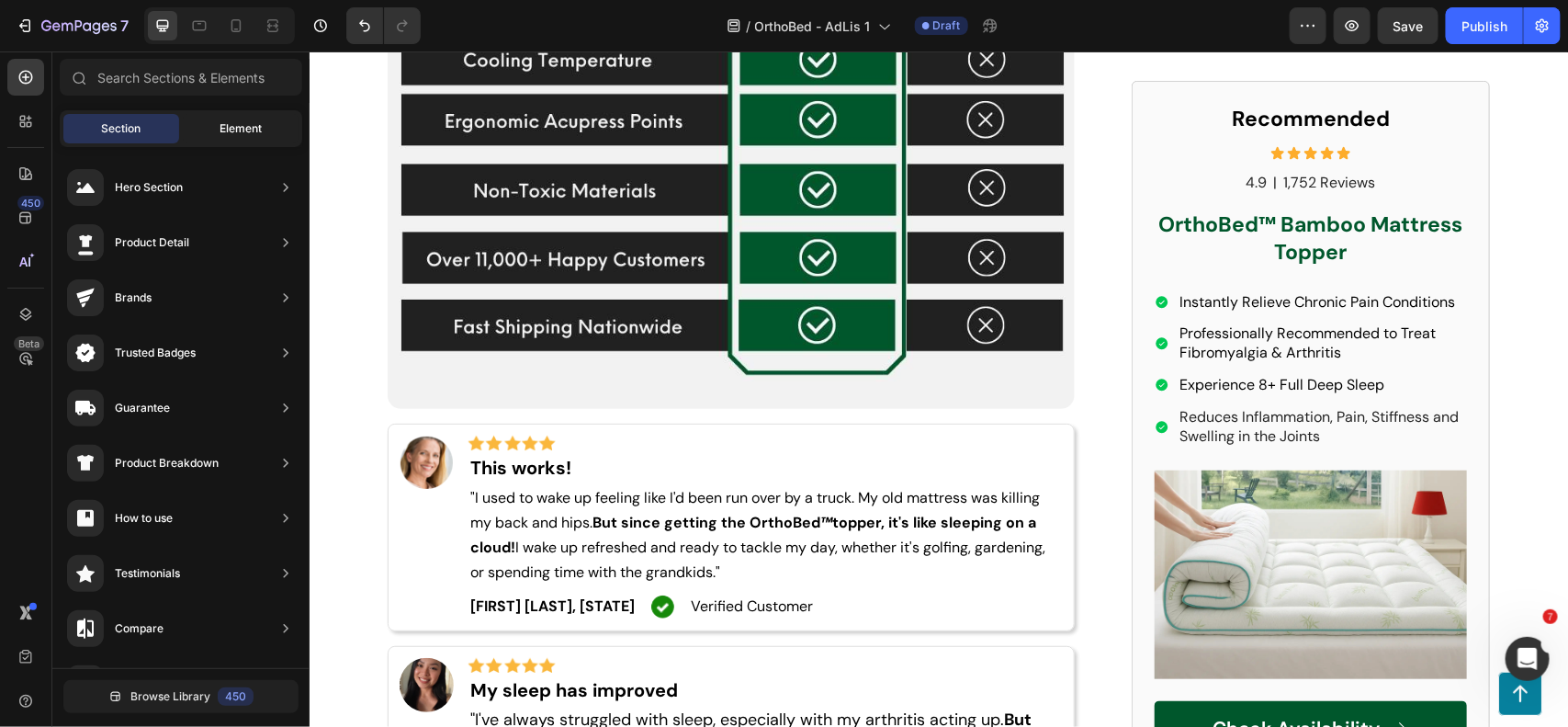 click on "Element" at bounding box center [241, 129] 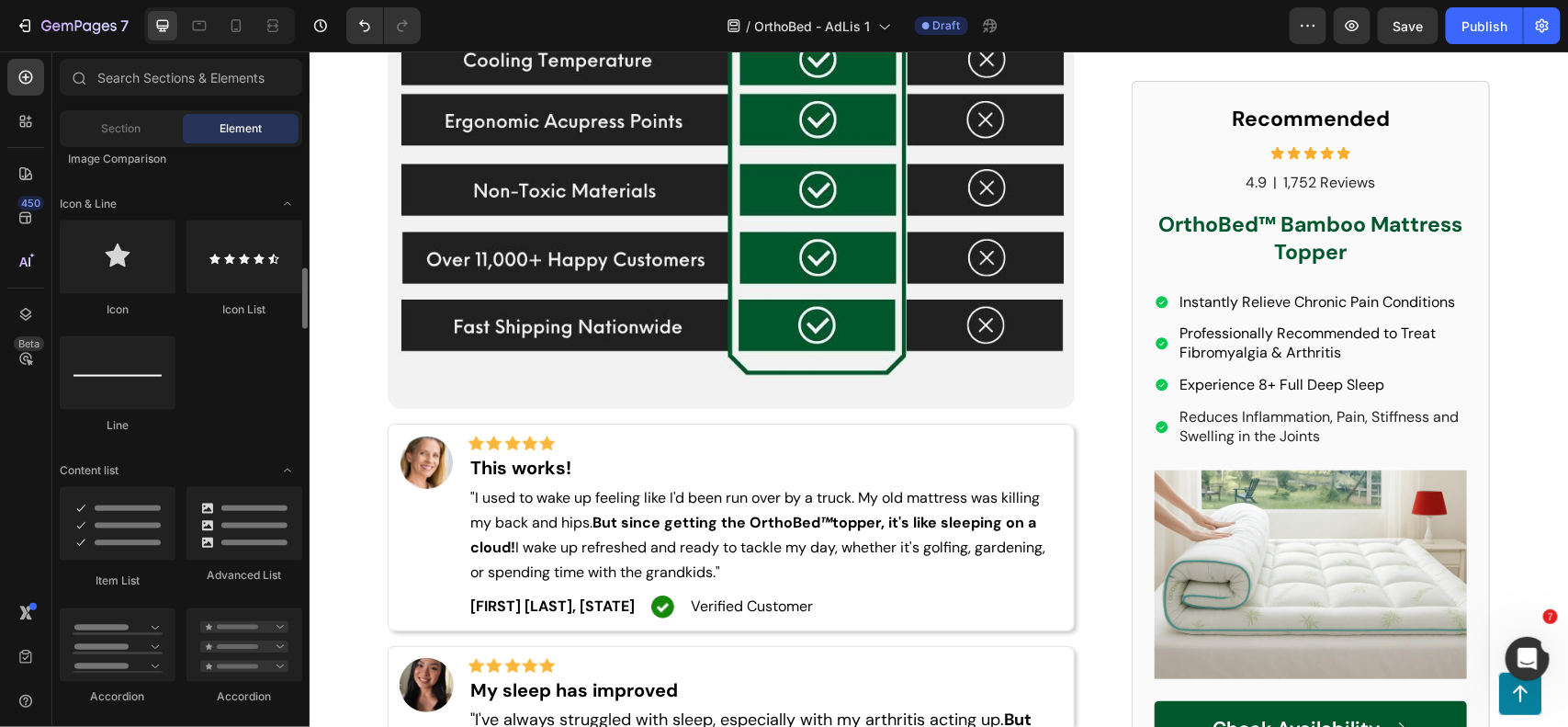 scroll, scrollTop: 1264, scrollLeft: 0, axis: vertical 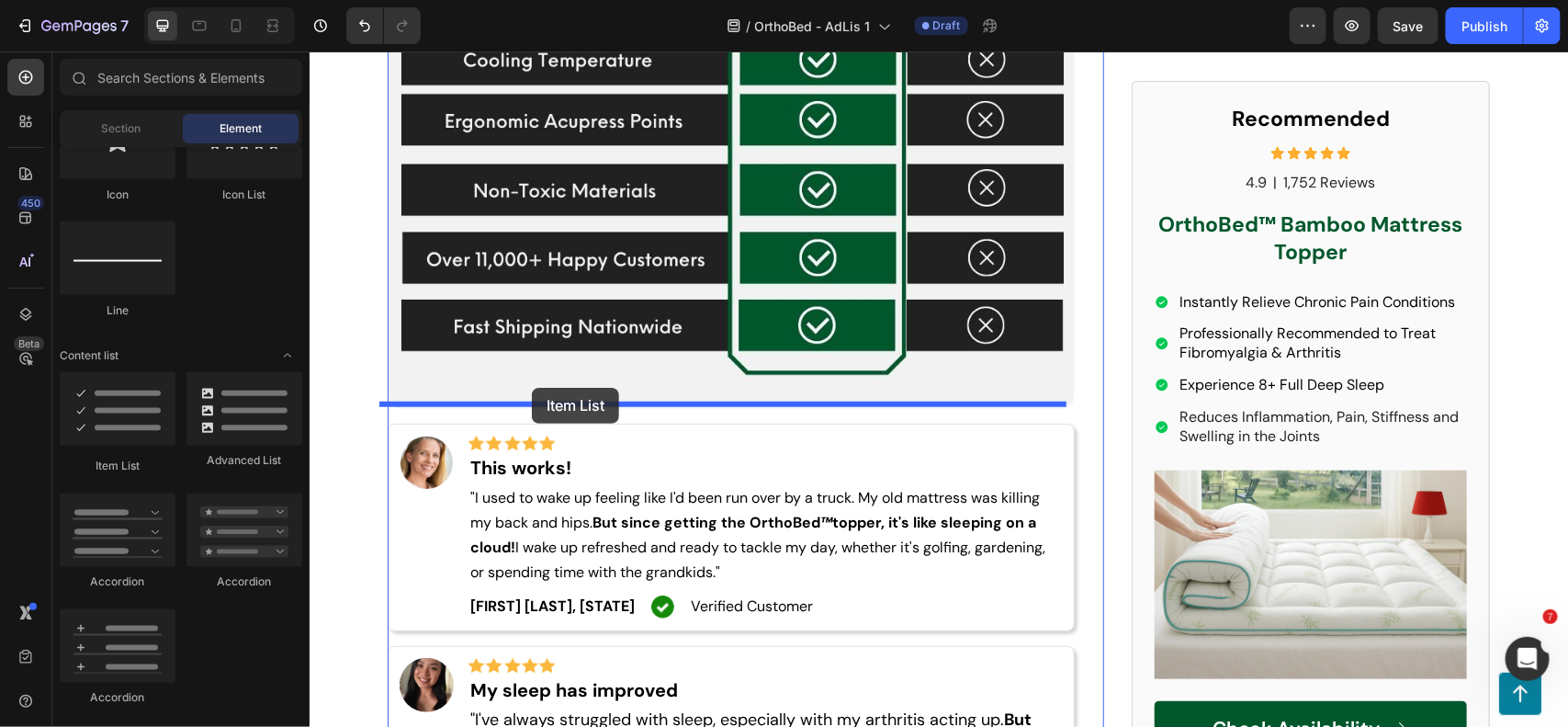 drag, startPoint x: 412, startPoint y: 499, endPoint x: 531, endPoint y: 387, distance: 163.41665 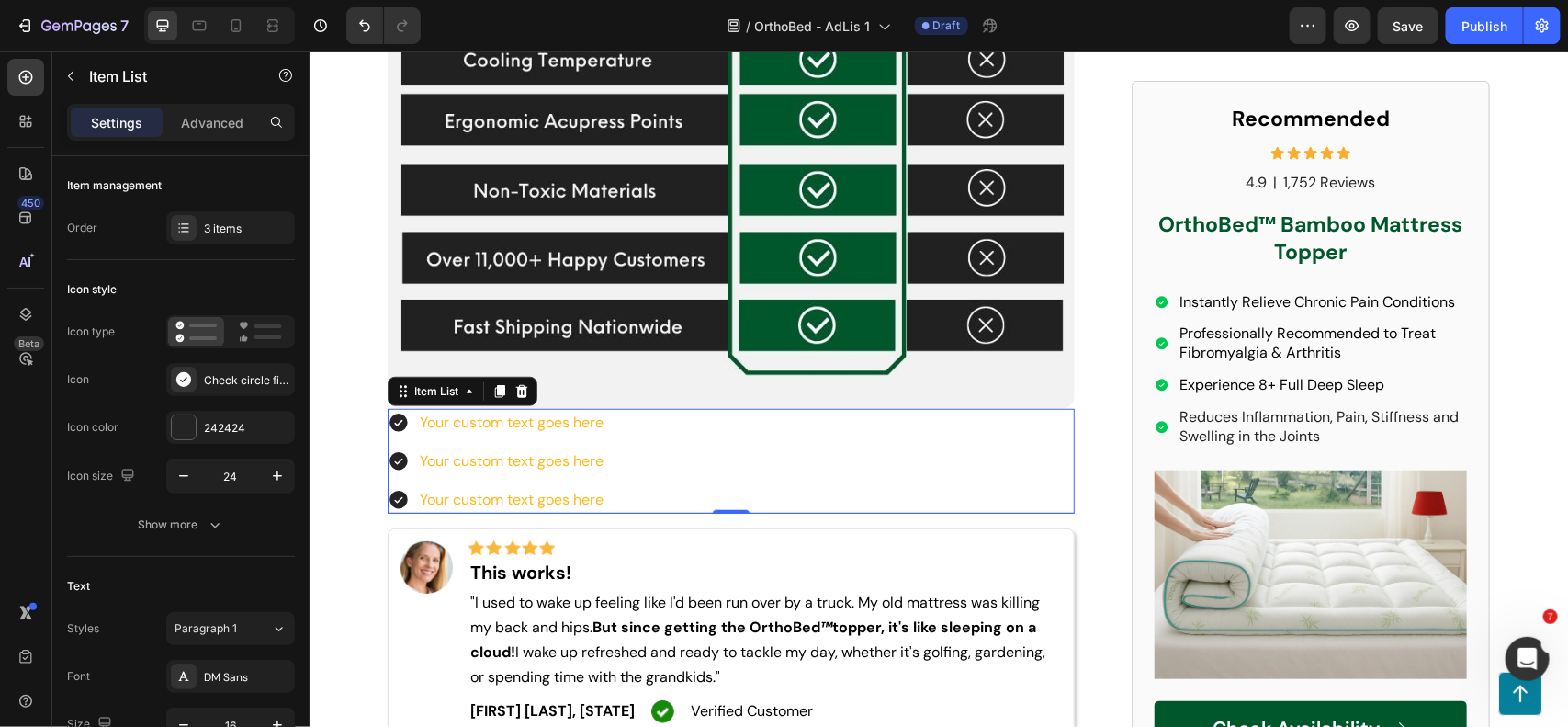 click on "Your custom text goes here" at bounding box center (511, 422) 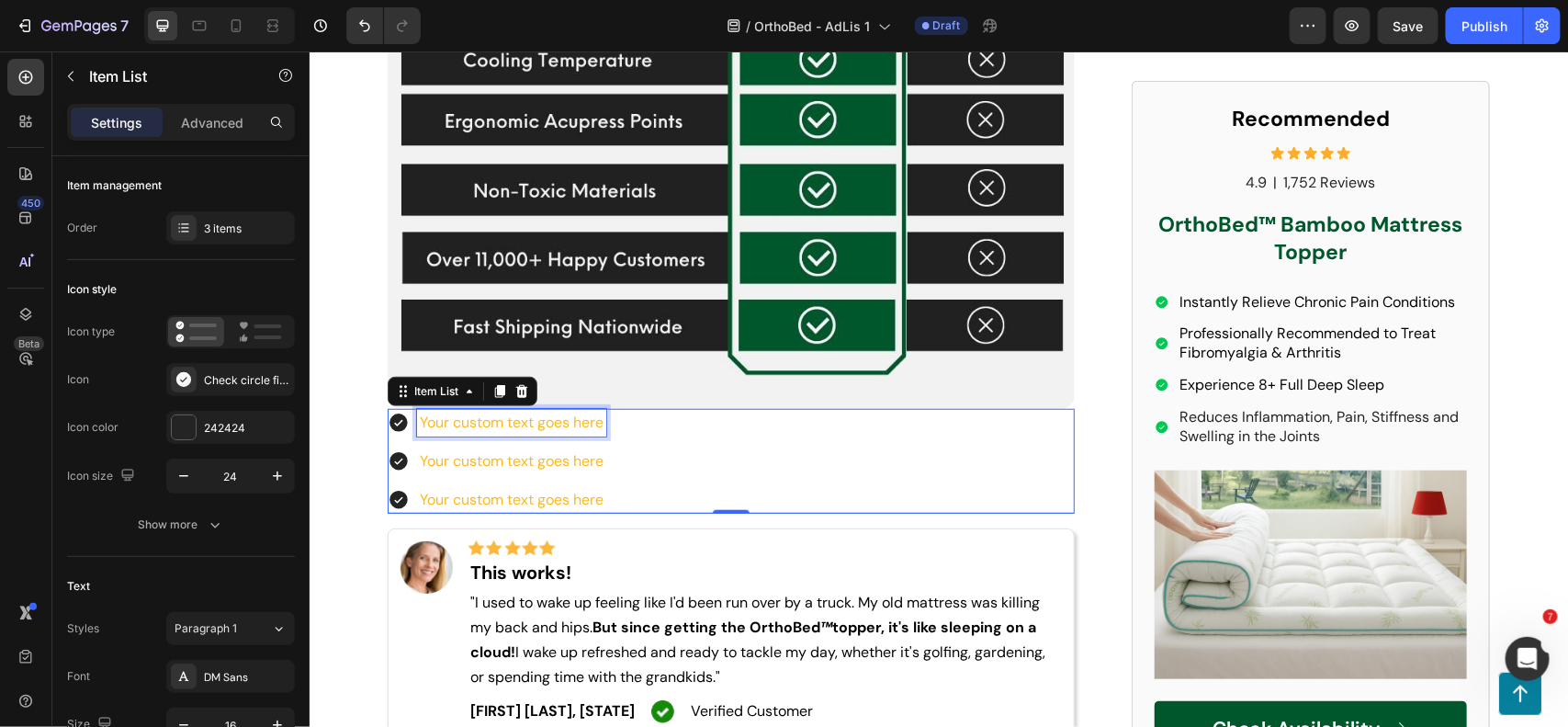click on "Your custom text goes here" at bounding box center [511, 422] 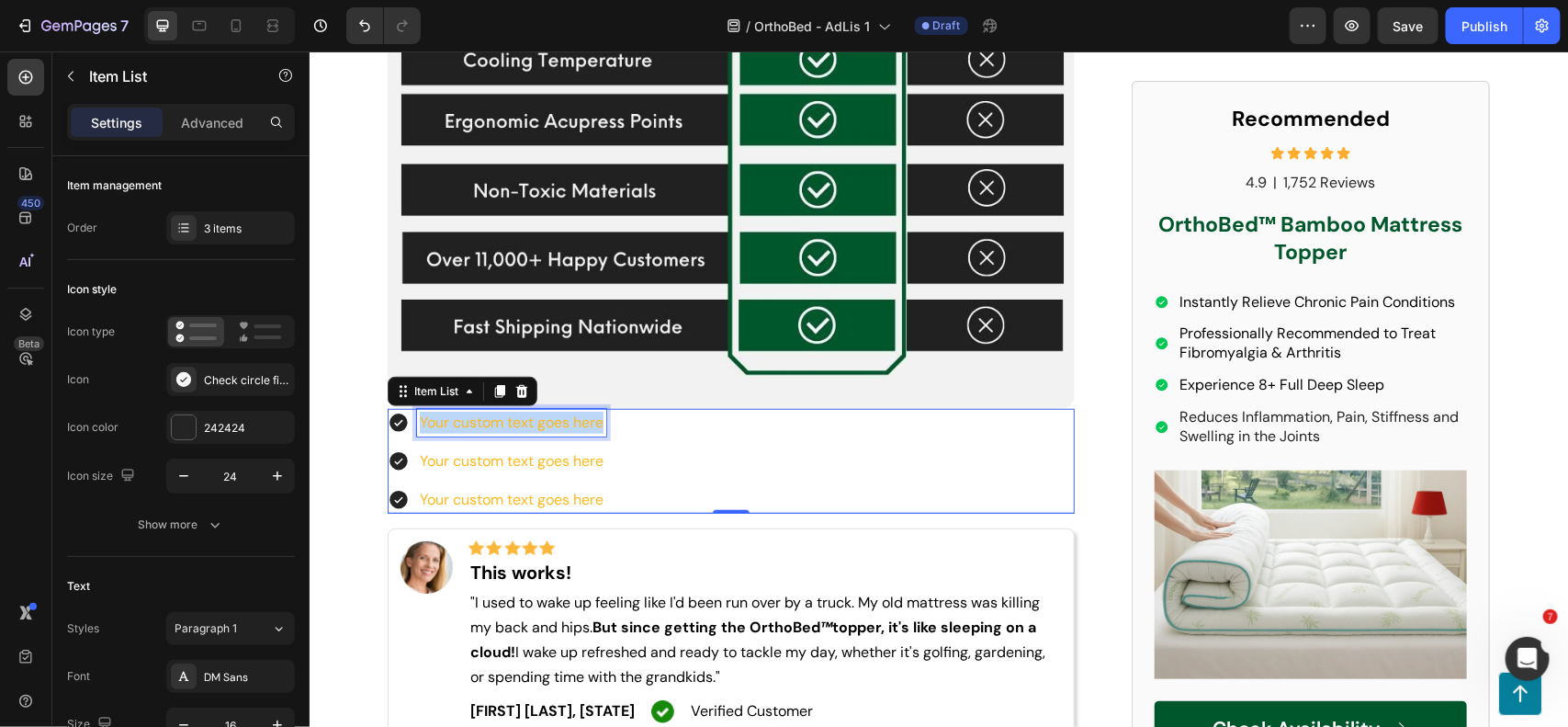 click on "Your custom text goes here" at bounding box center [511, 422] 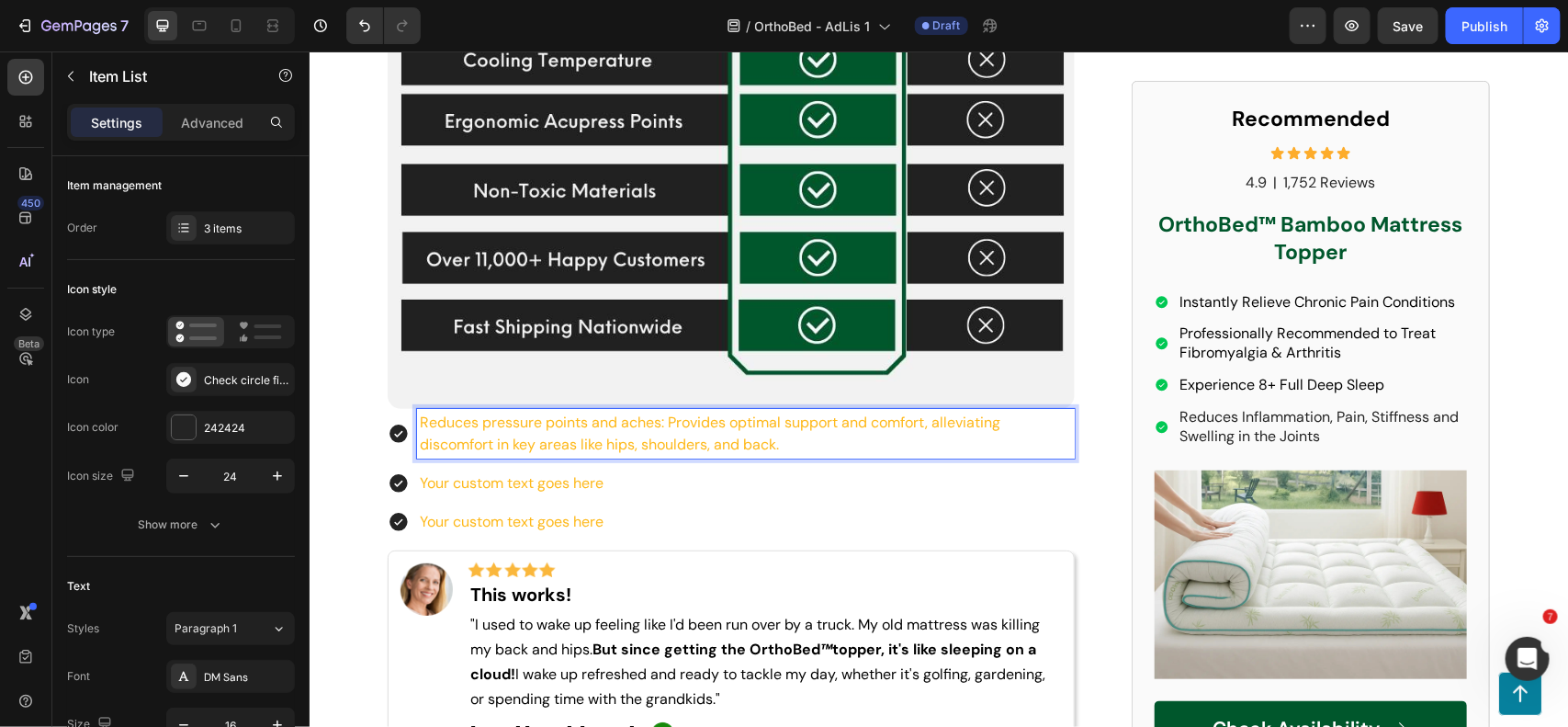 click on "Reduces pressure points and aches: Provides optimal support and comfort, alleviating discomfort in key areas like hips, shoulders, and back." at bounding box center (745, 433) 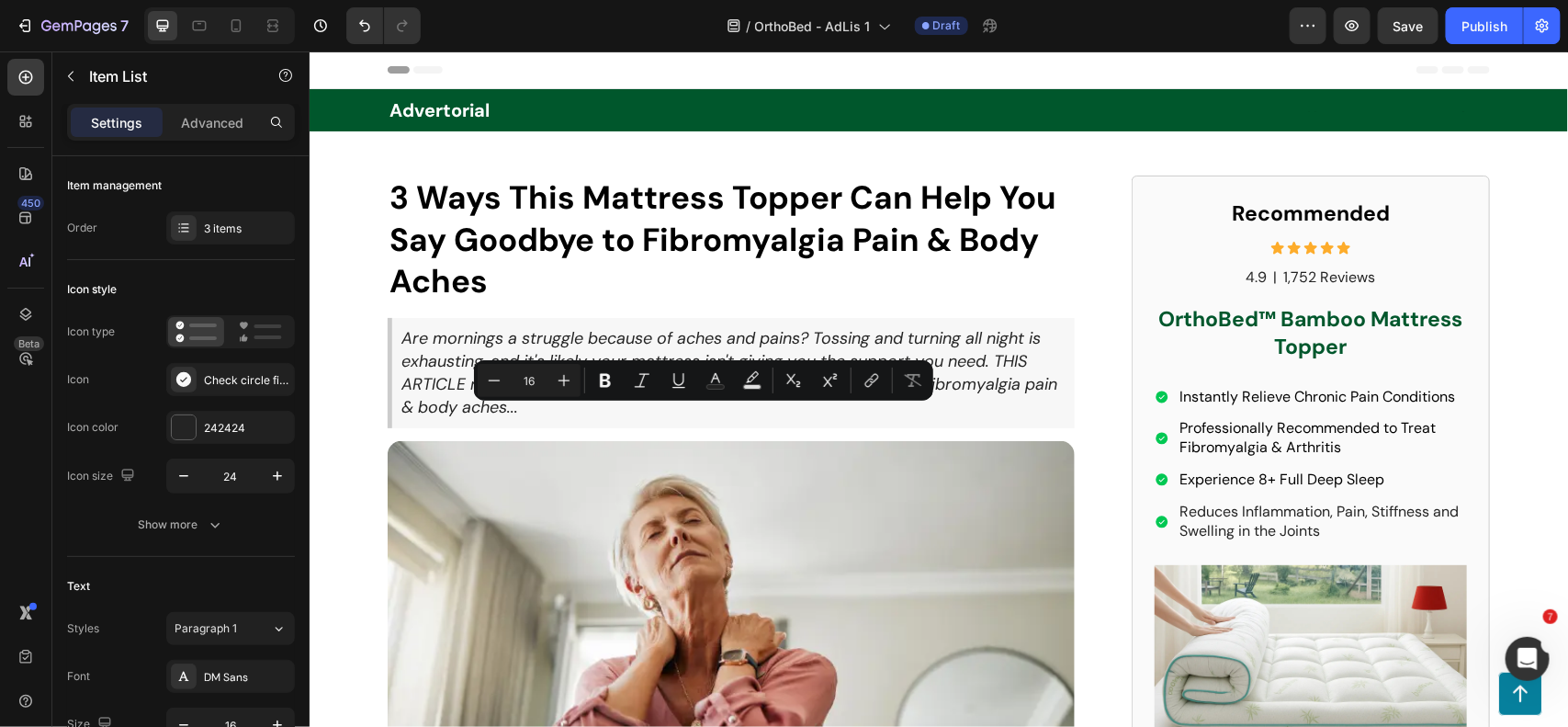 scroll, scrollTop: 6719, scrollLeft: 0, axis: vertical 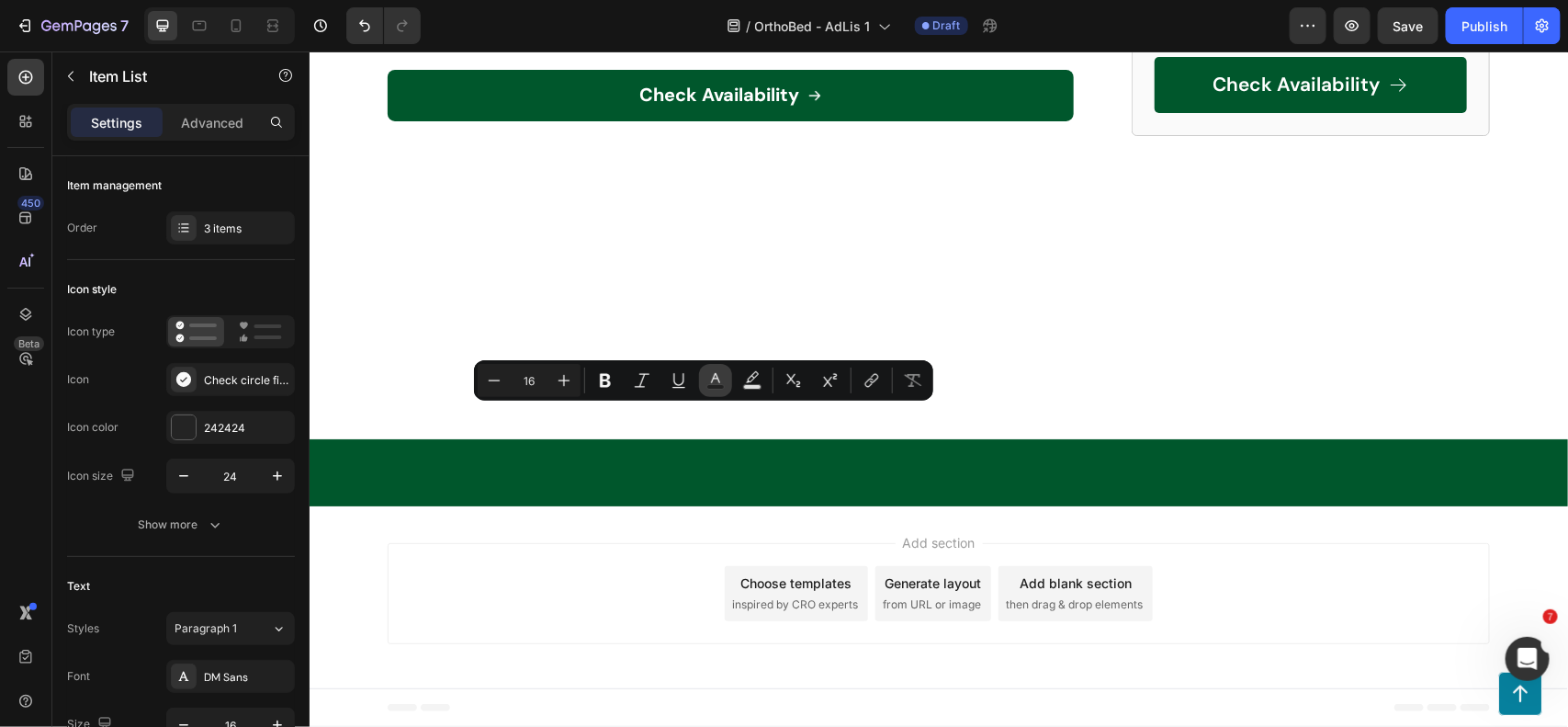 click 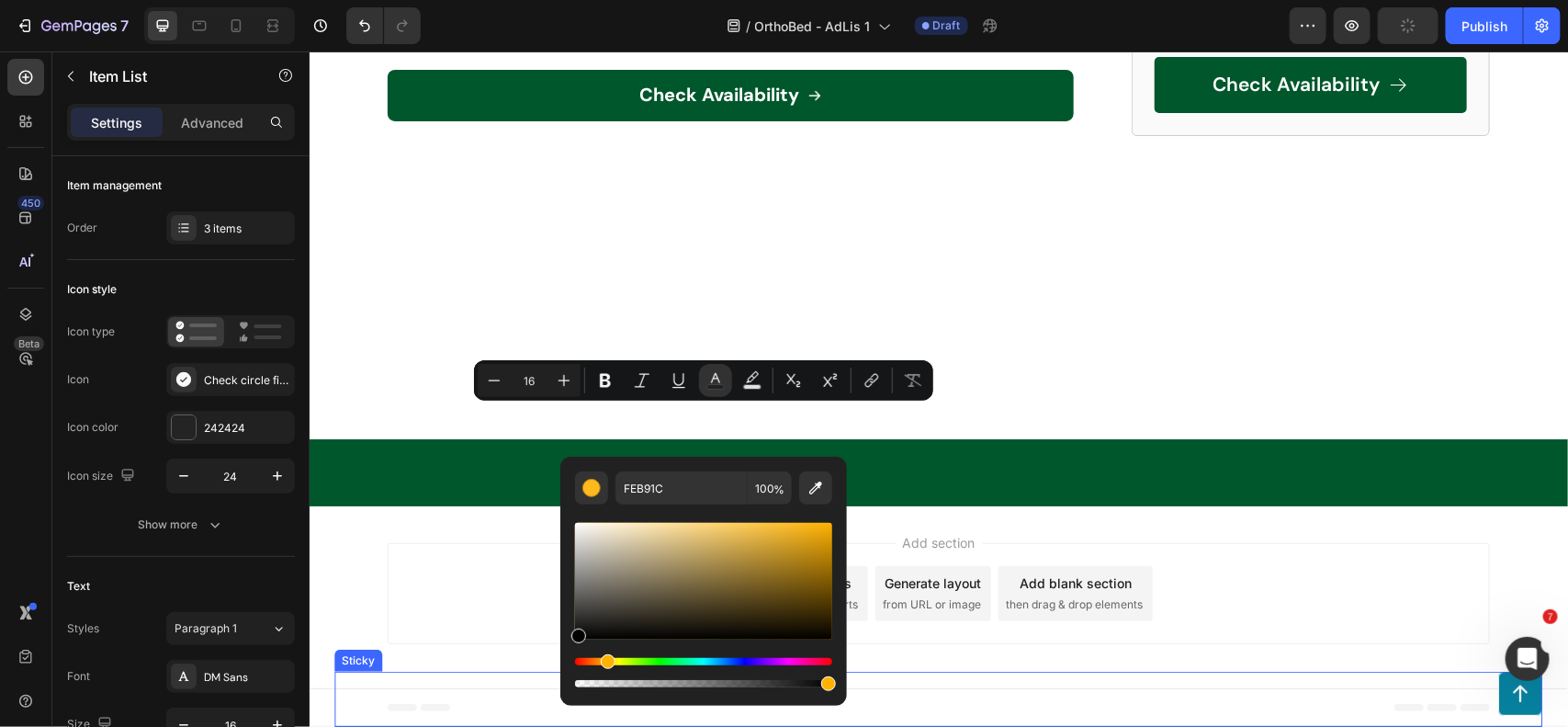 drag, startPoint x: 612, startPoint y: 545, endPoint x: 528, endPoint y: 738, distance: 210.48753 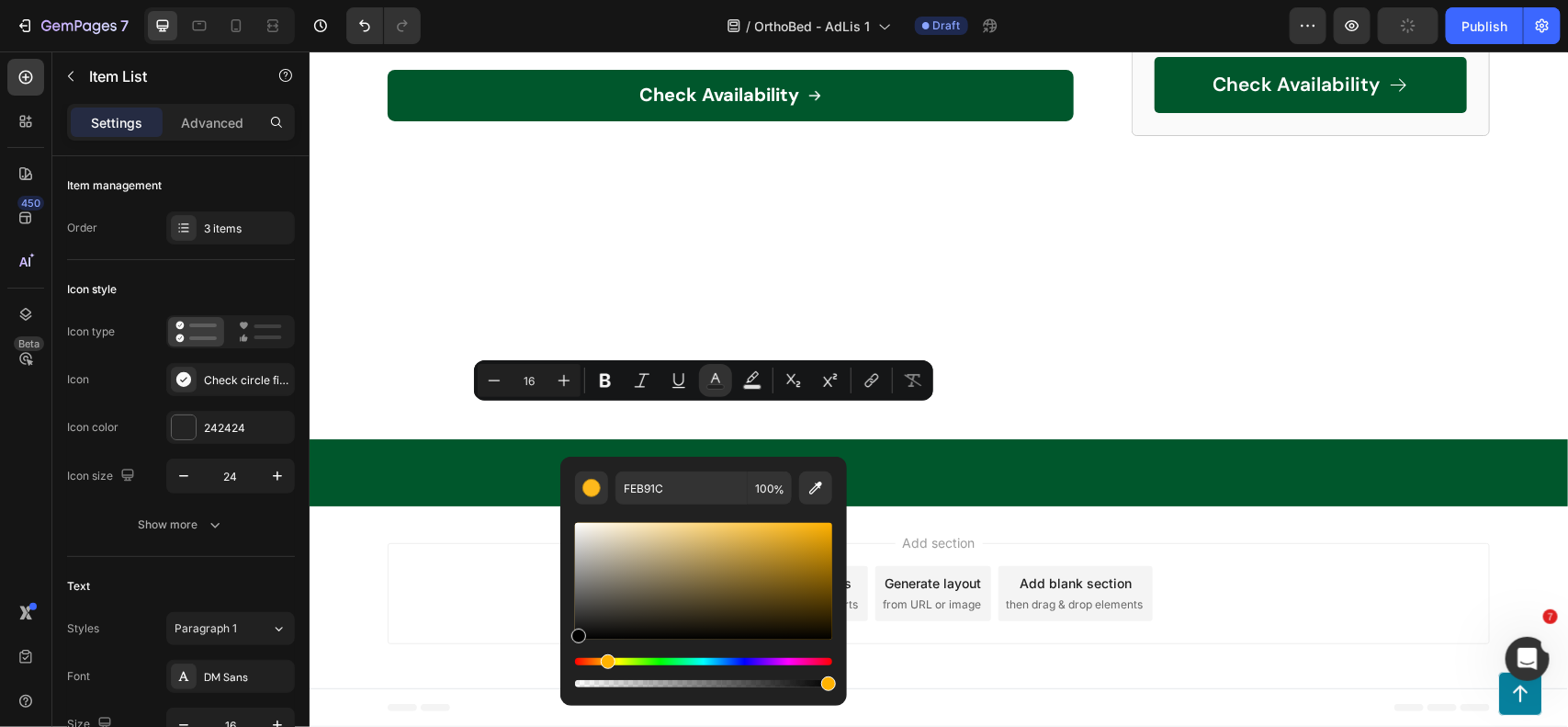 type on "000000" 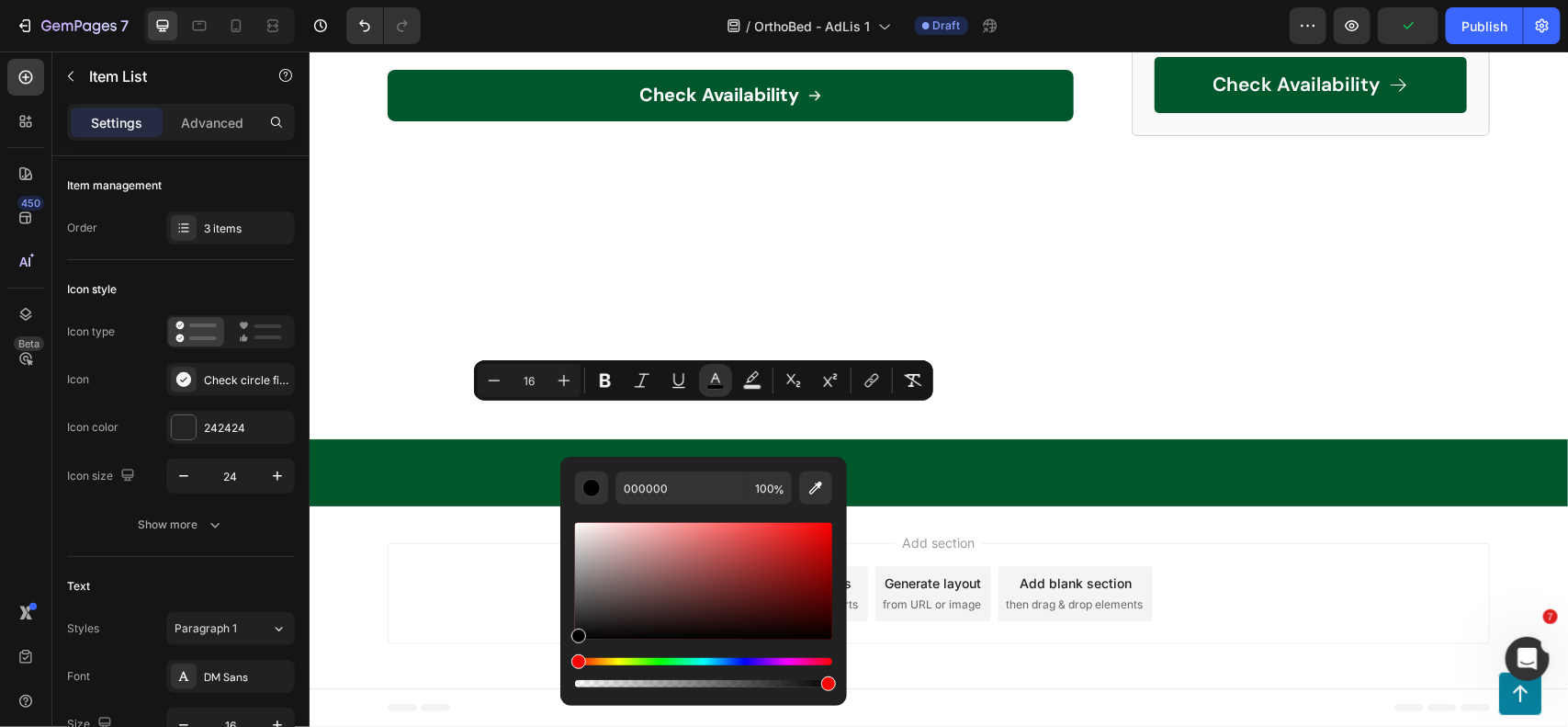 click on "Your custom text goes here" at bounding box center (745, -1944) 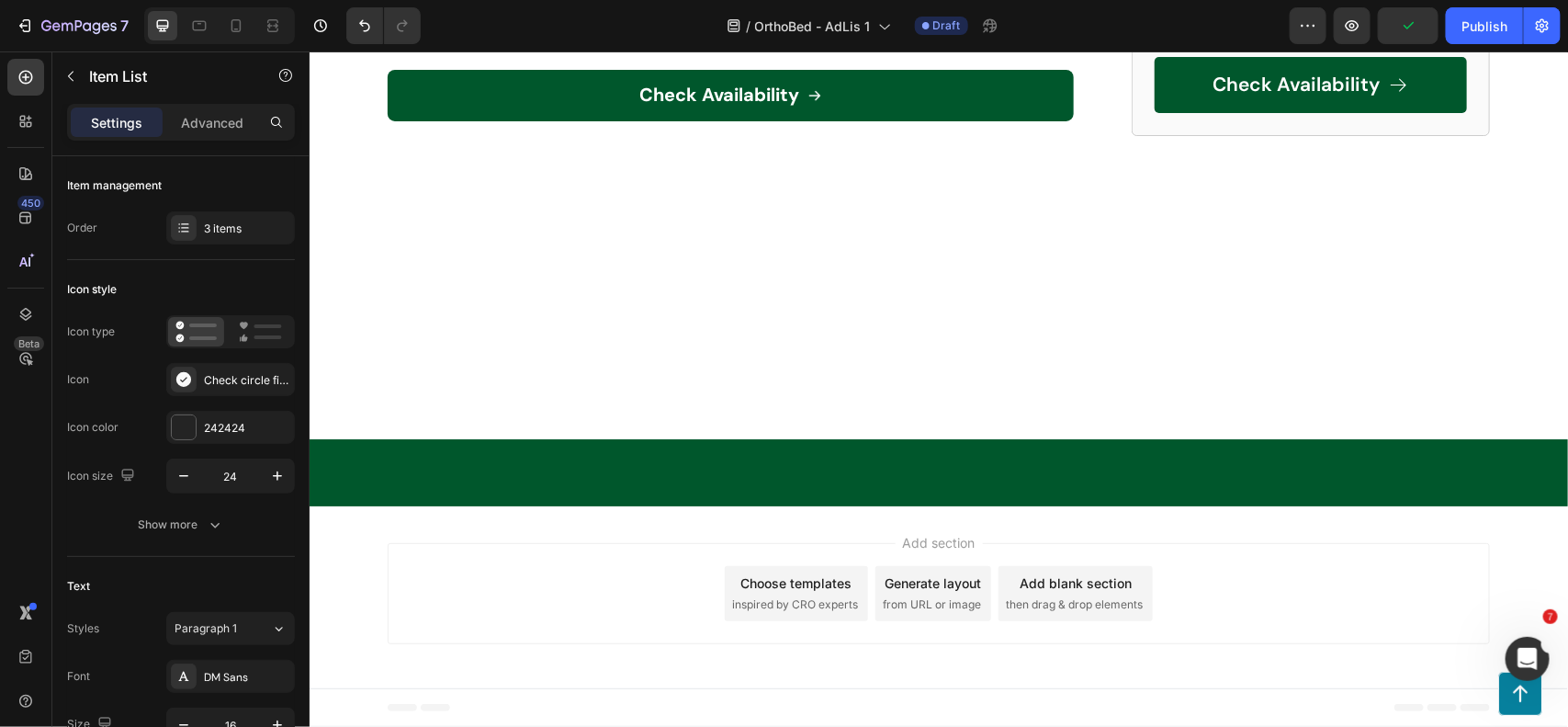 click on "Your custom text goes here" at bounding box center [745, -1944] 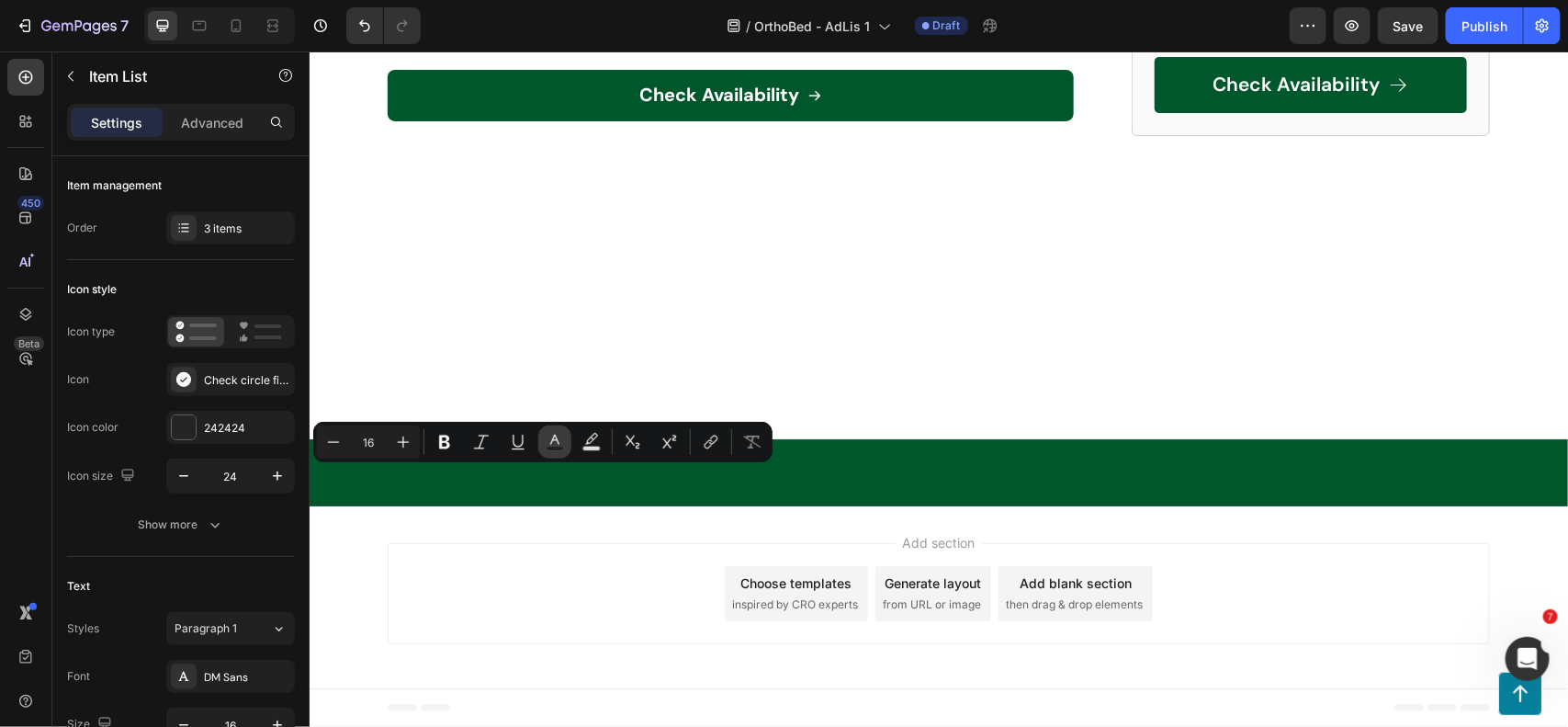 click on "Text Color" at bounding box center (555, 442) 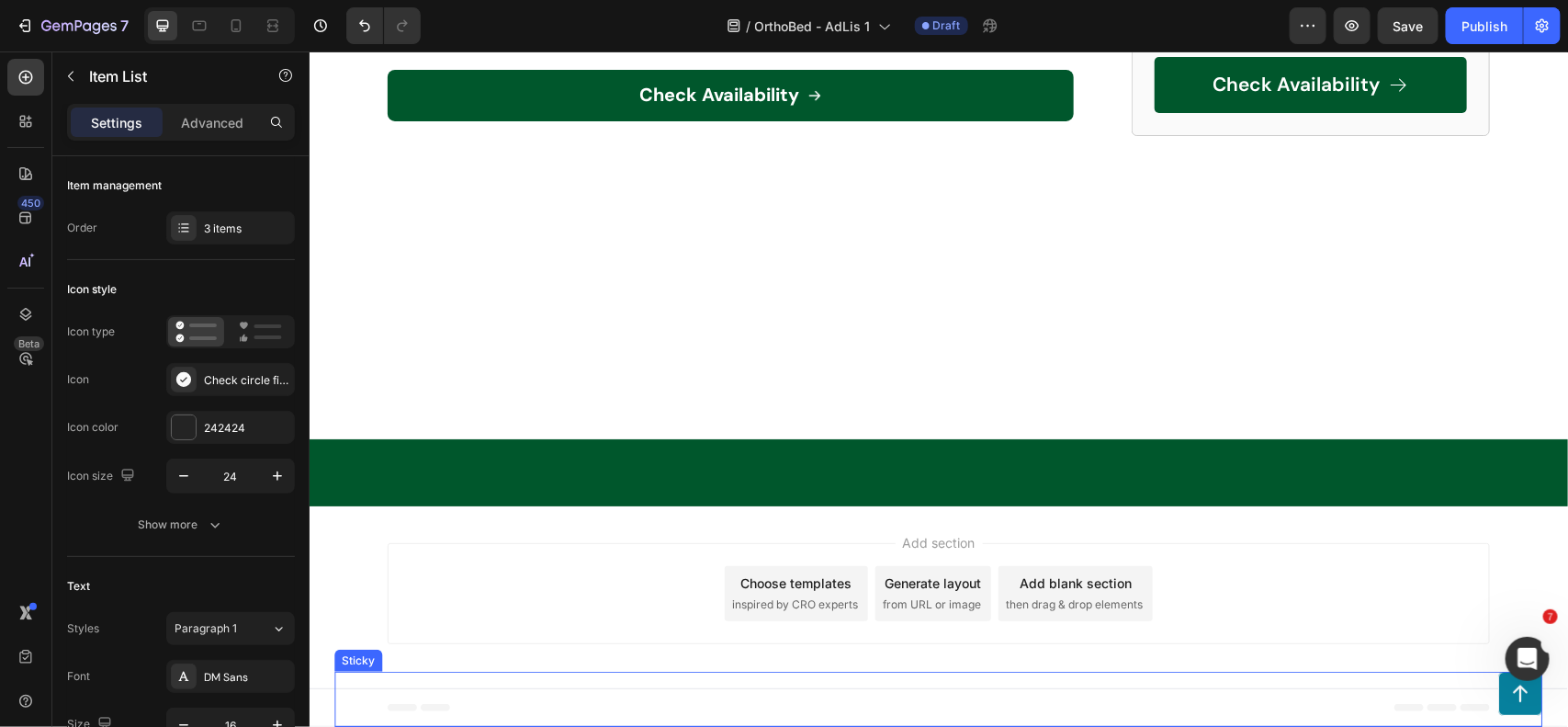 drag, startPoint x: 802, startPoint y: 627, endPoint x: 400, endPoint y: 725, distance: 413.77288 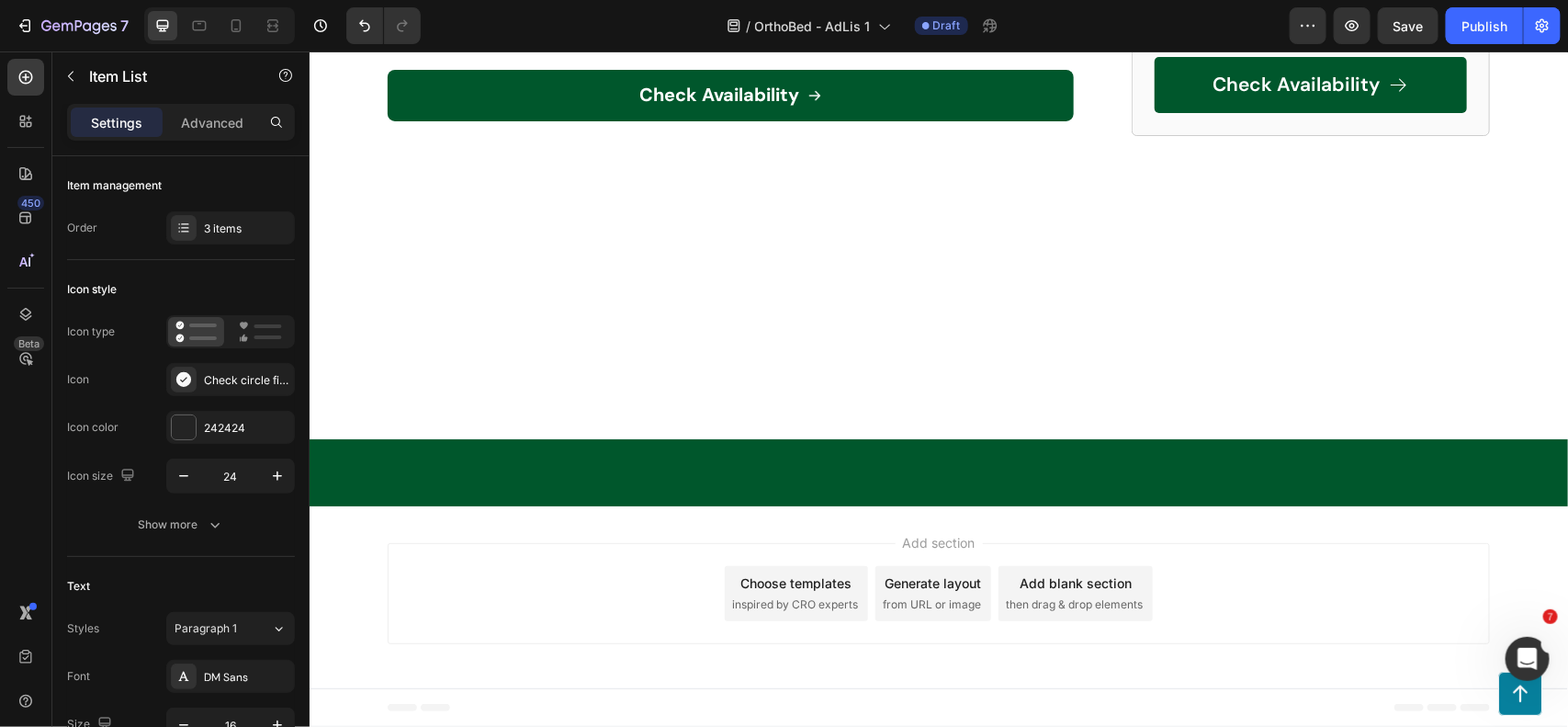 click on "Your custom text goes here" at bounding box center [745, -1944] 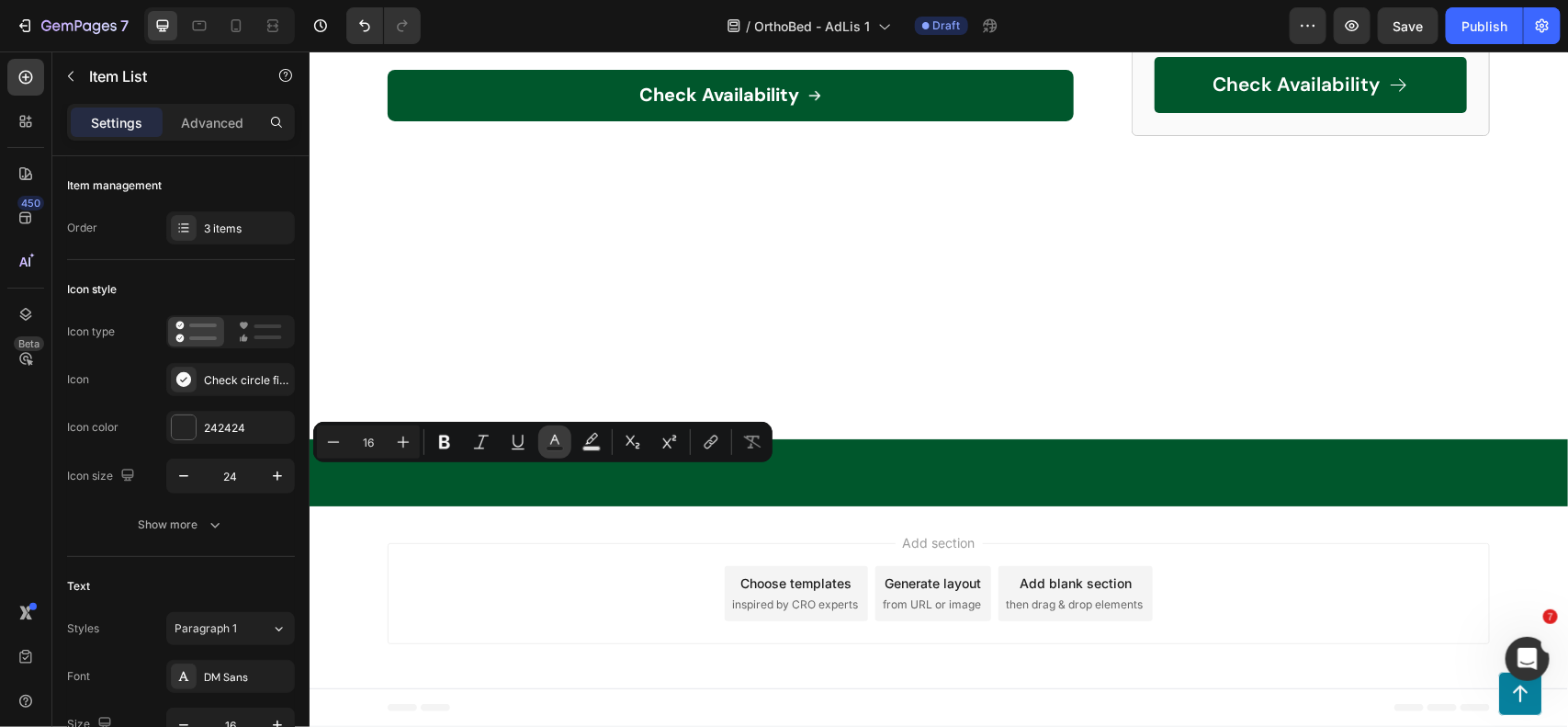 click 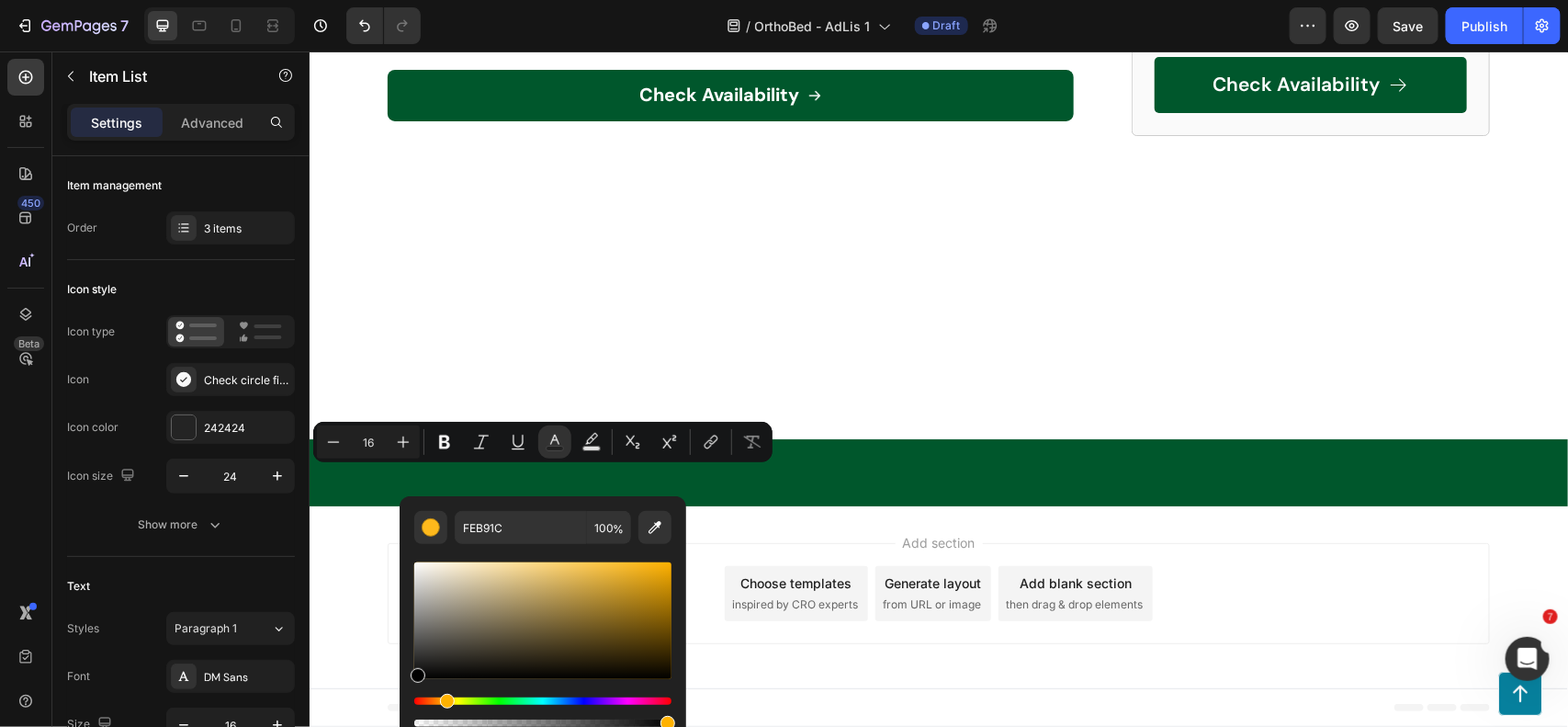 drag, startPoint x: 494, startPoint y: 611, endPoint x: 48, endPoint y: 672, distance: 450.152 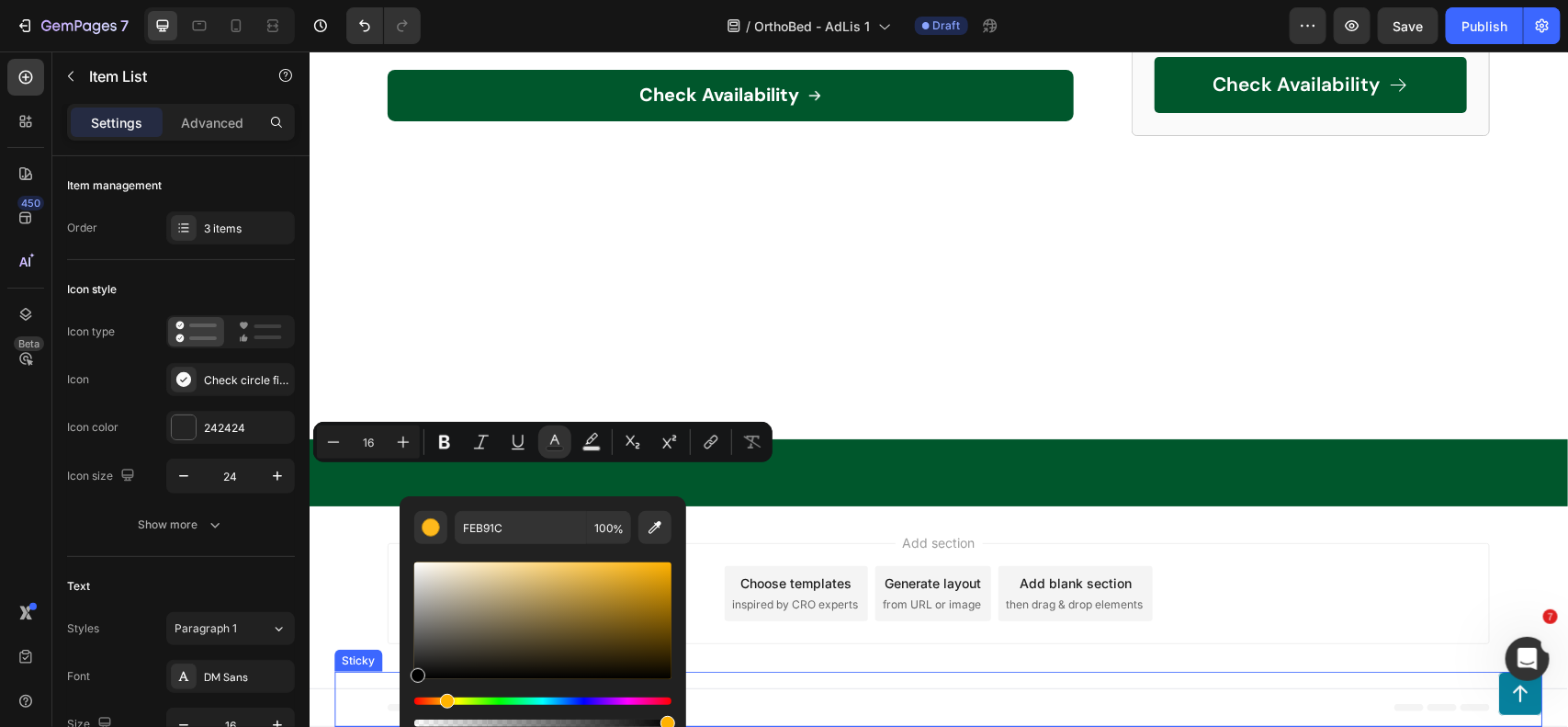 type on "000000" 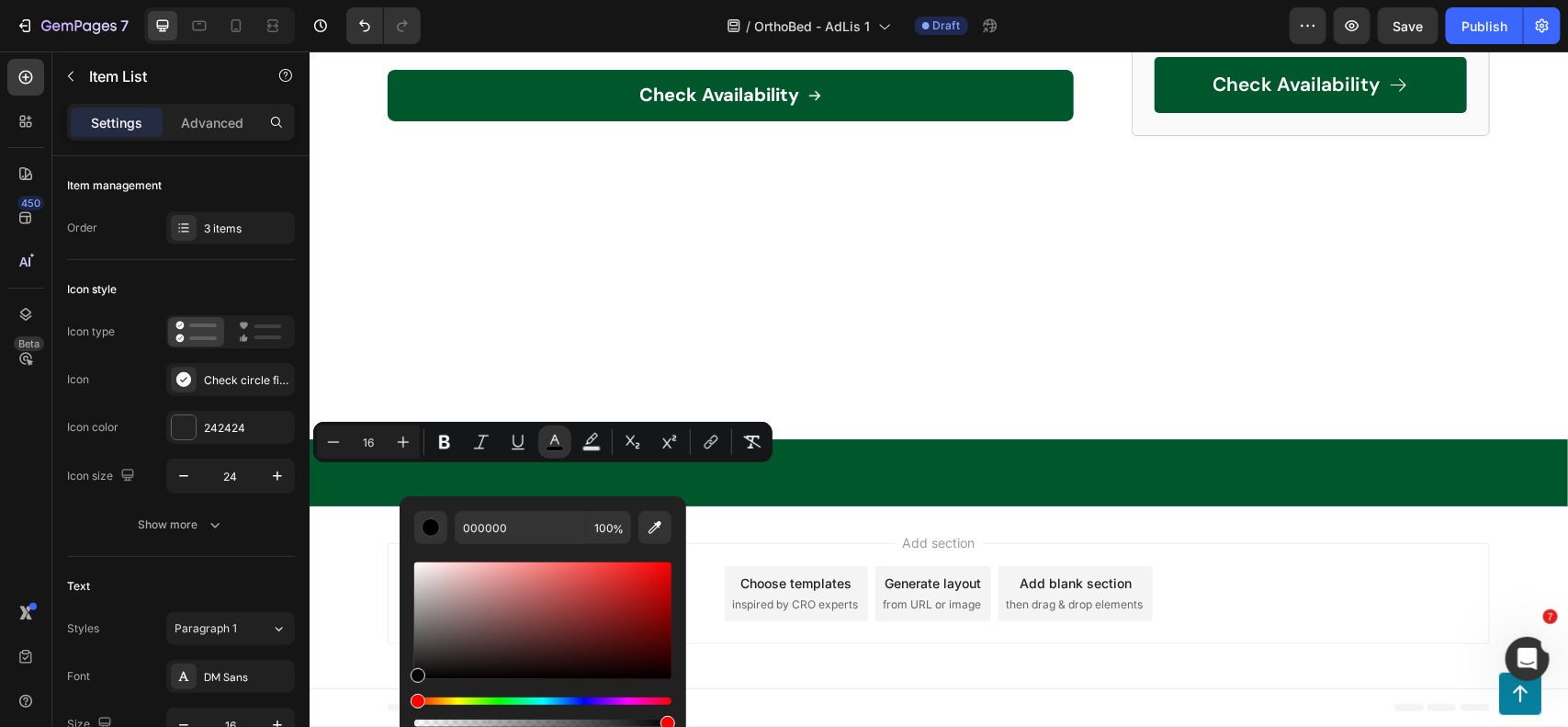 click on "Your custom text goes here" at bounding box center (745, -1905) 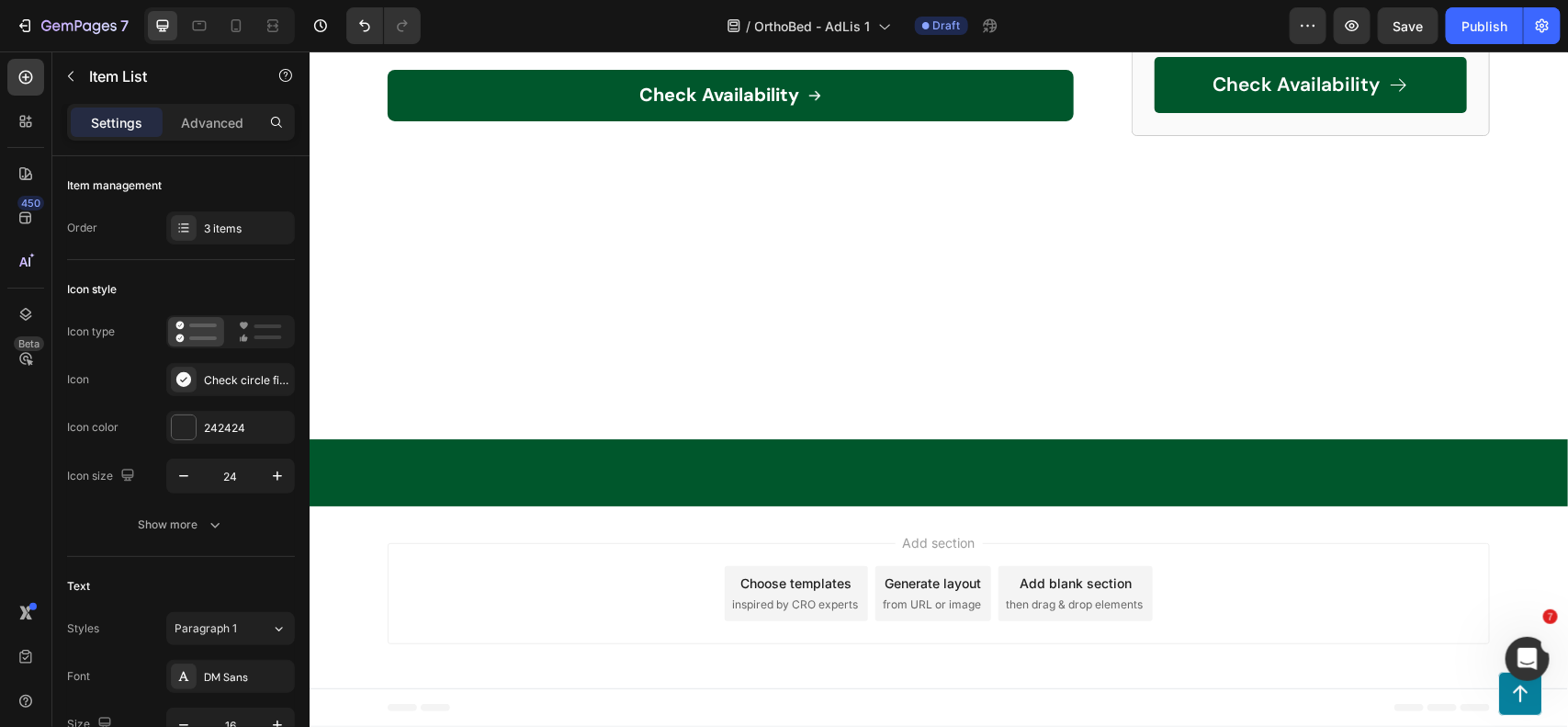 click on "Your custom text goes here" at bounding box center [745, -1905] 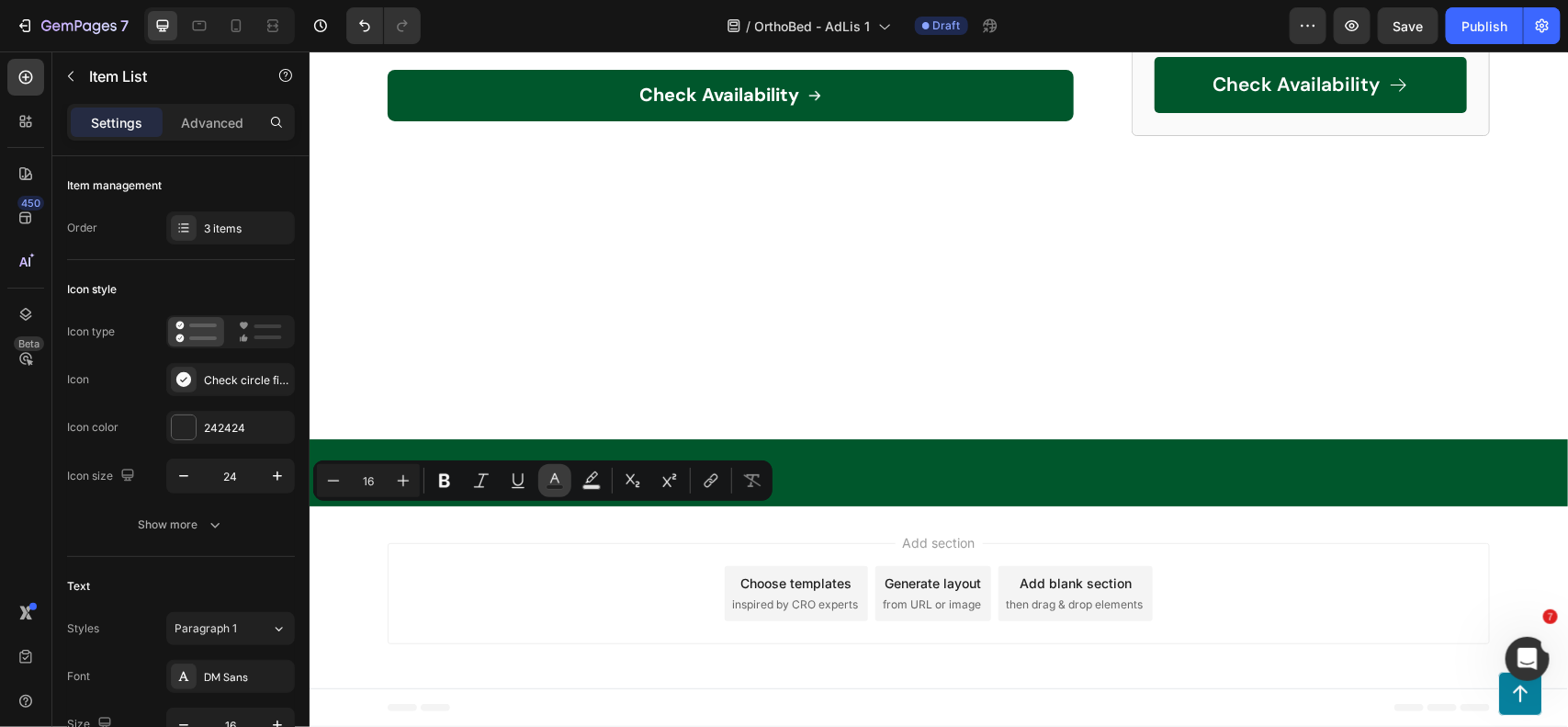 click 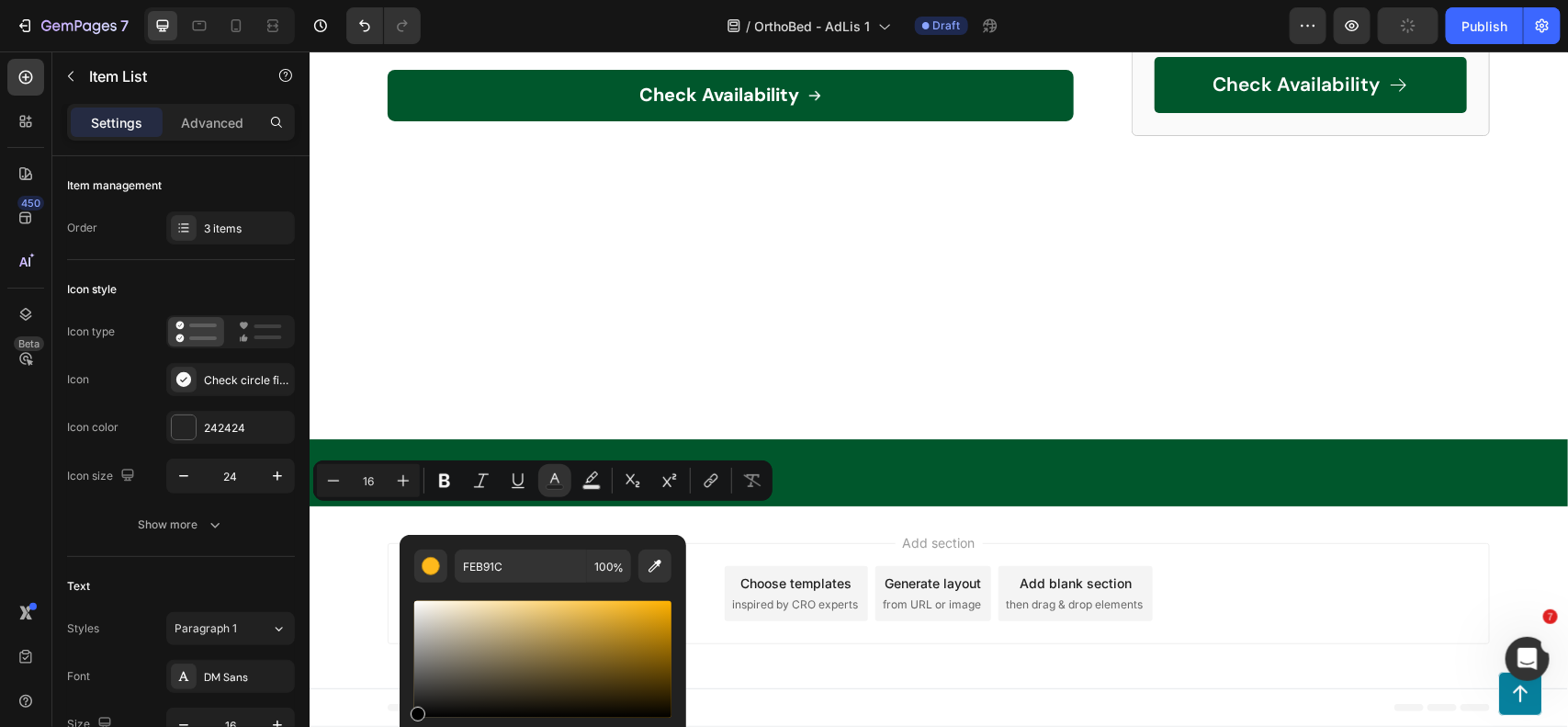 drag, startPoint x: 484, startPoint y: 637, endPoint x: 374, endPoint y: 769, distance: 171.825 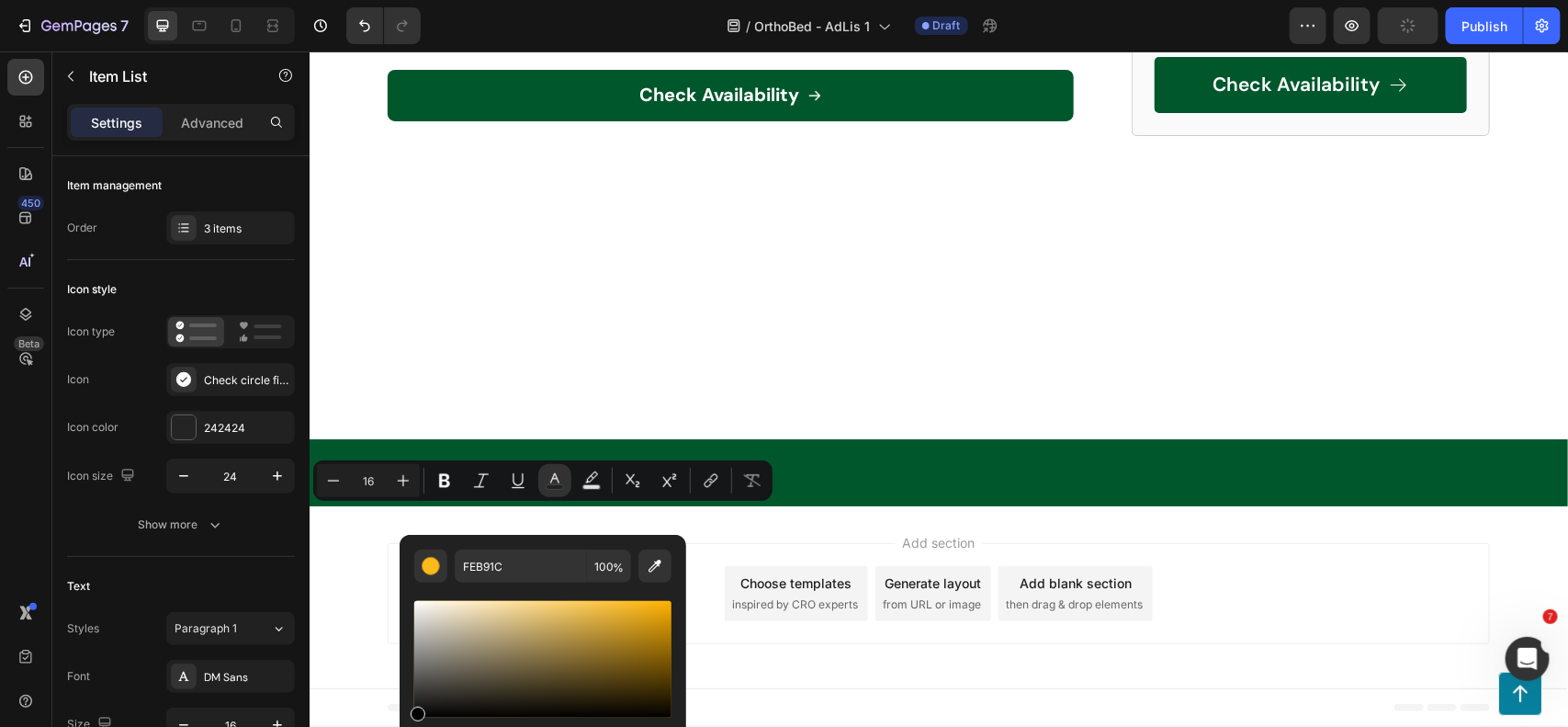 click on "7  Version history  /  OrthoBed - AdLis 1 Draft Preview  Publish  450 Beta Sections(18) Elements(83) Section Element Hero Section Product Detail Brands Trusted Badges Guarantee Product Breakdown How to use Testimonials Compare Bundle FAQs Social Proof Brand Story Product List Collection Blog List Contact Sticky Add to Cart Custom Footer Browse Library 450 Layout
Row
Row
Row
Row Text
Heading
Text Block Button
Button
Button Media
Image
Image
Video" at bounding box center (784, 0) 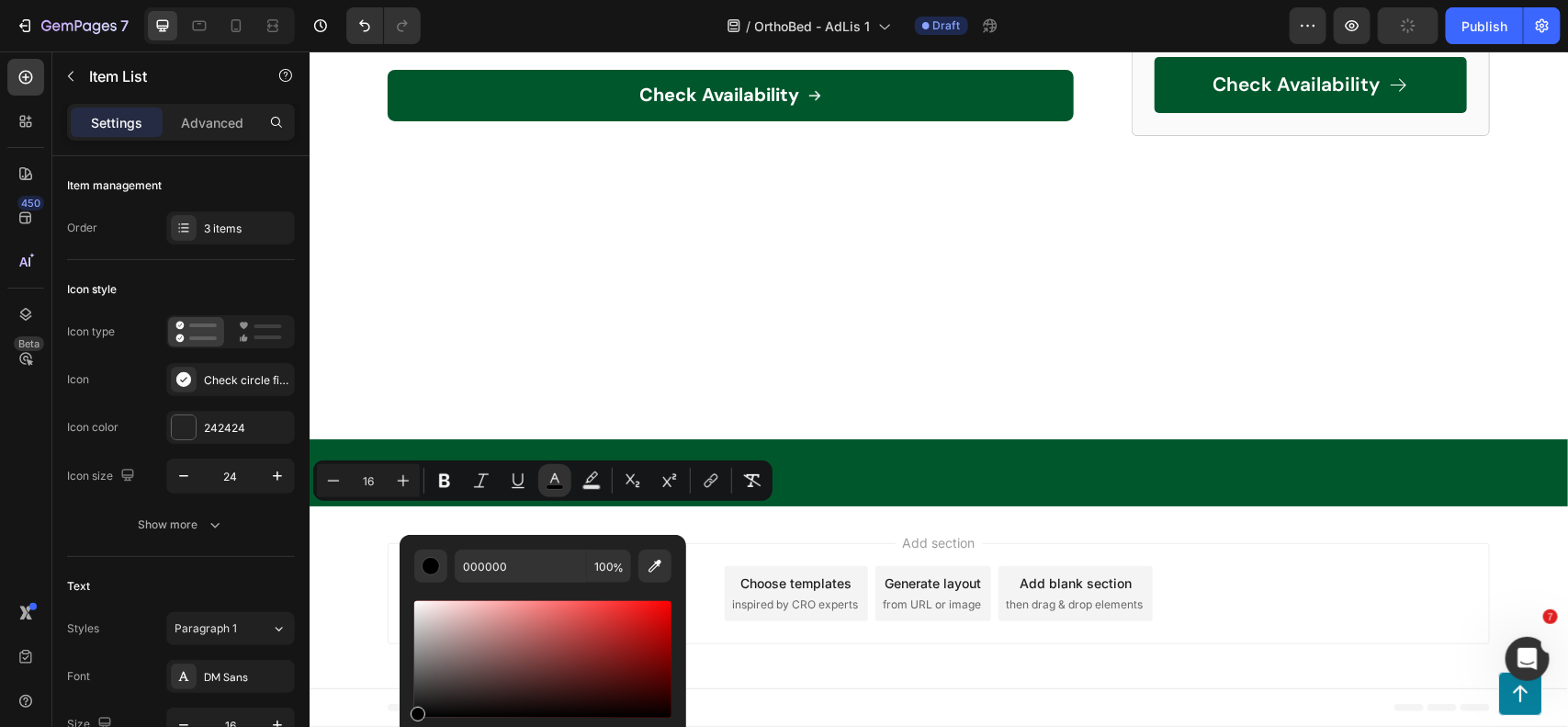 click on "Reduces pressure points and aches: Provides optimal support and comfort, alleviating discomfort in key areas like hips, shoulders, and back." at bounding box center [709, -1994] 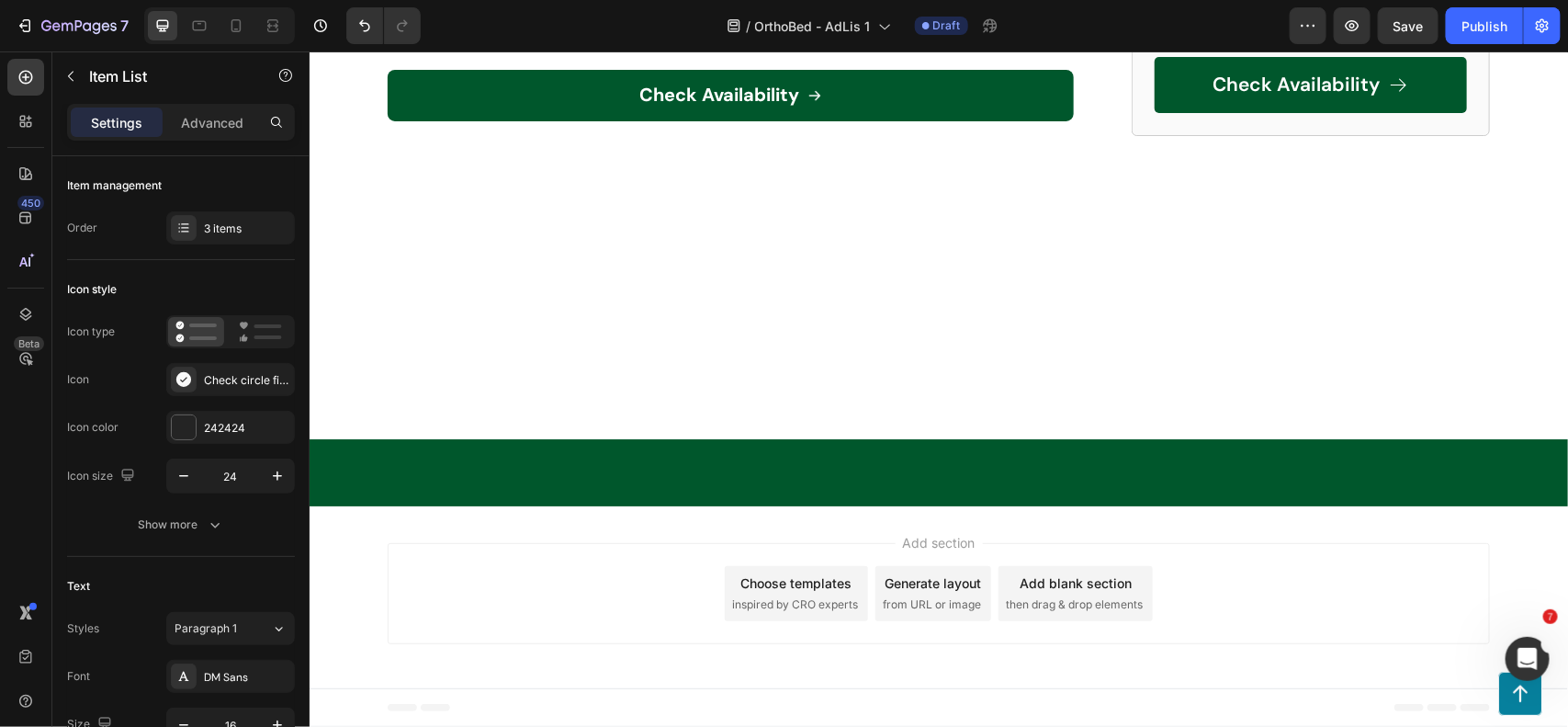 click 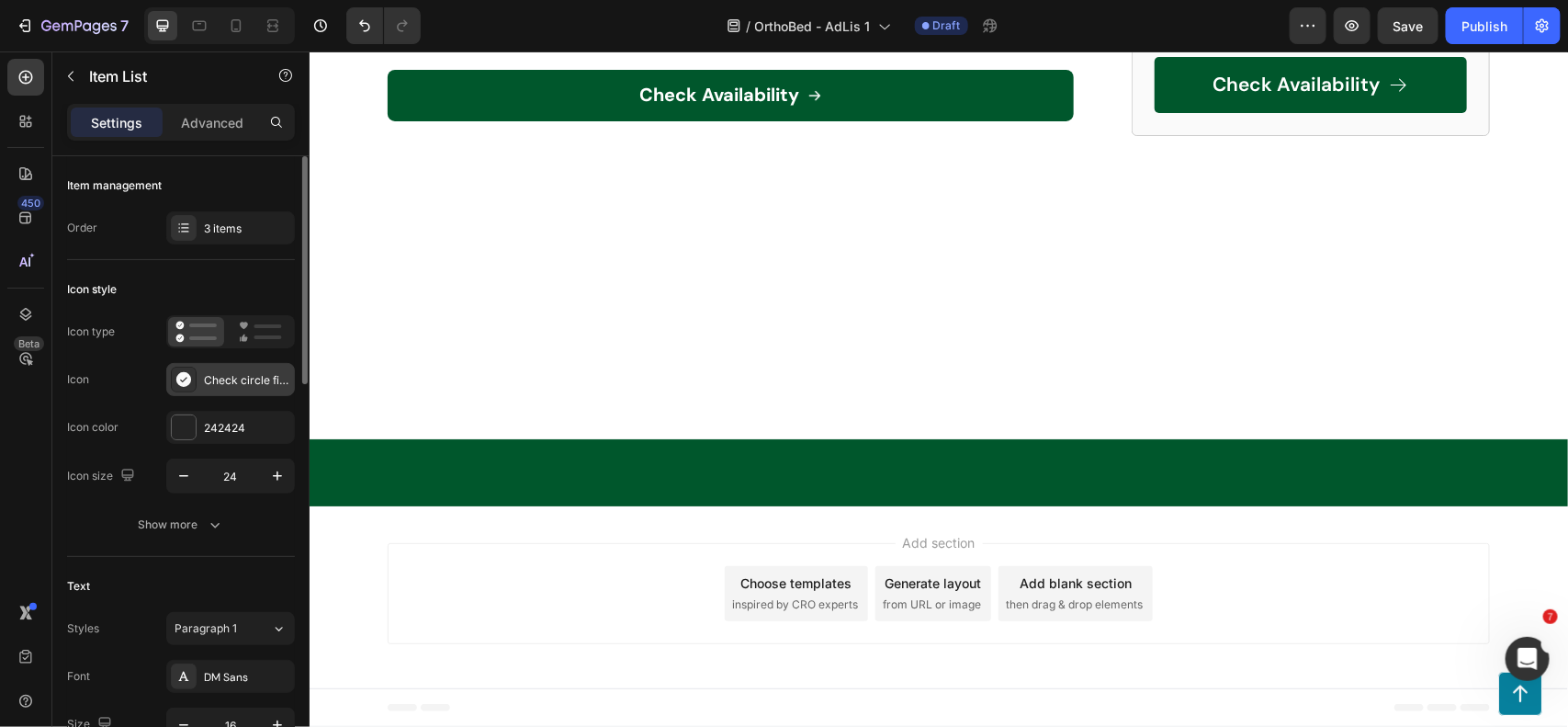 click on "Check circle filled" at bounding box center [247, 381] 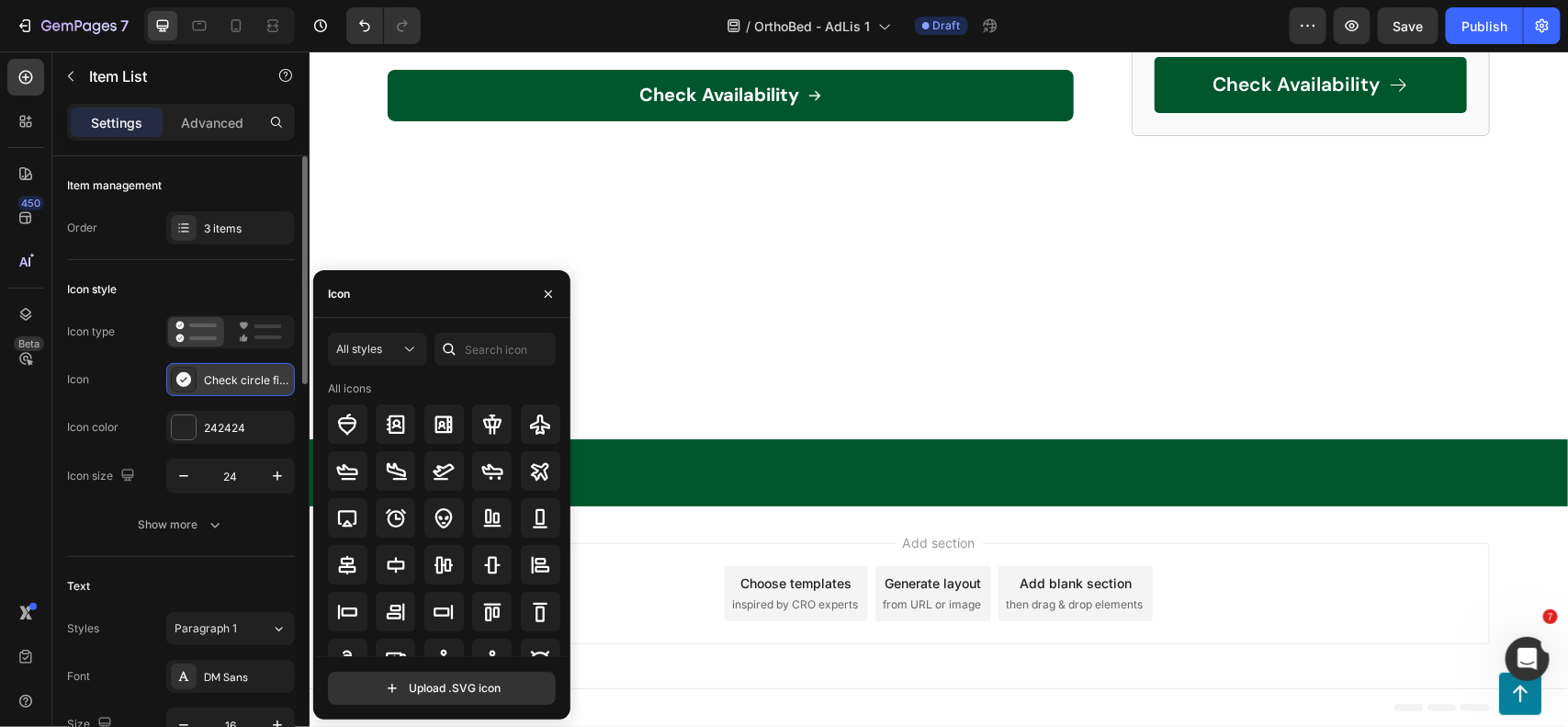 click on "Check circle filled" at bounding box center [247, 381] 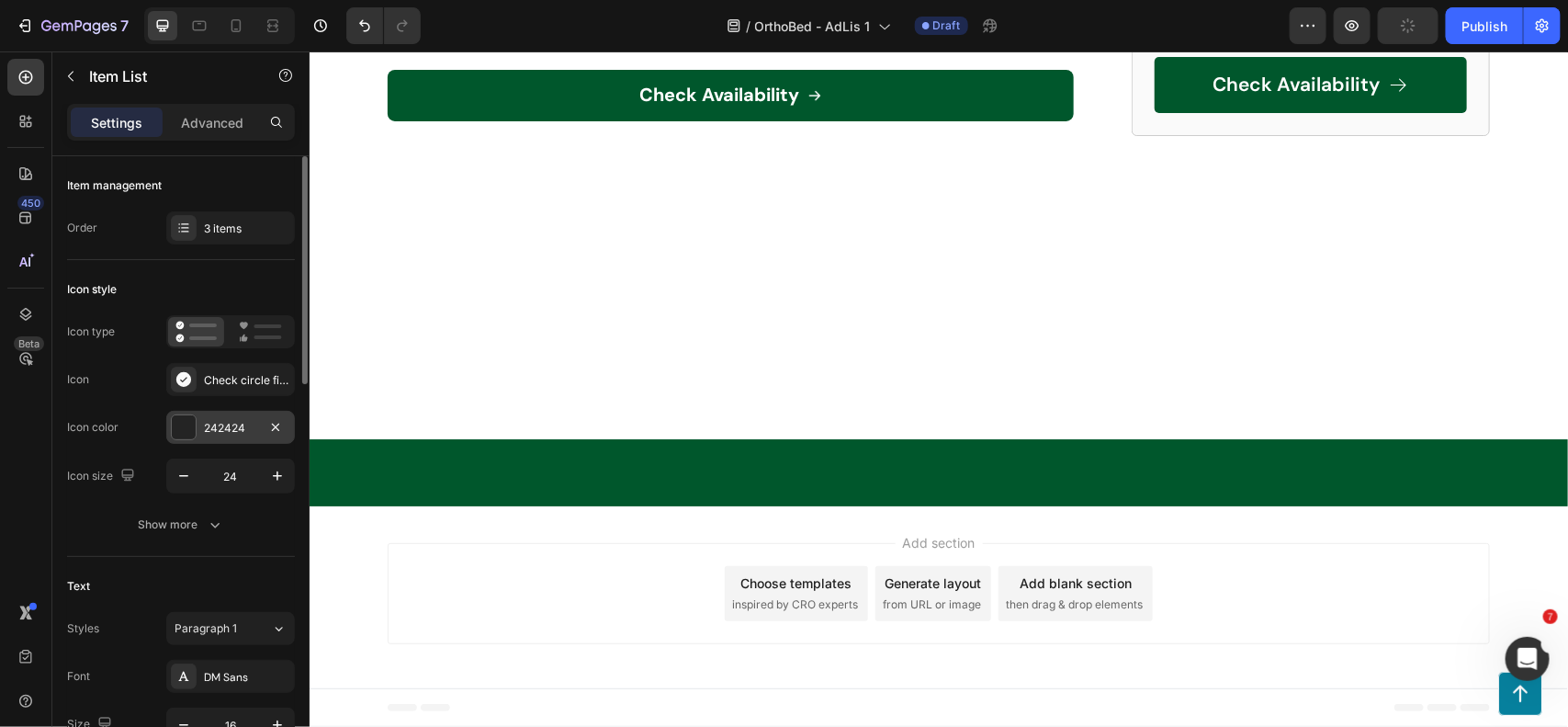 click at bounding box center [184, 427] 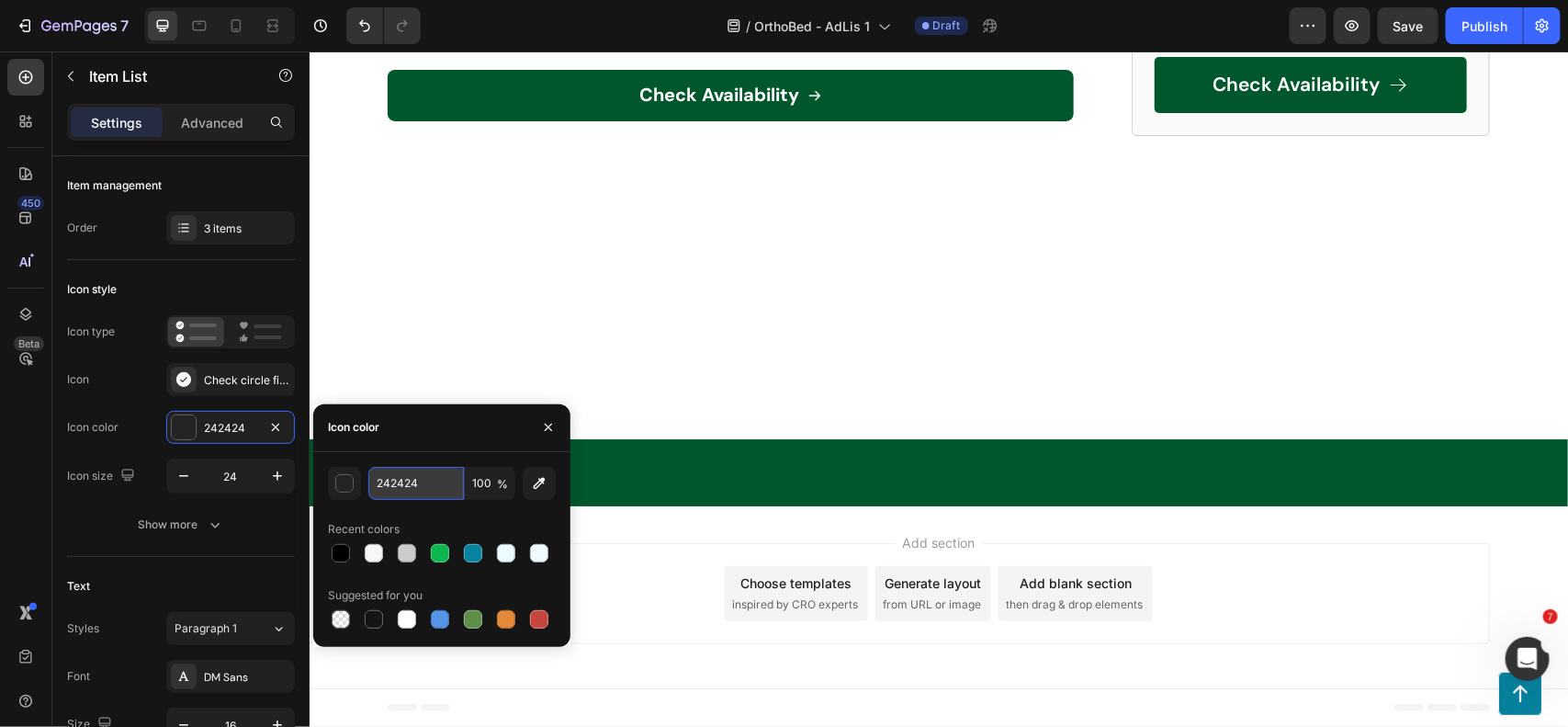 click on "242424" at bounding box center (416, 483) 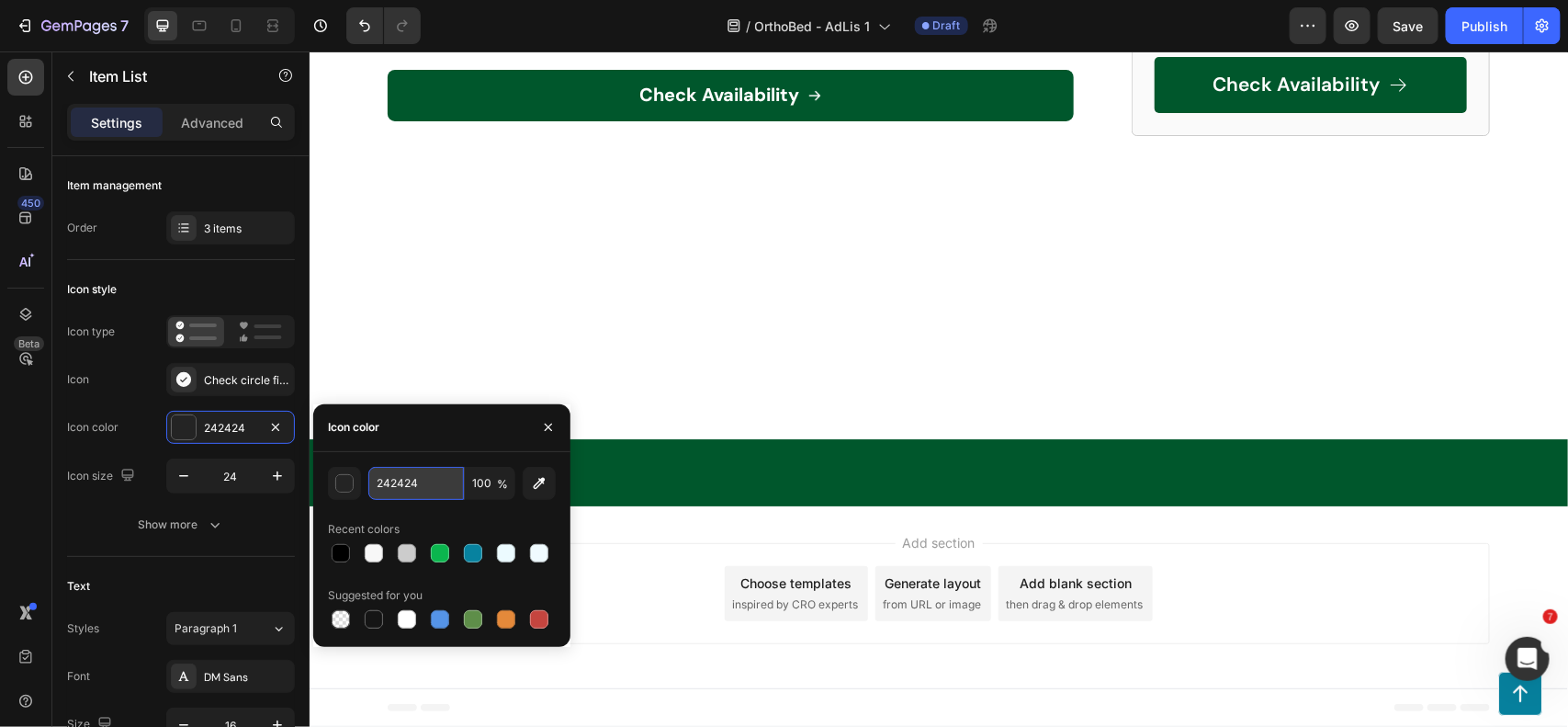 click on "242424" at bounding box center [416, 483] 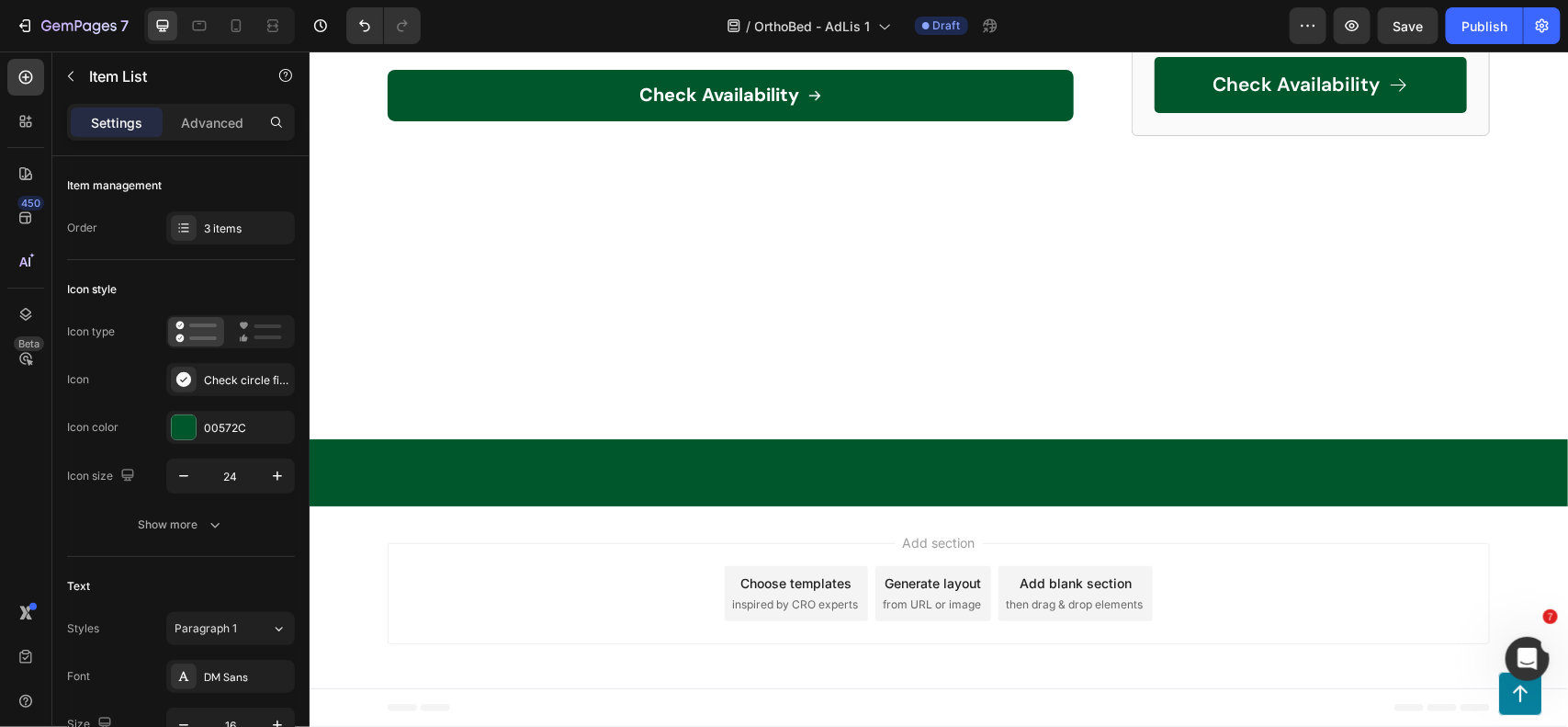 click on "Your custom text goes here" at bounding box center (511, -1945) 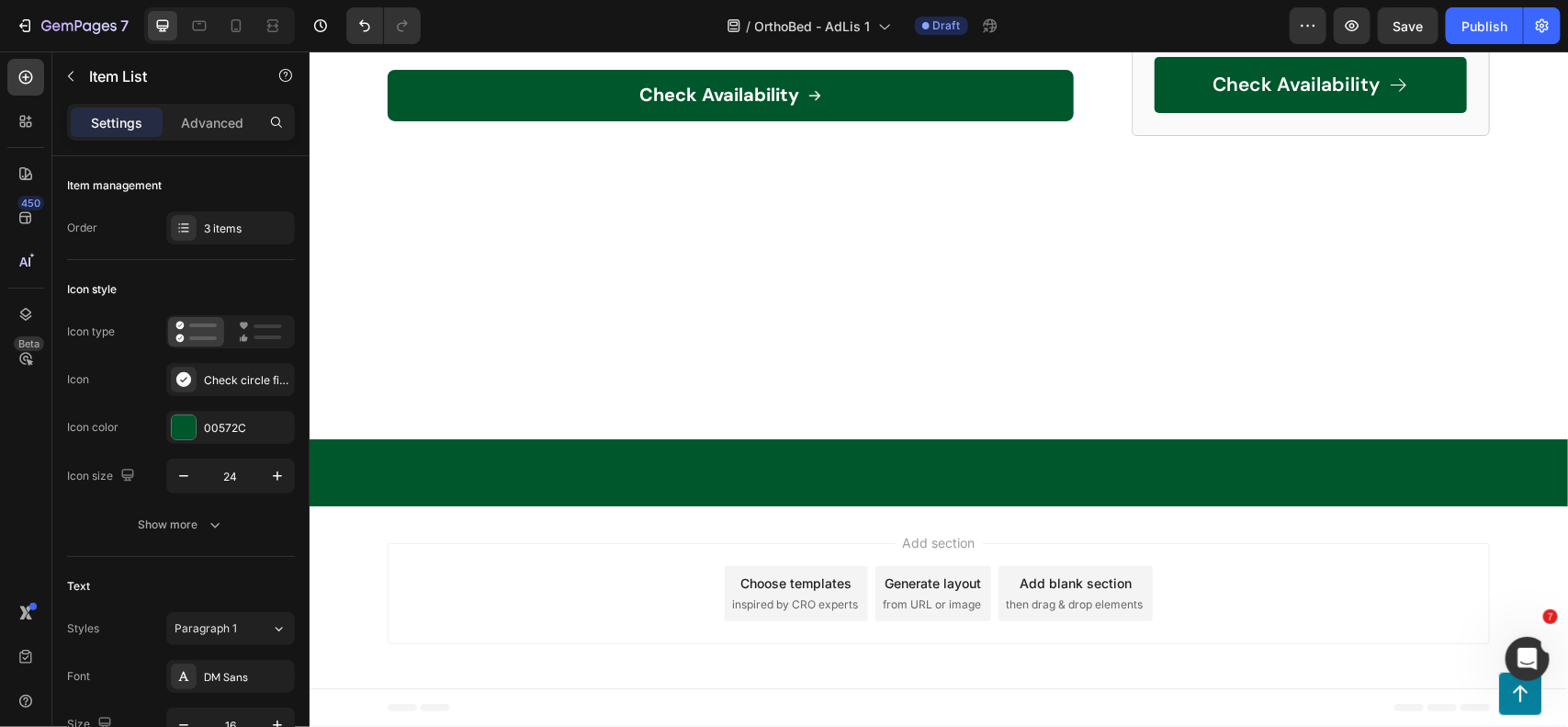 click on "Your custom text goes here" at bounding box center (511, -1906) 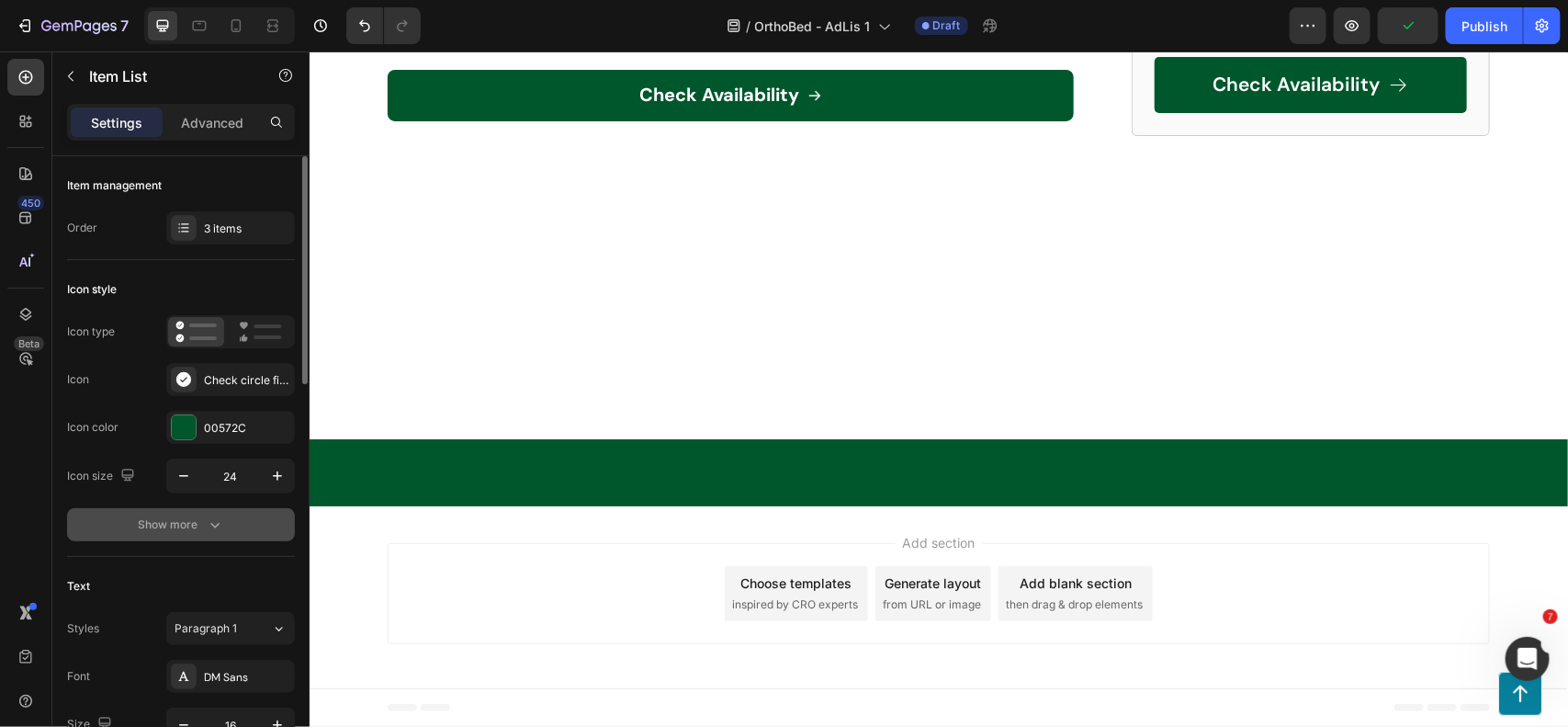click 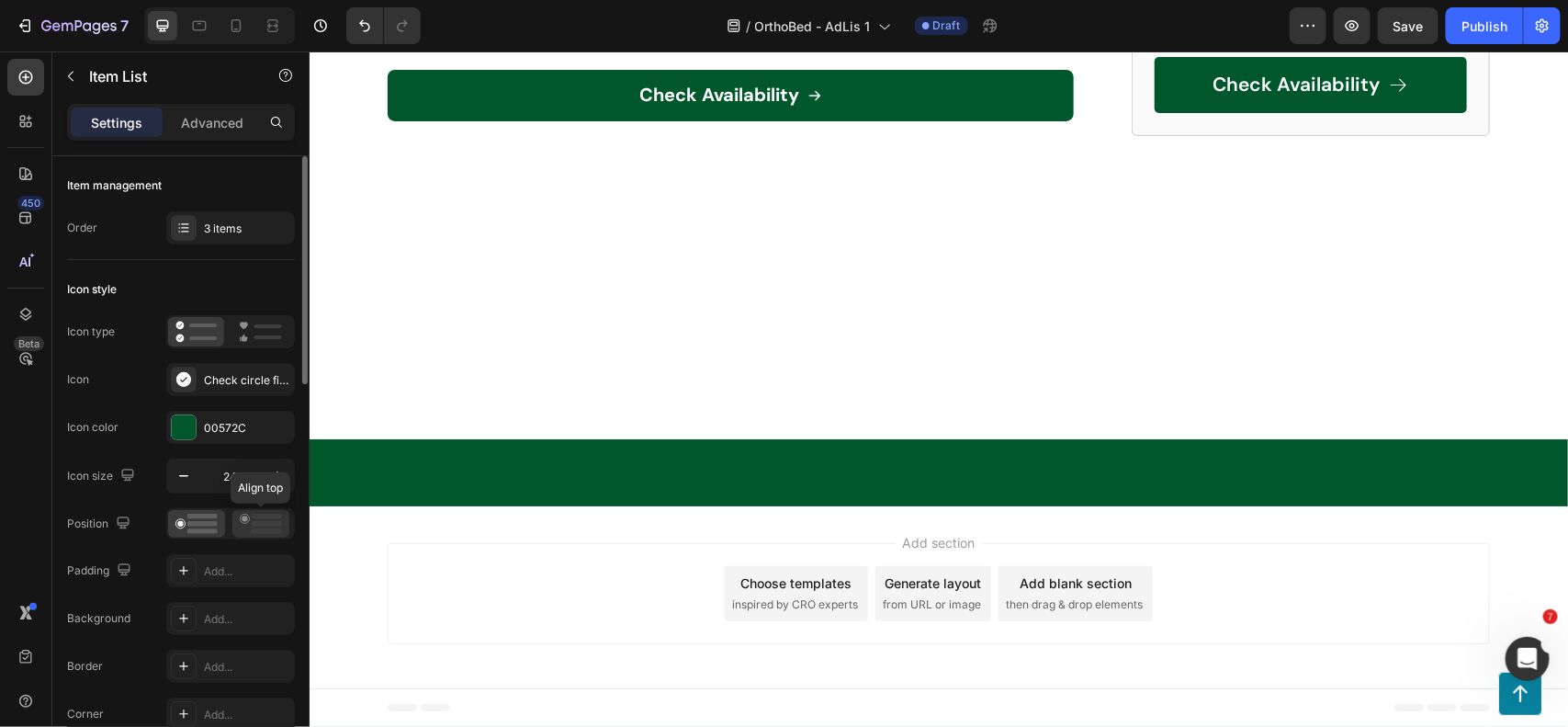 click 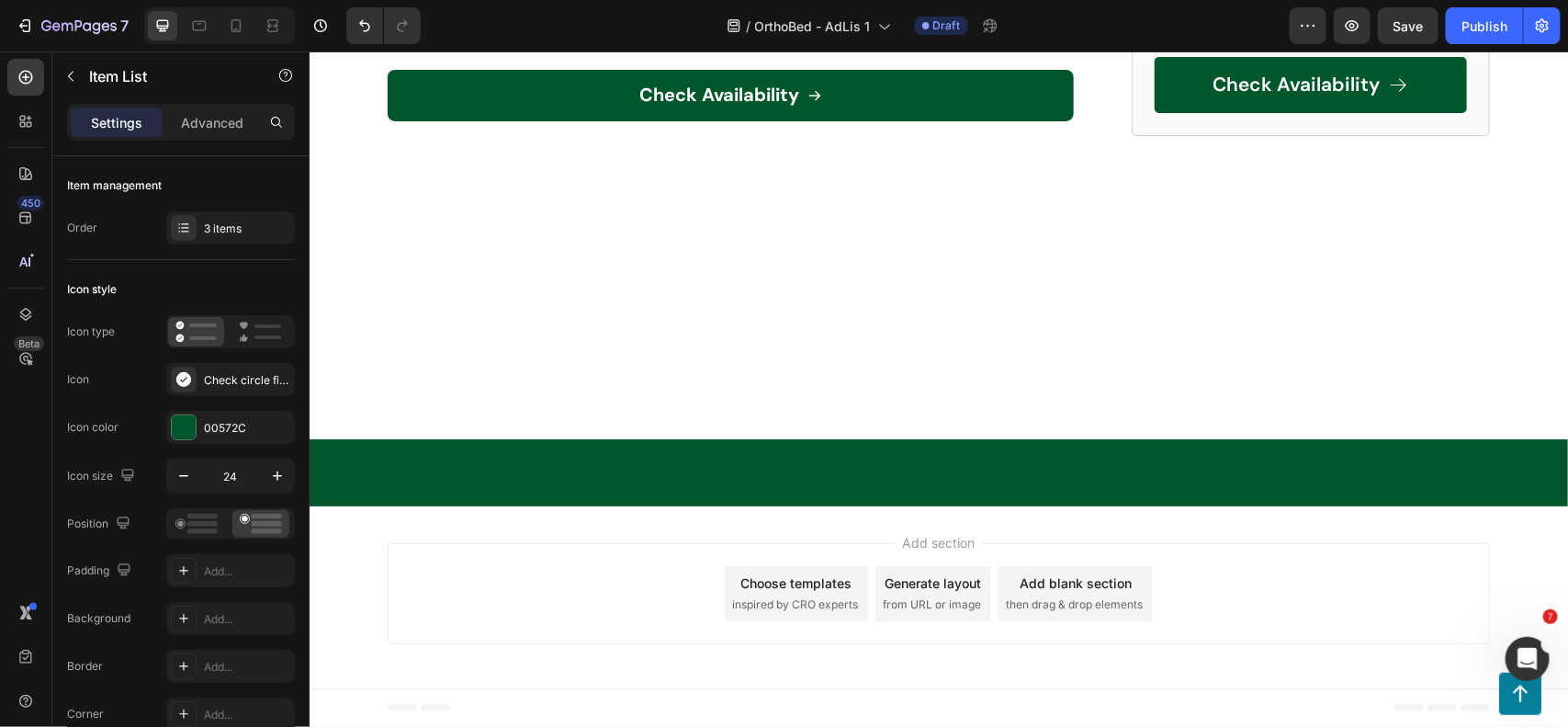 click on "Reduces pressure points and aches: Provides optimal support and comfort, alleviating discomfort in key areas like hips, shoulders, and back." at bounding box center (709, -2016) 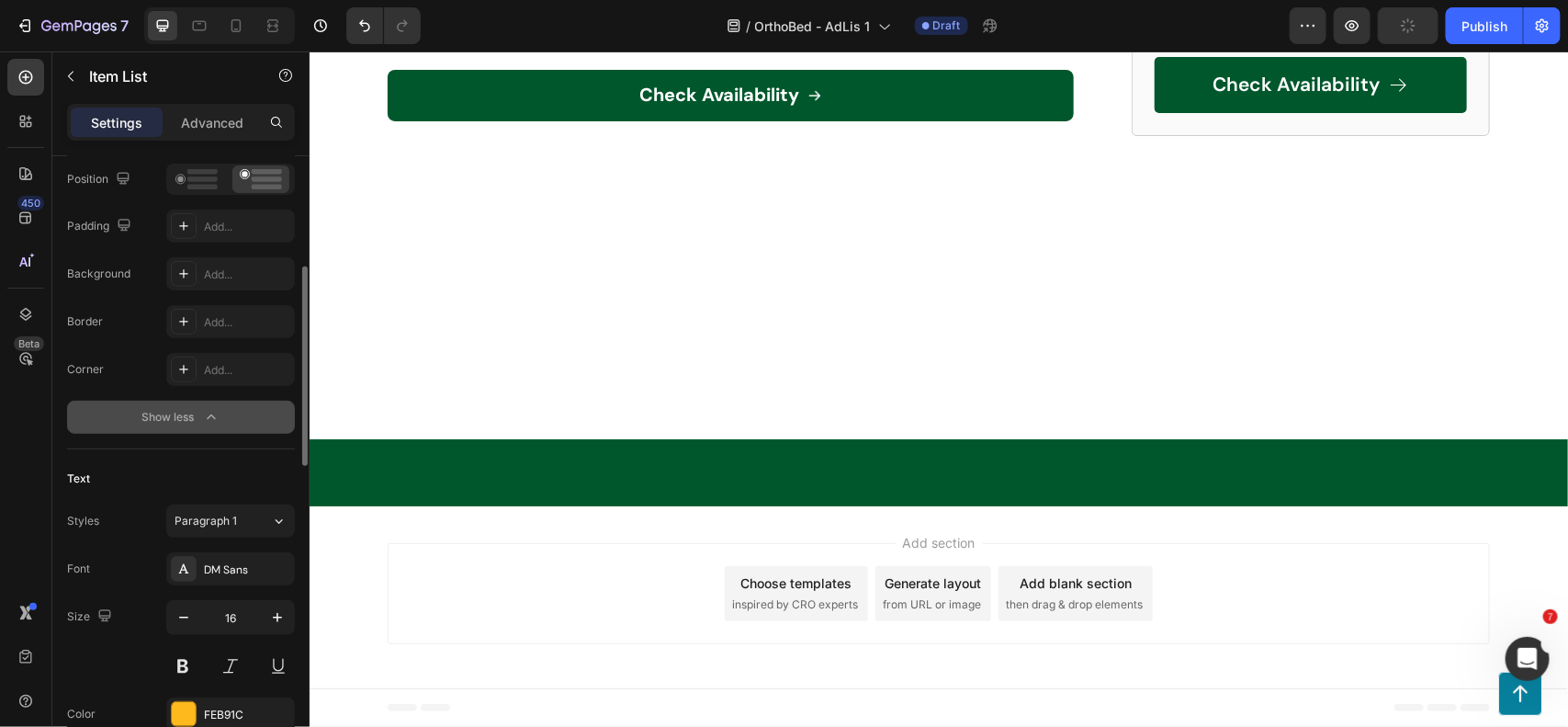 scroll, scrollTop: 460, scrollLeft: 0, axis: vertical 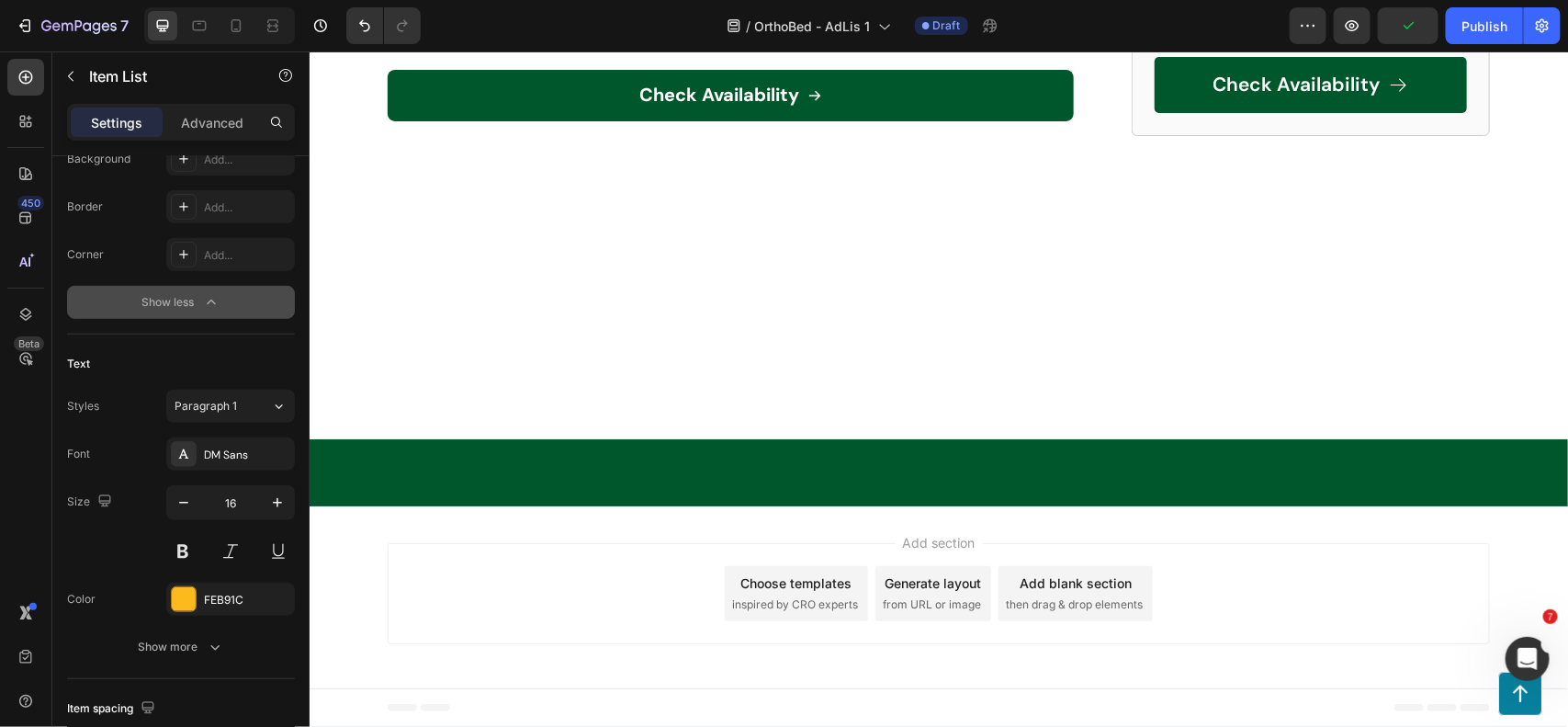 click on "Reduces pressure points and aches: Provides optimal support and comfort, alleviating discomfort in key areas like hips, shoulders, and back." at bounding box center (709, -2016) 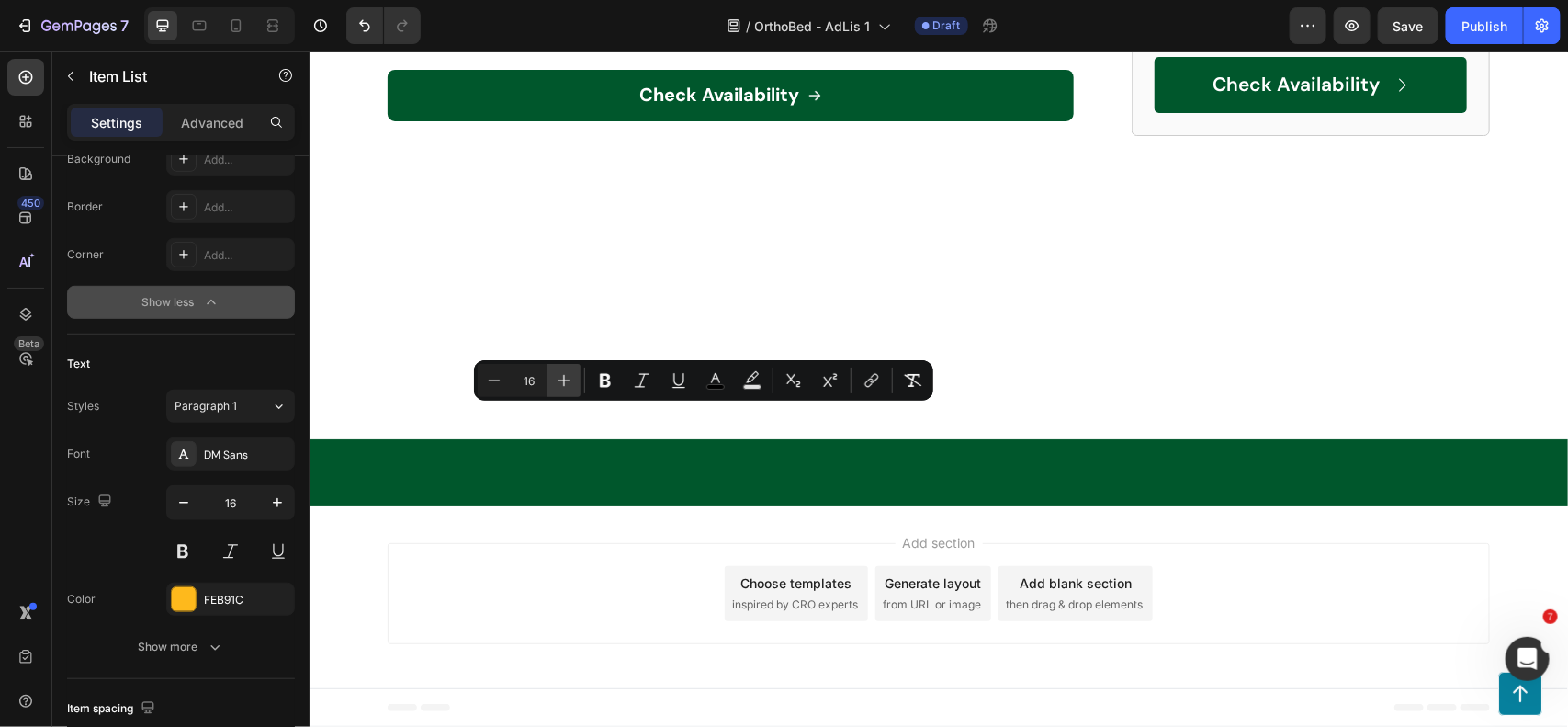click on "Plus" at bounding box center (564, 381) 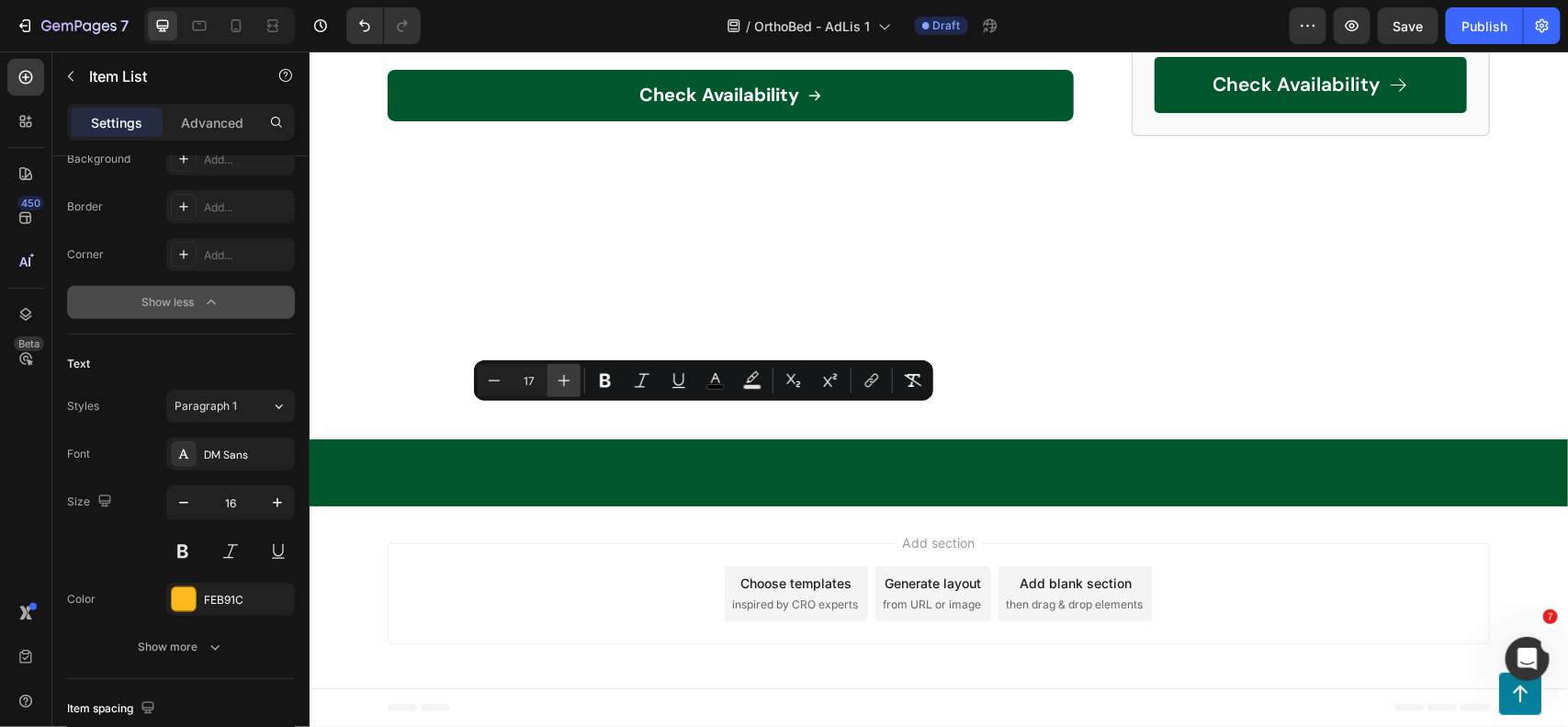 click on "Plus" at bounding box center (564, 381) 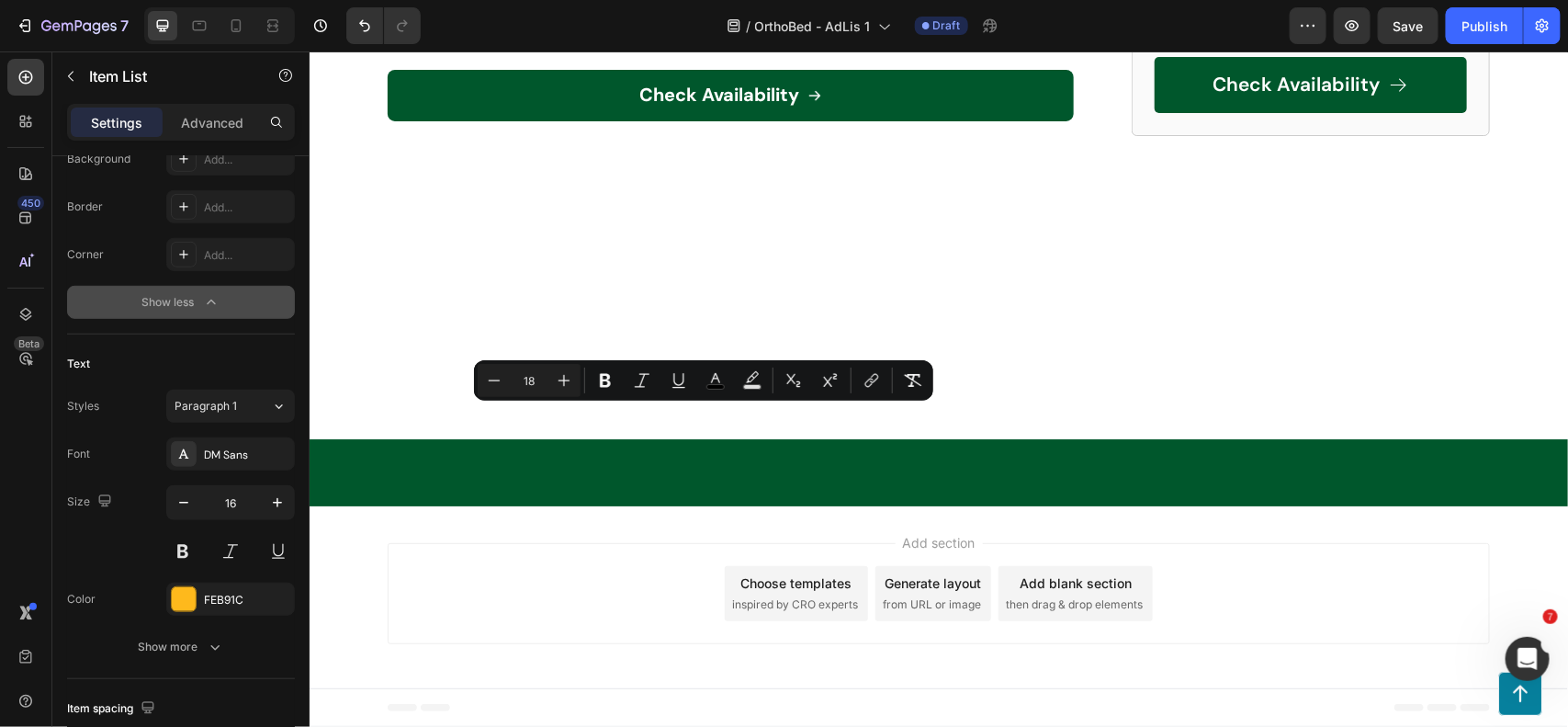 click on "Improves sleep quality: Promotes deeper, more restful sleep by minimizing tossing and turning." at bounding box center (737, -1967) 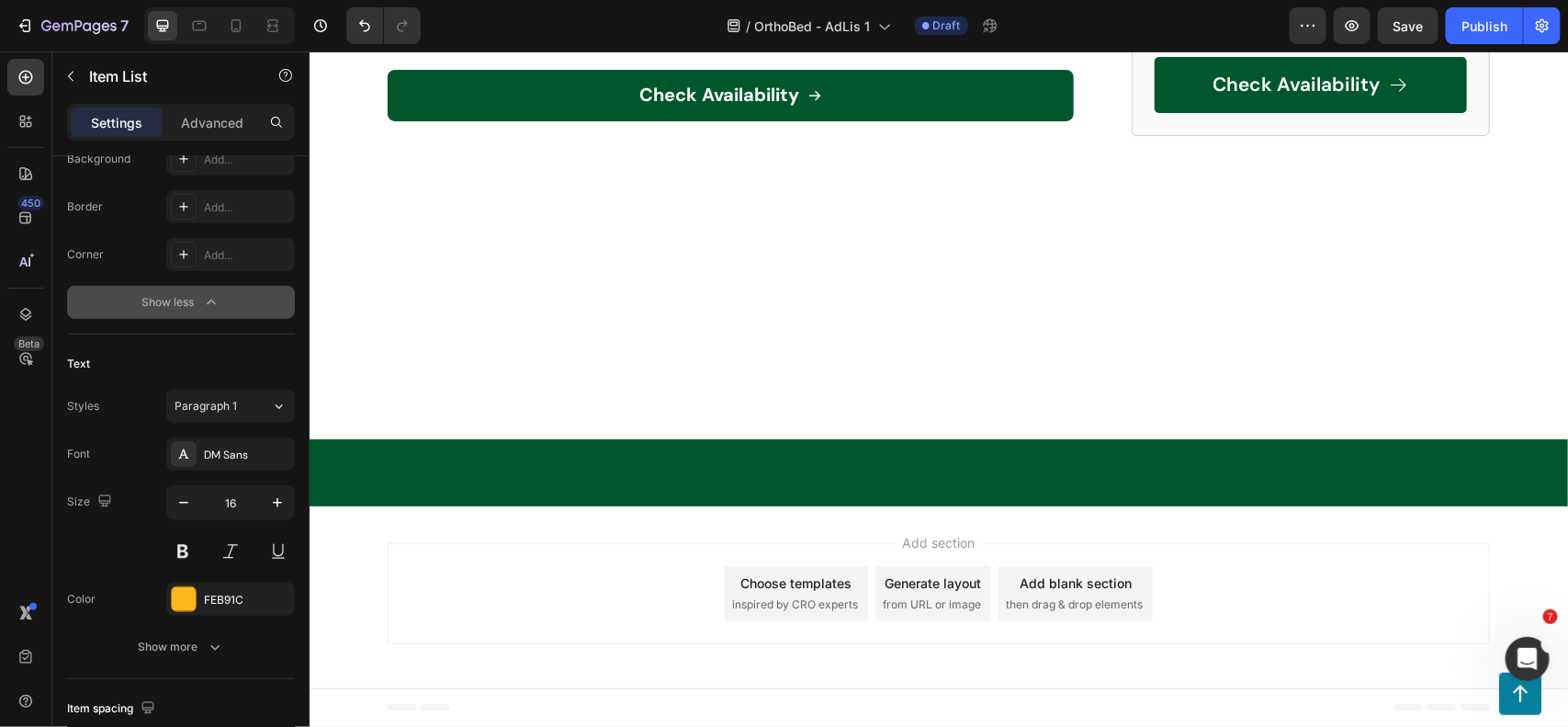 click on "Improves sleep quality: Promotes deeper, more restful sleep by minimizing tossing and turning." at bounding box center [737, -1967] 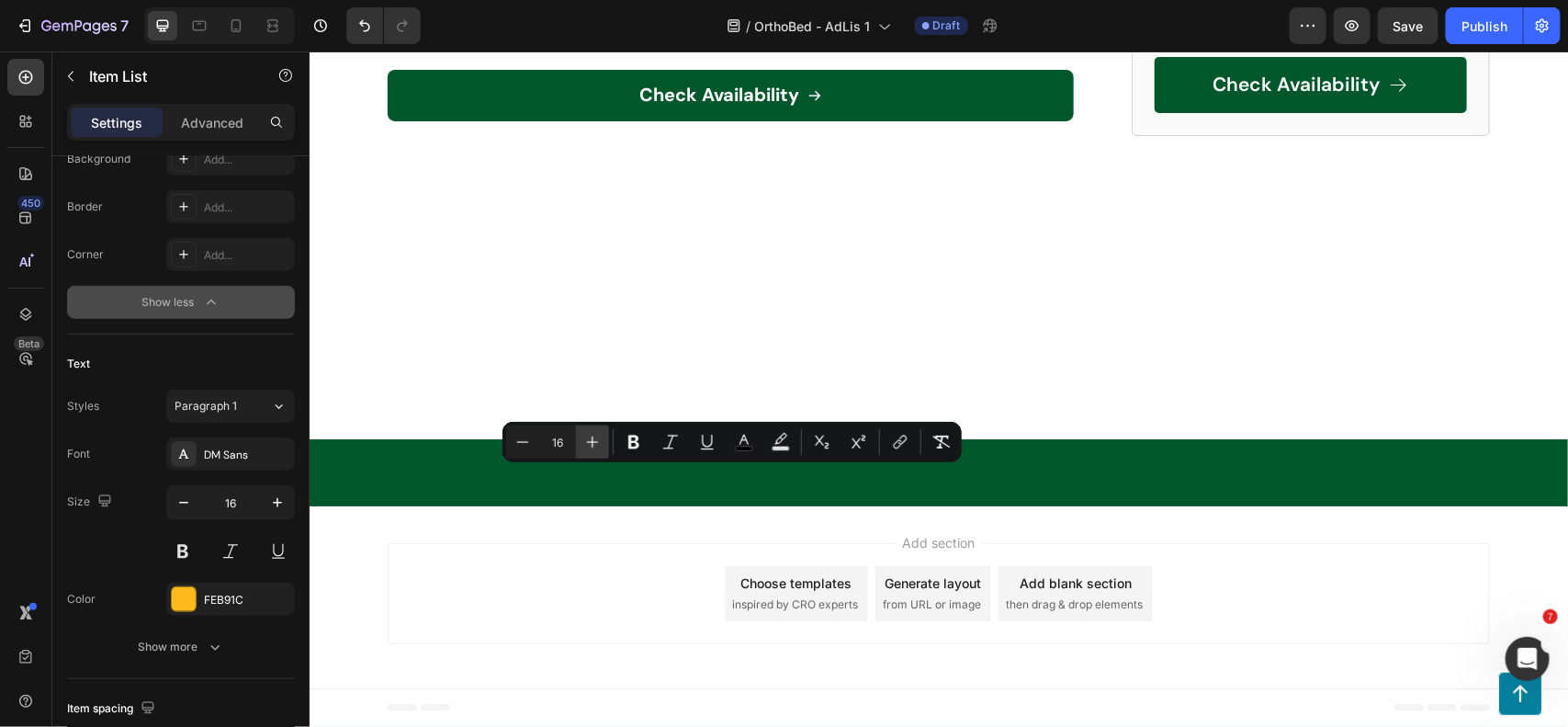 click on "Plus" at bounding box center [592, 442] 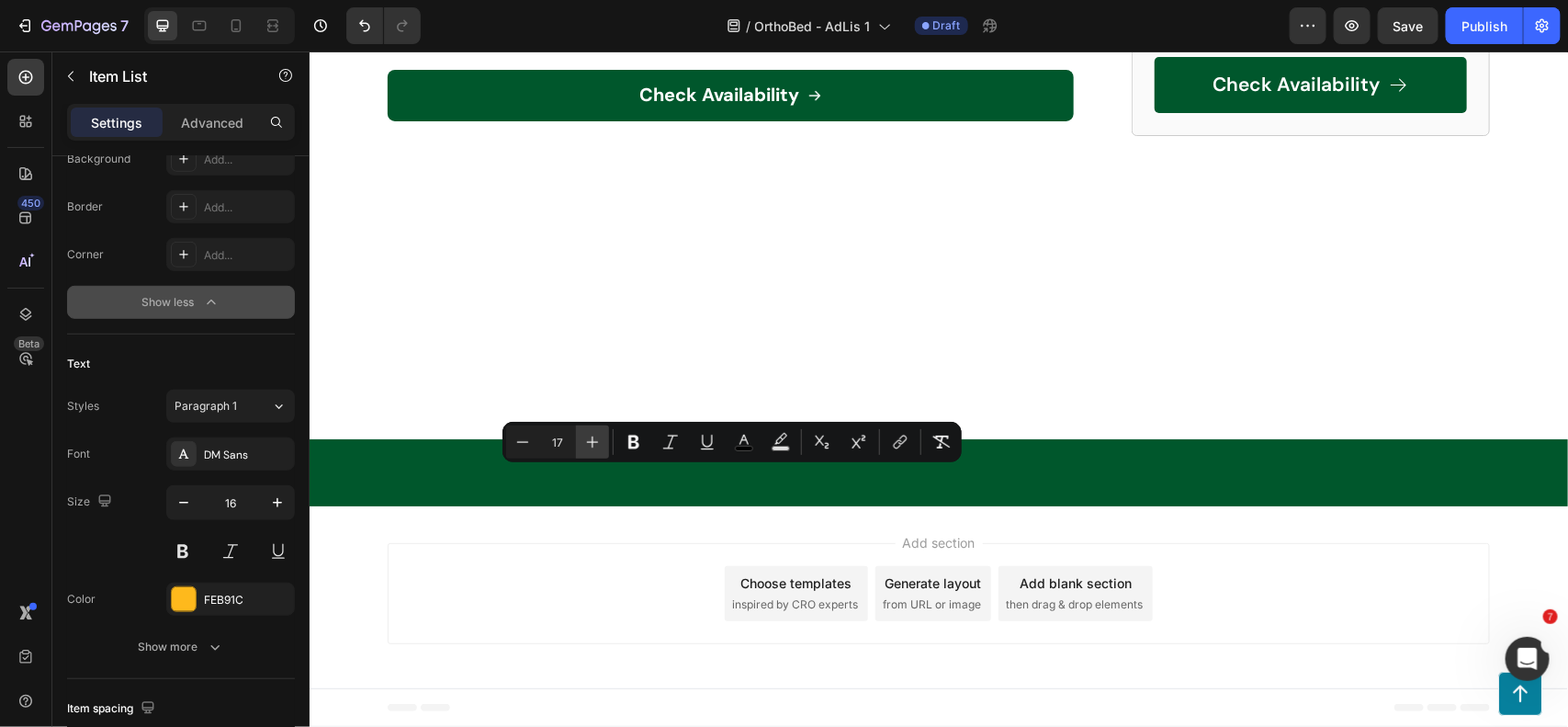 click on "Plus" at bounding box center (592, 442) 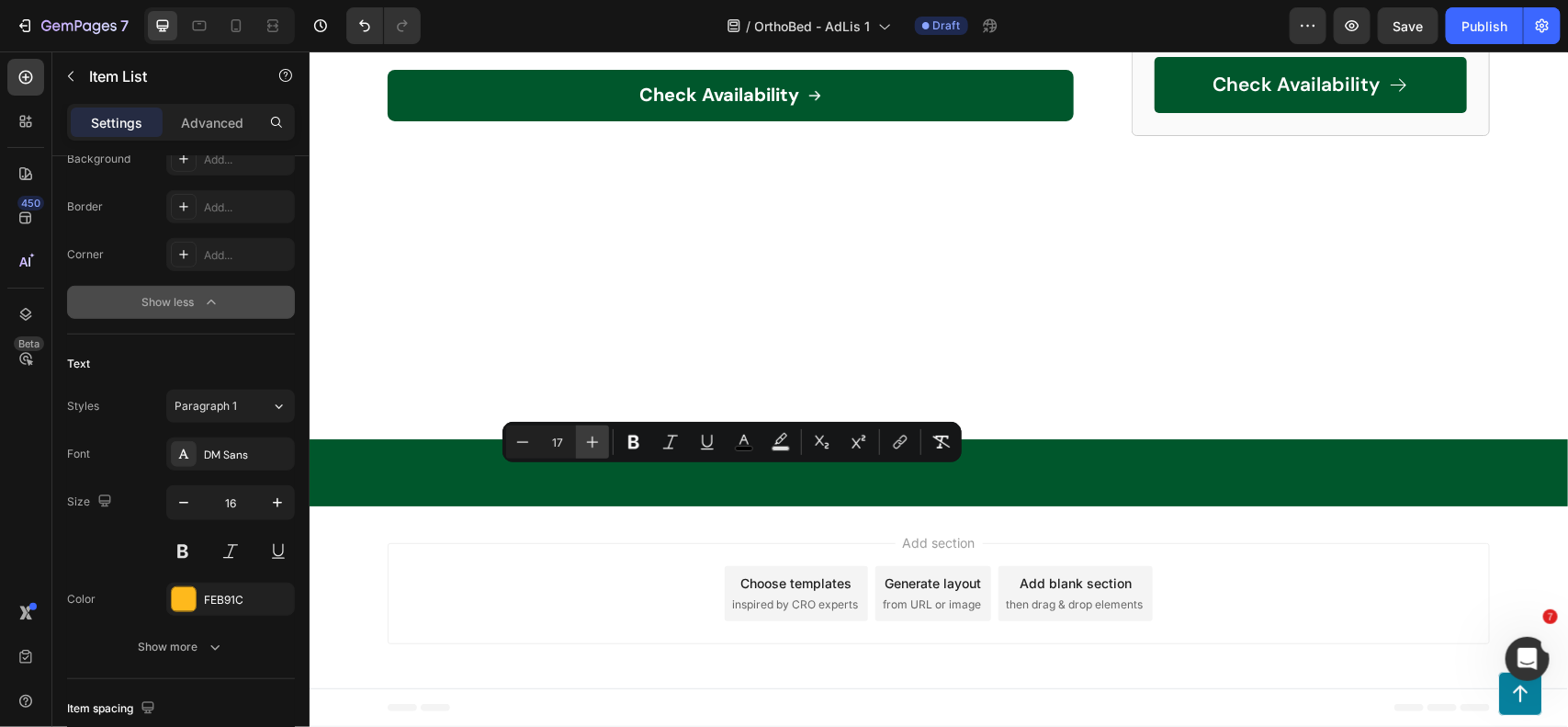type on "18" 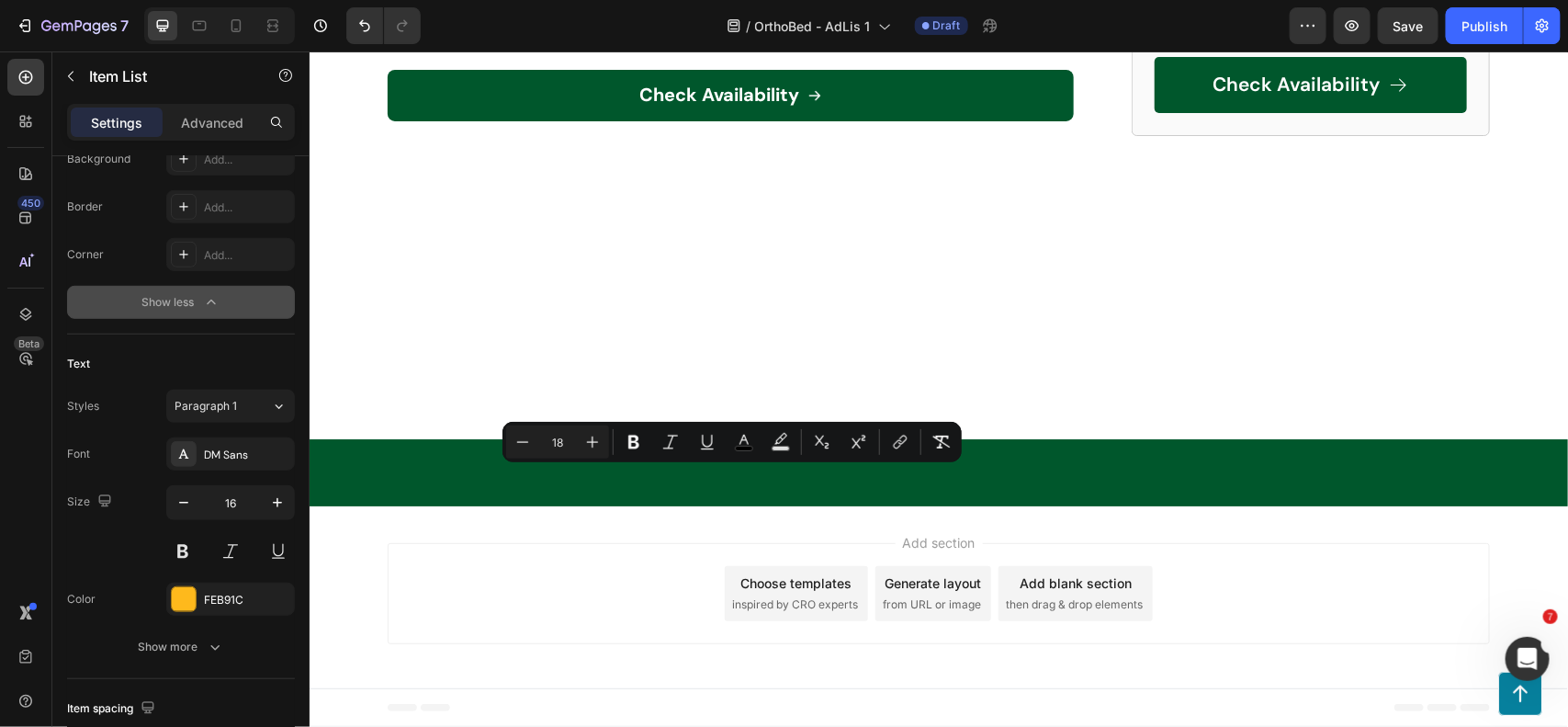 click on "Enhances comfort and support: Adds a layer of plushness and support to any mattress, extending its lifespan and improving its overall feel" at bounding box center (745, -1916) 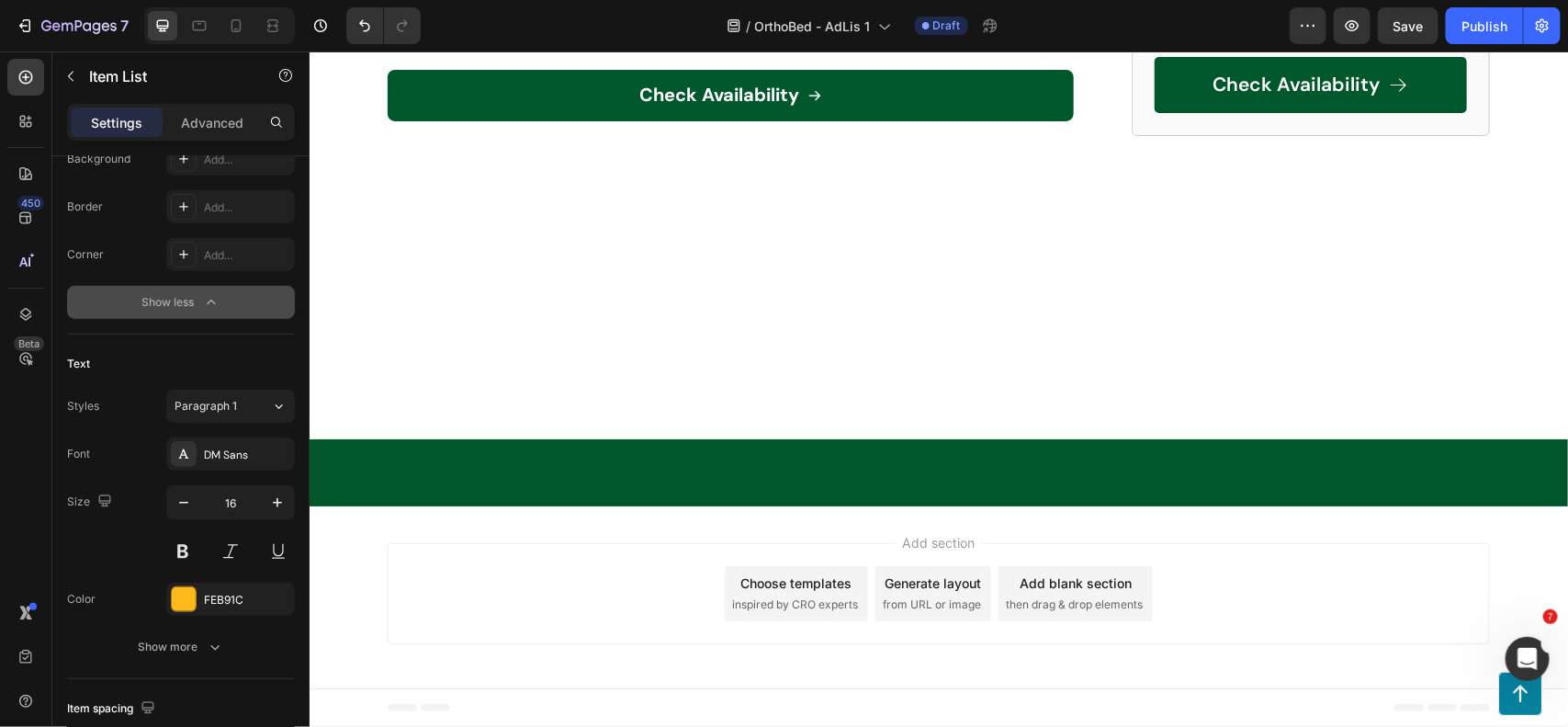 click on "Enhances comfort and support: Adds a layer of plushness and support to any mattress, extending its lifespan and improving its overall feel" at bounding box center (712, -1917) 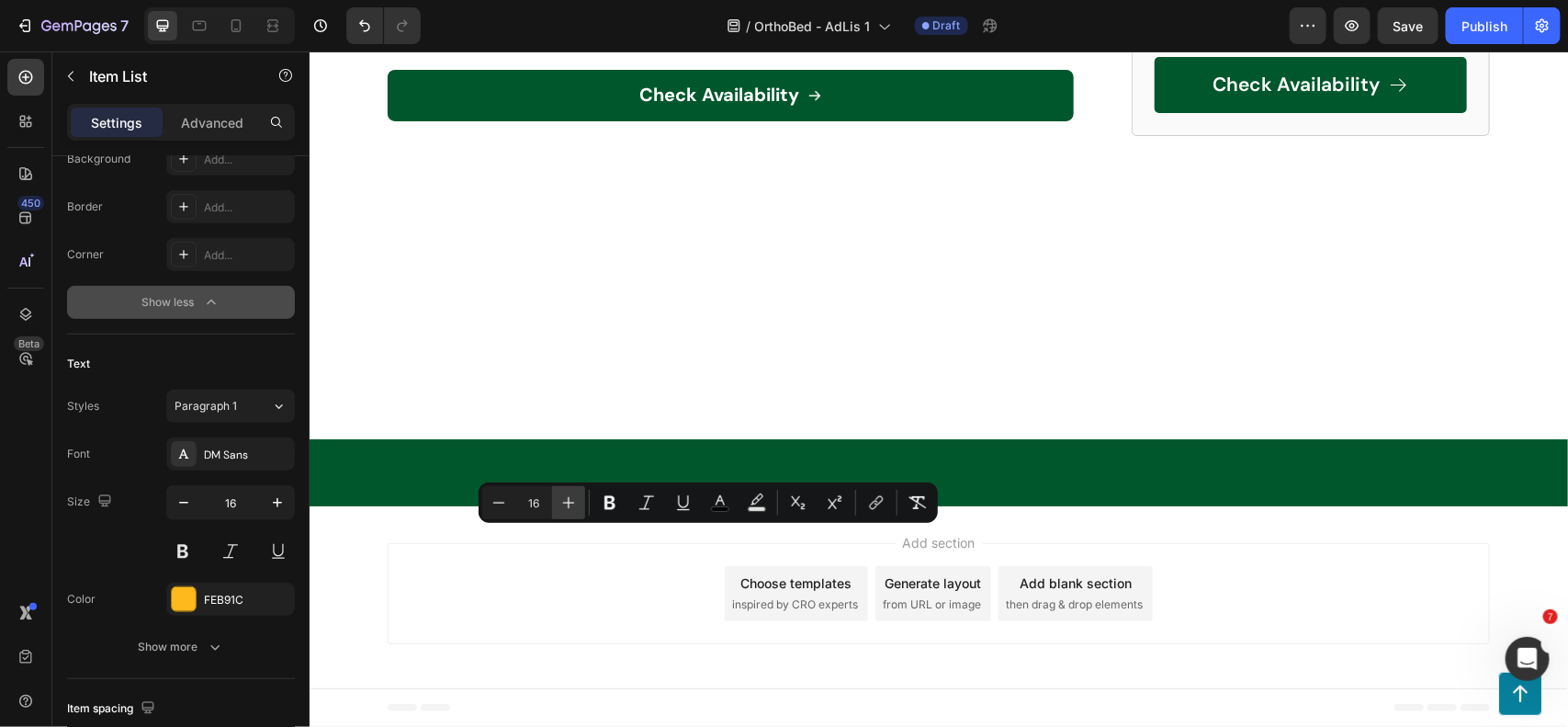 click 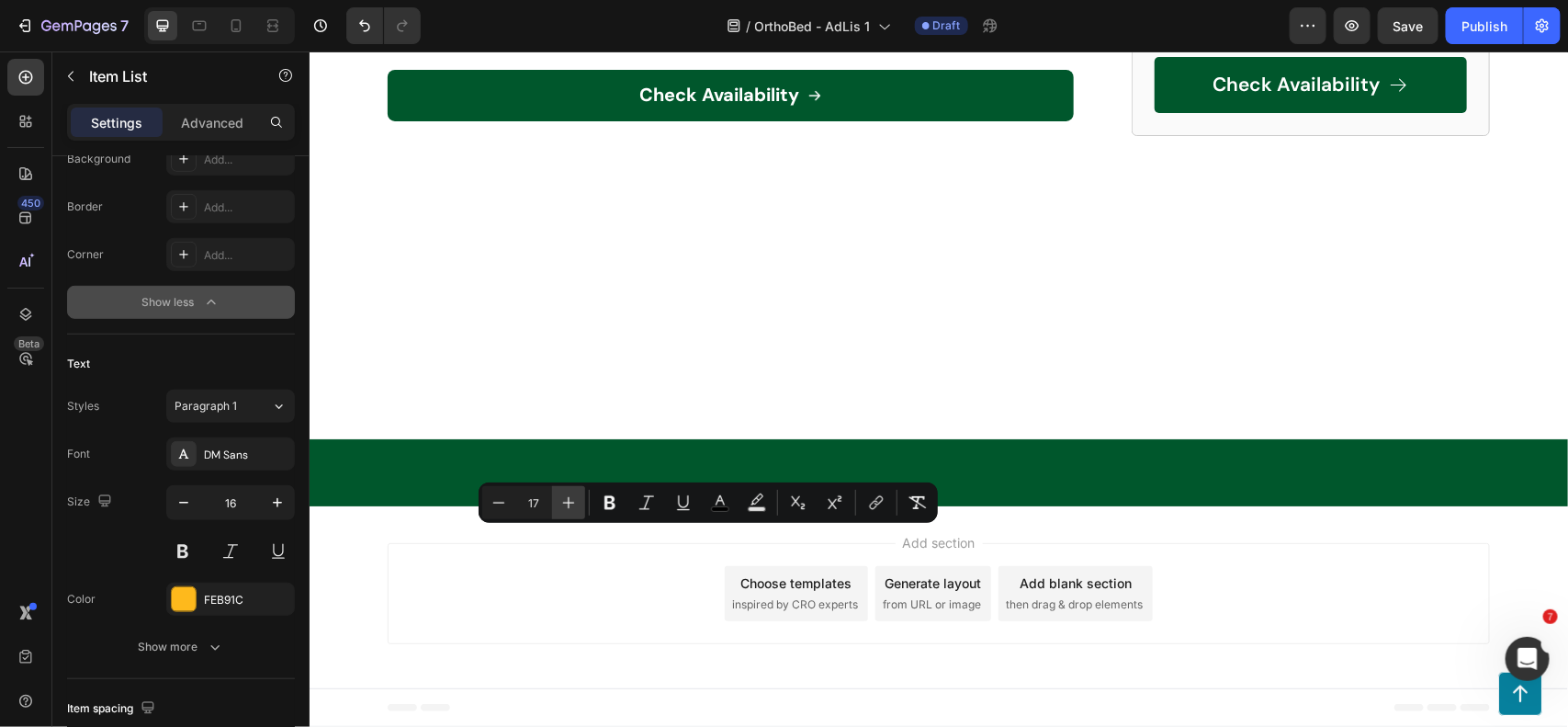 click 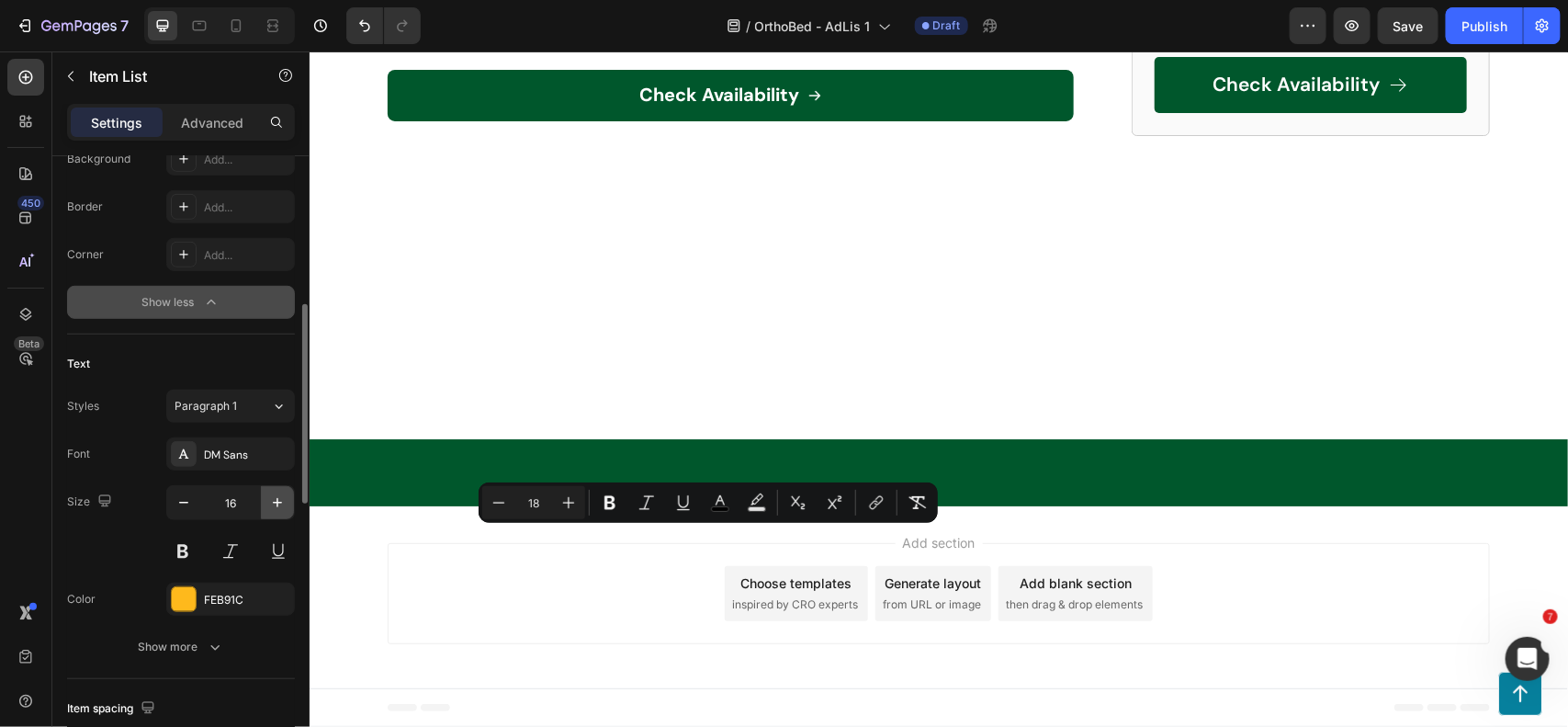 click at bounding box center [277, 503] 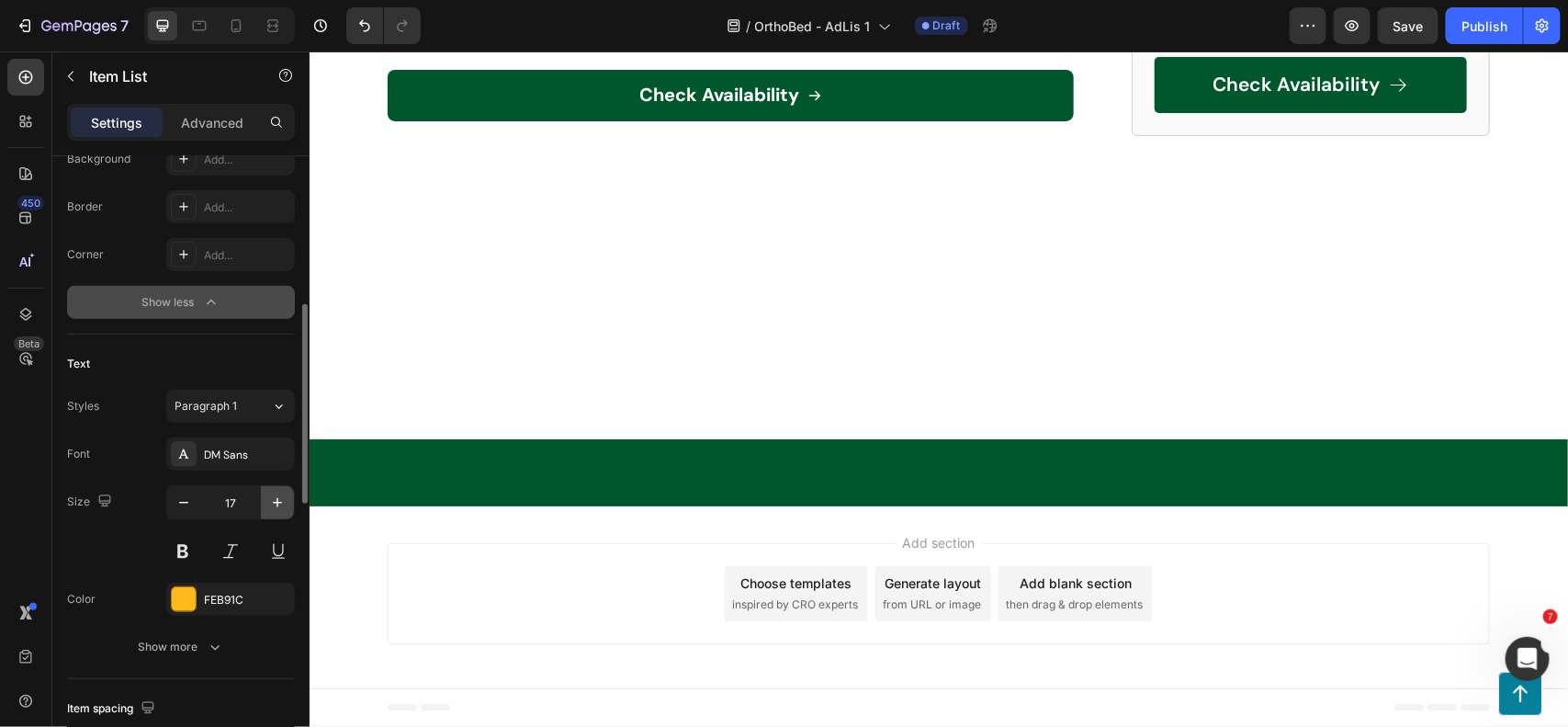 type on "18" 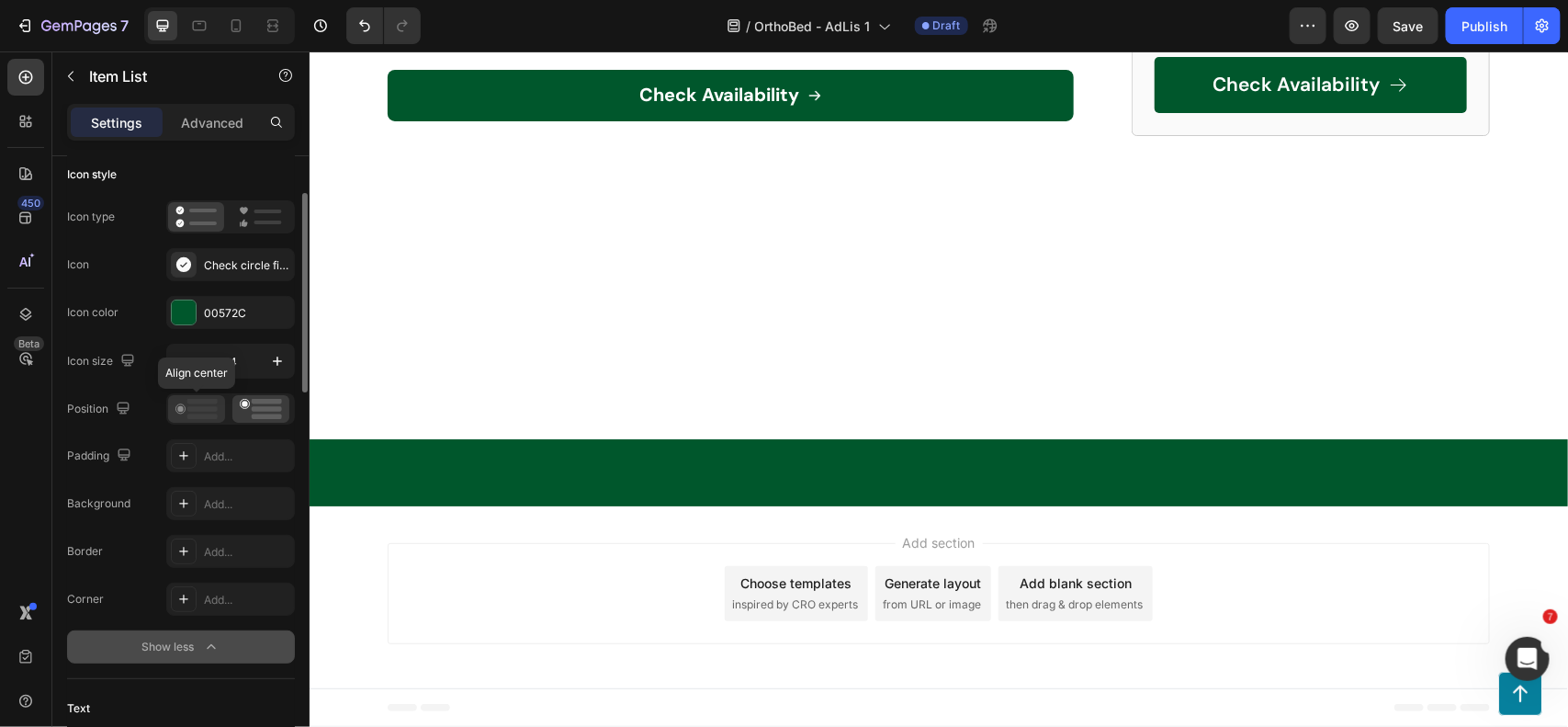 scroll, scrollTop: 0, scrollLeft: 0, axis: both 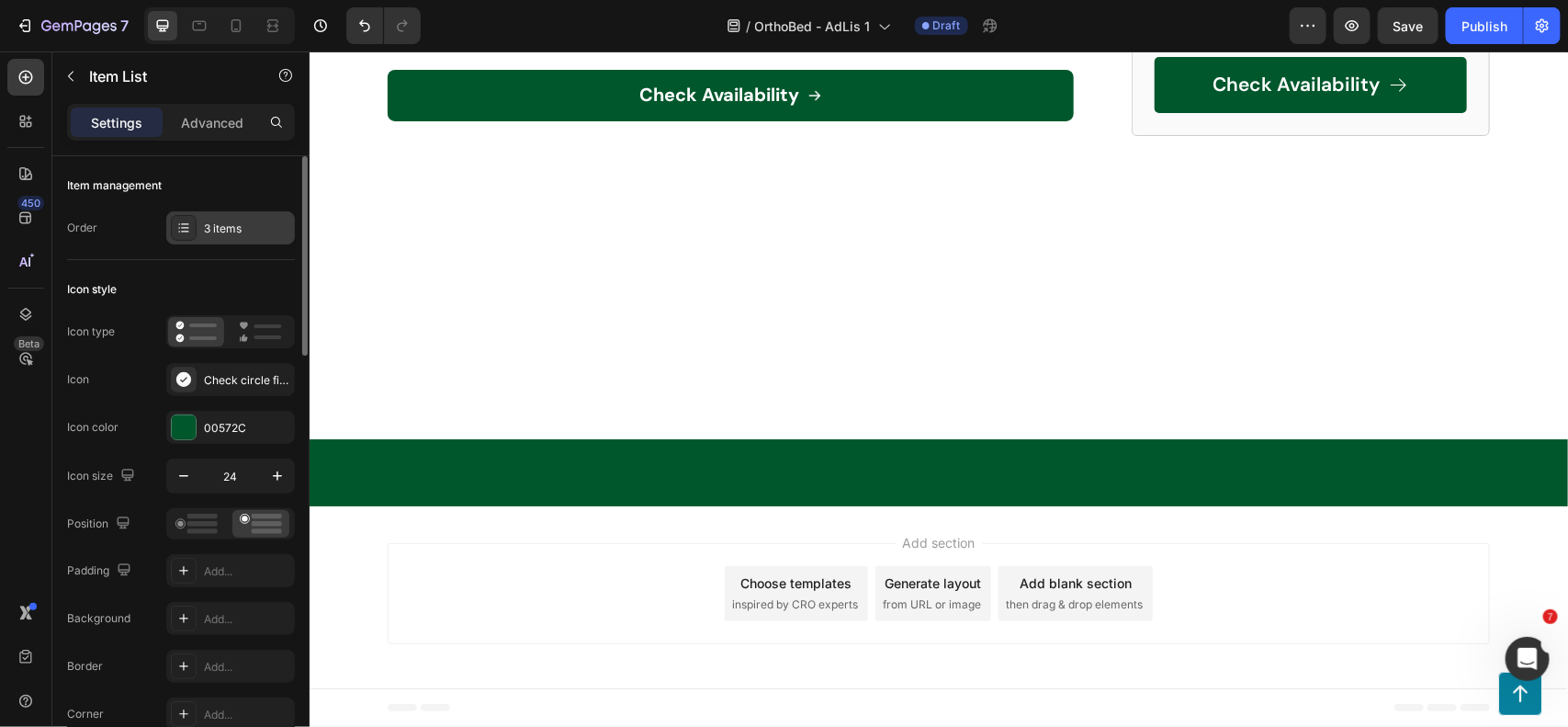 click on "3 items" at bounding box center [247, 229] 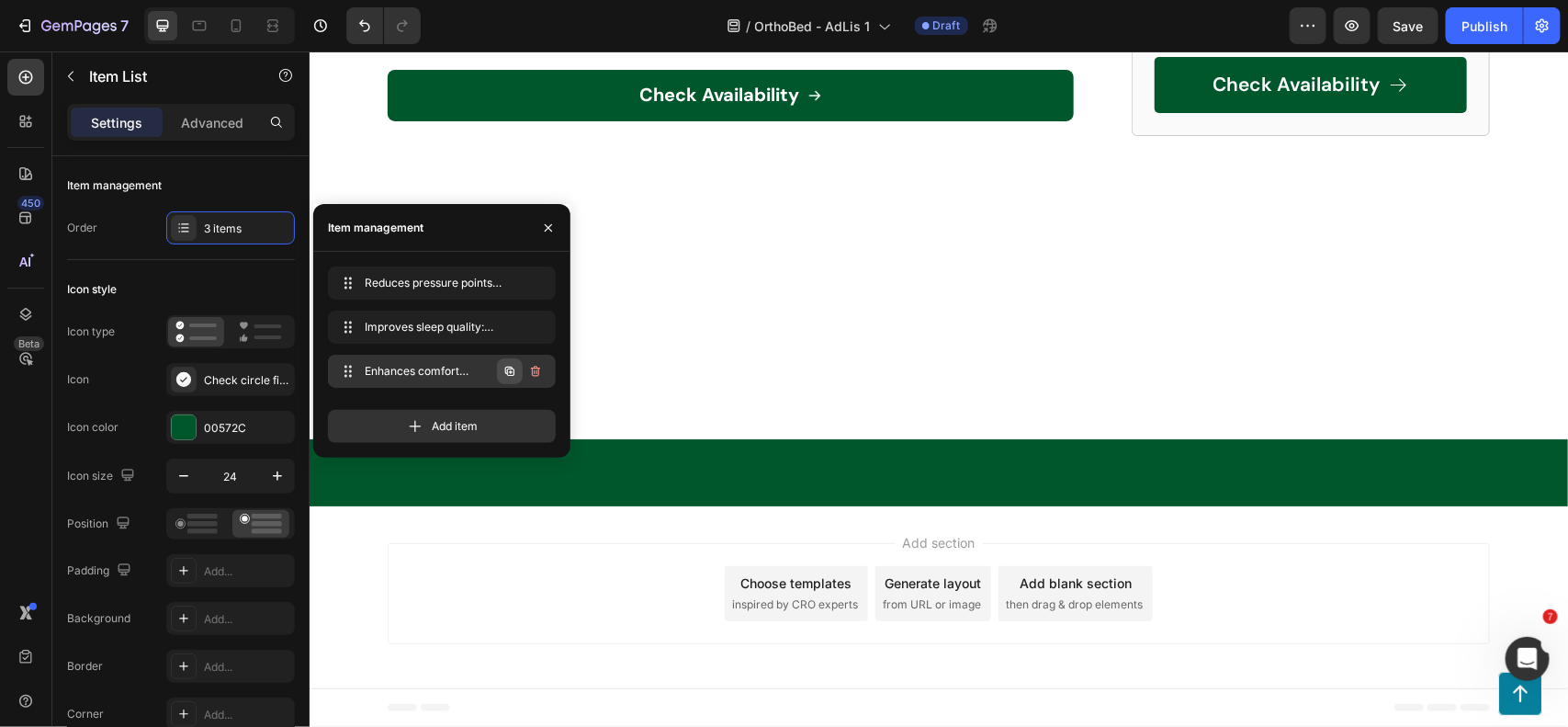 click 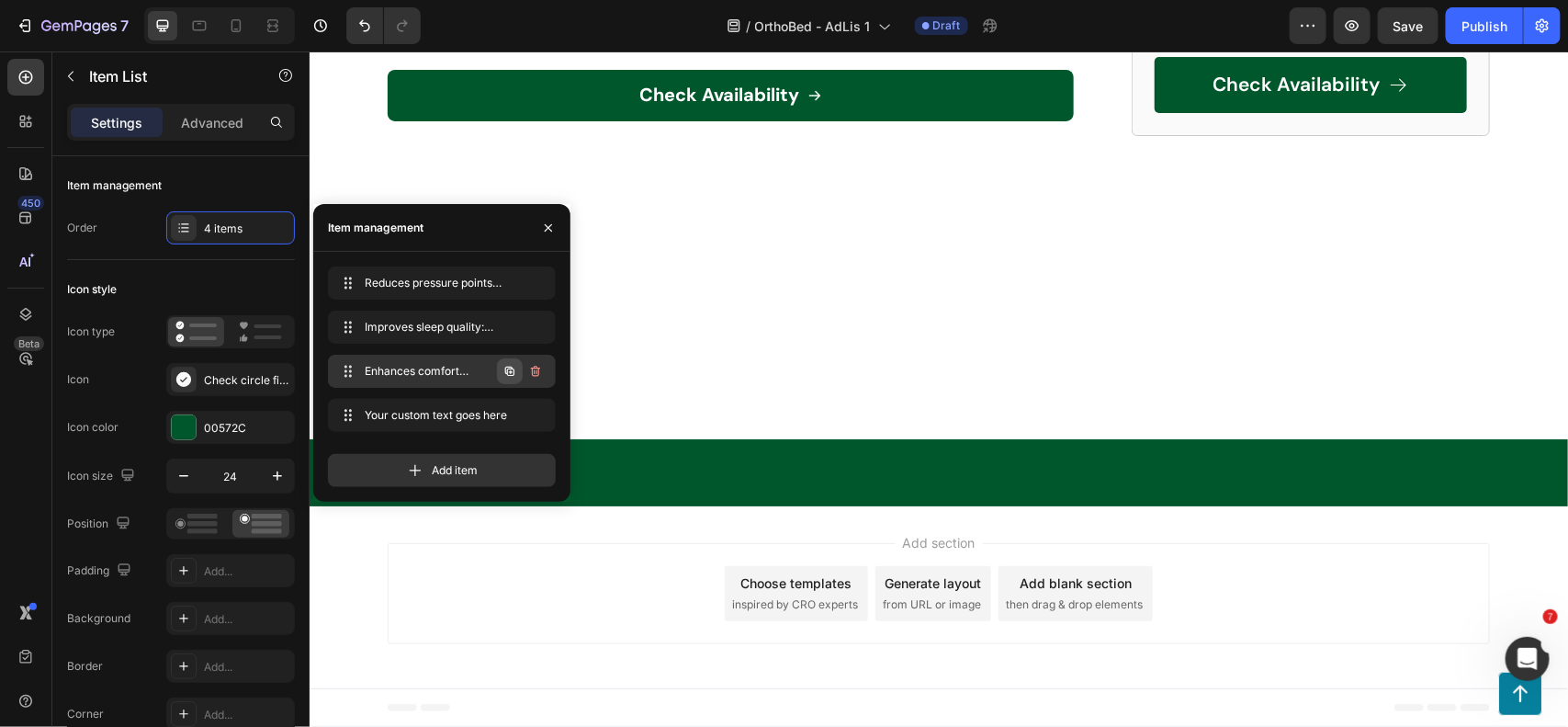 click 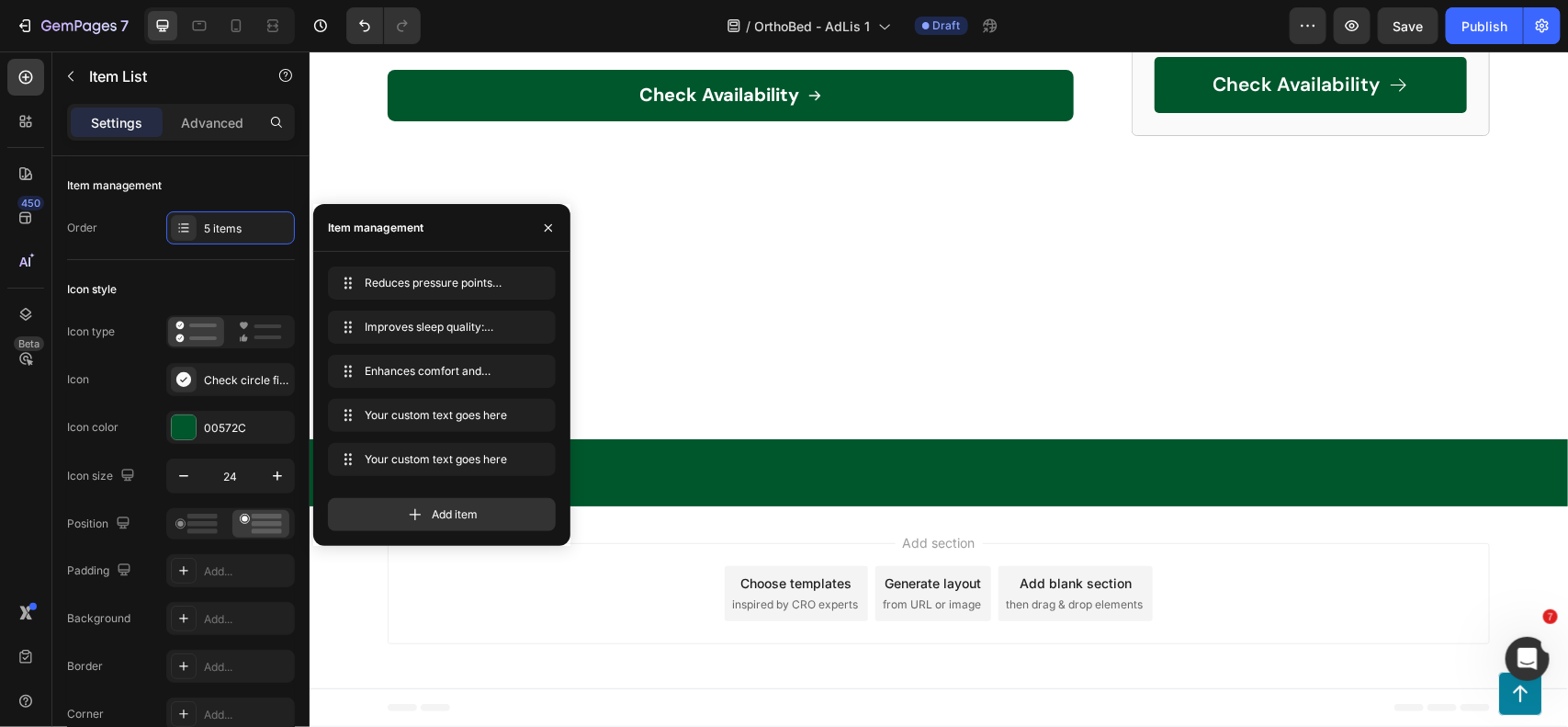 click on "Your custom text goes here" at bounding box center (745, -1948) 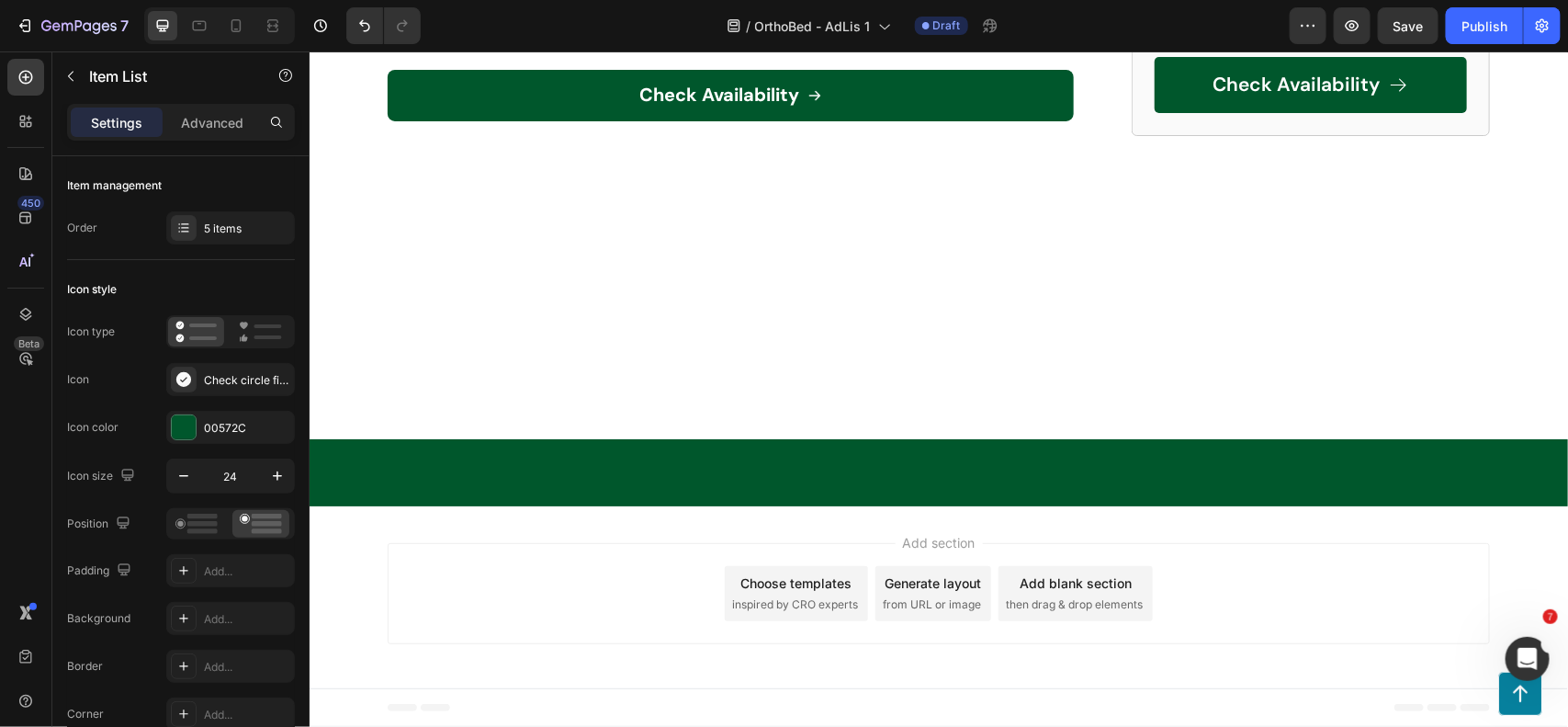 click on "Your custom text goes here" at bounding box center [745, -1948] 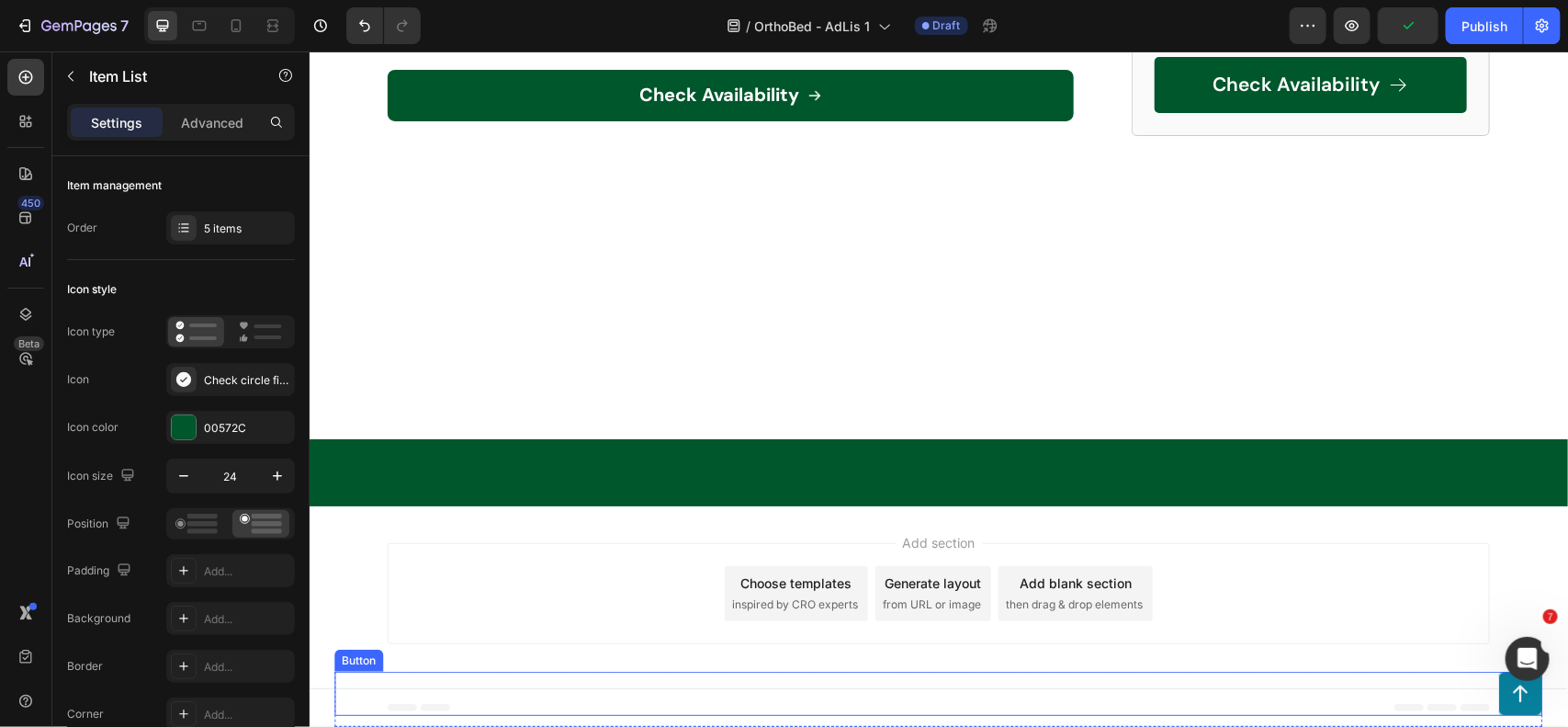 click on "Button" at bounding box center (937, 693) 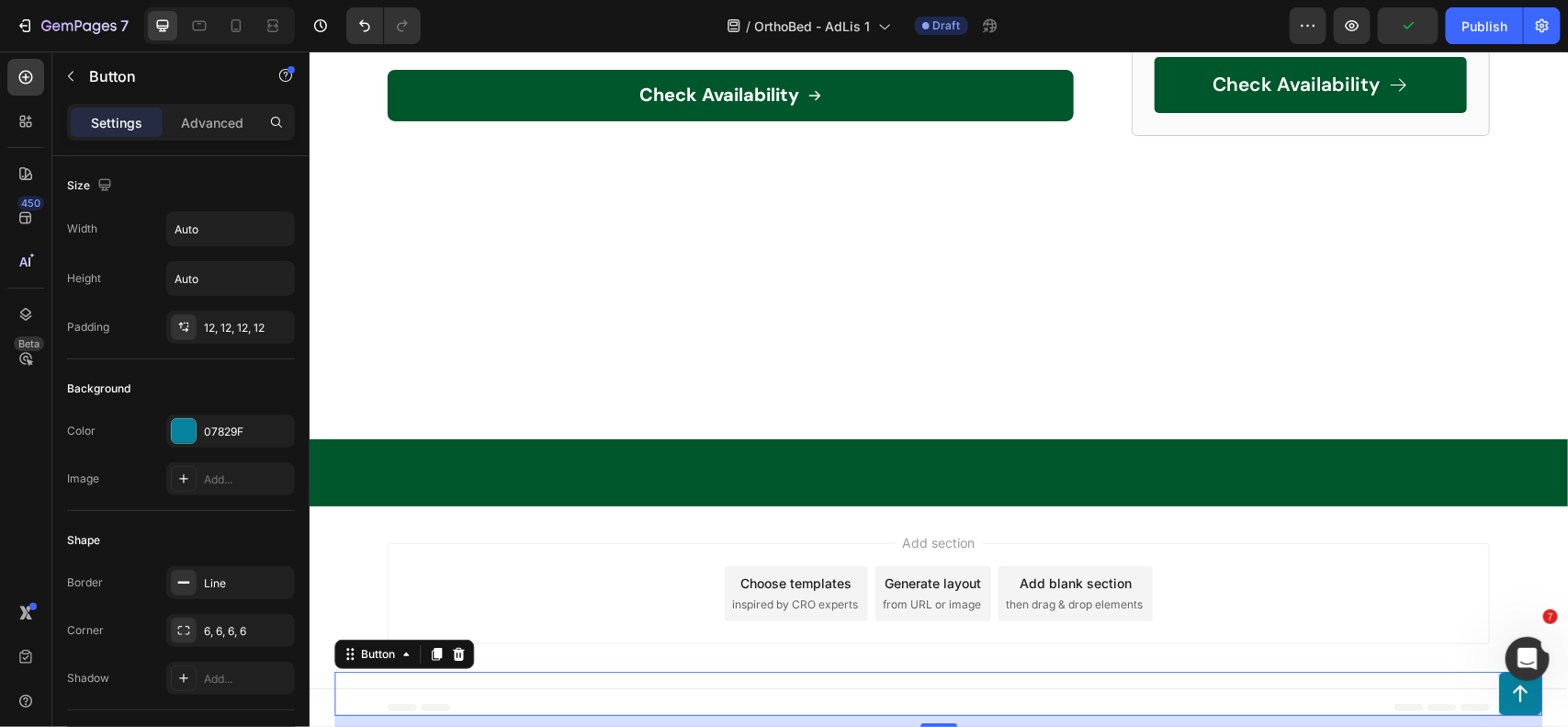 click on "Button   12" at bounding box center (937, 693) 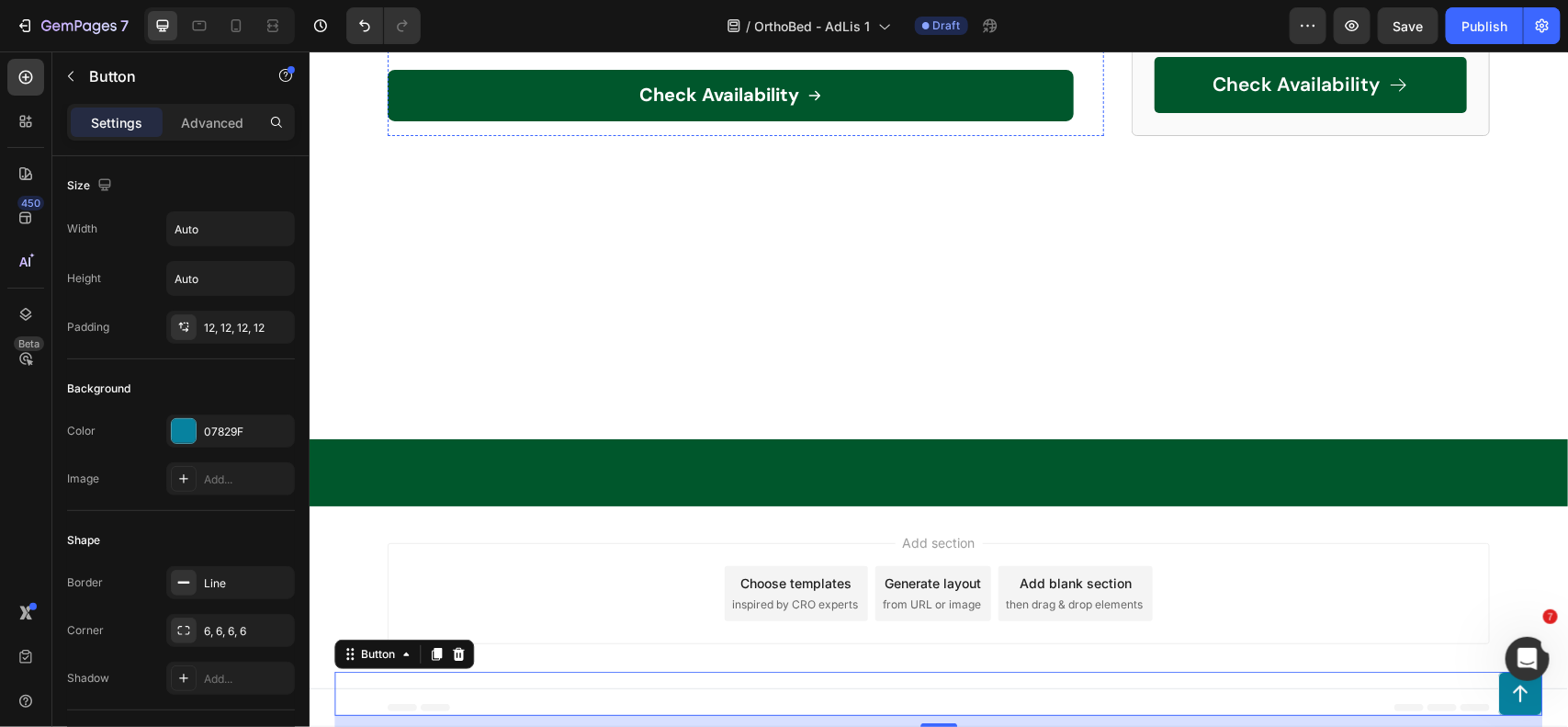 scroll, scrollTop: 6834, scrollLeft: 0, axis: vertical 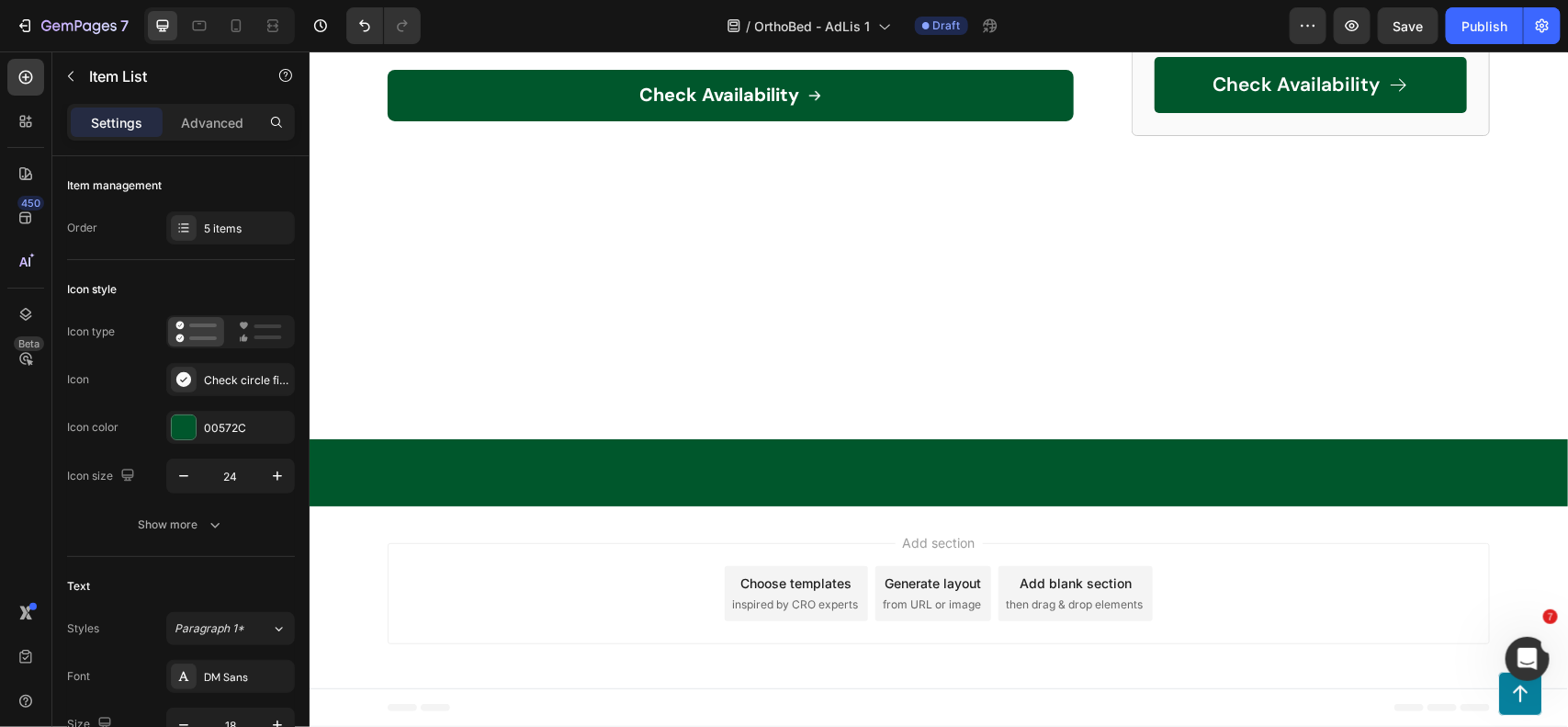 click on "Your custom text goes here" at bounding box center [745, -1907] 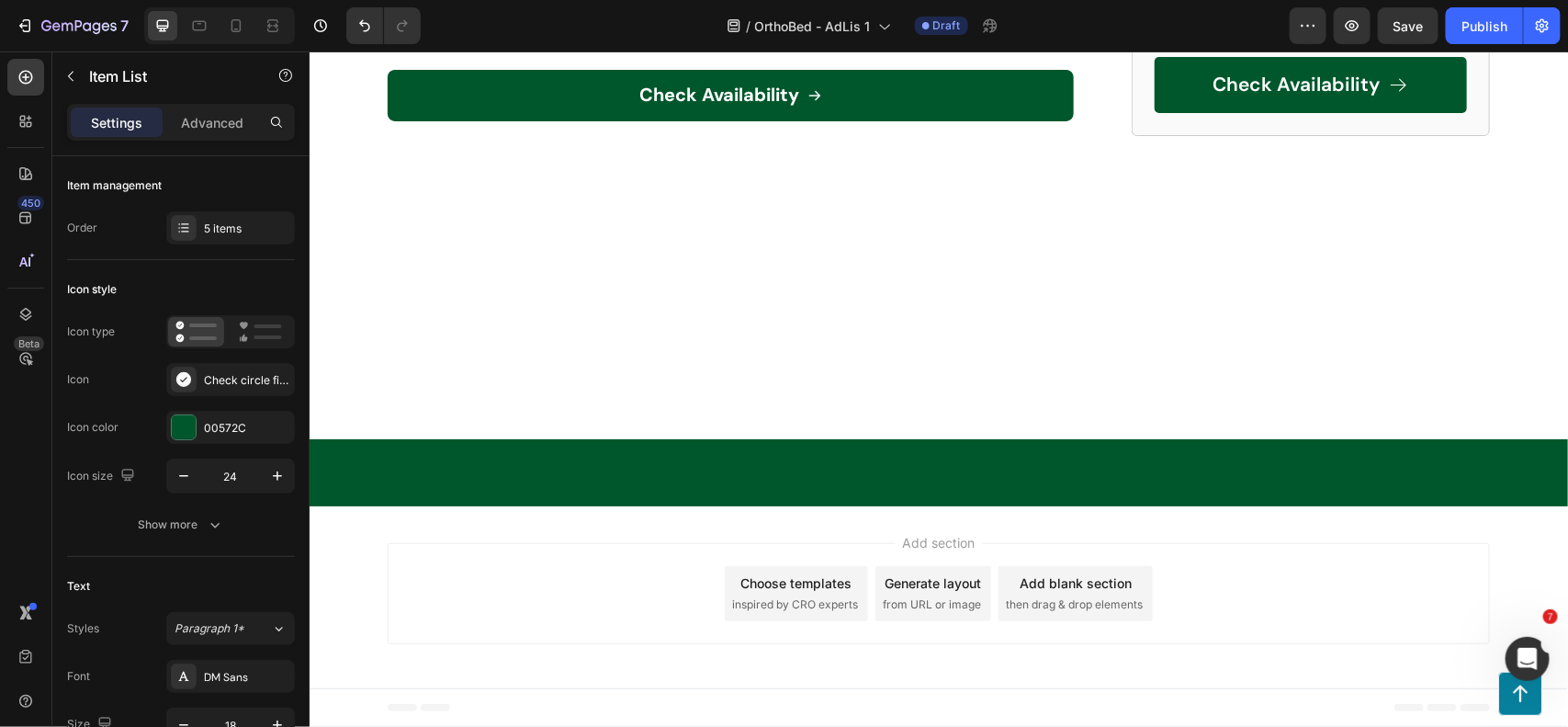click on "Hypoallergenic and breathable: Made with materials that resist dust mites and allergens, promoting a healthier sleep environment." at bounding box center (745, -1985) 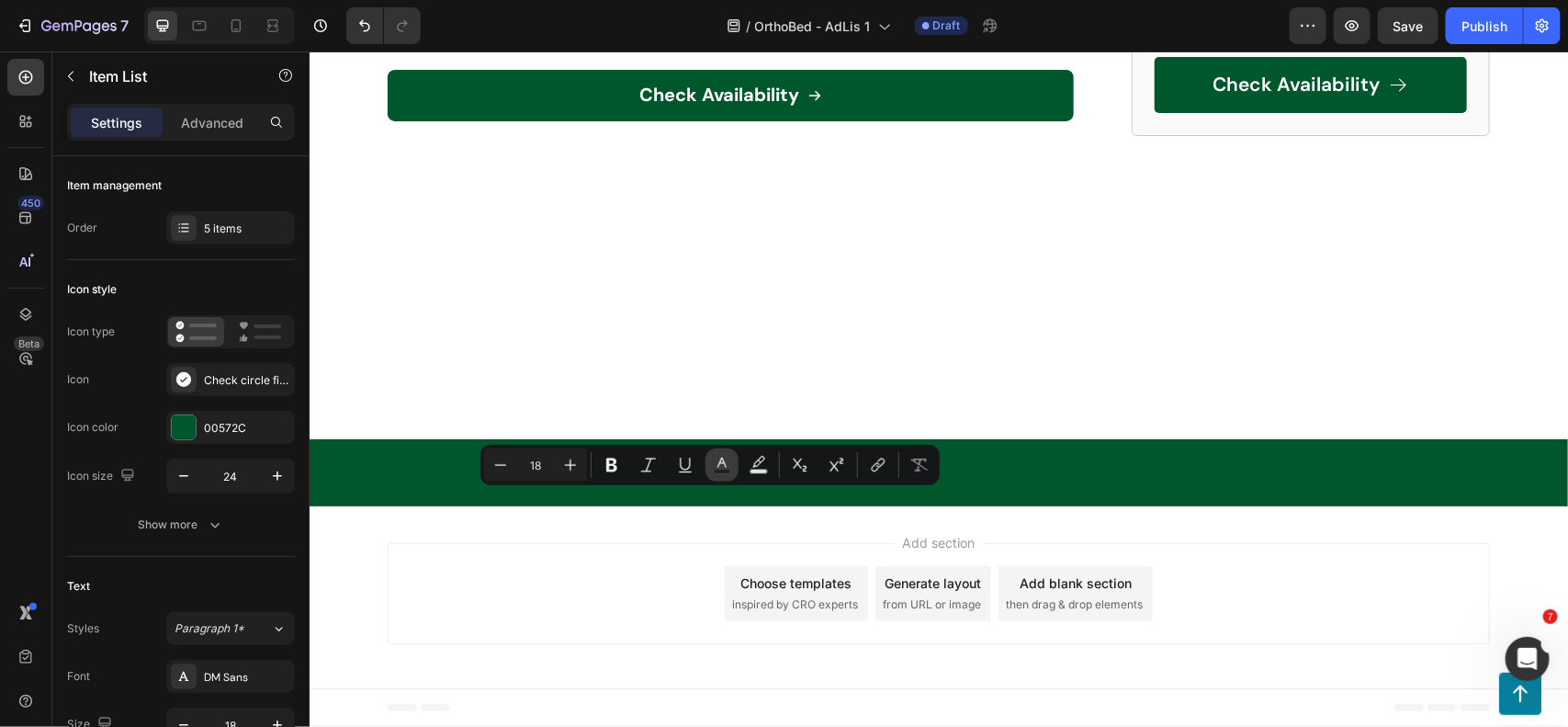 click 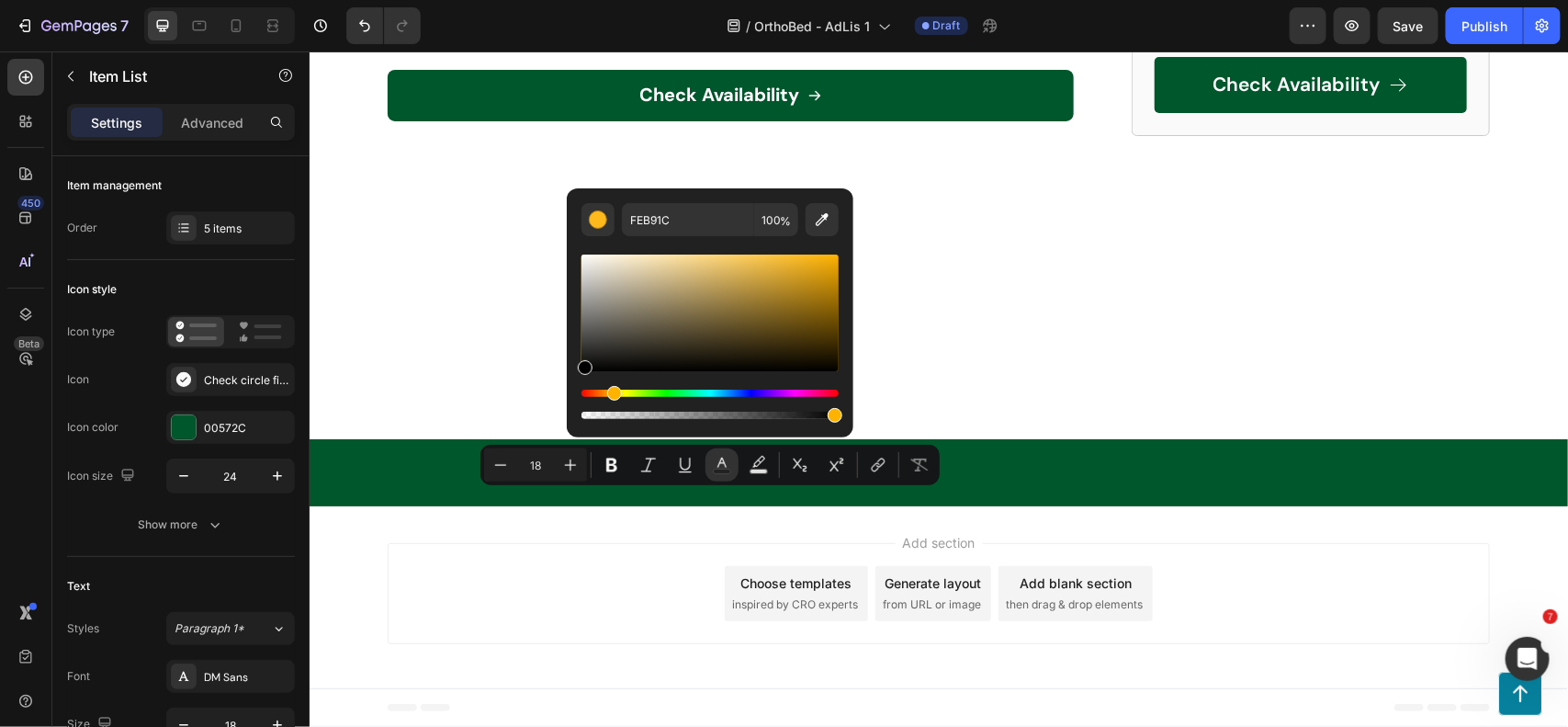 drag, startPoint x: 600, startPoint y: 295, endPoint x: 530, endPoint y: 467, distance: 185.69868 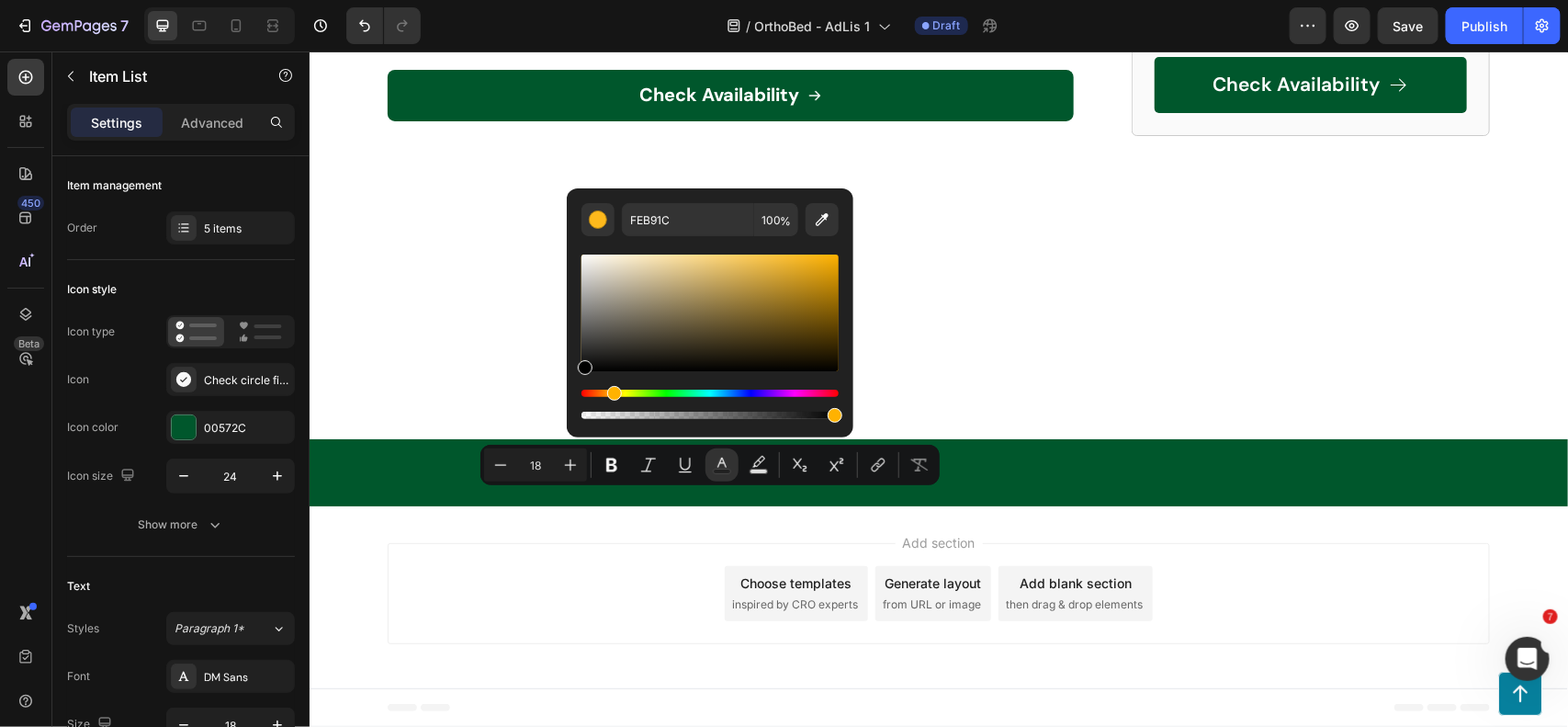 click on "Minus 18 Plus Bold Italic Underline
Text Color
Text Background Color Subscript Superscript       link Remove Format FEB91C 100 %" at bounding box center [710, 465] 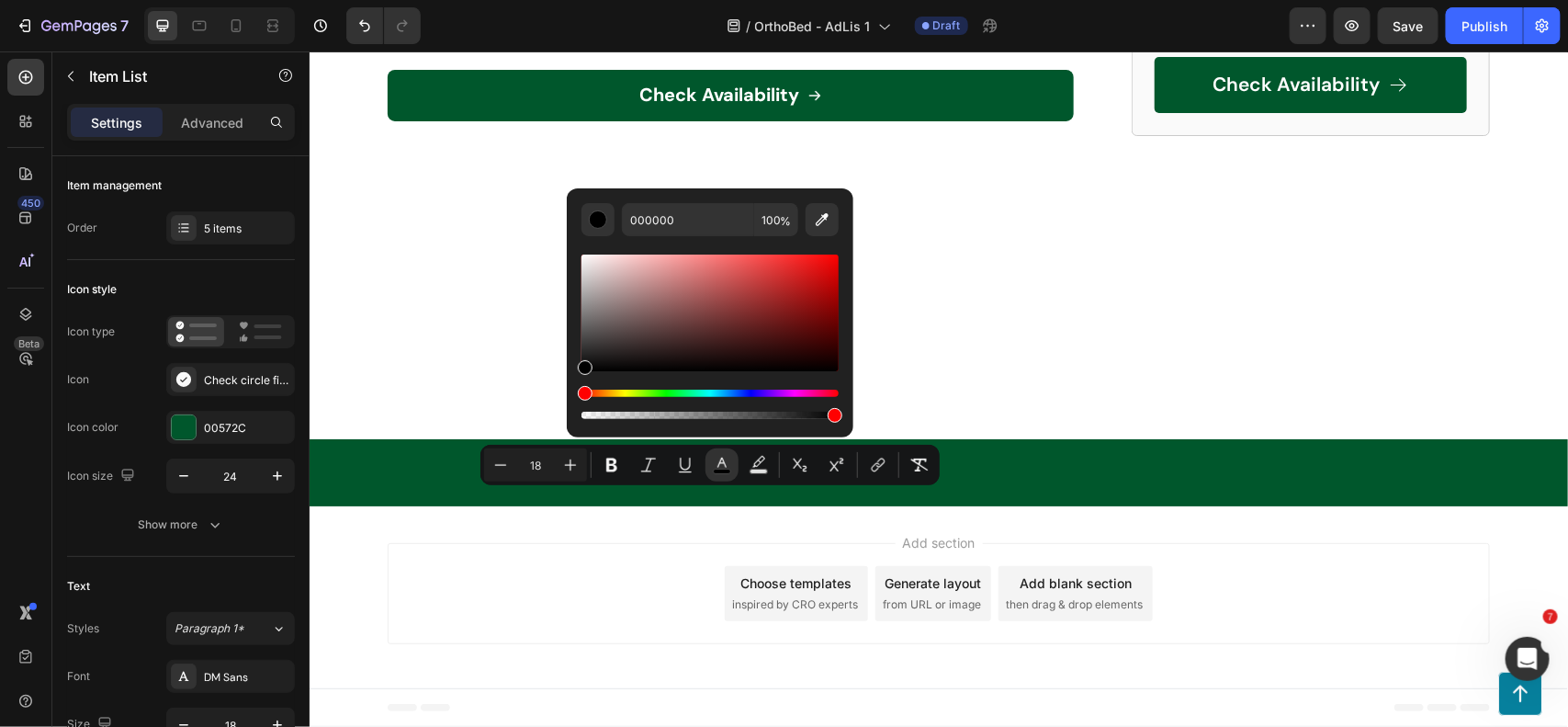 click on "Affordable luxury: Offers a cost-effective way to upgrade your sleep experience without buying a new mattress" at bounding box center [745, -1919] 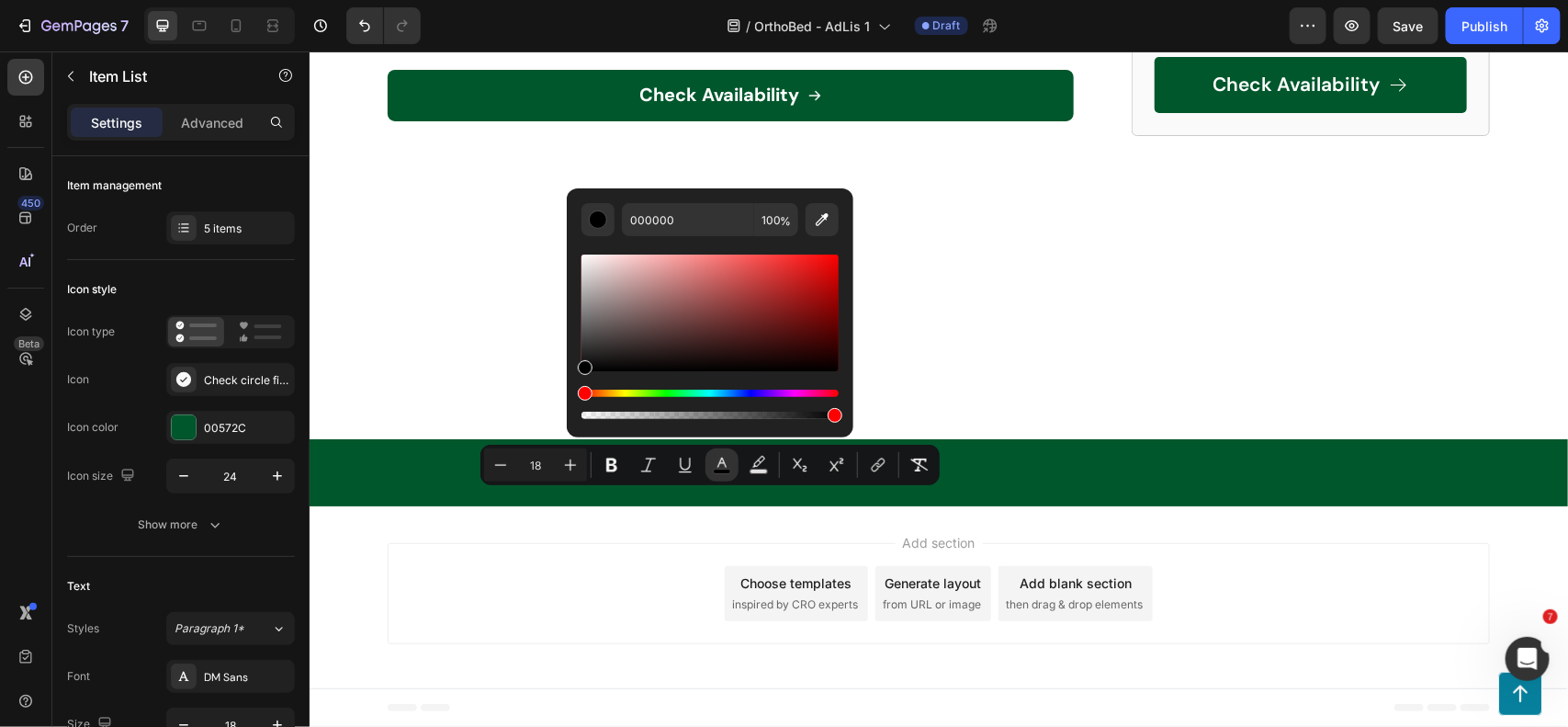 click on "Affordable luxury: Offers a cost-effective way to upgrade your sleep experience without buying a new mattress" at bounding box center [745, -1919] 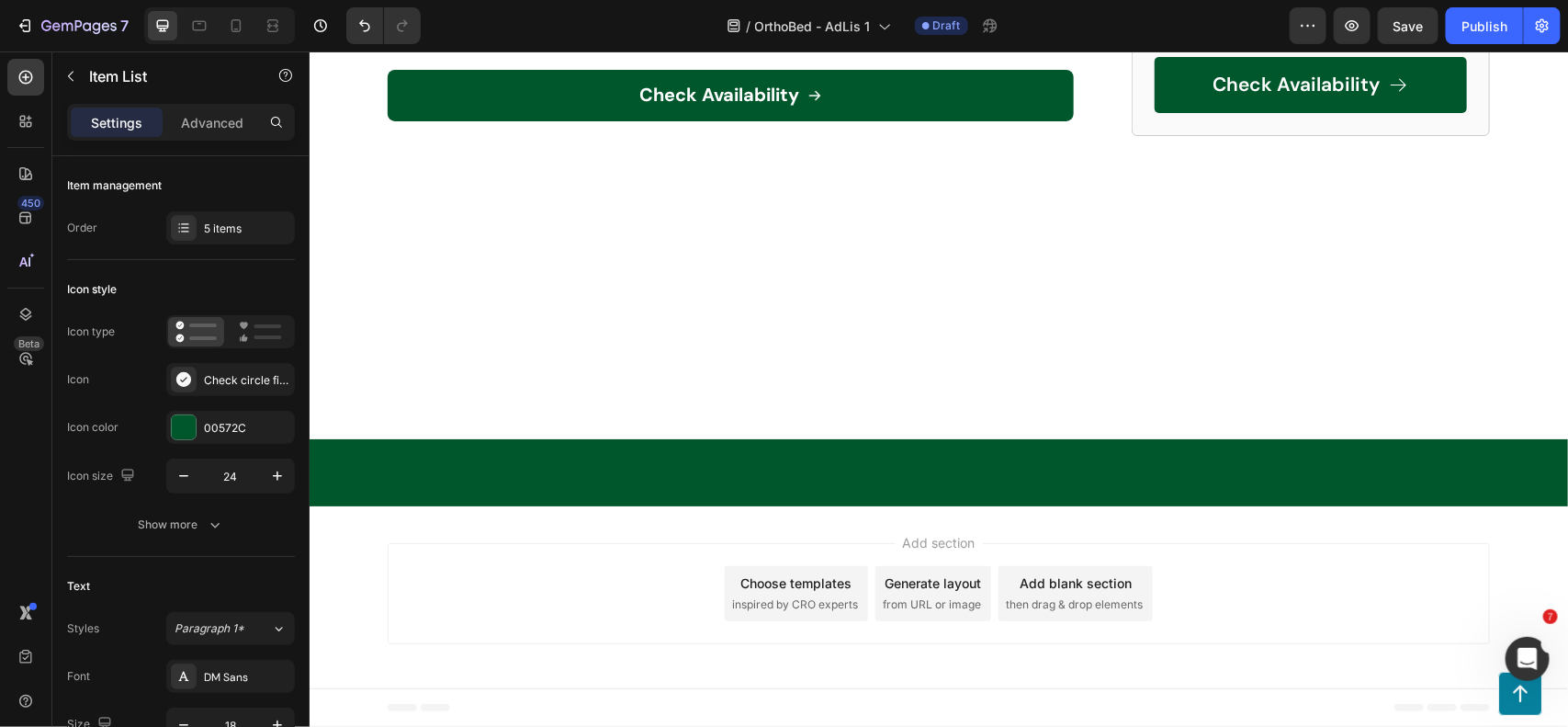click on "Affordable luxury: Offers a cost-effective way to upgrade your sleep experience without buying a new mattress" at bounding box center (745, -1919) 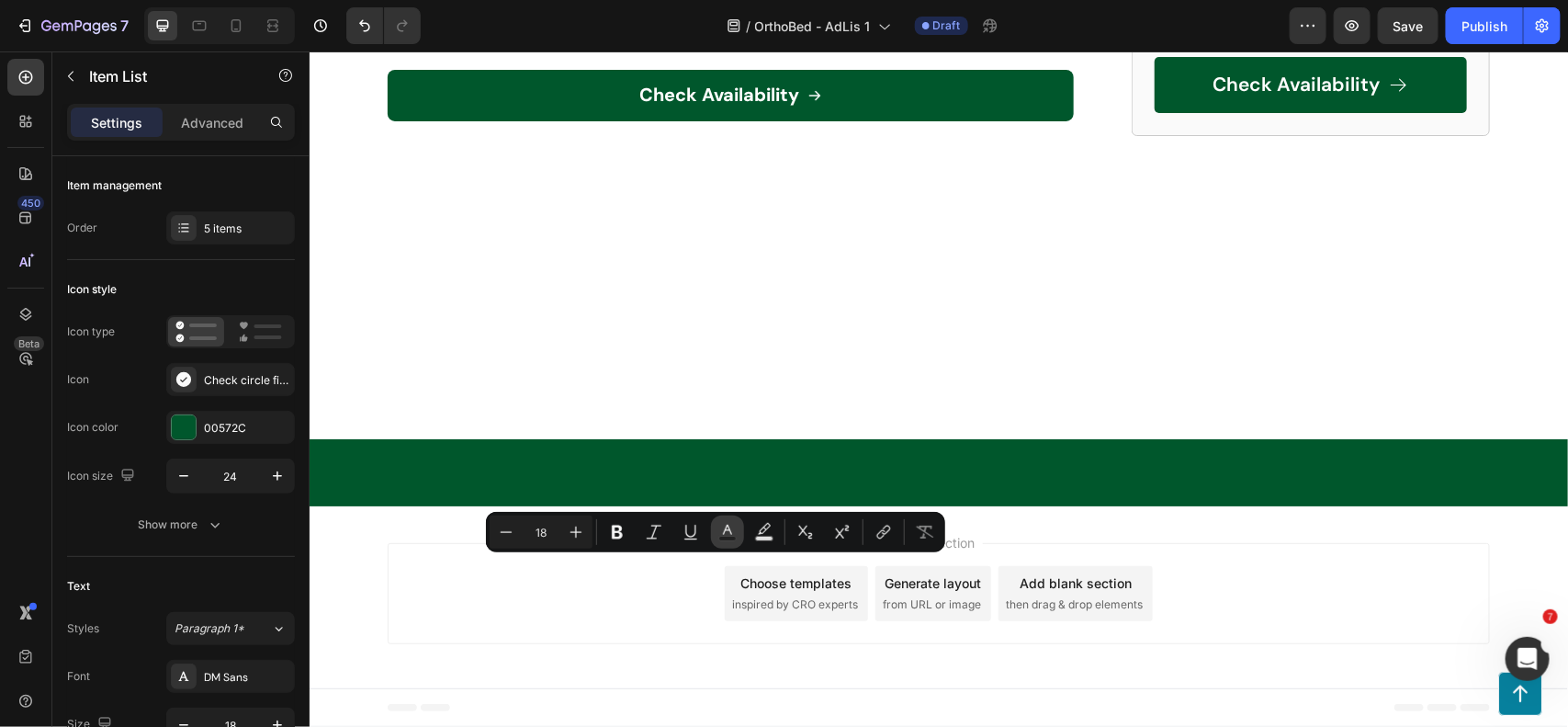 click 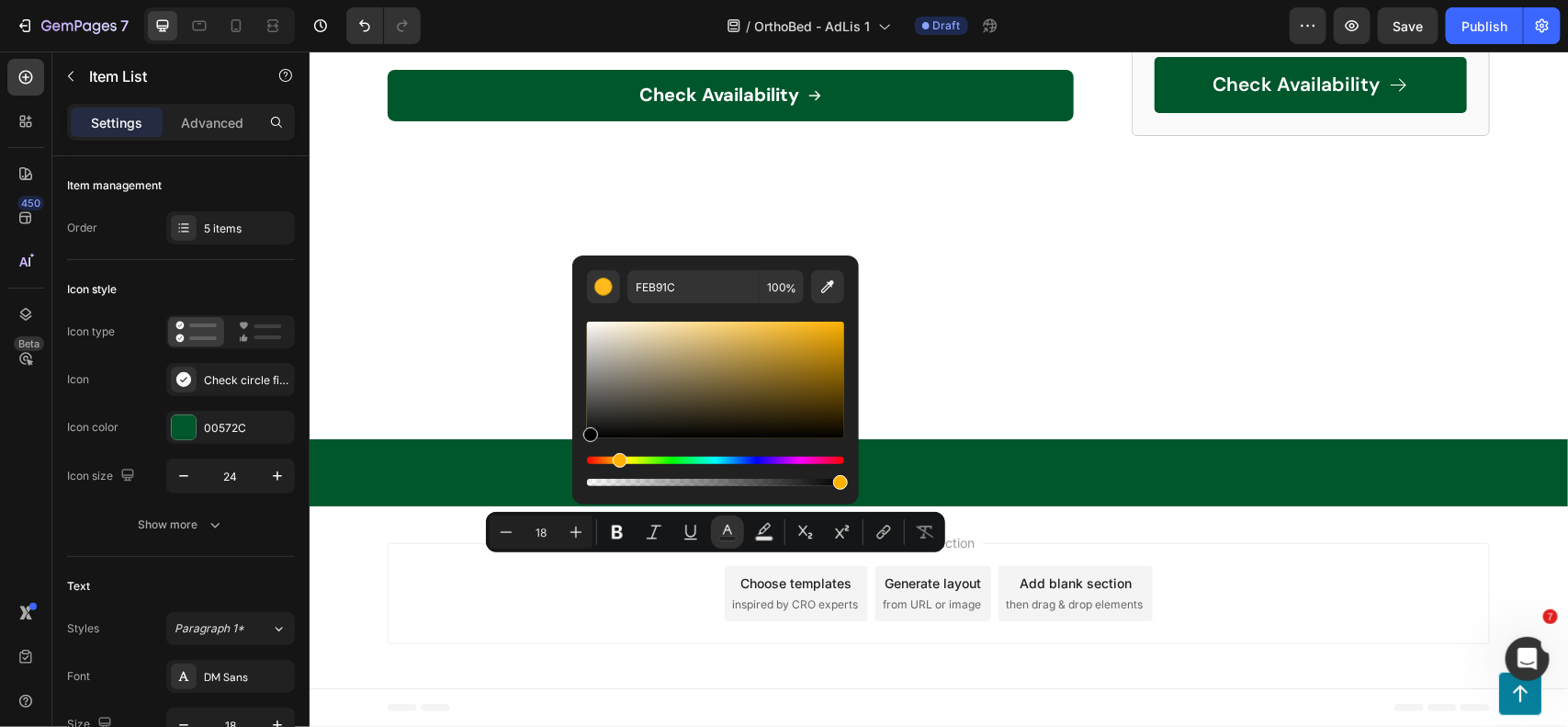 drag, startPoint x: 973, startPoint y: 405, endPoint x: 460, endPoint y: 505, distance: 522.6557 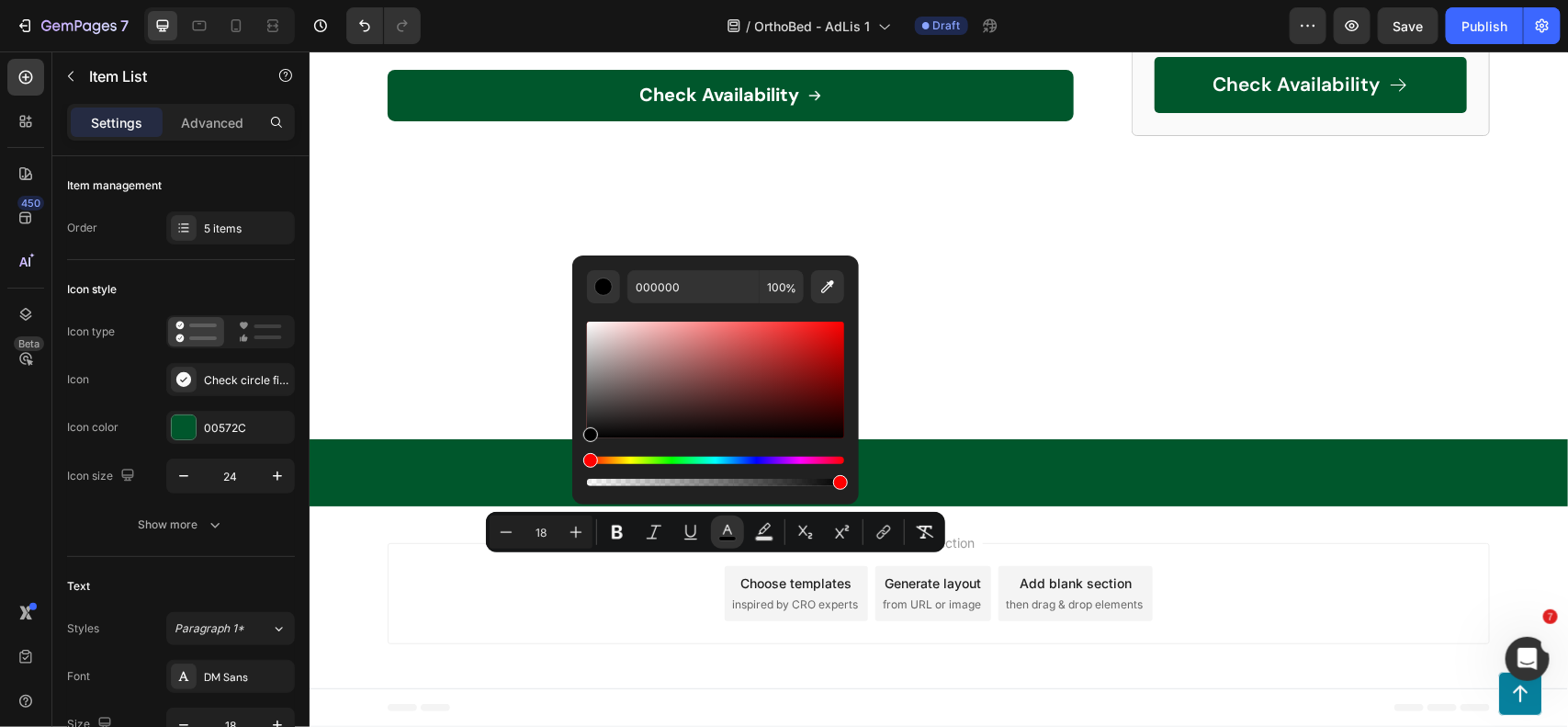 click on "Improves sleep quality: Promotes deeper, more restful sleep by minimizing tossing and turning." at bounding box center (731, -2119) 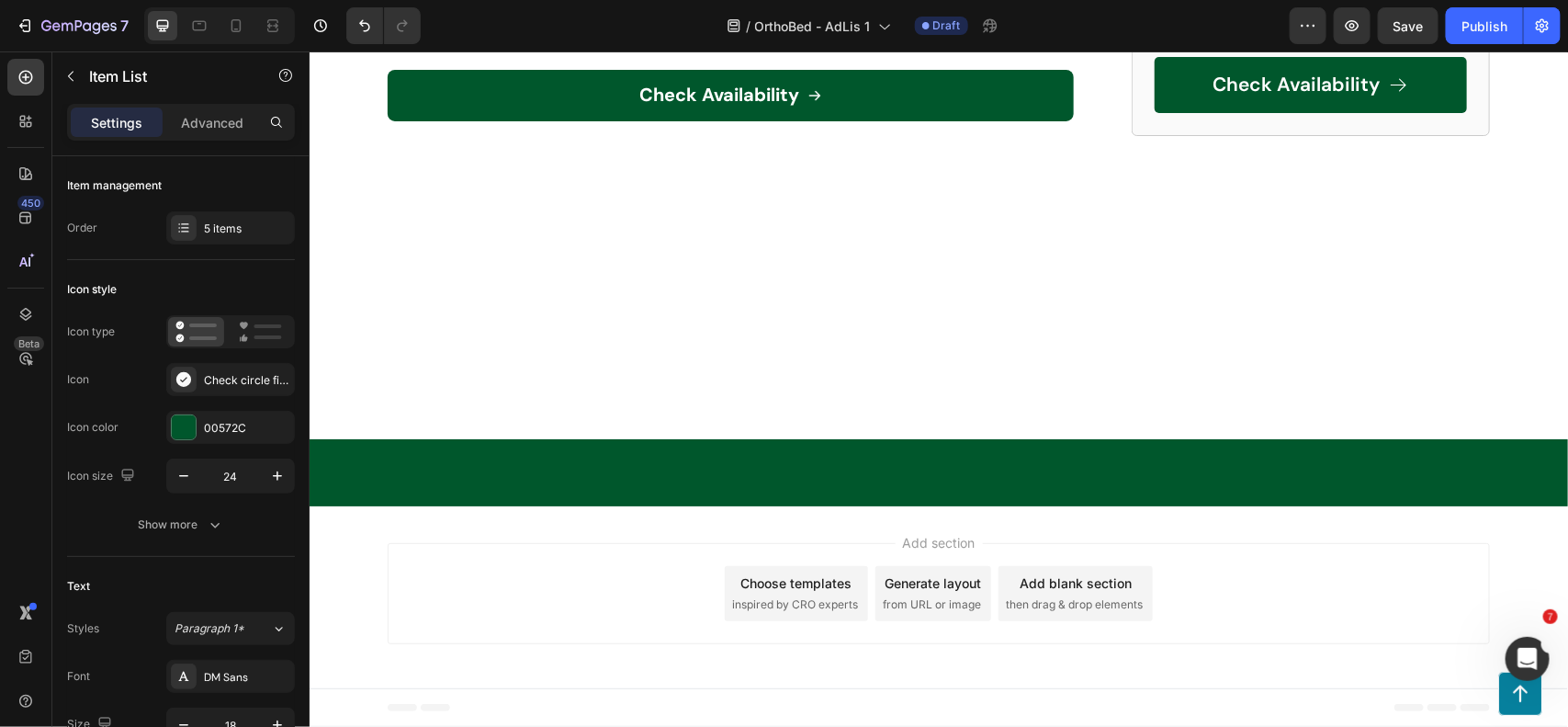 scroll, scrollTop: 7064, scrollLeft: 0, axis: vertical 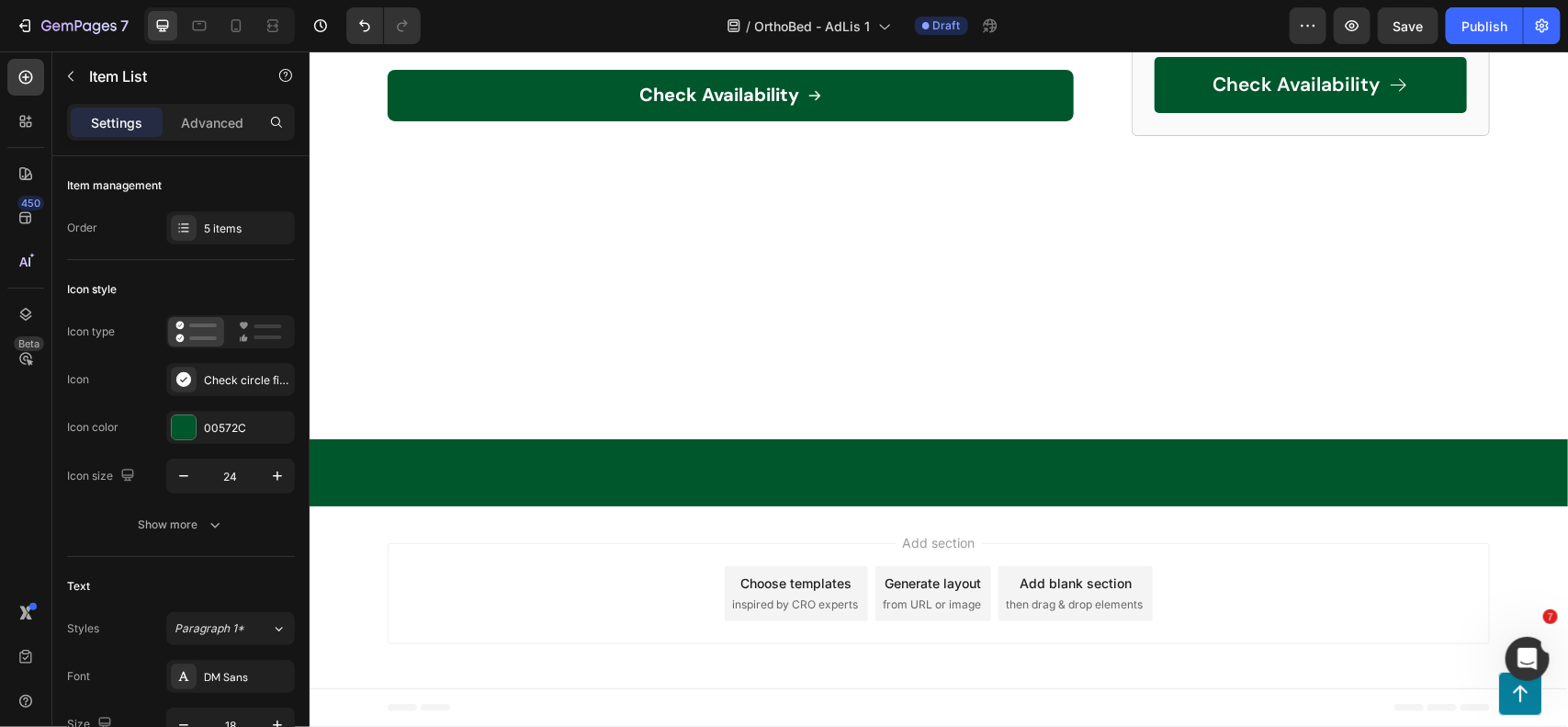 click on ""I used to wake up feeling like I'd been run over by a truck. My old mattress was killing my back and hips." at bounding box center (754, -1809) 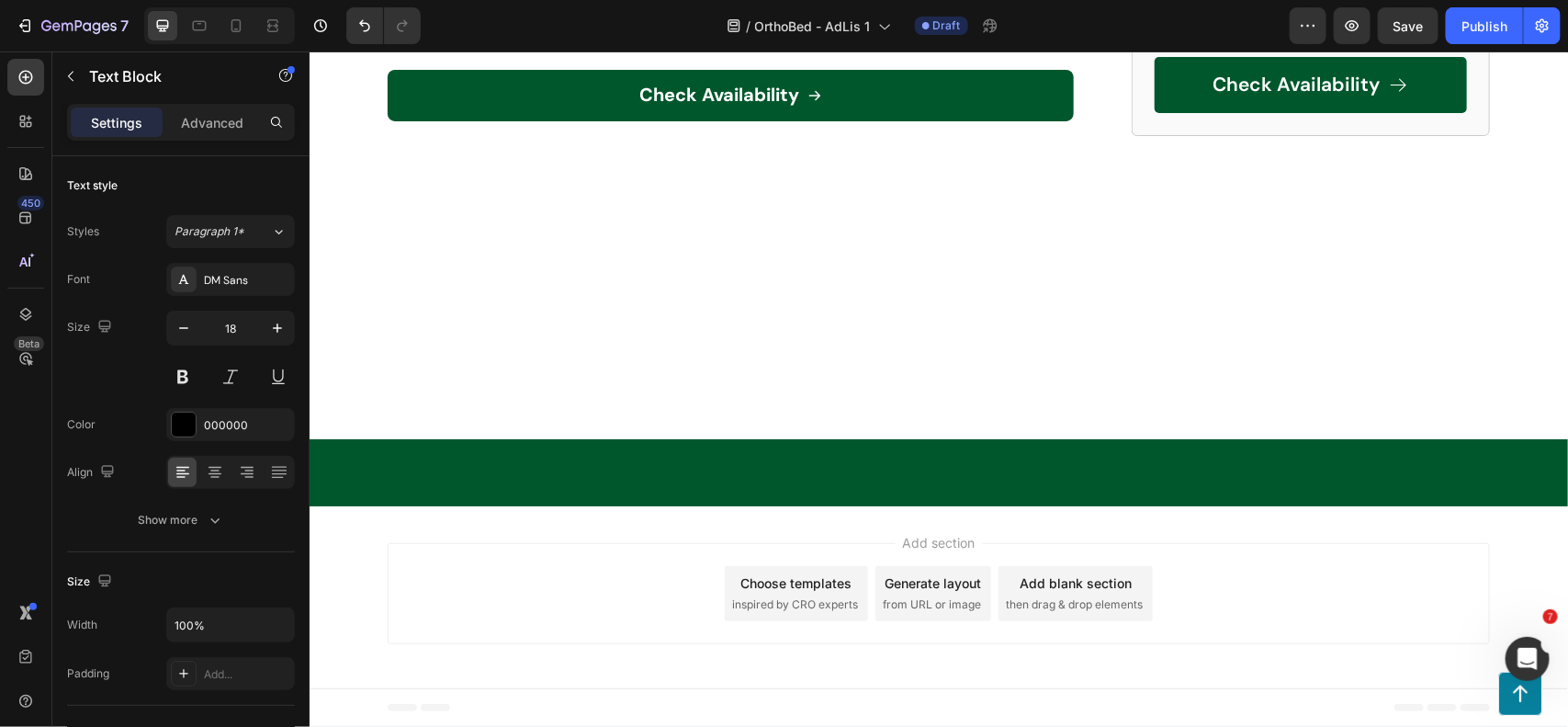 click on ""I used to wake up feeling like I'd been run over by a truck. My old mattress was killing my back and hips." at bounding box center [754, -1809] 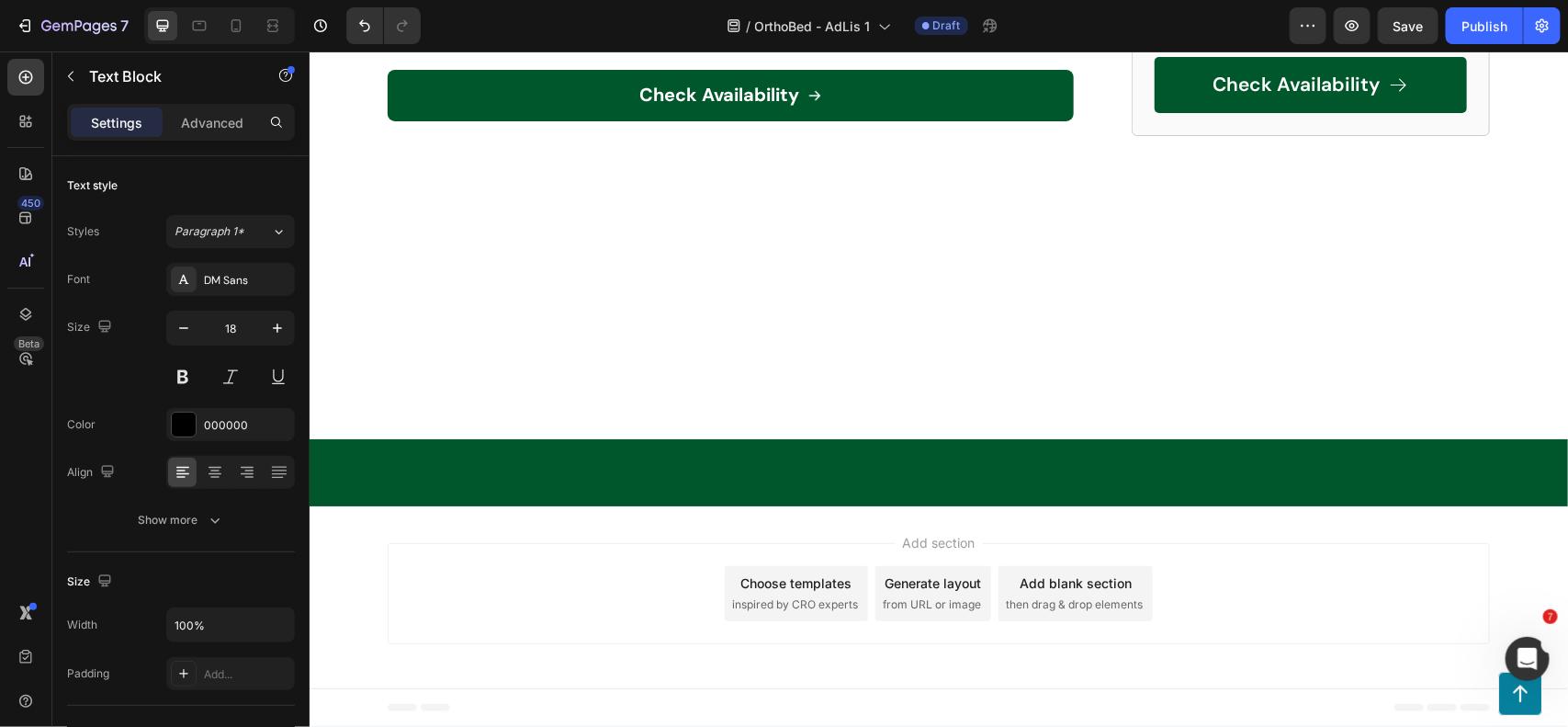 click on "[NAME], [STATE]" at bounding box center (551, -1713) 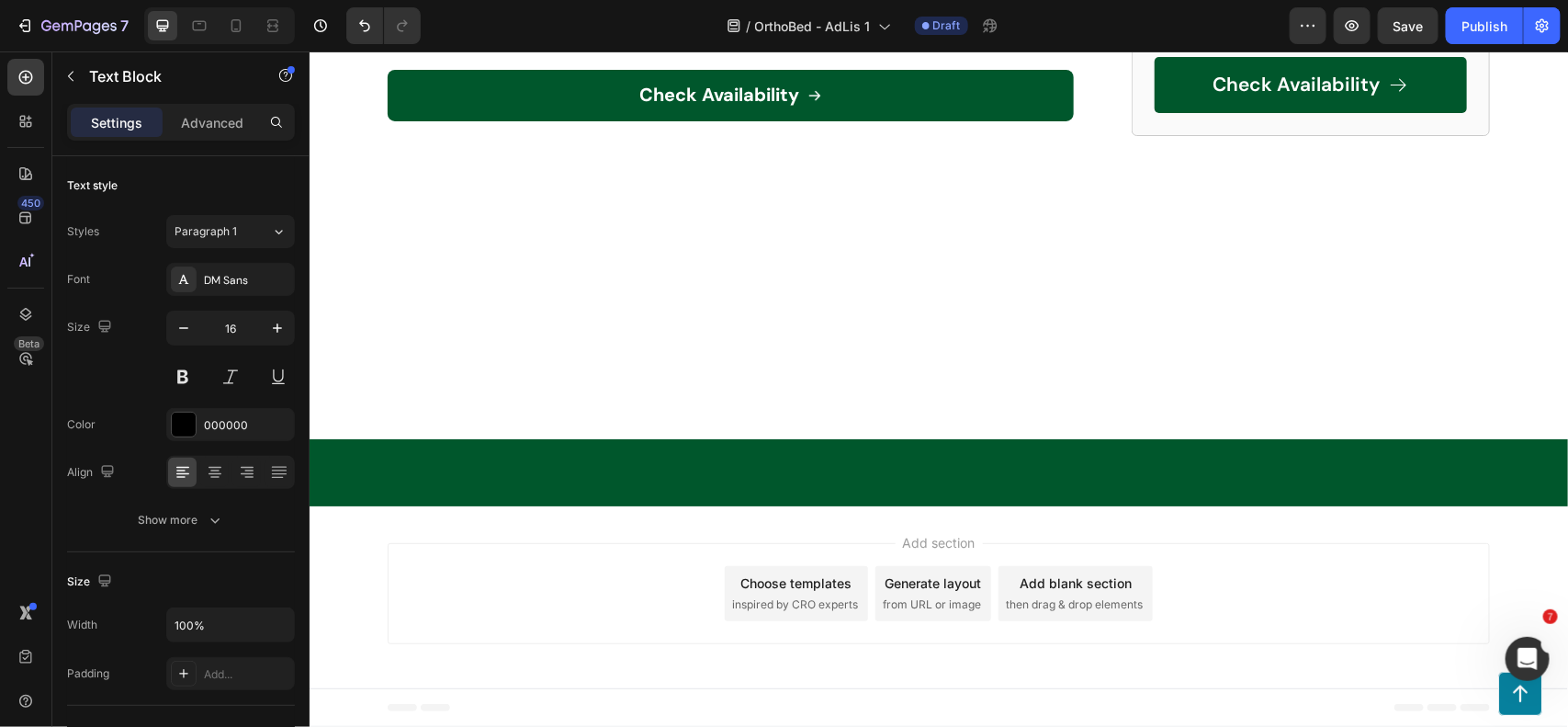 click on "[NAME], [STATE]" at bounding box center [551, -1713] 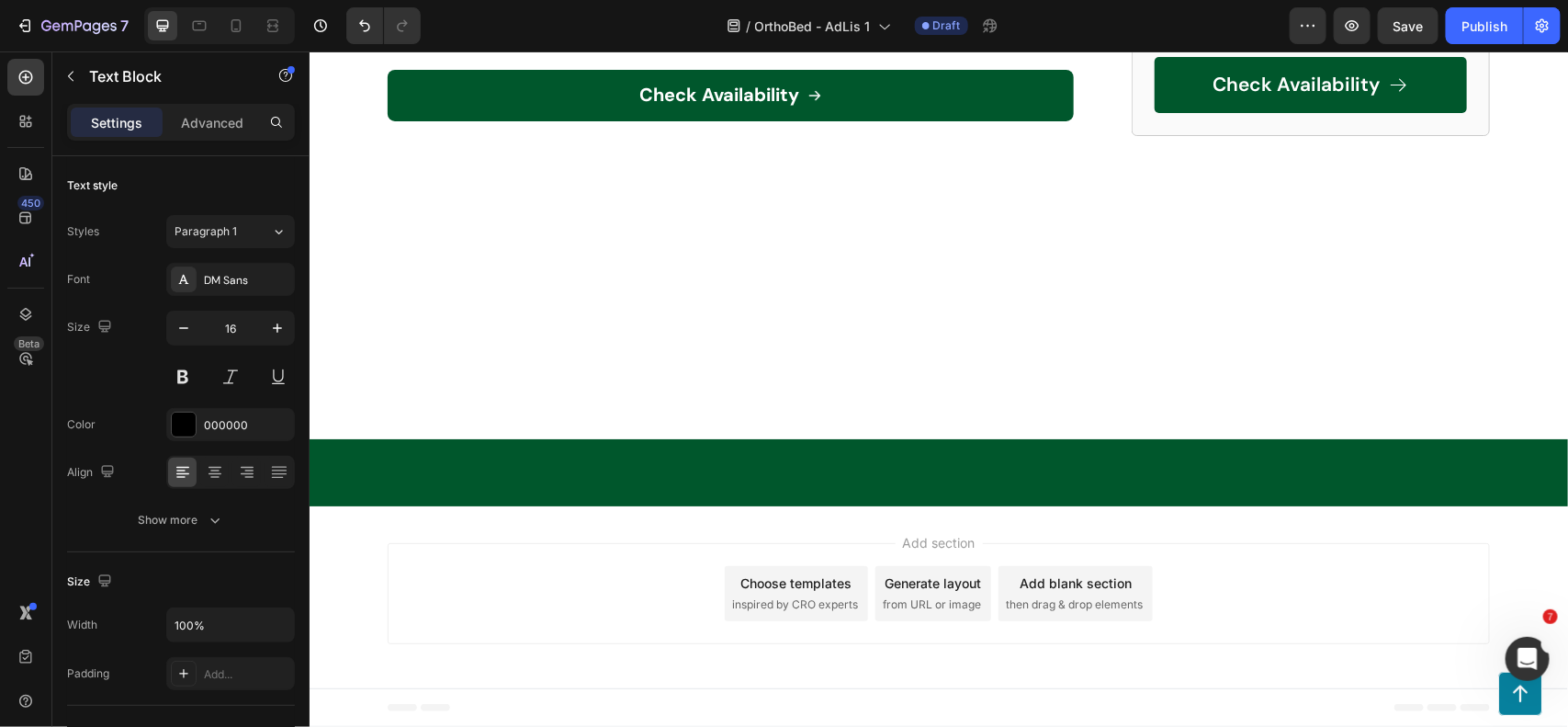 scroll, scrollTop: 7294, scrollLeft: 0, axis: vertical 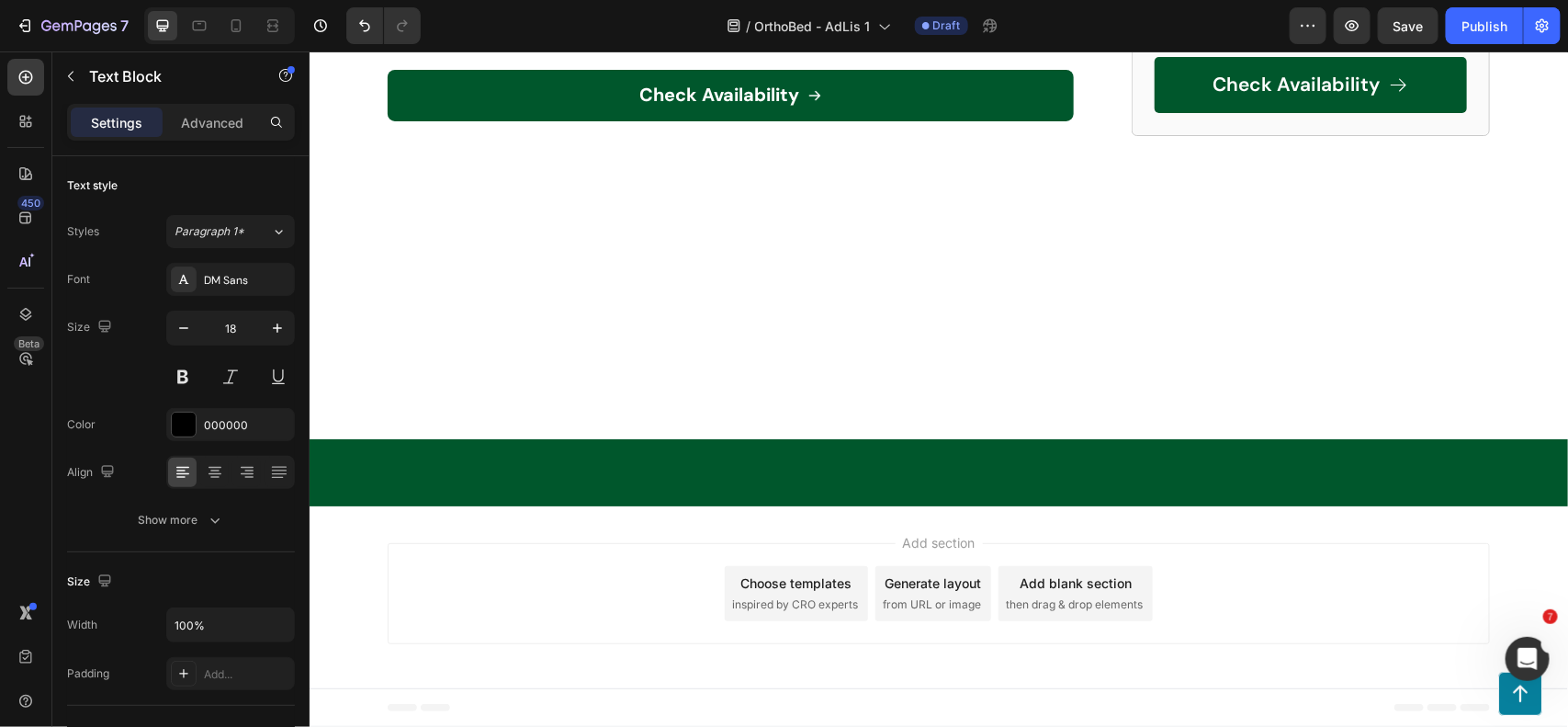 click 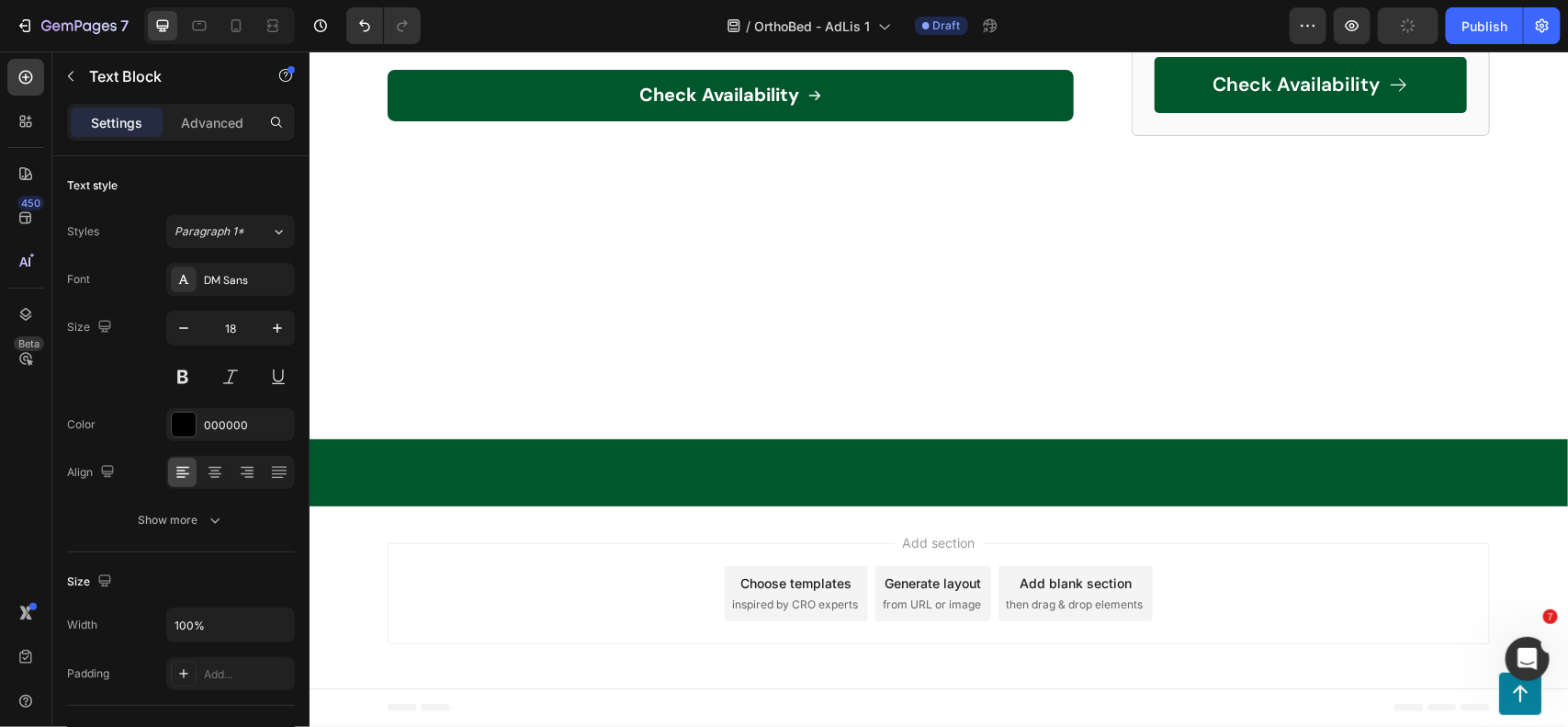 click 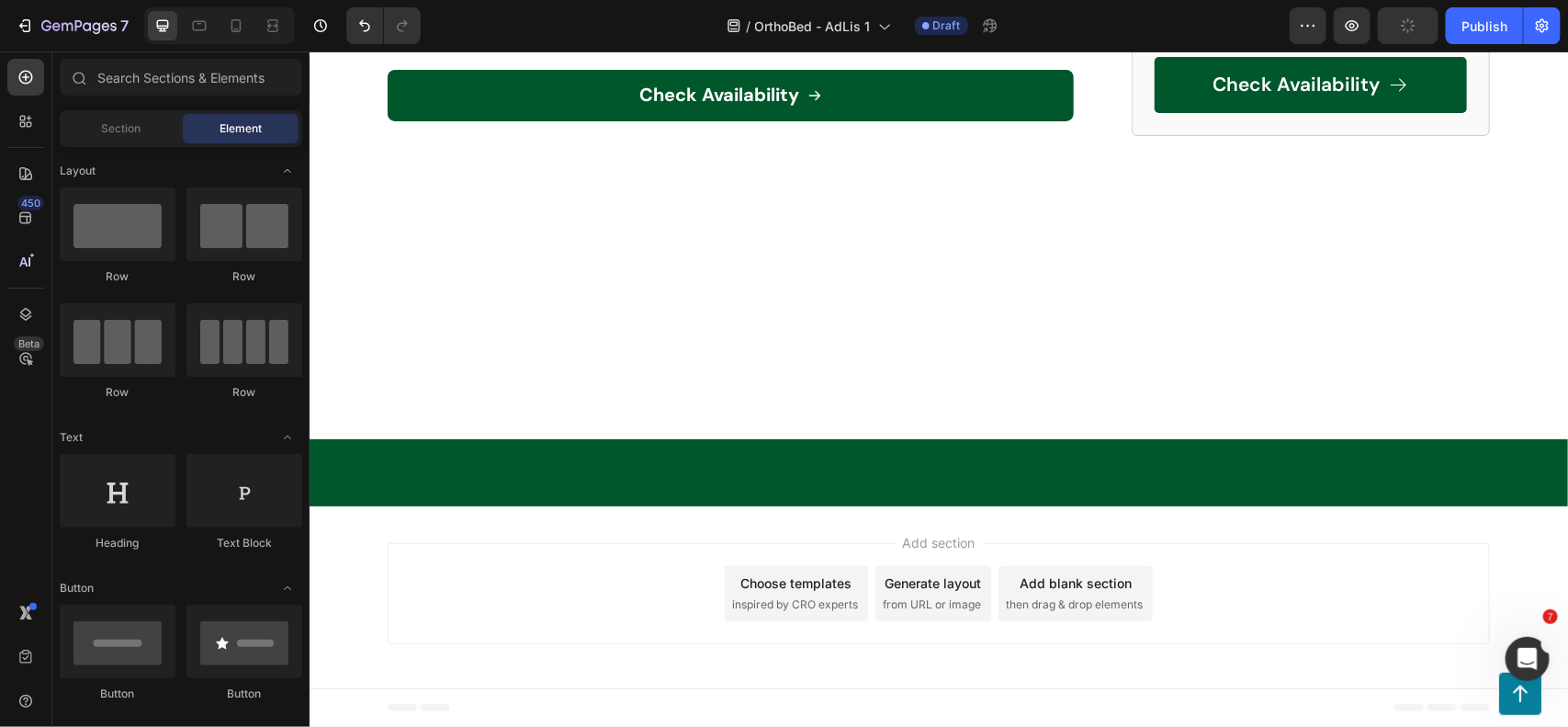 click on ""I've always struggled with sleep, especially with my arthritis acting up." at bounding box center [736, -1873] 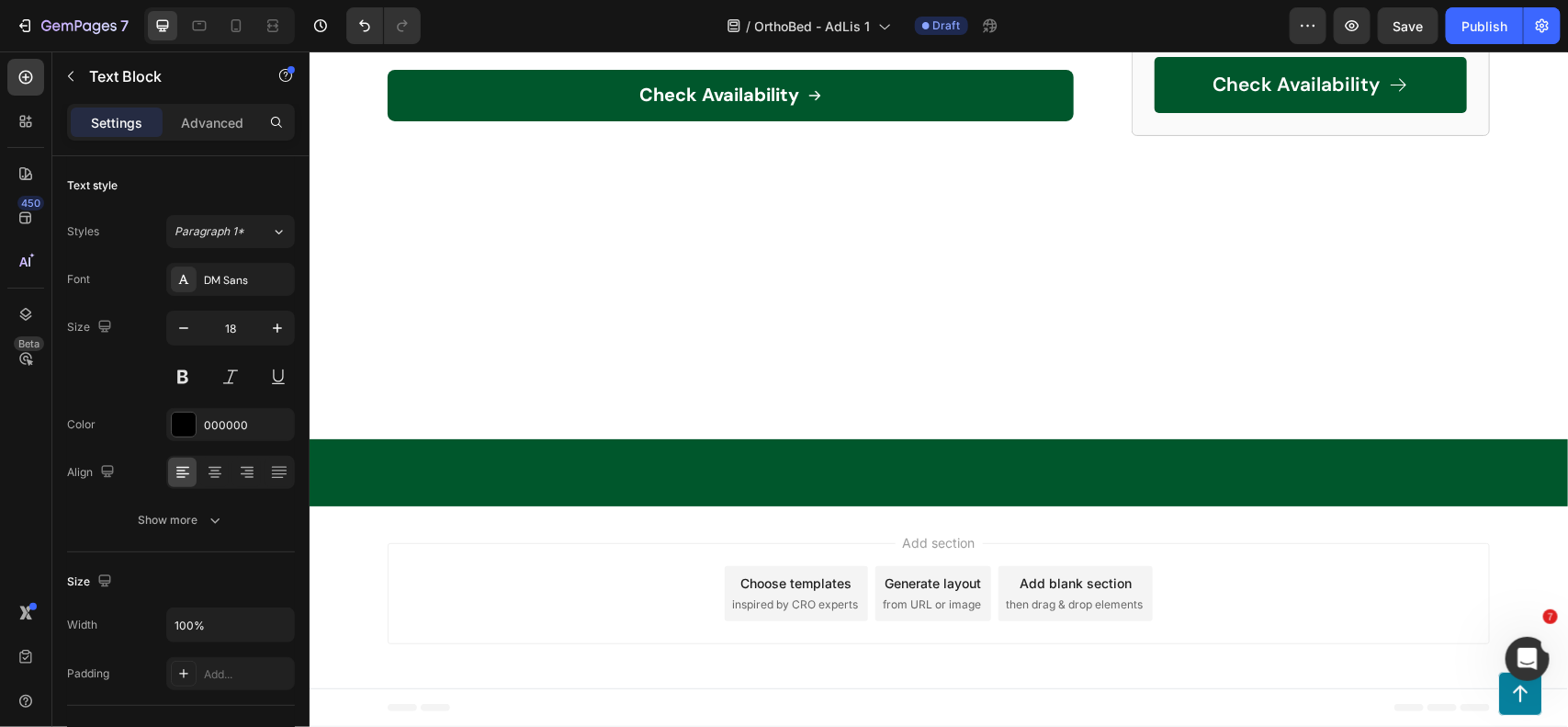click 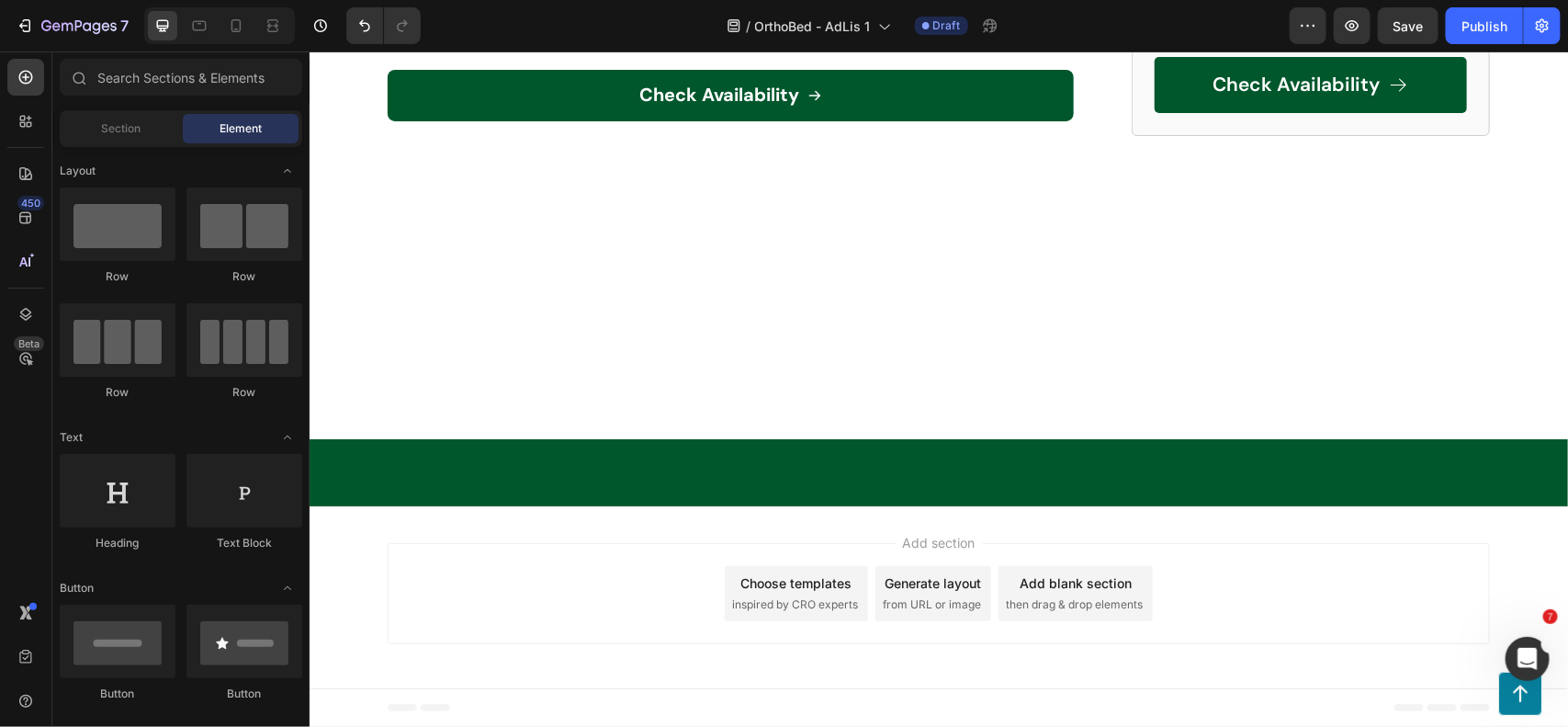 click on ""I've always struggled with sleep, especially with my arthritis acting up." at bounding box center [736, -1745] 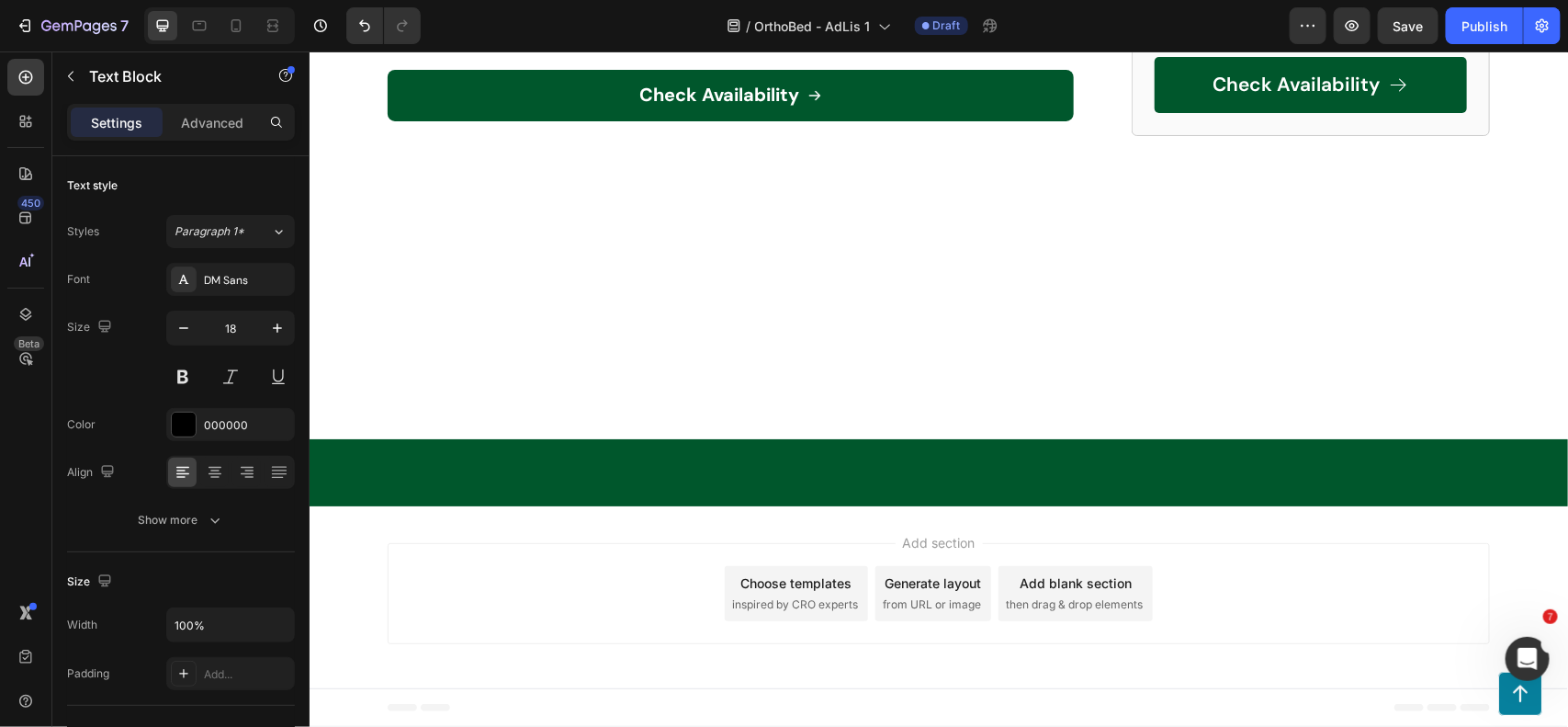 click at bounding box center [613, -1741] 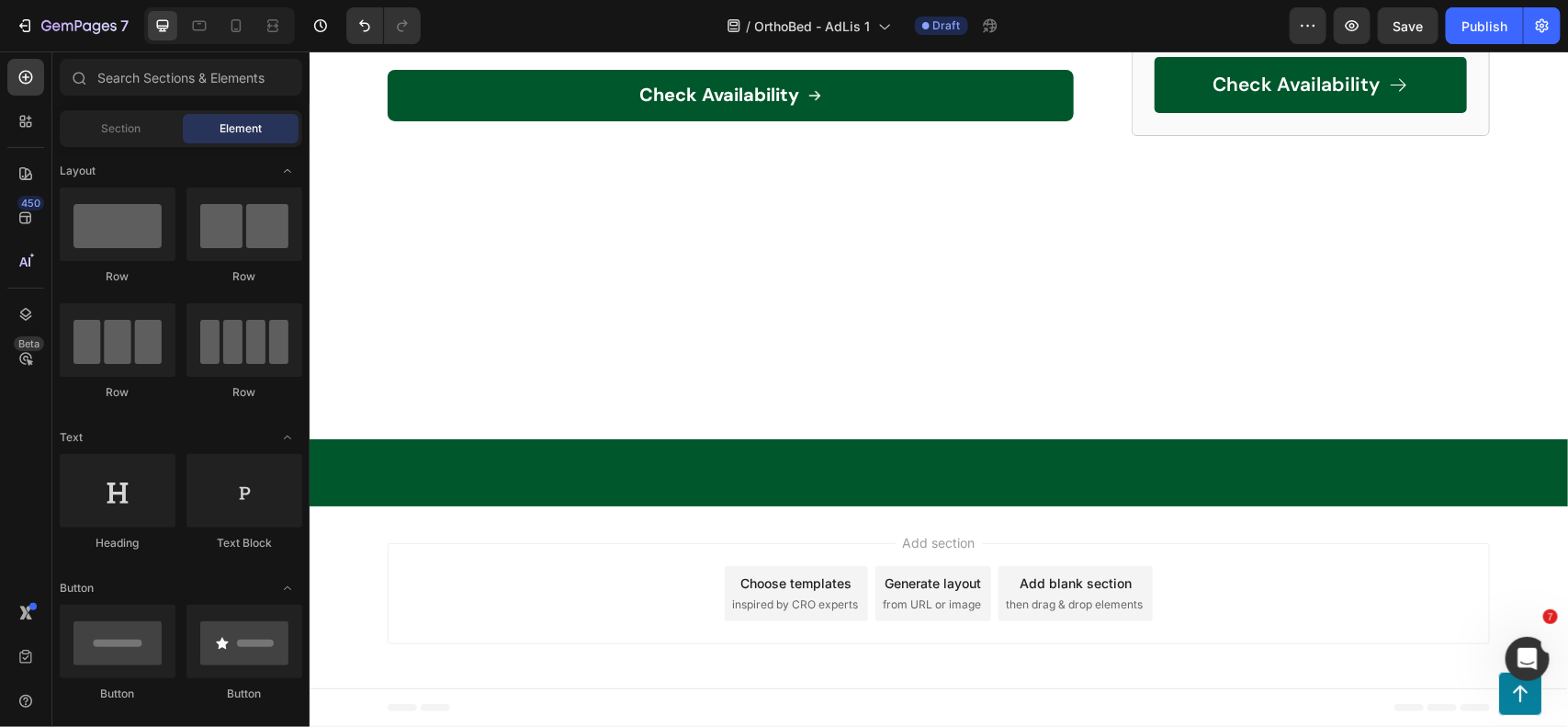 click on "This works!" at bounding box center (520, -1801) 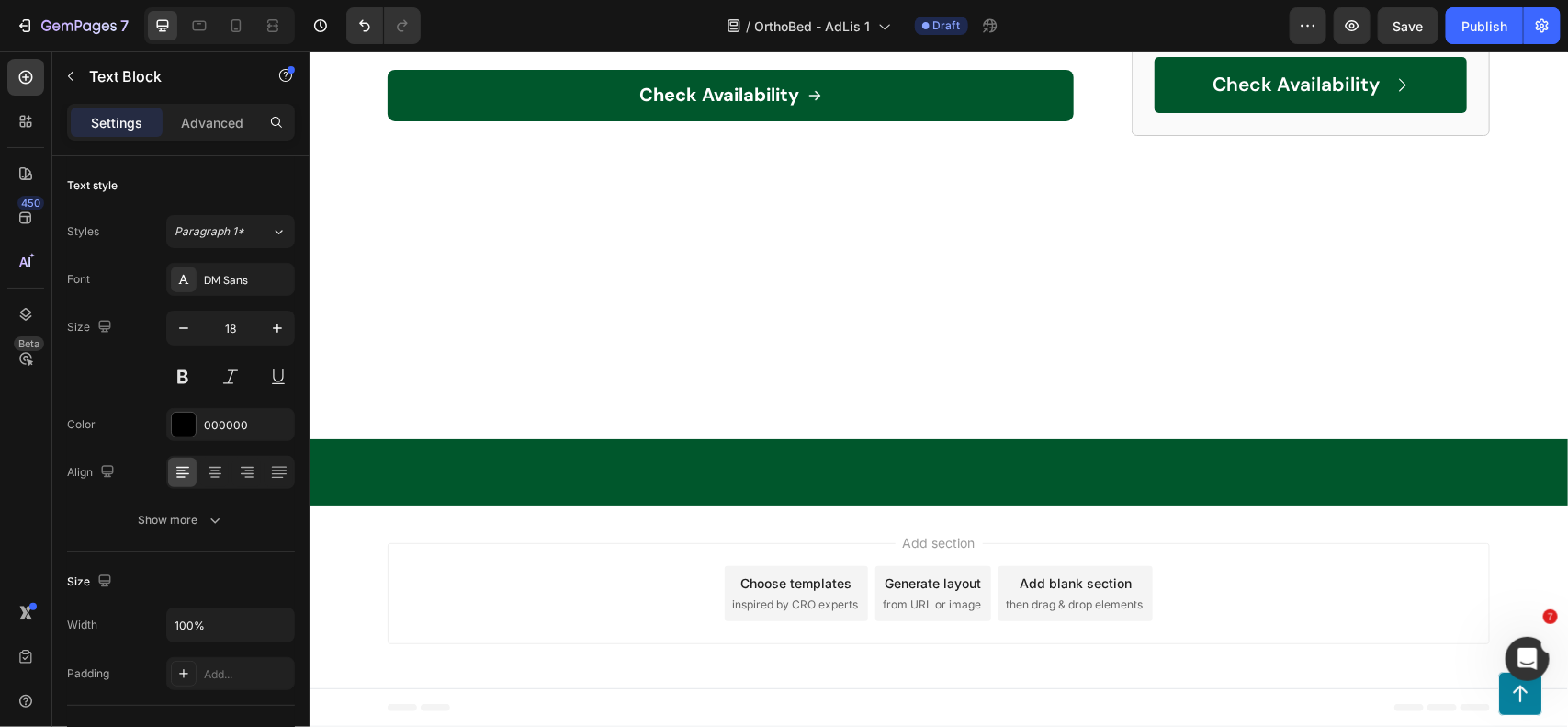 click 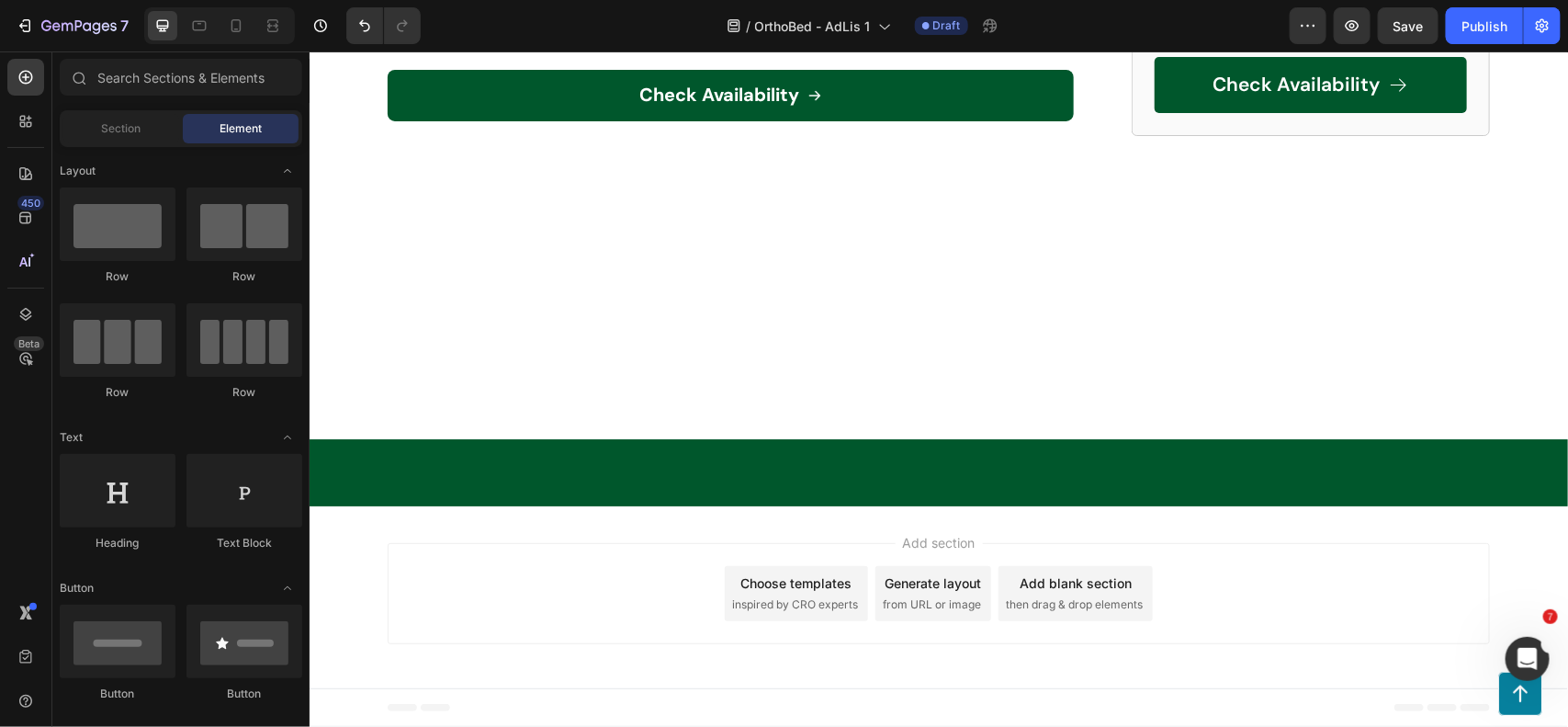 click on "My sleep has improved" at bounding box center [573, -1647] 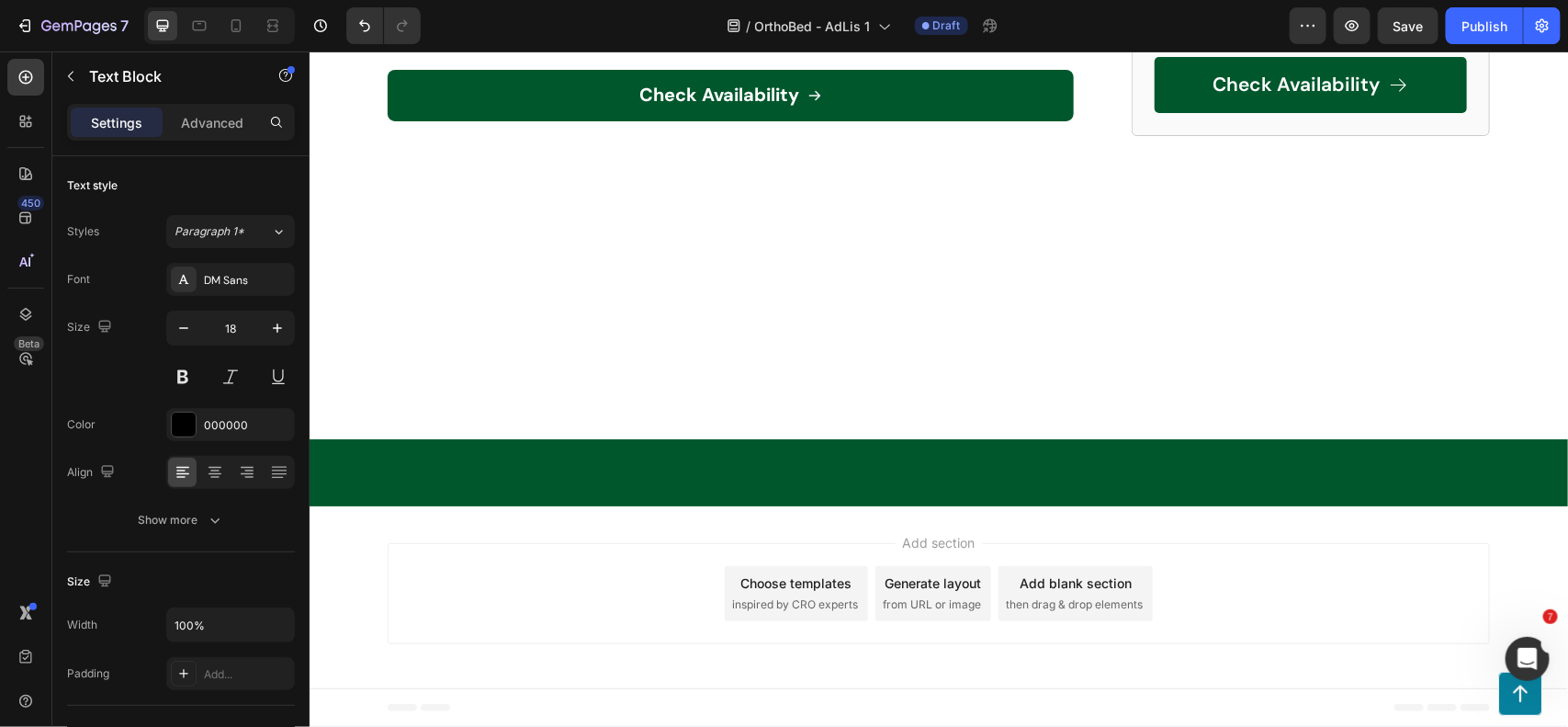 click 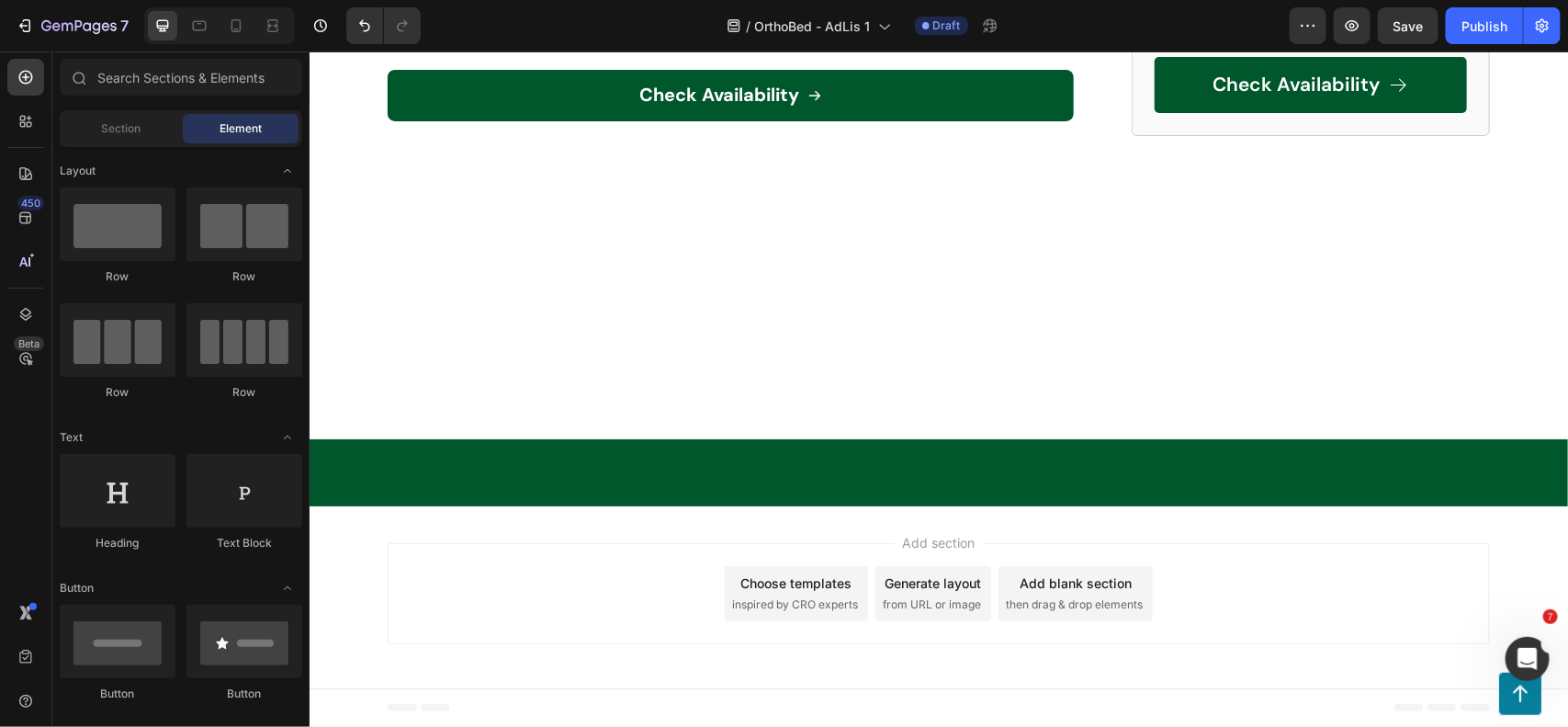 click on ""I've struggled with back pain for years, and this topper has been a game-changer. I wake up feeling refreshed and pain-free!"" at bounding box center [764, -1730] 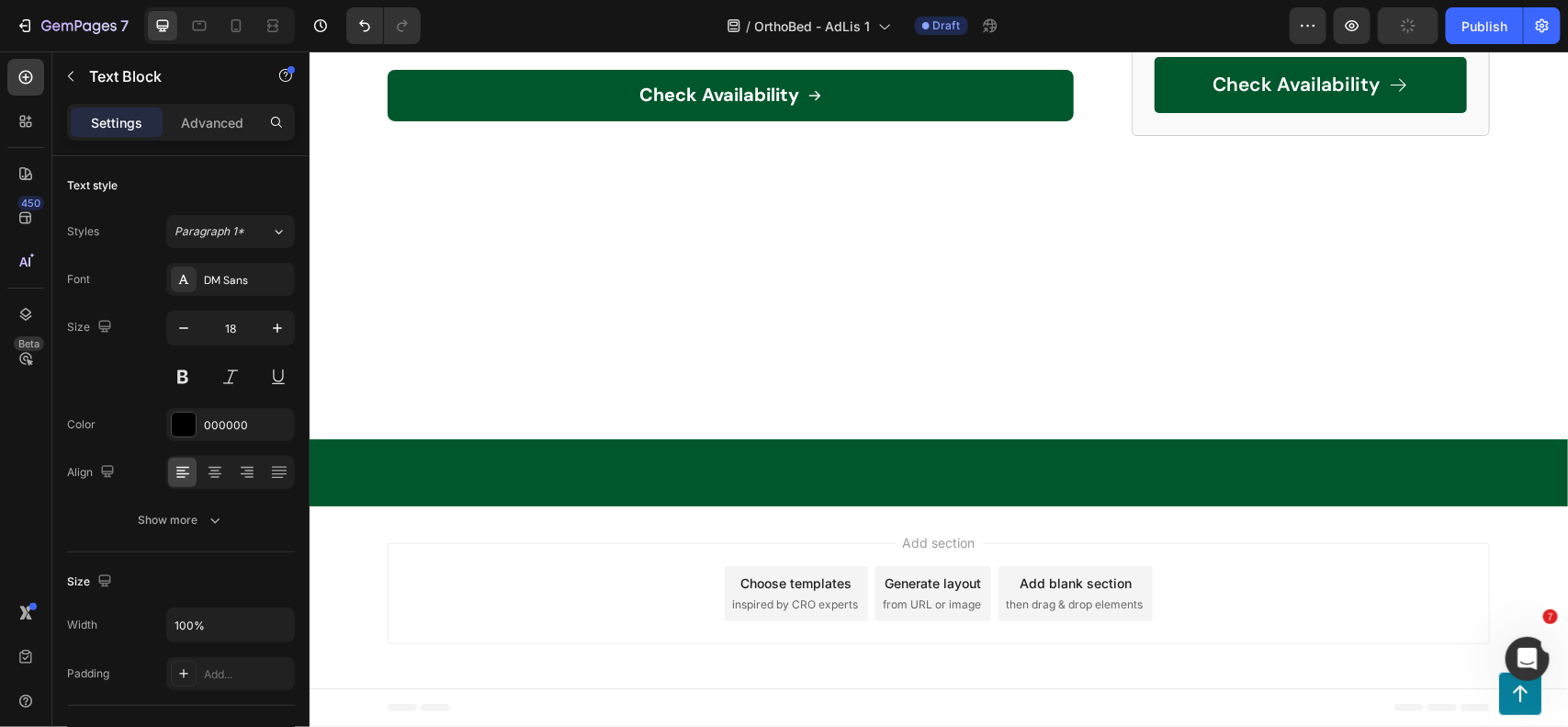 click on ""I've struggled with back pain for years, and this topper has been a game-changer. I wake up feeling refreshed and pain-free!"" at bounding box center [764, -1730] 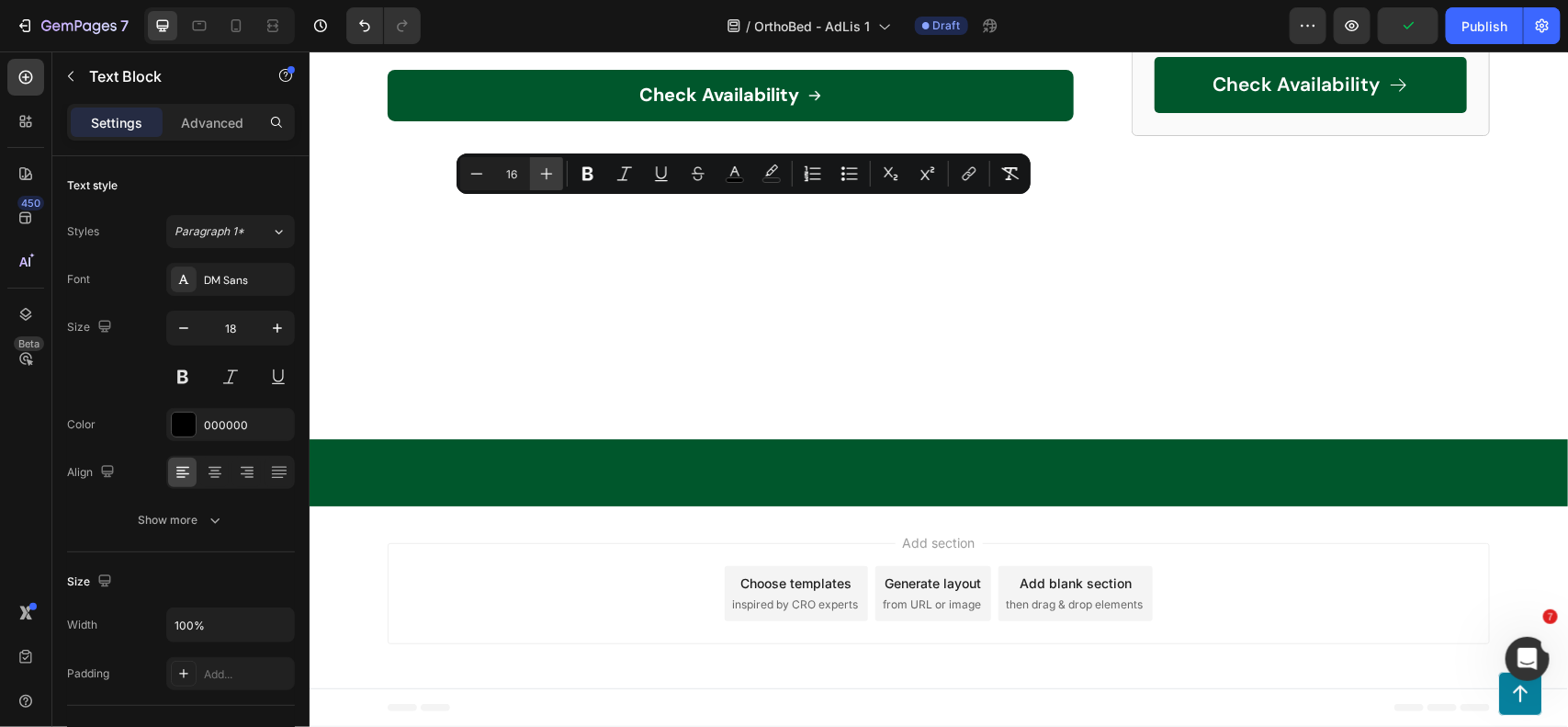 click 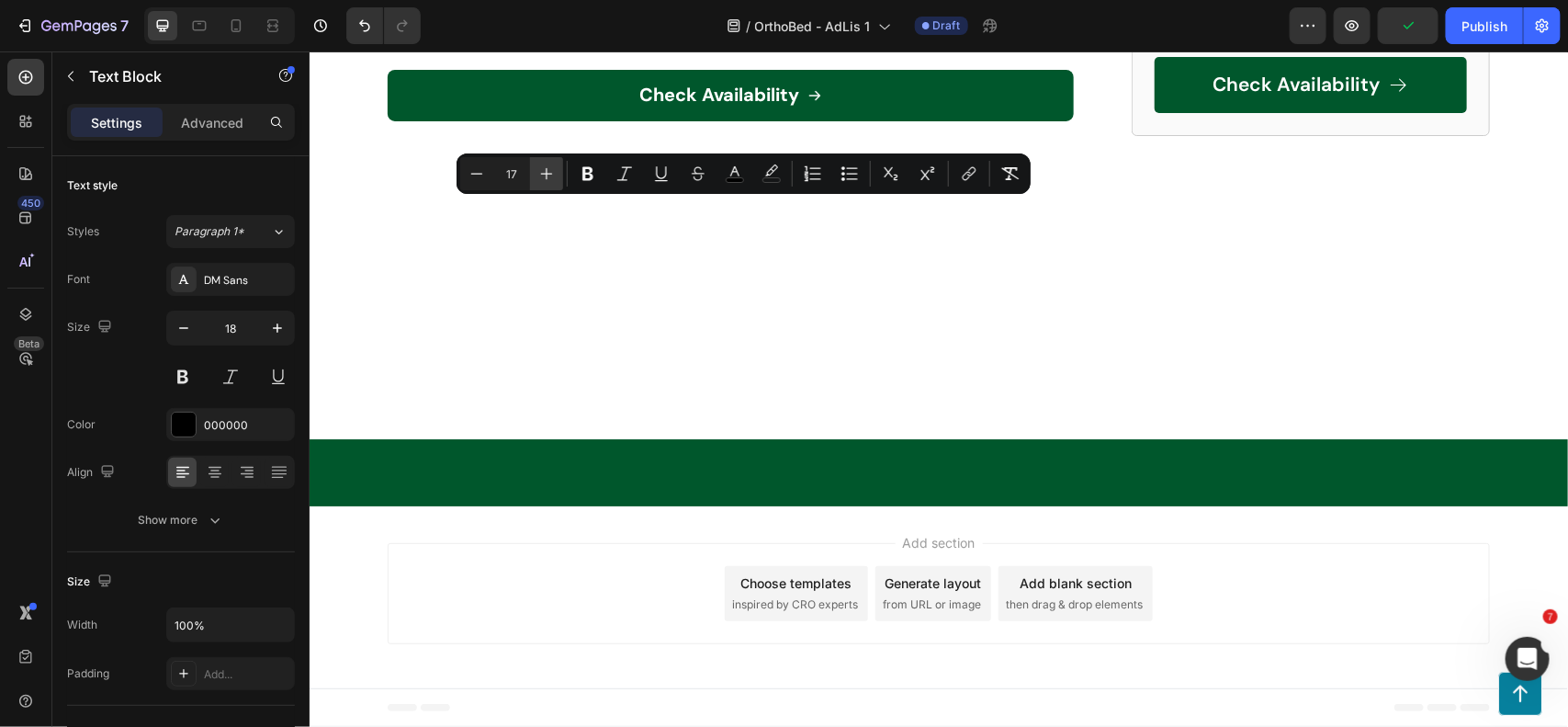 click 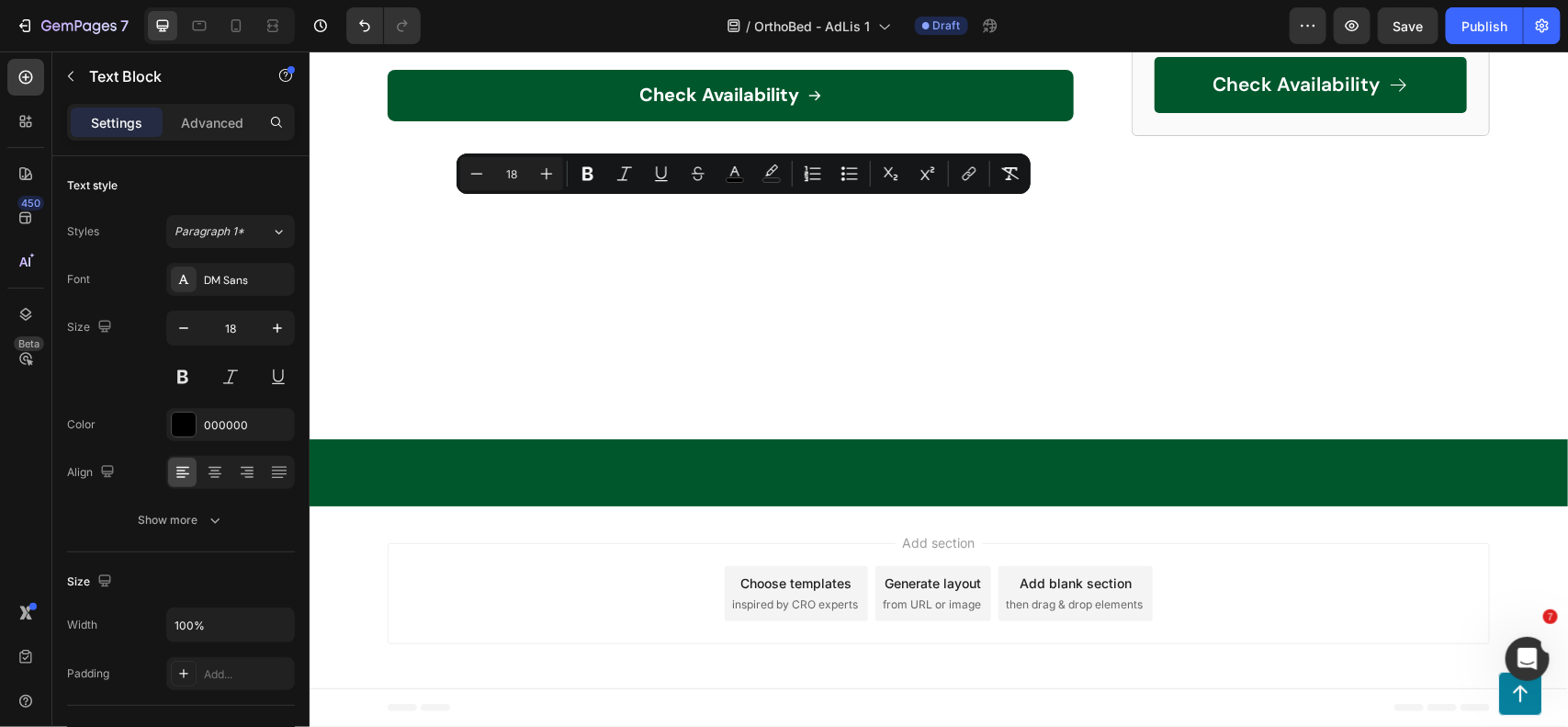 click on "But OrthoBed™ has been a lifesaver. It's so comfortable and supportive, I fall asleep almost instantly and wake up without any aches or pains." at bounding box center (763, -1593) 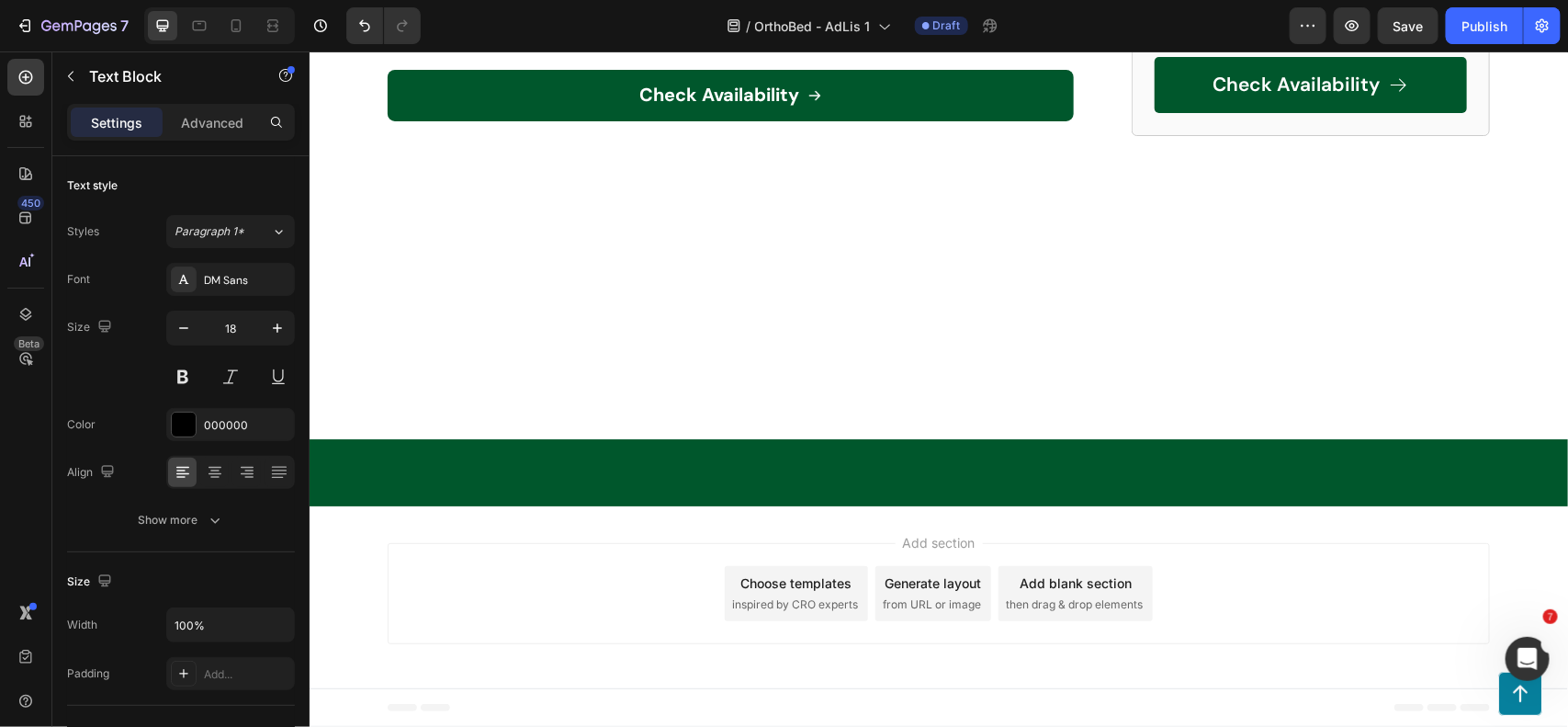click on "But OrthoBed™ has been a lifesaver. It's so comfortable and supportive, I fall asleep almost instantly and wake up without any aches or pains." at bounding box center [763, -1593] 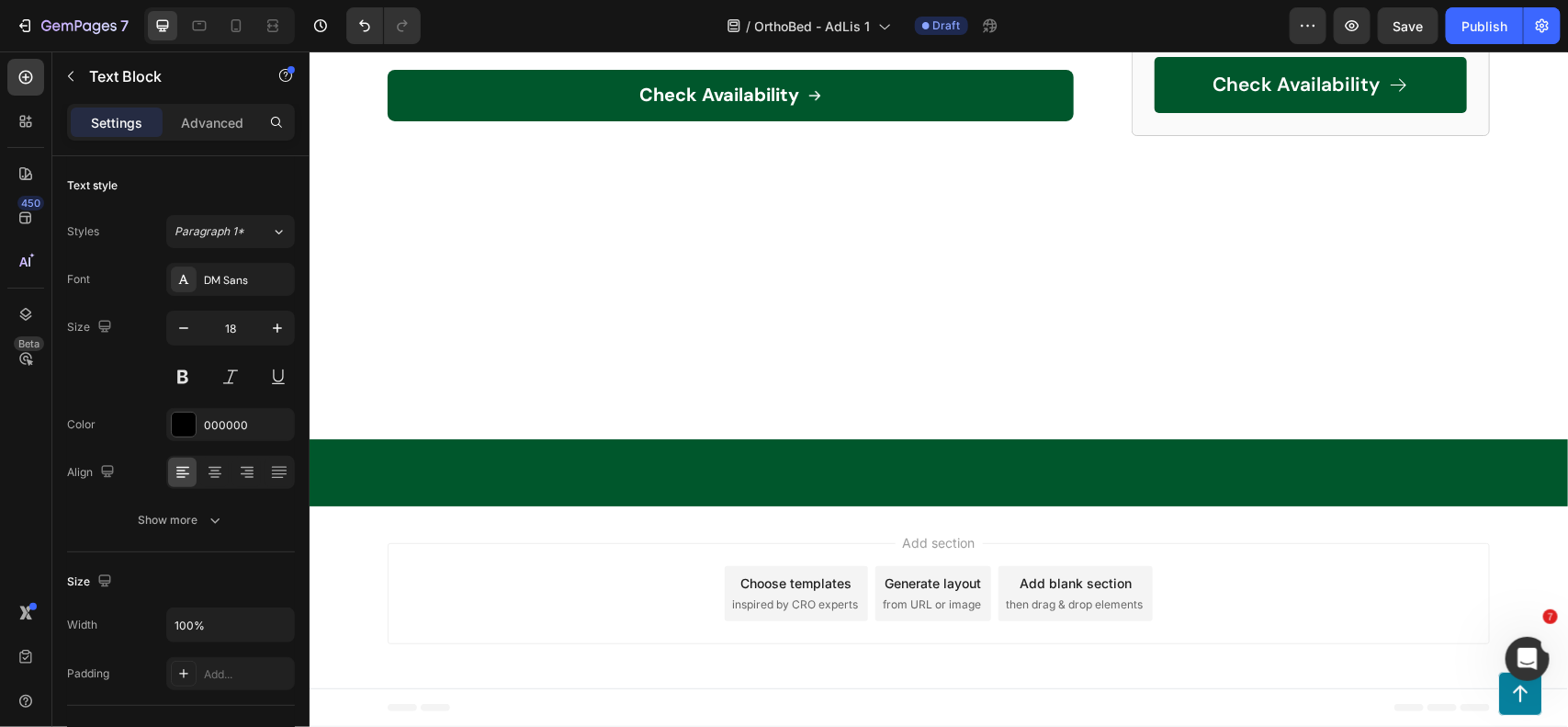 click on ""I was hesitant to buy a topper, but I'm so glad I did. It's made my old mattress feel brand new, and my sleep quality has improved dramatically."" at bounding box center (764, -1530) 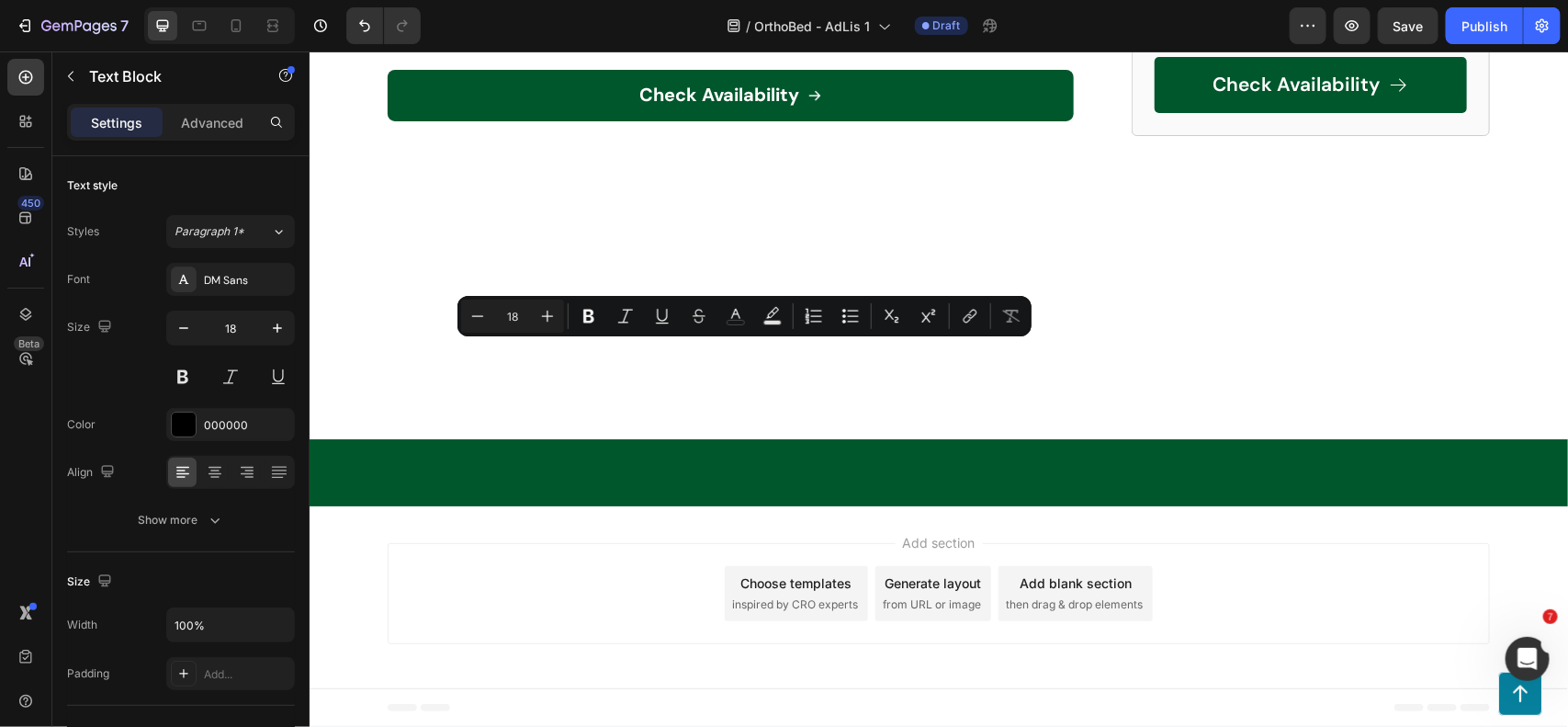 click on "Text Block" at bounding box center [660, -1632] 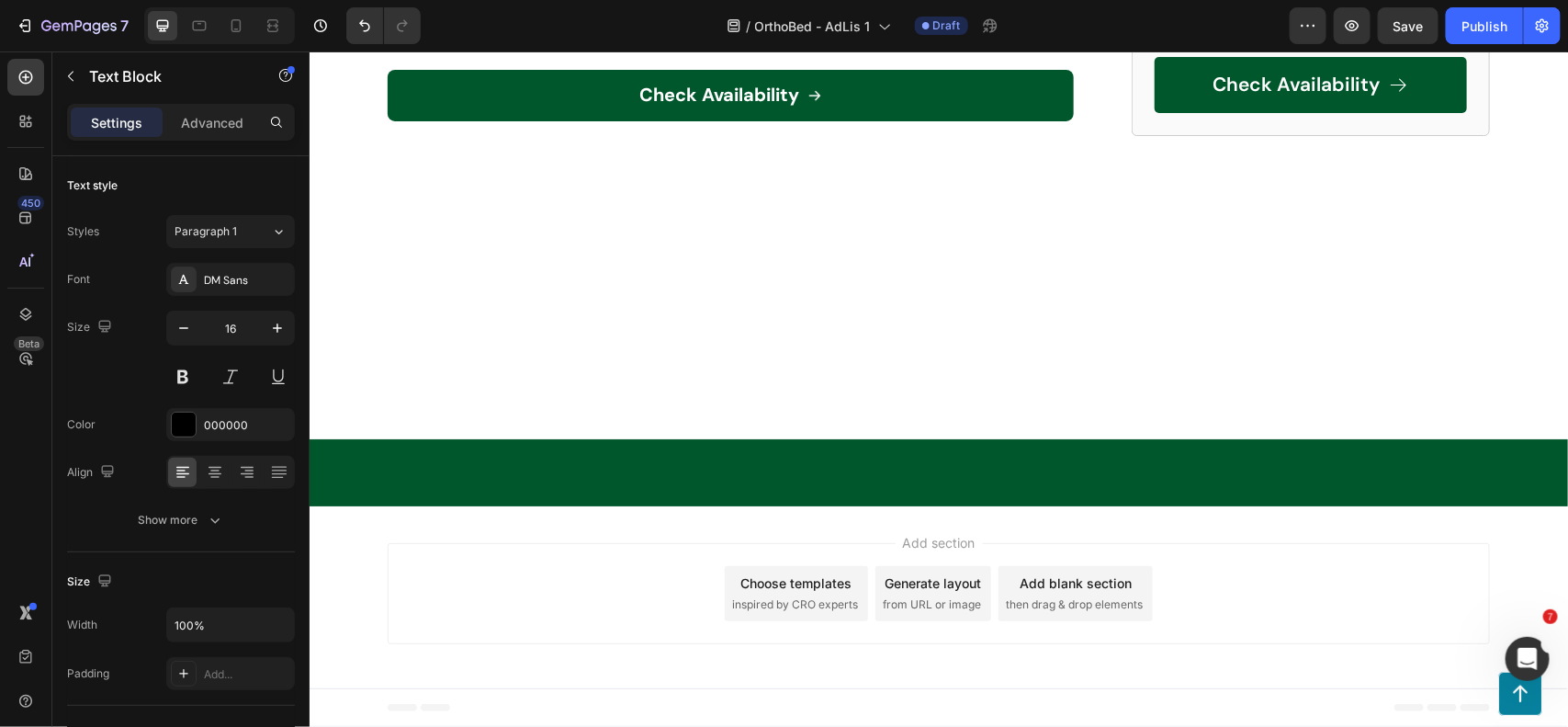 click on ""I've struggled with back pain for years, and this topper has been a game-changer. I wake up feeling refreshed and pain-free!"" at bounding box center (750, -1656) 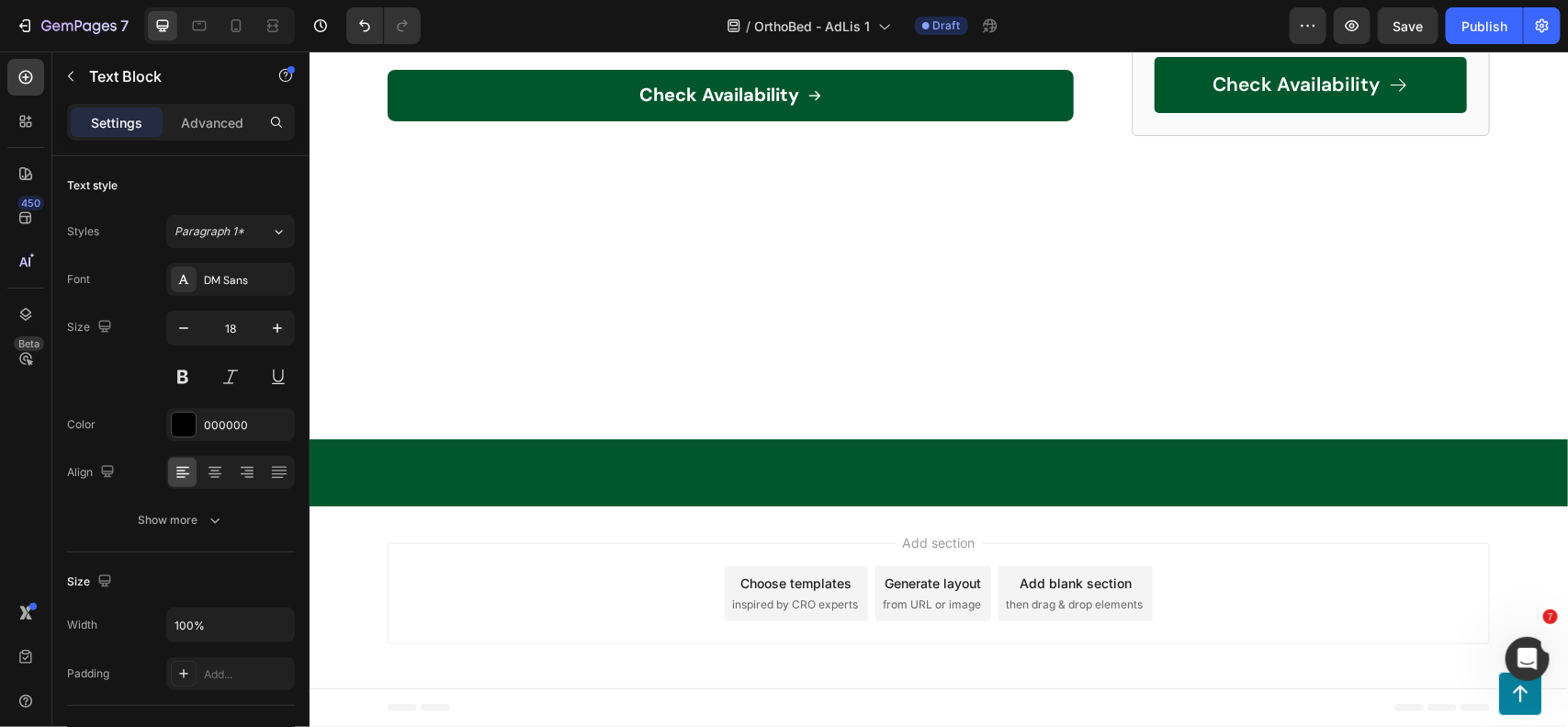 click on ""I've struggled with back pain for years, and this topper has been a game-changer. I wake up feeling refreshed and pain-free!"" at bounding box center (750, -1656) 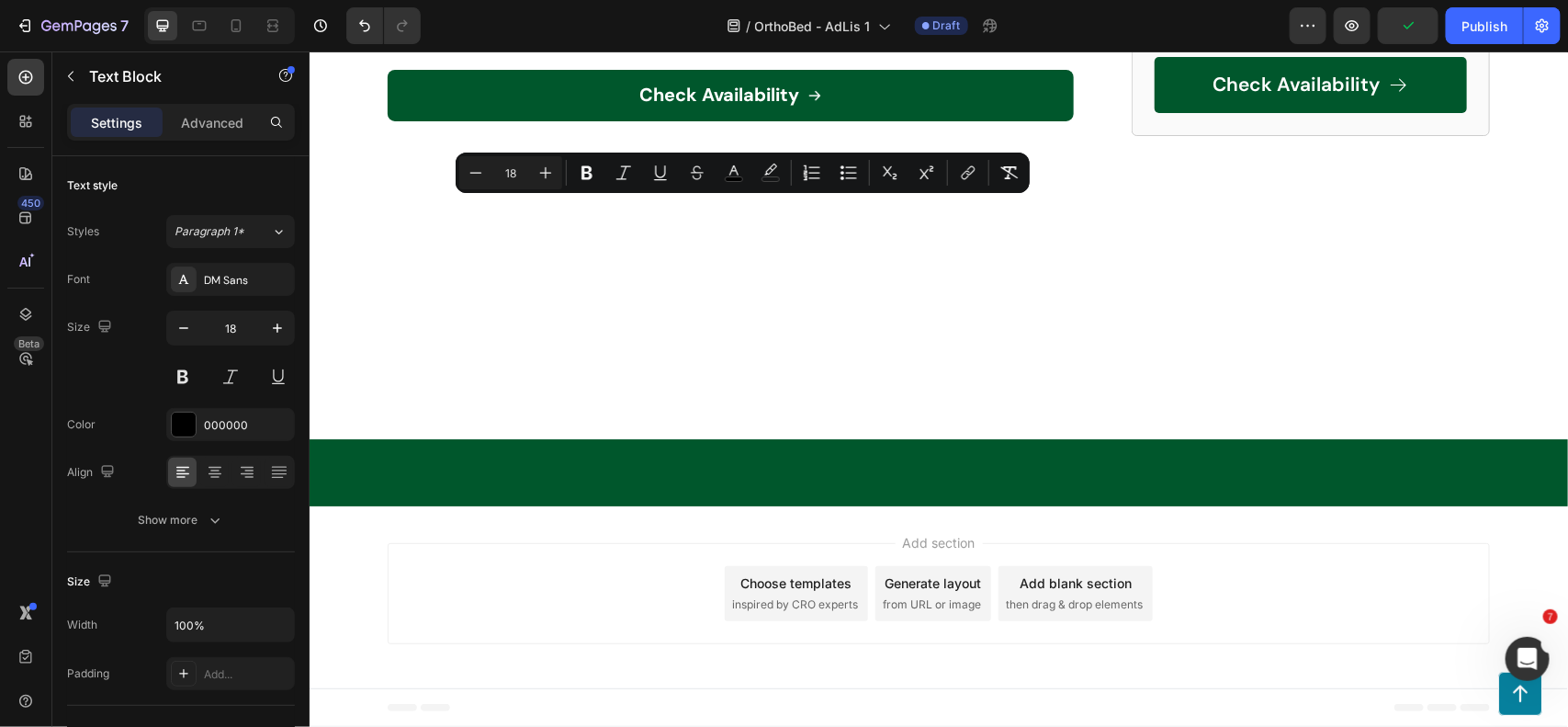 click on "[NAME] [LASTNAME], [STATE]" at bounding box center (551, -1484) 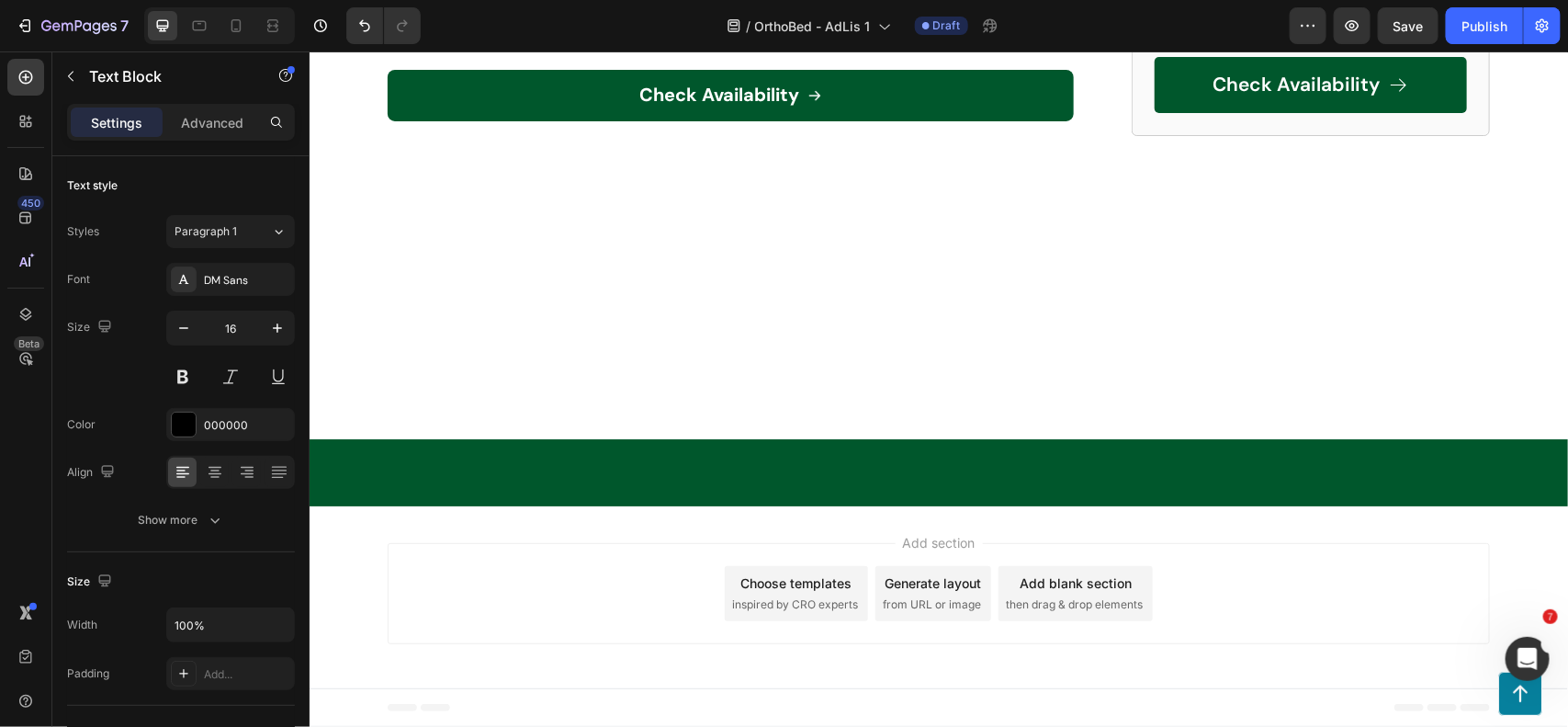 click at bounding box center (551, -1472) 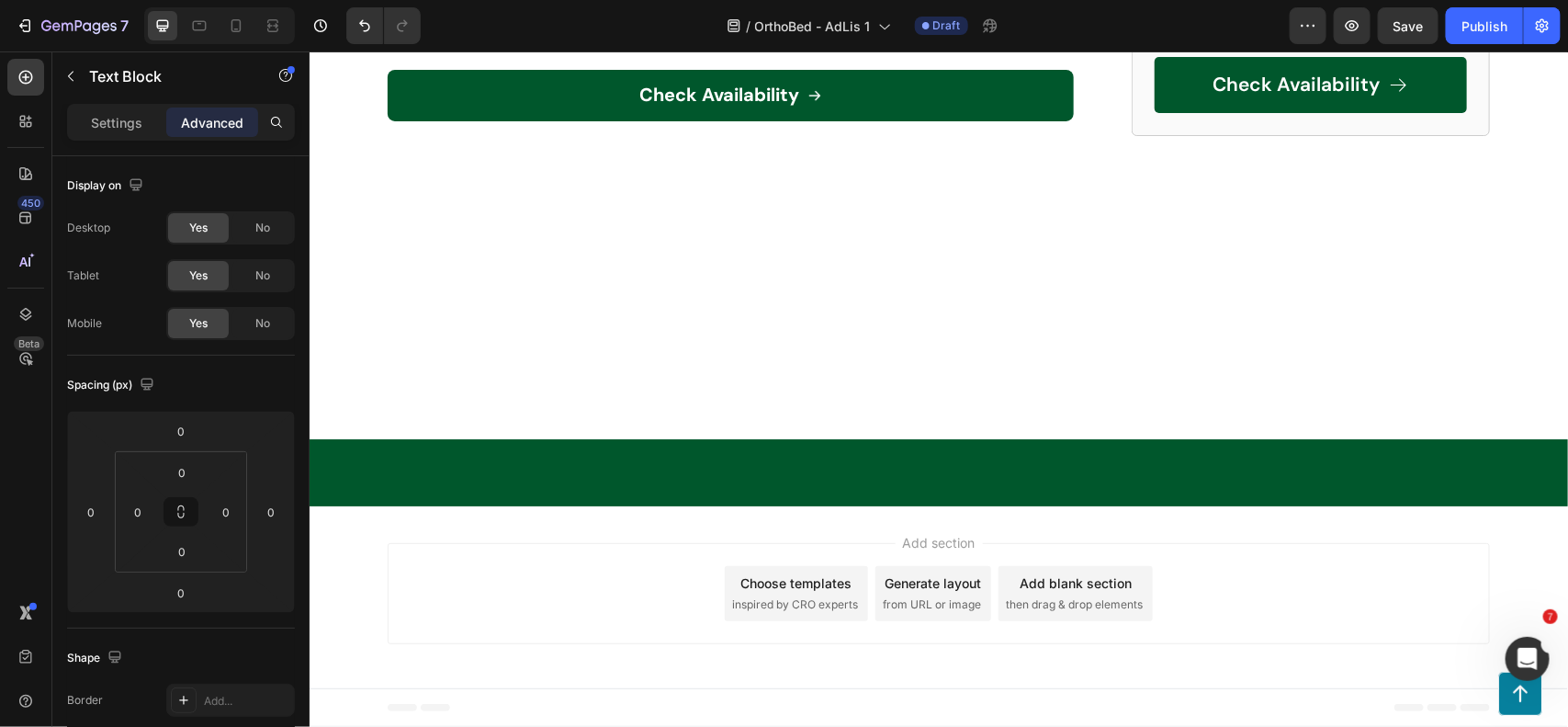 click on "[NAME] [LASTNAME], [STATE]" at bounding box center [551, -1484] 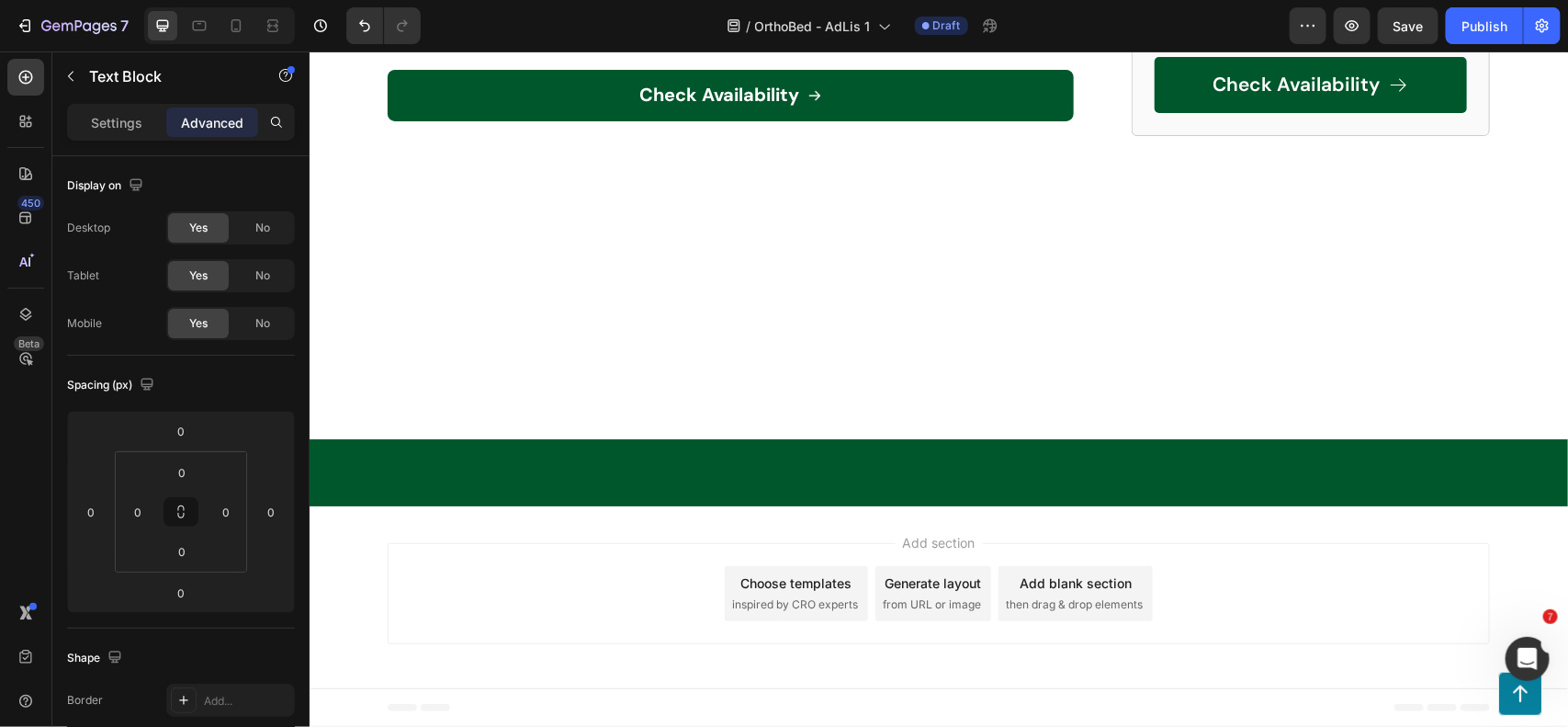 click on "[NAME] [LASTNAME], [STATE]" at bounding box center [551, -1483] 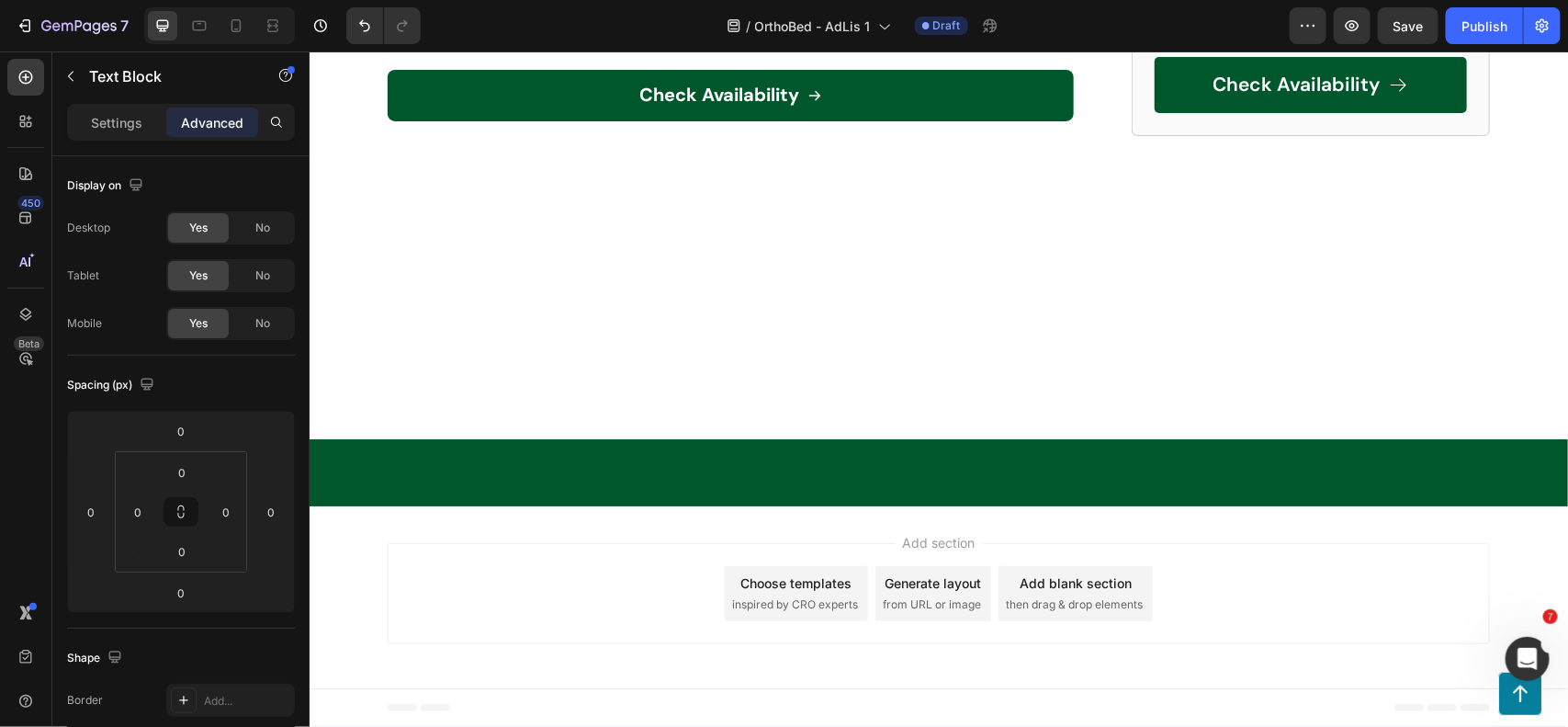 click on "[NAME] [LASTNAME], [STATE]" at bounding box center (551, -1483) 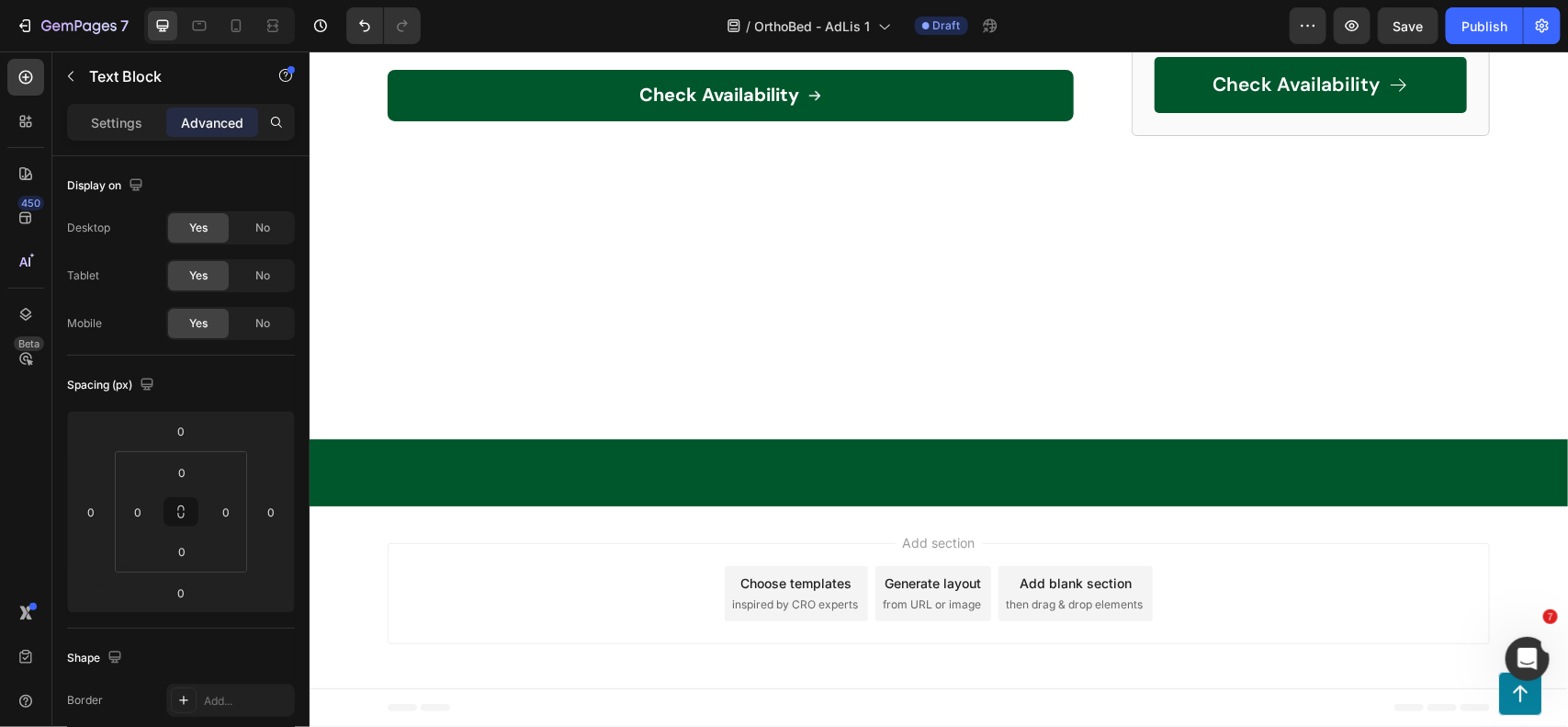click on "naJinaJ" at bounding box center (494, -1484) 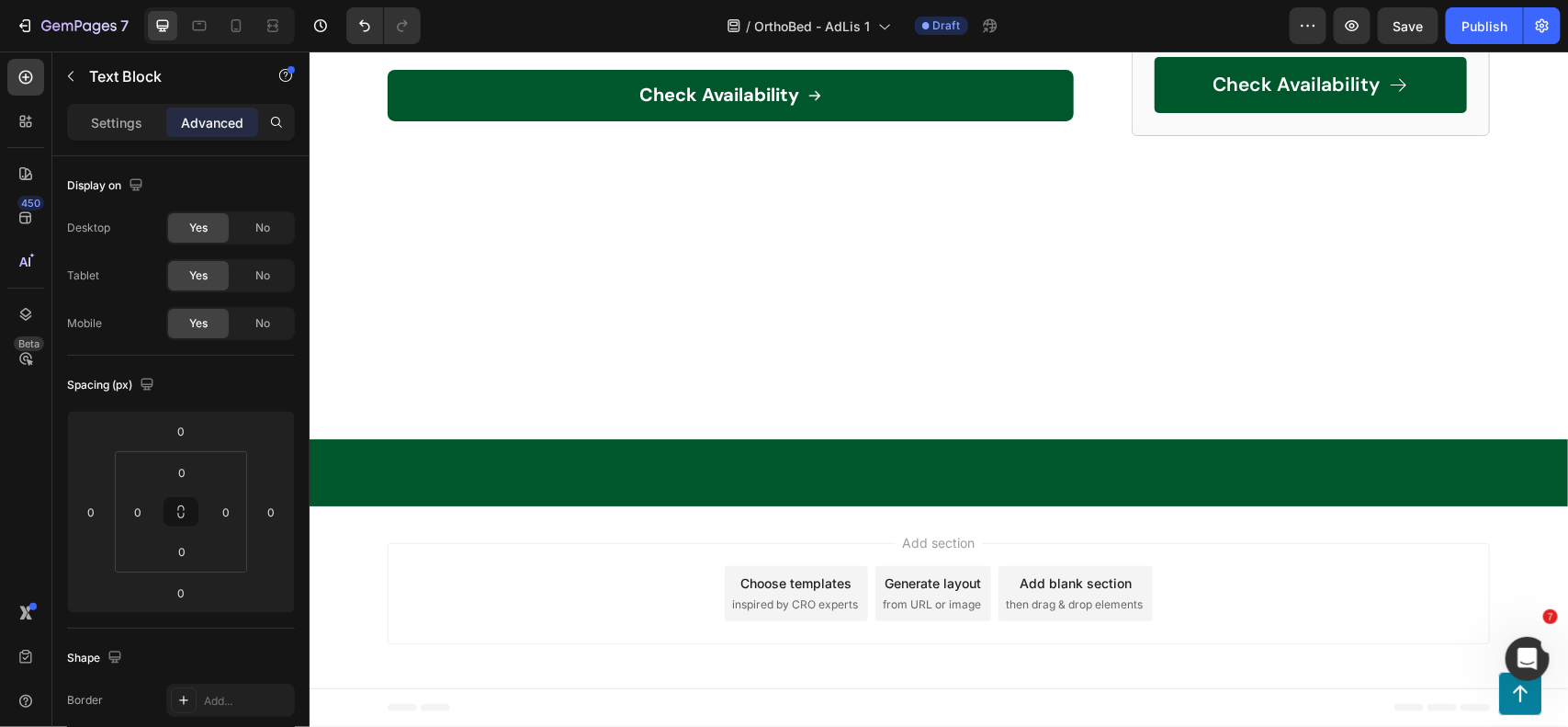 click on "naJinaJ" at bounding box center [494, -1484] 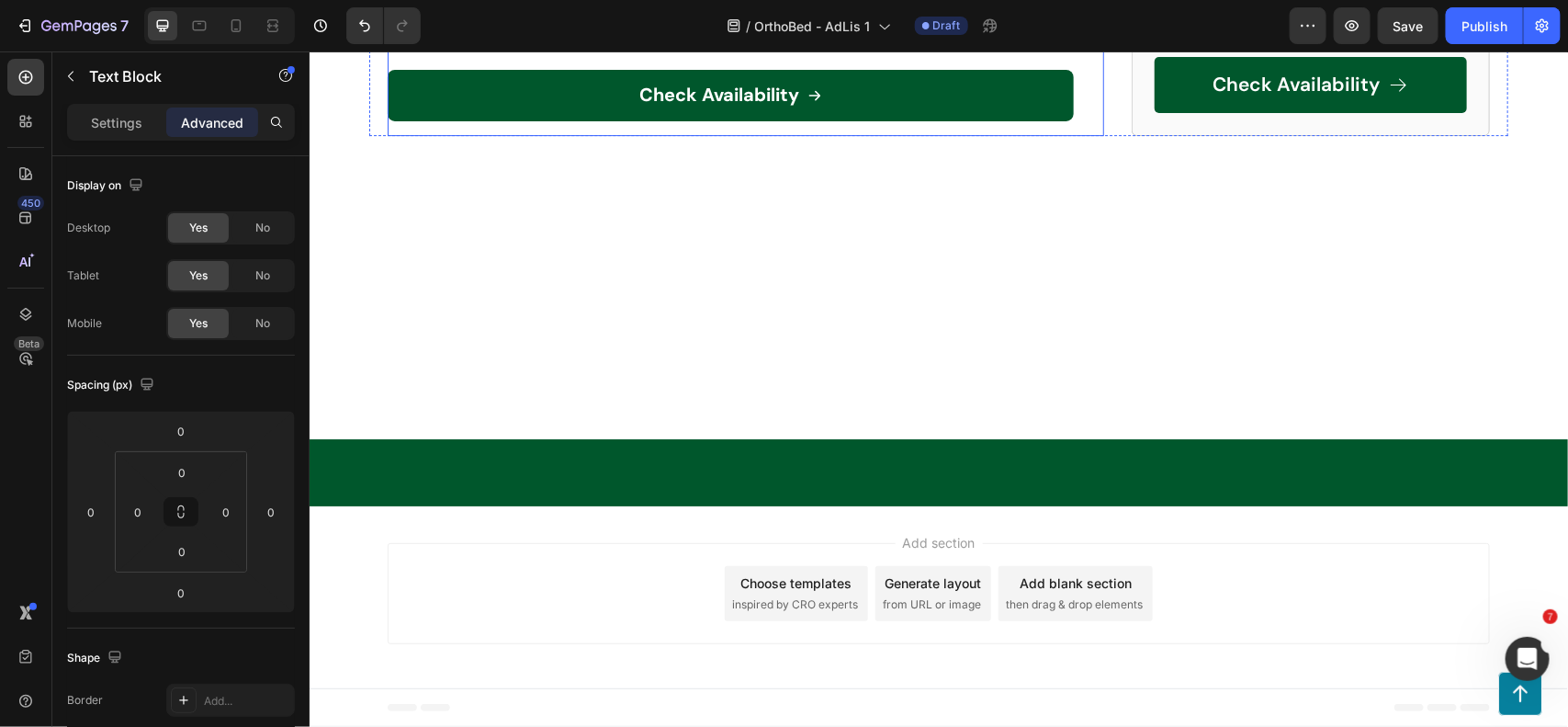 click on "⁠⁠⁠⁠⁠⁠⁠ 3 Ways This Mattress Topper Can Help You Say Goodbye to Fibromyalgia Pain & Body Aches Heading Are mornings a struggle because of aches and pains? Tossing and turning all night is exhausting, and it's likely your mattress isn't giving you the support you need. THIS ARTICLE reveals a simple solution that can change how you manage fibromyalgia pain & body aches... Text Block Sleep Like Never Before—Is This the Biggest Bedsheet Breakthrough of 2025? Heading Image Image Samantha G. ﻿July 31, 2025 Text Block Row The Hidden Toll of Fibromyalgia: Beyond the Aches and Pains Text Block Are you waking up feeling stiff and sore, even after a full night's sleep? Do you find yourself constantly battling fatigue, brain fog, and mood swings? If you're living with fibromyalgia or chronic body aches, you know that the impact goes far beyond just physical discomfort. But what if there was a way to ease the burden, to find relief and reclaim your energy? Text Block Text Block Text Block Text Block Row" at bounding box center [730, -2850] 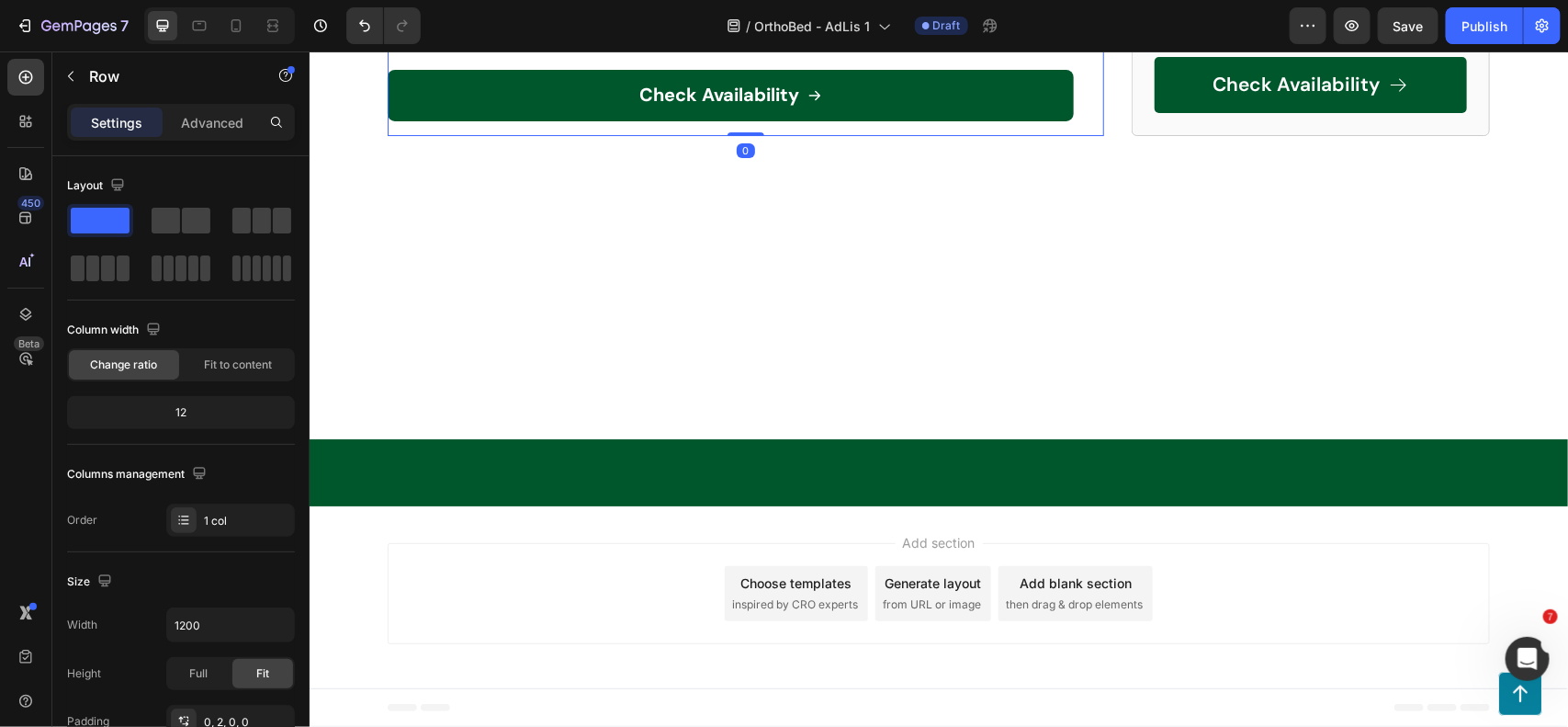 click on "J" at bounding box center [473, -1484] 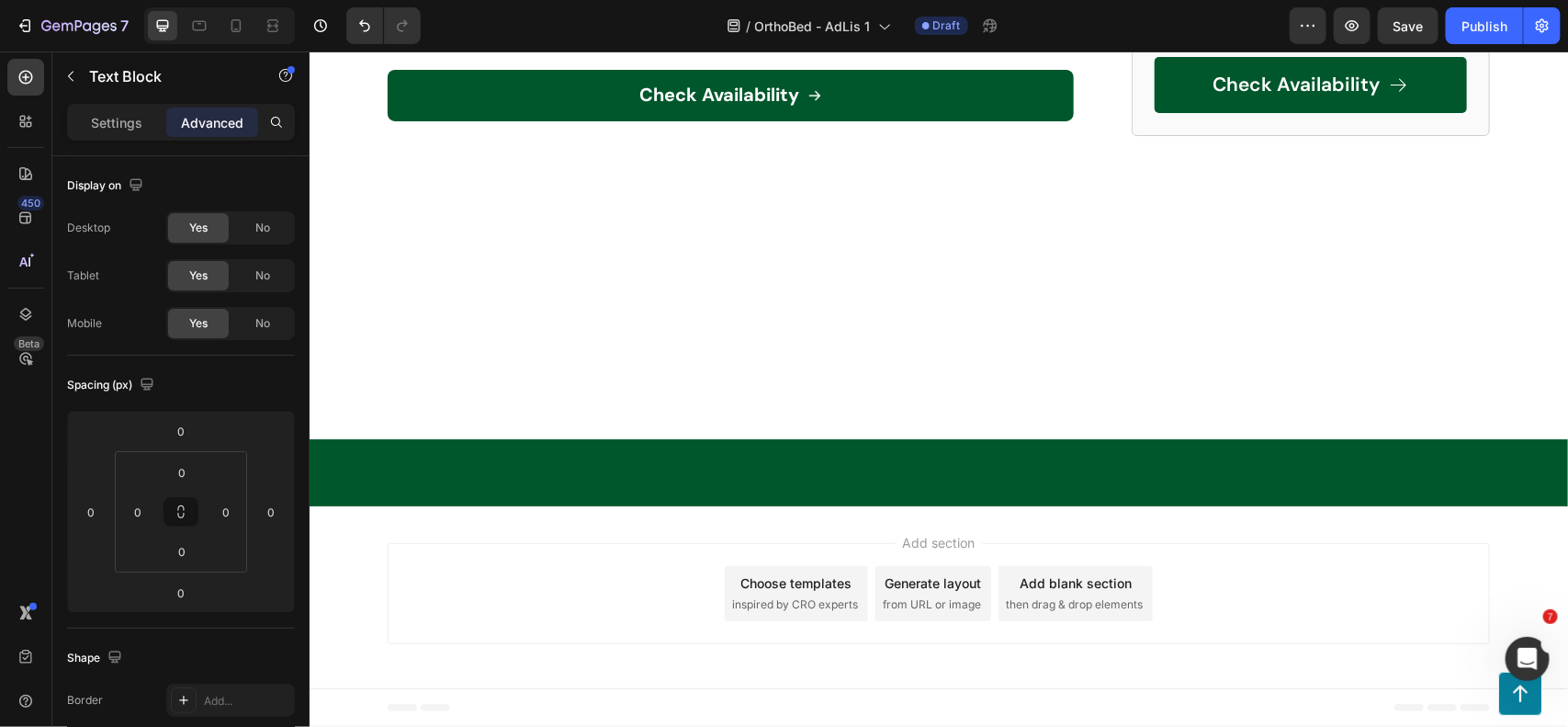 click on "J" at bounding box center [473, -1484] 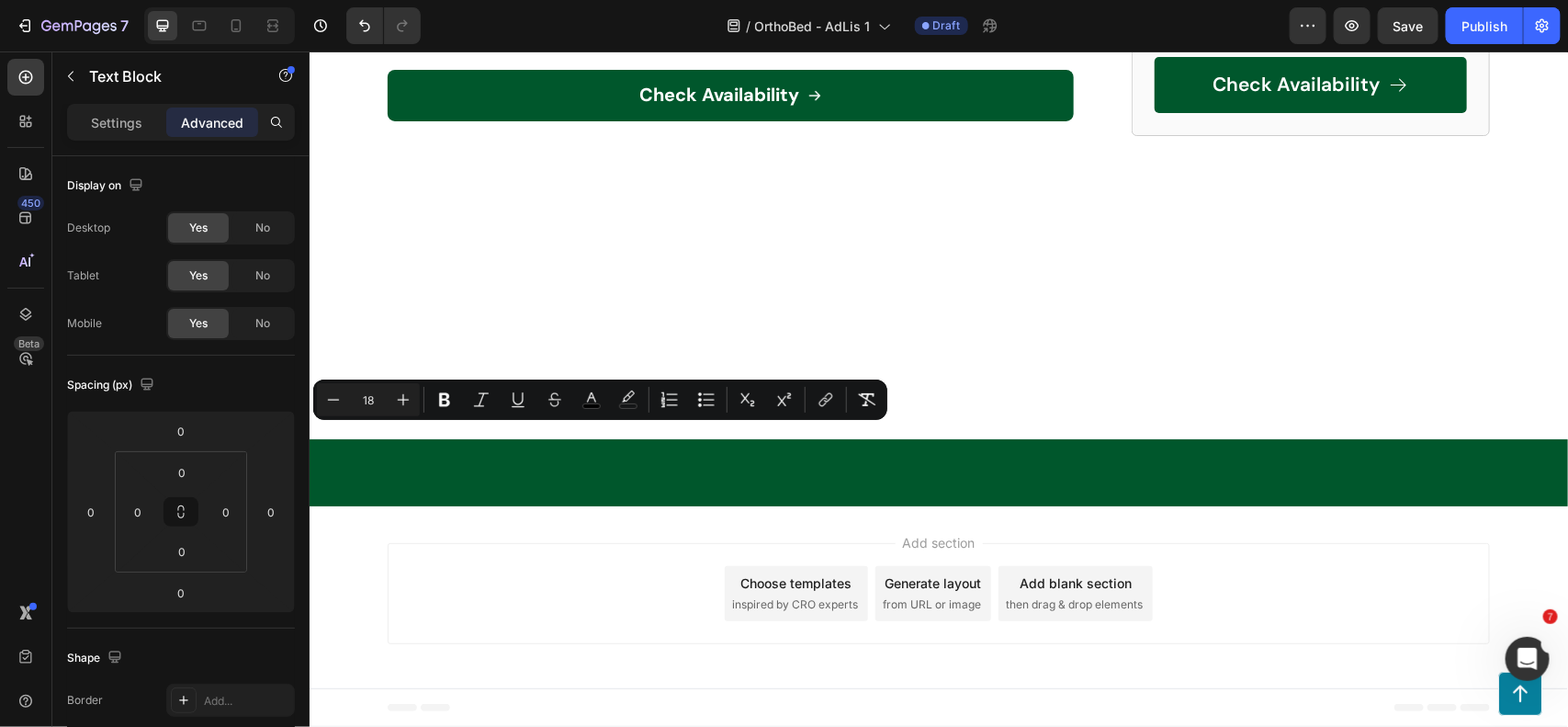 click on ""I love staying active, but my old mattress wasn't doing my body any favors. Since switching to  OrthoBed™ , I've noticed a huge difference in my recovery." at bounding box center (760, -1377) 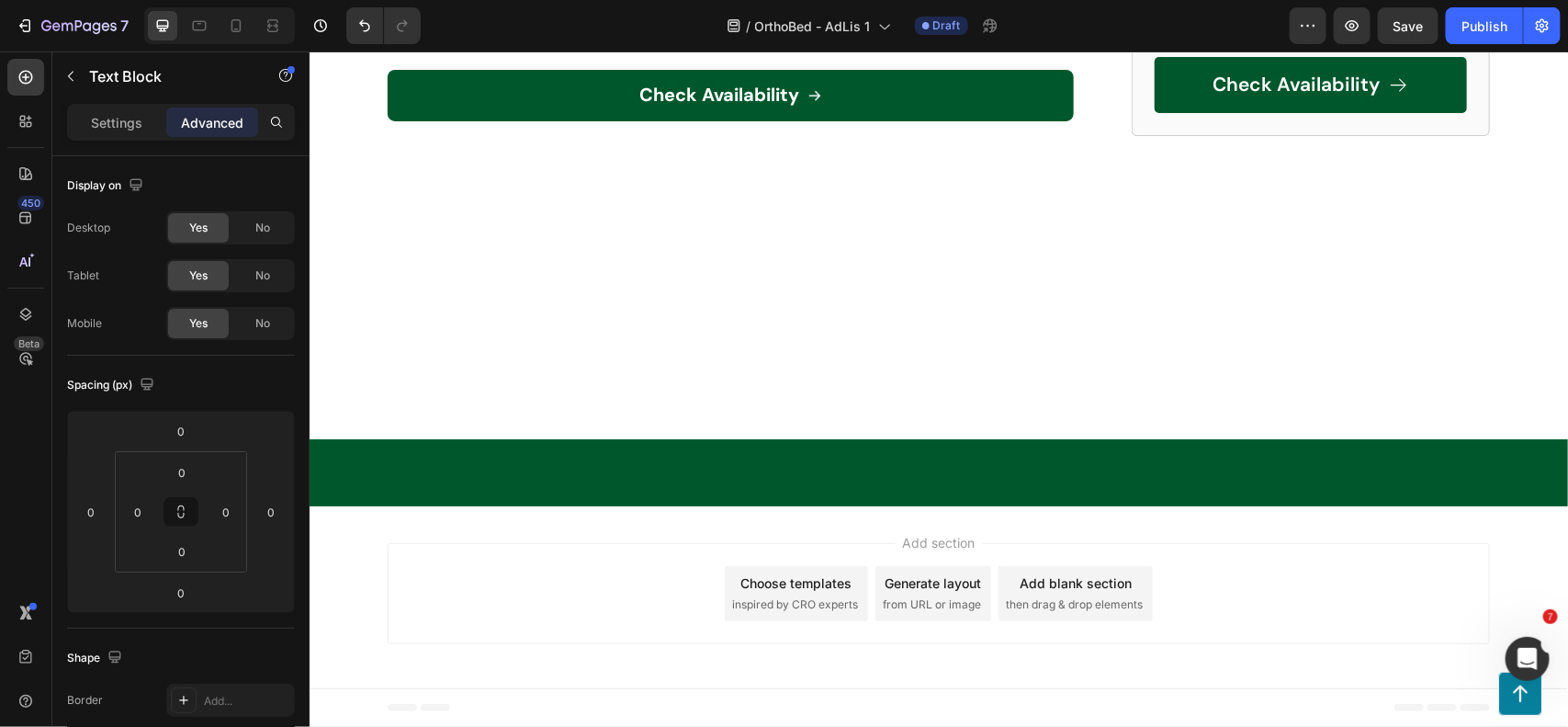 click on "Happy sleeper" at bounding box center [534, -1369] 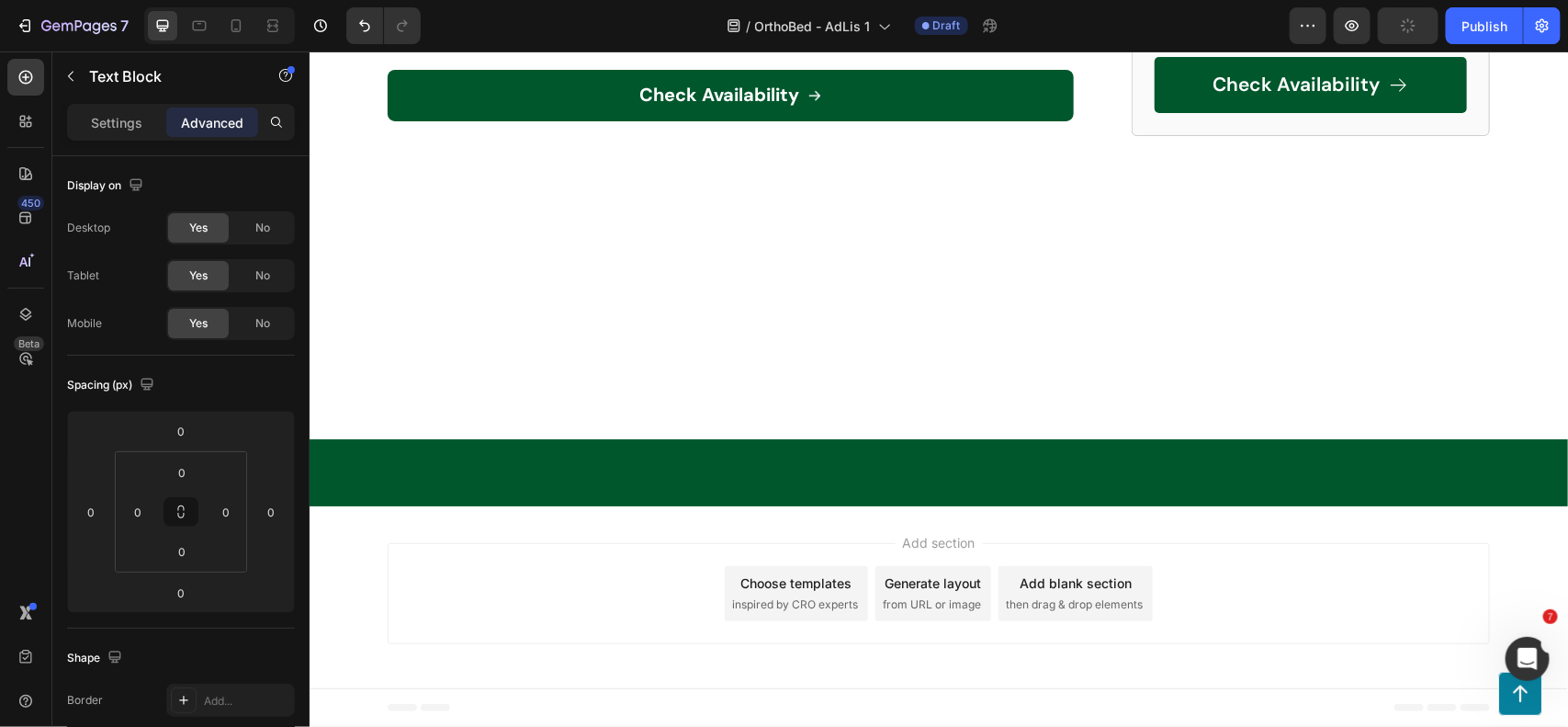click 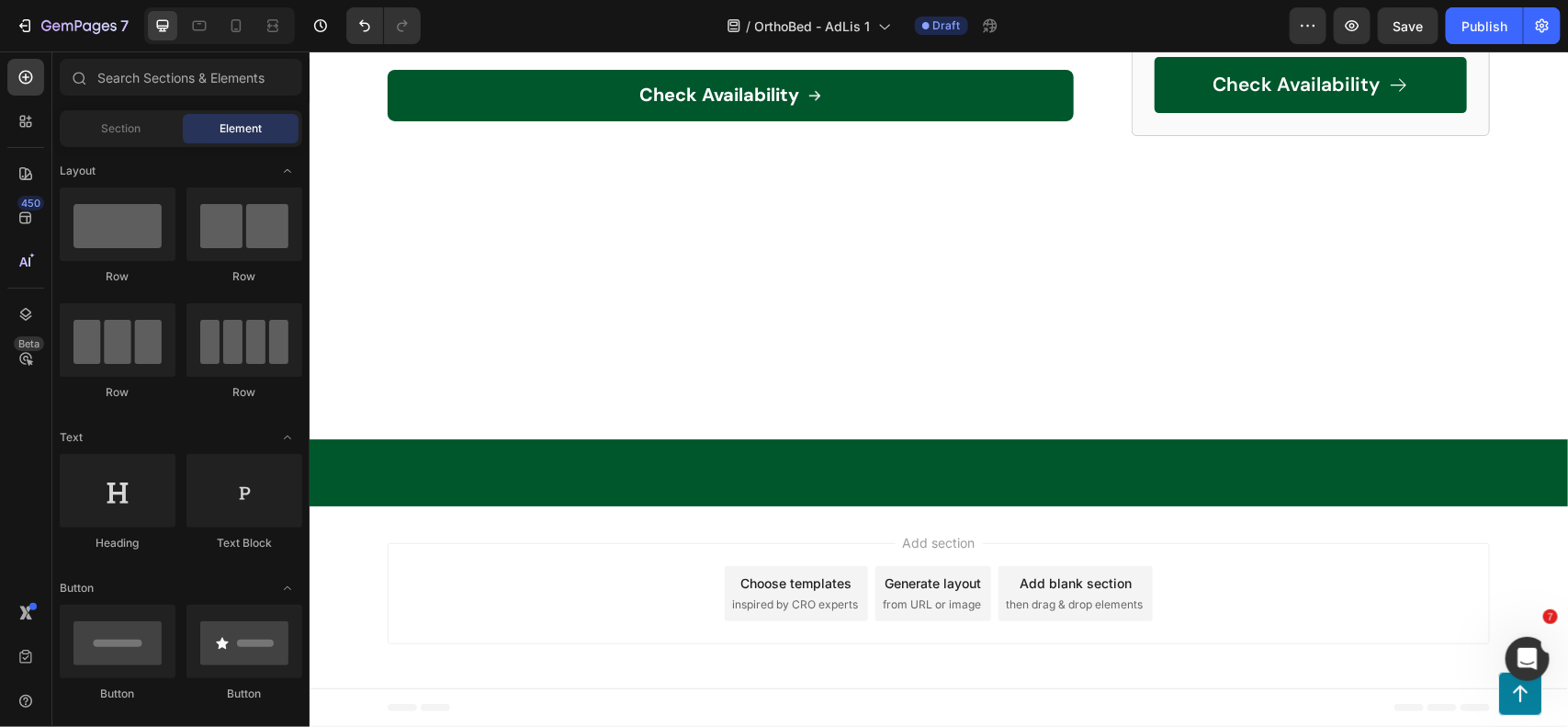 click on "[NAME] [LASTNAME], [STATE]" at bounding box center (551, -1280) 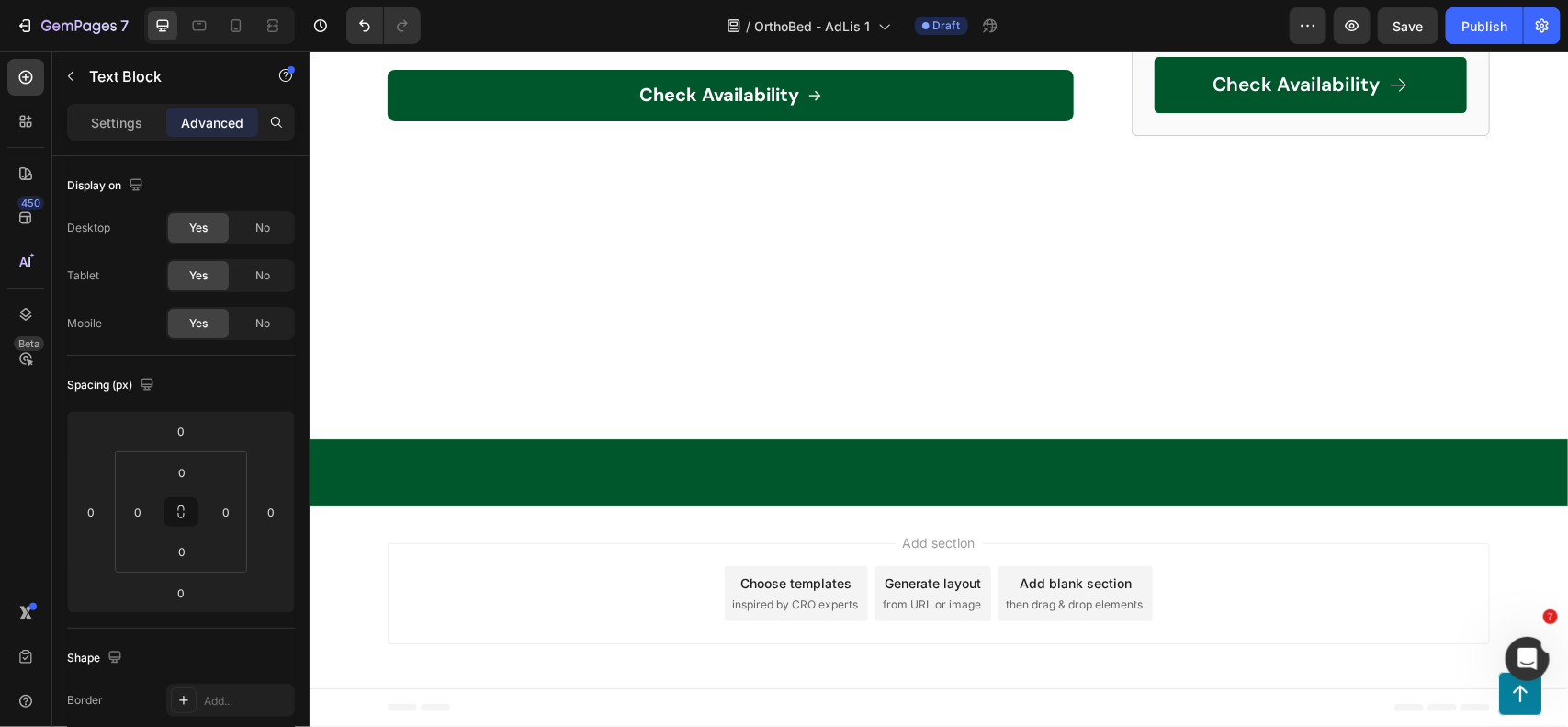 click on "[NAME] [LASTNAME], [STATE]" at bounding box center (551, -1280) 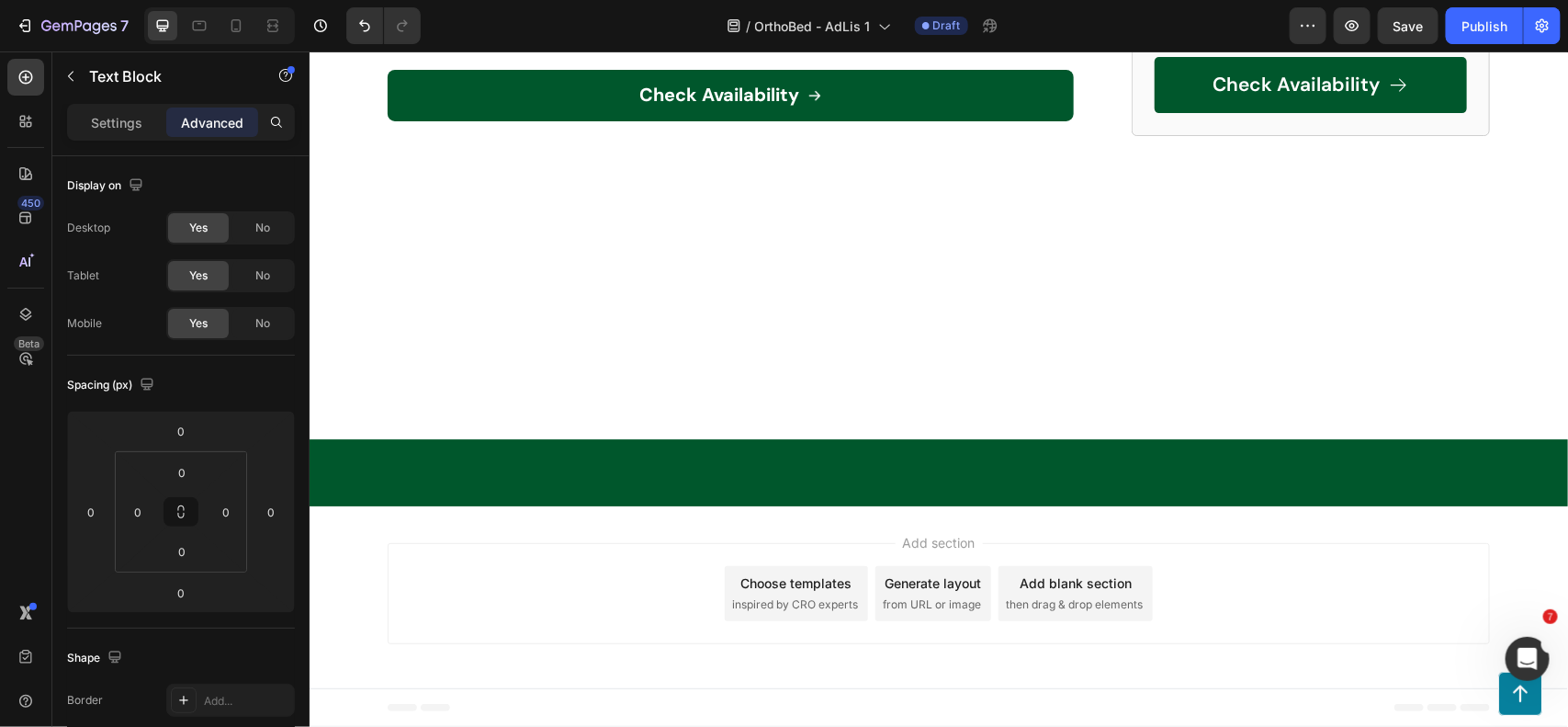 scroll, scrollTop: 7753, scrollLeft: 0, axis: vertical 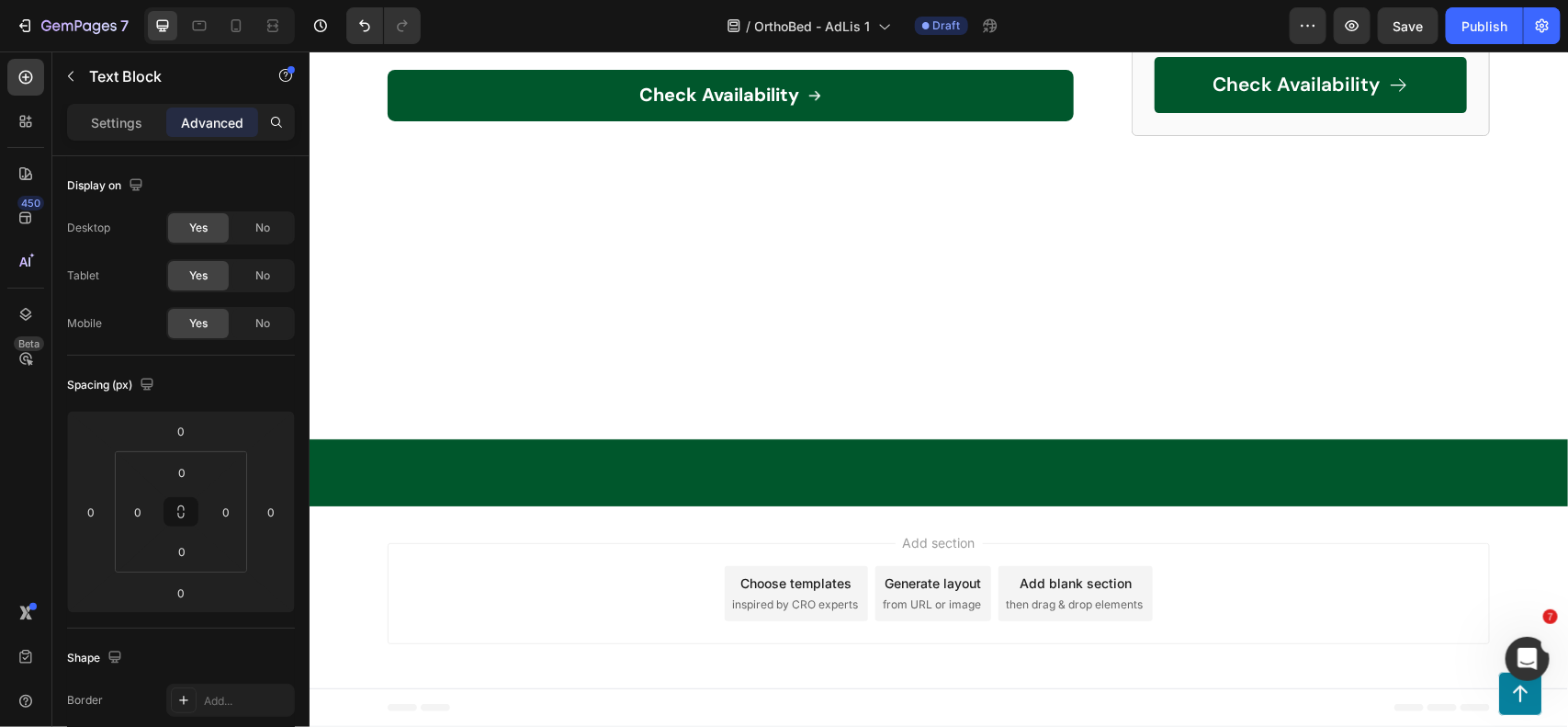 click on ""I'm a side sleeper, and finding a comfortable mattress has always been a challenge. But  OrthoBed™  is perfect." at bounding box center [747, -1173] 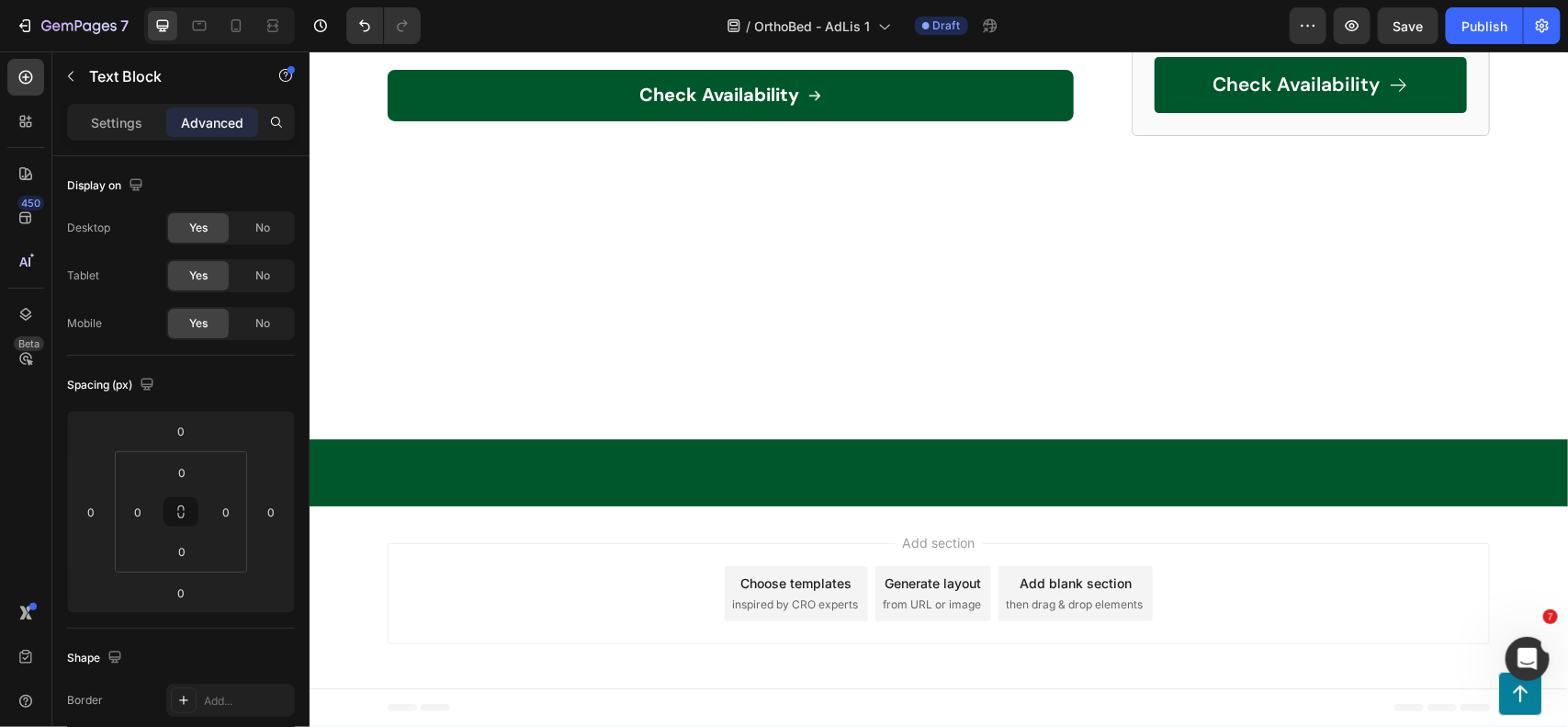 click at bounding box center [425, -1152] 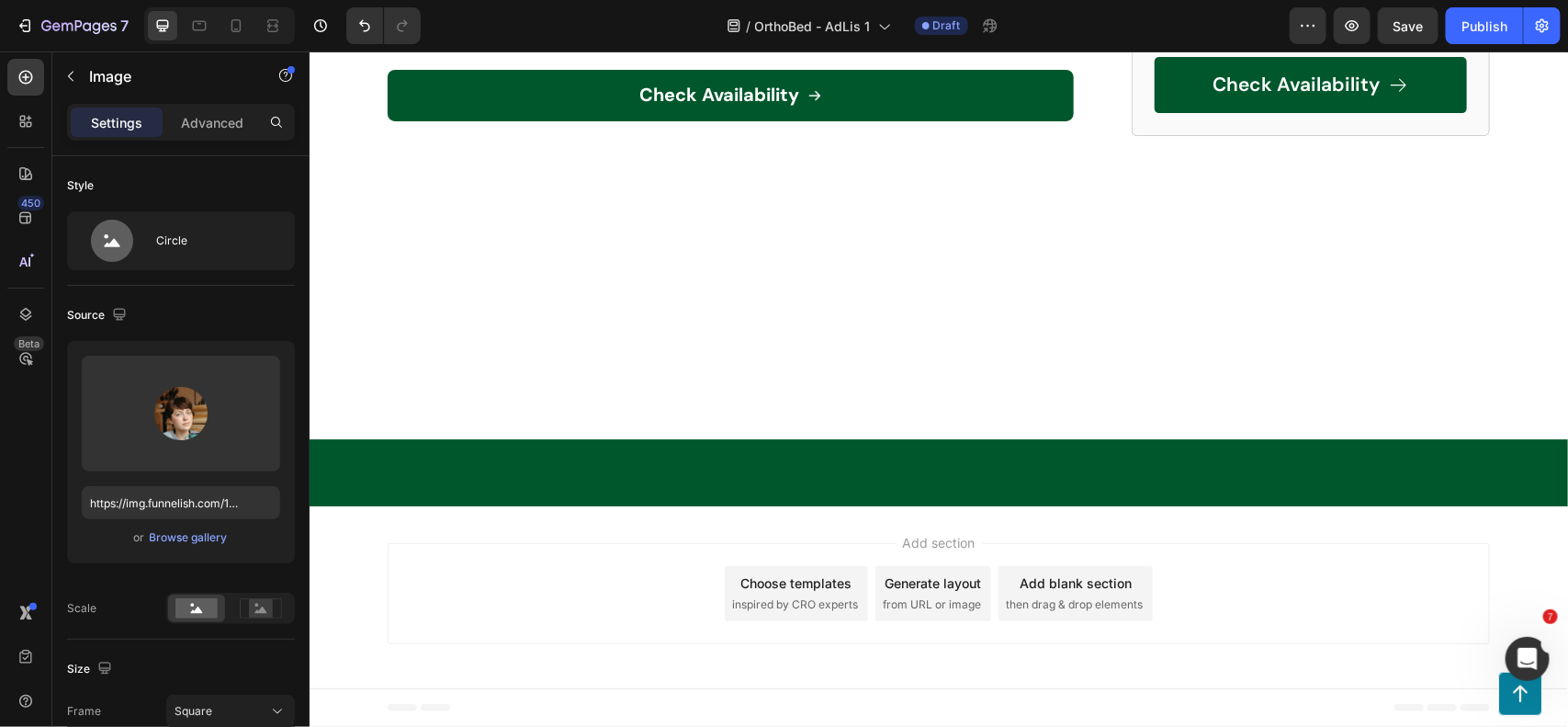 click on ""I love how breathable and hypoallergenic this topper is. It's made a big difference in my allergies and overall sleep comfort."" at bounding box center (764, -1122) 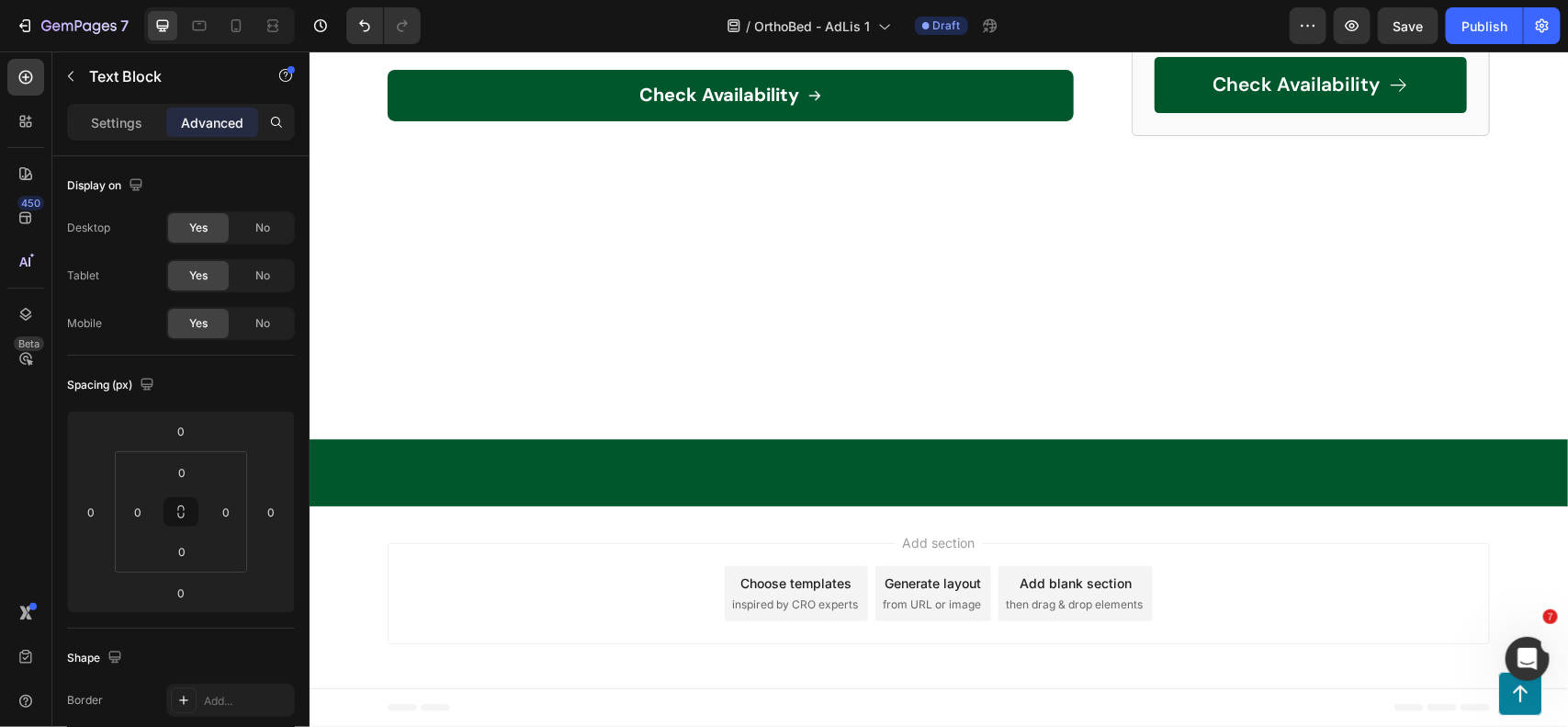 click on "Amazing Sleep Aid" at bounding box center (552, -1164) 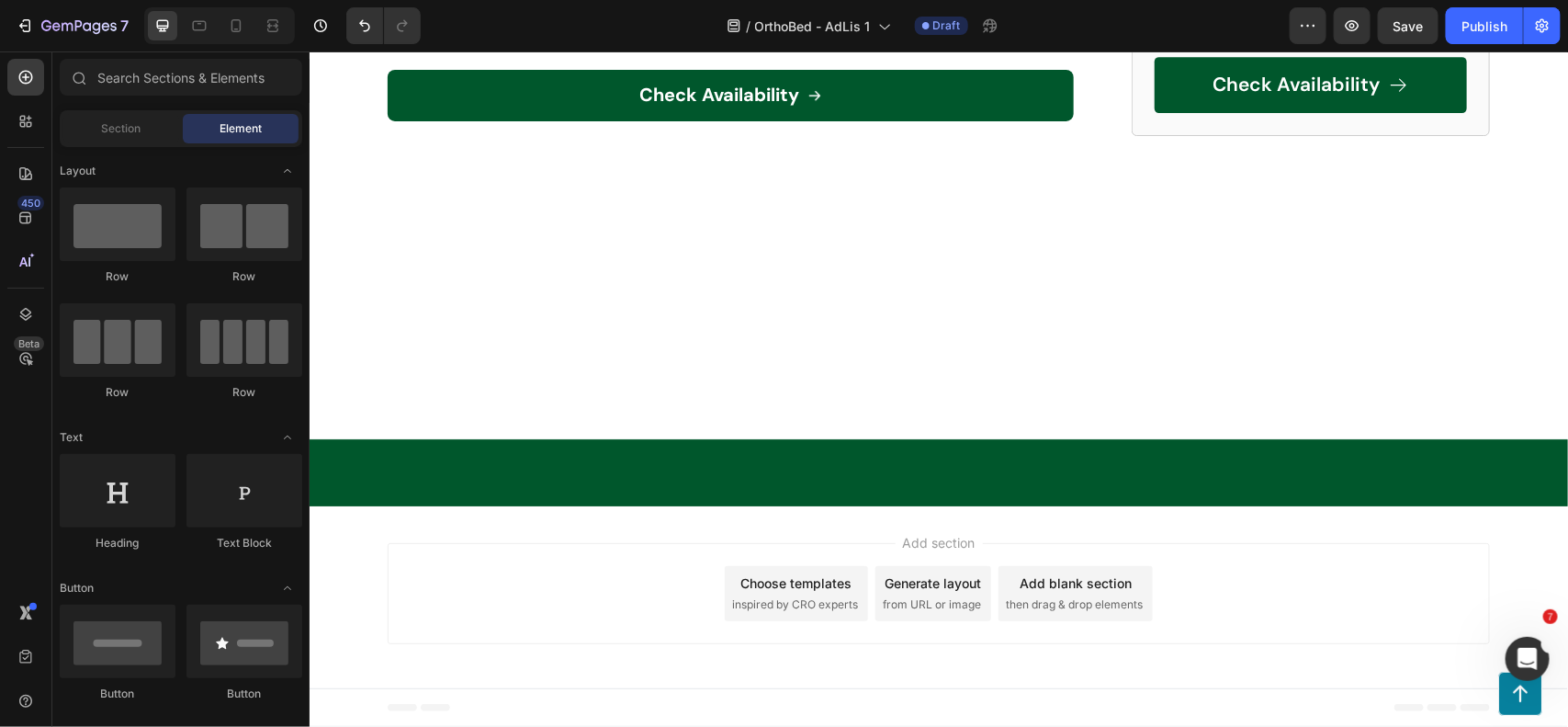 click on "[FIRST] [LAST], [STATE]" at bounding box center (551, -1076) 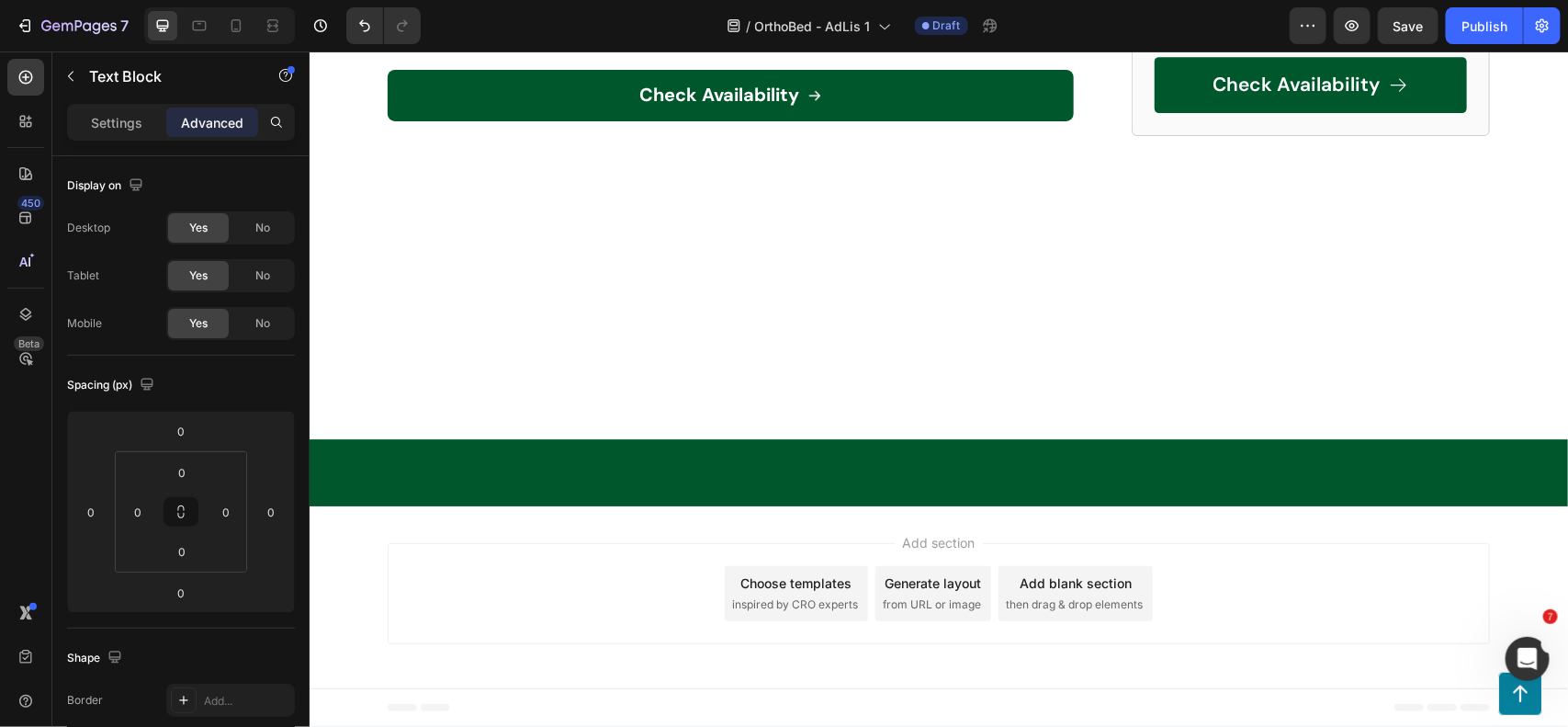 click on "[FIRST] [LAST], [STATE]" at bounding box center [551, -1076] 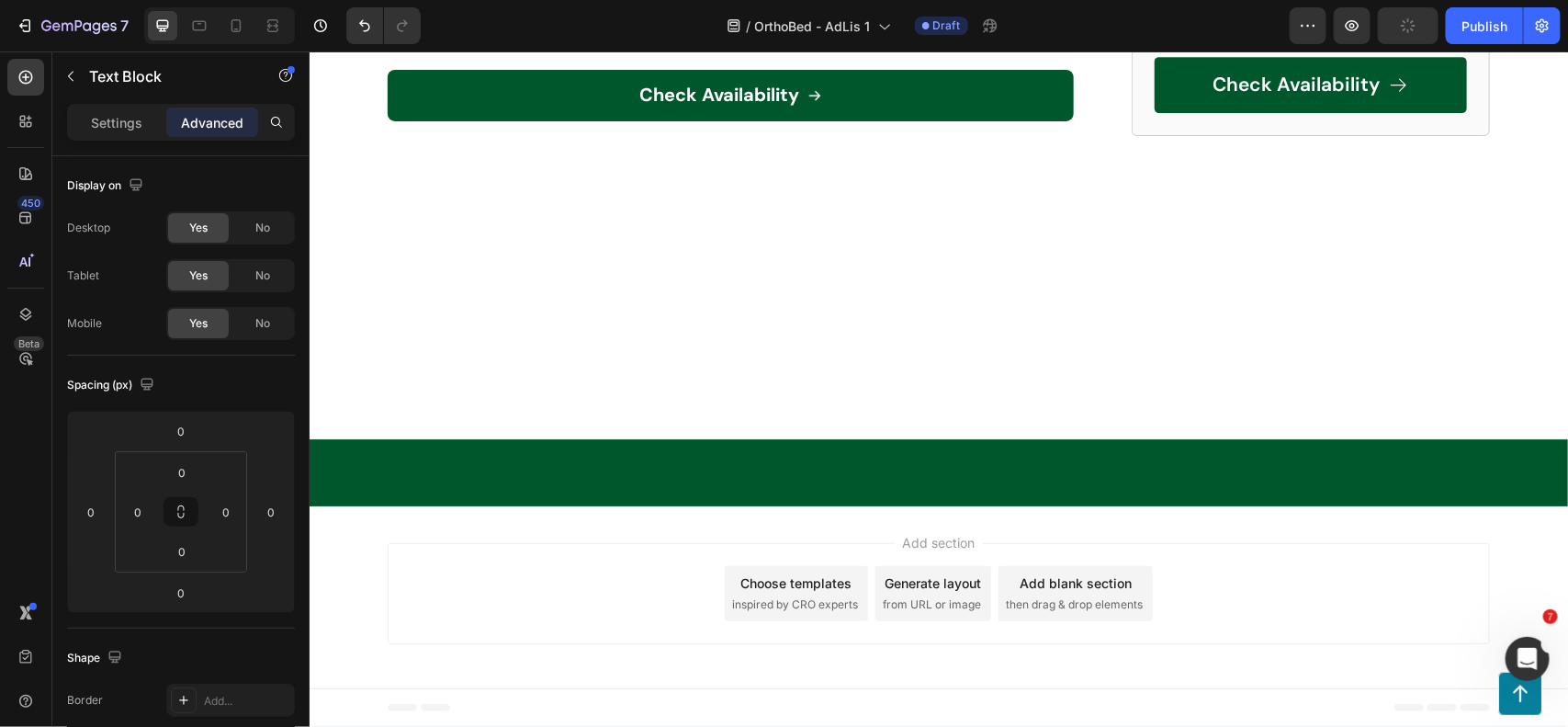 click on "[FIRST] [LAST], [STATE]" at bounding box center [551, -1076] 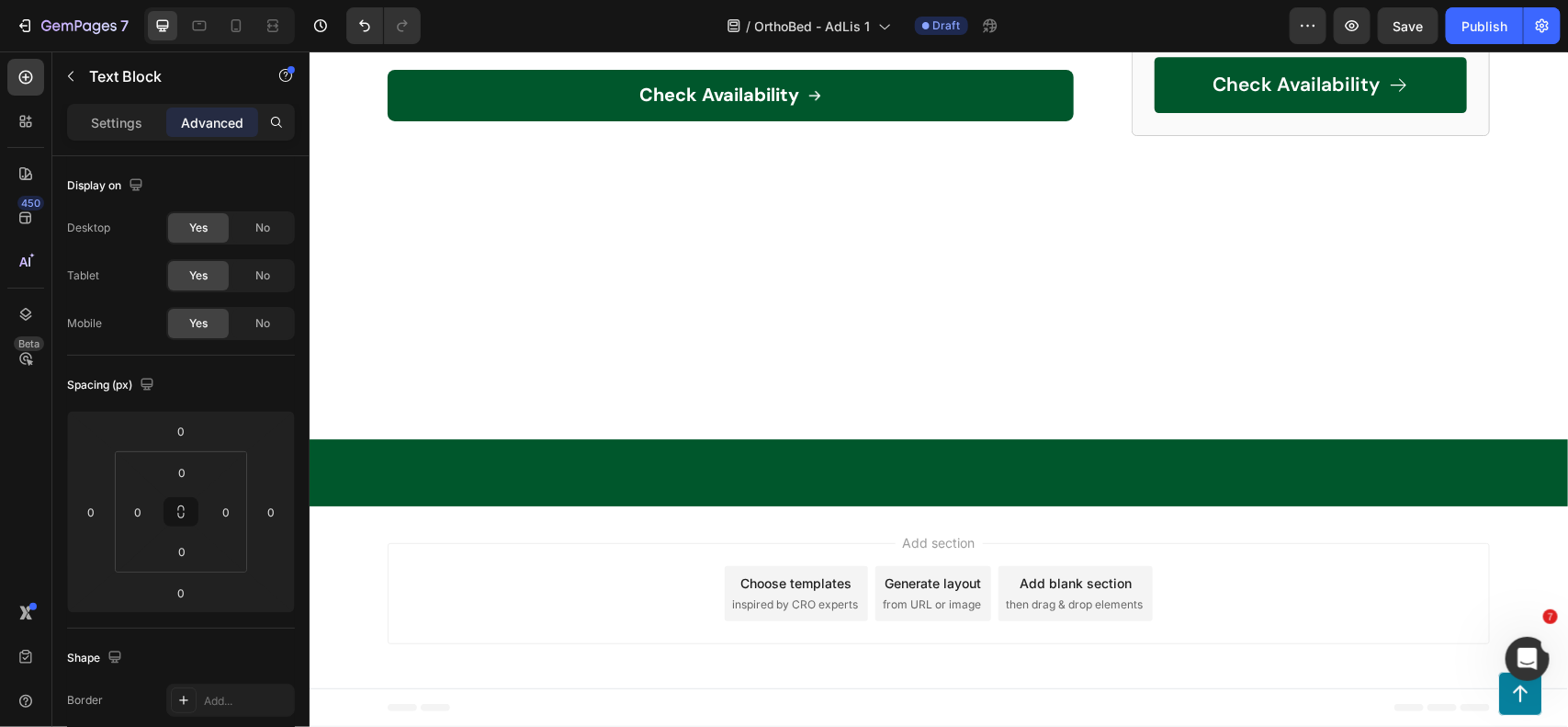 click on "OrthoBed™" at bounding box center (570, -956) 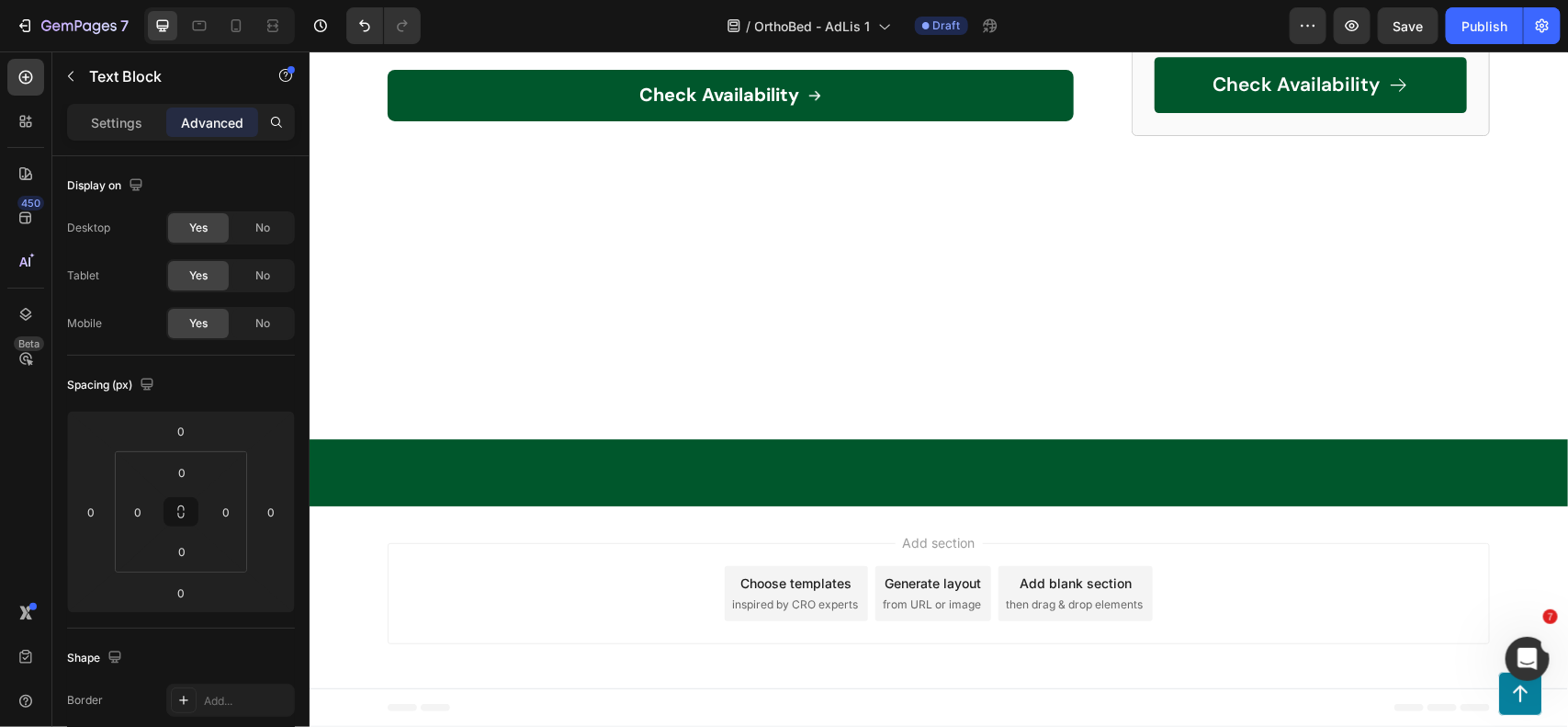 click on "OrthoBed™" at bounding box center (570, -956) 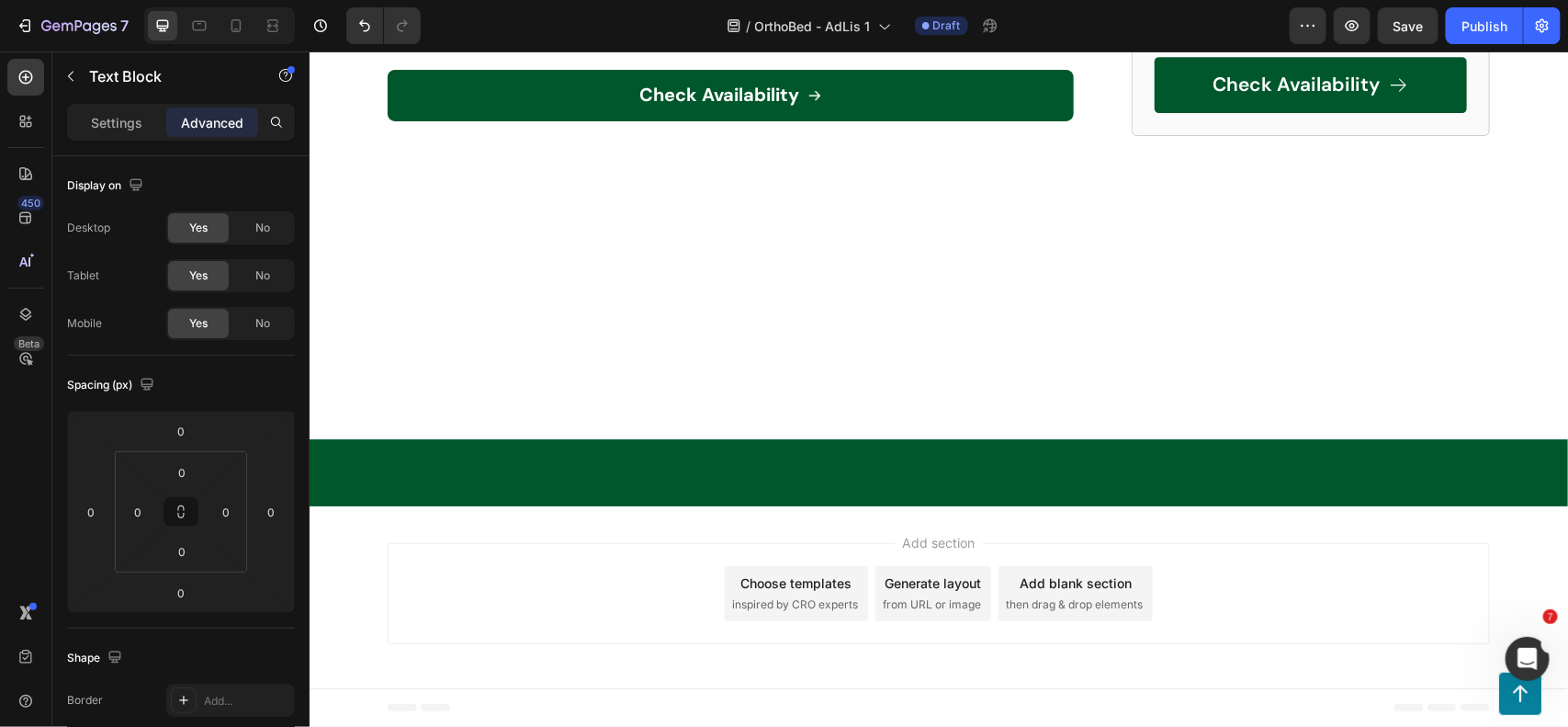 click on ""I love how breathable and hypoallergenic this topper is. It's made a big difference in my allergies and overall sleep comfort."" at bounding box center [764, -1147] 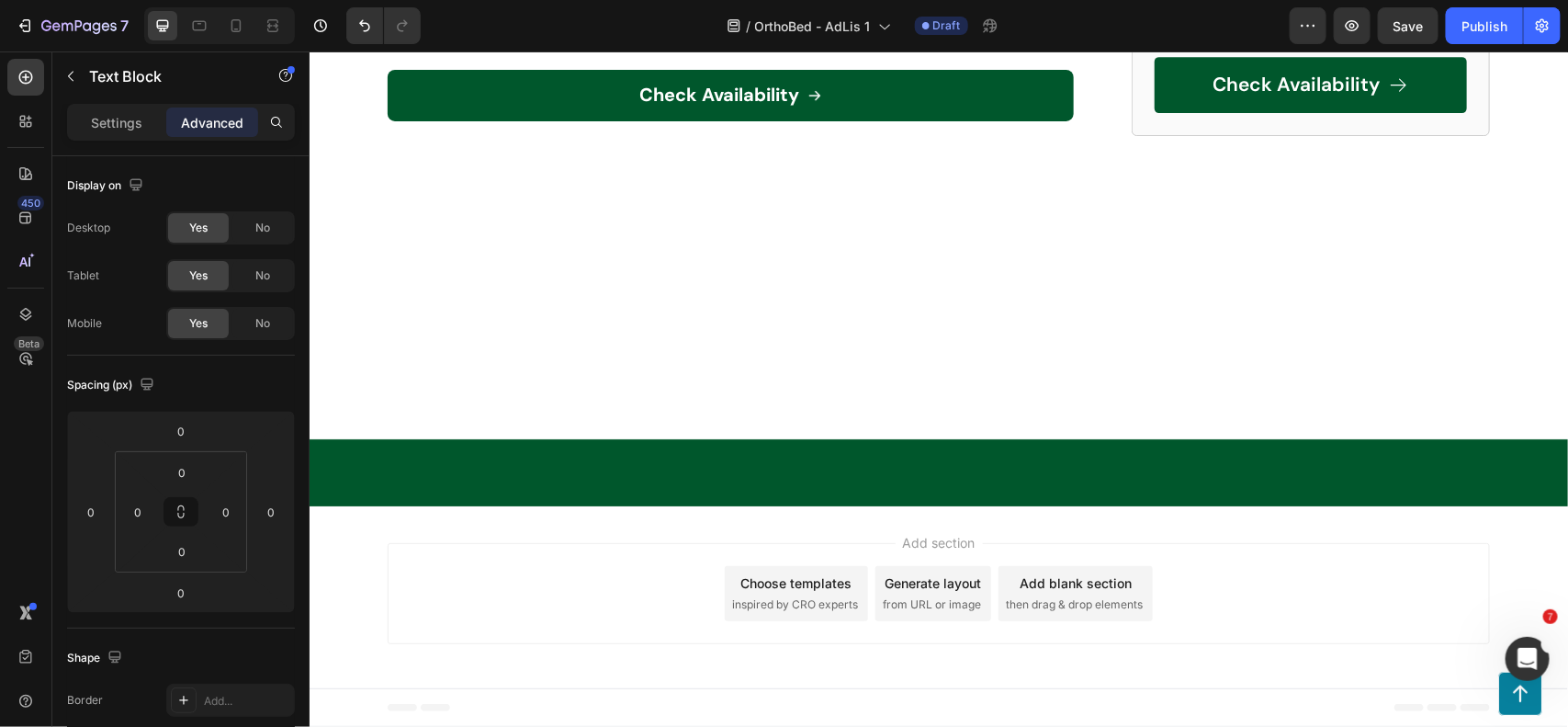 click on ""I love how breathable and hypoallergenic this topper is. It's made a big difference in my allergies and overall sleep comfort."" at bounding box center (764, -1147) 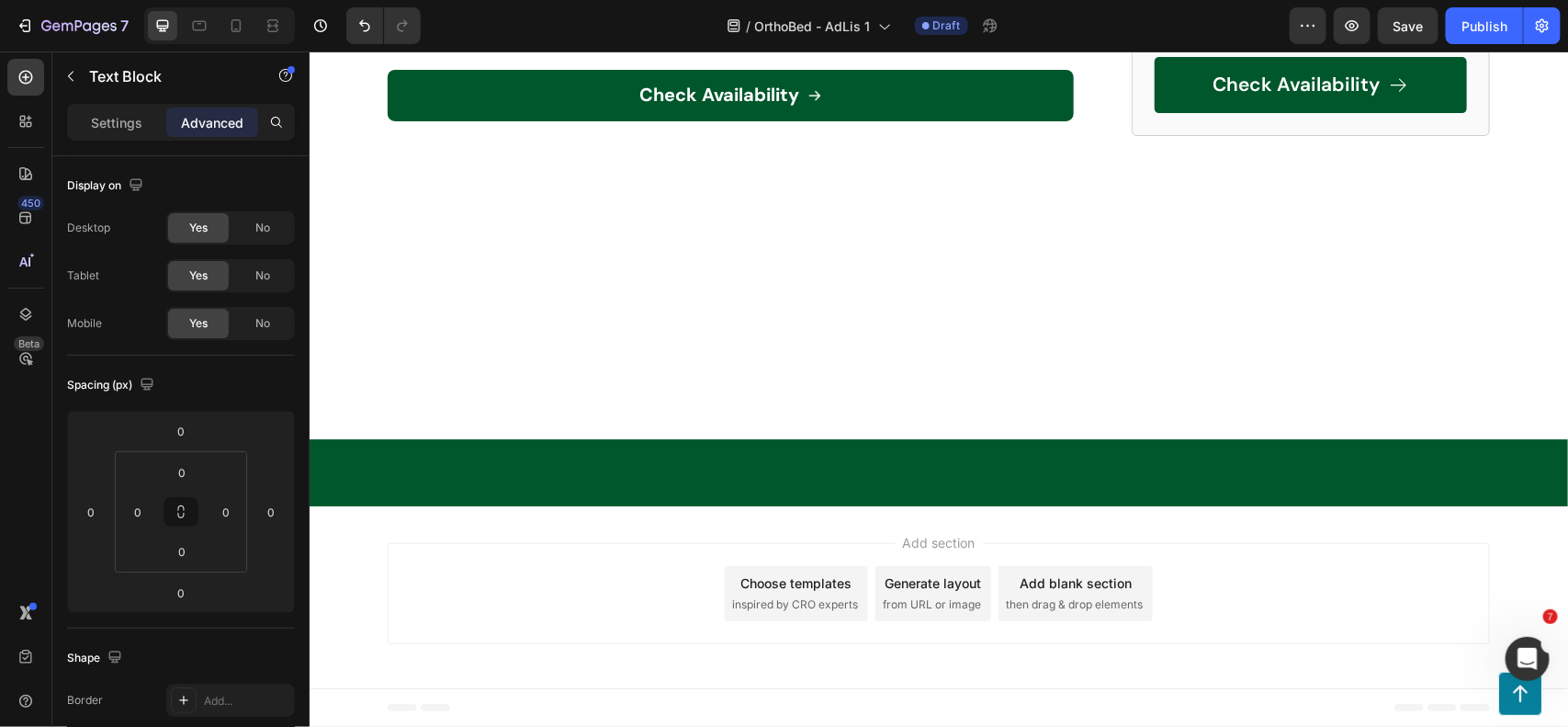 click on "Lance W." at bounding box center [519, -1101] 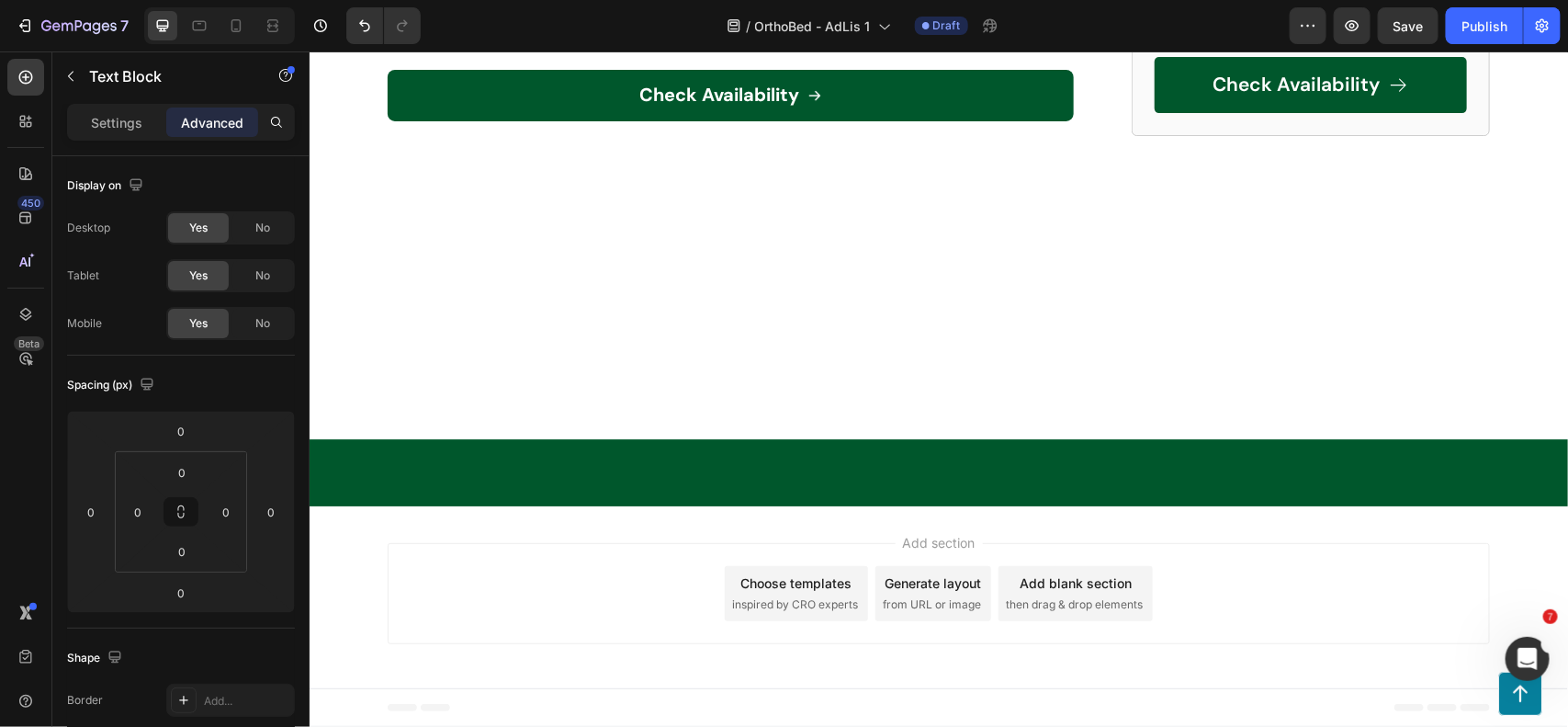 click at bounding box center [519, -1089] 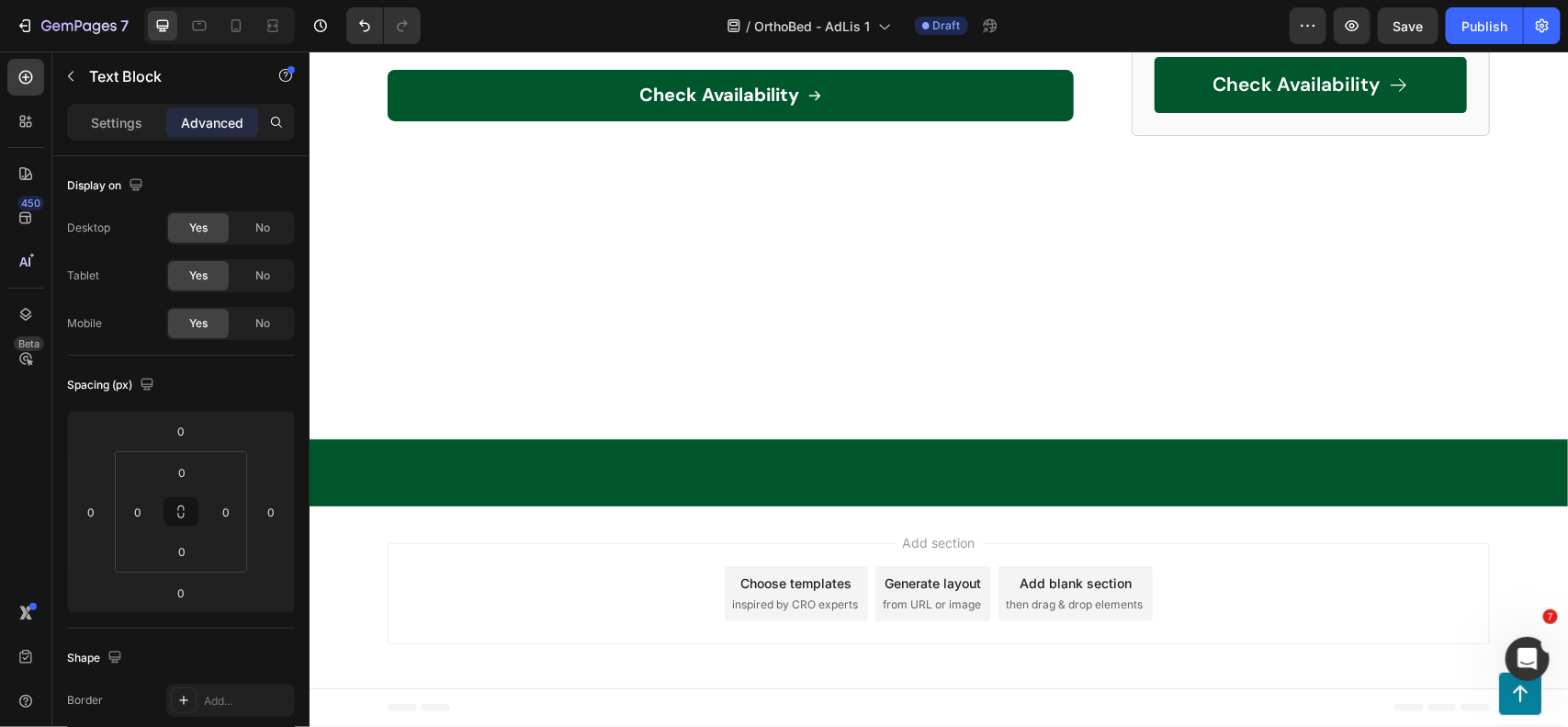 click on ""This topper is perfect for side sleepers! It provides the perfect amount of cushioning for my hips and shoulders, and I no longer wake up with aches and pains."" at bounding box center [764, -1005] 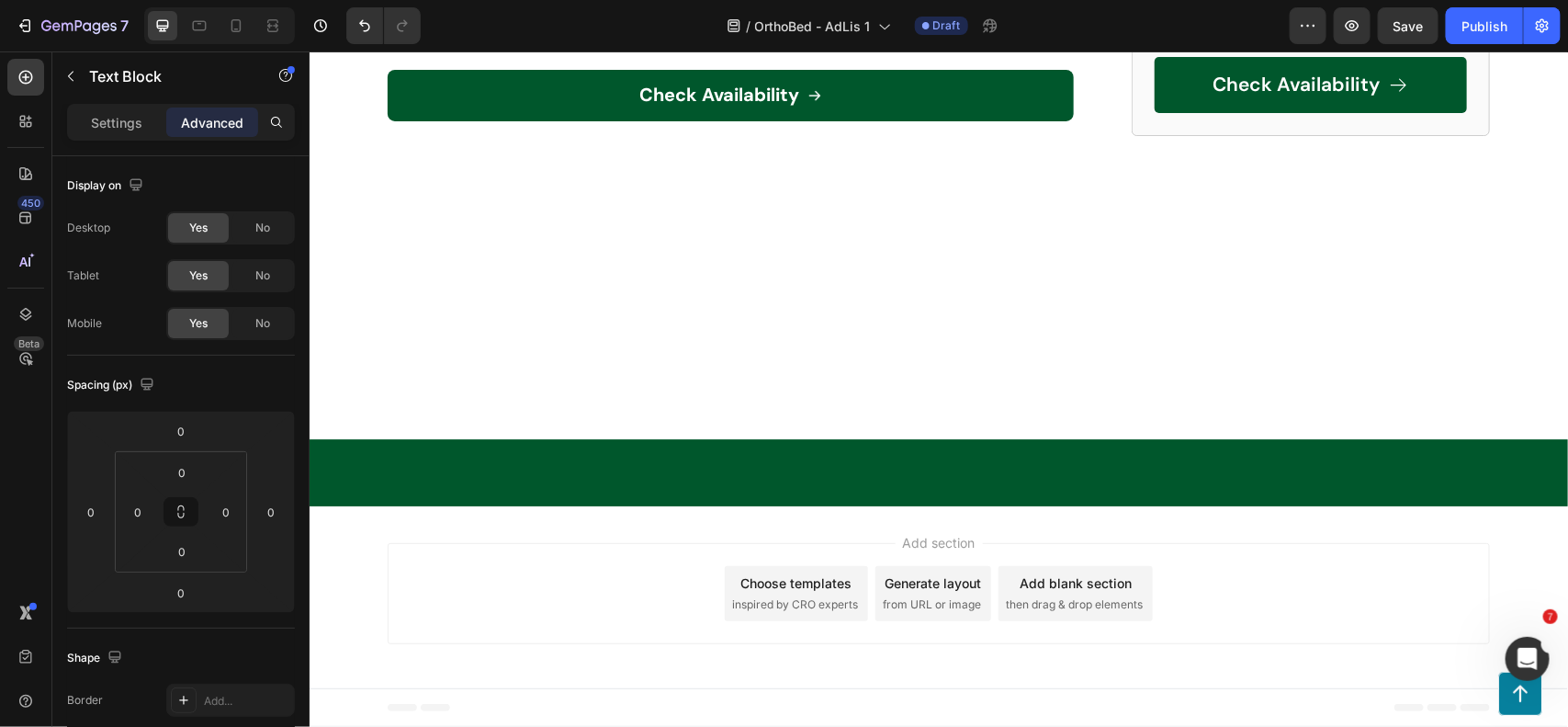 click at bounding box center [764, -931] 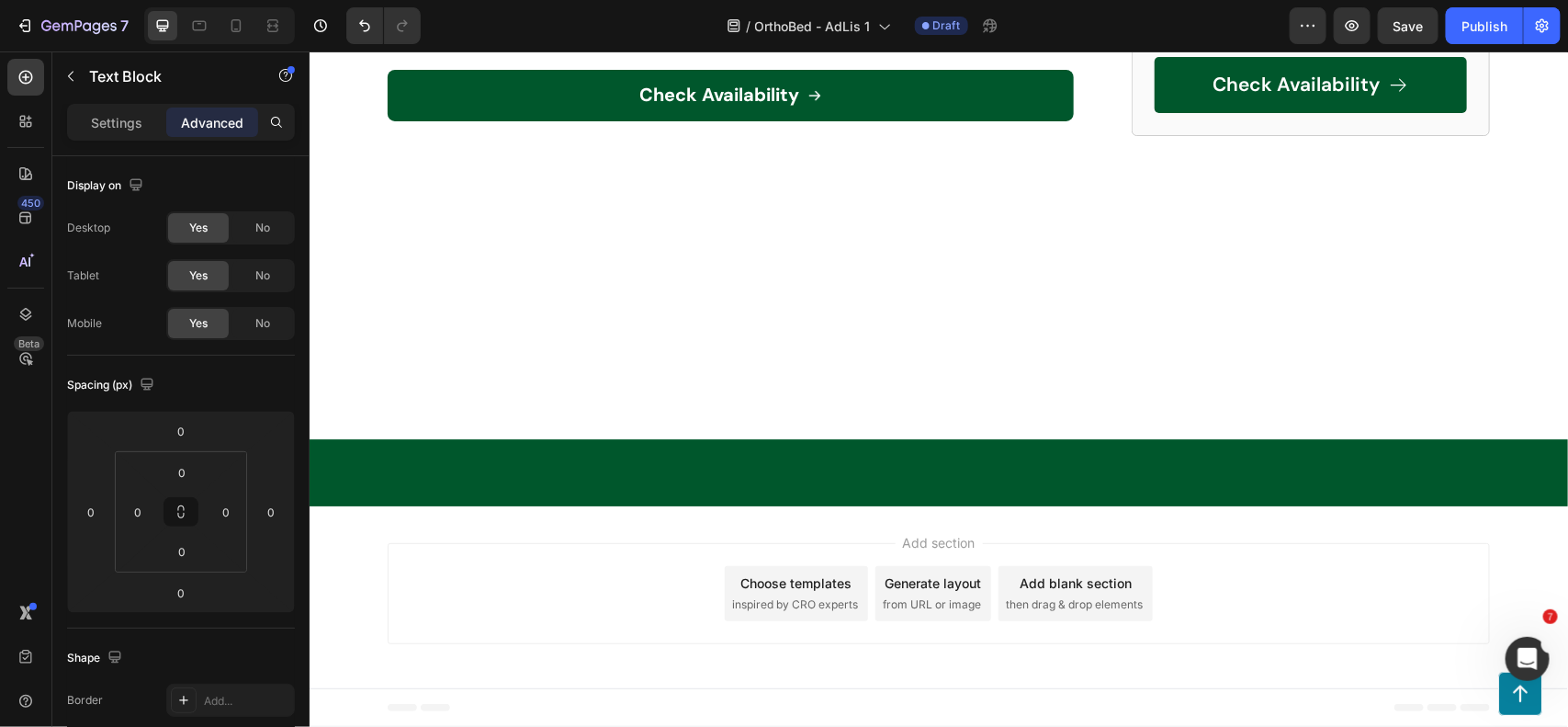 click at bounding box center [764, -956] 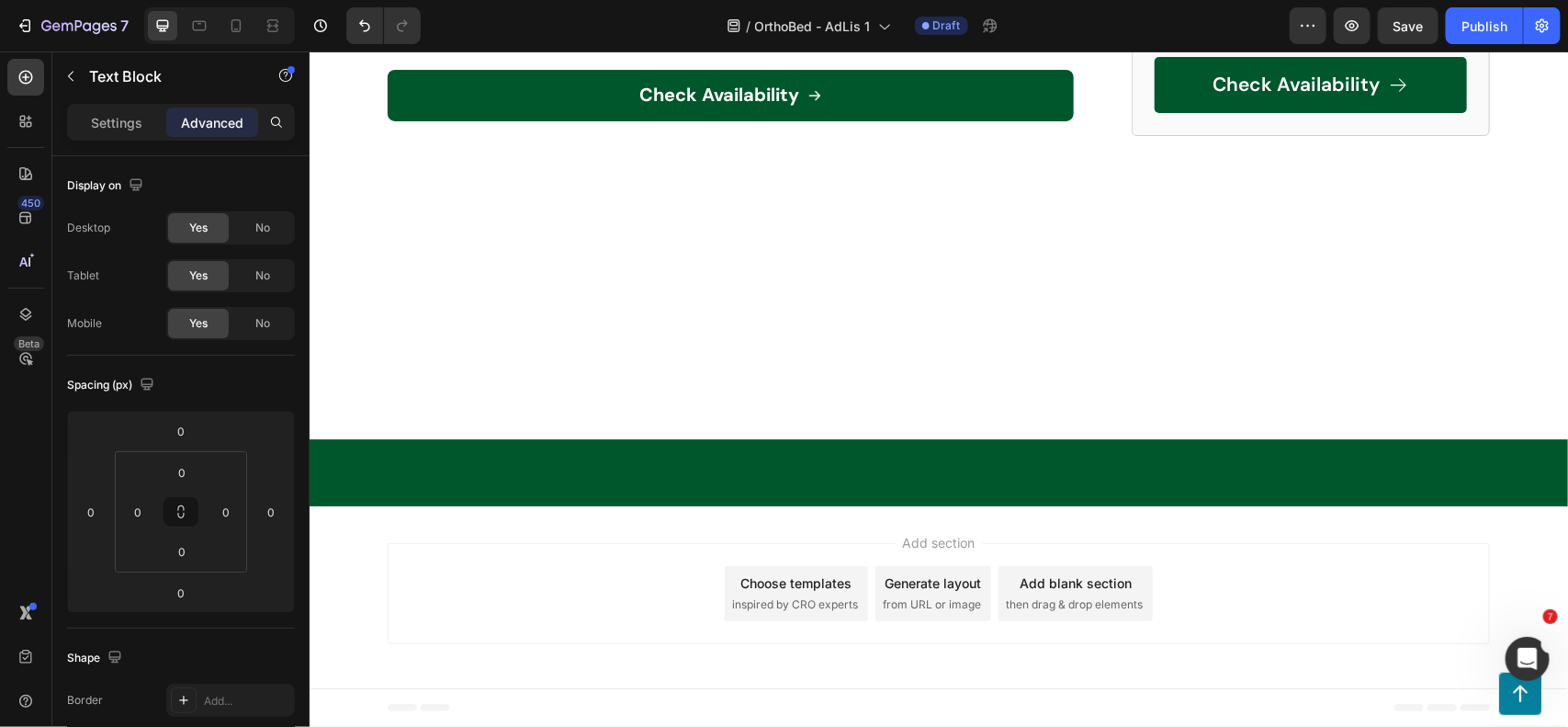 drag, startPoint x: 511, startPoint y: 539, endPoint x: 503, endPoint y: 532, distance: 10.630146 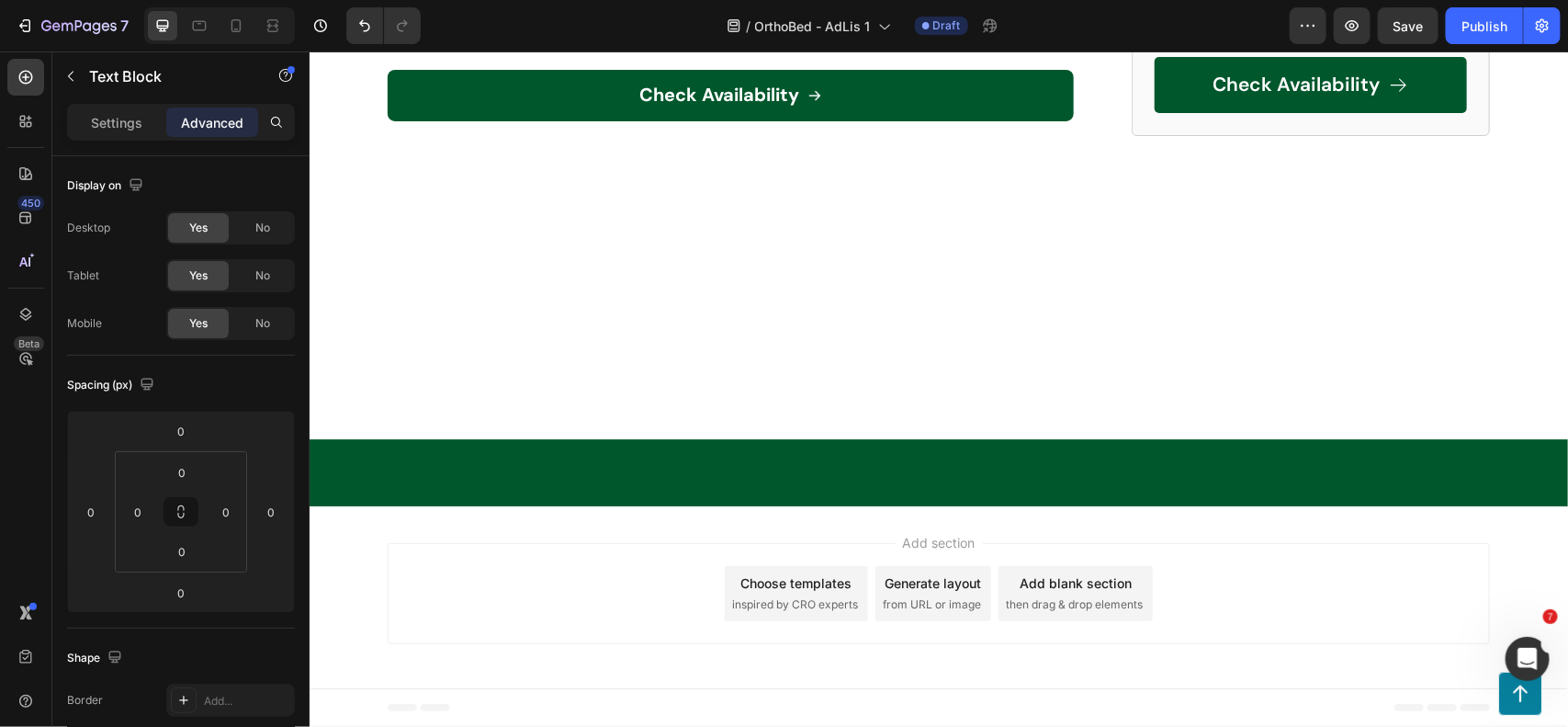 click on "⁠⁠⁠⁠⁠⁠⁠" at bounding box center [764, -956] 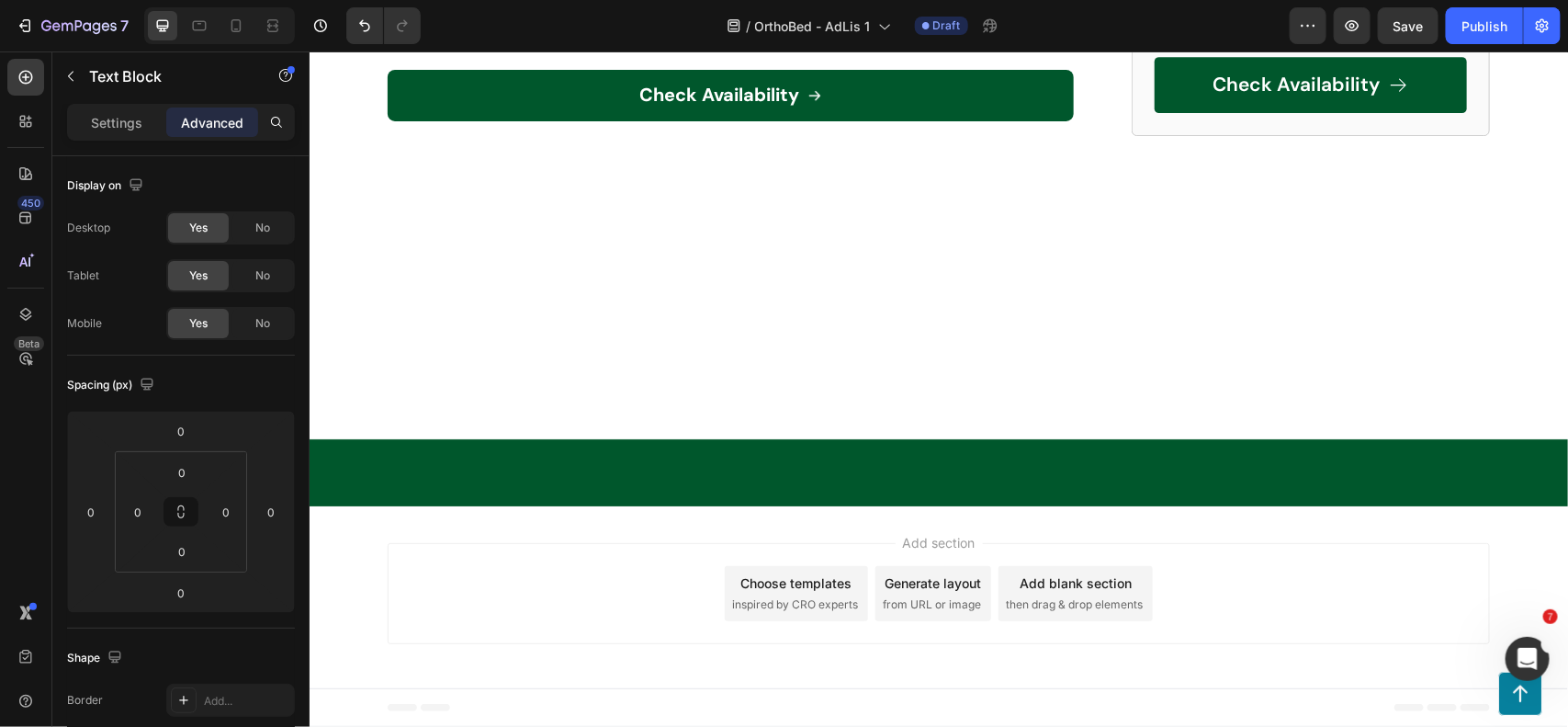 click on "It's the best Sleep Aid" at bounding box center [563, -960] 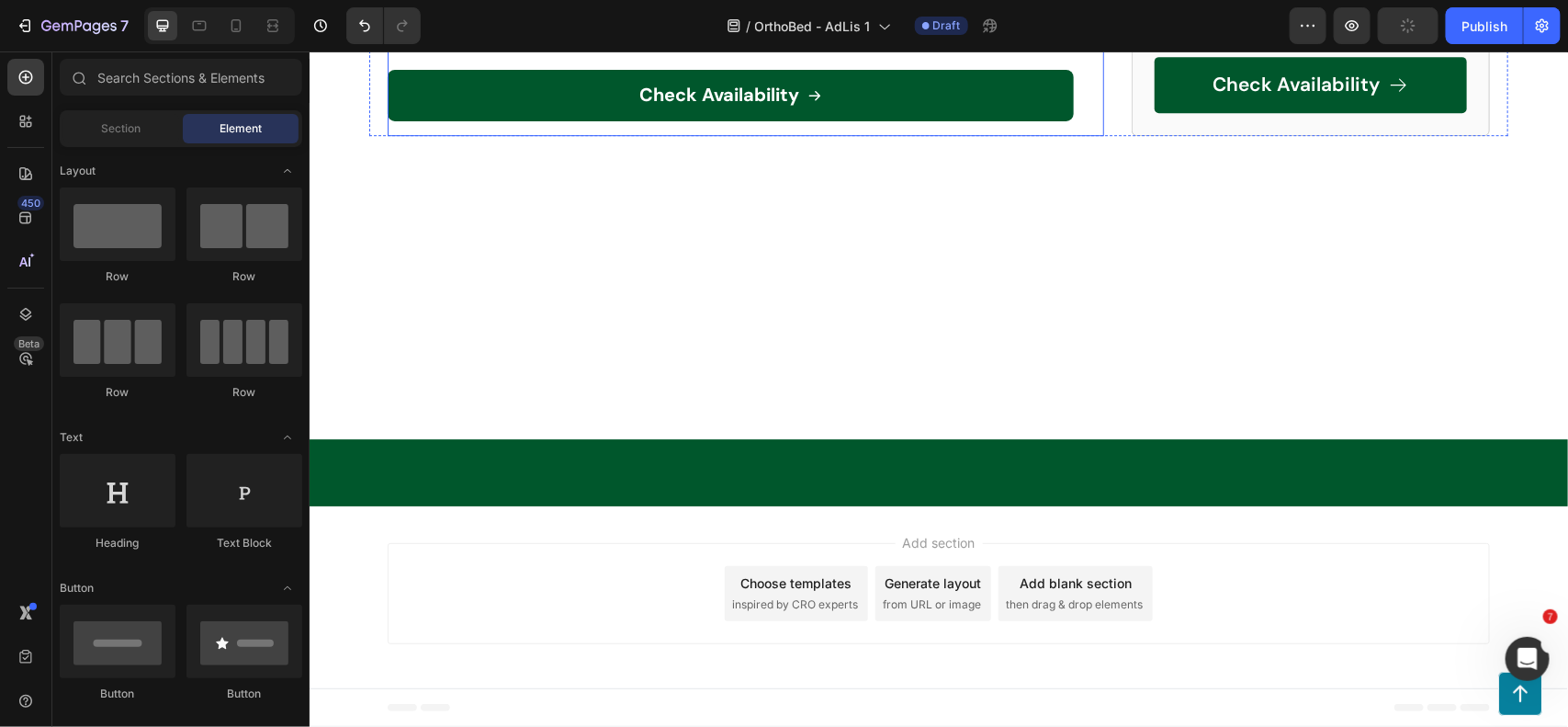 click on "[FIRST] [LAST], [CITY]" at bounding box center [546, -872] 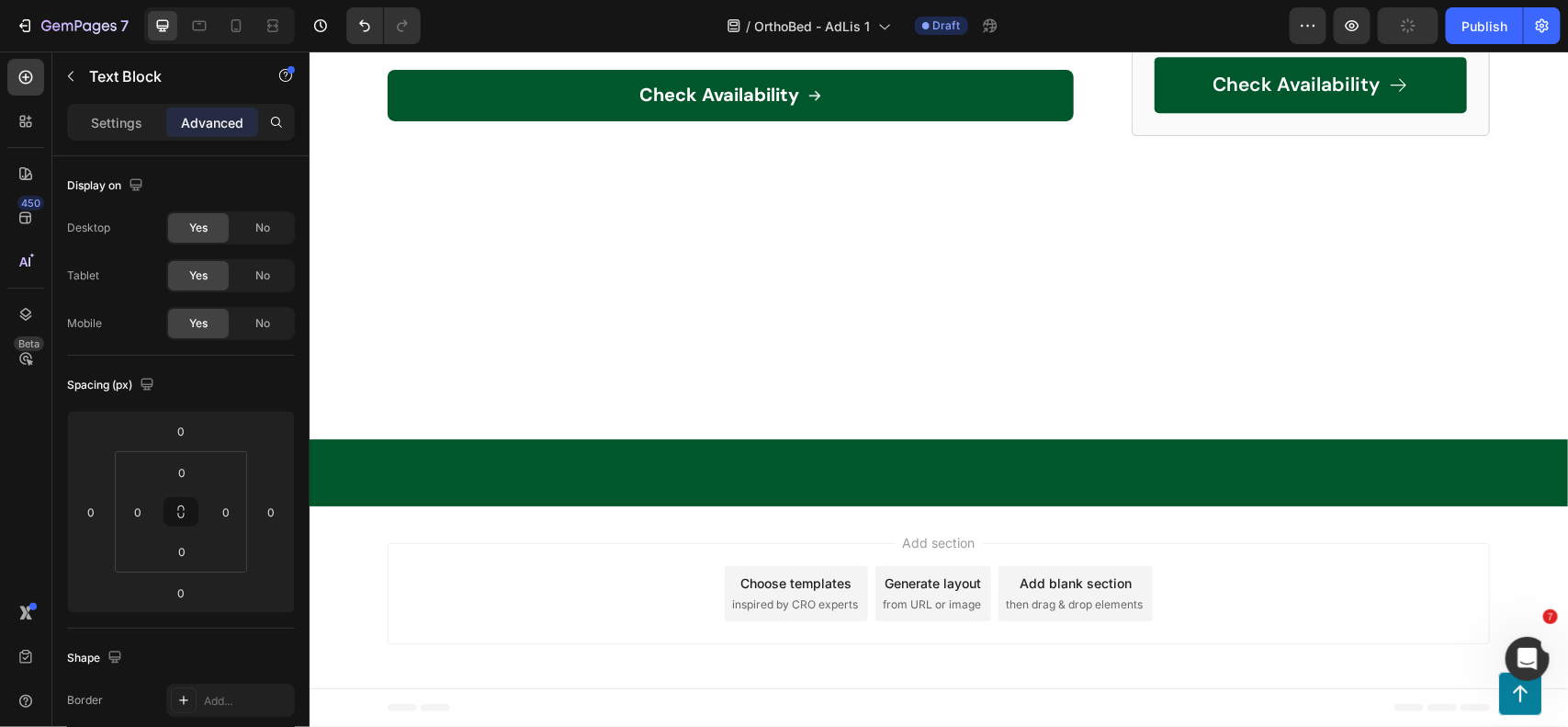 click on "[FIRST] [LAST], [CITY]" at bounding box center [546, -872] 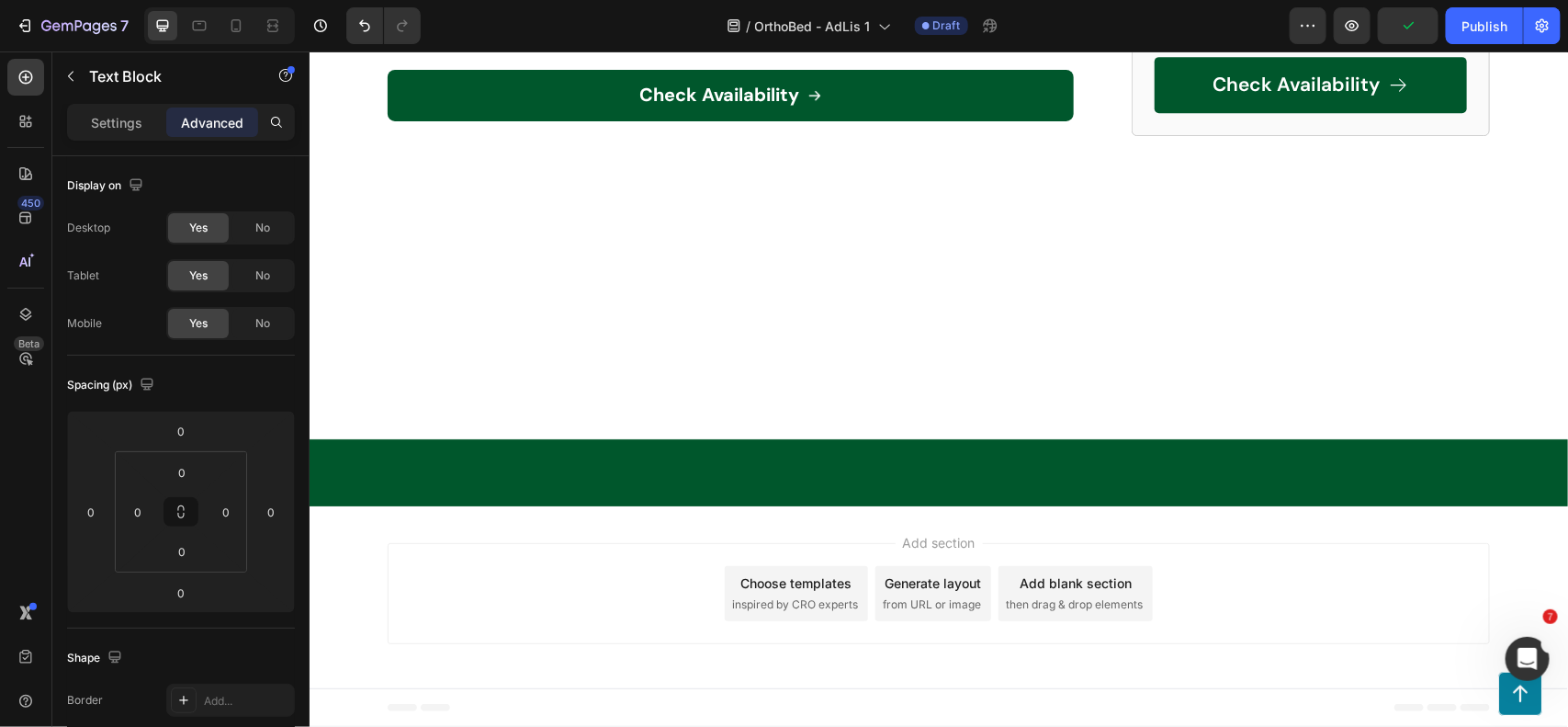 click on "[FIRST] [LAST], [CITY]" at bounding box center [546, -872] 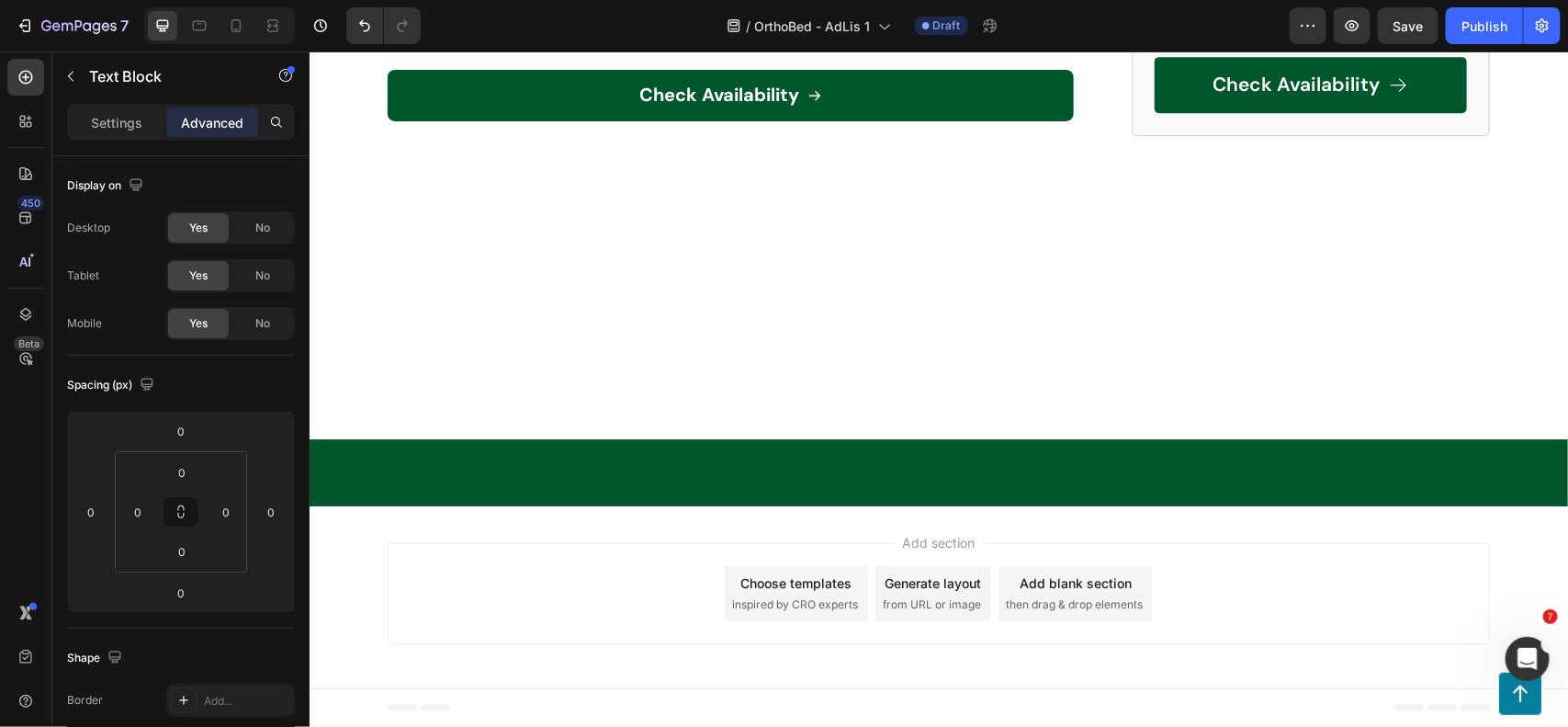 scroll, scrollTop: 7983, scrollLeft: 0, axis: vertical 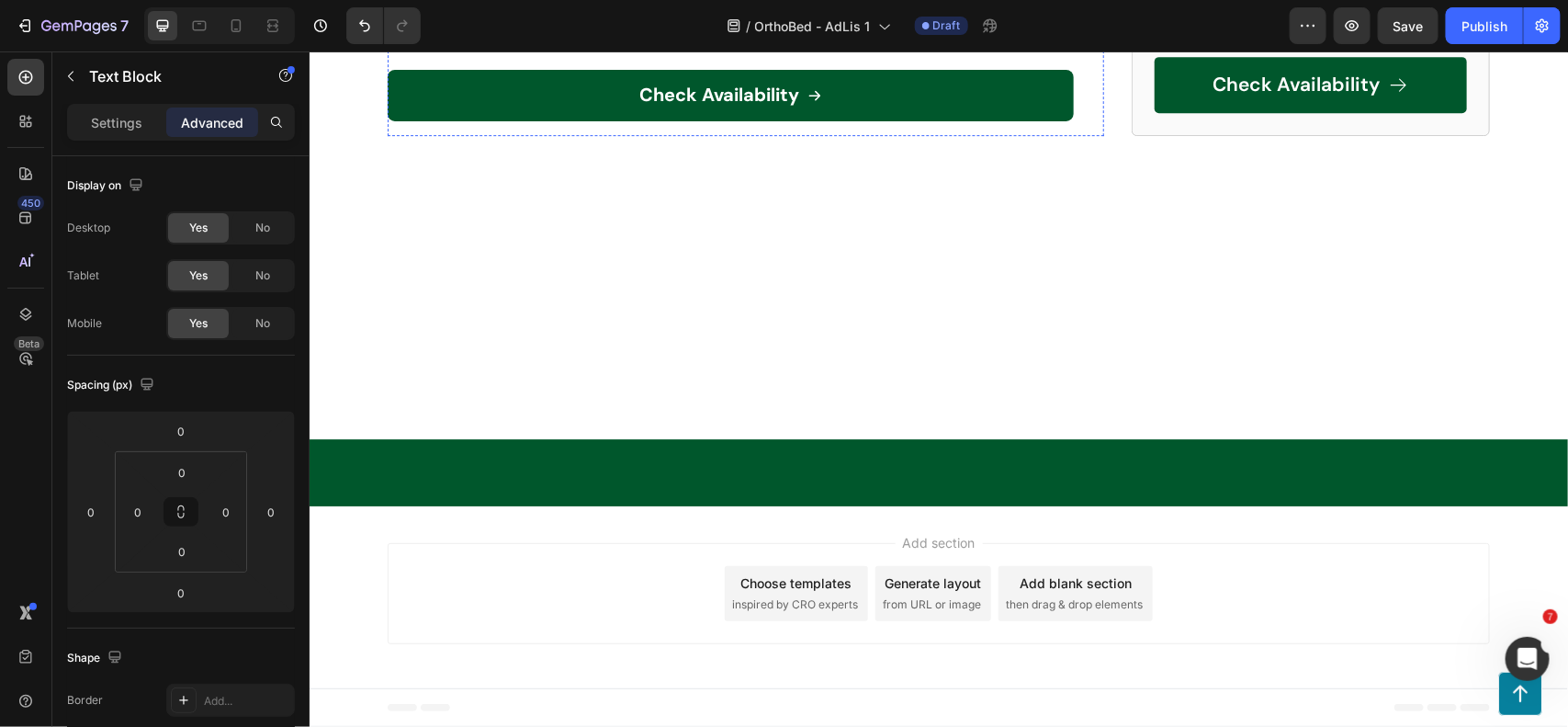 click on "Image Sleep Soundly, Risk-Free: OrthoBed™ 100% Money-Back Guarantee Heading Experience the OrthoBed™ difference with complete peace of mind. We're so confident you'll love it,  we offer a 100% money-back guarantee .   Not completely satisfied?  No problem. Simply return your OrthoBed™ for a full refund—no questions asked, no hassle.   Our confidence stems from years of perfecting OrthoBed™ design. Targeted support, pressure relief, and temperature regulation combine to create the ultimate sleep experience.  With thousands of happy customers and rave reviews, we know you'll love the results. Text Block Row" at bounding box center (730, -421) 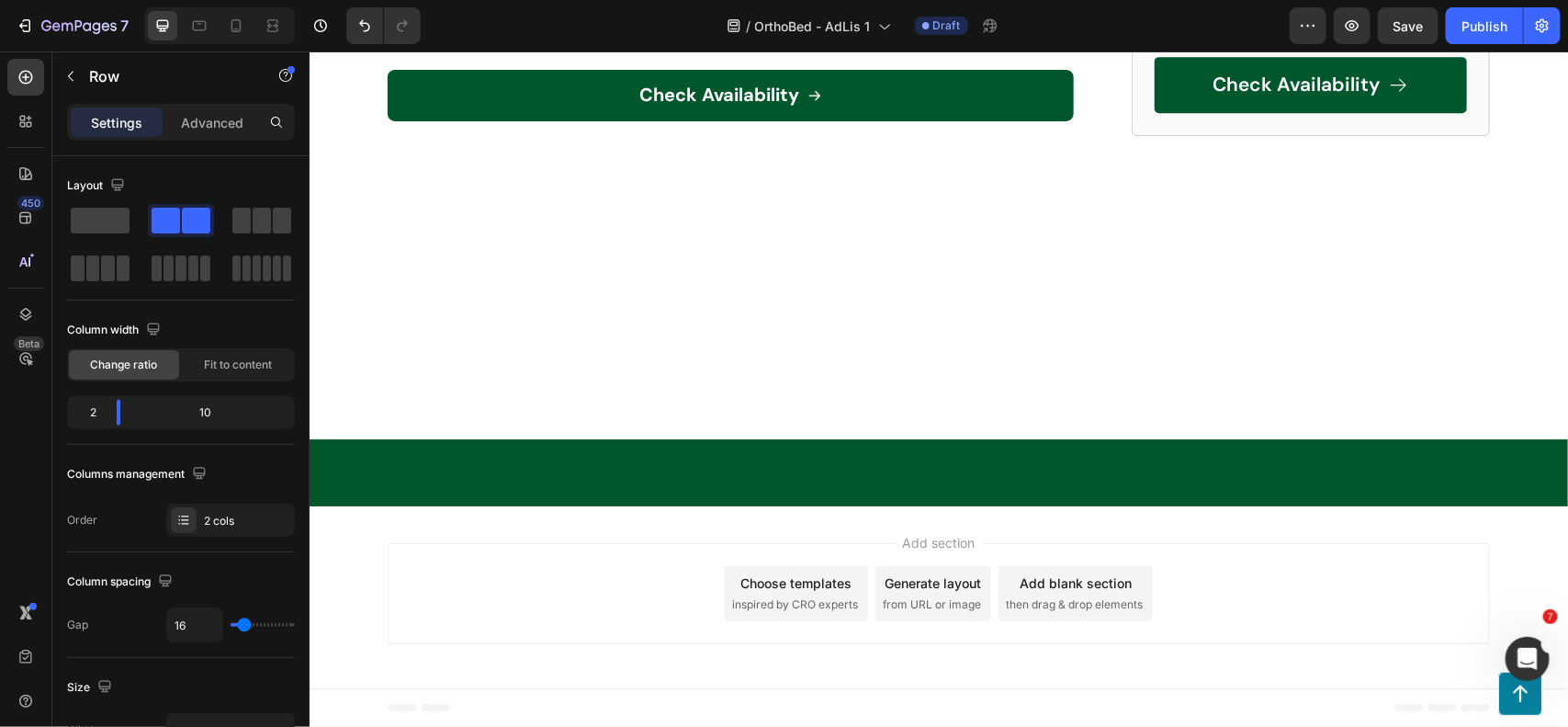 click 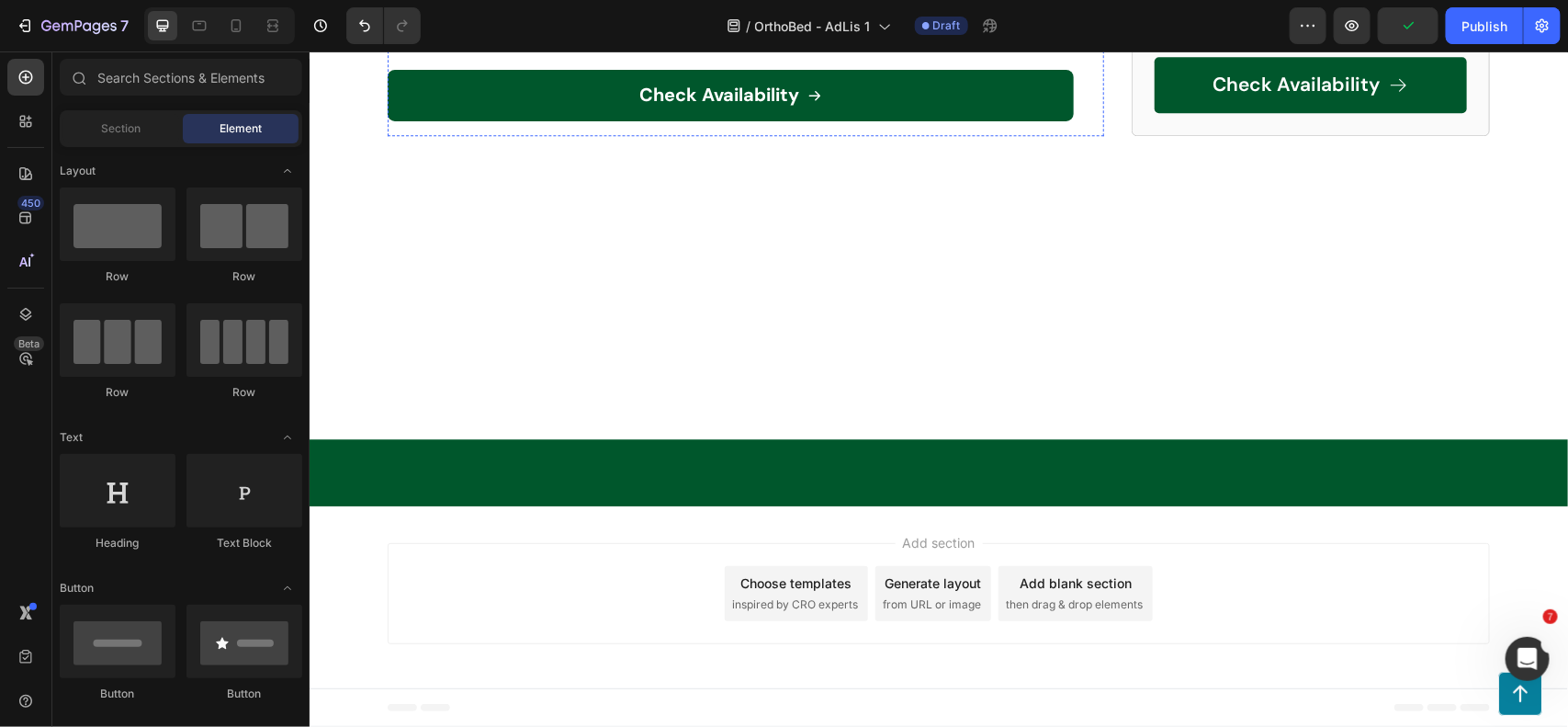 scroll, scrollTop: 7868, scrollLeft: 0, axis: vertical 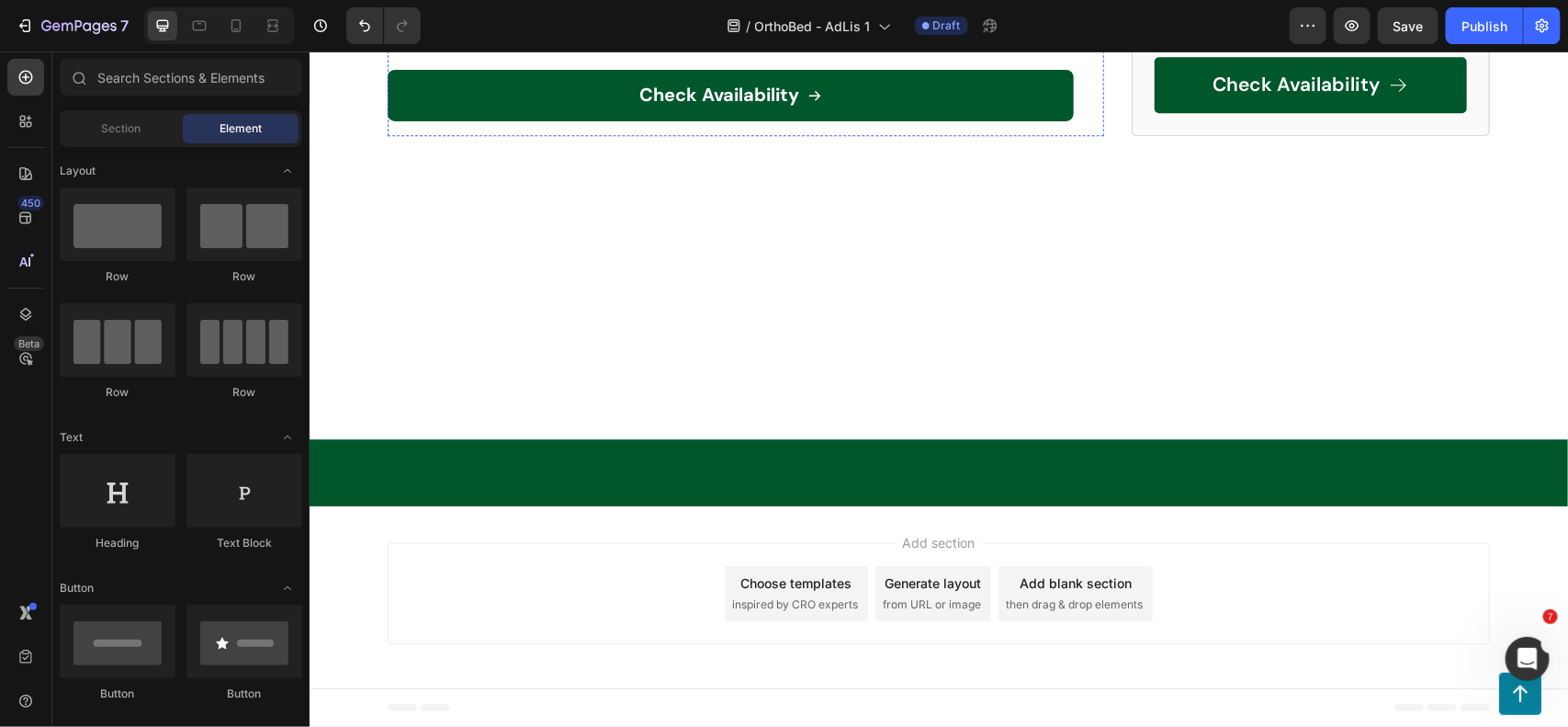 click on "Celebrate Better Sleep and Save 50% on Your OrthoBed™ Mattress Topper Today Text Block
GET 50% OFF NOW Button" at bounding box center (852, -323) 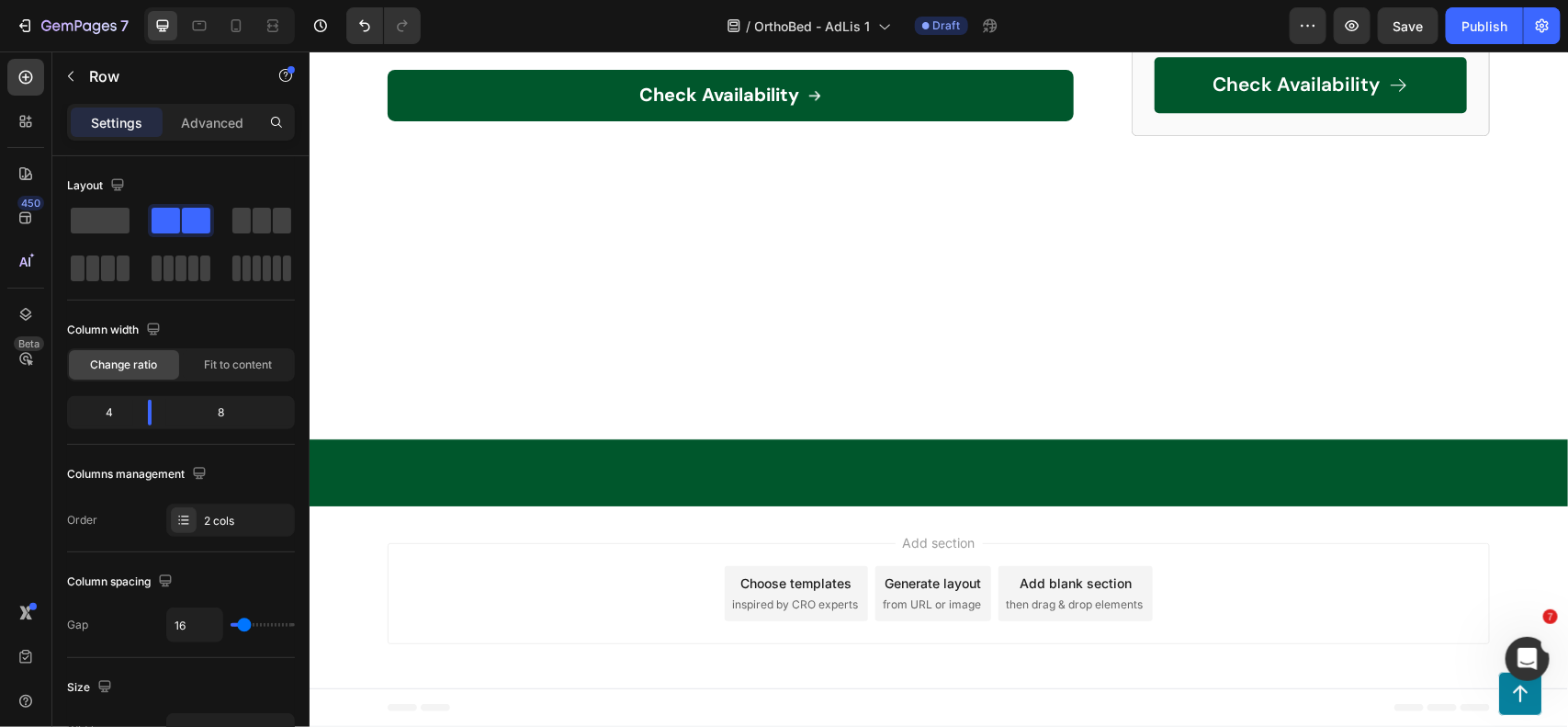 click 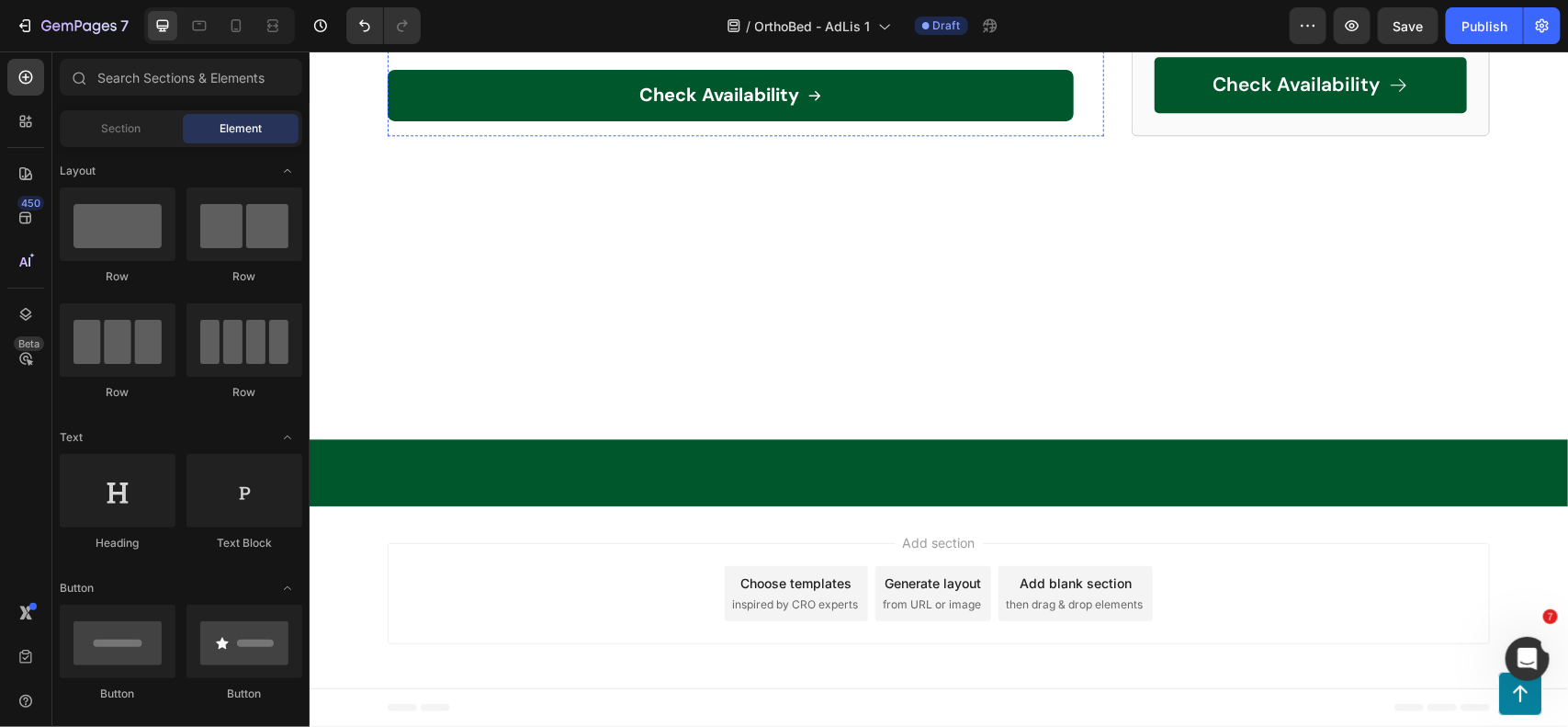click on "Title Line" at bounding box center [730, -244] 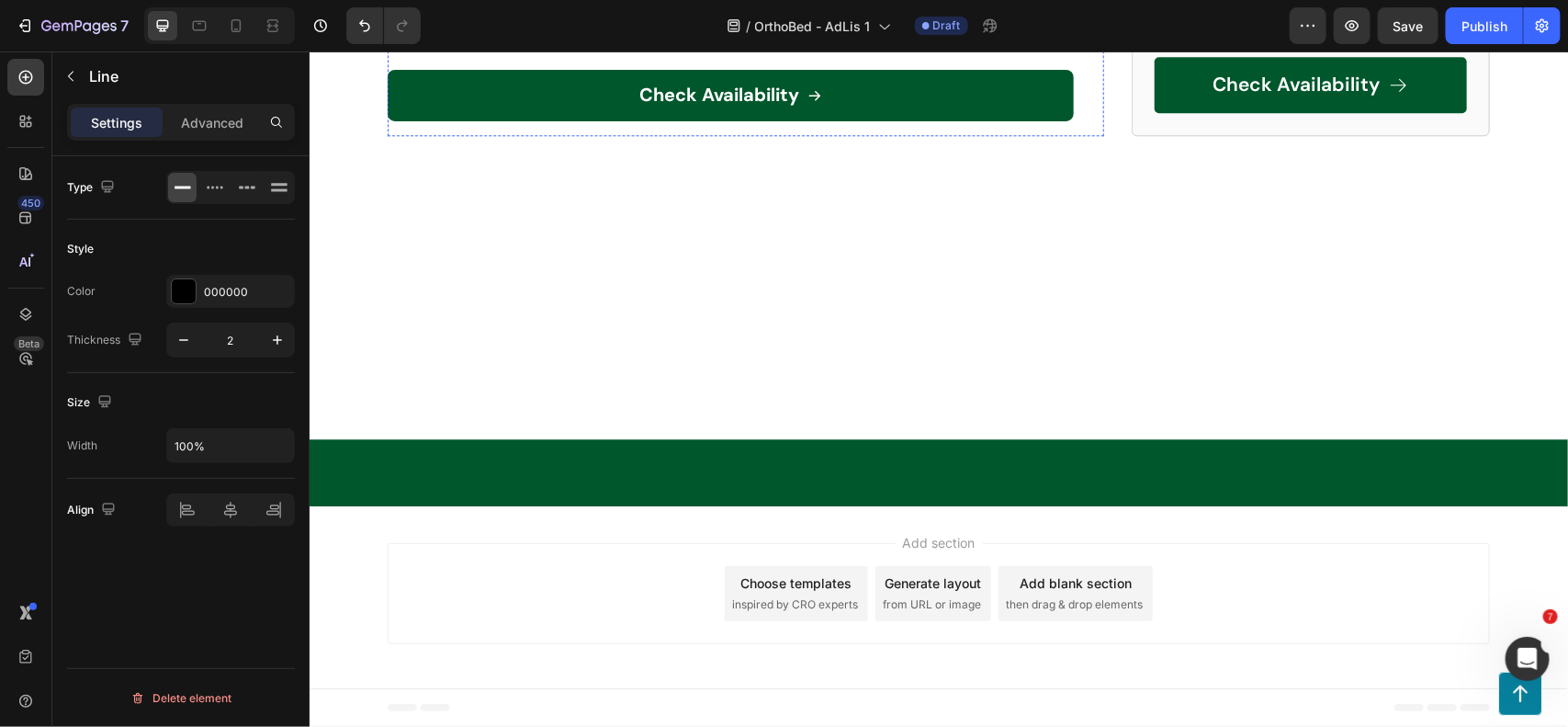 click on "What does that mean for you?" at bounding box center [557, -198] 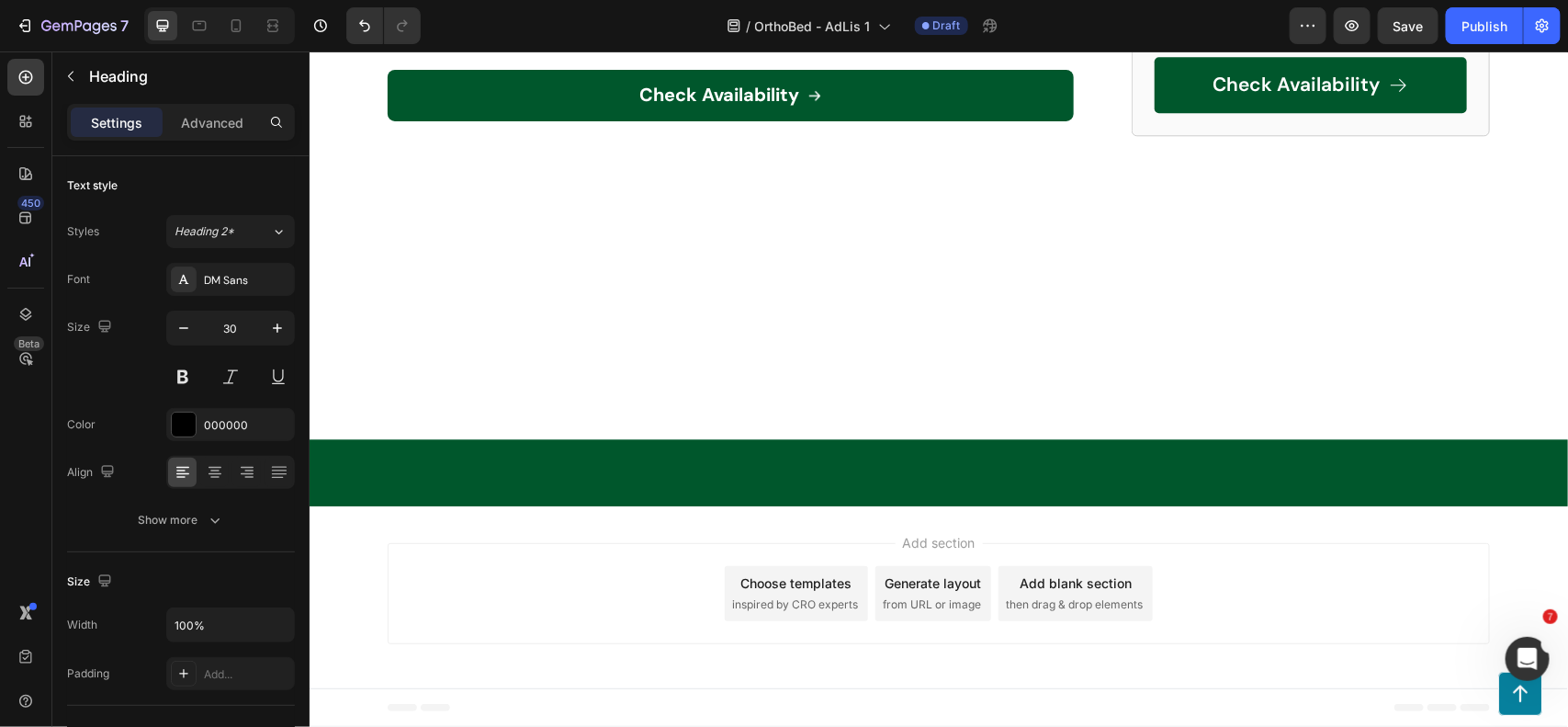 click on "What does that mean for you?" at bounding box center [557, -198] 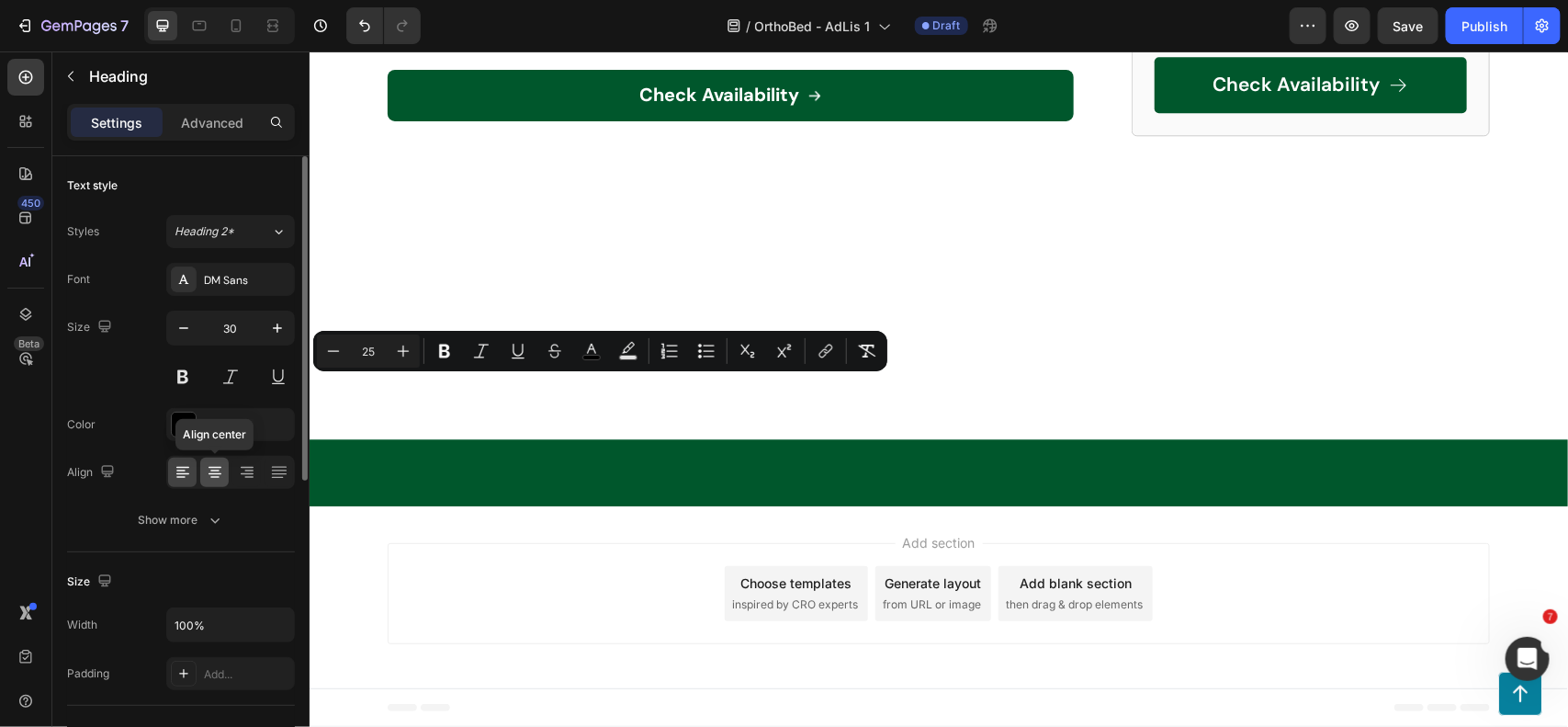 click 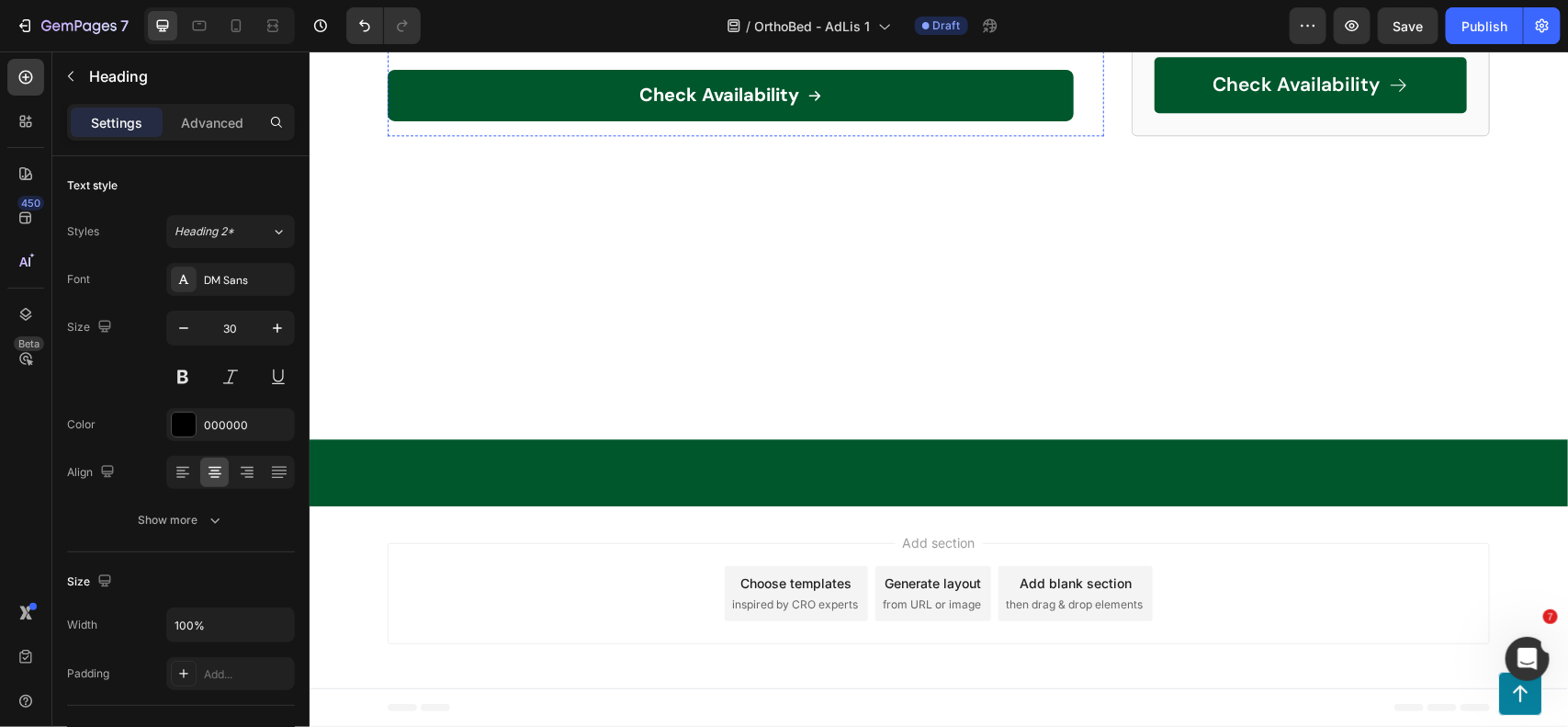 click on "All the doctors who helped develop OrthoBed™ know that this mattress is the answer to your sleep struggles and chronic body pain. If you’re not completely satisfied, you’ll get your money back. Simple as that." at bounding box center (727, -51) 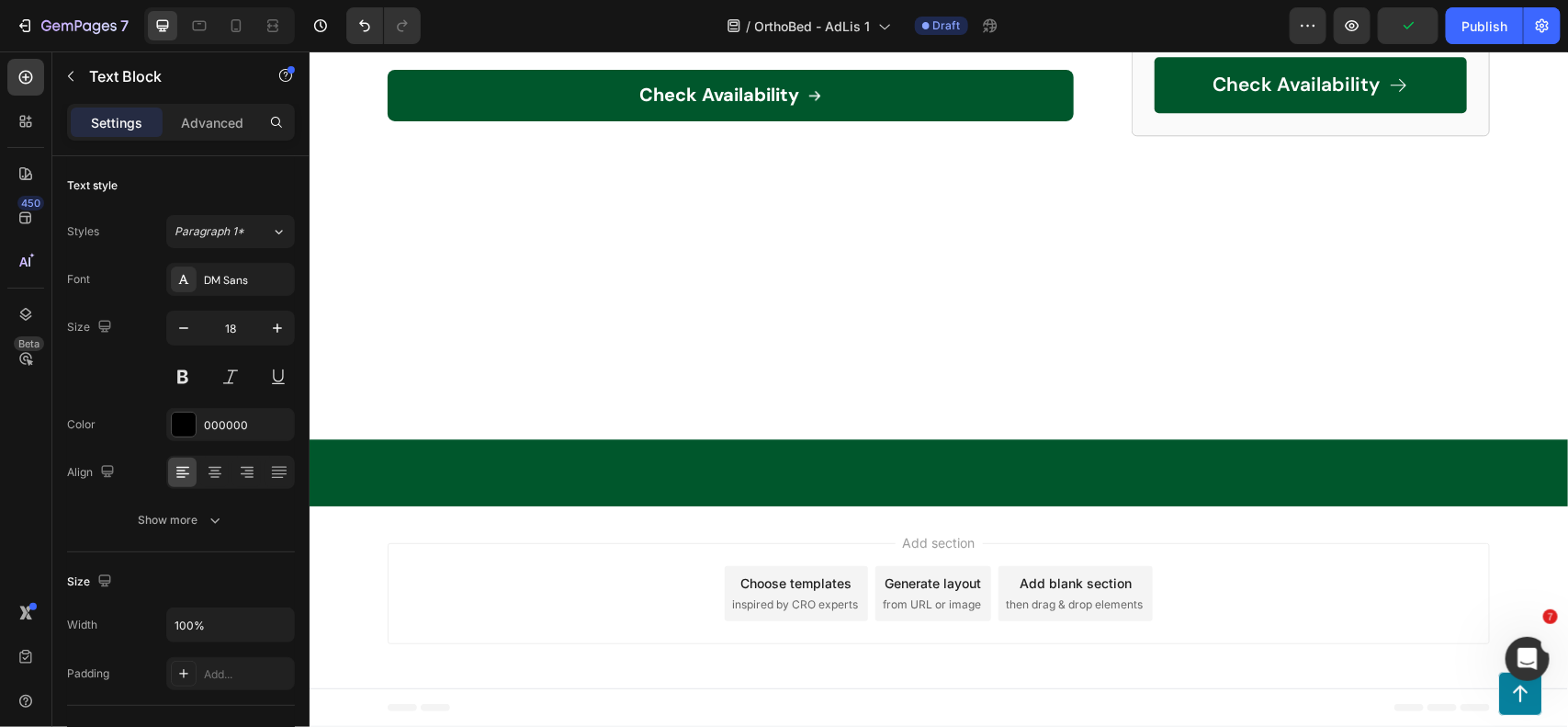 click at bounding box center (532, -181) 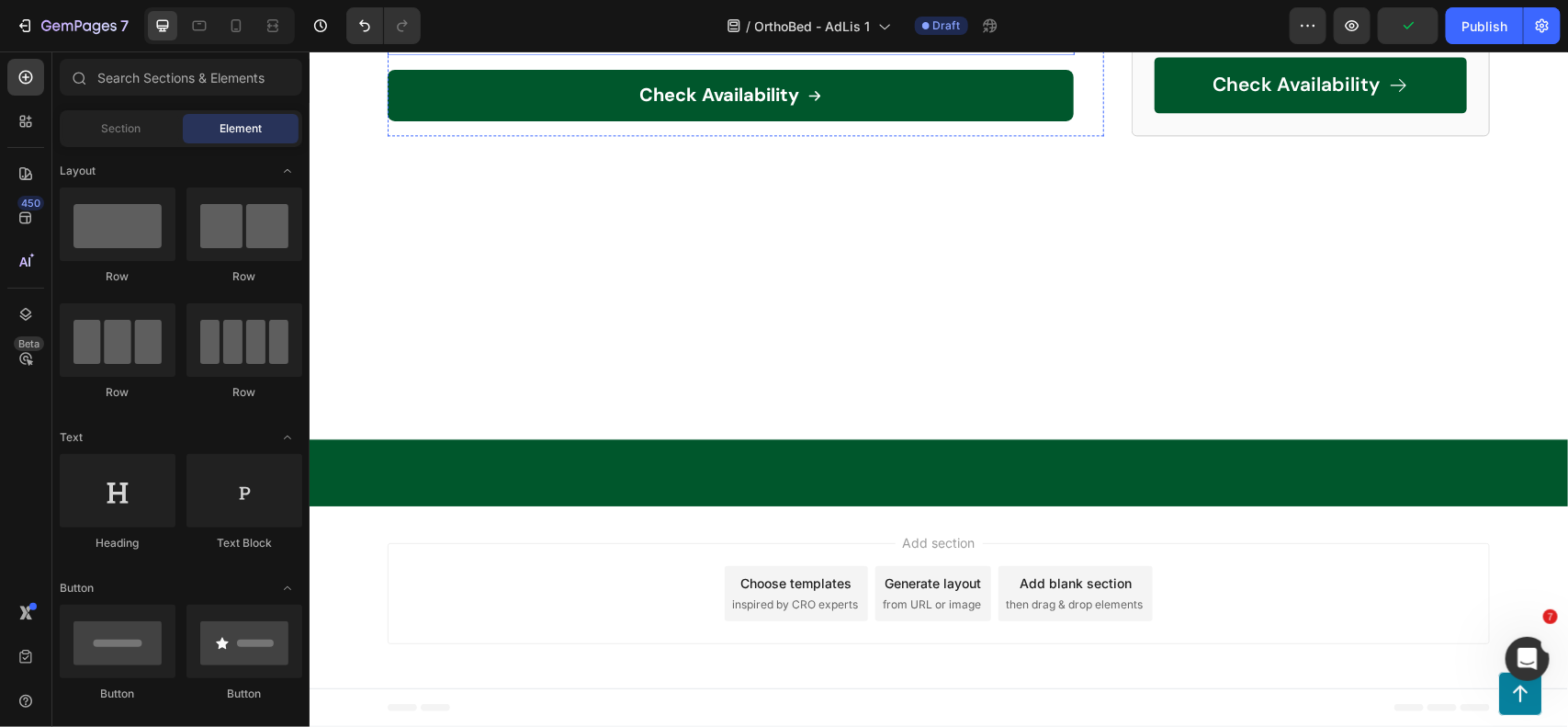 click on "And right now, OrthoBed™ is offering a 50% discount onsite, making it the perfect time to try it out and experience the difference yourself!" at bounding box center (718, 28) 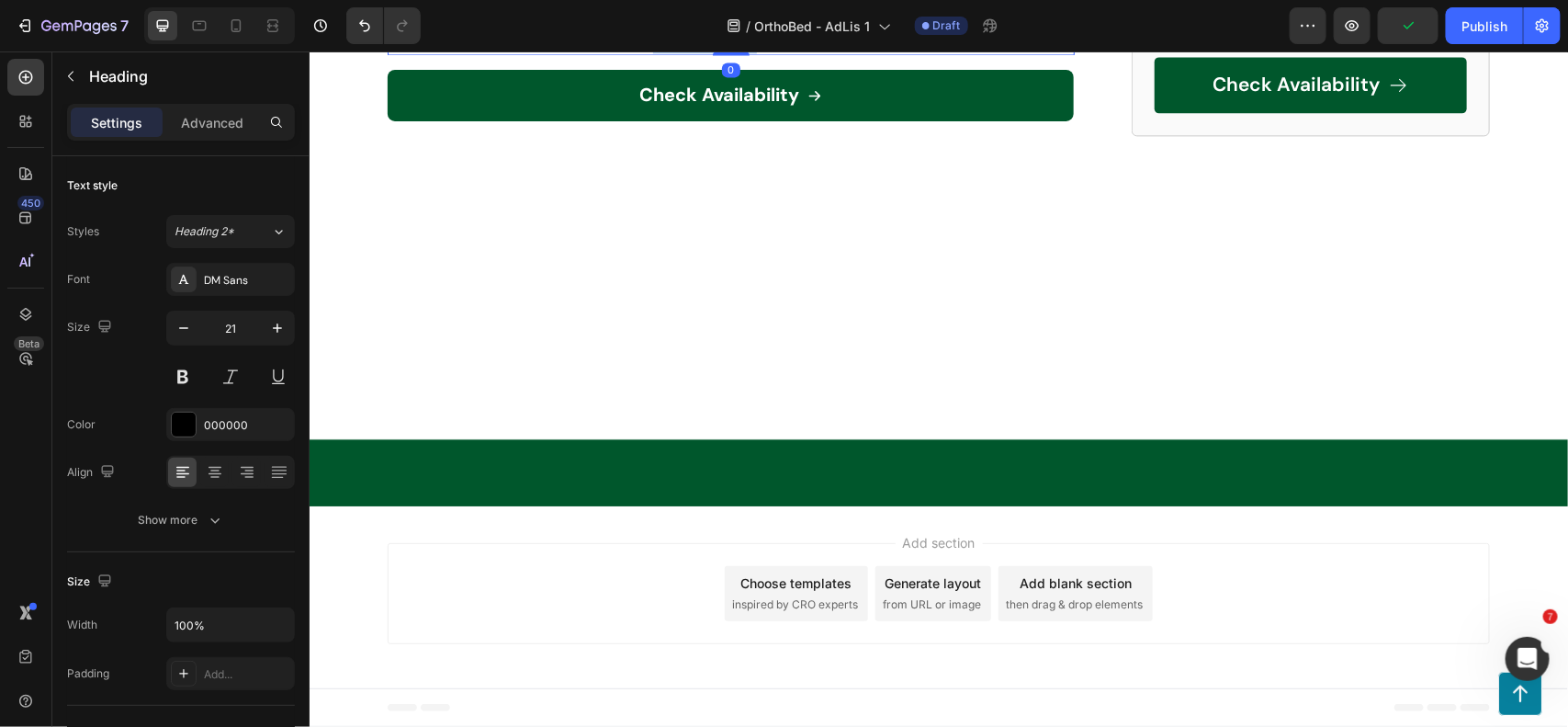 click on "And right now, OrthoBed™ is offering a 50% discount onsite, making it the perfect time to try it out and experience the difference yourself!" at bounding box center (718, 28) 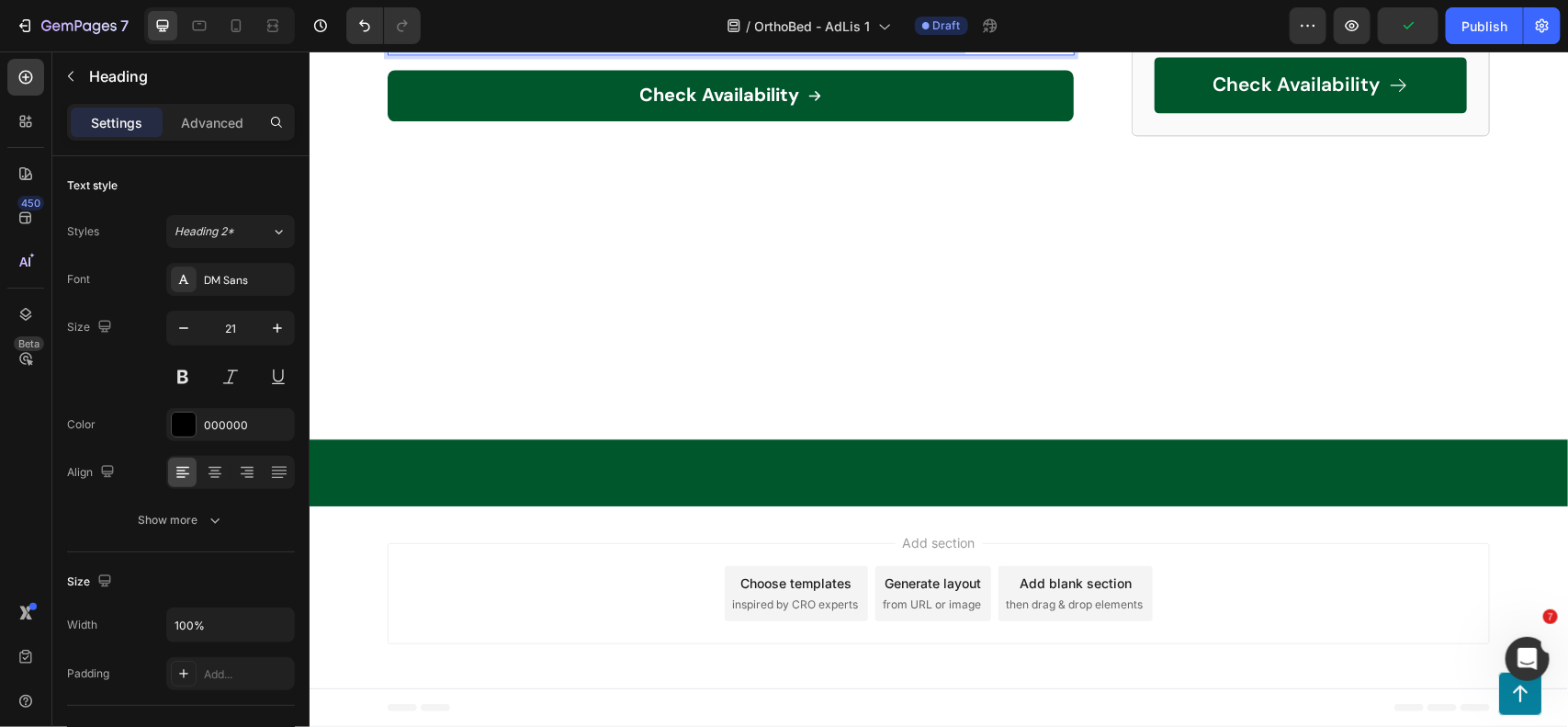 click on "And right now, OrthoBed™ is offering a 50% discount onsite, making it the perfect time to try it out and experience the difference yourself!" at bounding box center (718, 28) 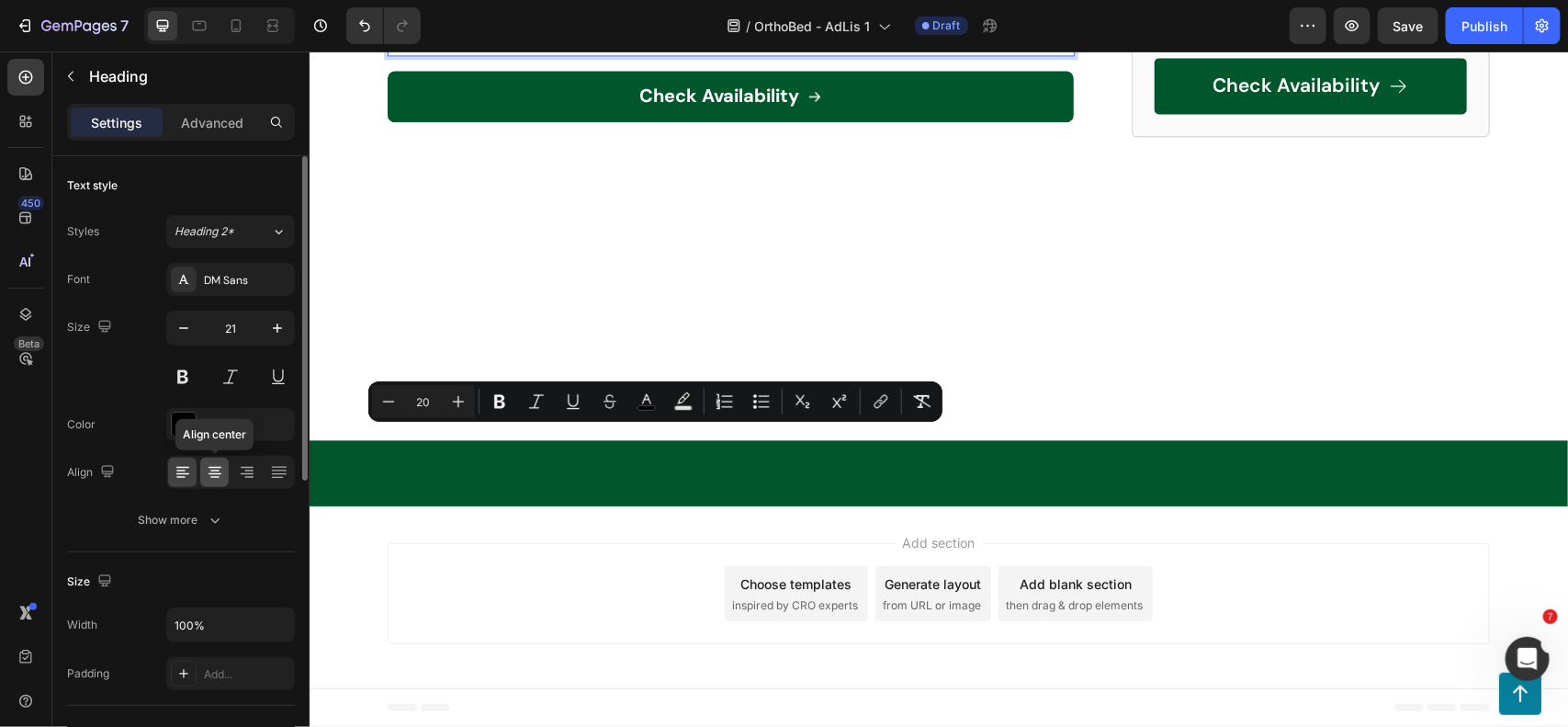 click 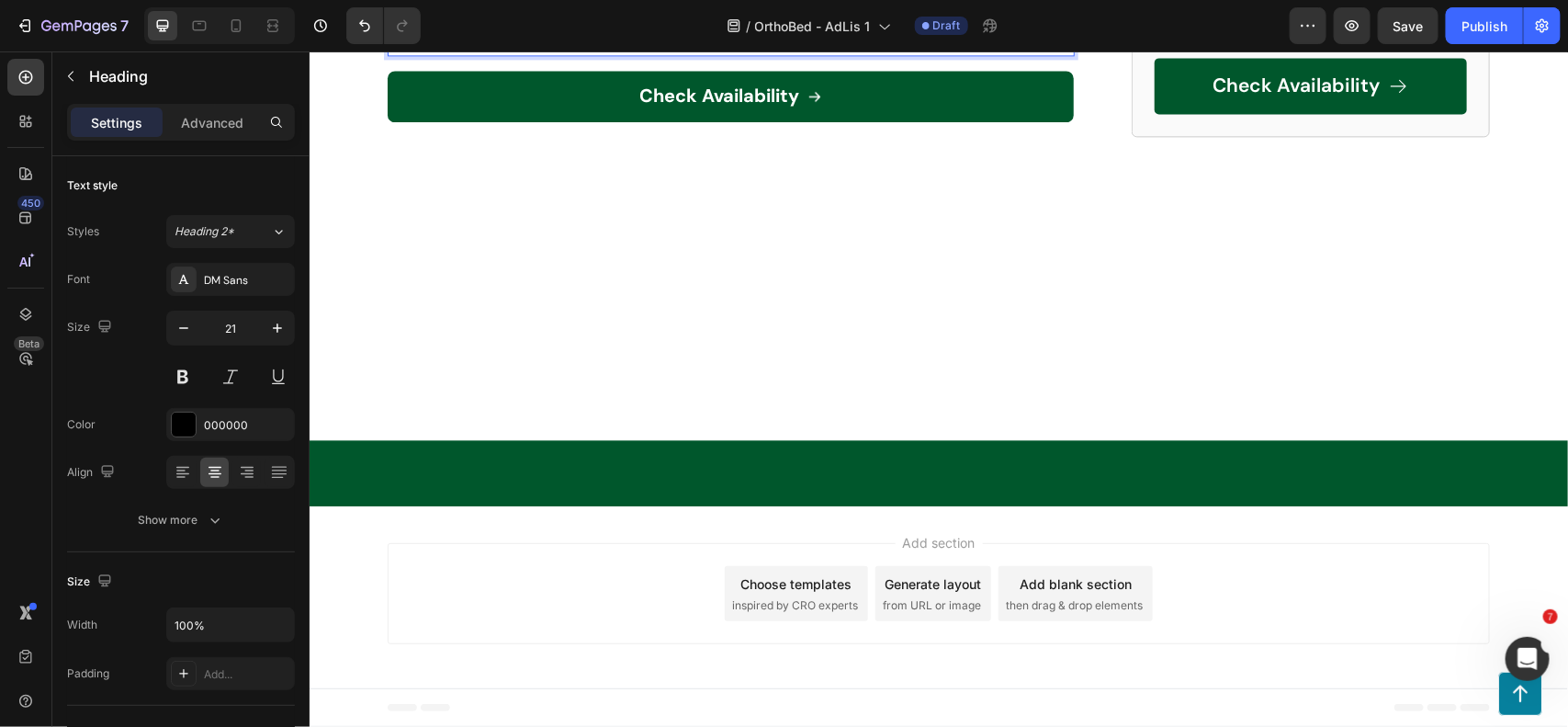 click on "Save 54% And Earn A Free Mystery Gift. Click Below To Claim!" at bounding box center (730, 40) 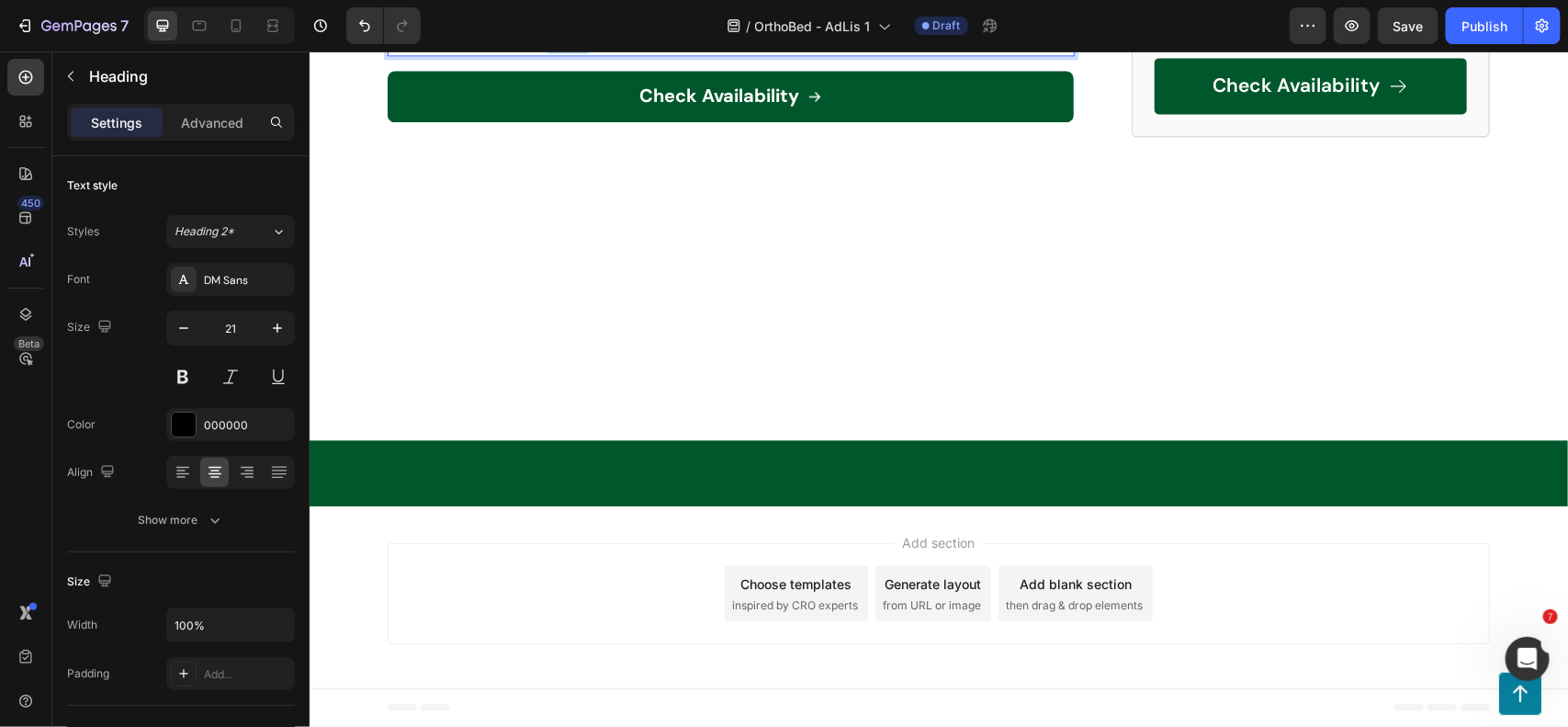 click on "Save 54% And Earn A Free Mystery Gift. Click Below To Claim!" at bounding box center [730, 40] 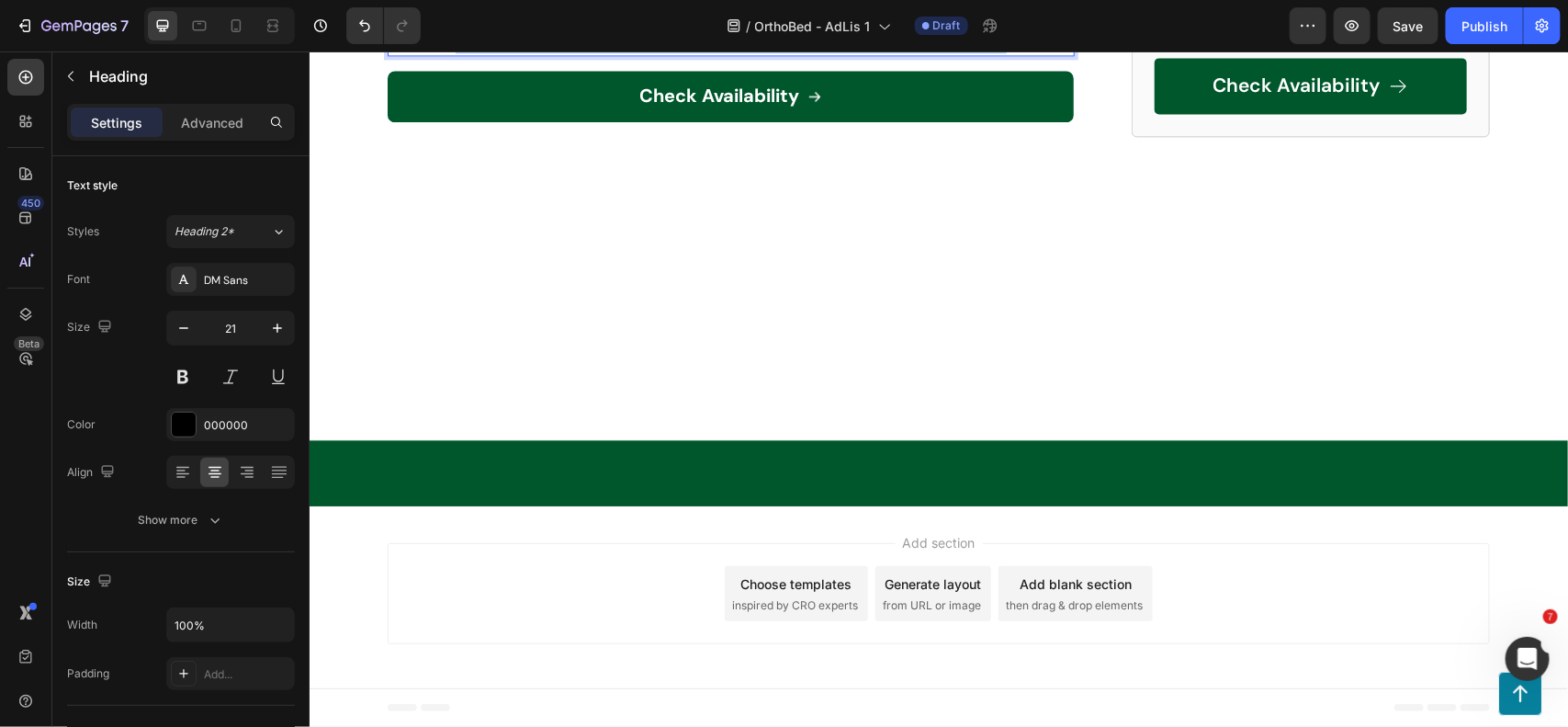 click on "Save 54% And Earn A Free Mystery Gift. Click Below To Claim!" at bounding box center [730, 40] 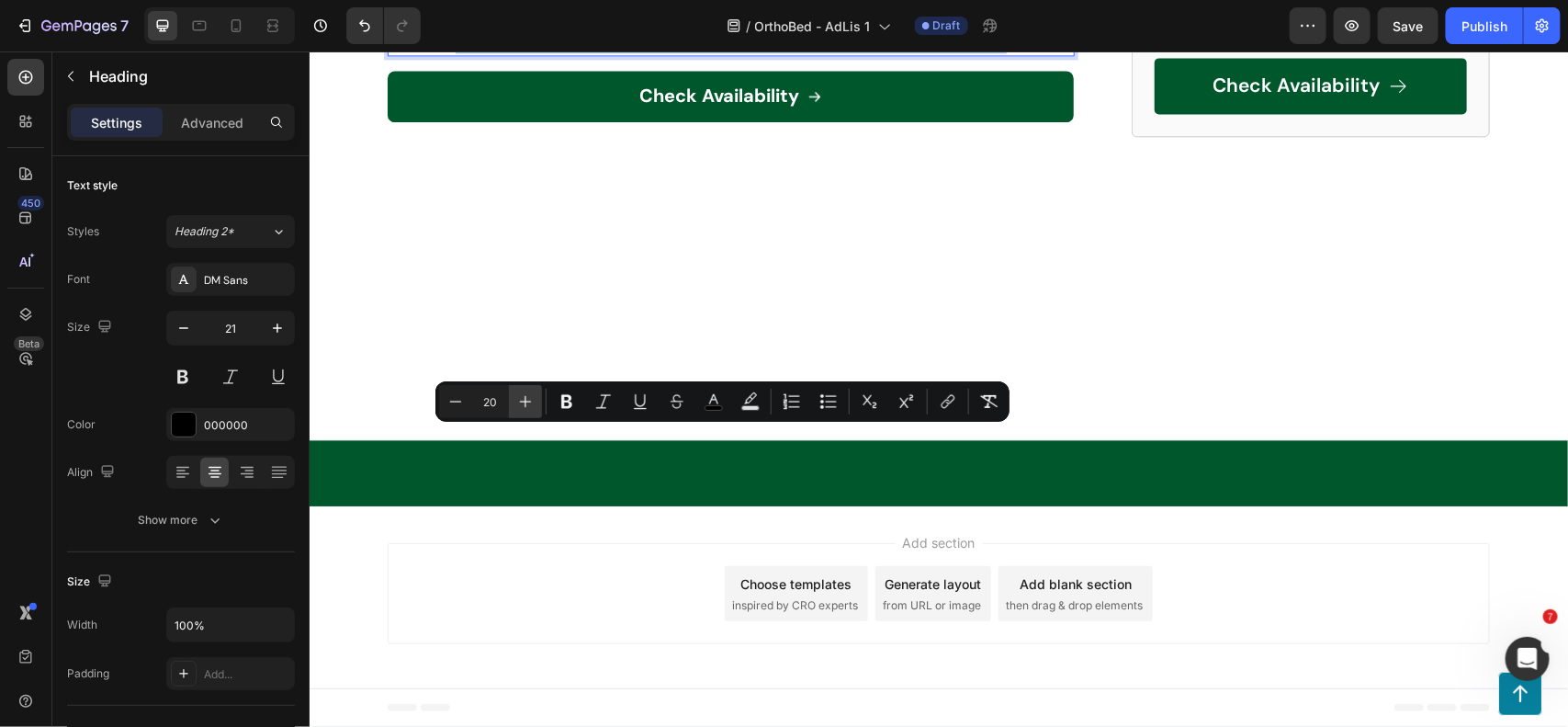 click on "Plus" at bounding box center (525, 402) 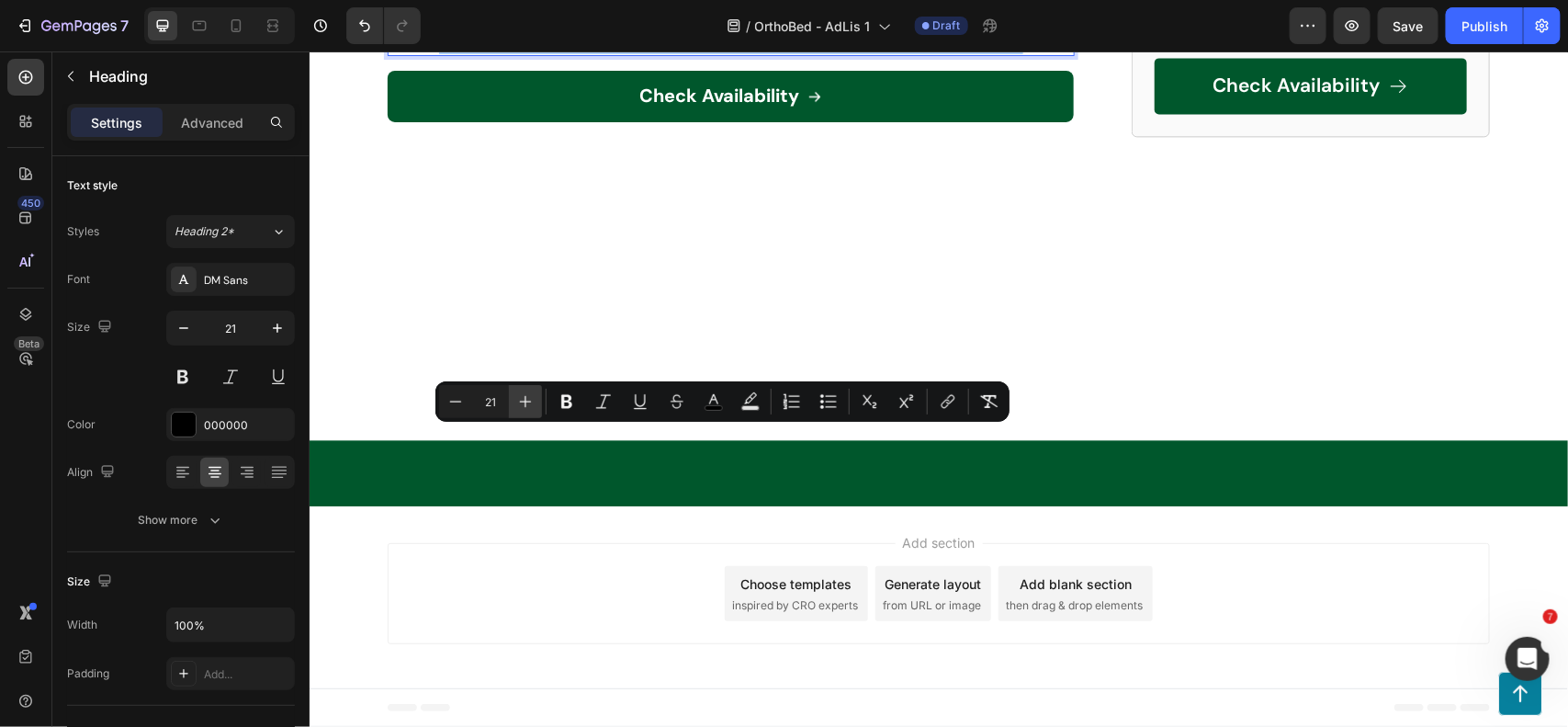 click on "Plus" at bounding box center (525, 402) 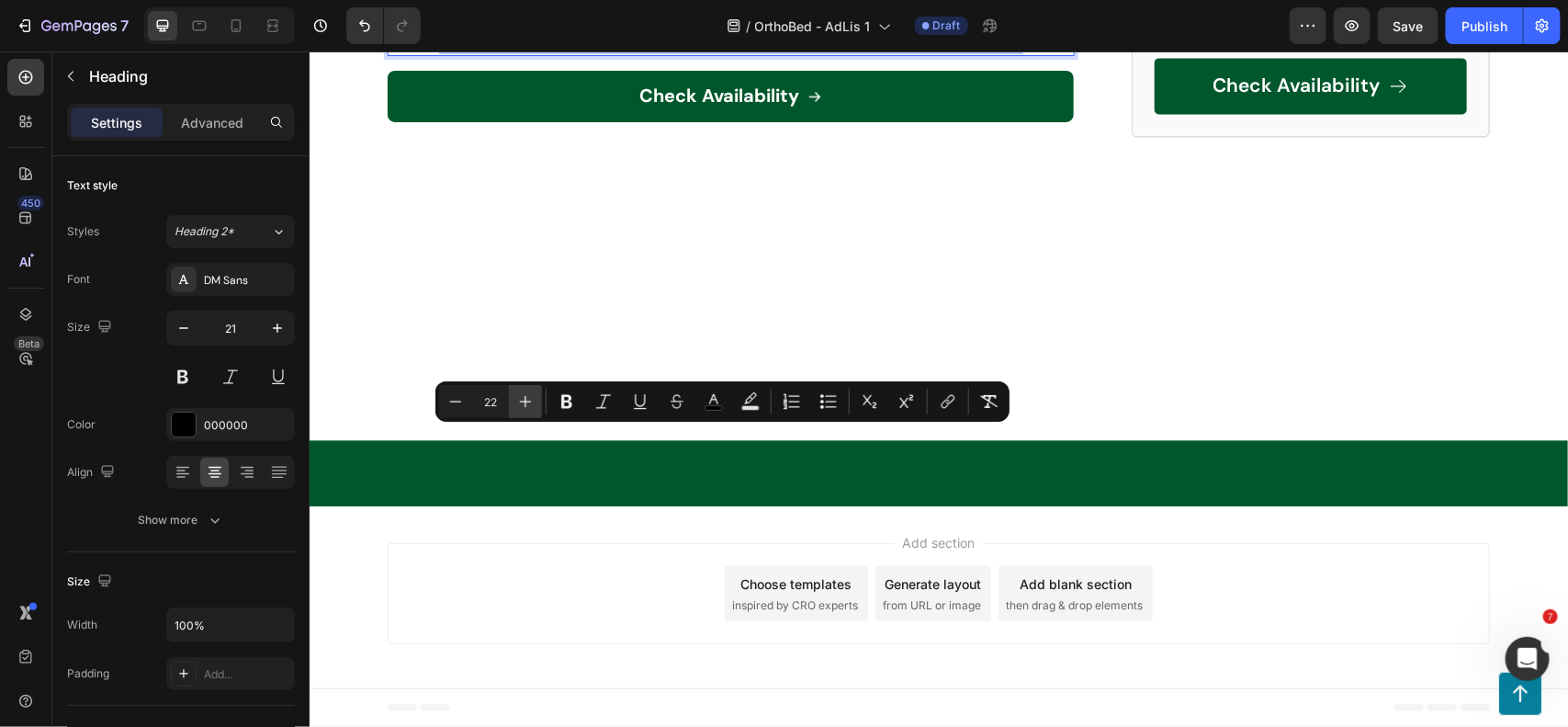 click on "Plus" at bounding box center (525, 402) 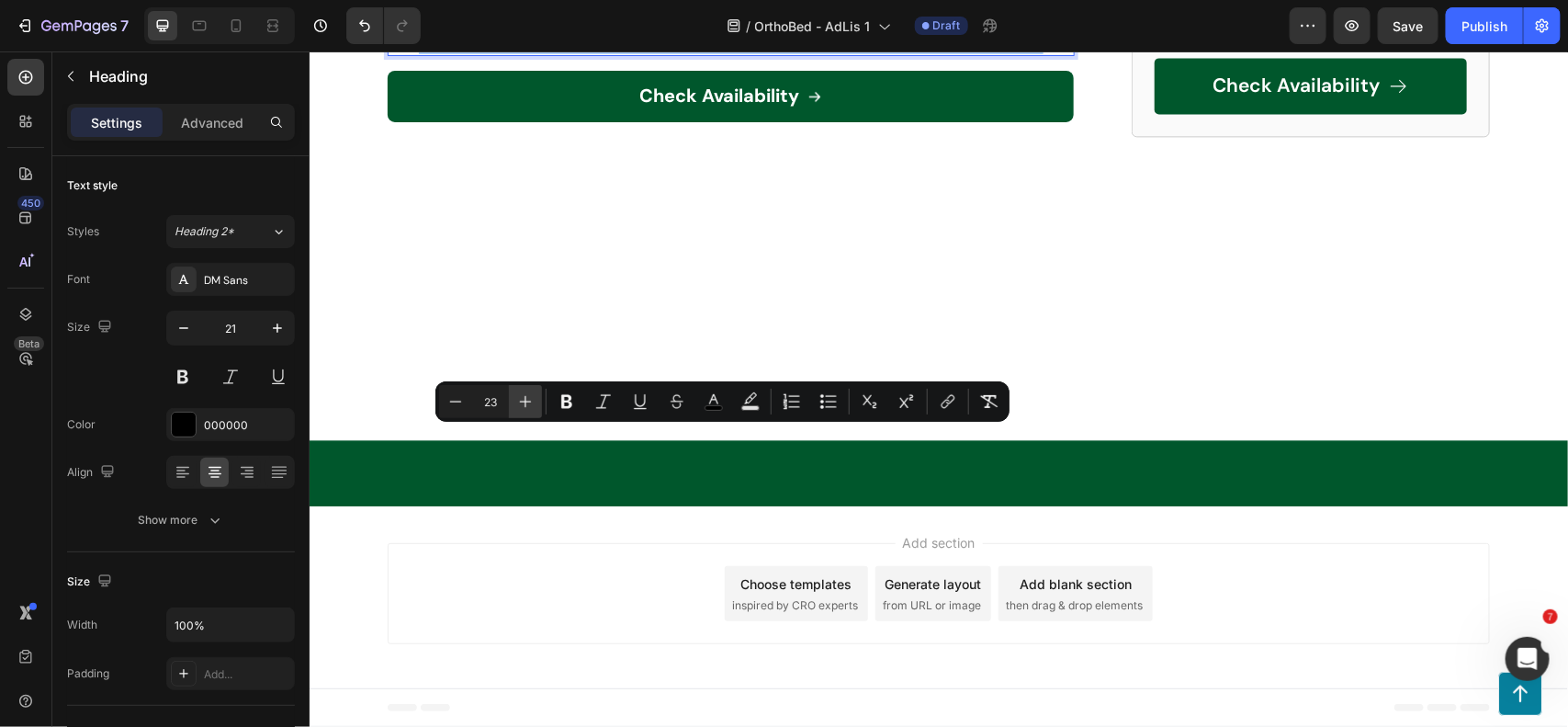 click on "Plus" at bounding box center [525, 402] 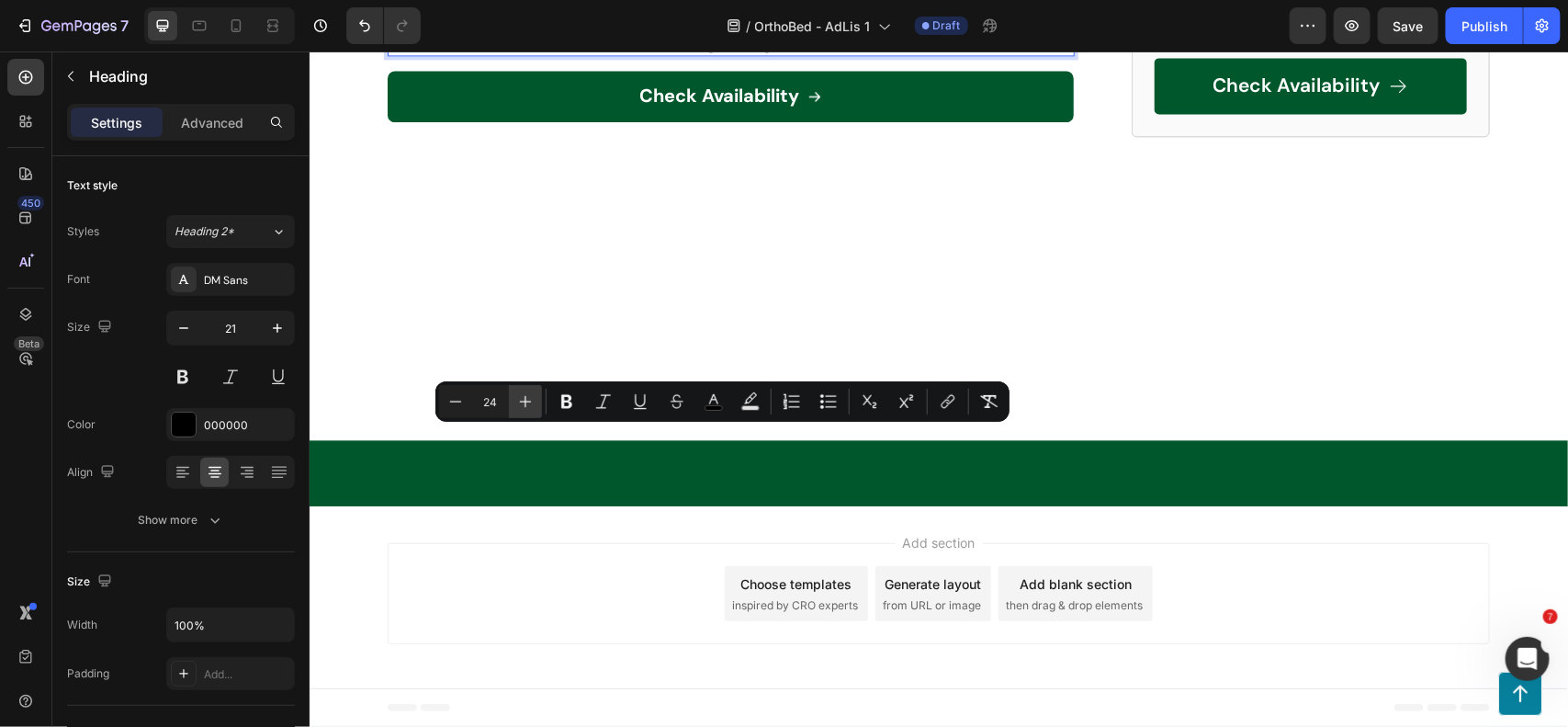 click 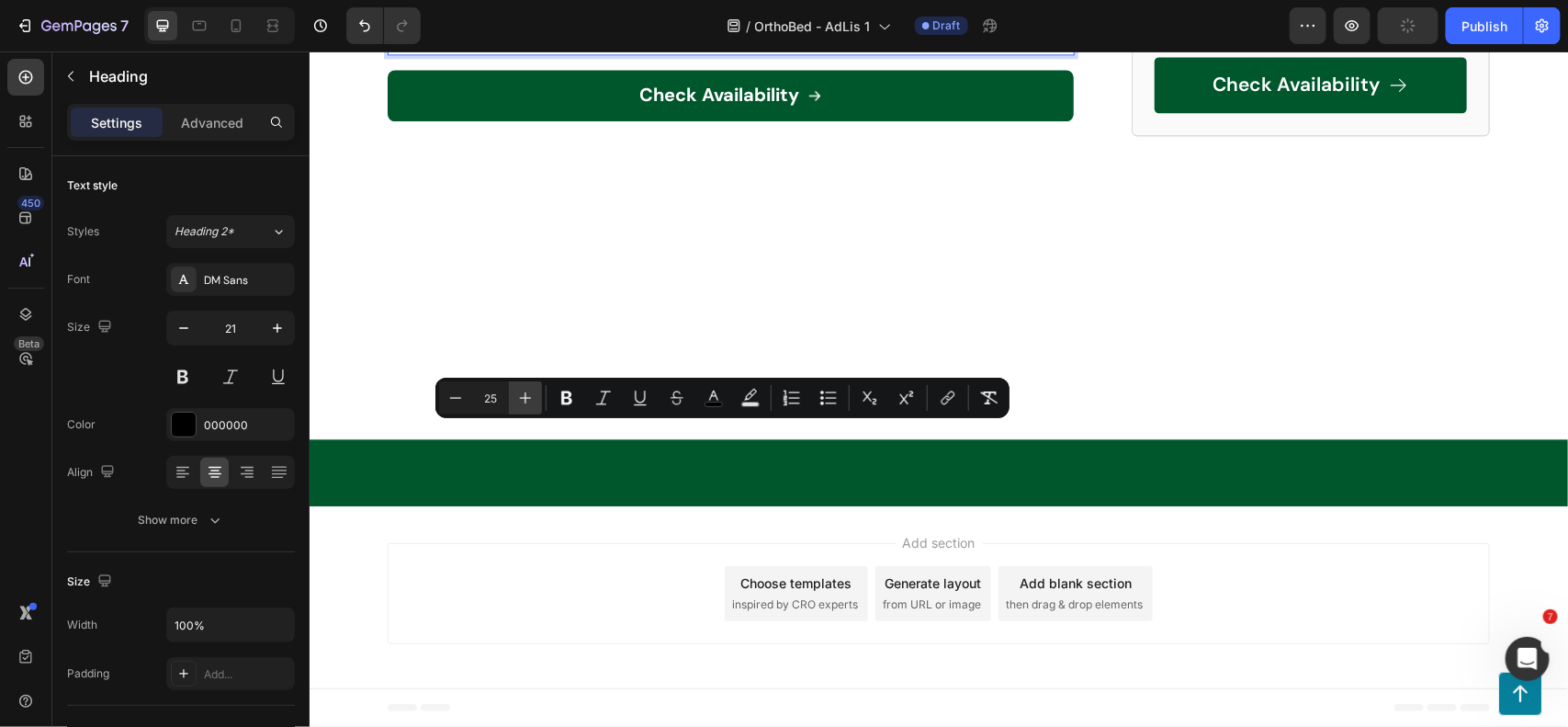 click on "Plus" at bounding box center [525, 398] 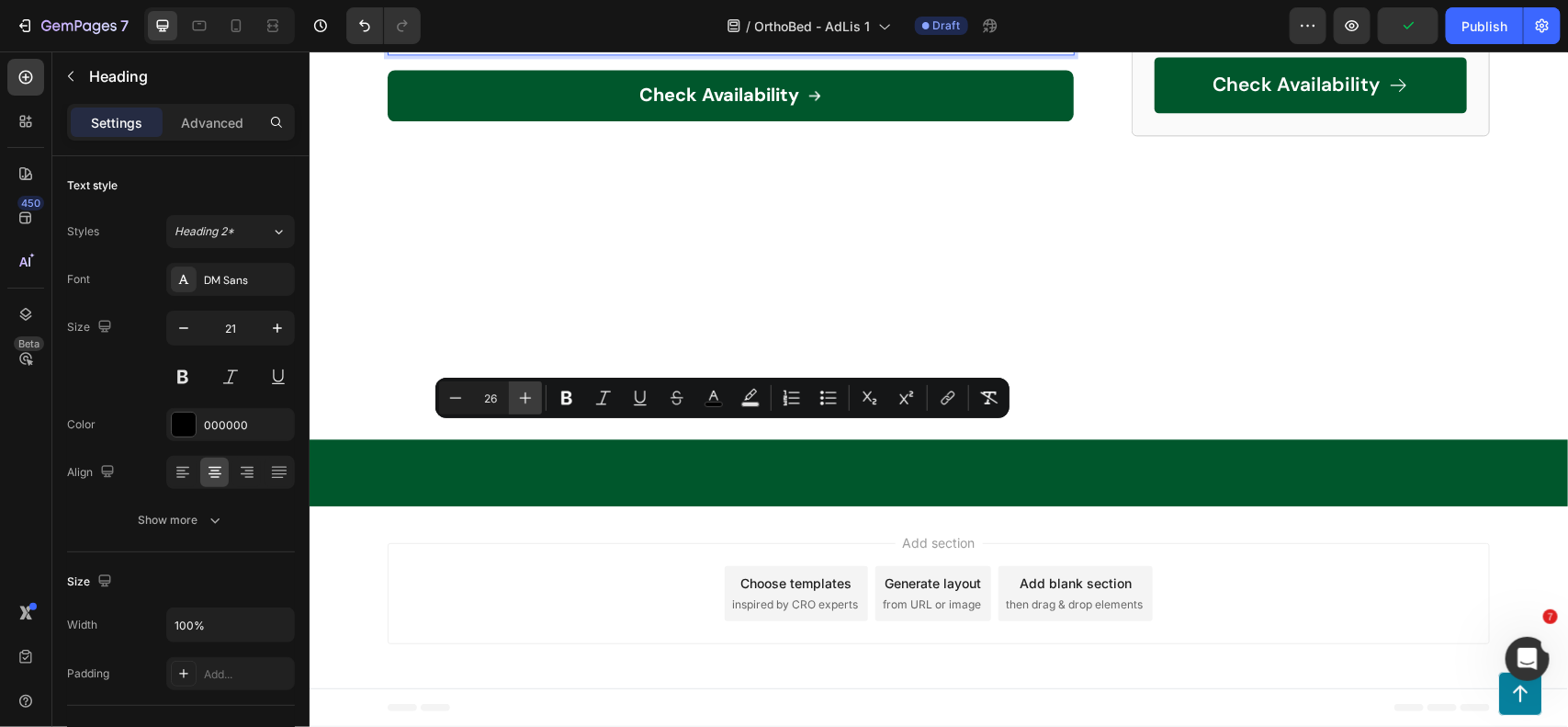 click on "Plus" at bounding box center [525, 398] 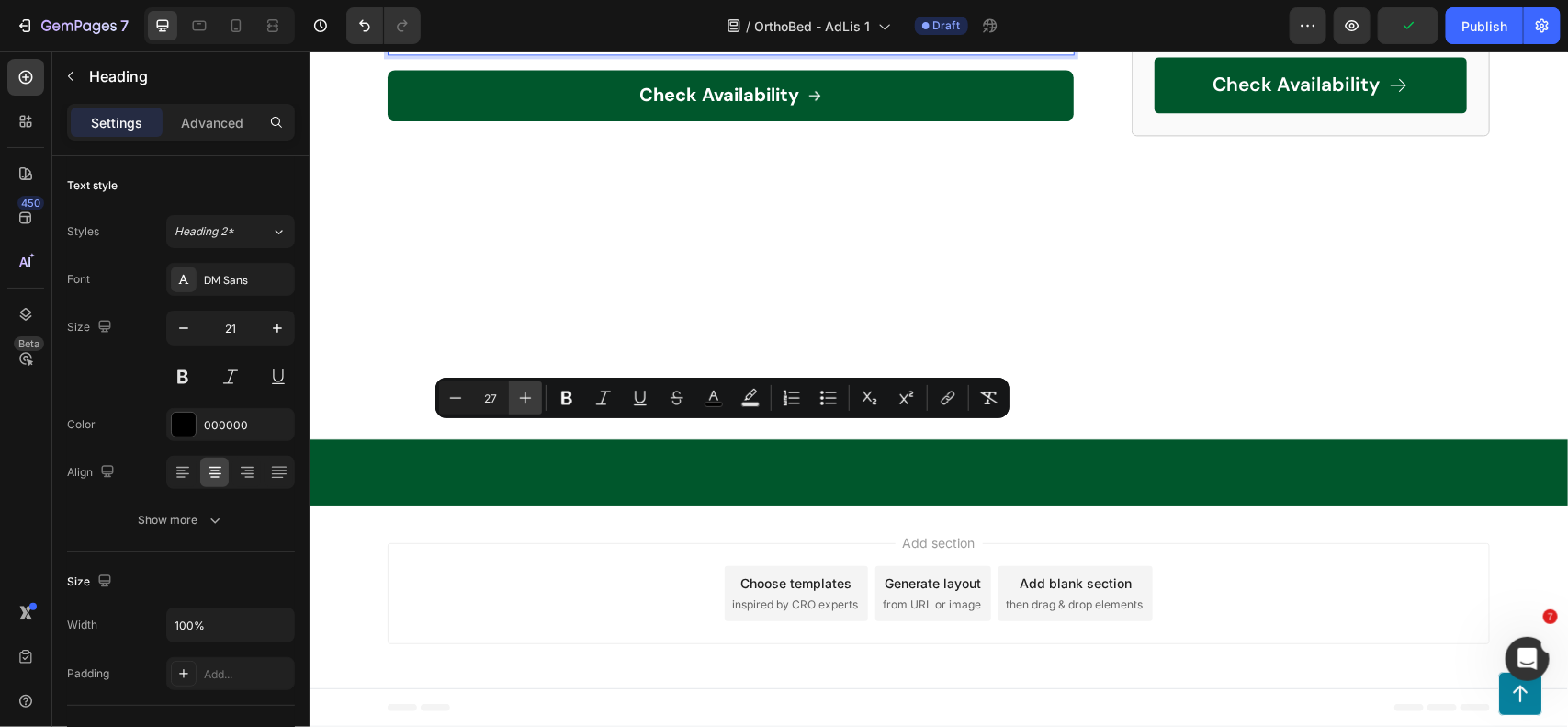 click on "Plus" at bounding box center (525, 398) 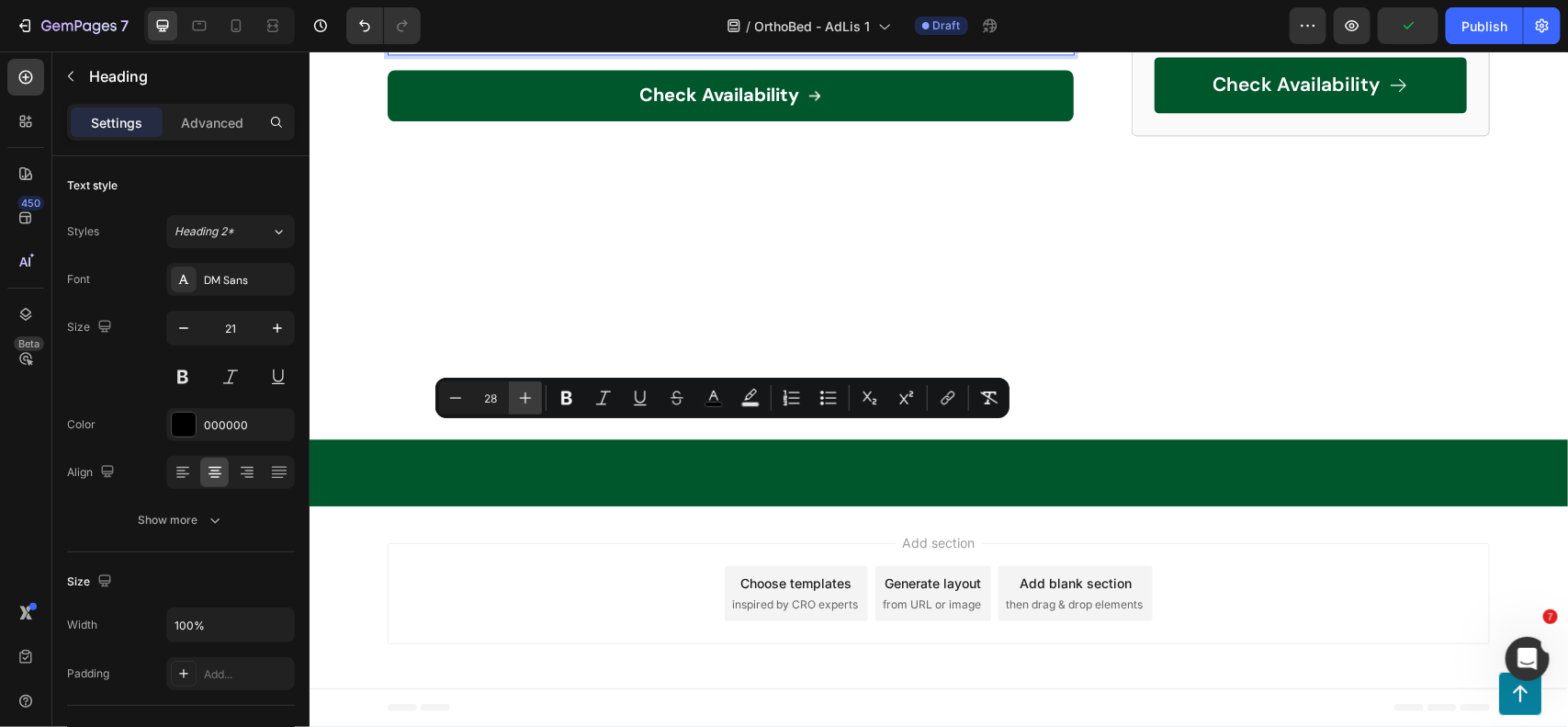 click on "Plus" at bounding box center (525, 398) 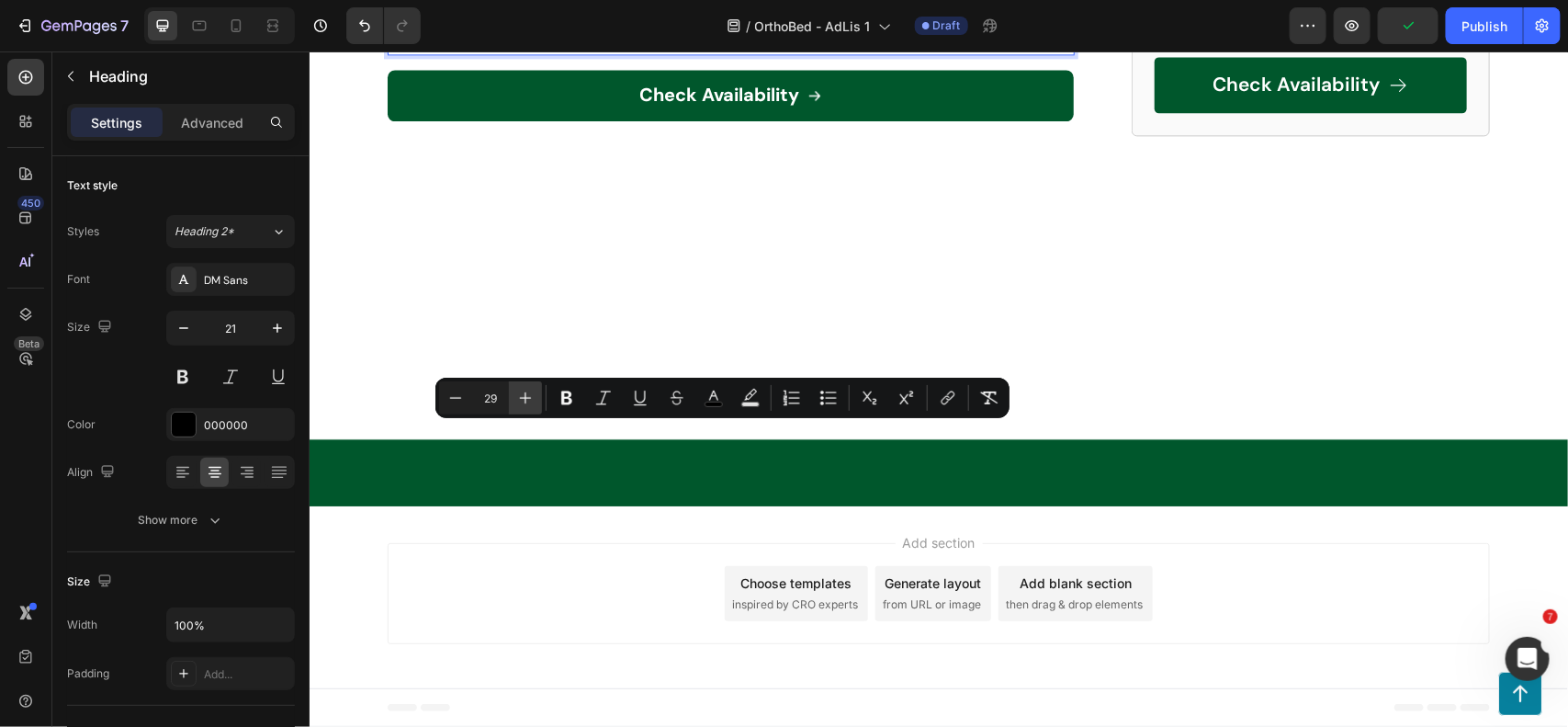 click on "Plus" at bounding box center [525, 398] 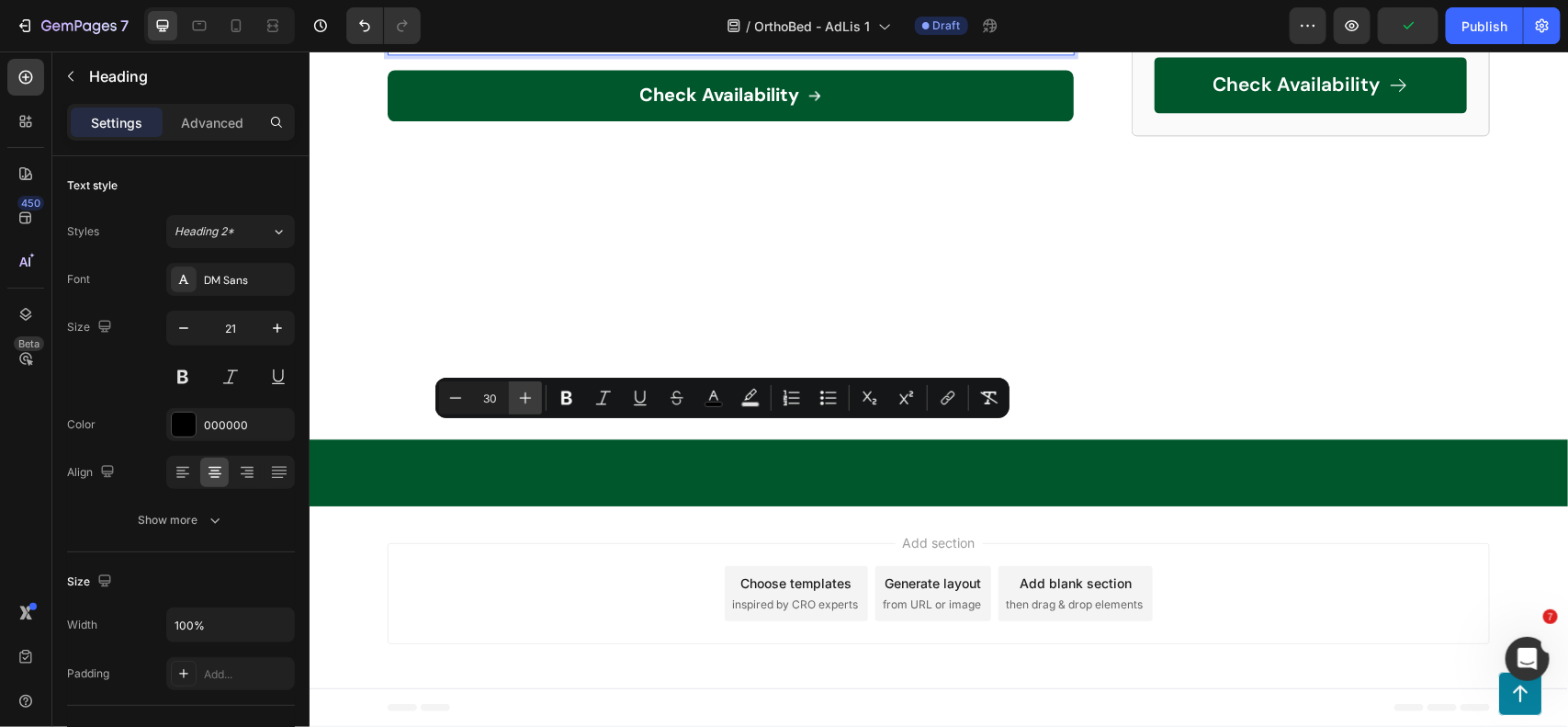 click on "Plus" at bounding box center (525, 398) 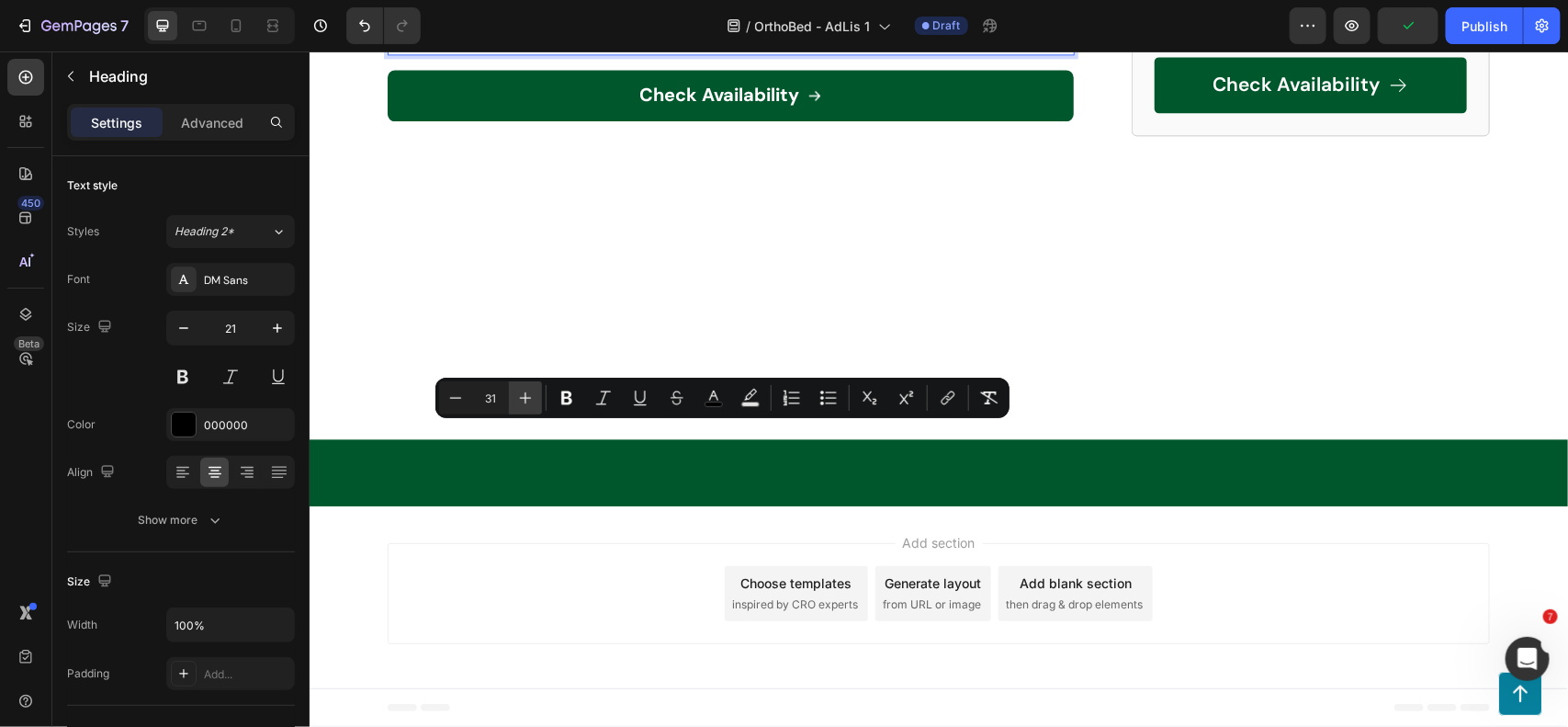 click on "Plus" at bounding box center (525, 398) 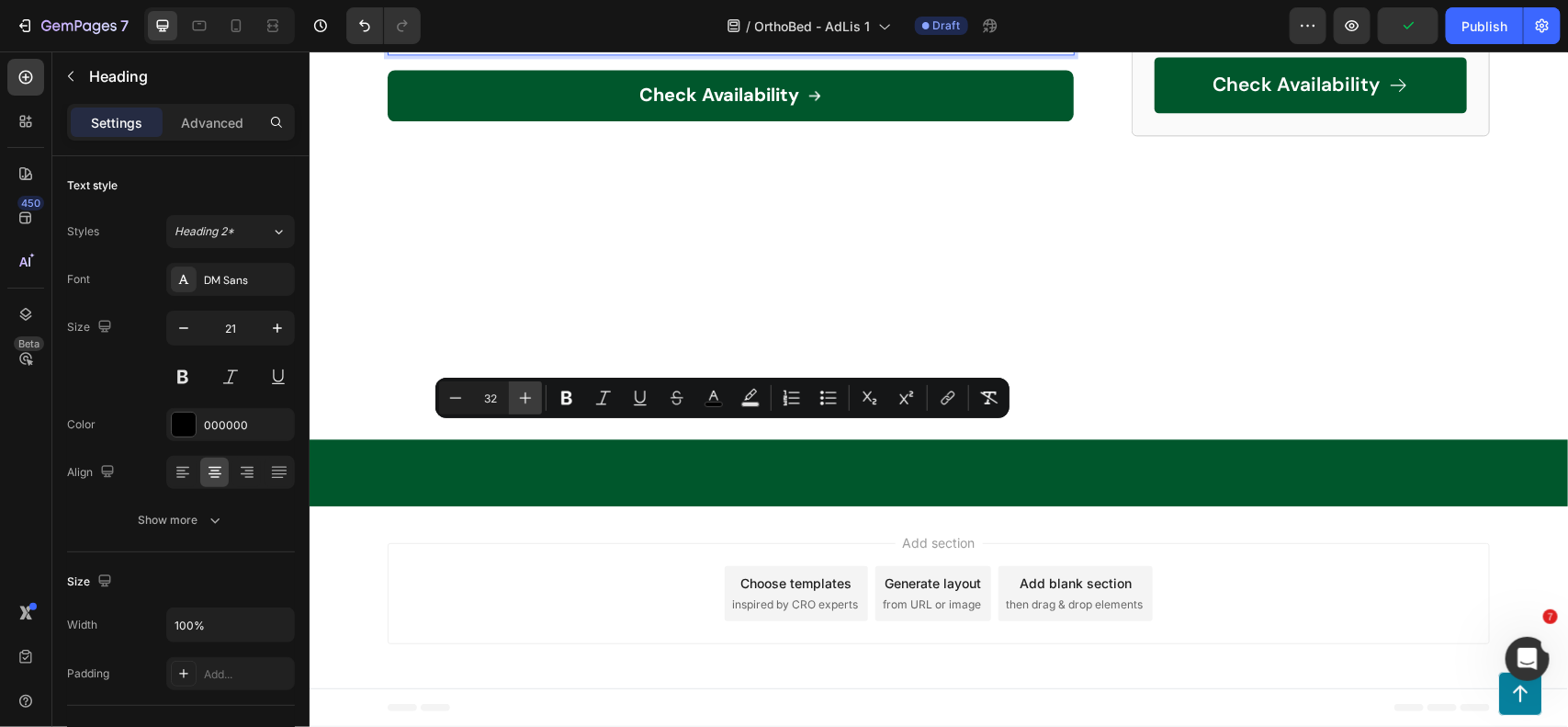 click on "Plus" at bounding box center [525, 398] 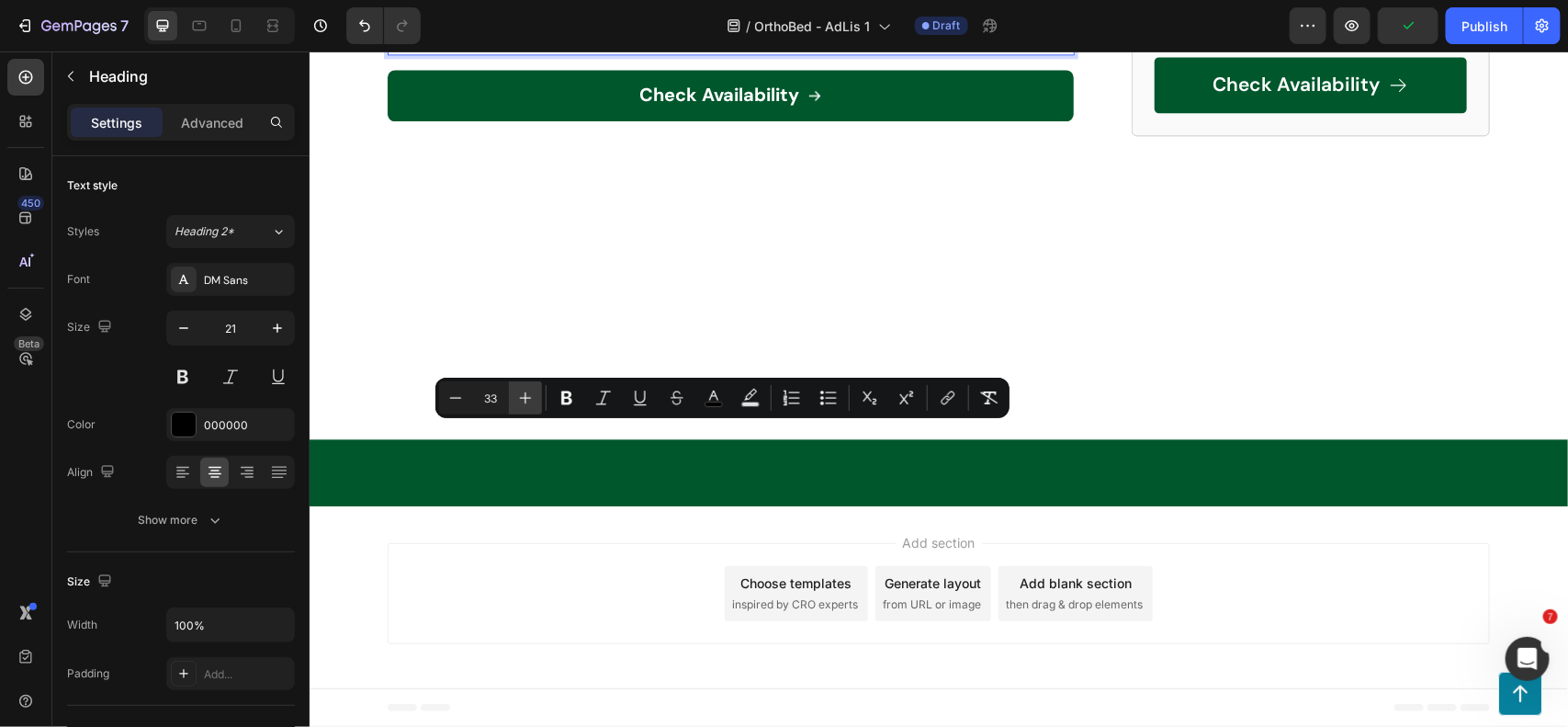 click on "Plus" at bounding box center [525, 398] 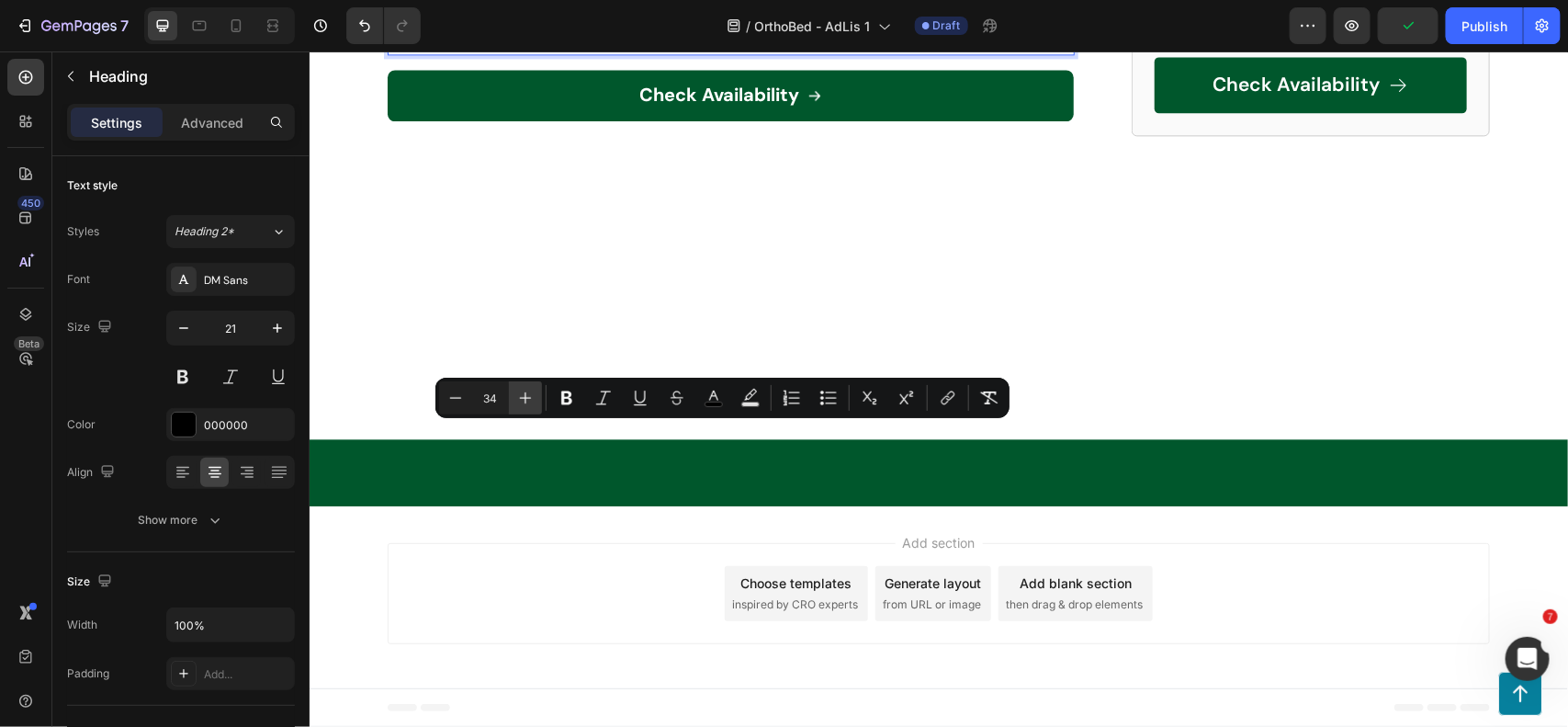click on "Plus" at bounding box center (525, 398) 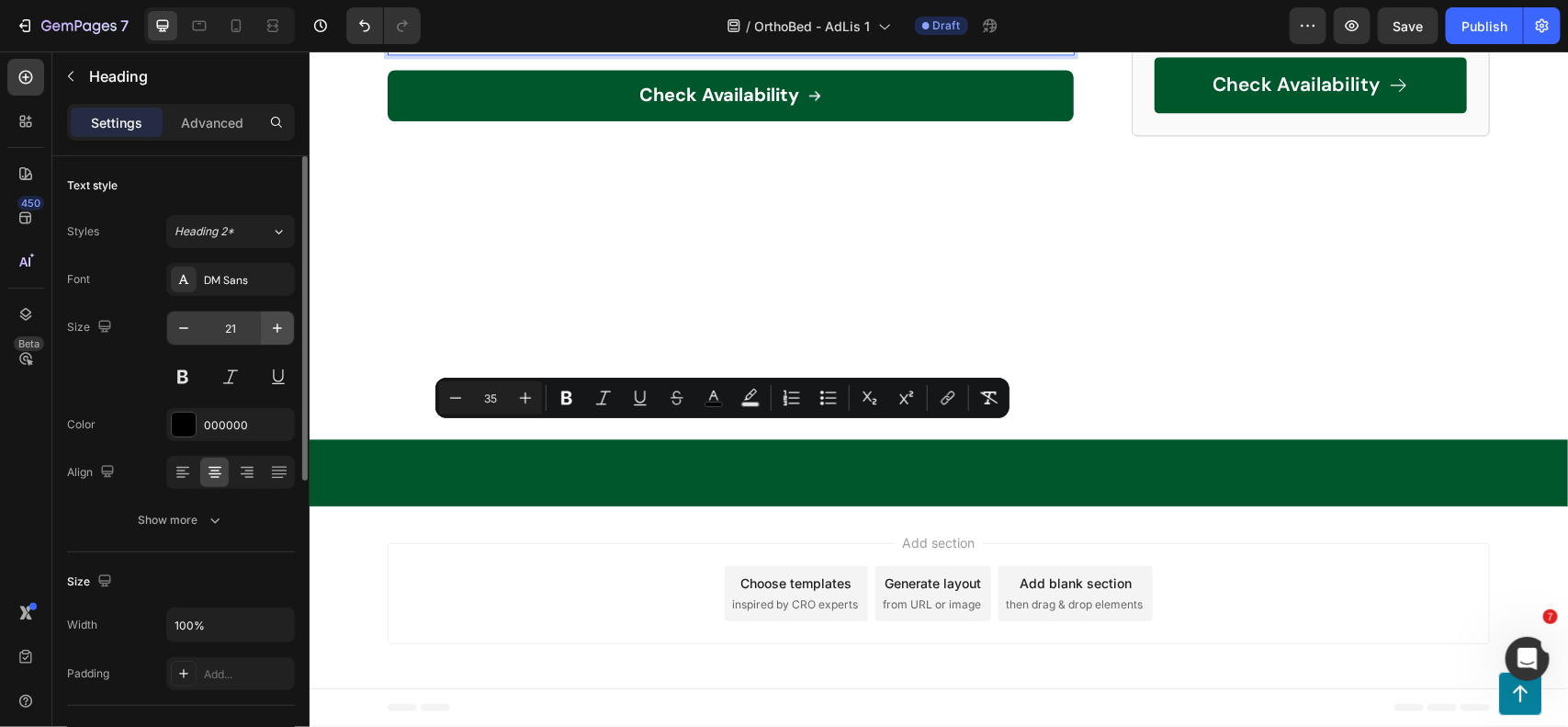 click 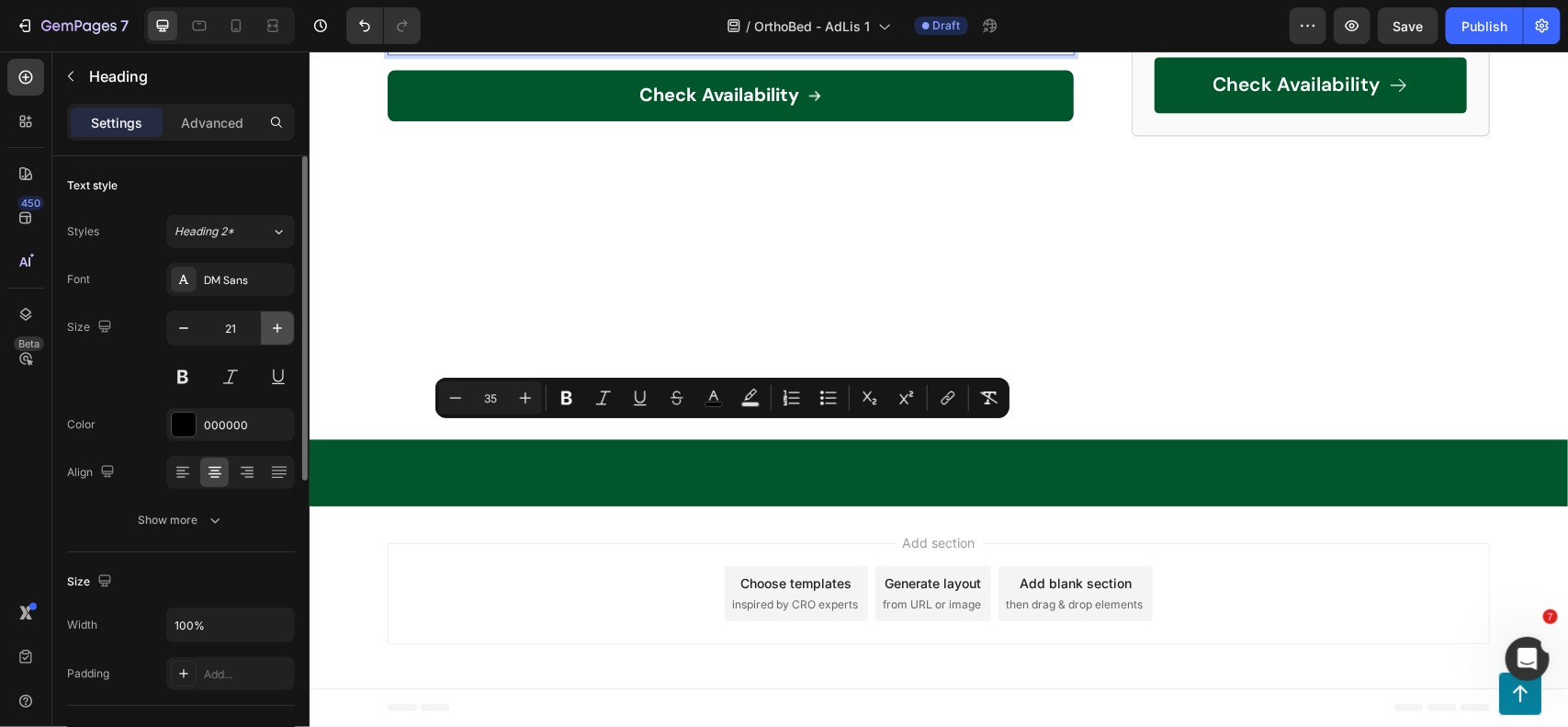 click 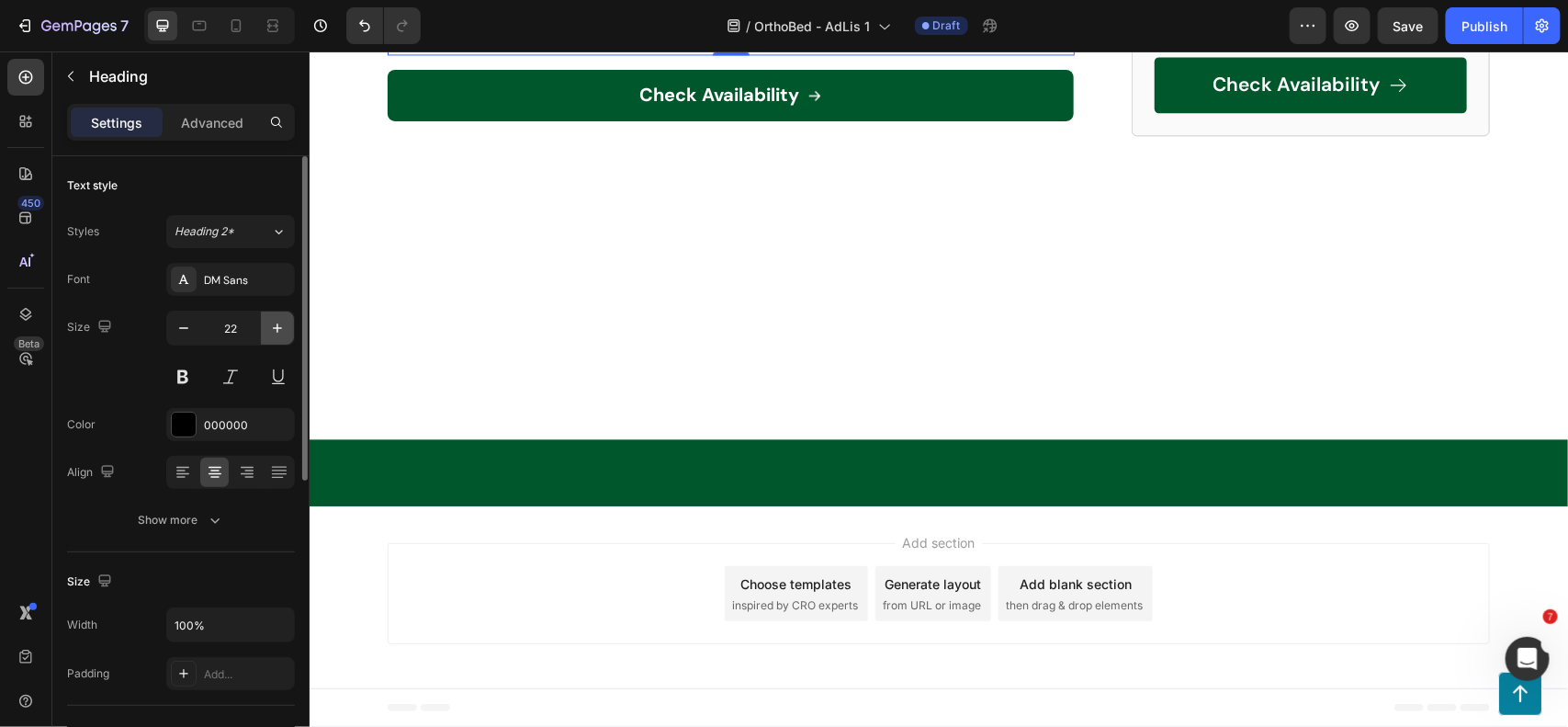 click 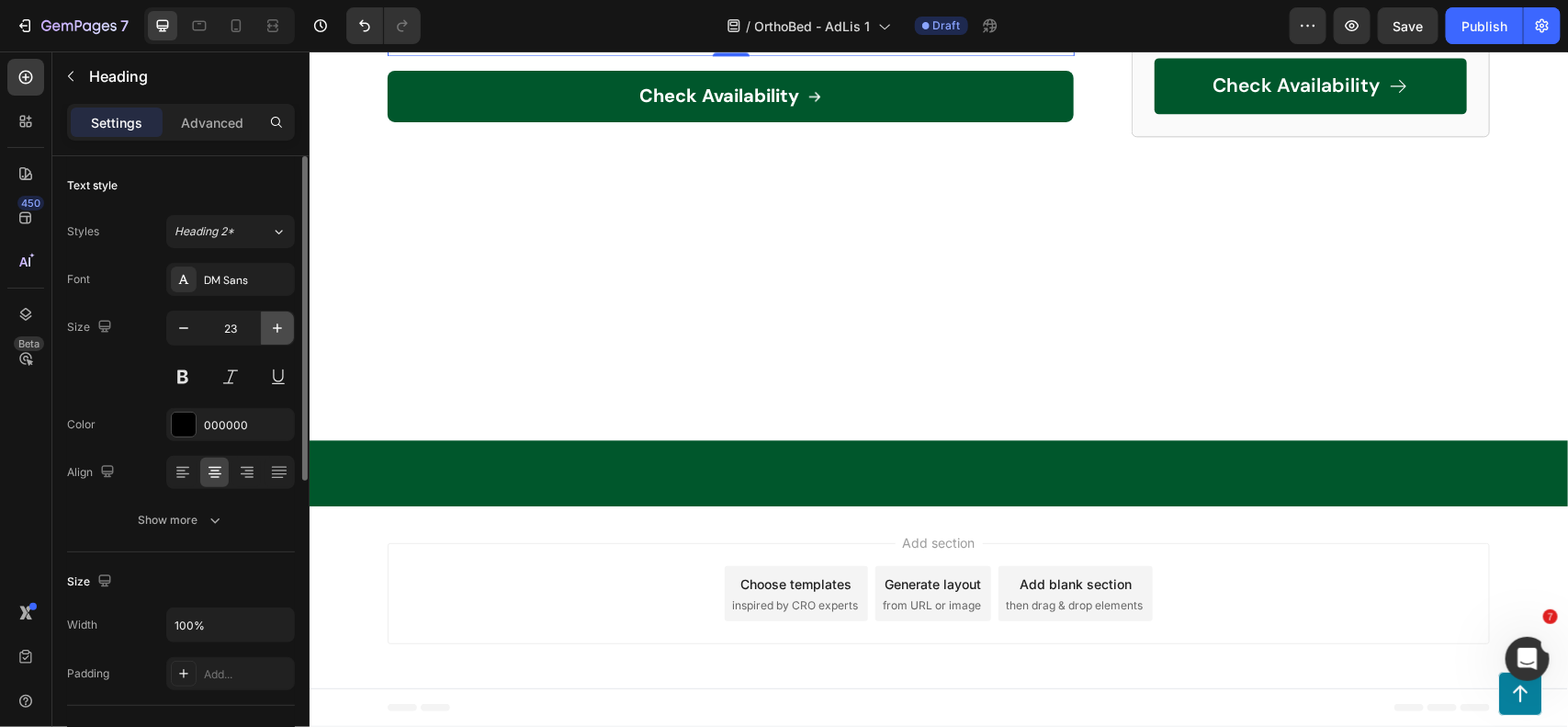 click 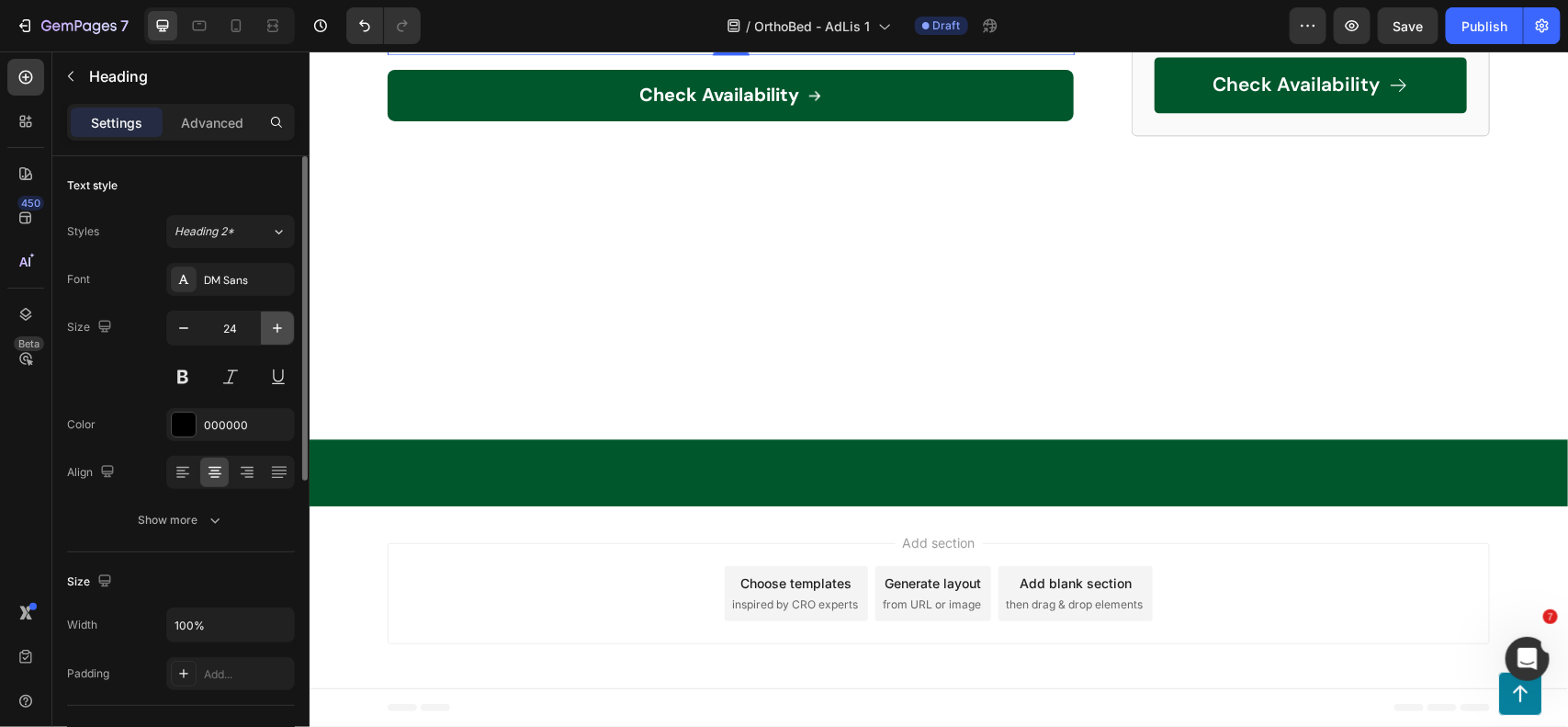 click 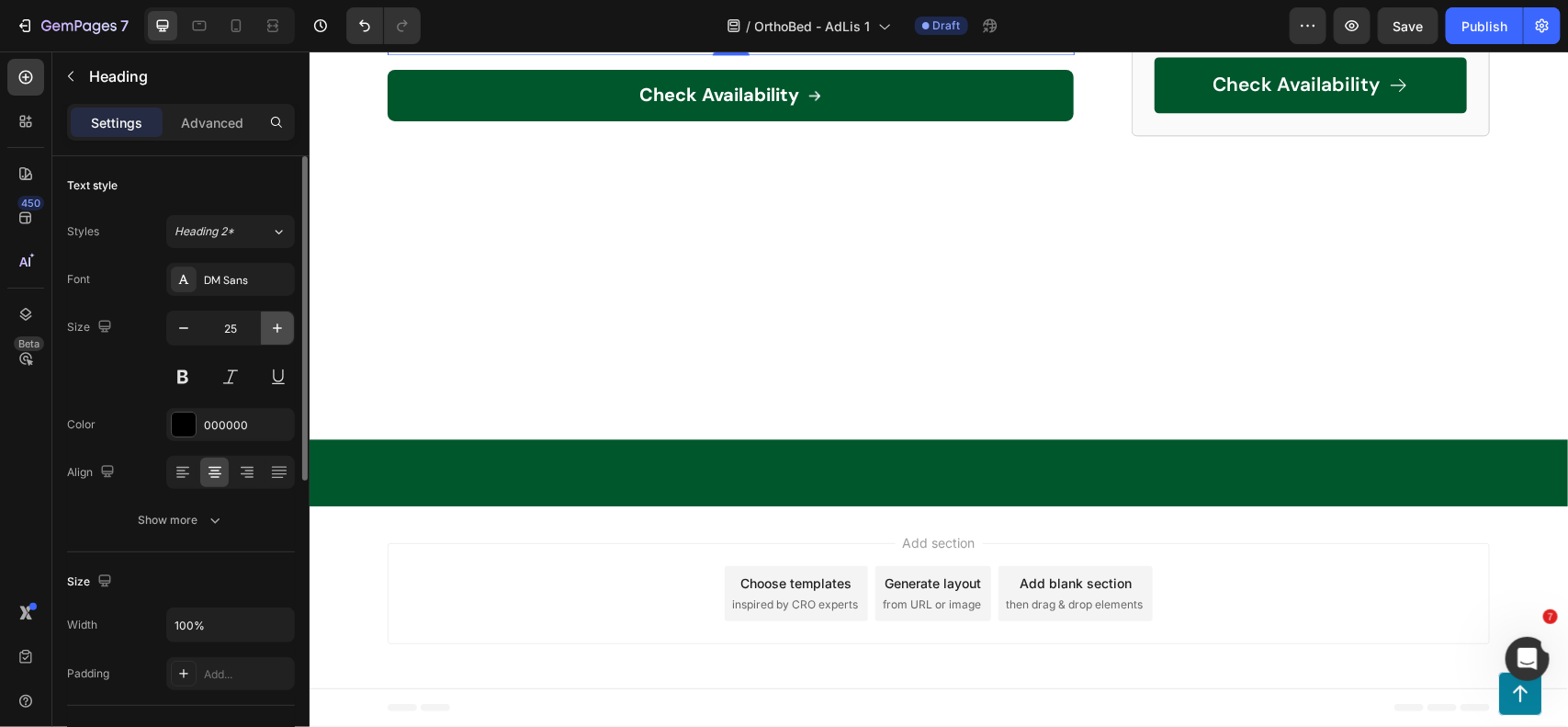 click 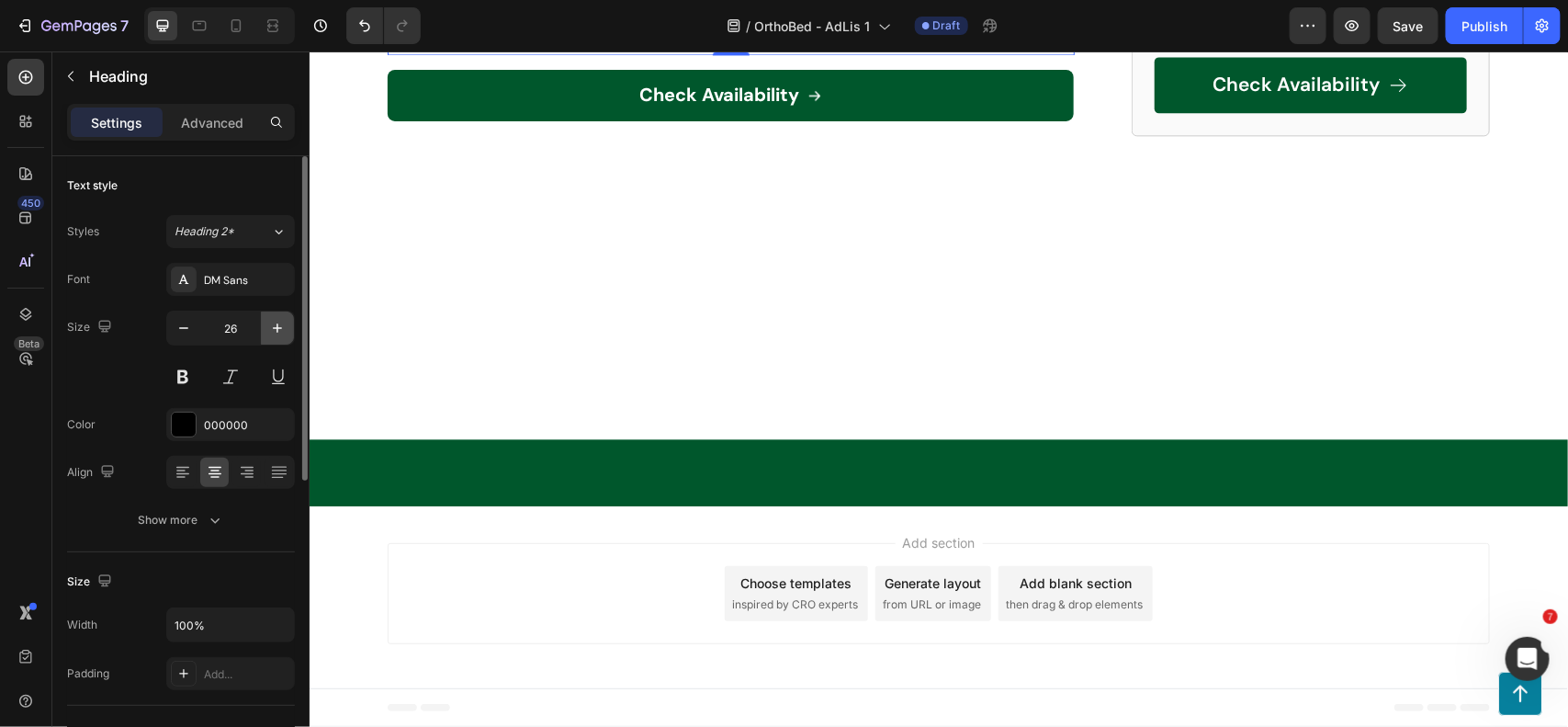 click 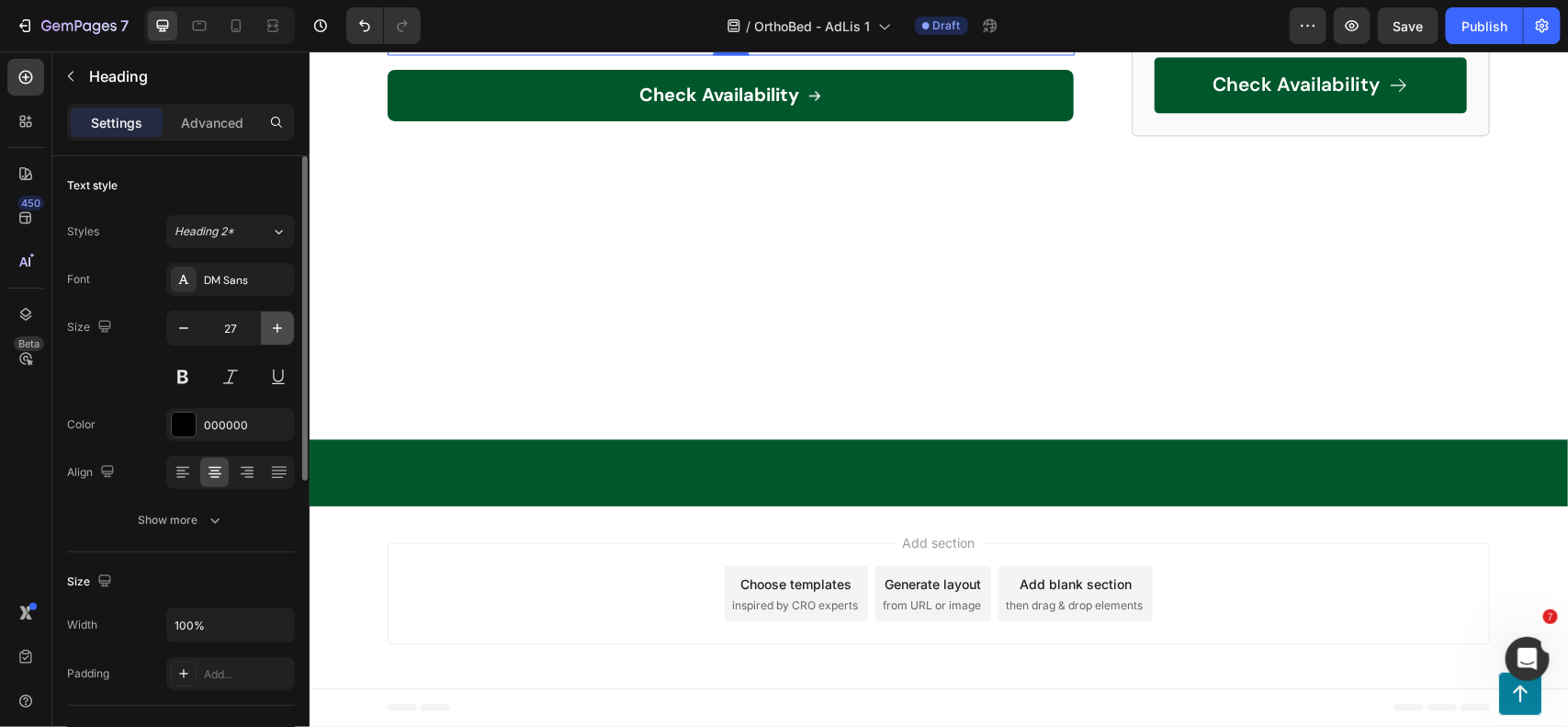 click 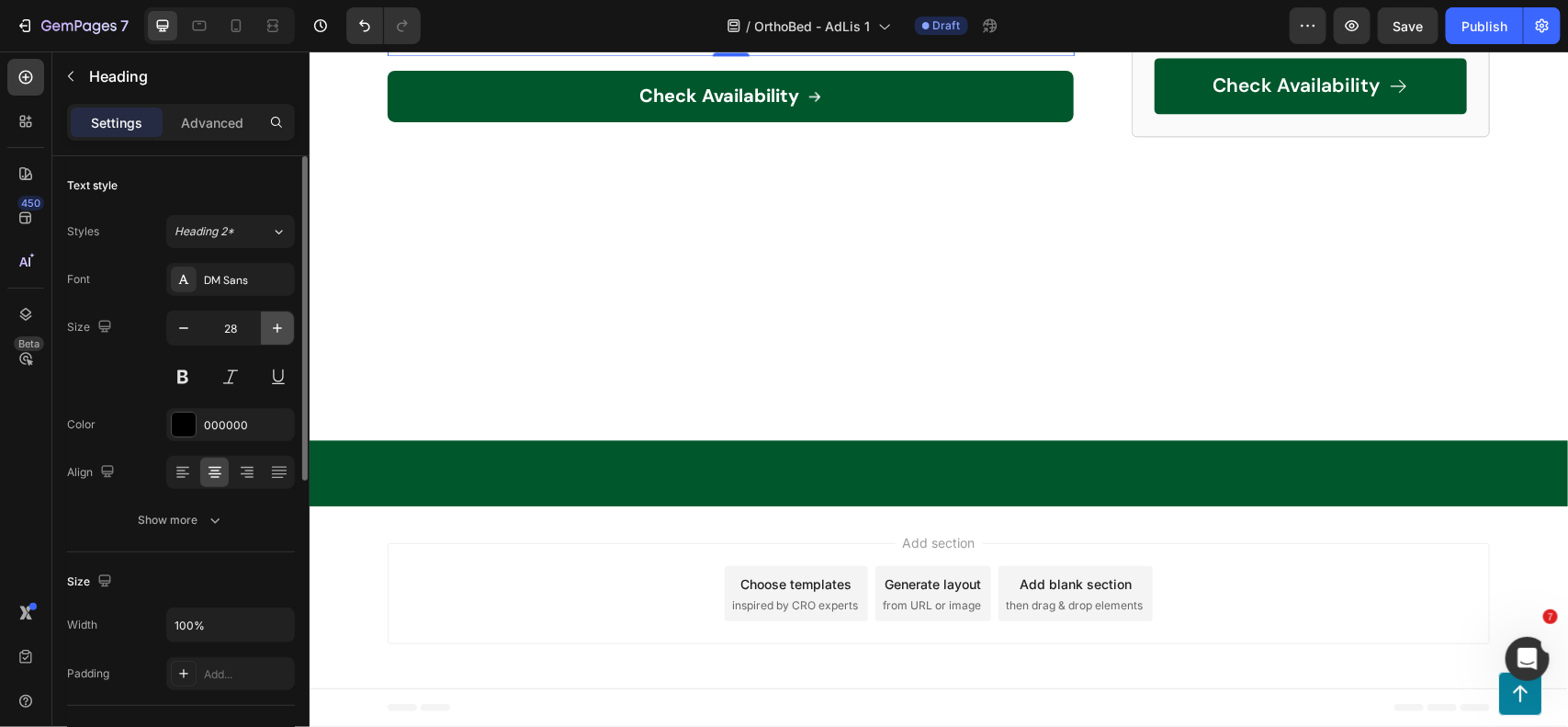 click 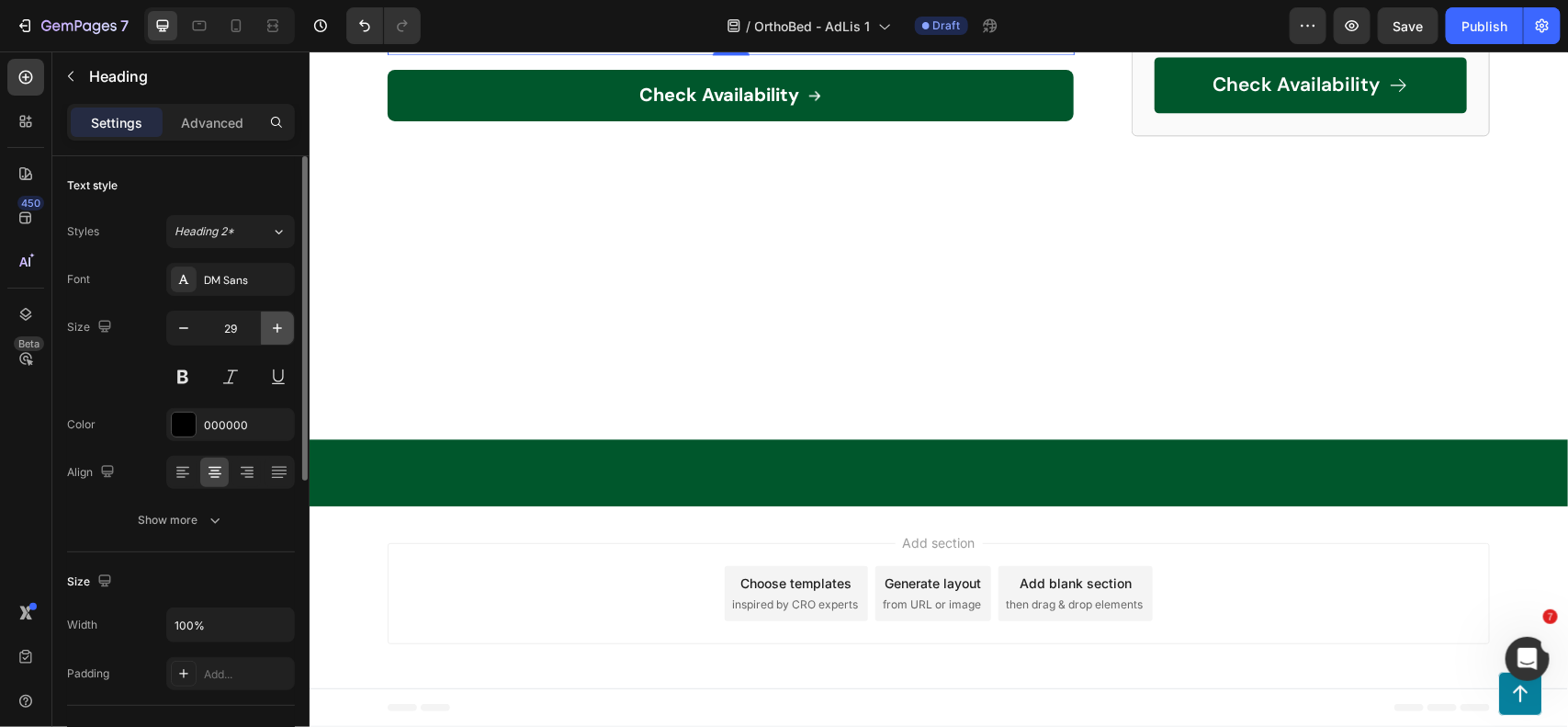 click 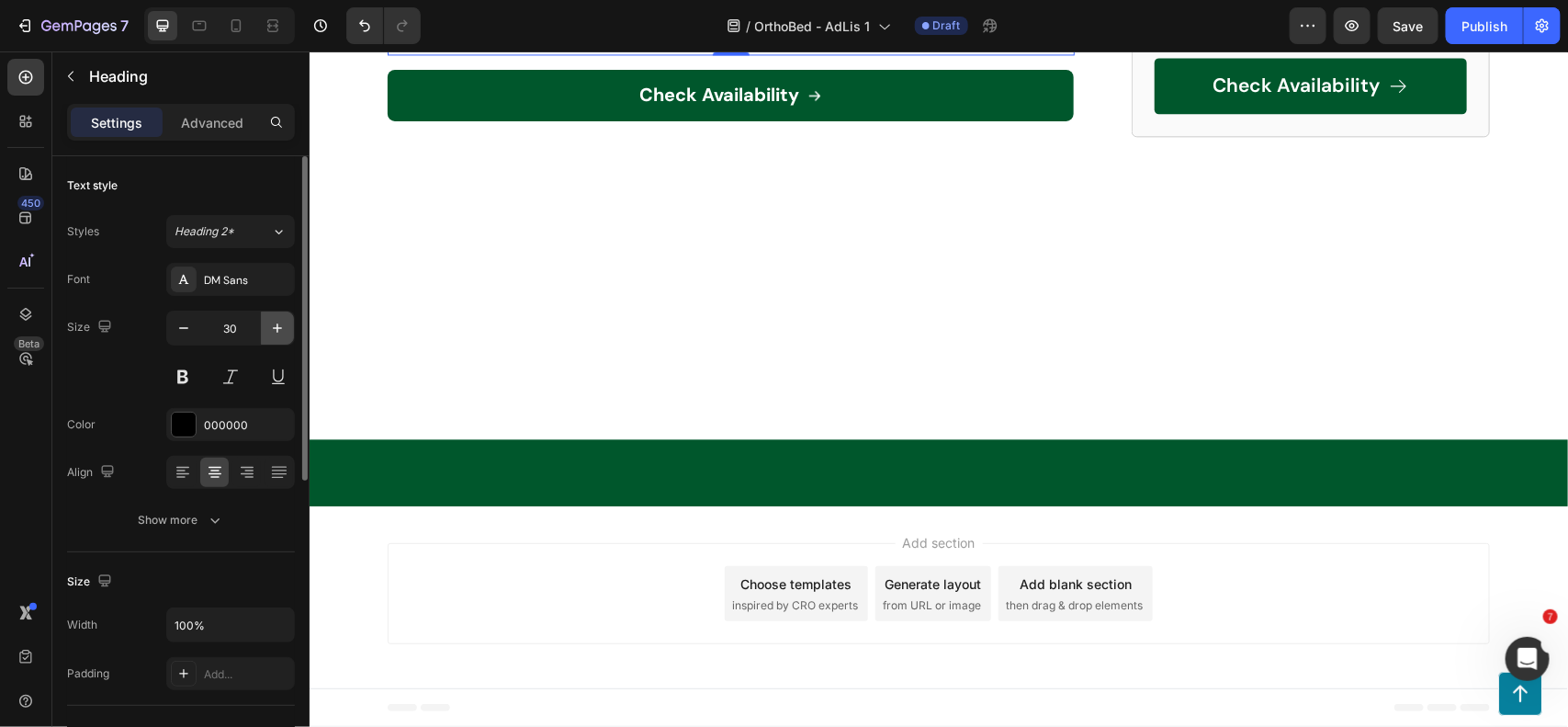 click 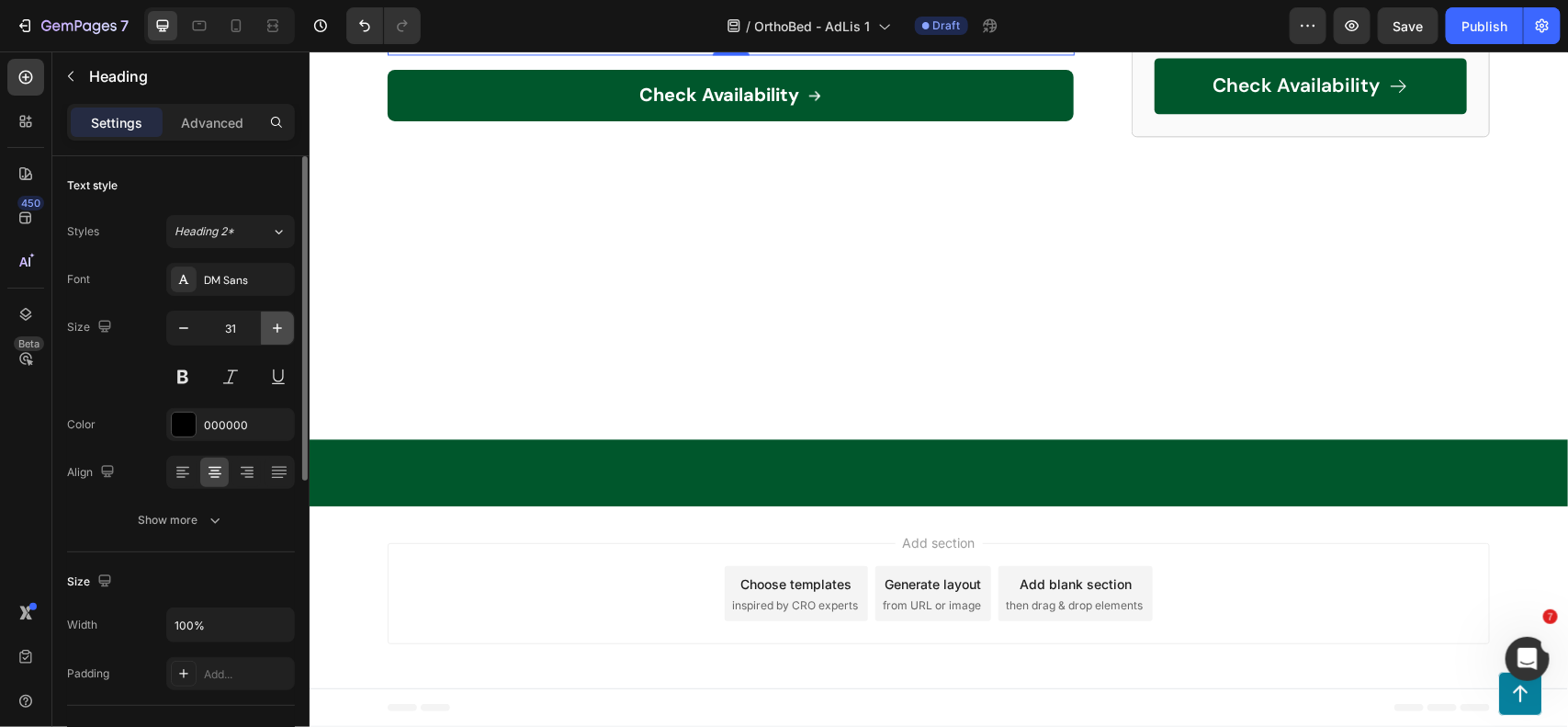 click 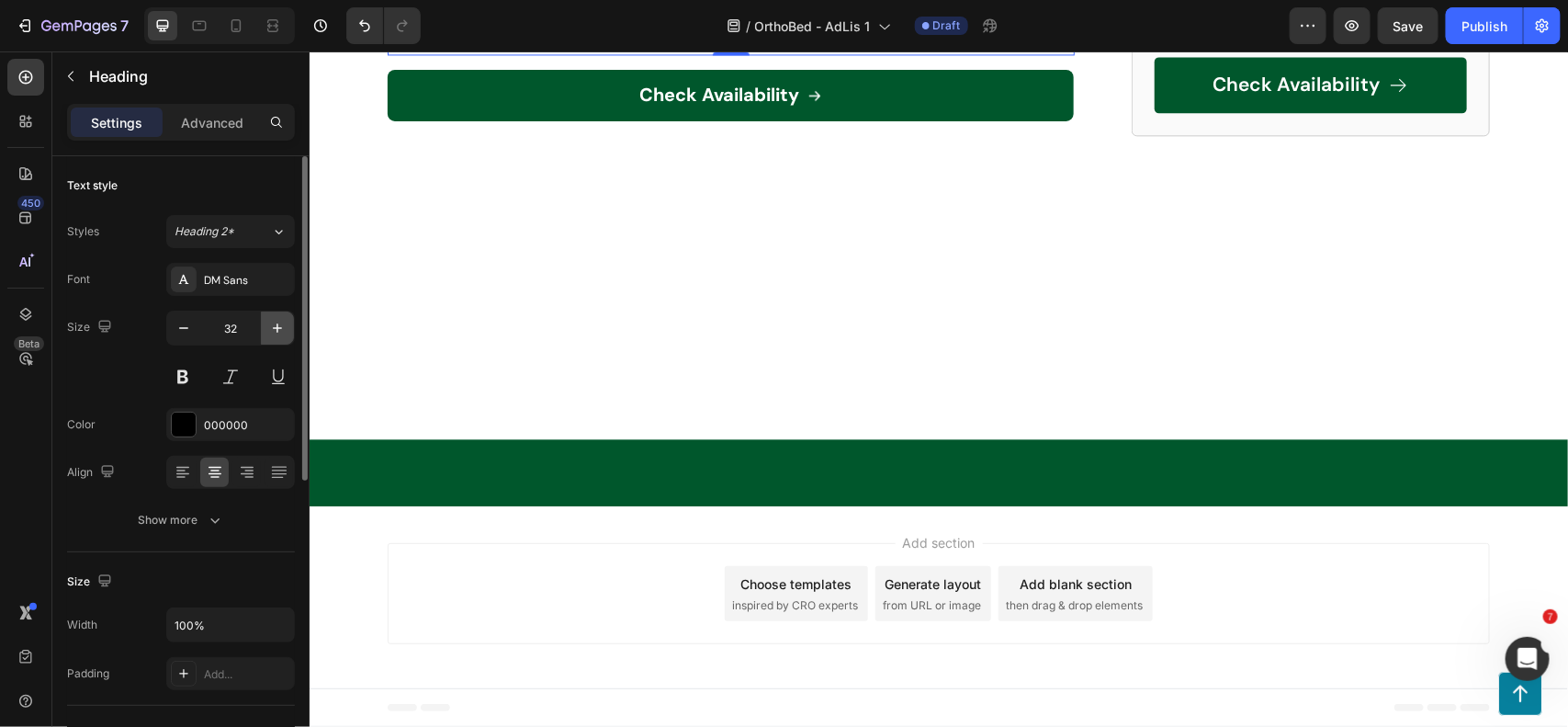 click 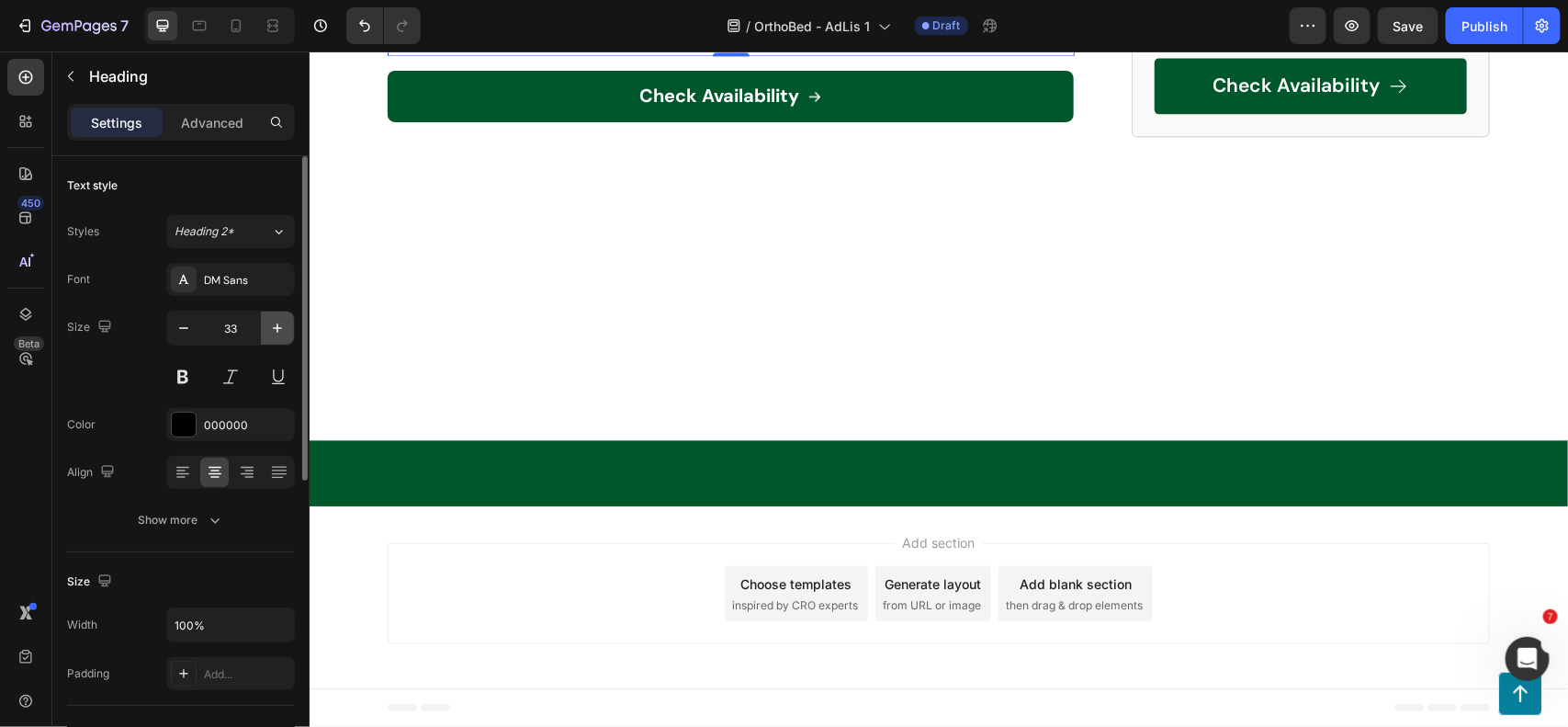 click 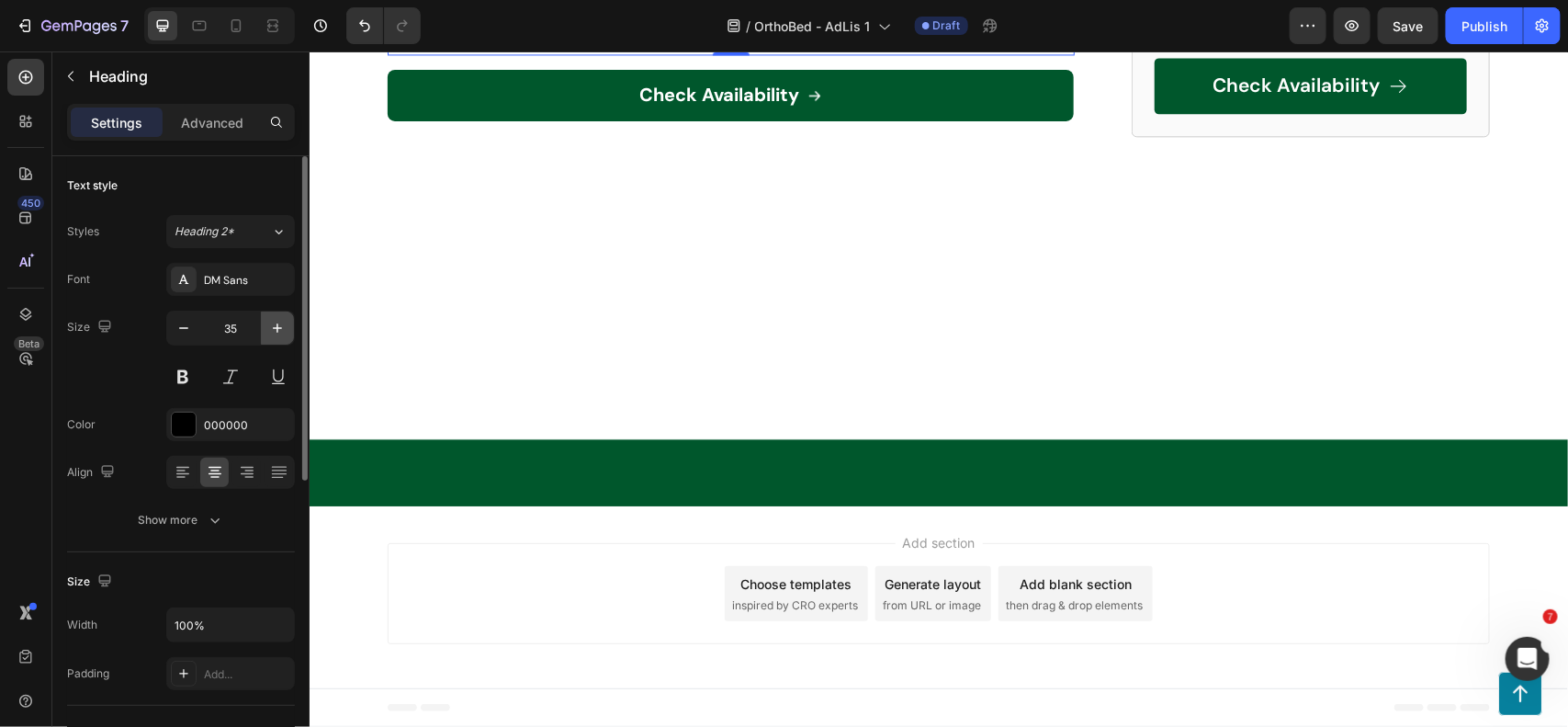 click 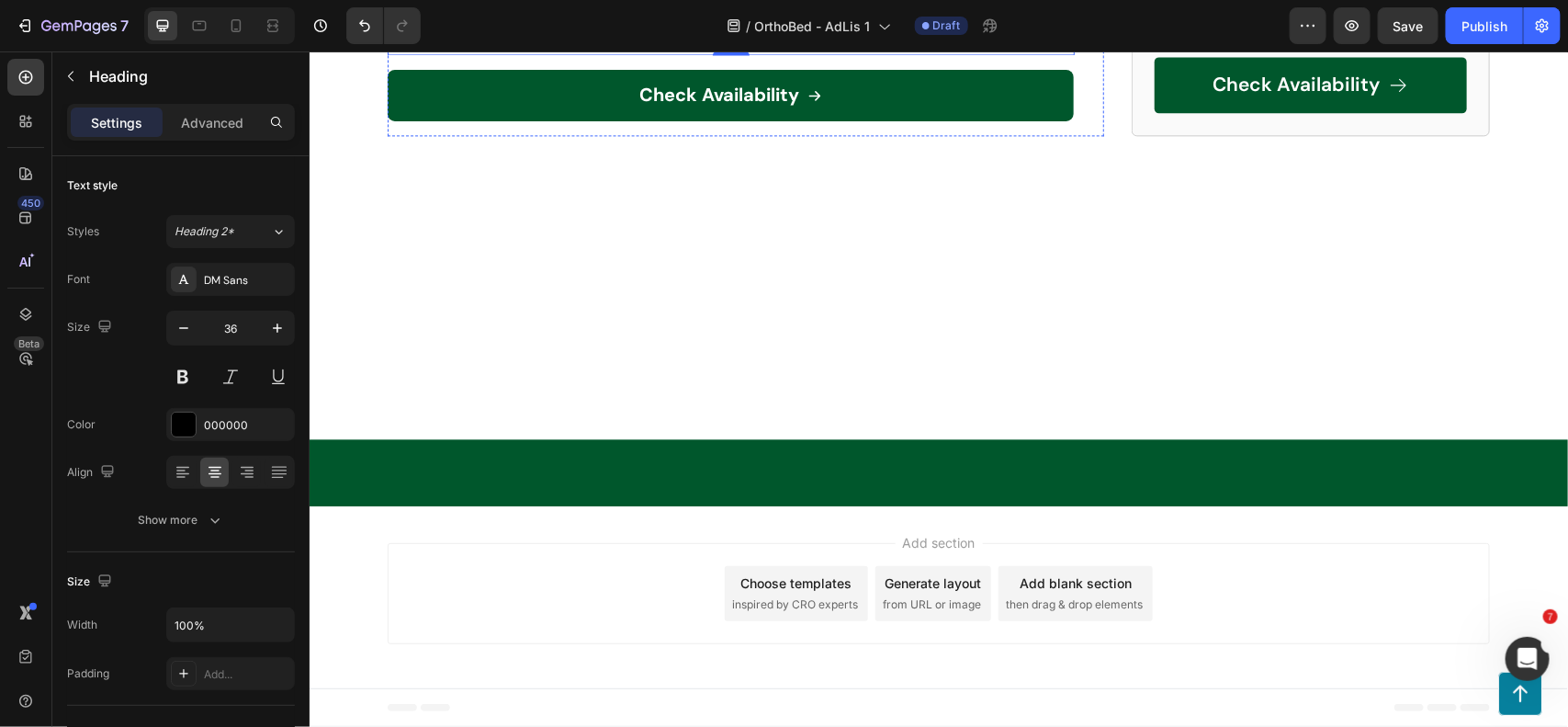 type 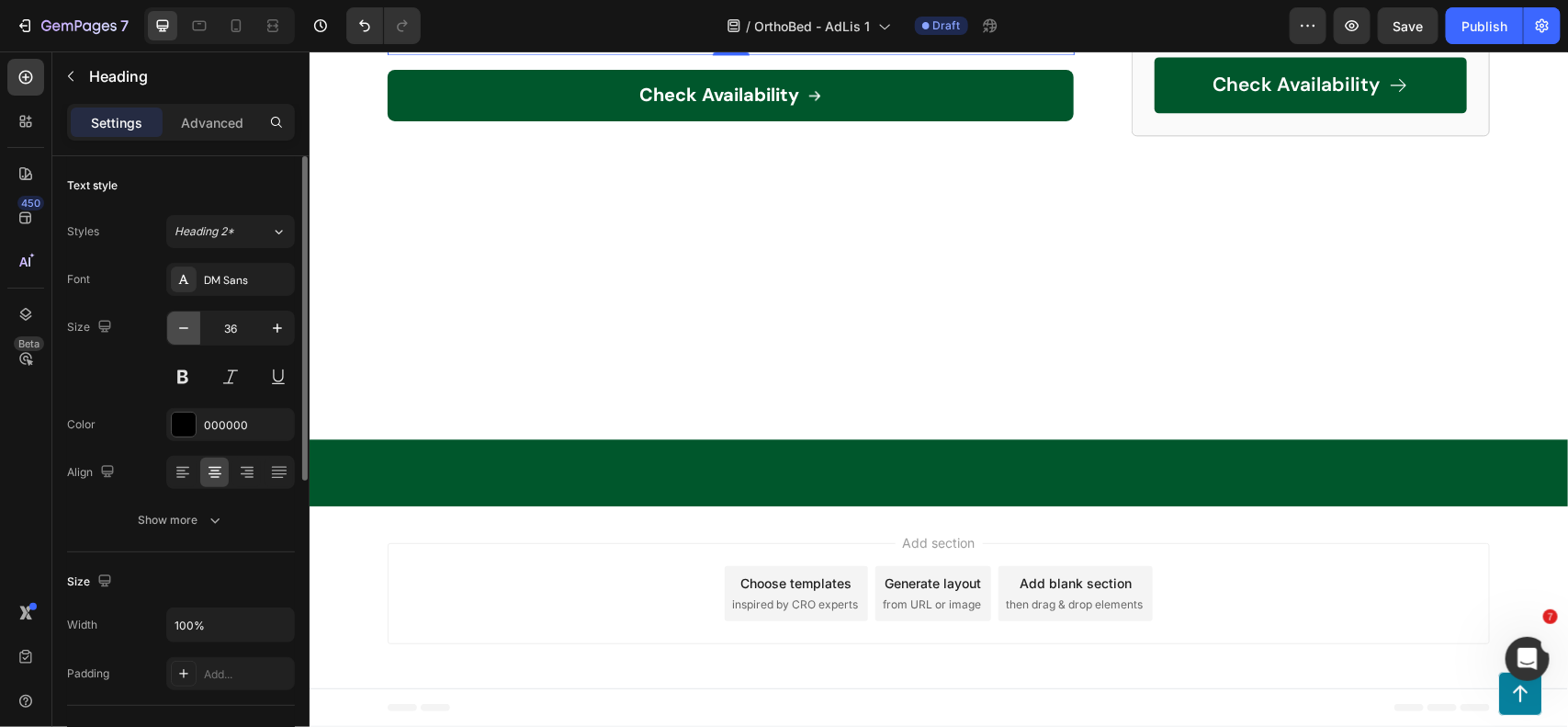 click 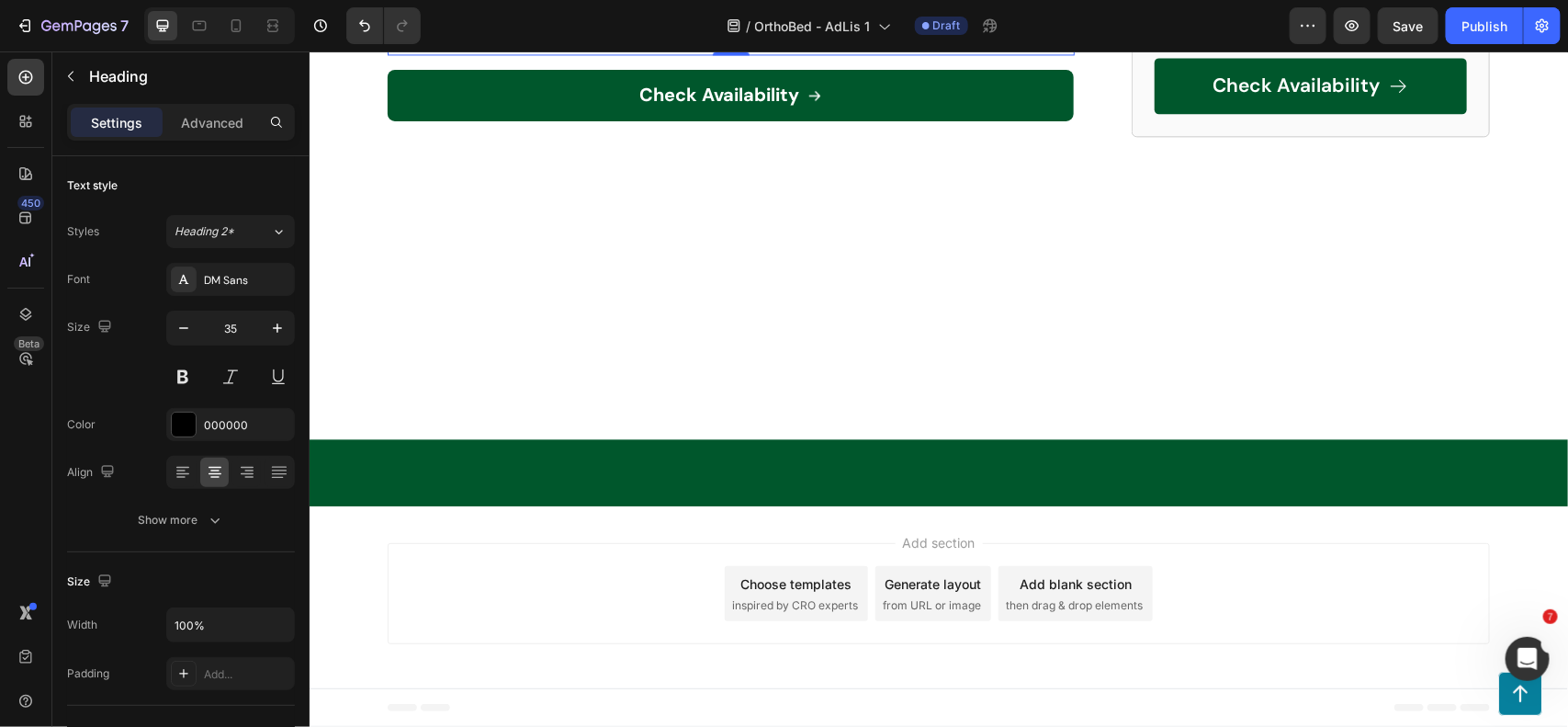 type 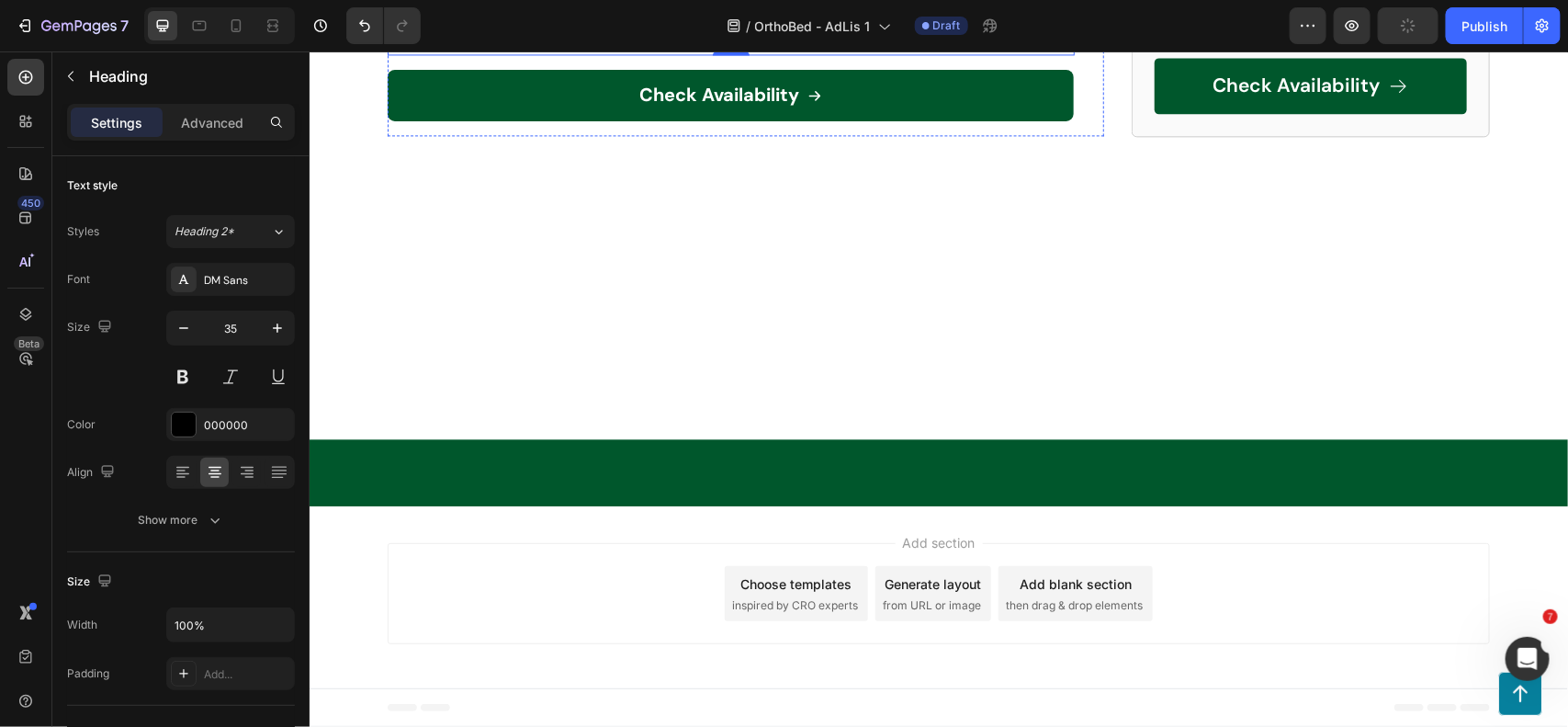 click on "⁠⁠⁠⁠⁠⁠⁠ LIMITED TIME OFFER" at bounding box center (730, -61) 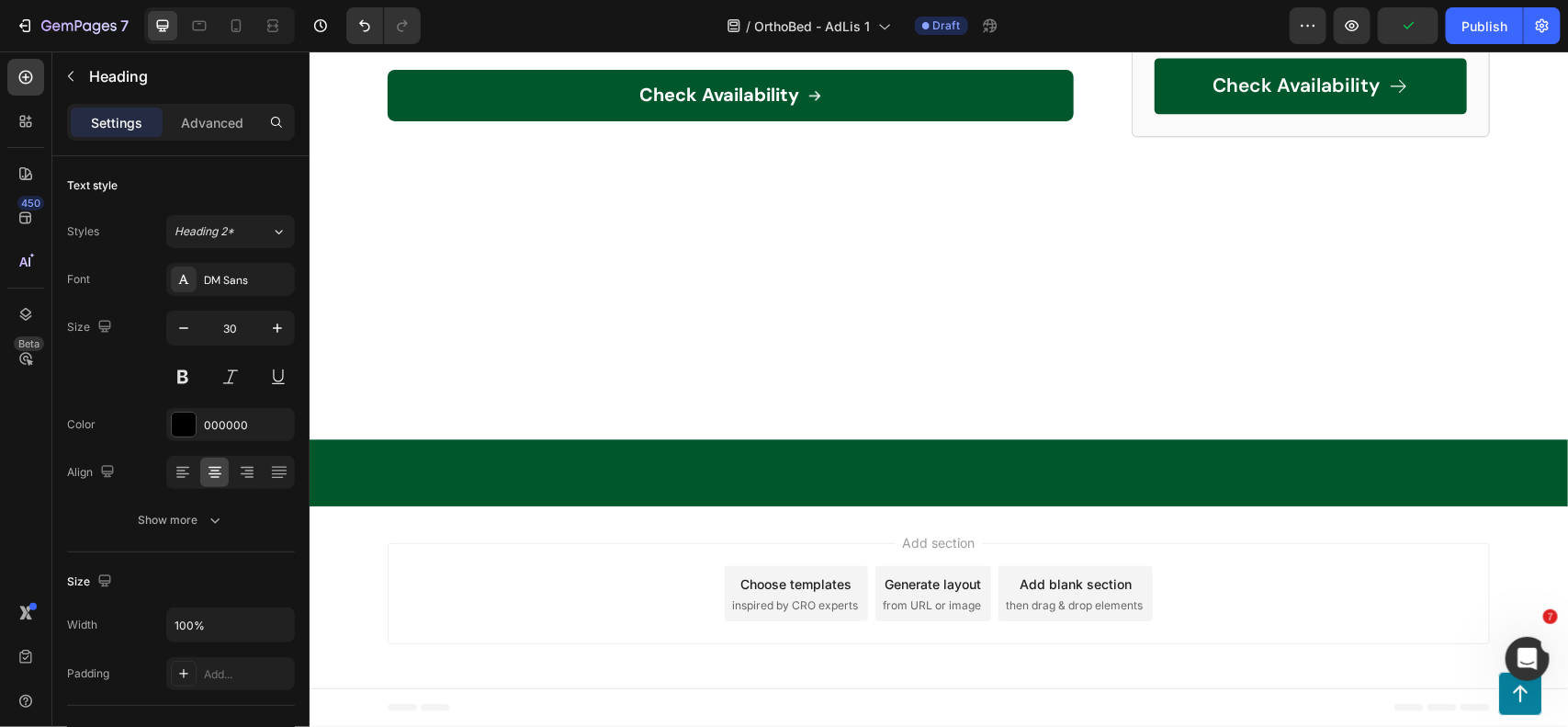 click on "LIMITED TIME OFFER" at bounding box center (730, -61) 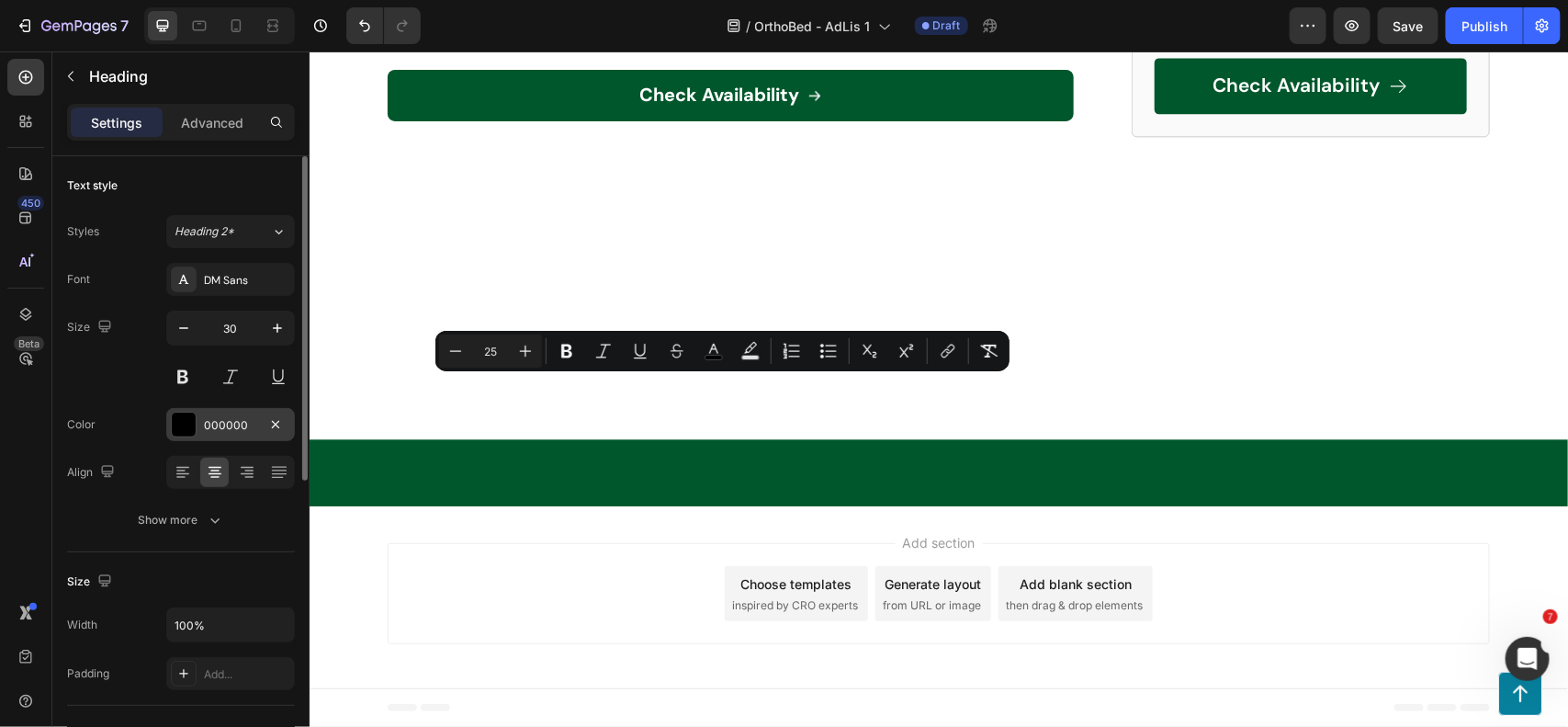 click at bounding box center (184, 425) 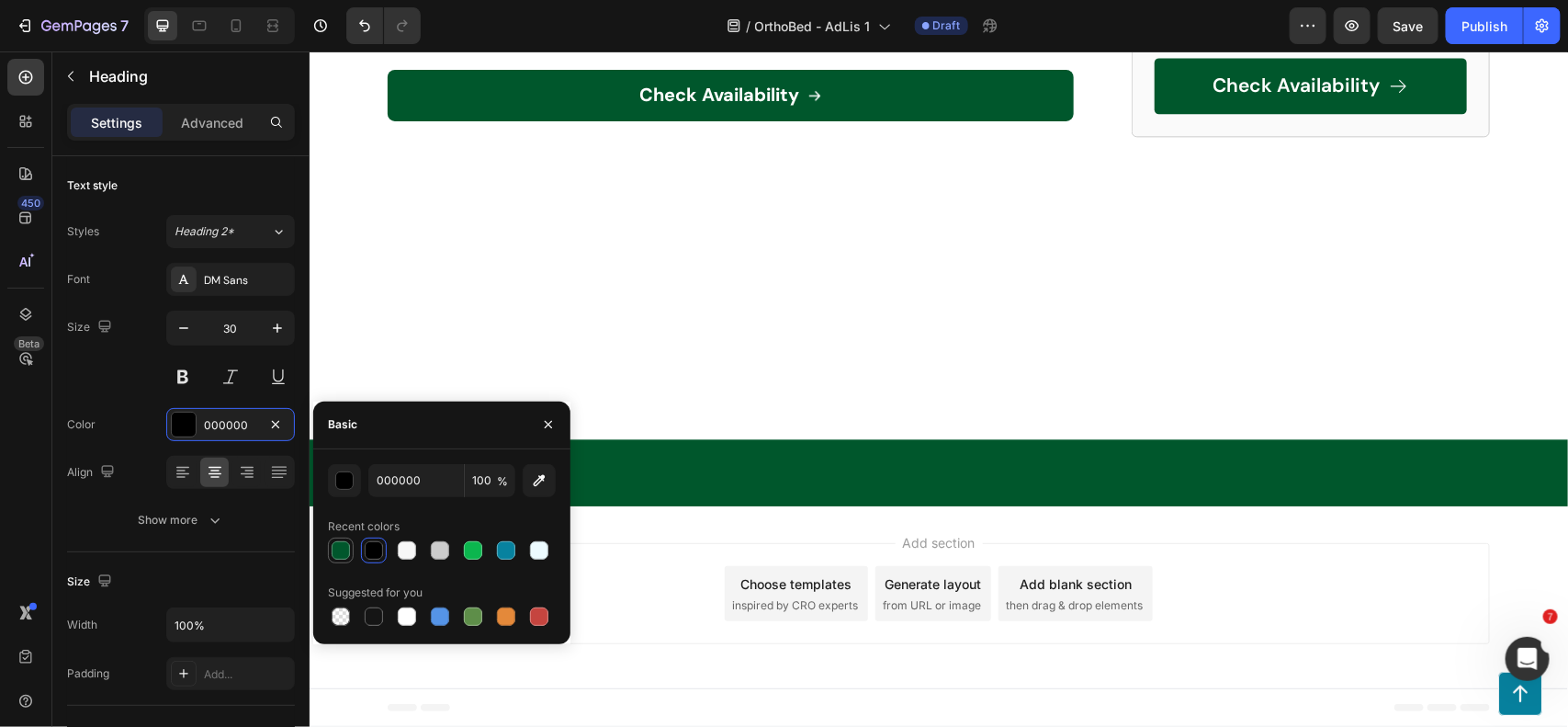 click at bounding box center (341, 551) 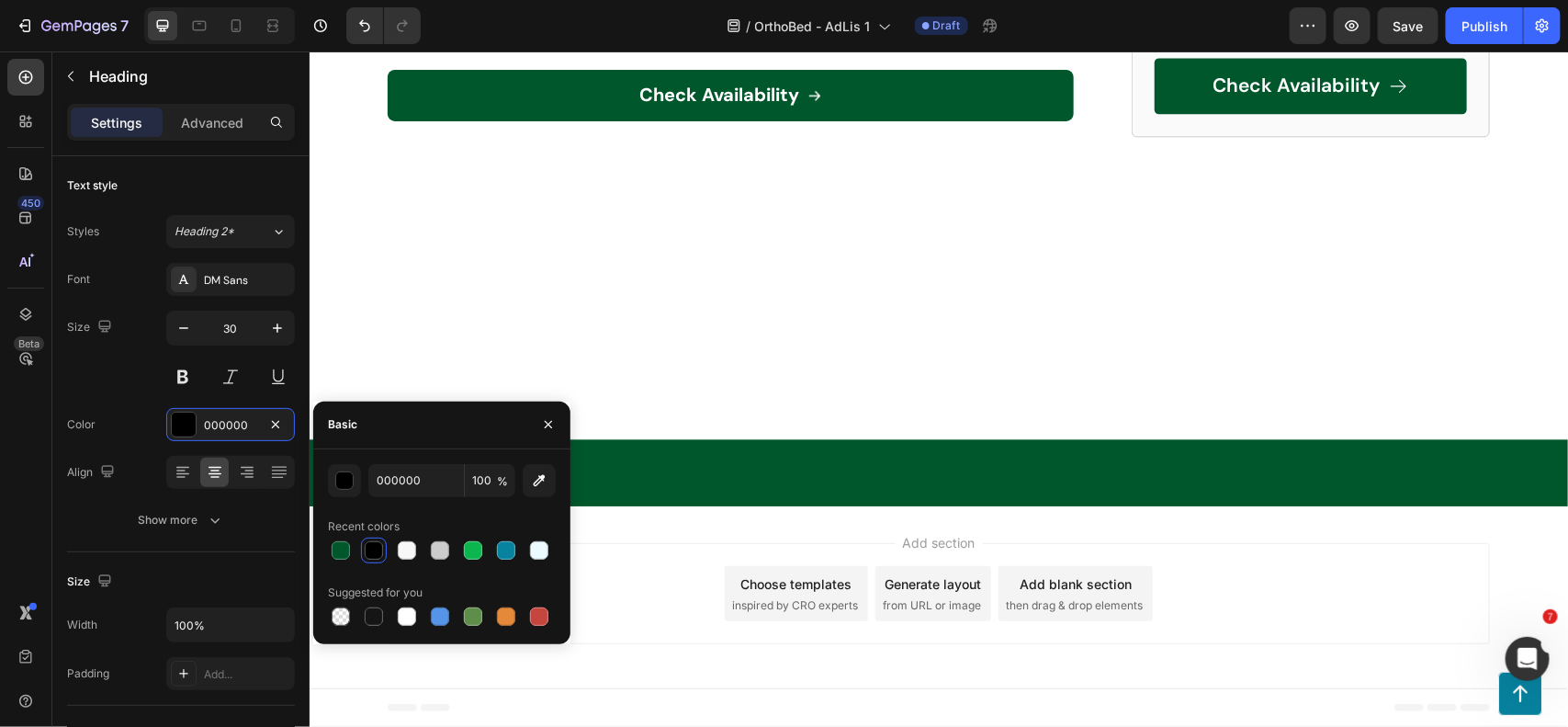 type on "00572C" 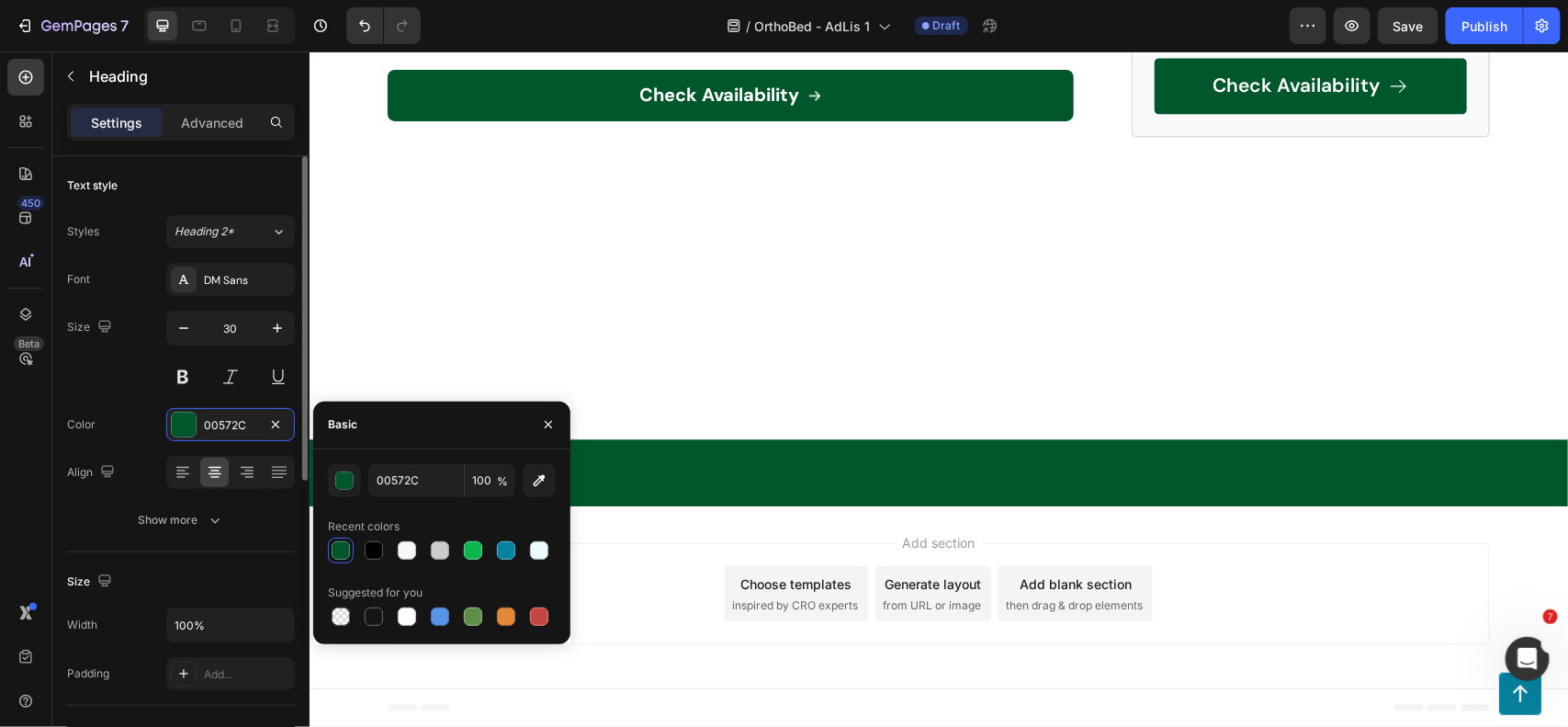 scroll, scrollTop: 230, scrollLeft: 0, axis: vertical 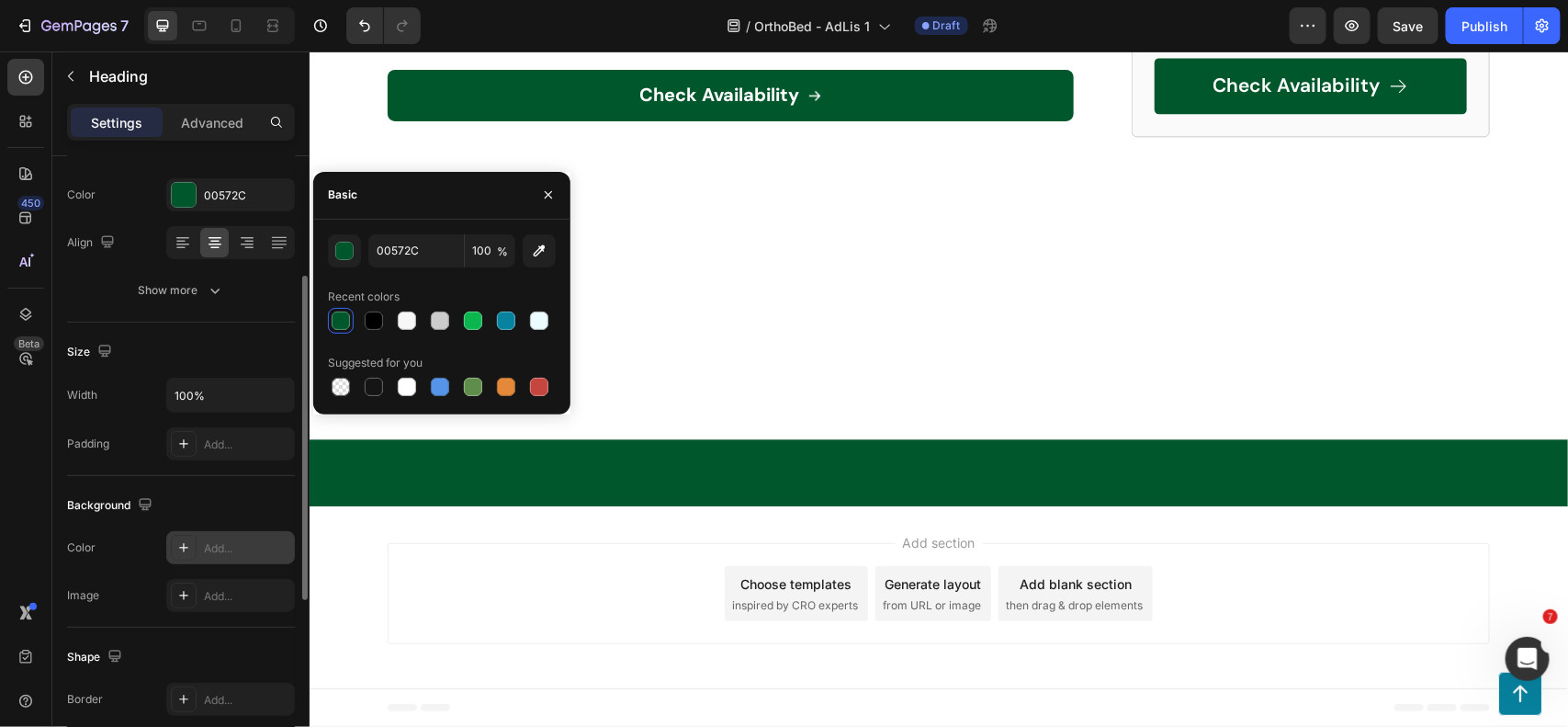 click on "Add..." at bounding box center [247, 549] 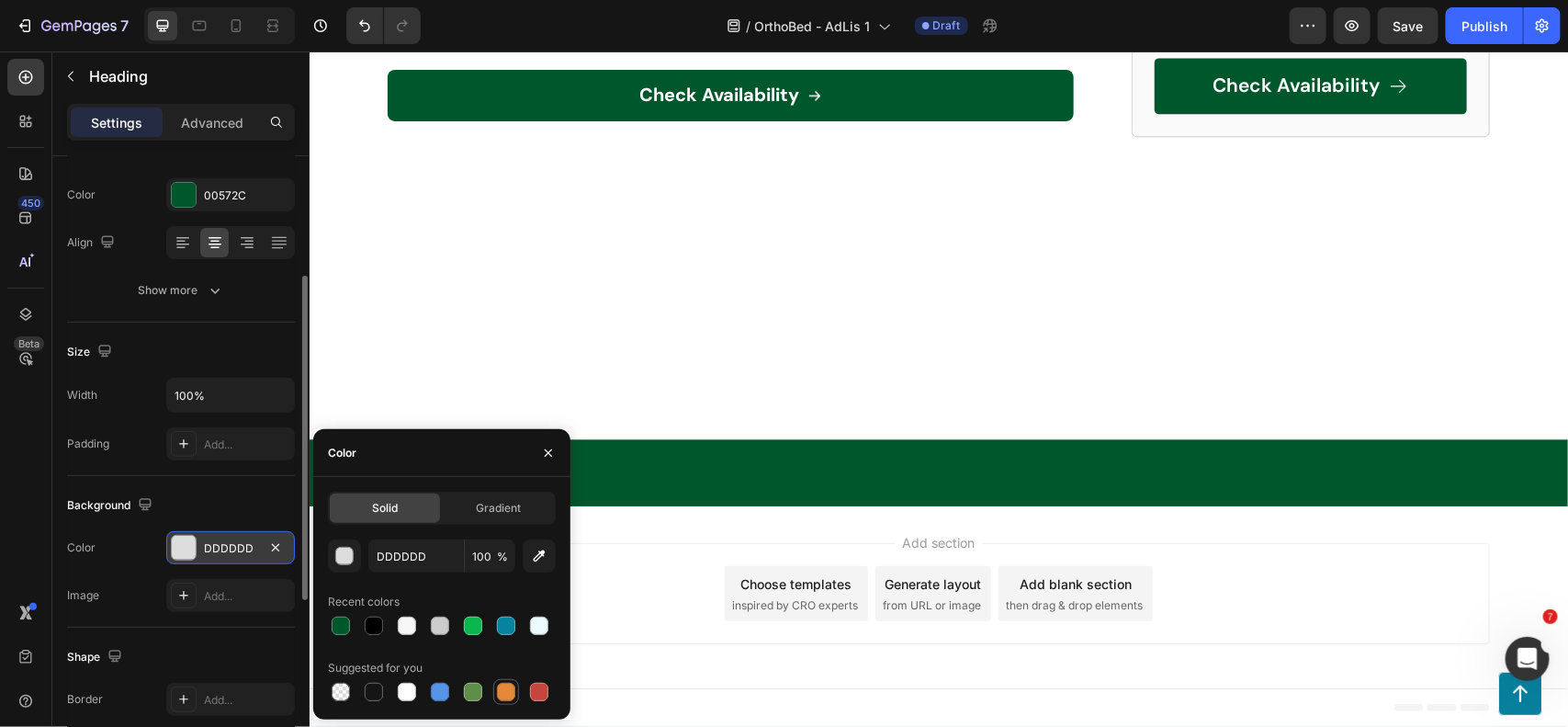 click at bounding box center (506, 692) 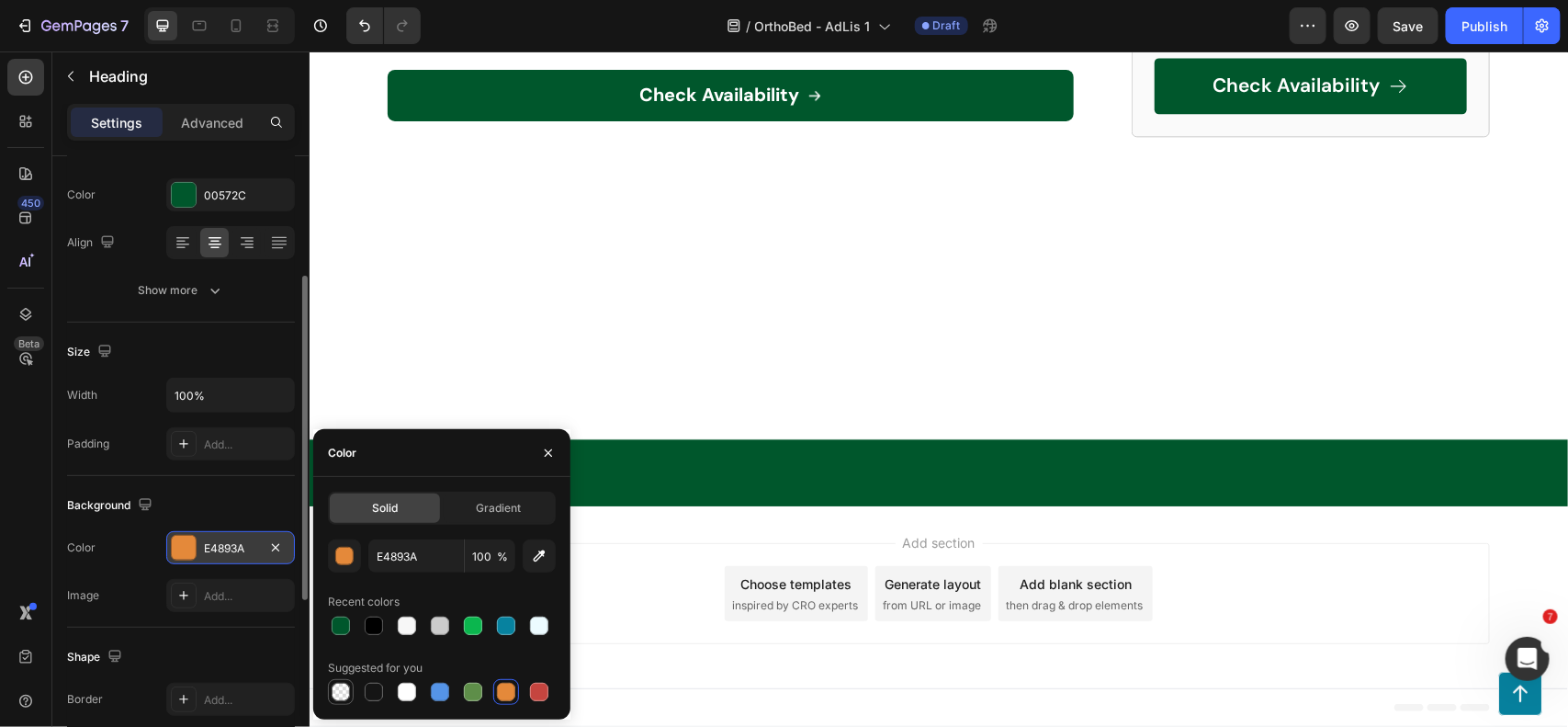 click at bounding box center [341, 692] 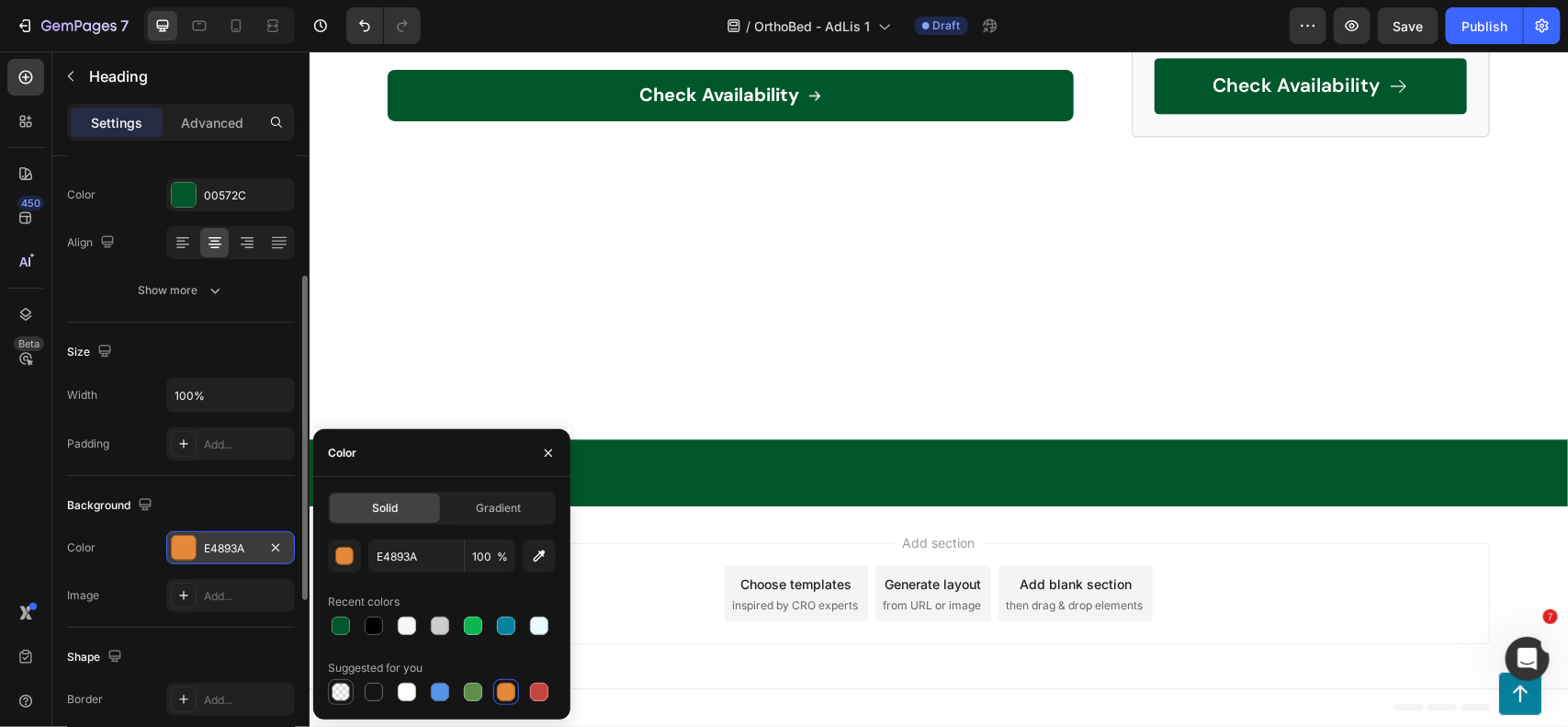type on "000000" 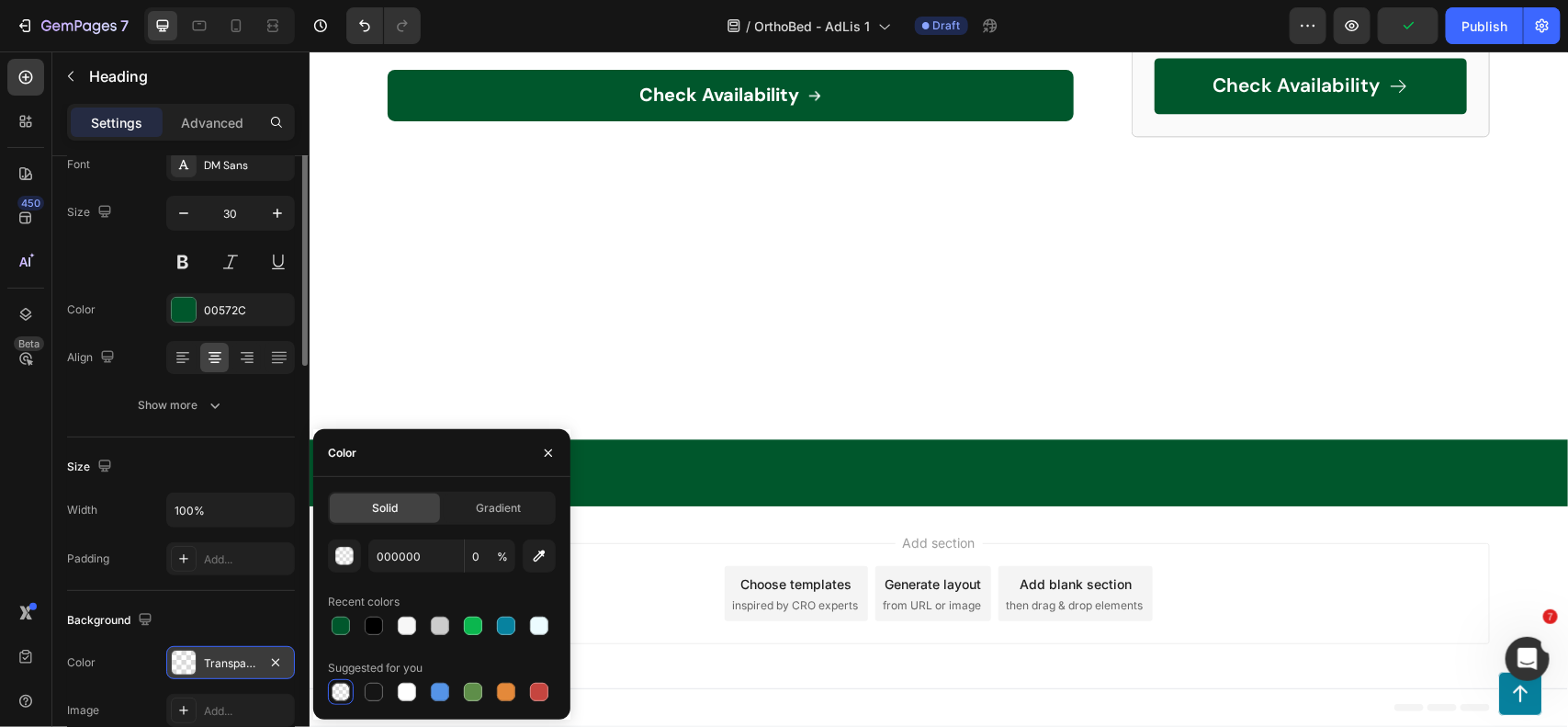 scroll, scrollTop: 0, scrollLeft: 0, axis: both 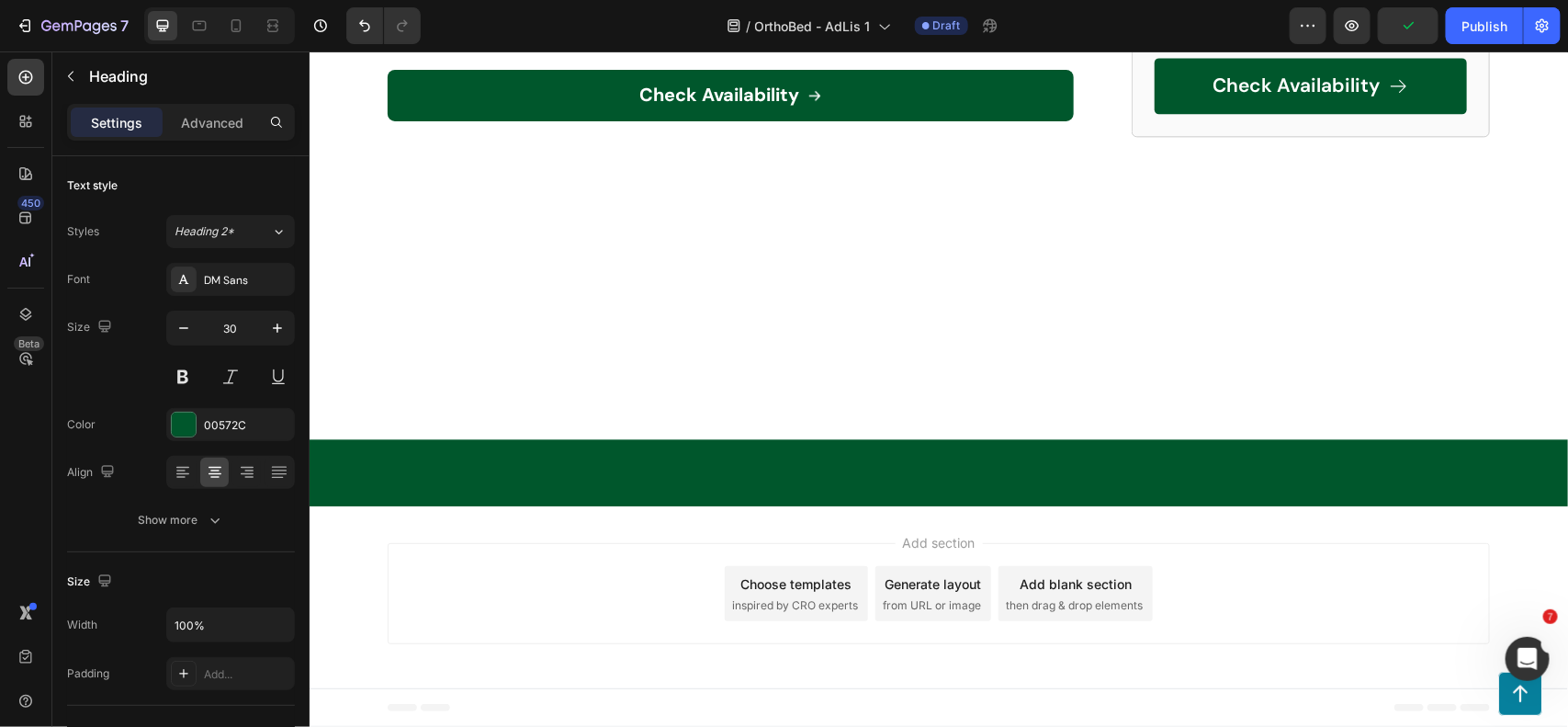 click on "LIMITED TIME OFFER" at bounding box center [730, -61] 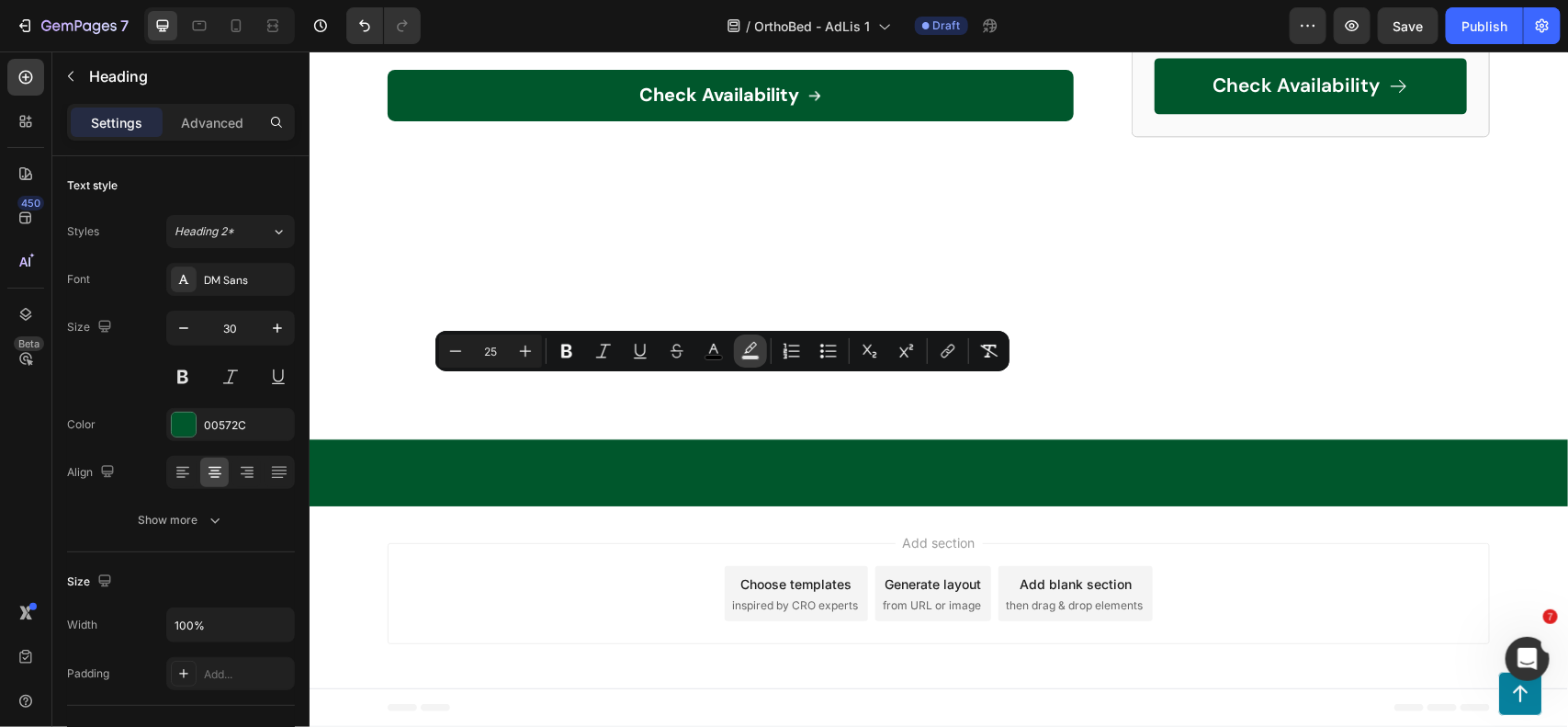 click 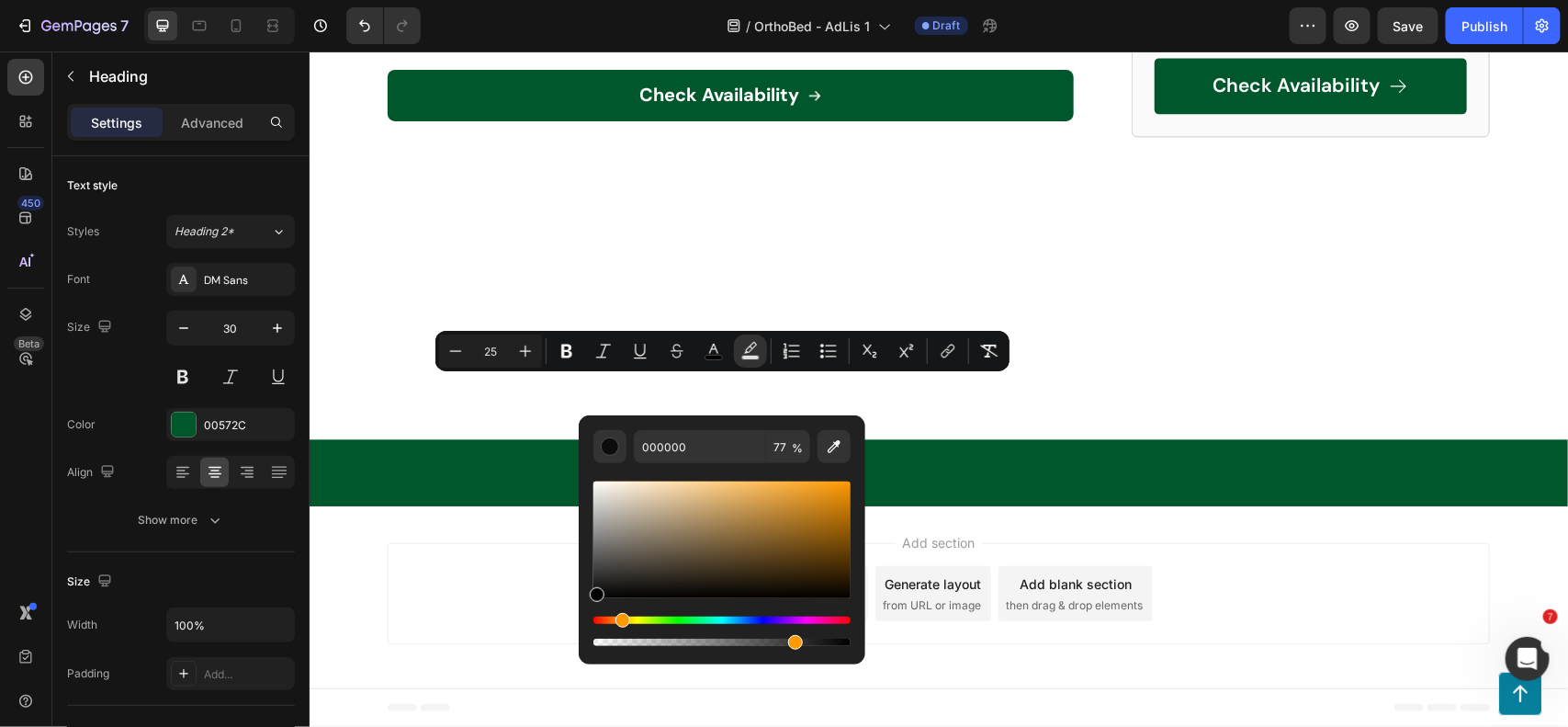 click at bounding box center [722, 620] 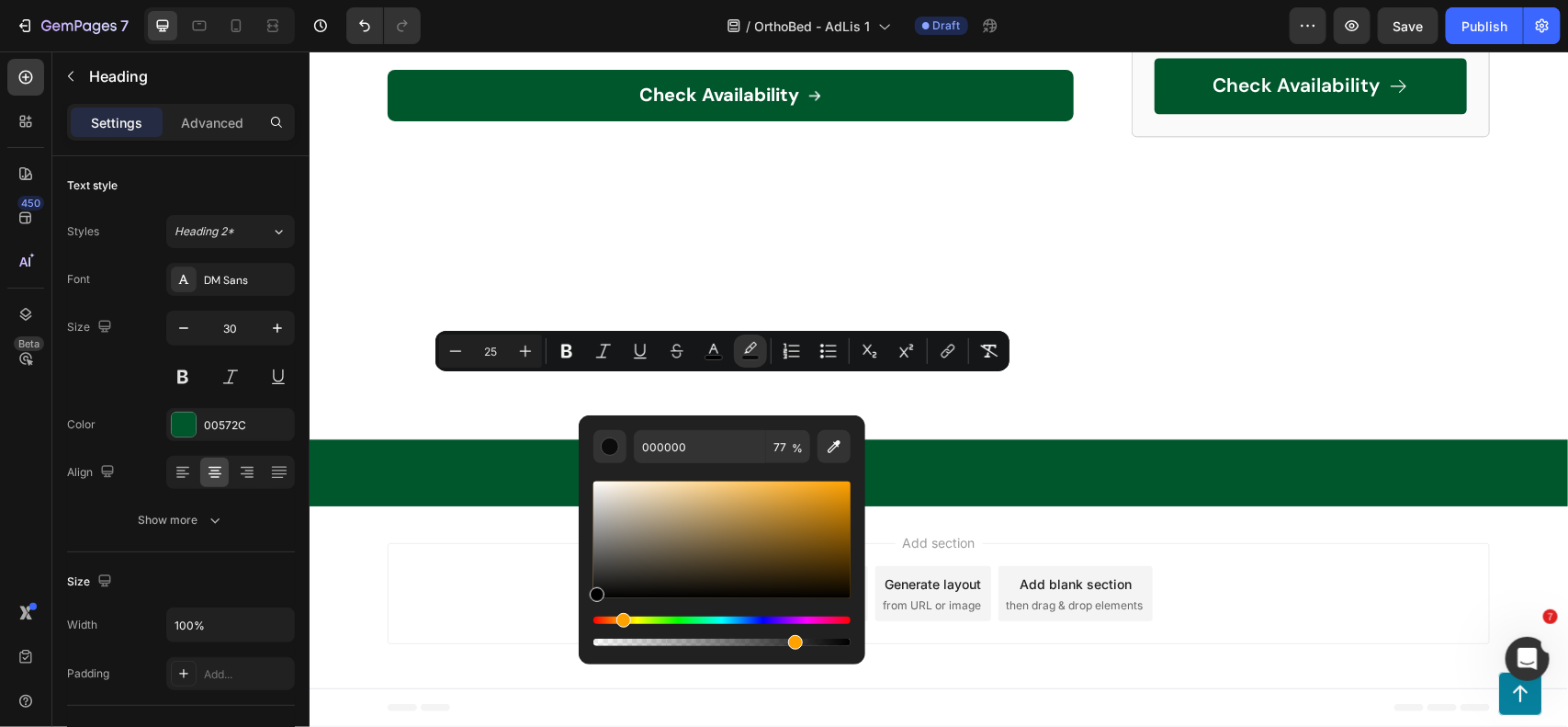 click at bounding box center [722, 620] 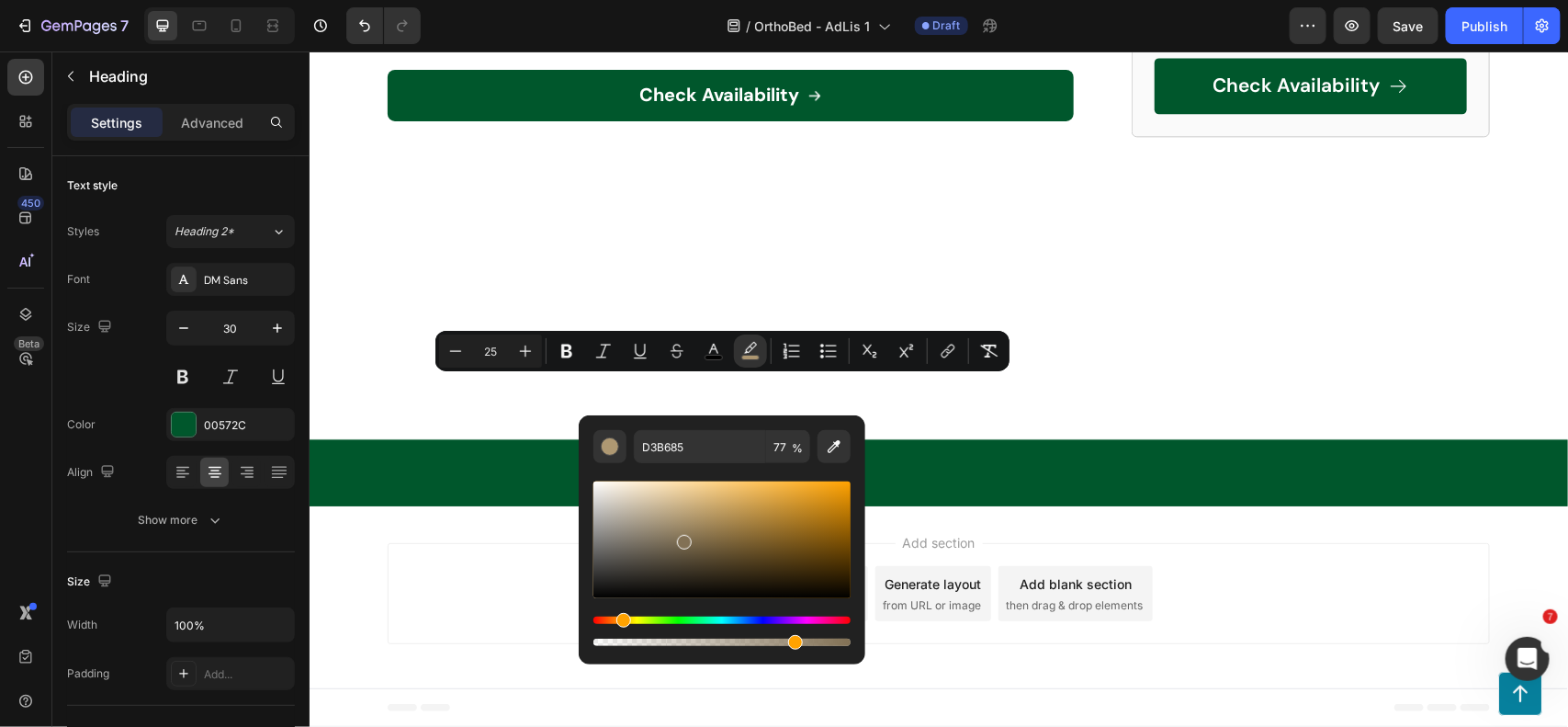 drag, startPoint x: 708, startPoint y: 528, endPoint x: 677, endPoint y: 548, distance: 36.891733 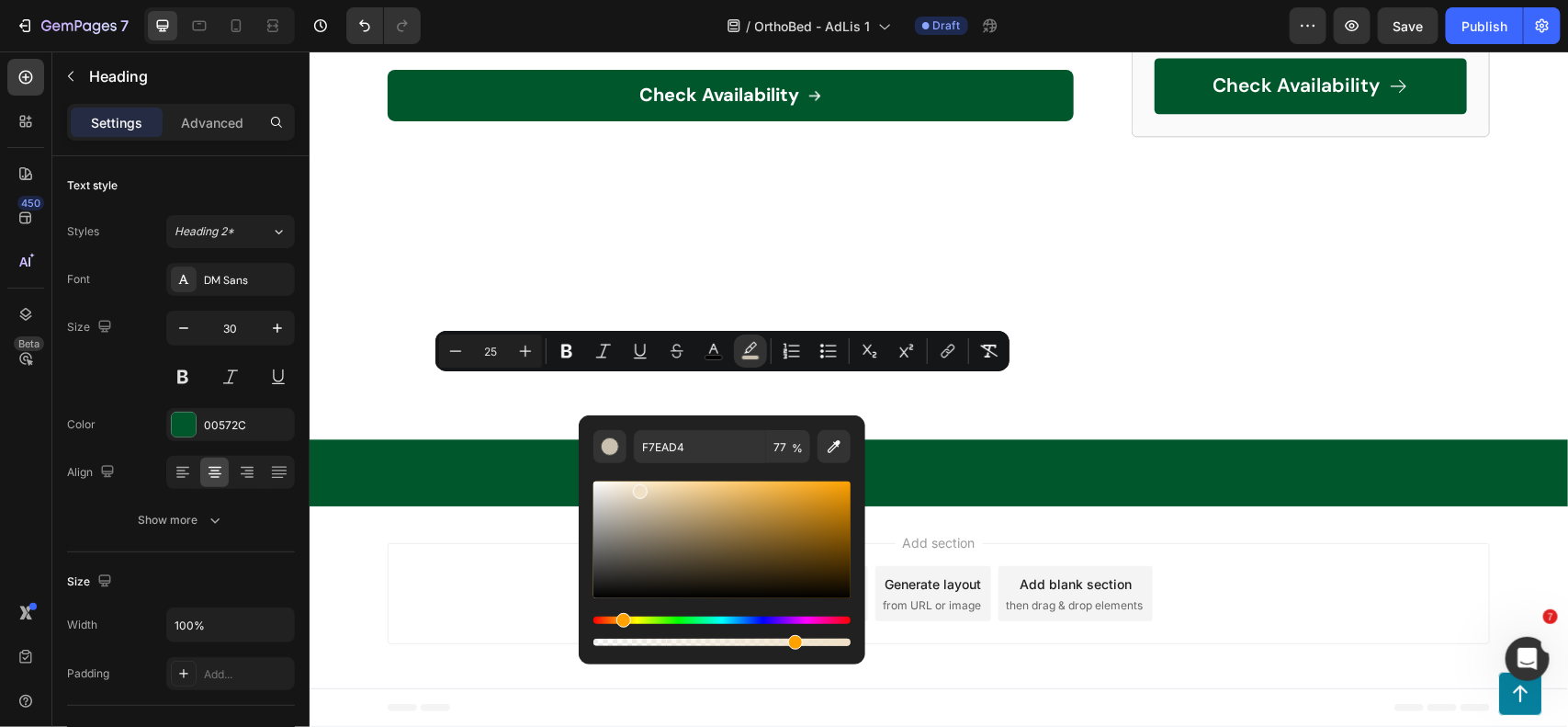 drag, startPoint x: 709, startPoint y: 531, endPoint x: 639, endPoint y: 489, distance: 81.63333 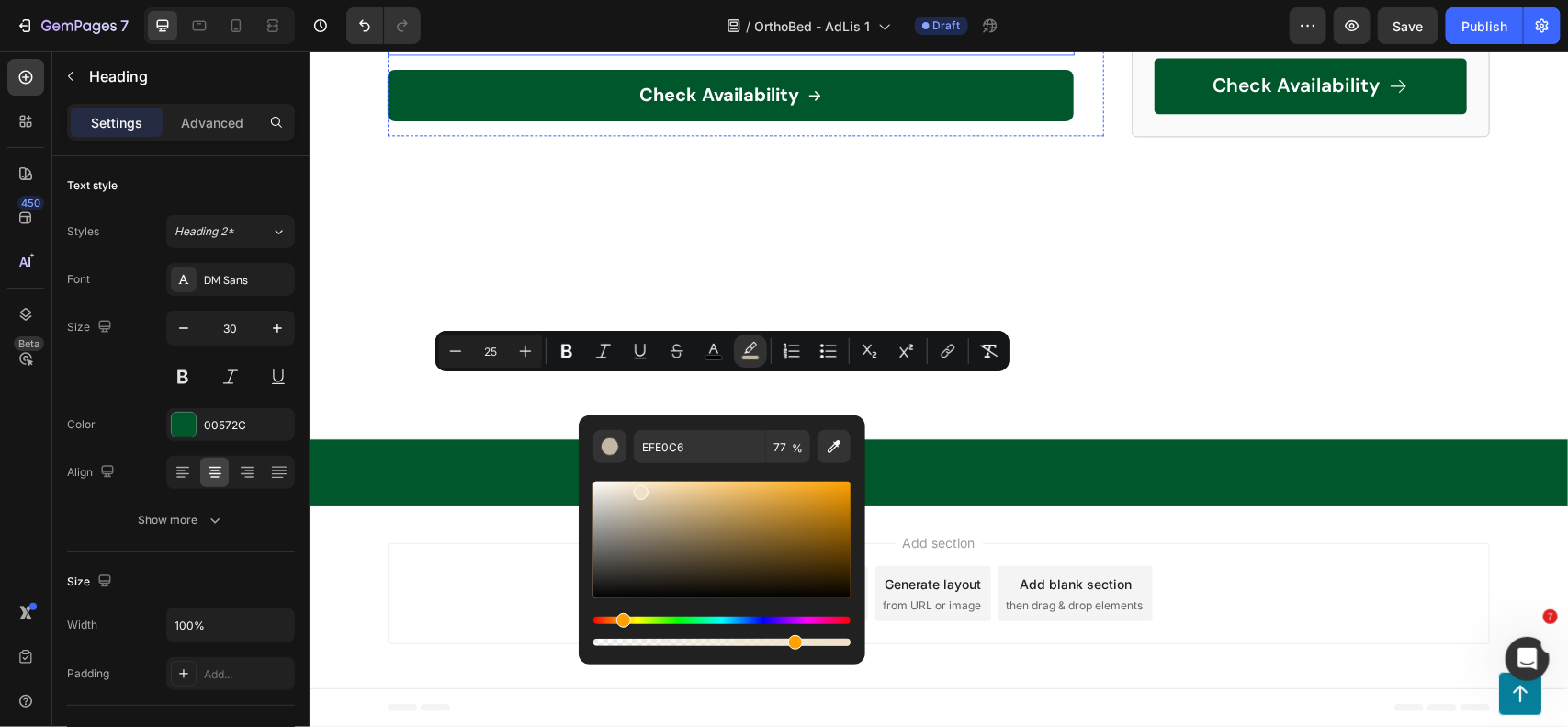 click on "⁠⁠⁠⁠⁠⁠⁠ Save 54% And Earn A Free Mystery Gift. Click Below To Claim!" at bounding box center (730, 14) 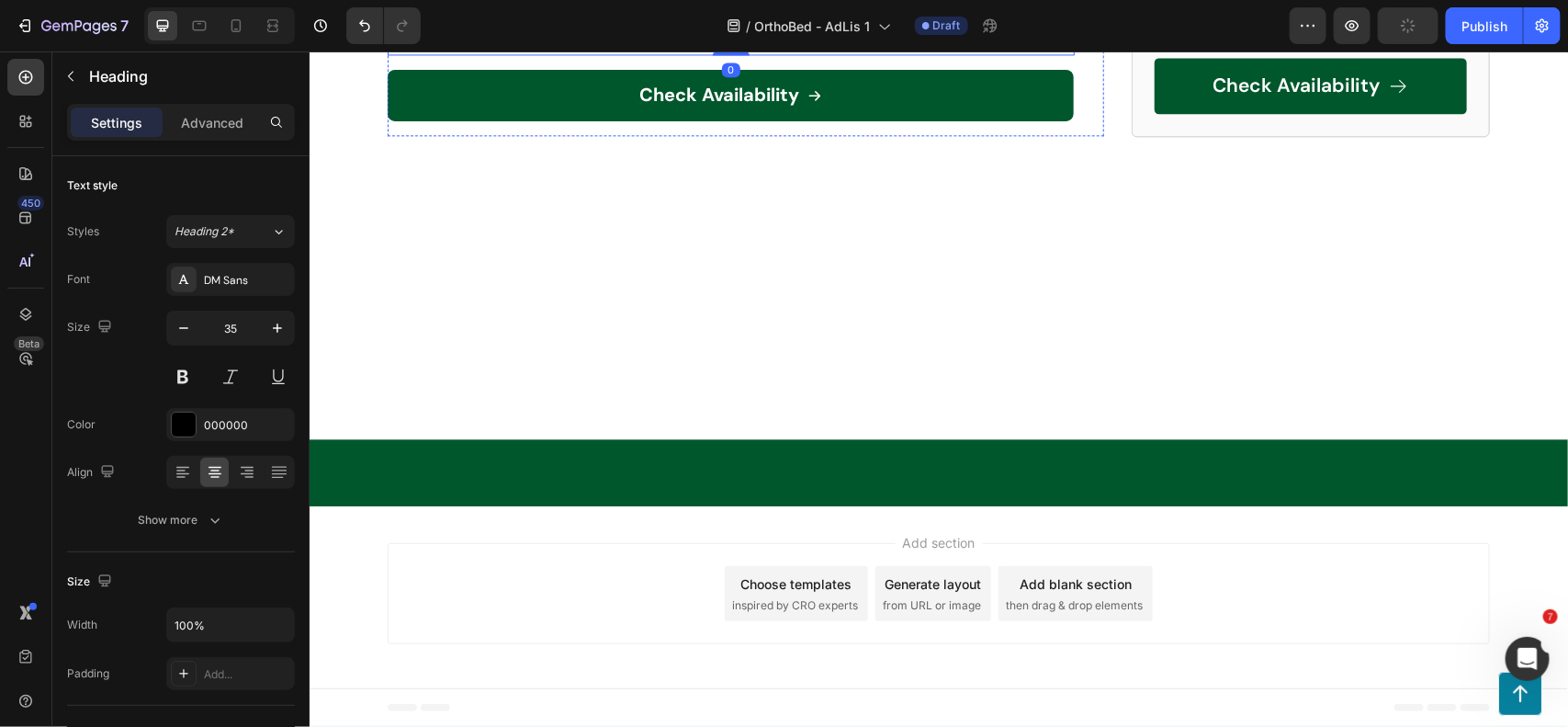 click on "LIMITED TIME OFFER" at bounding box center (730, -61) 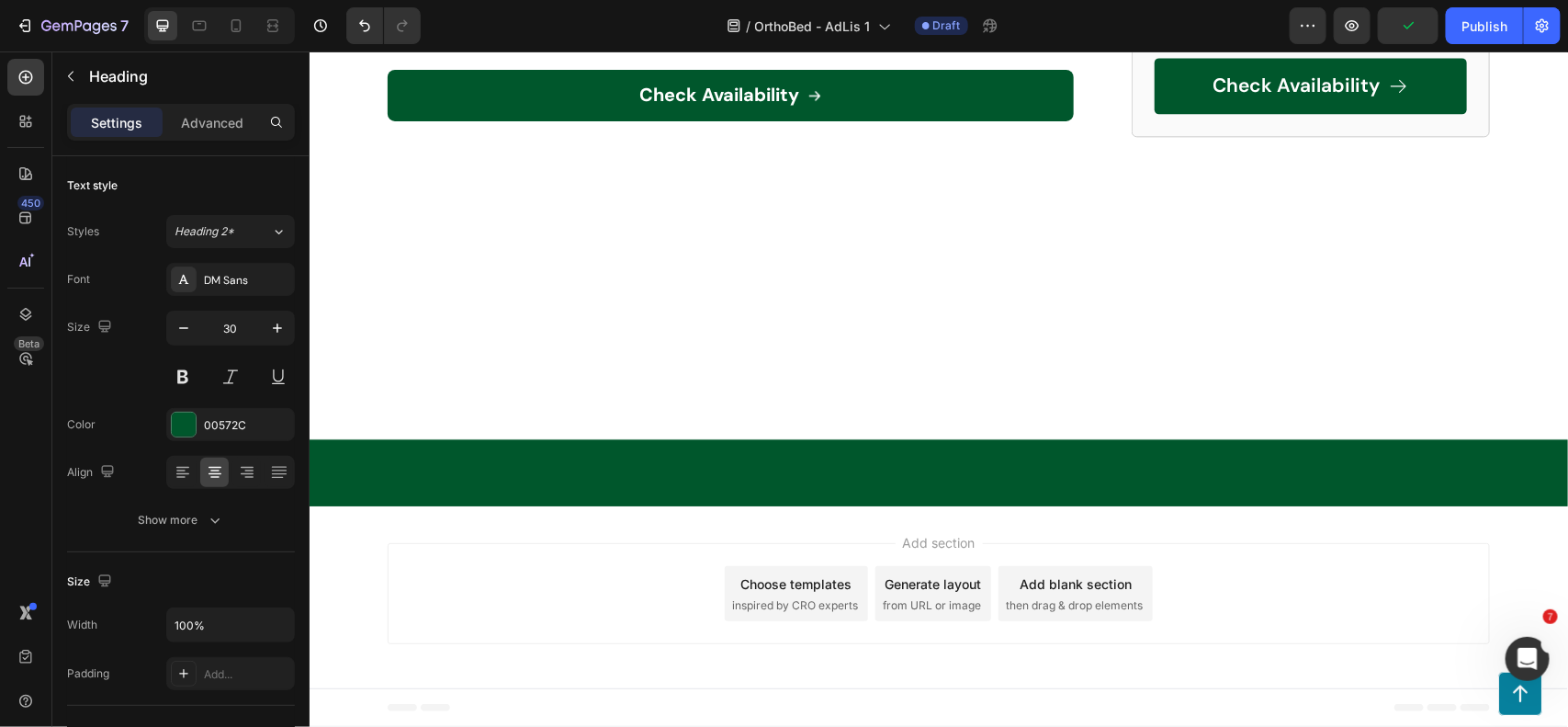 click on "LIMITED TIME OFFER" at bounding box center [730, -61] 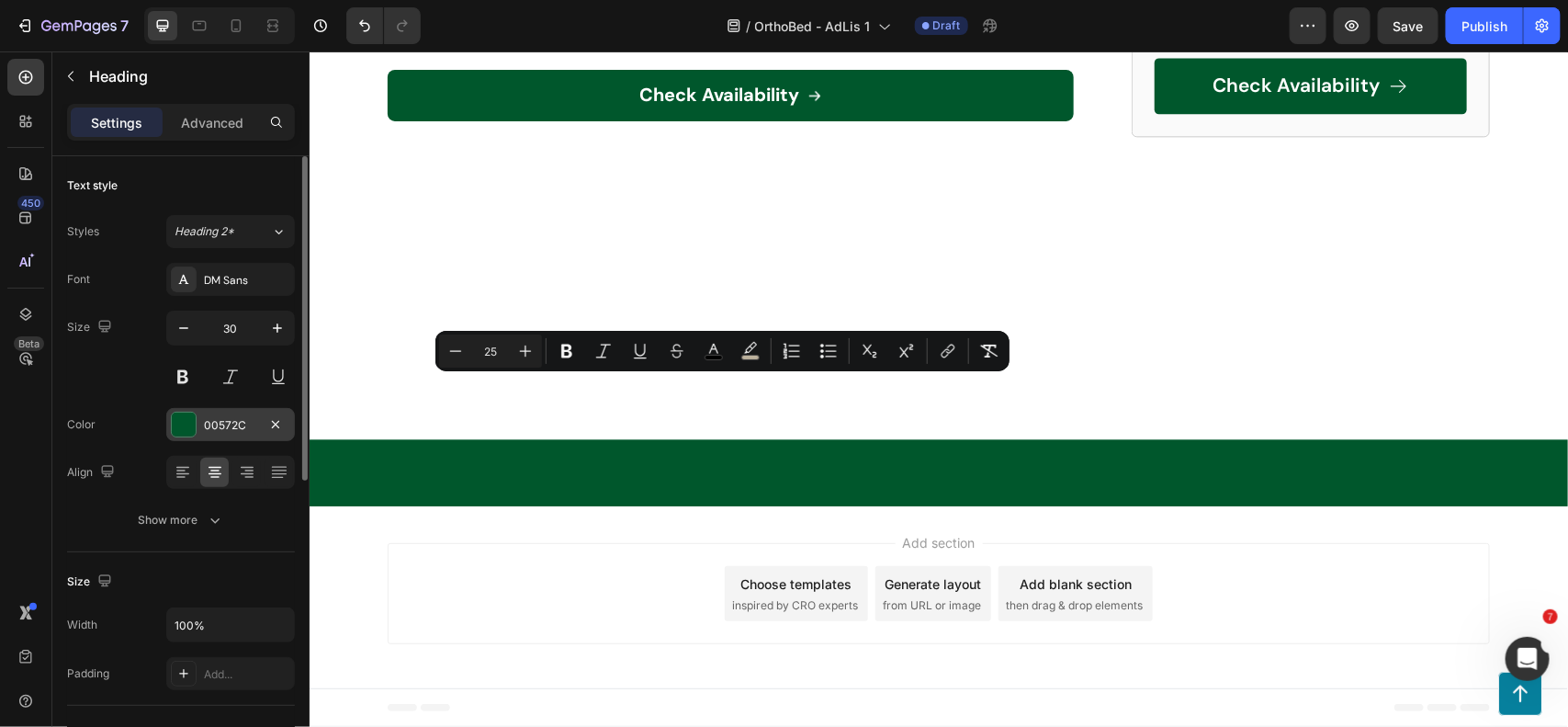 click on "00572C" at bounding box center (231, 426) 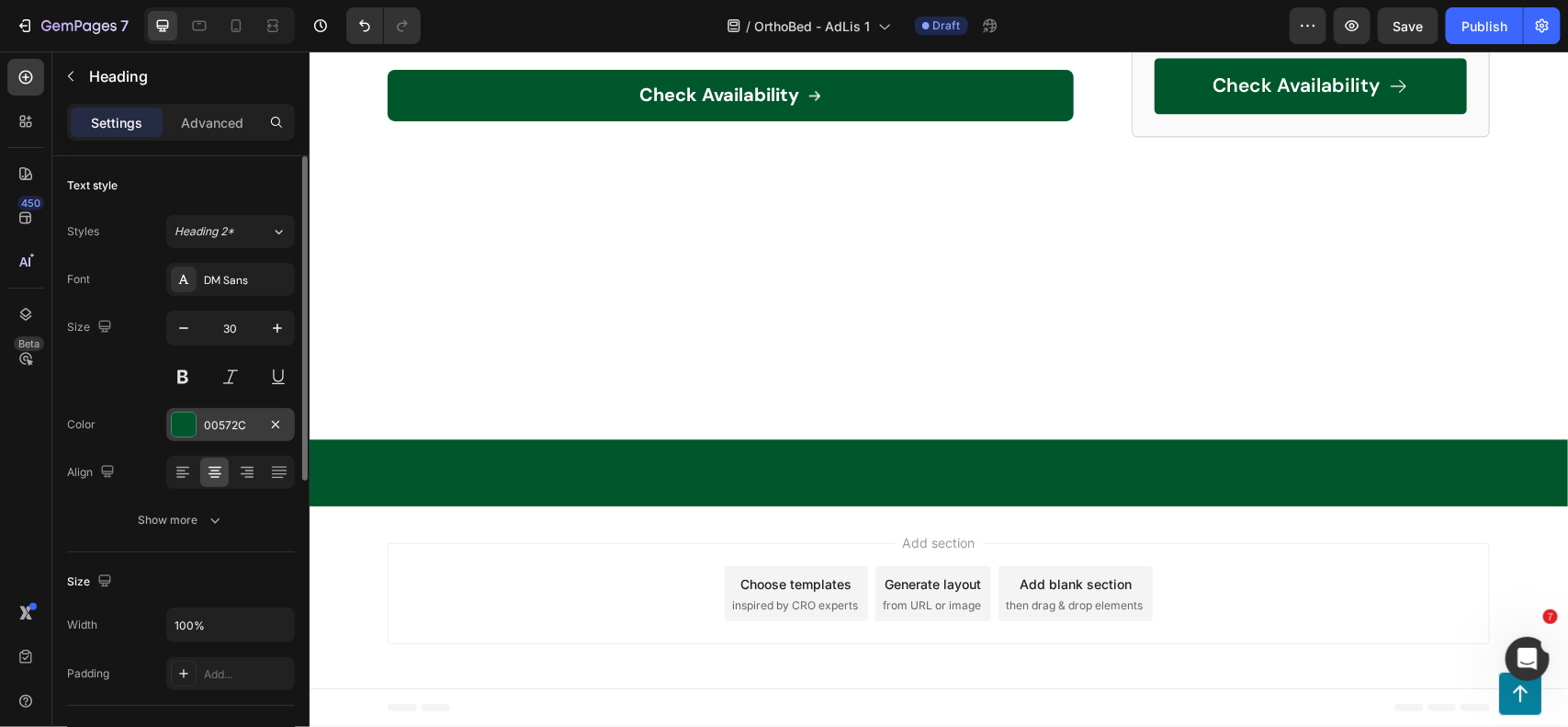 click on "00572C" at bounding box center (231, 426) 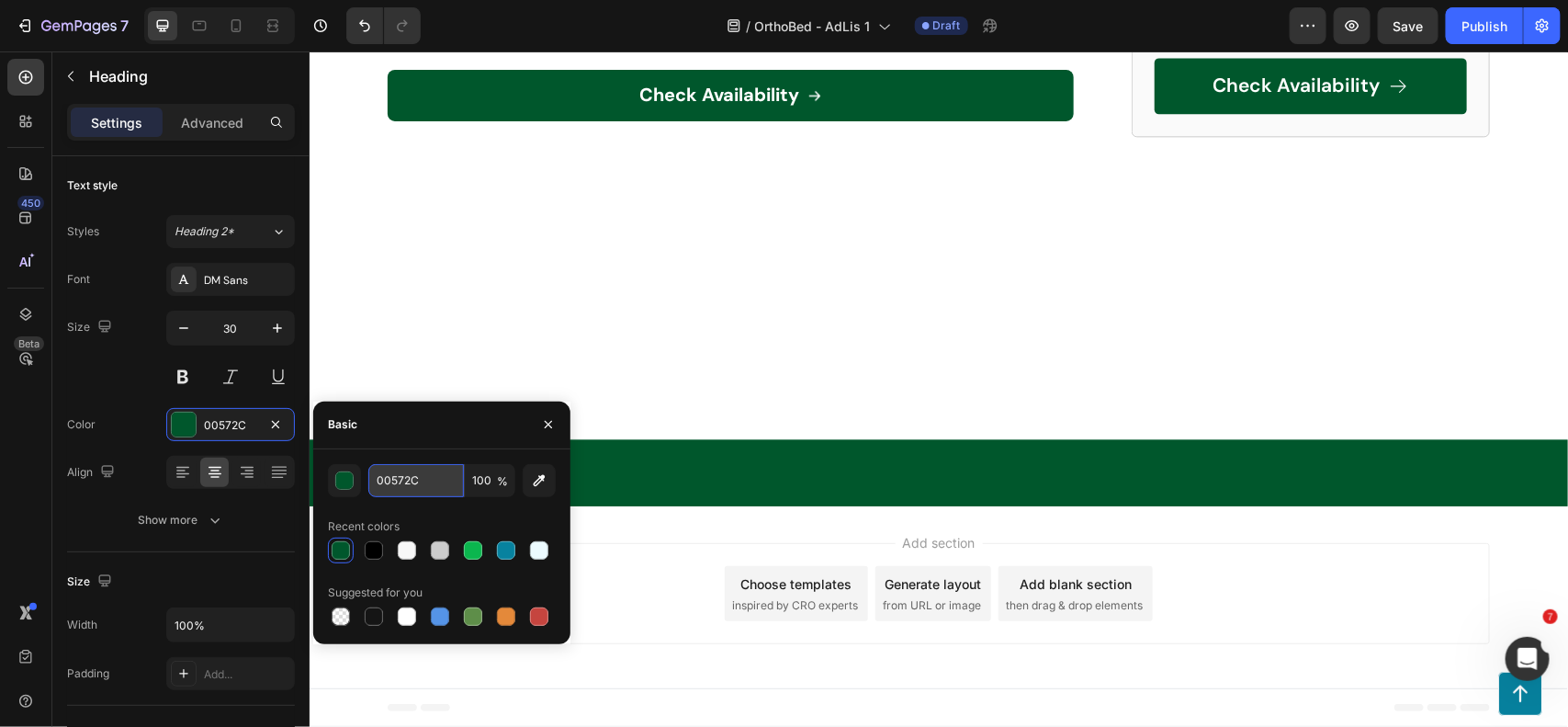 click on "00572C" at bounding box center [416, 481] 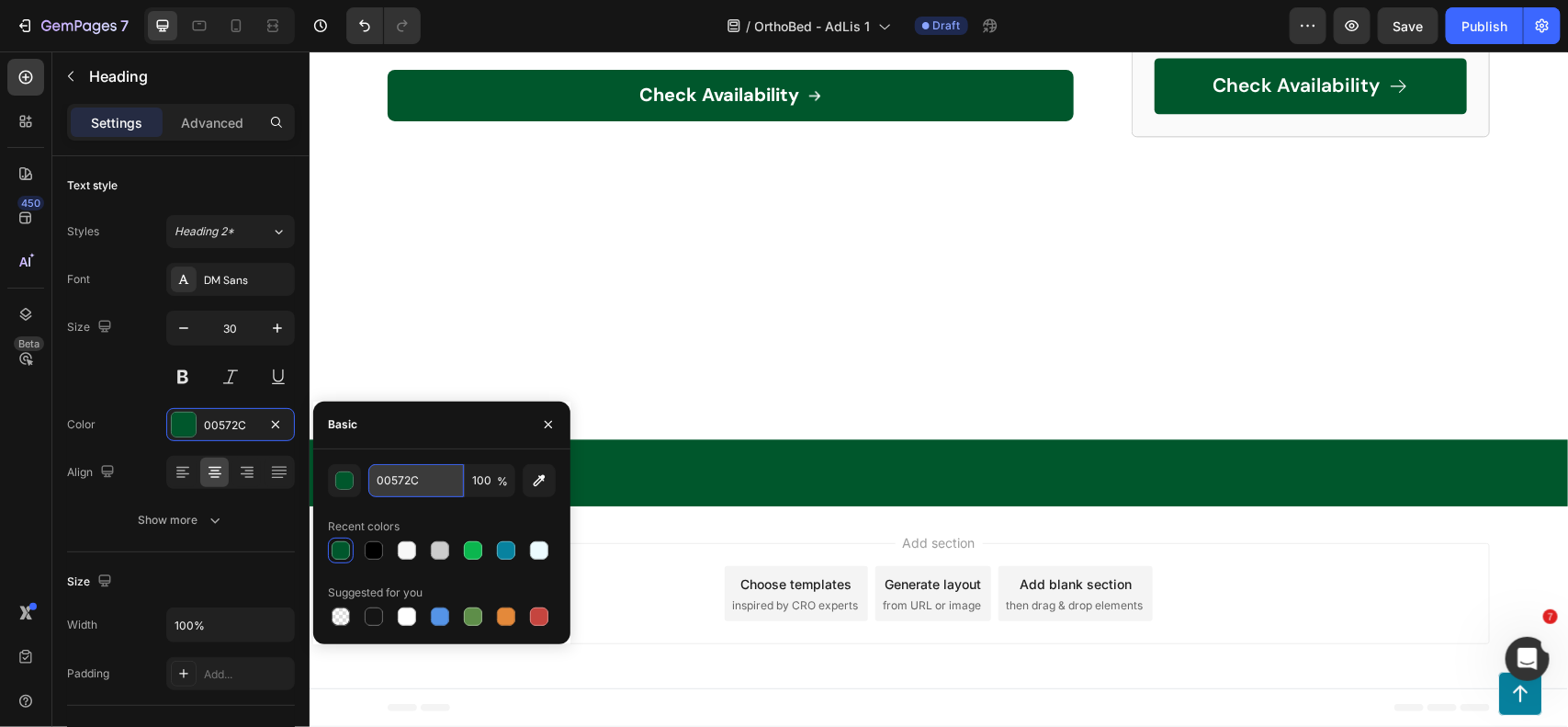 click on "00572C" at bounding box center (416, 481) 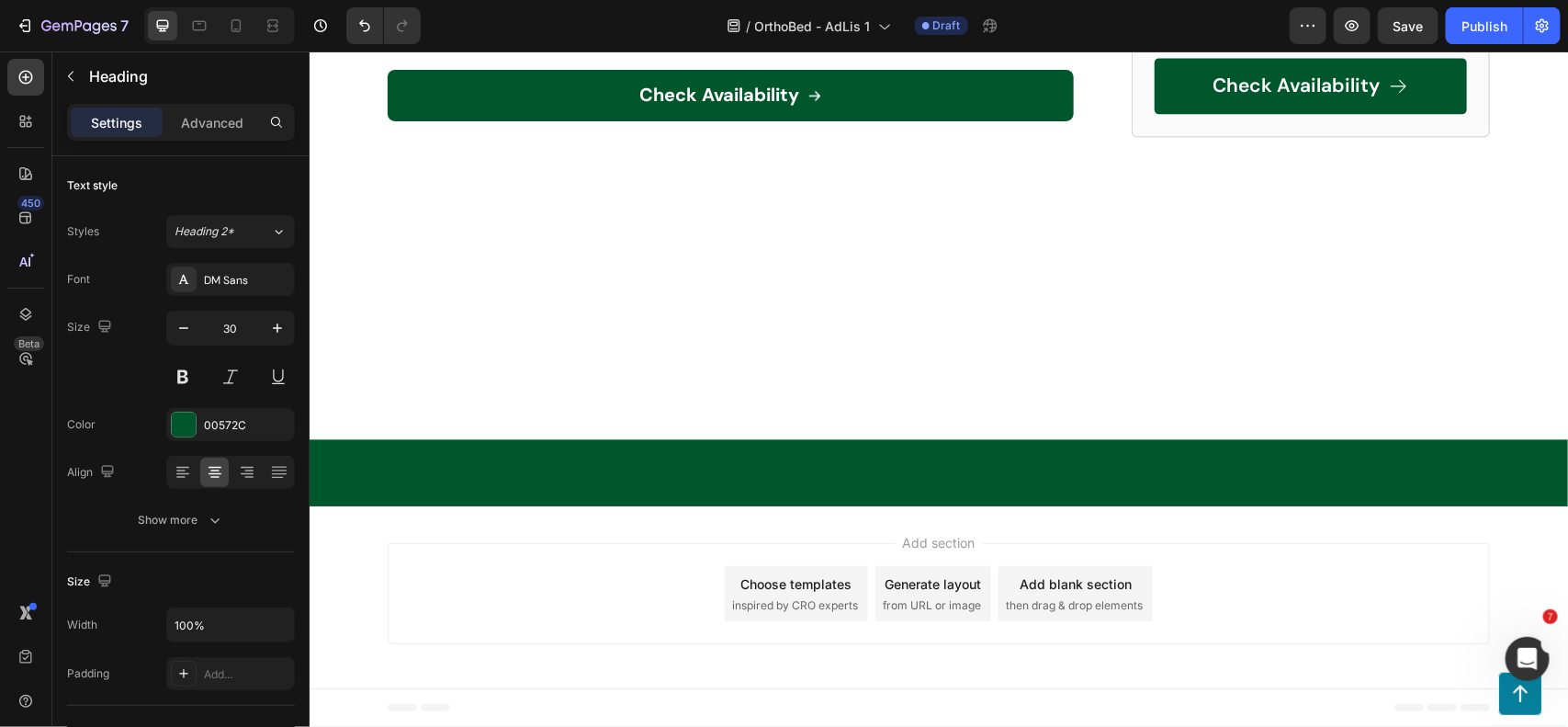 click on "LIMITED TIME OFFER" at bounding box center (730, -61) 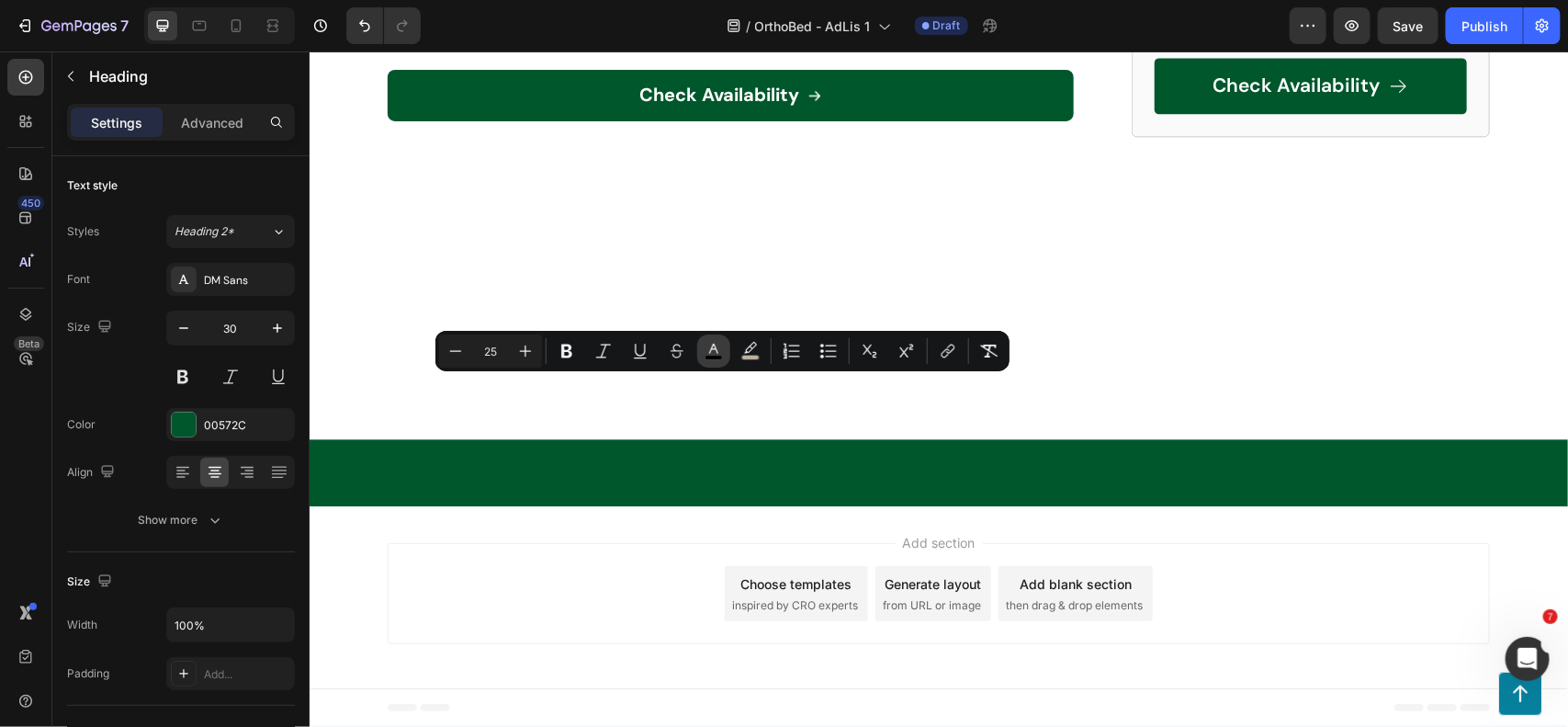 click on "color" at bounding box center [714, 351] 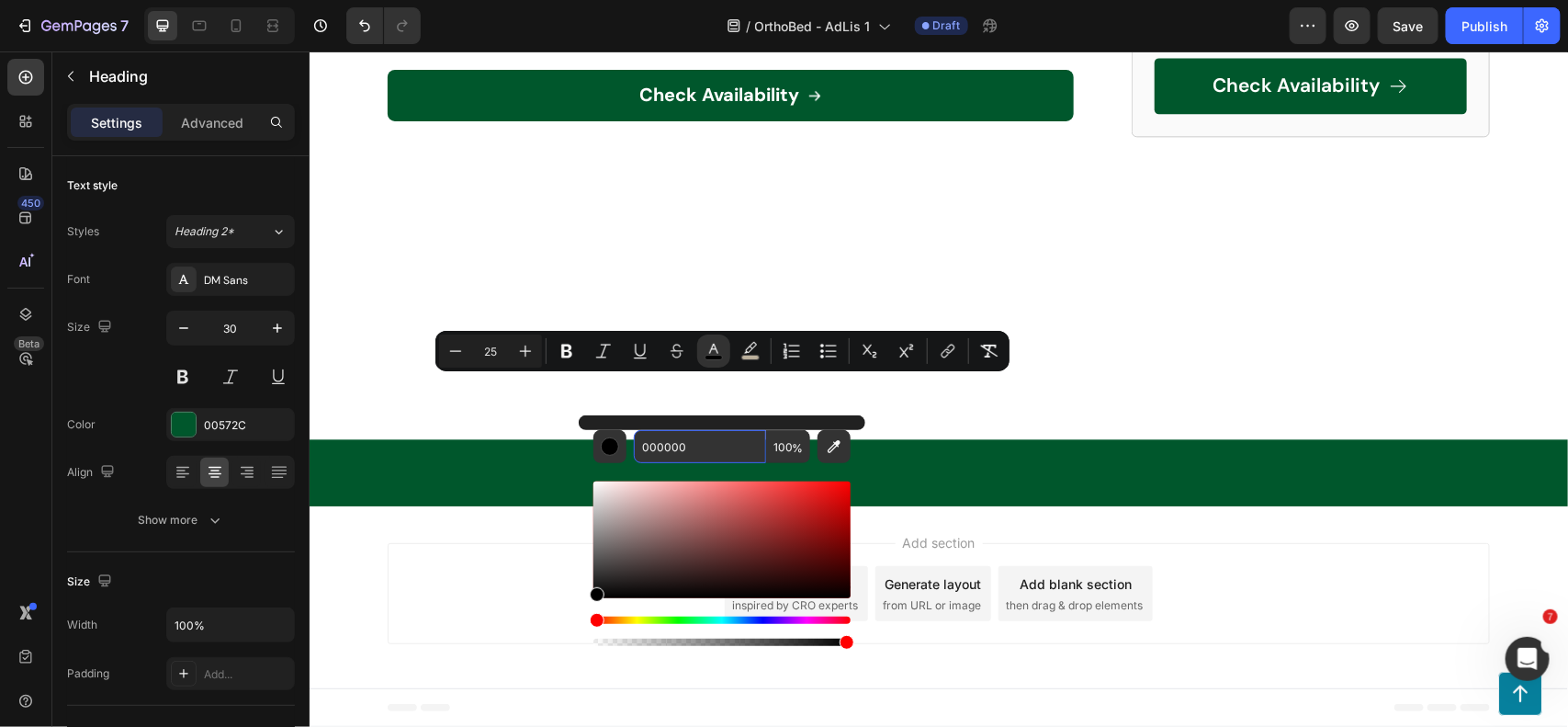 click on "000000" at bounding box center [700, 447] 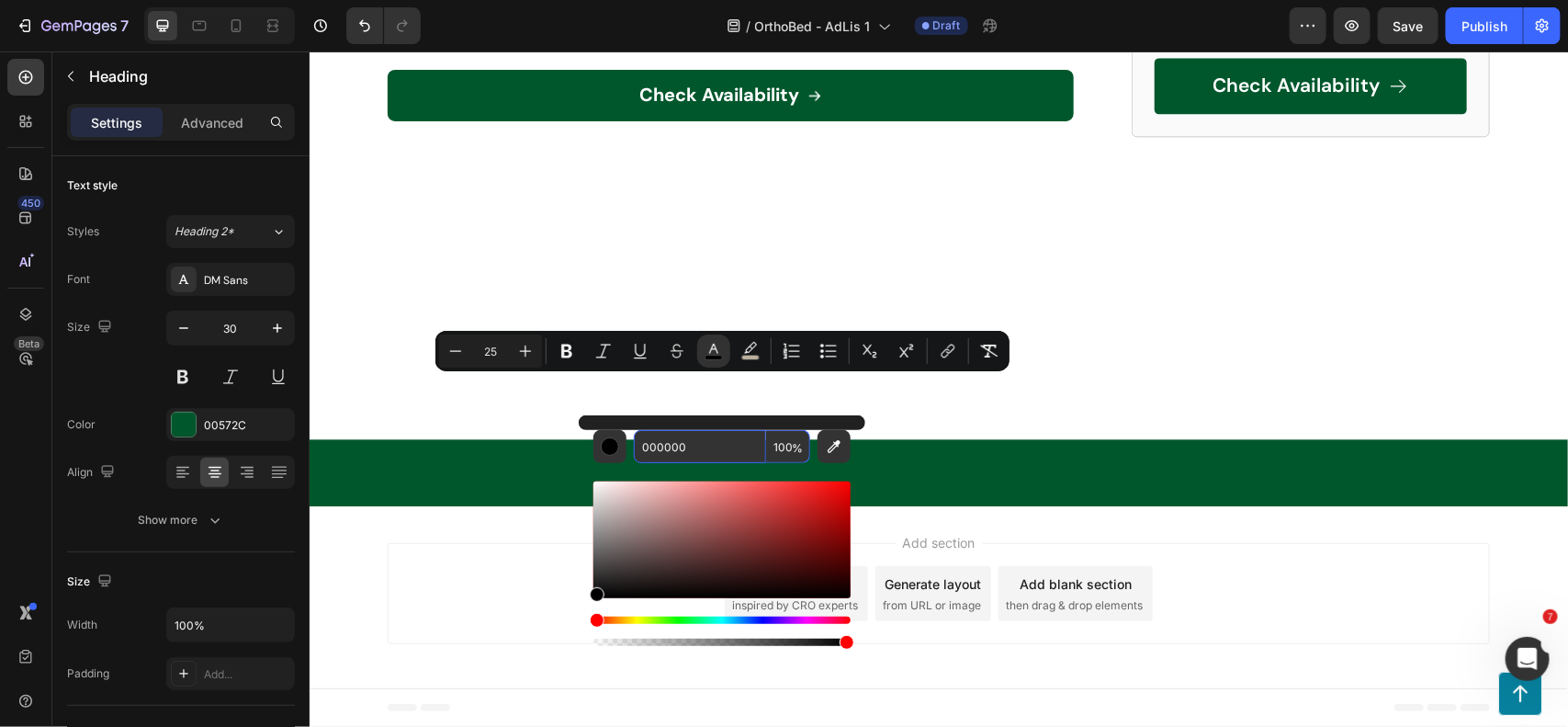 click on "000000" at bounding box center (700, 447) 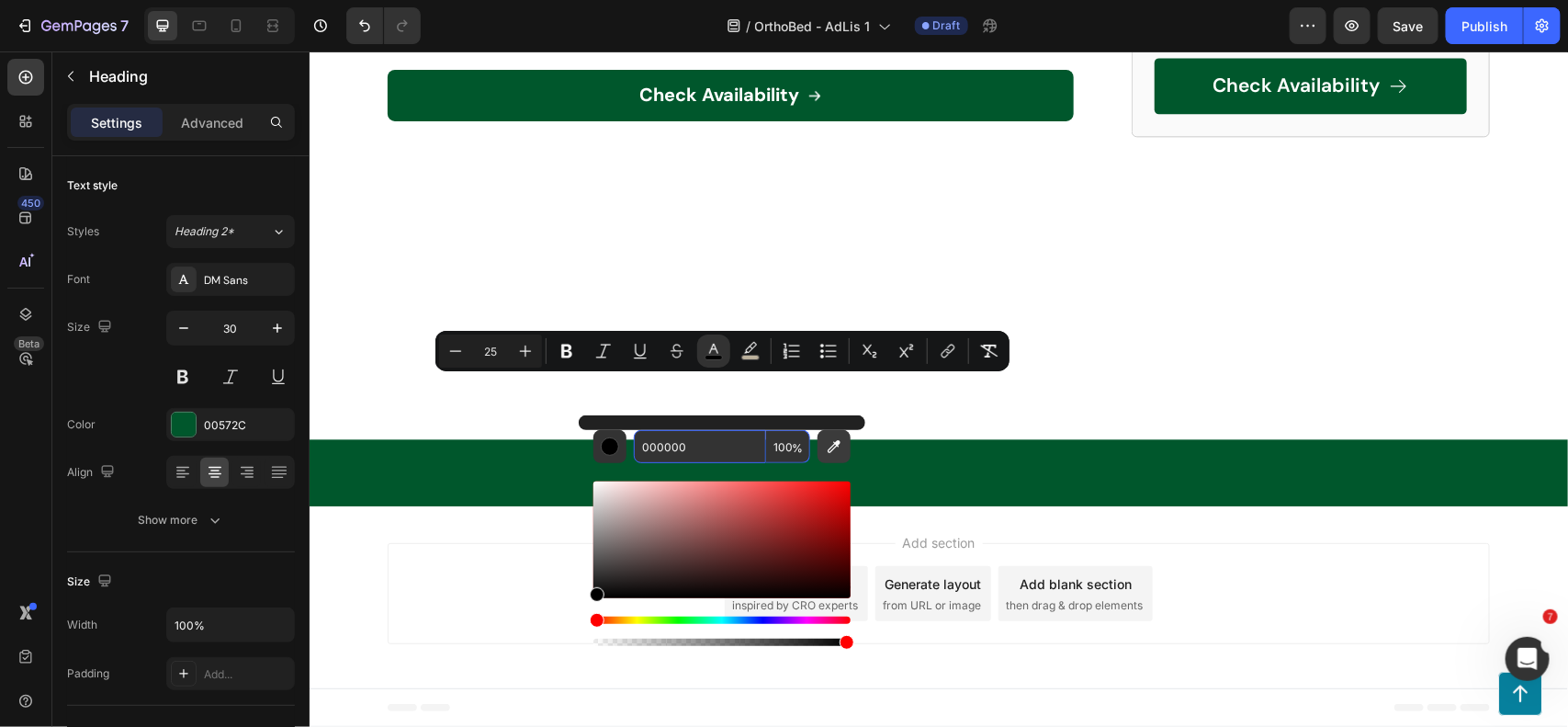 paste on "572C" 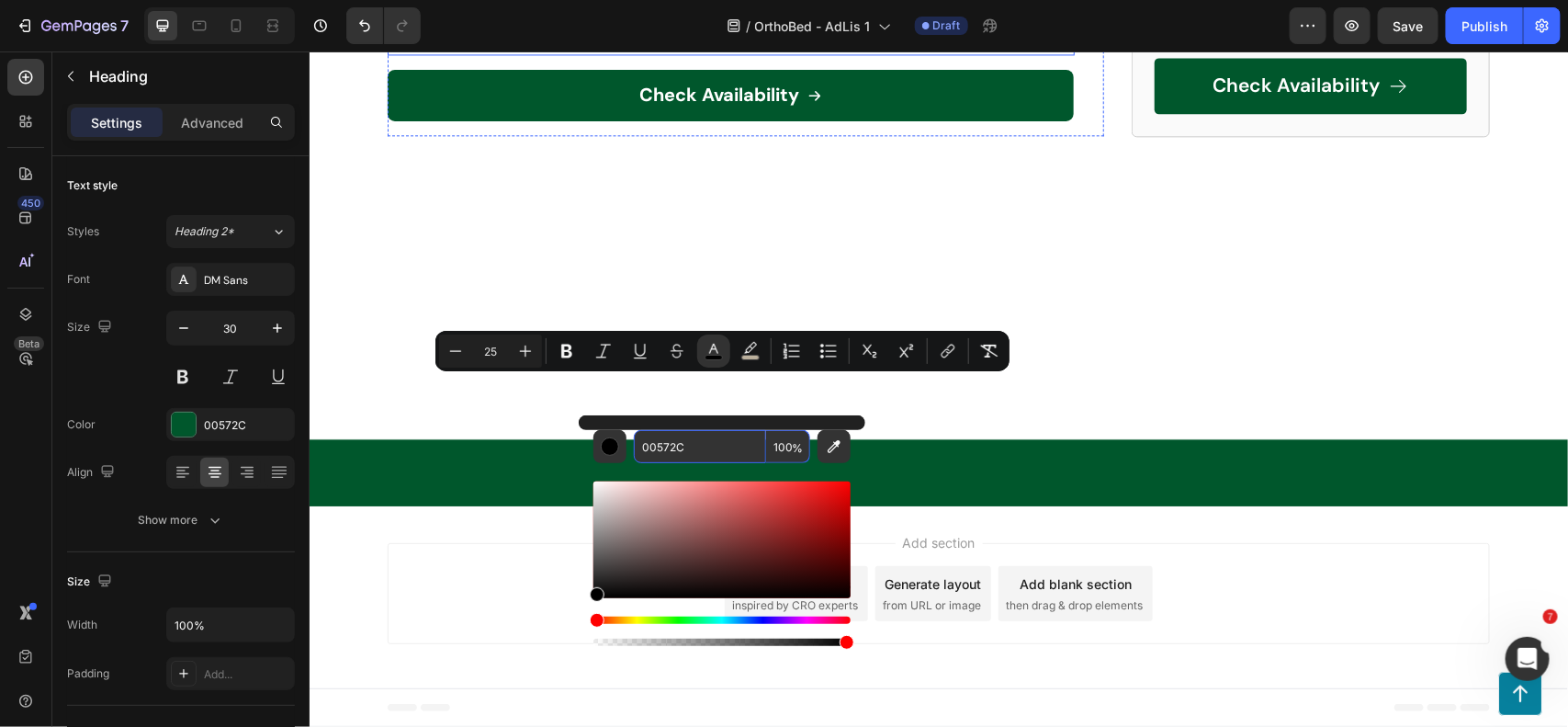 click on "Save 54% And Earn A Free Mystery Gift. Click Below To Claim!" at bounding box center (730, 14) 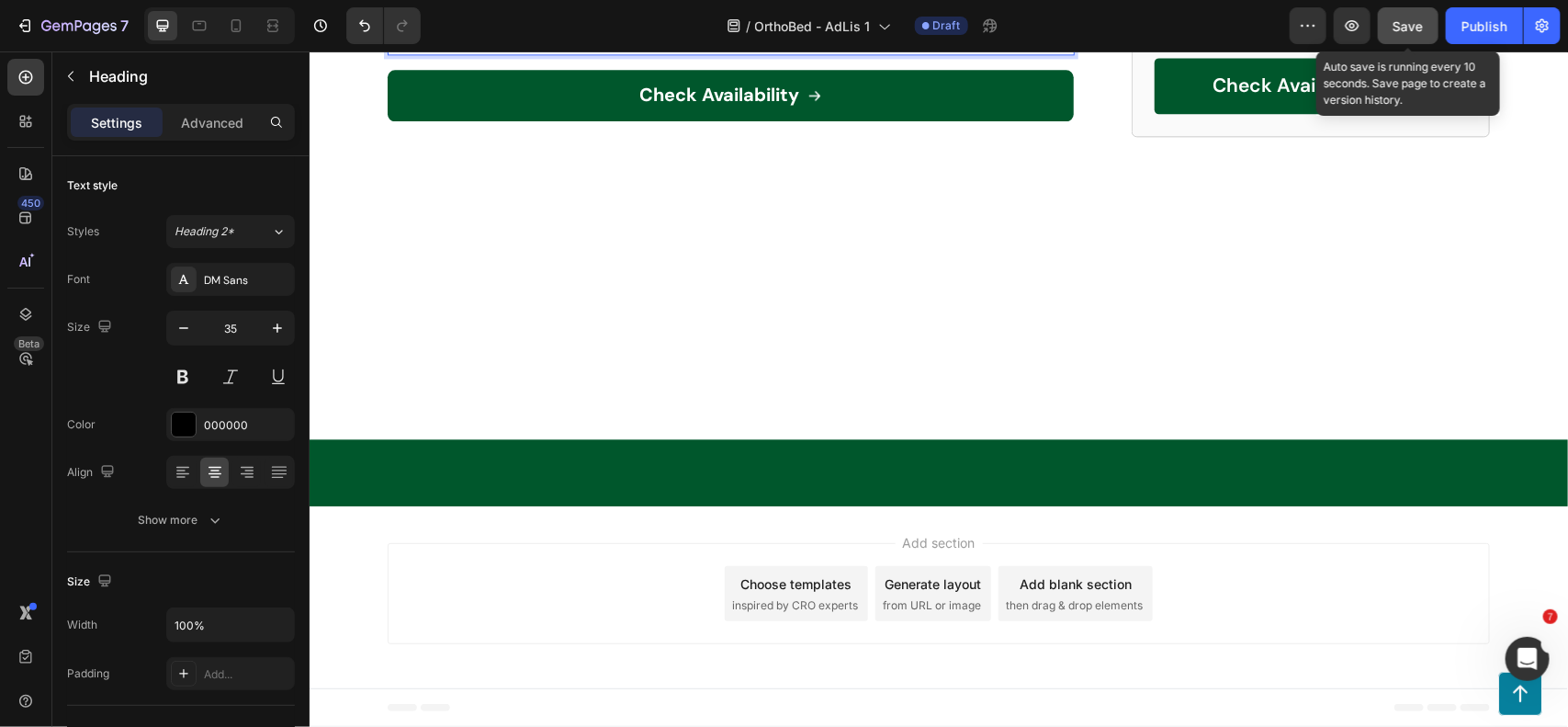 click on "Save" 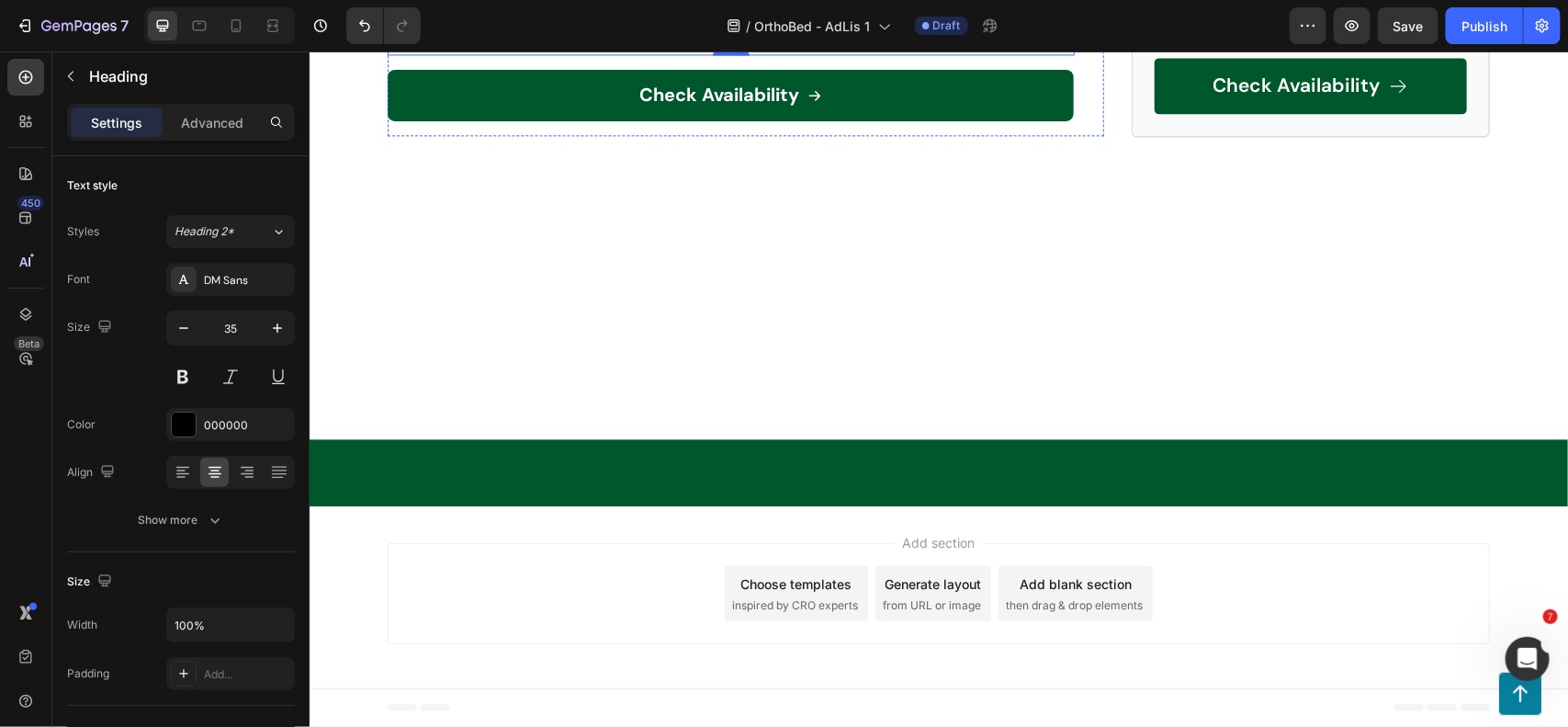 scroll, scrollTop: 5915, scrollLeft: 0, axis: vertical 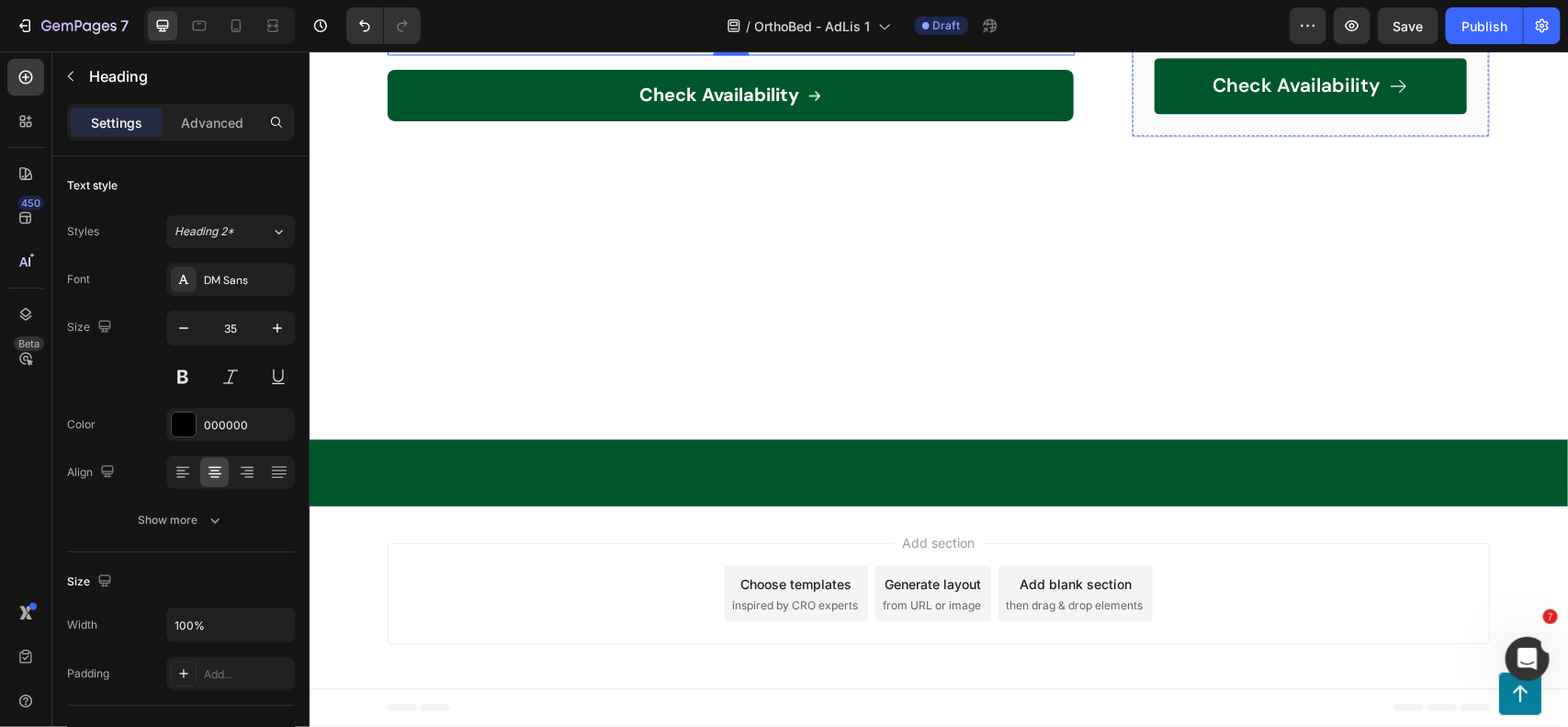 click on "Reduces Inflammation, Pain, Stiffness and Swelling in the Joints" at bounding box center [1321, -218] 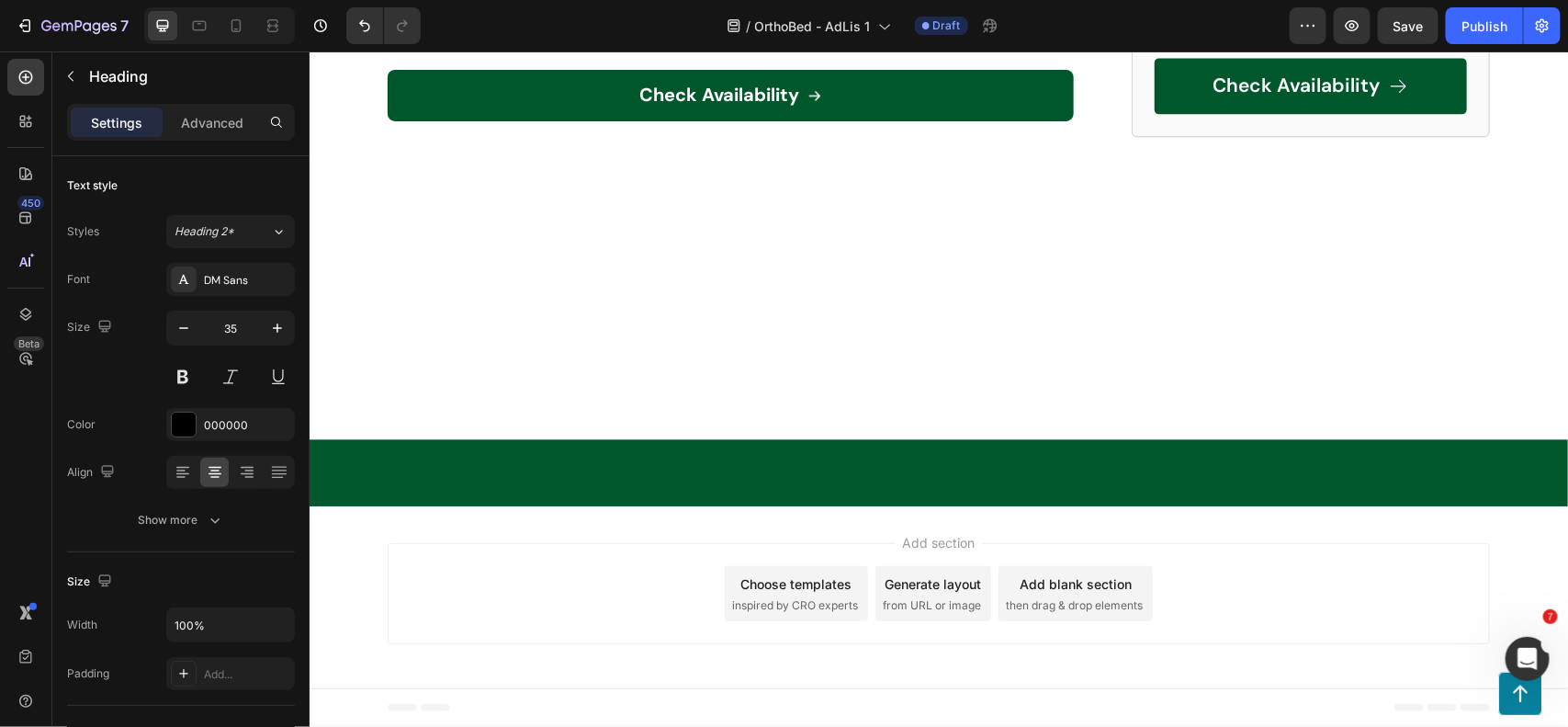 click on "Reduces Inflammation, Pain, Stiffness and Swelling in the Joints" at bounding box center [1321, -218] 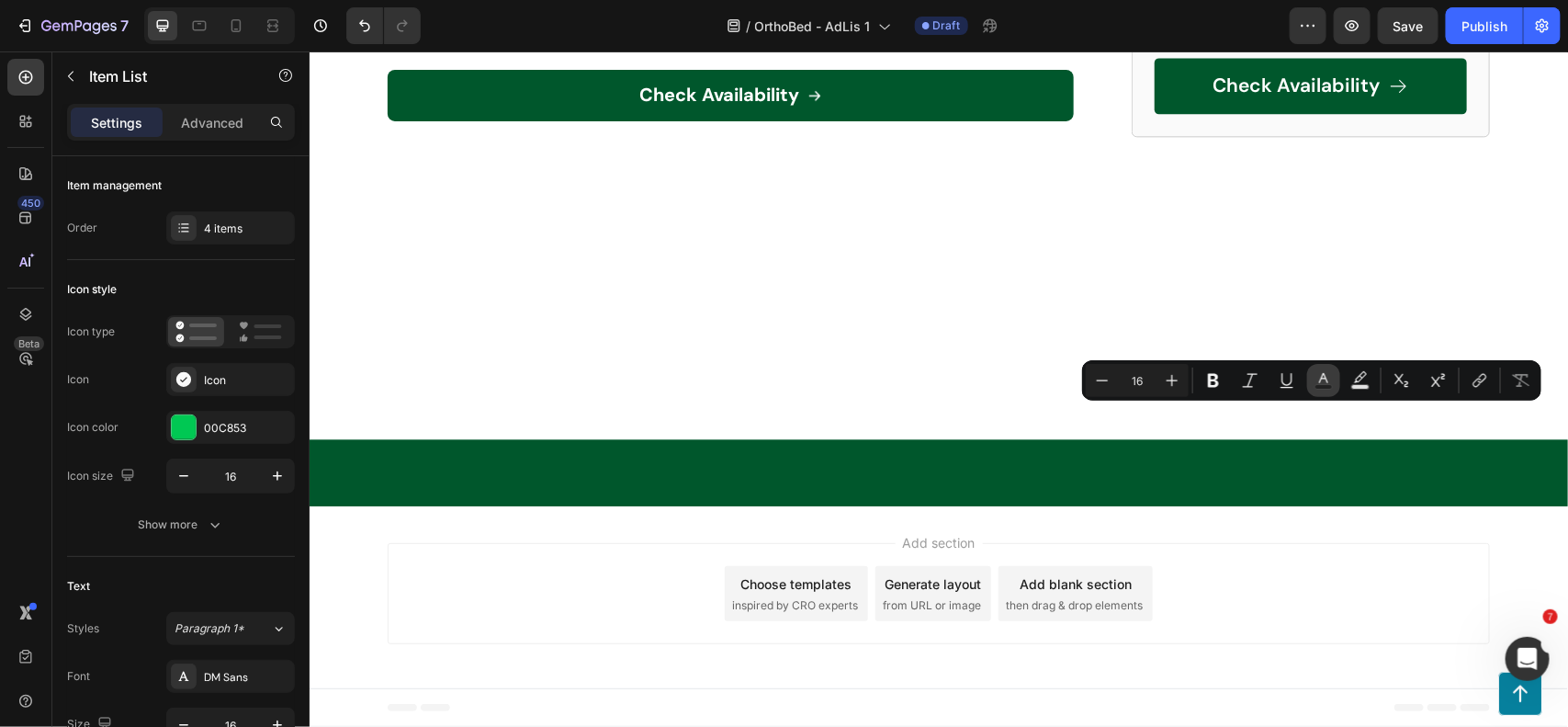click on "Text Color" at bounding box center (1324, 381) 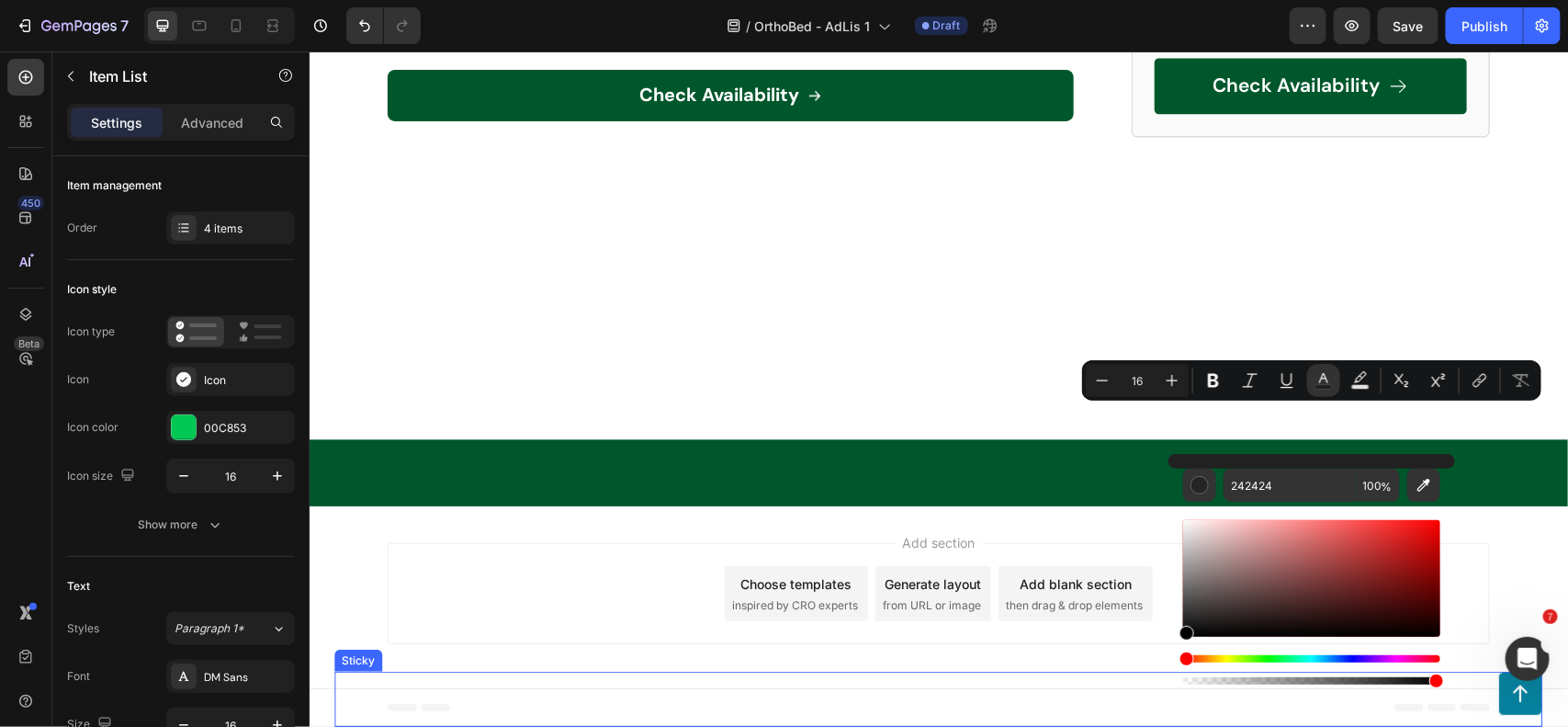 drag, startPoint x: 1541, startPoint y: 591, endPoint x: 1149, endPoint y: 718, distance: 412.05946 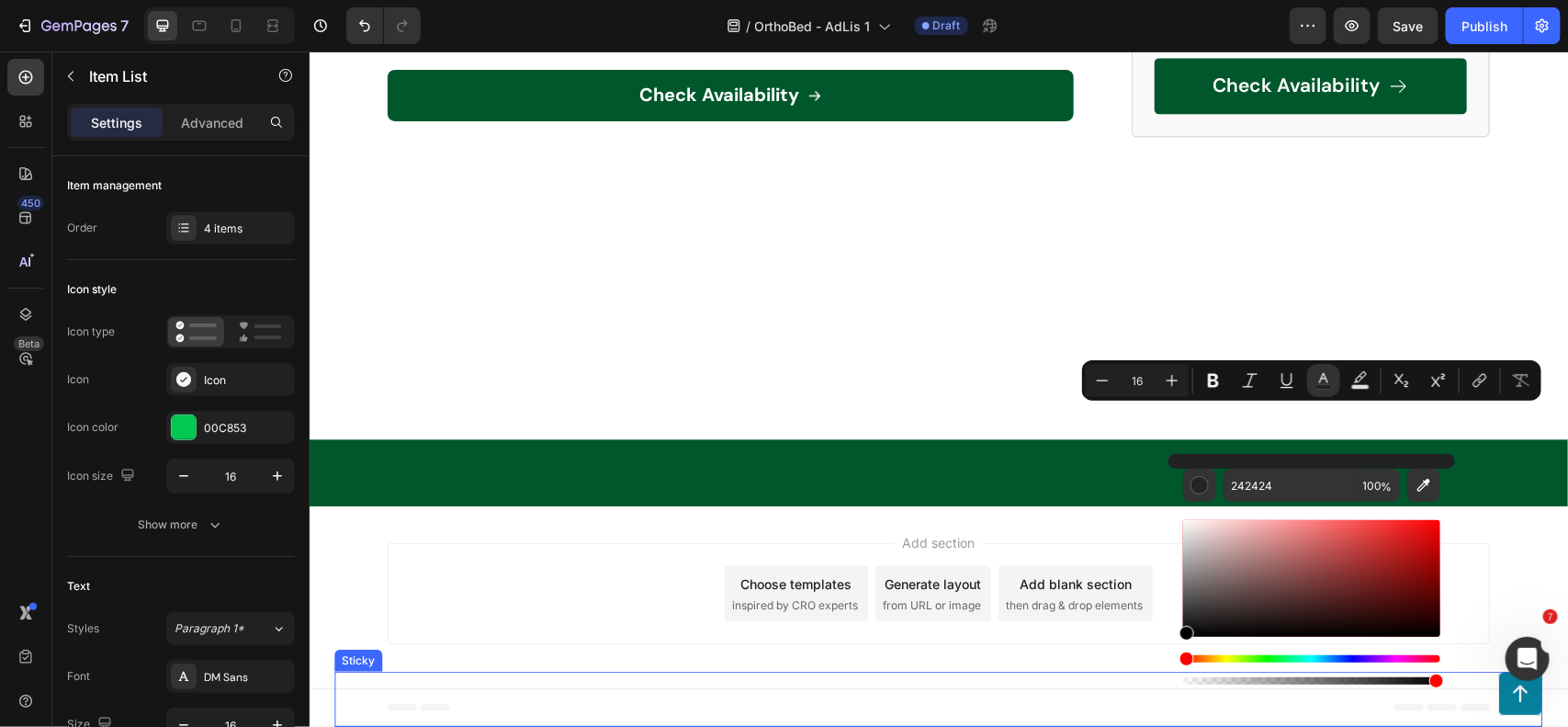 type on "000000" 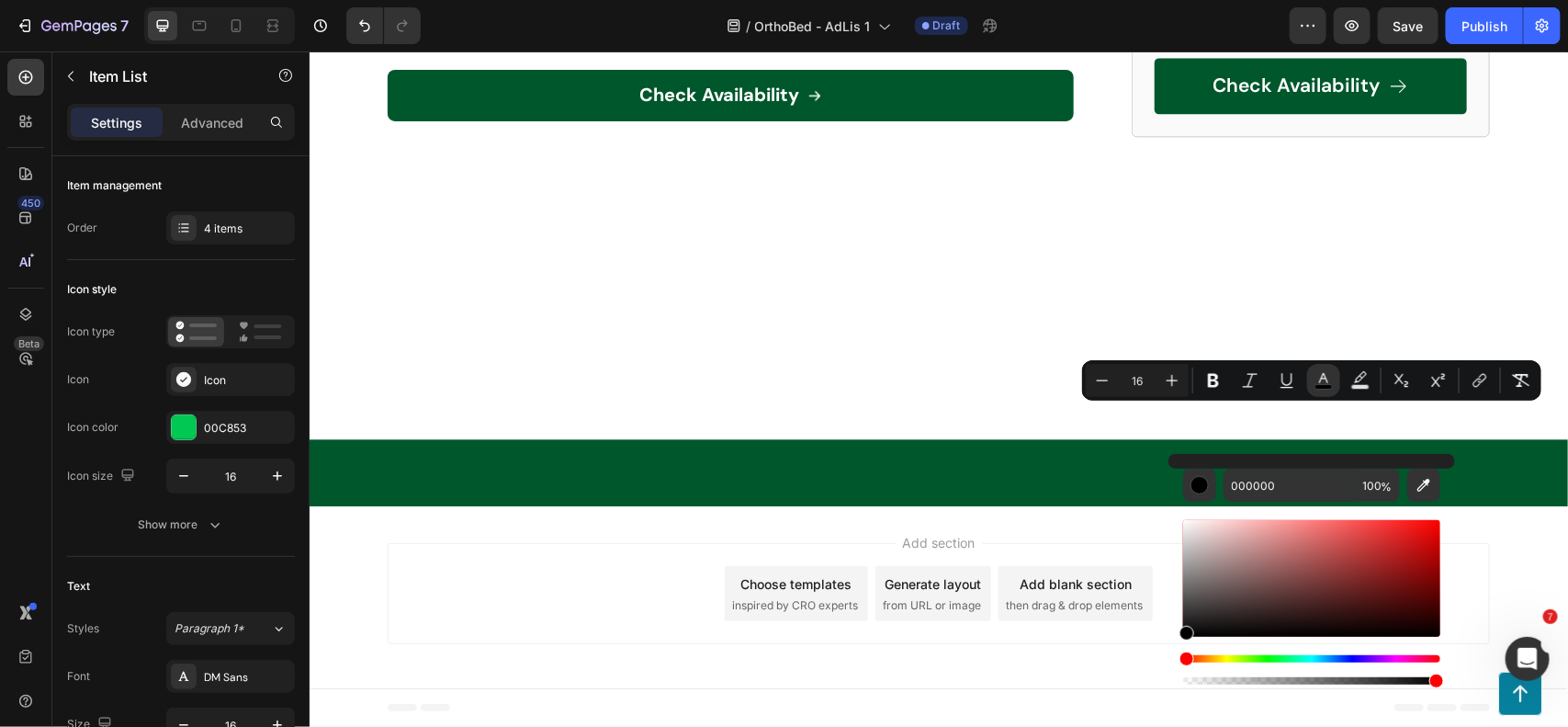 click on "Instantly Relieve Chronic Pain Conditions" at bounding box center (1316, -344) 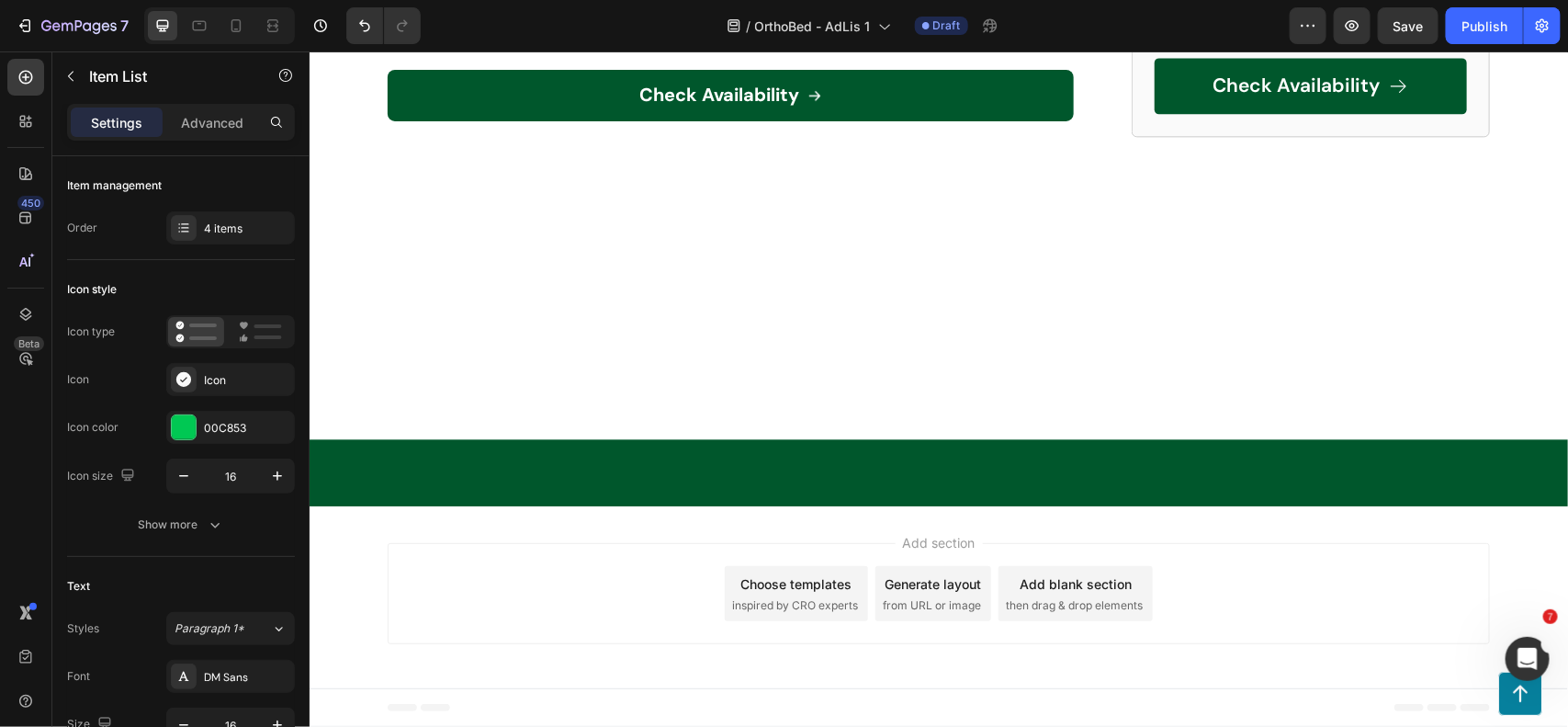 click on "Instantly Relieve Chronic Pain Conditions" at bounding box center [1316, -344] 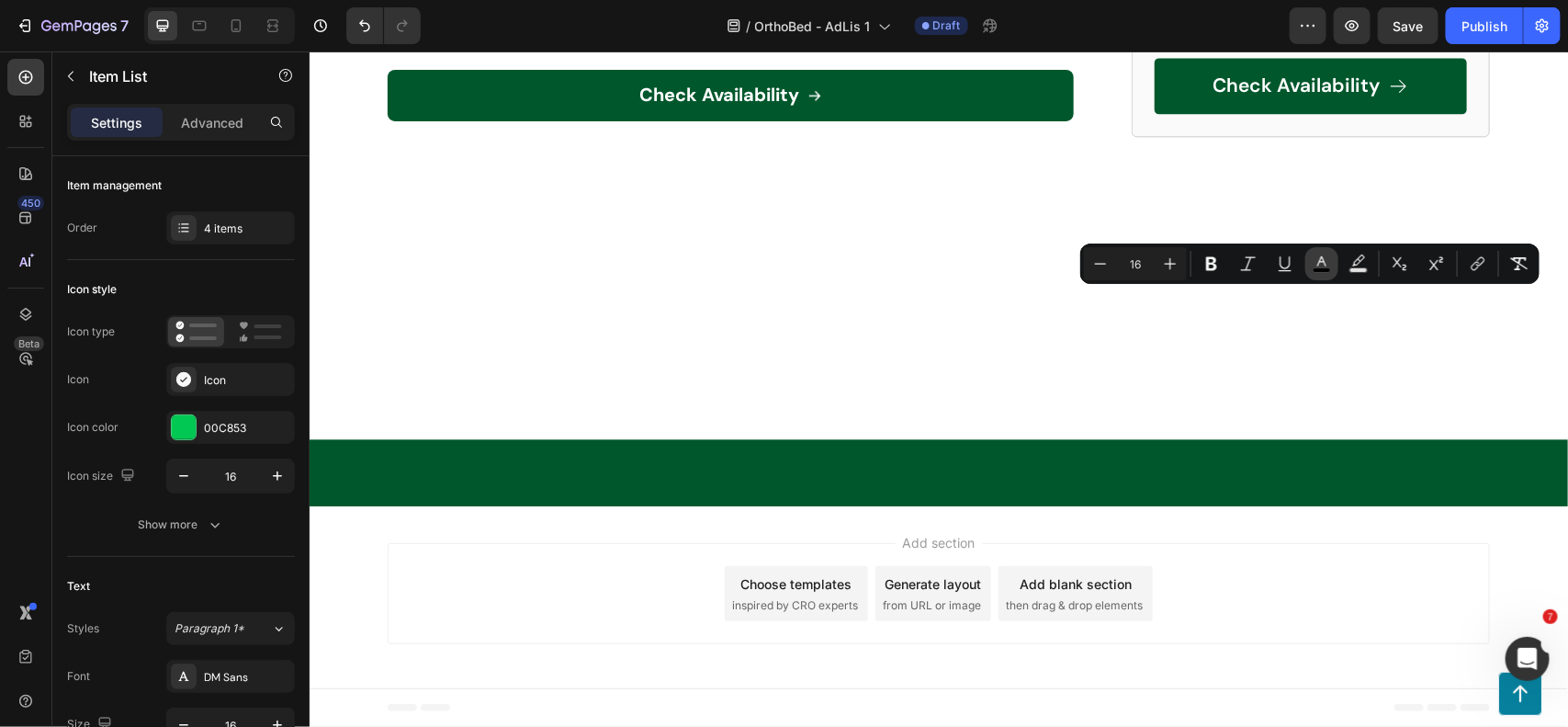 click on "color" at bounding box center (1322, 264) 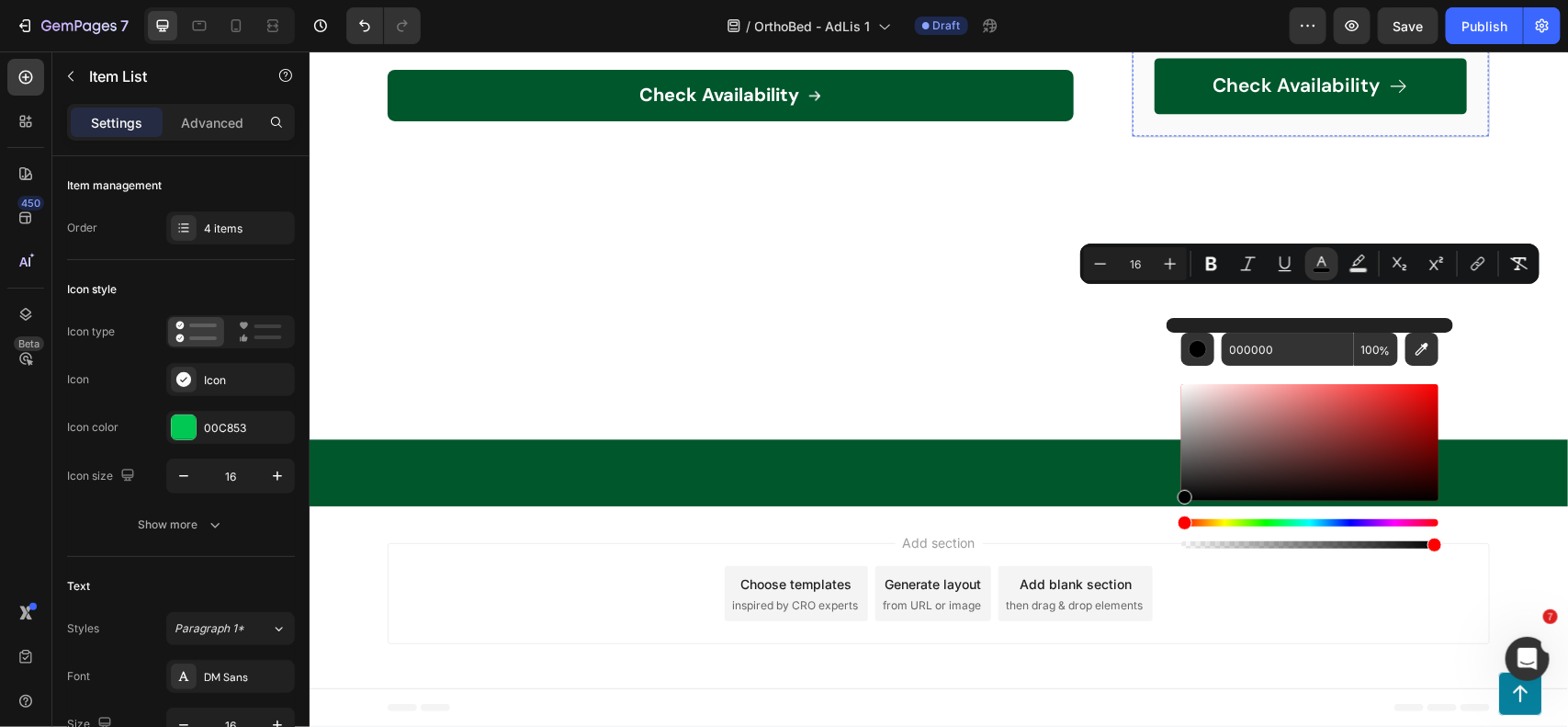 drag, startPoint x: 1569, startPoint y: 484, endPoint x: 1117, endPoint y: 557, distance: 457.85696 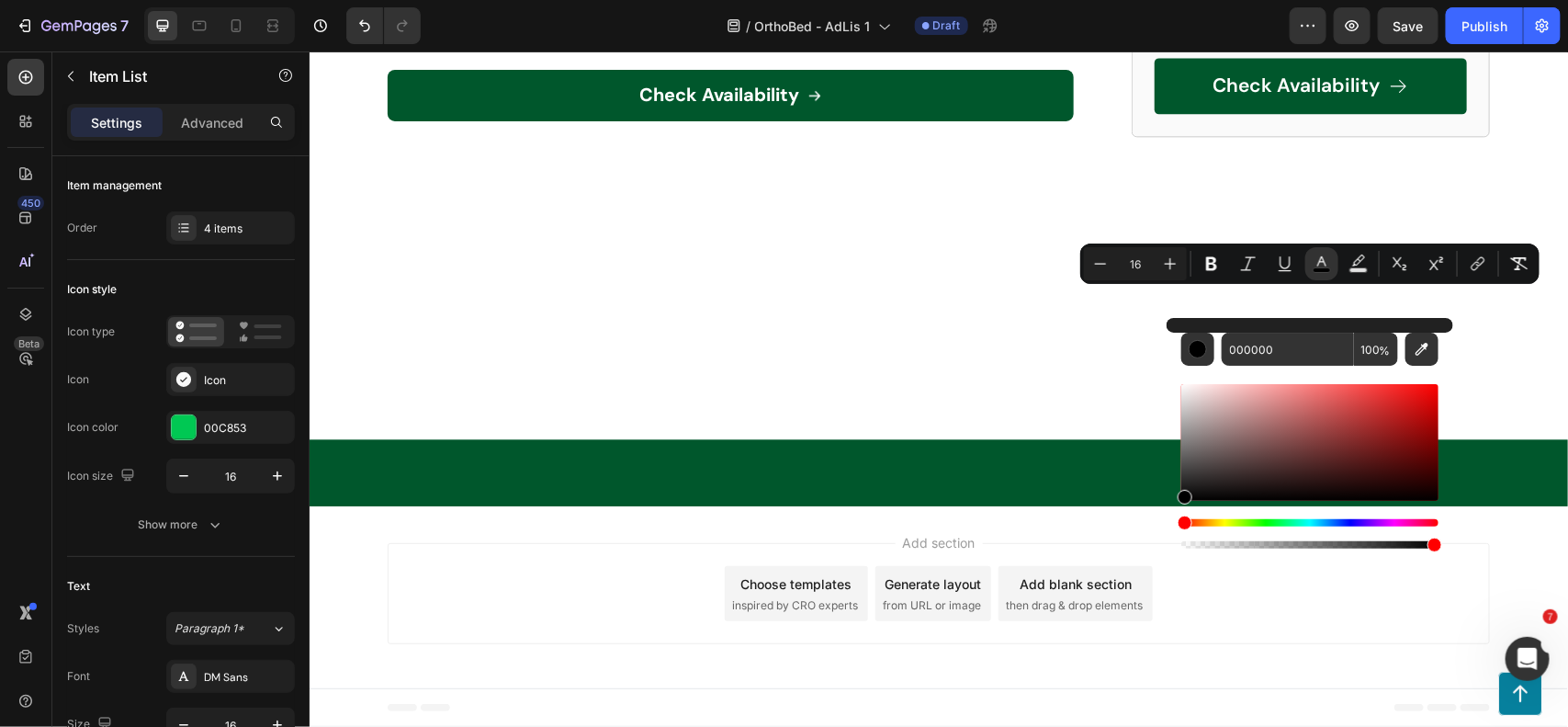 click on "000000 100 %" at bounding box center (1310, 435) 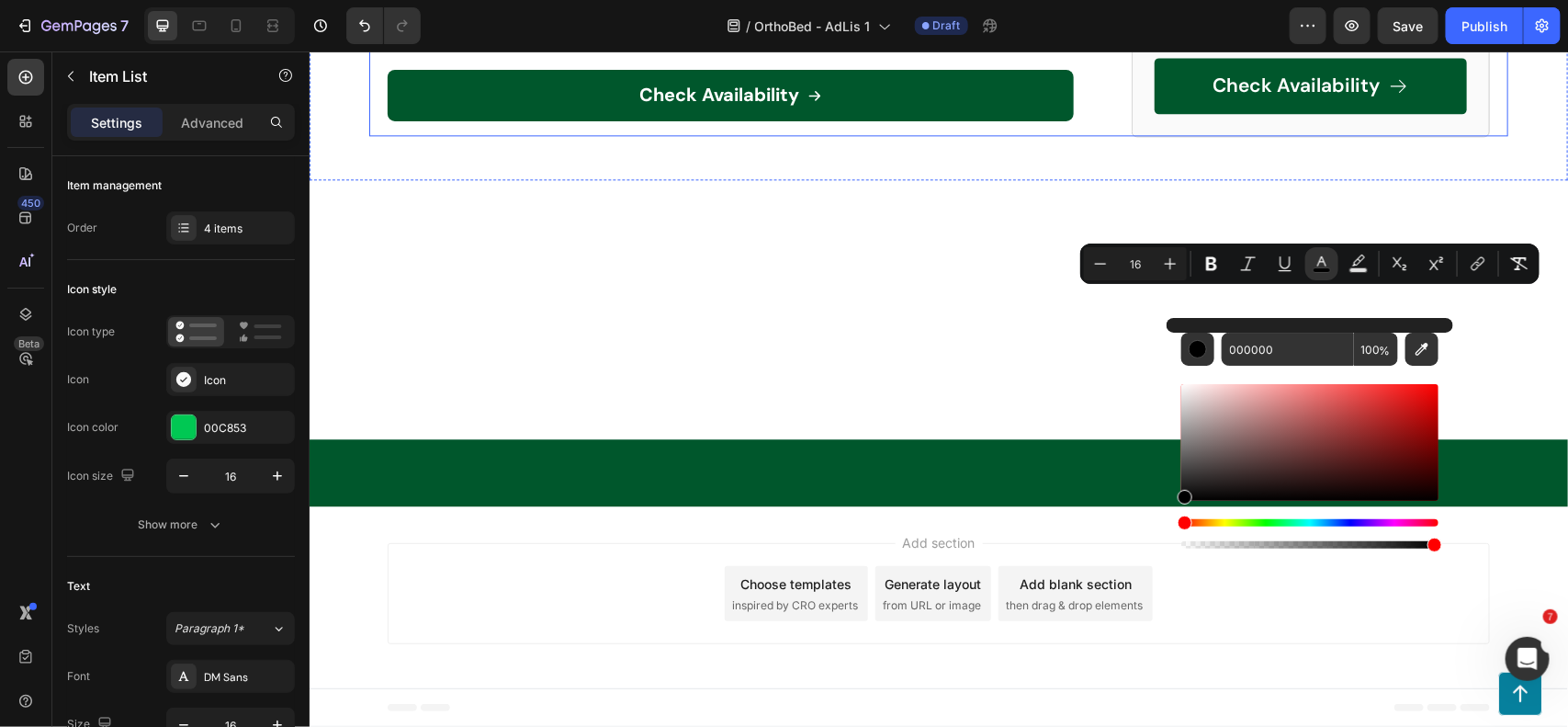 click on "⁠⁠⁠⁠⁠⁠⁠ 3 Ways This Mattress Topper Can Help You Say Goodbye to Fibromyalgia Pain & Body Aches Heading Are mornings a struggle because of aches and pains? Tossing and turning all night is exhausting, and it's likely your mattress isn't giving you the support you need. THIS ARTICLE reveals a simple solution that can change how you manage fibromyalgia pain & body aches... Text Block Sleep Like Never Before—Is This the Biggest Bedsheet Breakthrough of 2025? Heading Image Image Samantha G. ﻿July 31, 2025 Text Block Row The Hidden Toll of Fibromyalgia: Beyond the Aches and Pains Text Block Are you waking up feeling stiff and sore, even after a full night's sleep? Do you find yourself constantly battling fatigue, brain fog, and mood swings? If you're living with fibromyalgia or chronic body aches, you know that the impact goes far beyond just physical discomfort. But what if there was a way to ease the burden, to find relief and reclaim your energy? Text Block Text Block Text Block Text Block Row" at bounding box center (938, -2387) 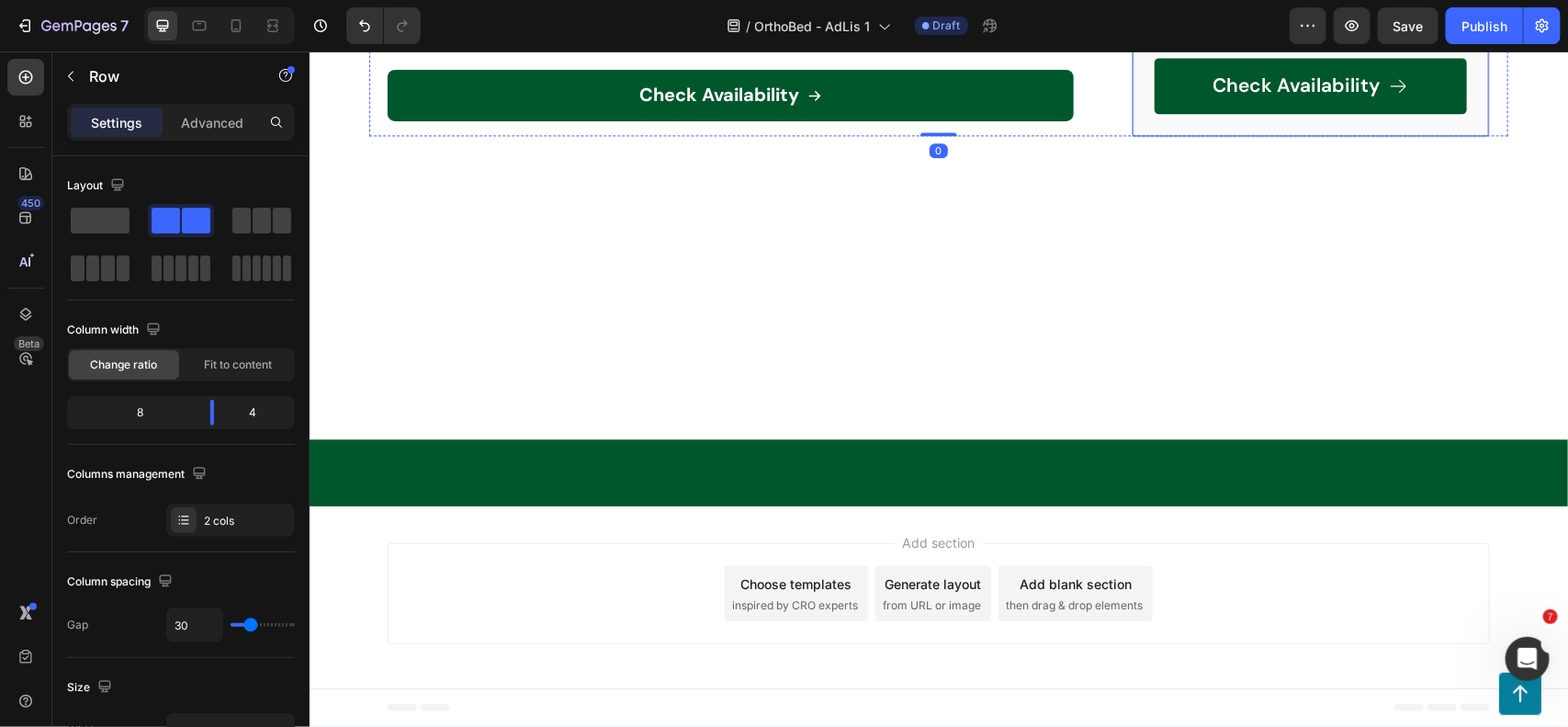 click on "Professionally Recommended to Treat Fibromyalgia & Arthritis" at bounding box center [1306, -301] 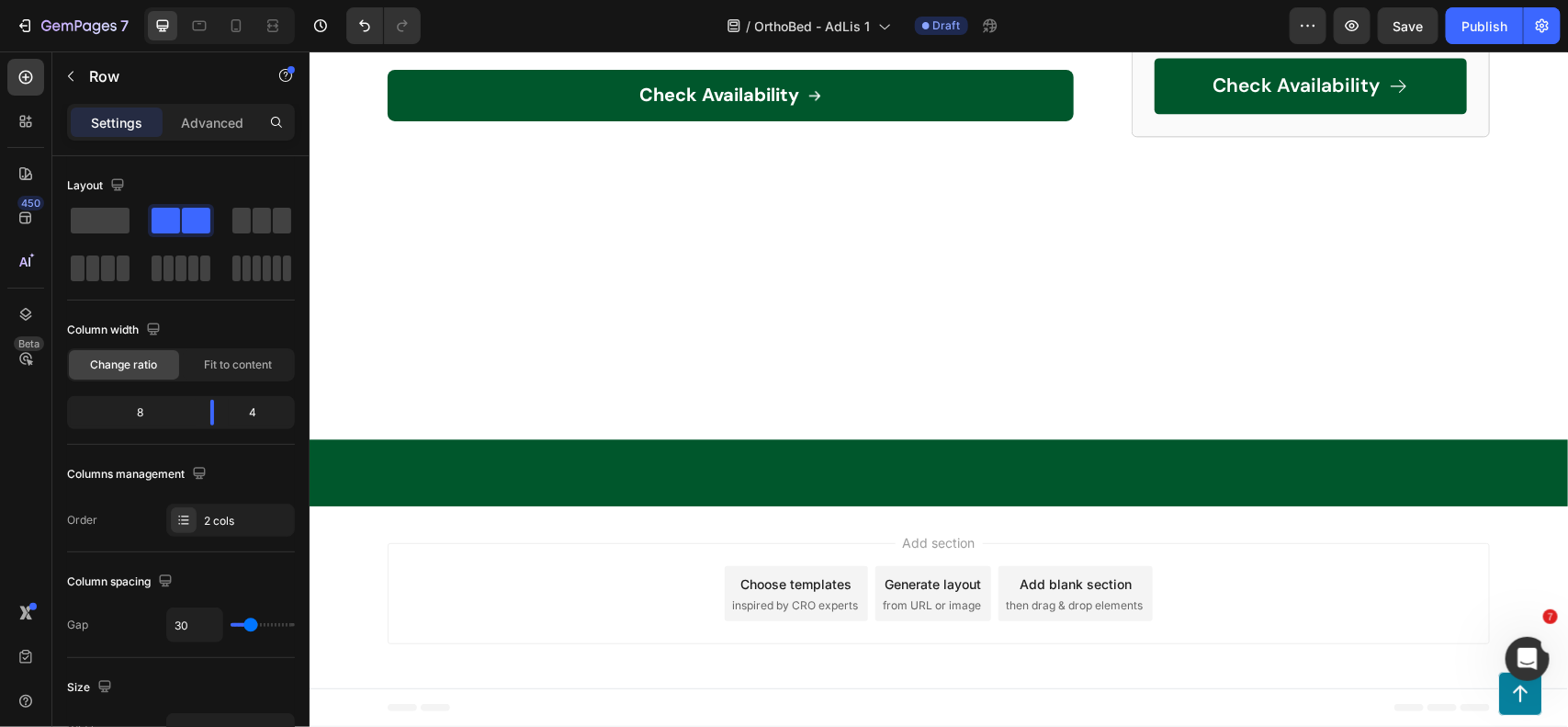 click on "Professionally Recommended to Treat Fibromyalgia & Arthritis" at bounding box center (1306, -301) 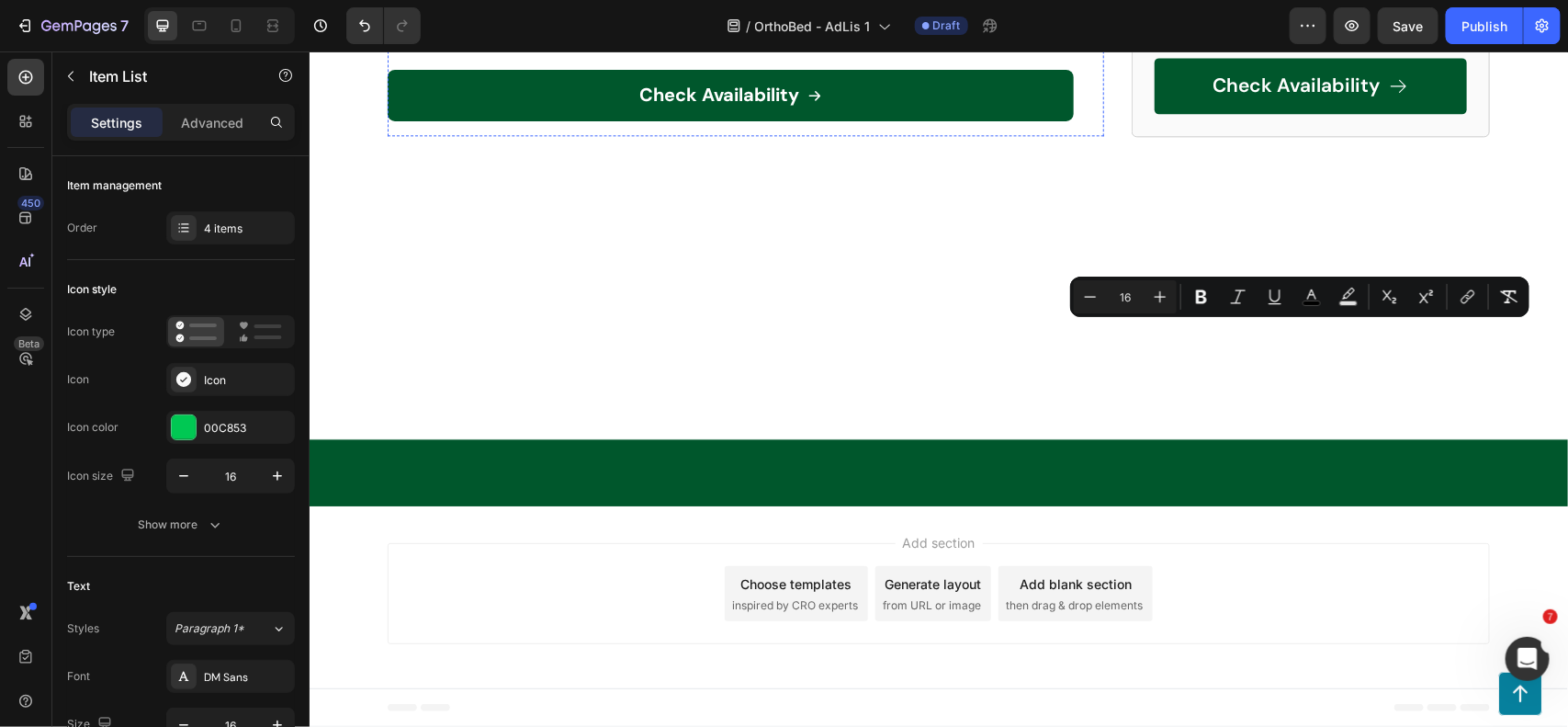 click on "It might help to know that it has hundreds of 5-star reviews. Here's how real customers describe the life-changing benefits of LucidBed:" at bounding box center [730, -1159] 